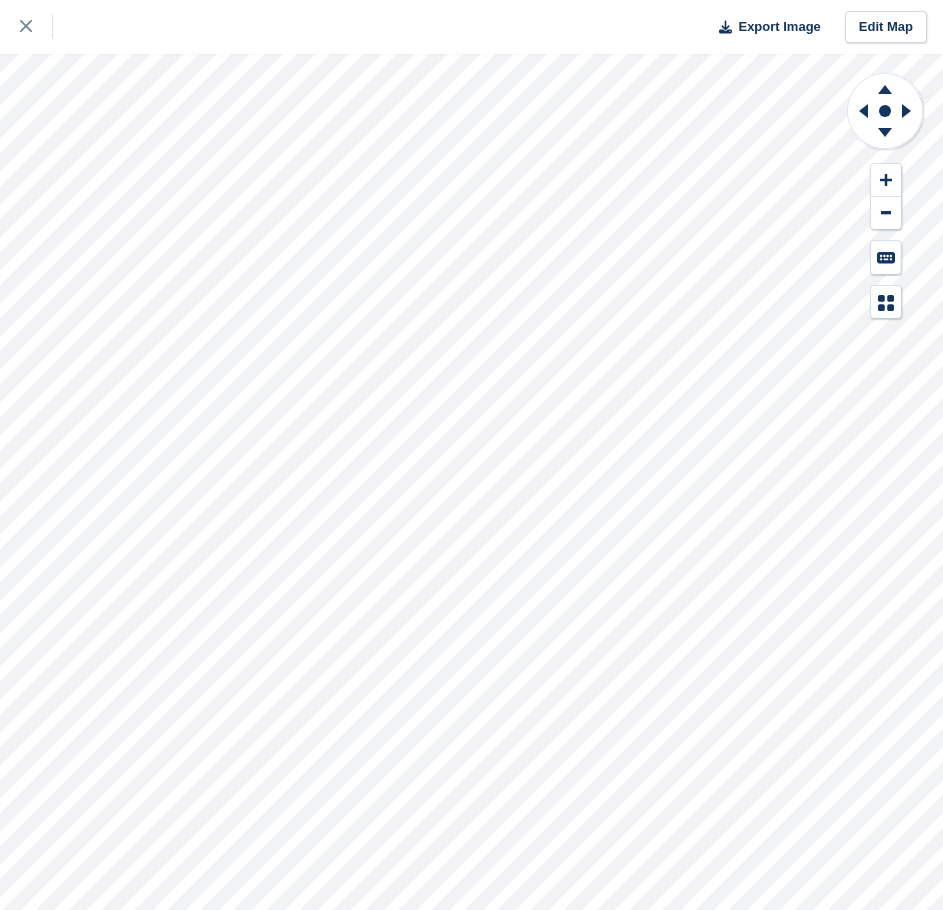 click at bounding box center (471, 482) 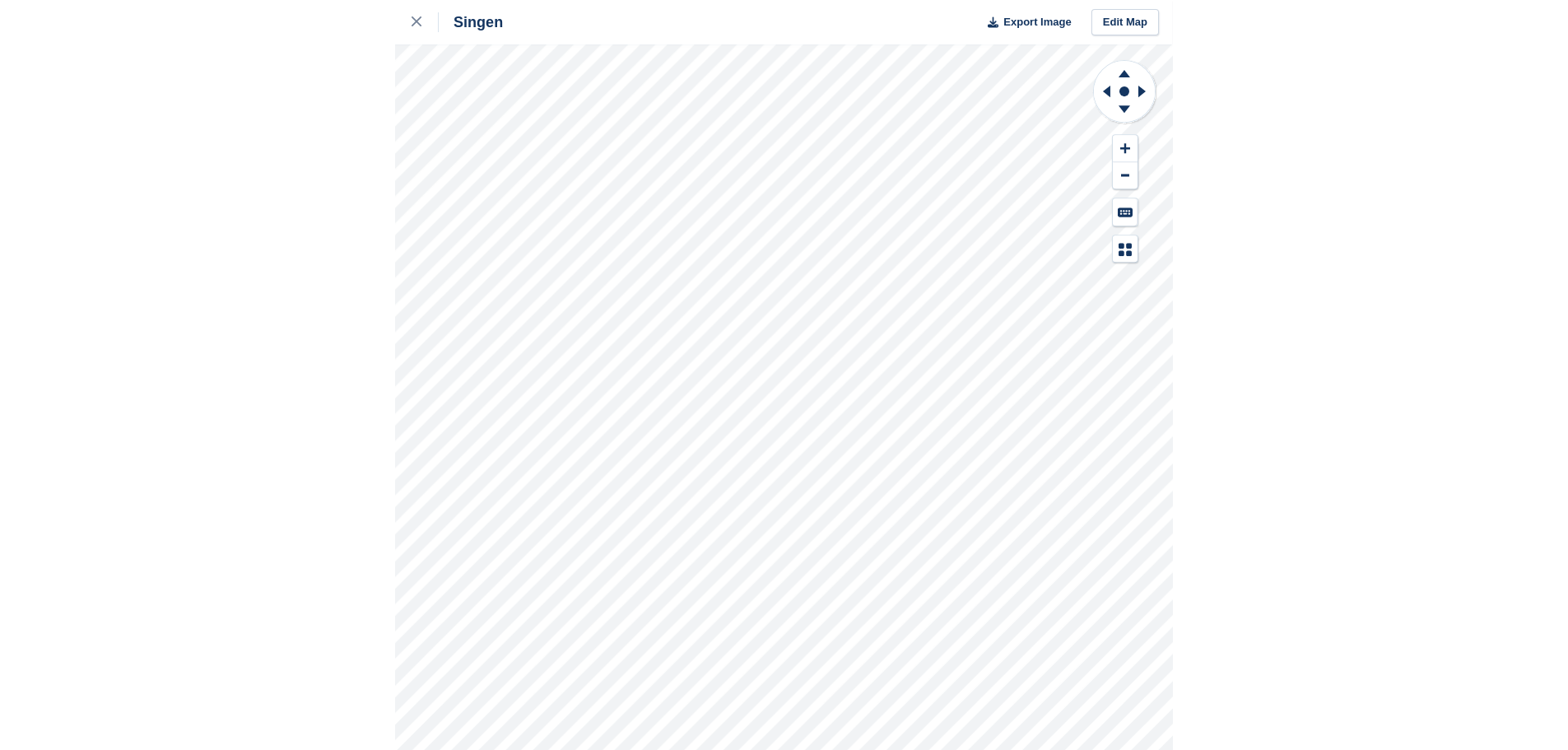 scroll, scrollTop: 0, scrollLeft: 0, axis: both 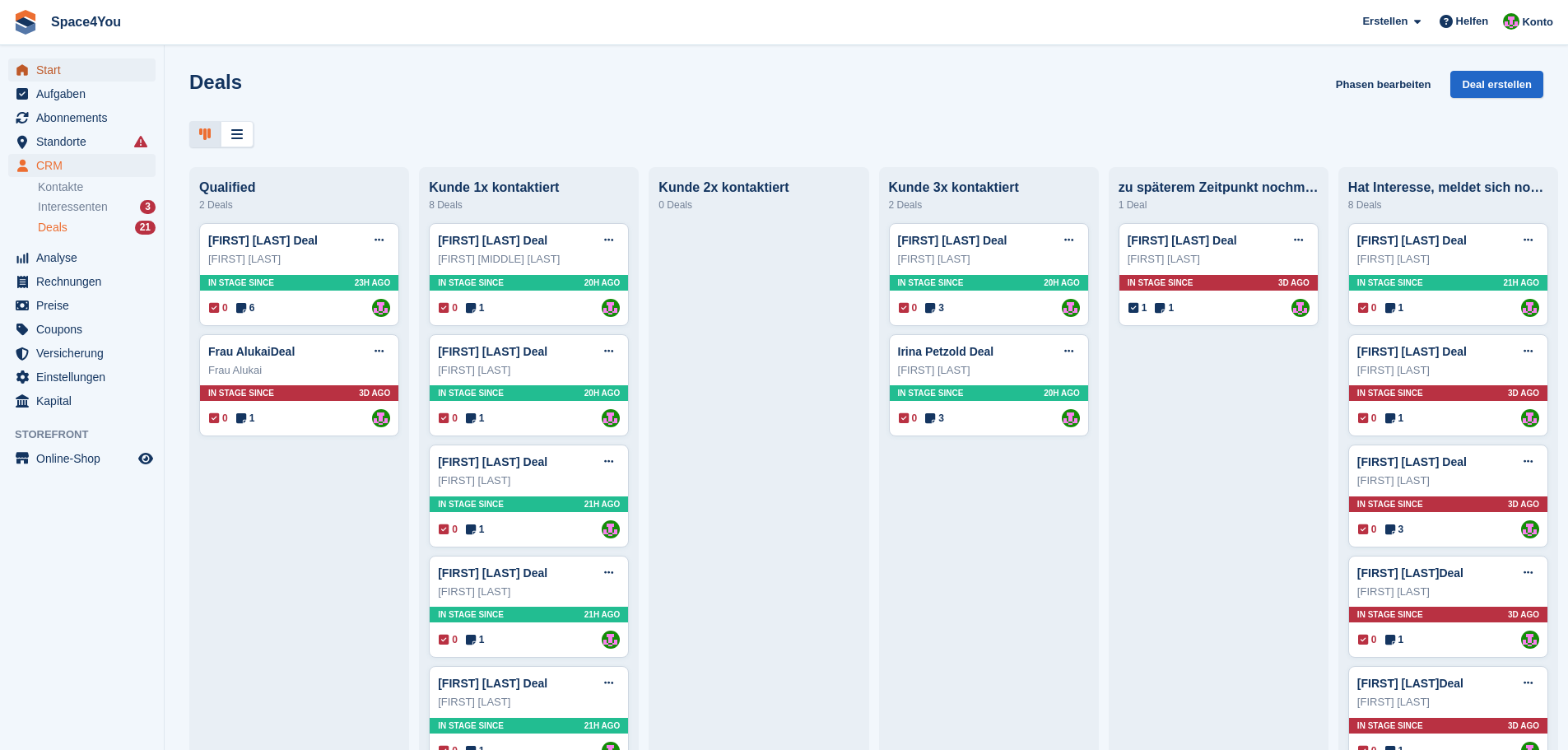 click on "Start" at bounding box center (86, 70) 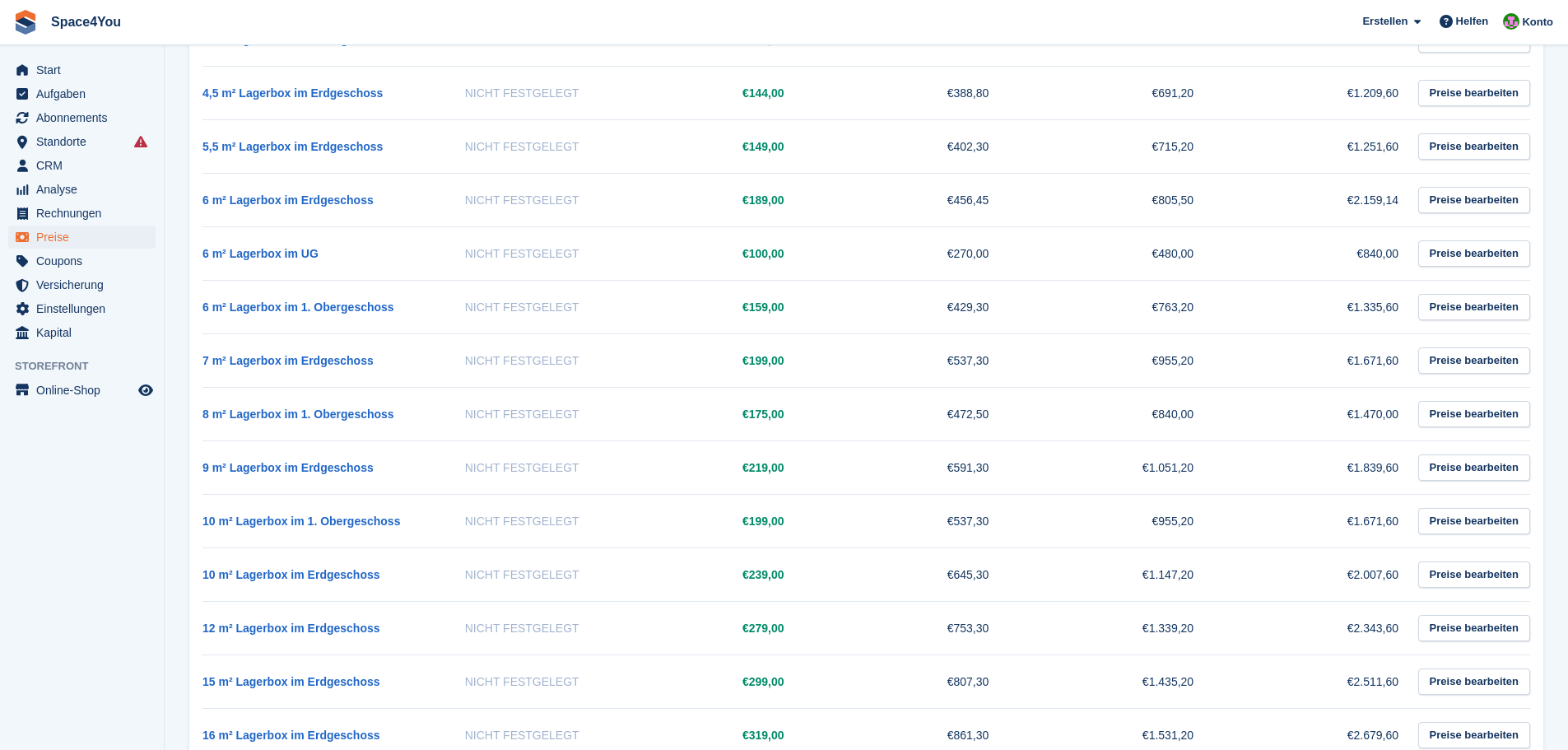scroll, scrollTop: 1235, scrollLeft: 0, axis: vertical 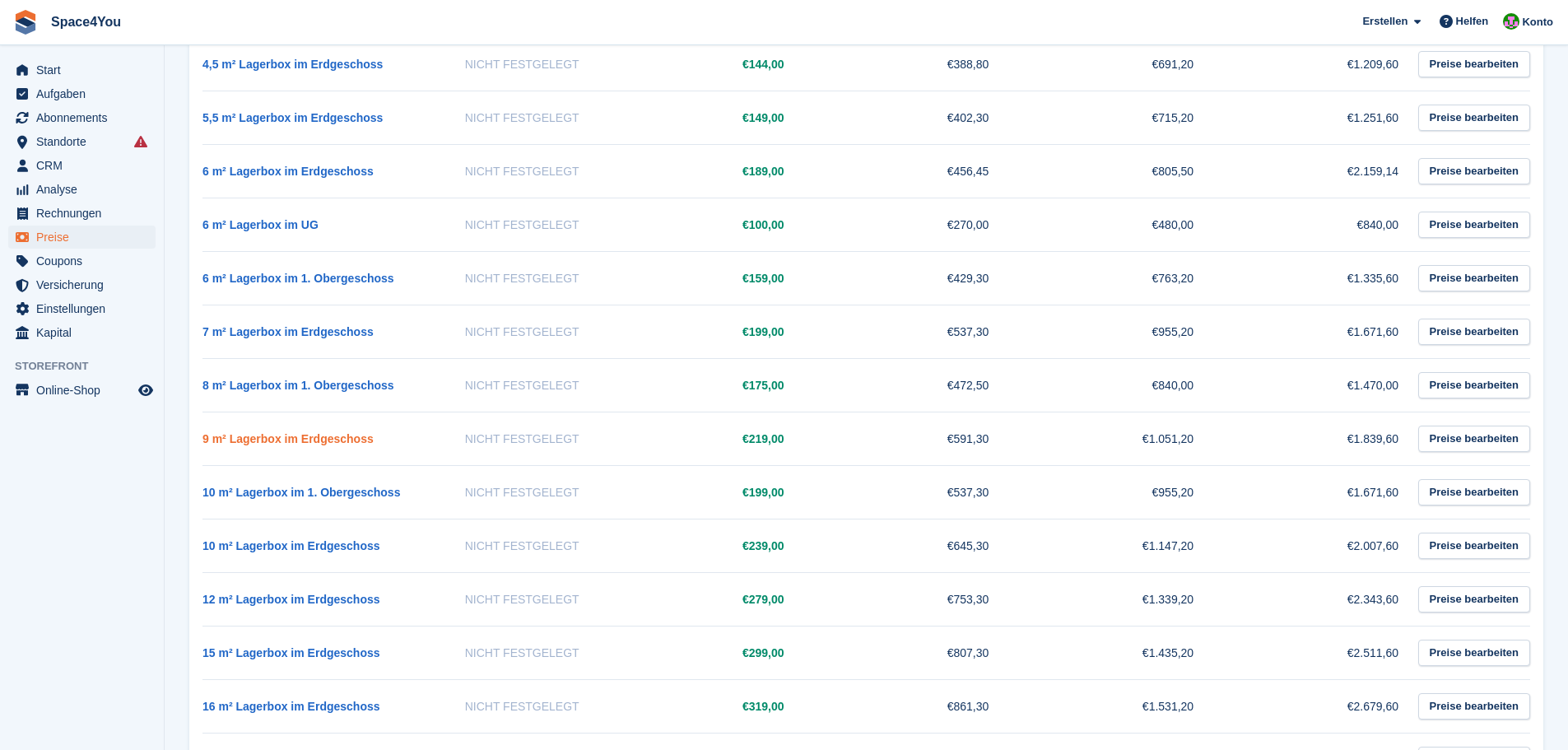 click on "9 m² Lagerbox im Erdgeschoss" at bounding box center [288, 439] 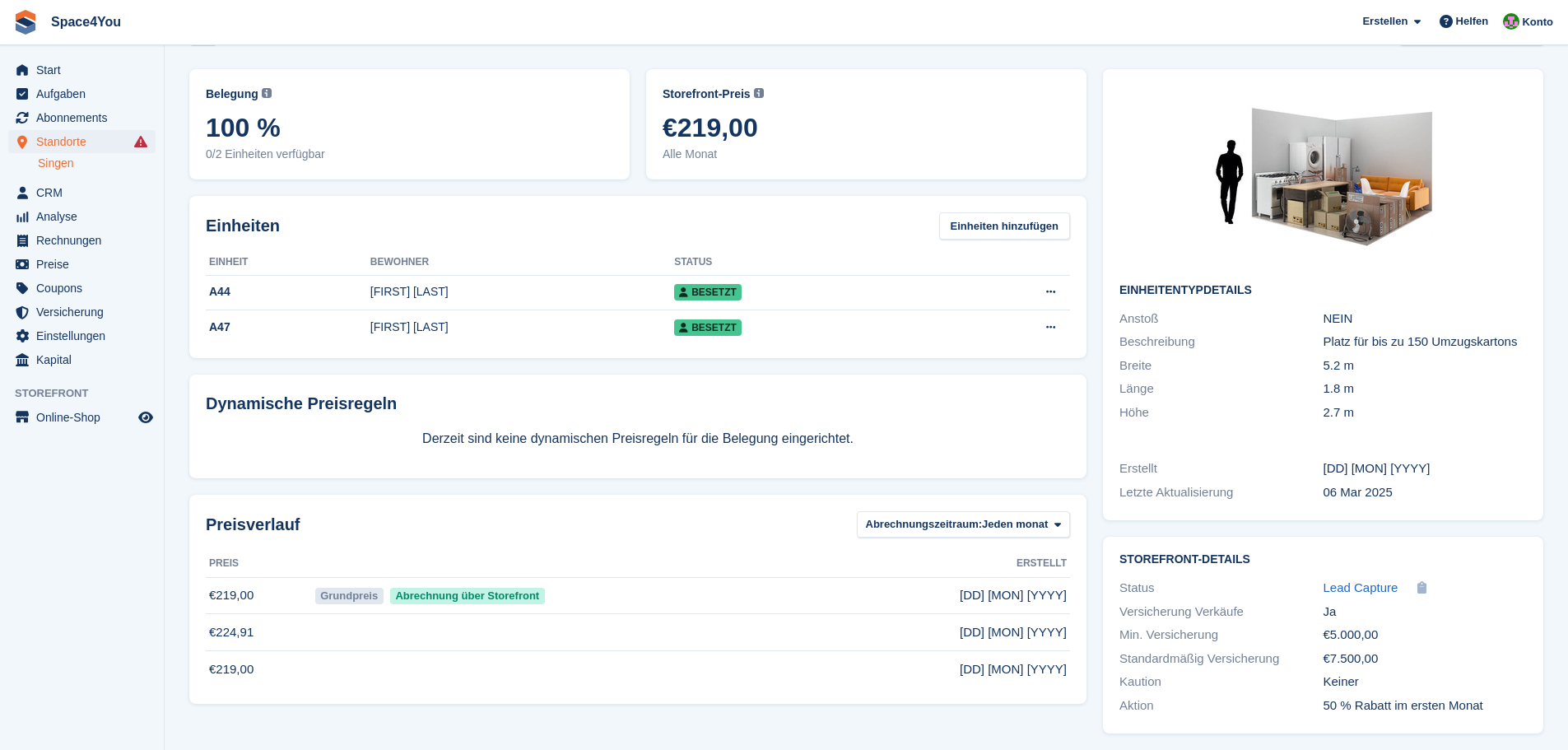scroll, scrollTop: 58, scrollLeft: 0, axis: vertical 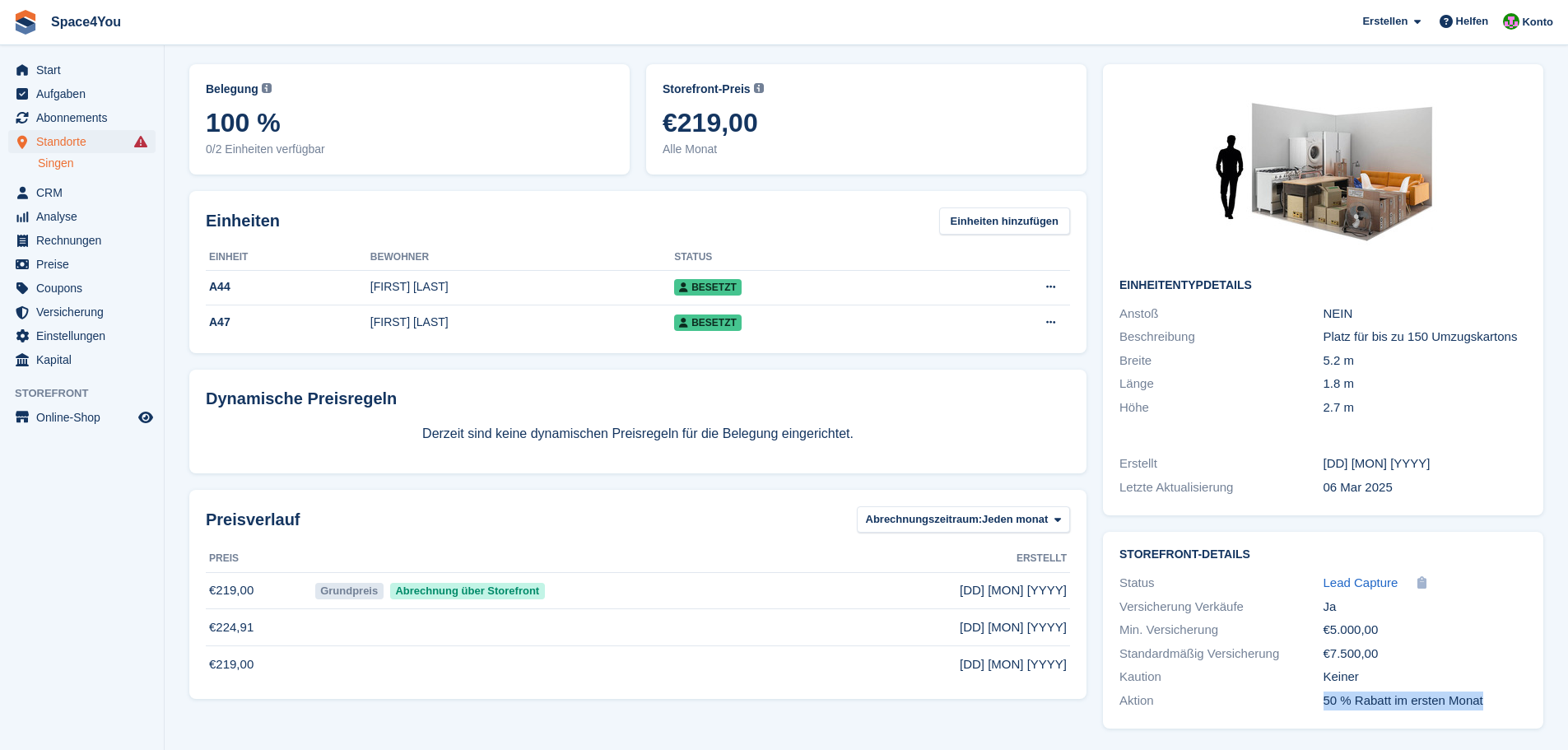 drag, startPoint x: 1284, startPoint y: 706, endPoint x: 1522, endPoint y: 701, distance: 238.05252 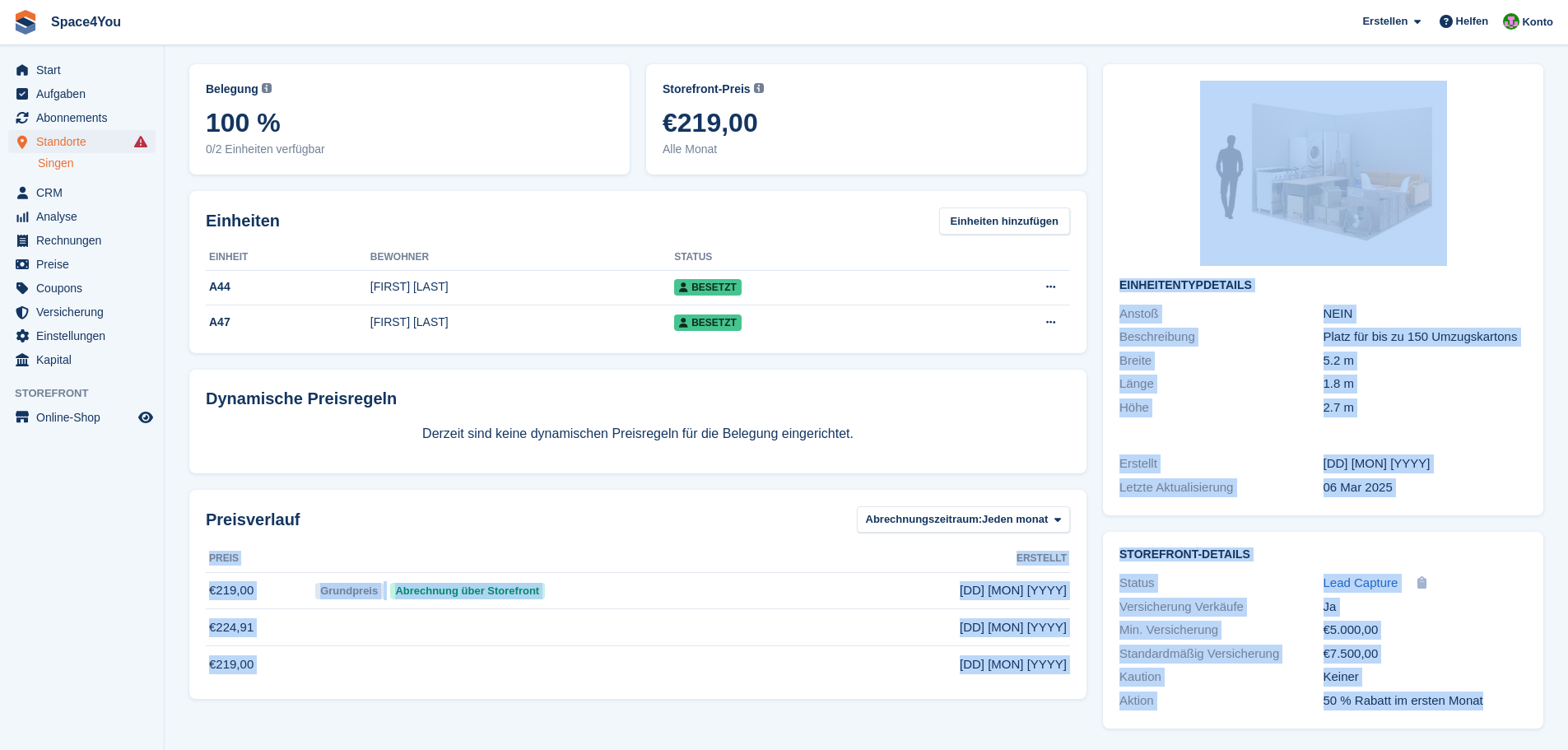 drag, startPoint x: 1522, startPoint y: 701, endPoint x: 1094, endPoint y: 557, distance: 451.57502 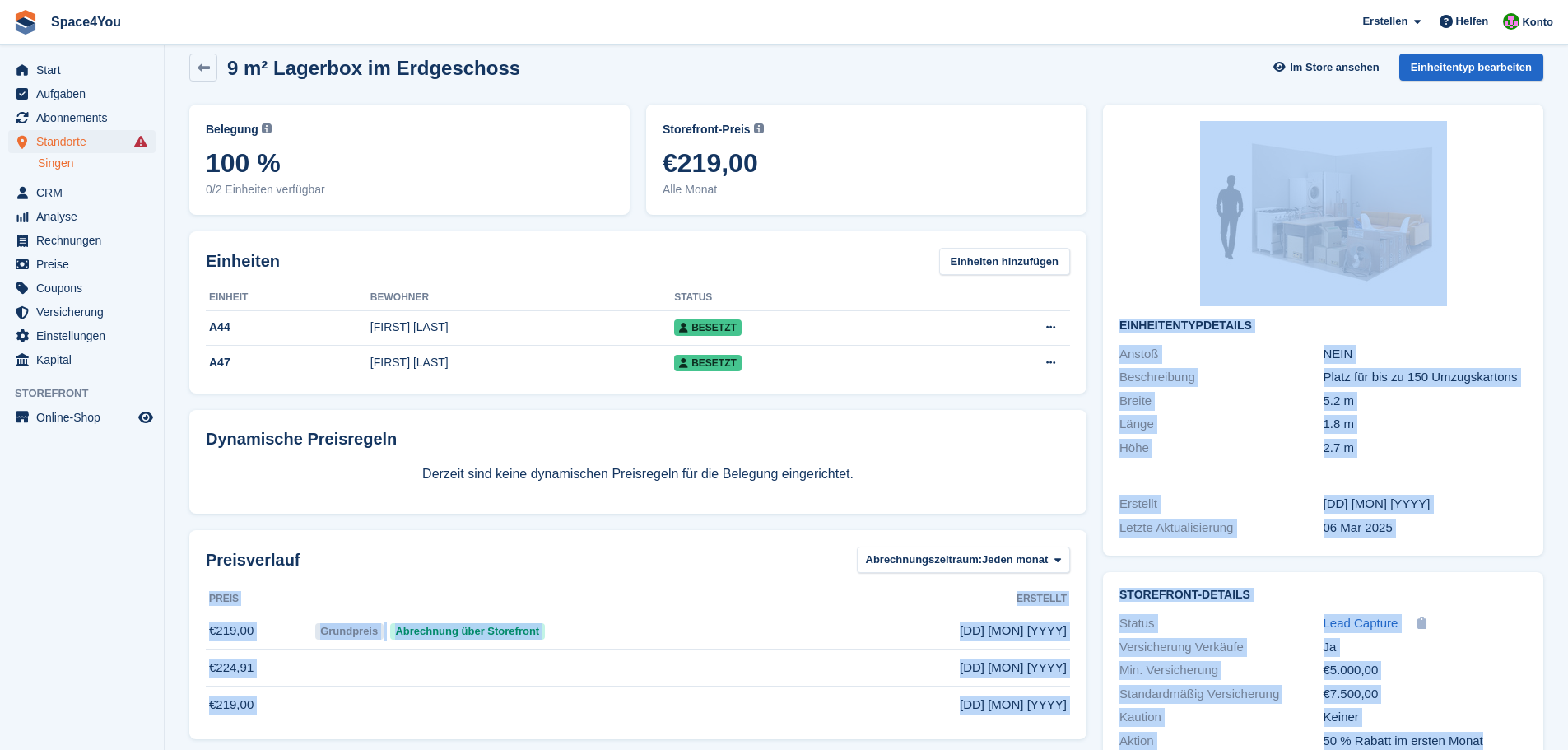 scroll, scrollTop: 0, scrollLeft: 0, axis: both 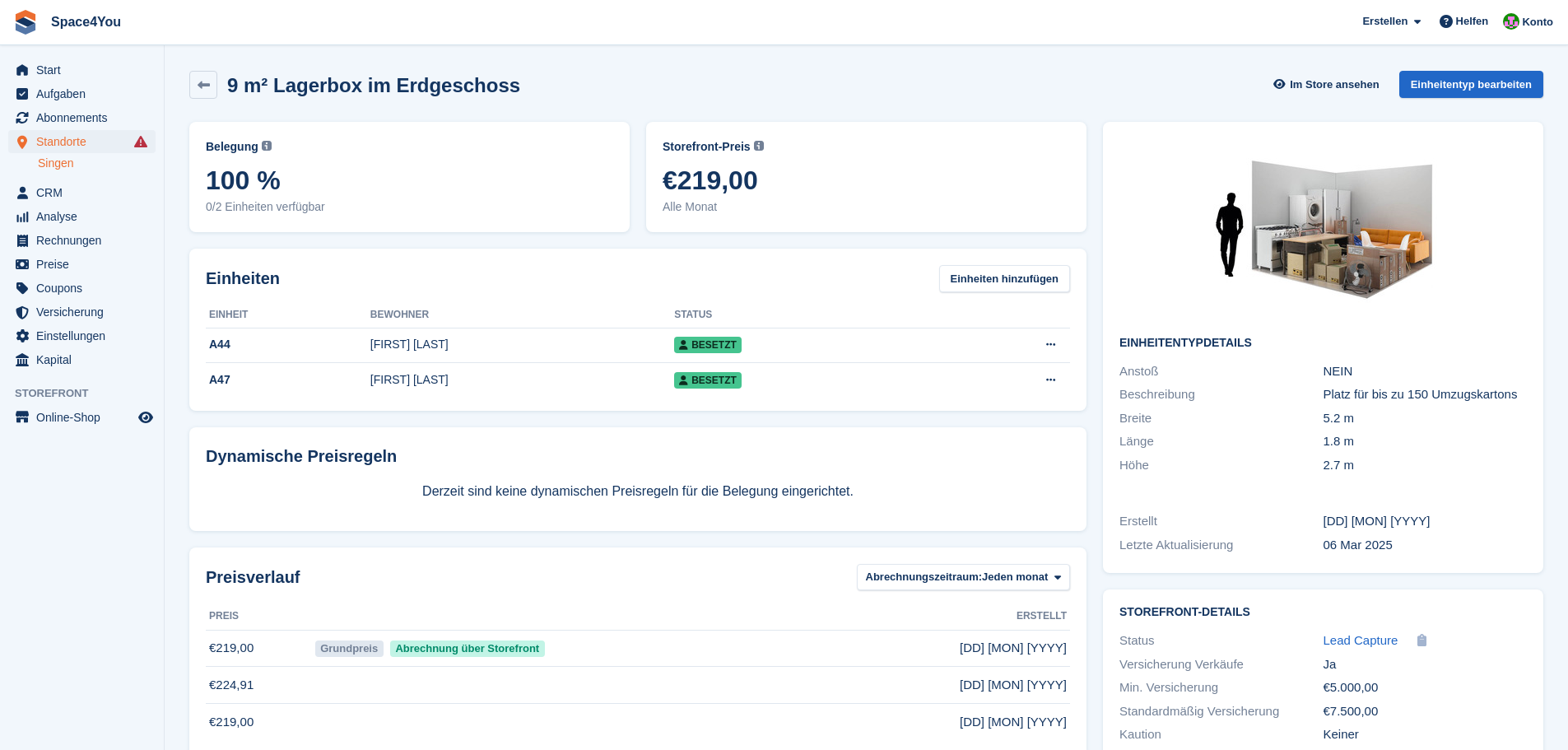 click on "Start
Aufgaben
Abonnements
Abonnements
Abonnements
Preiserhöhungen
NEU
Preiserhöhungen
NEU
Standorte
Standorte
Standorte
Singen
Singen
CRM" at bounding box center (81, 379) 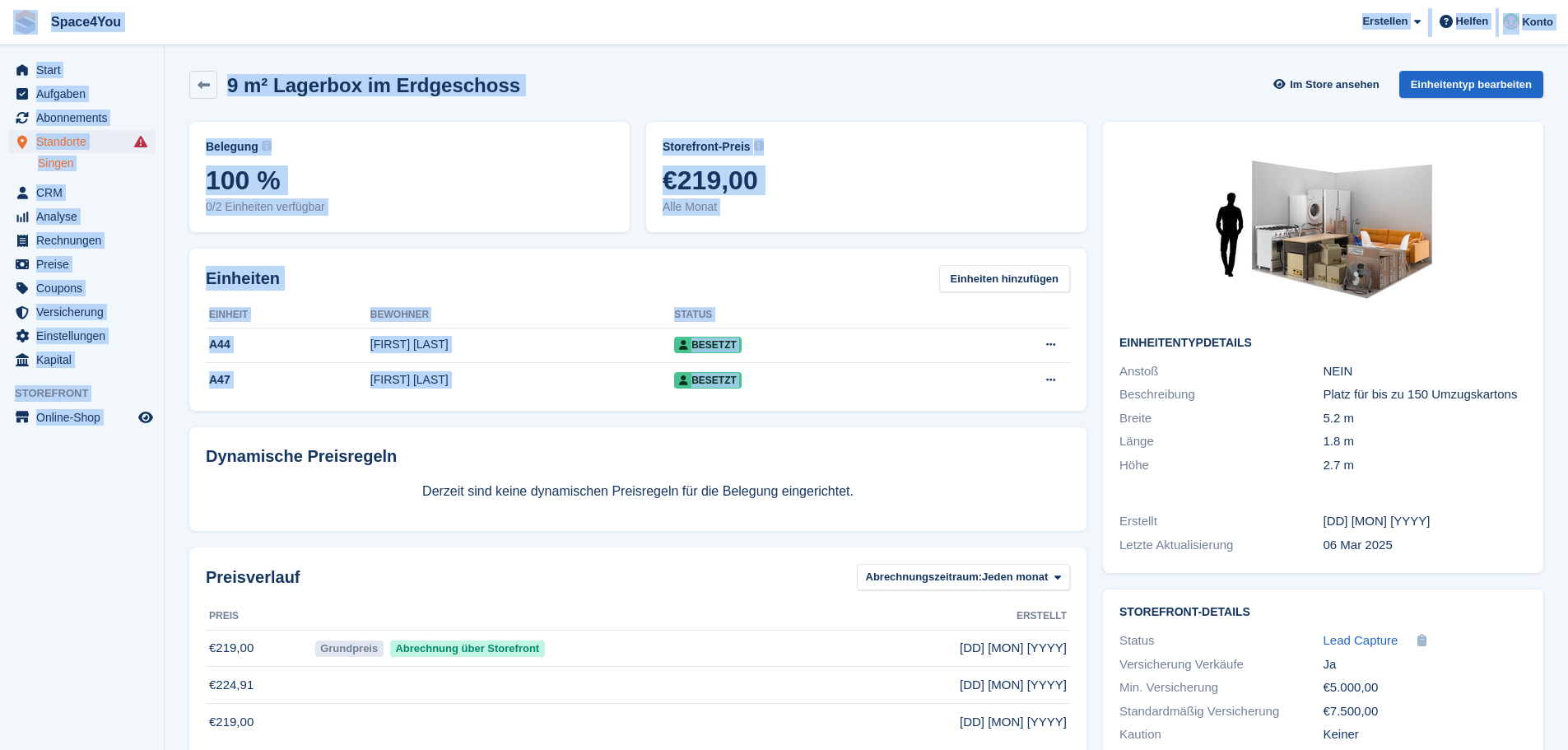 drag, startPoint x: 166, startPoint y: 441, endPoint x: 9, endPoint y: 17, distance: 452.1338 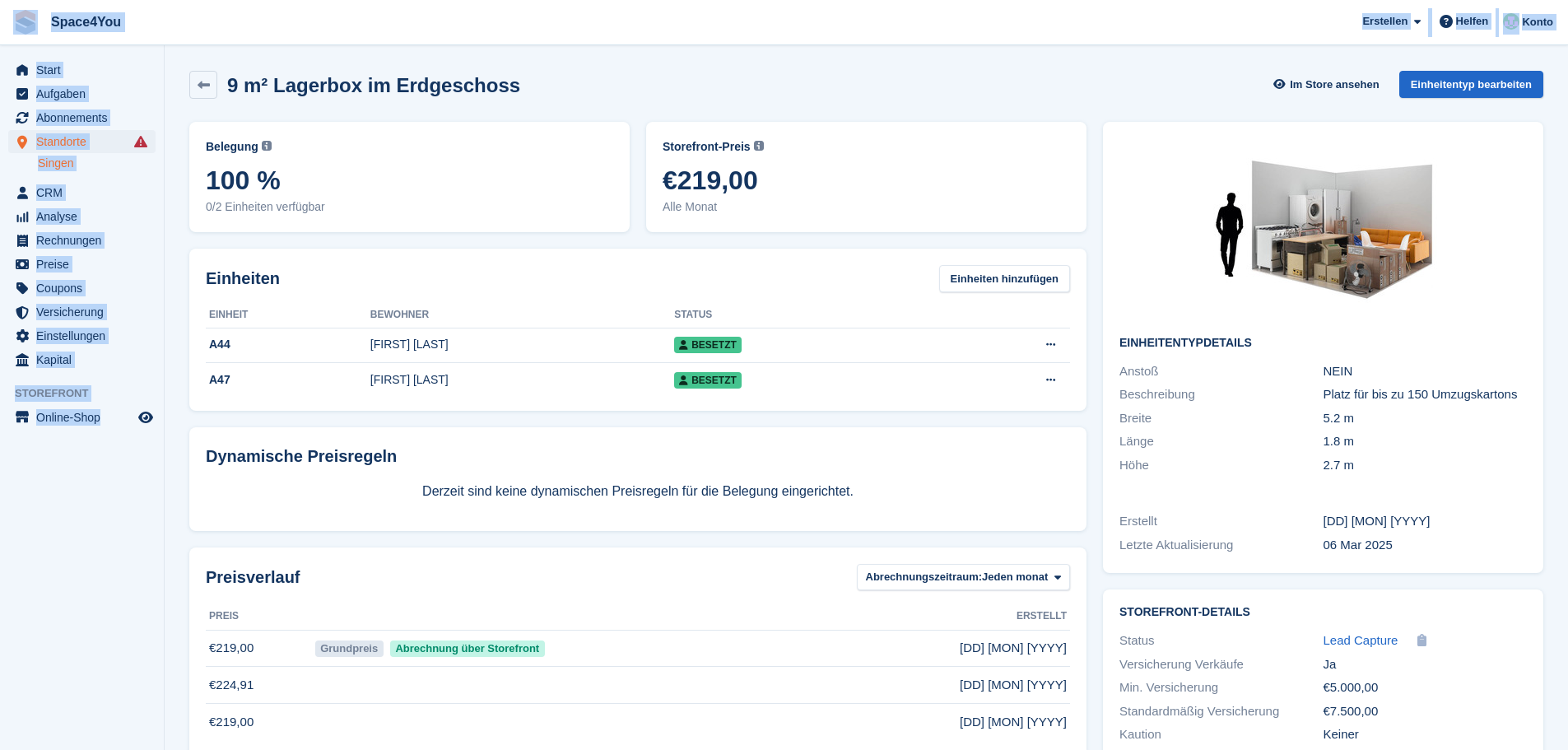 drag, startPoint x: 163, startPoint y: 425, endPoint x: 0, endPoint y: 9, distance: 446.7941 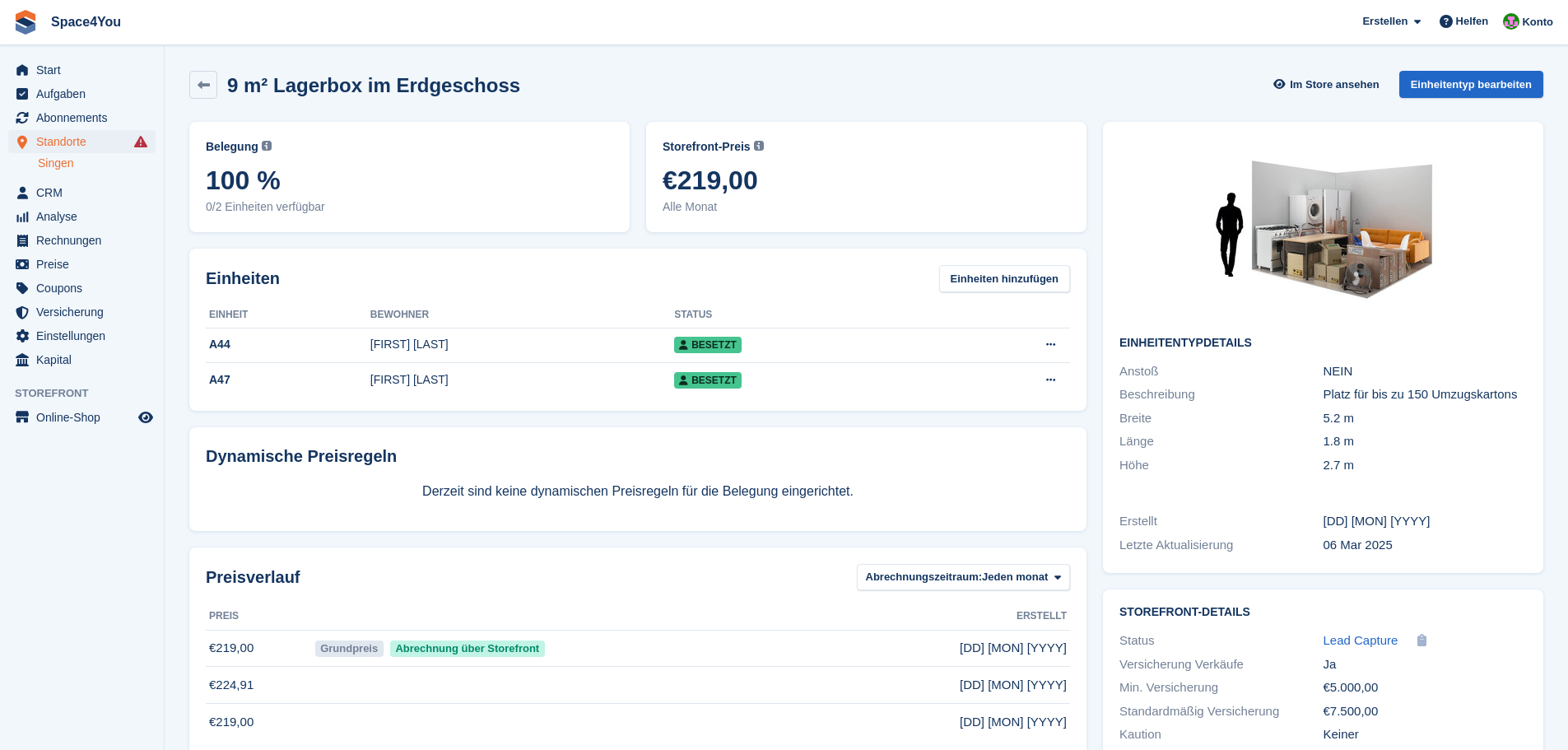 click on "9 m² Lagerbox im Erdgeschoss
Im Store ansehen
Einheitentyp bearbeiten" at bounding box center (866, 85) 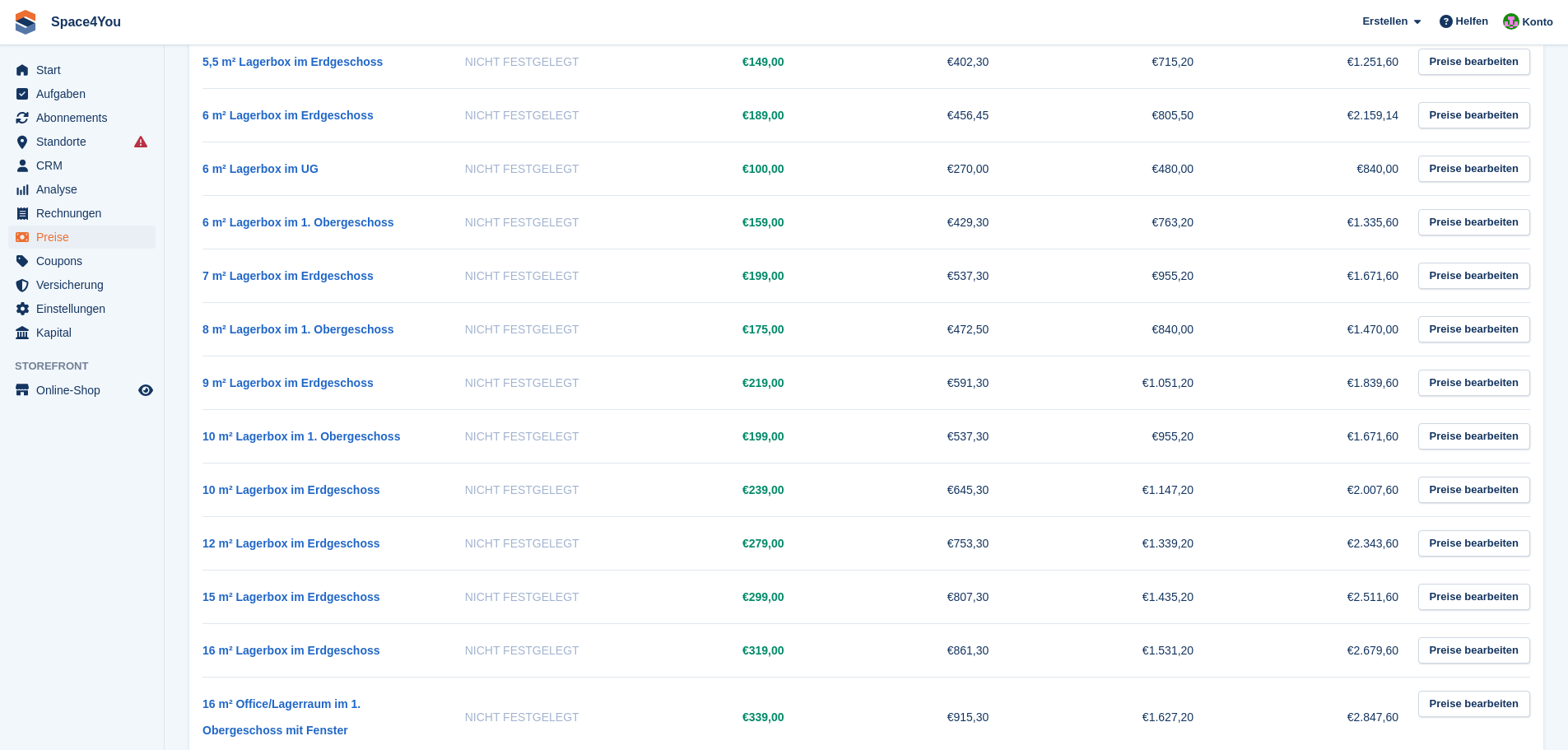 scroll, scrollTop: 1317, scrollLeft: 0, axis: vertical 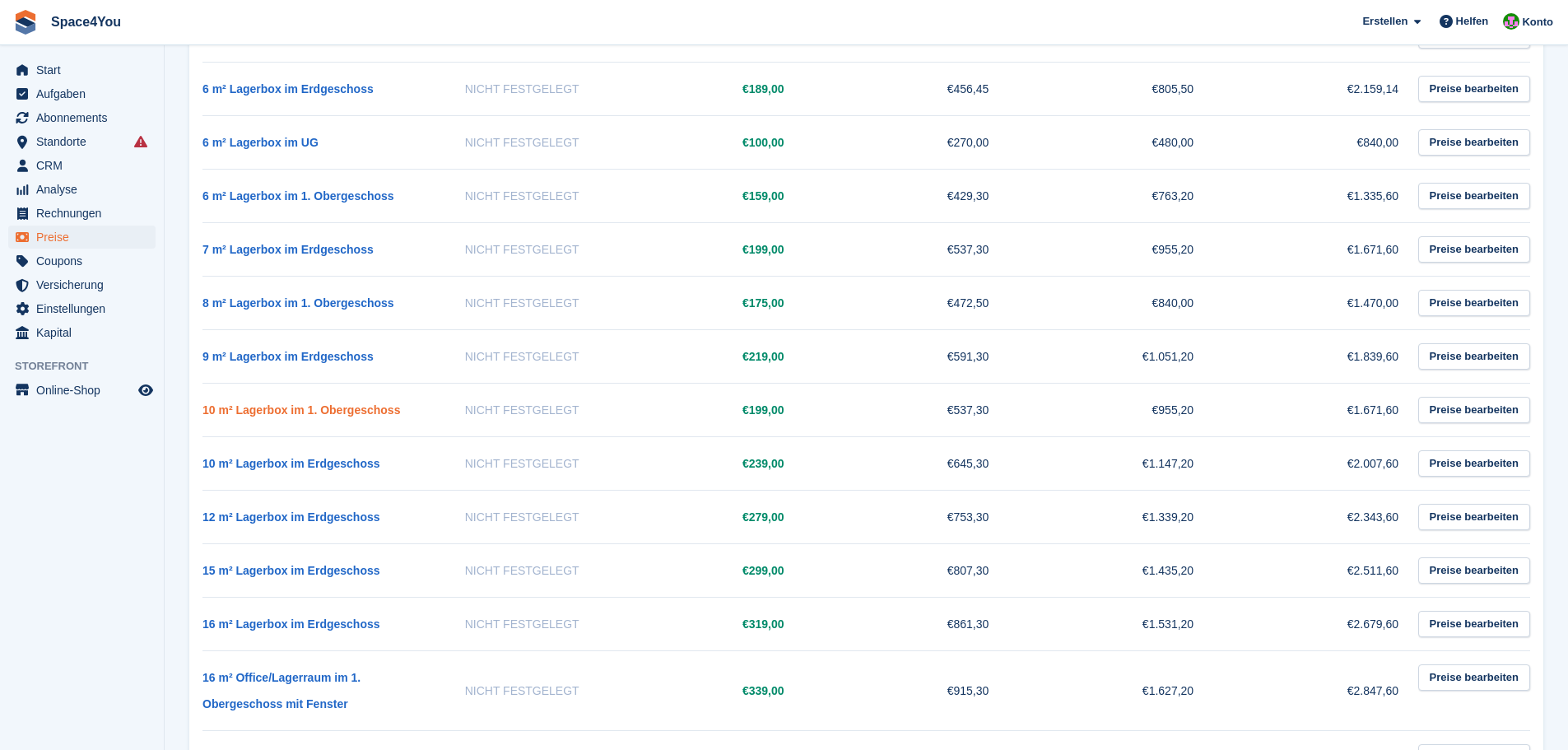 click on "10 m² Lagerbox im 1.  Obergeschoss" at bounding box center (301, 410) 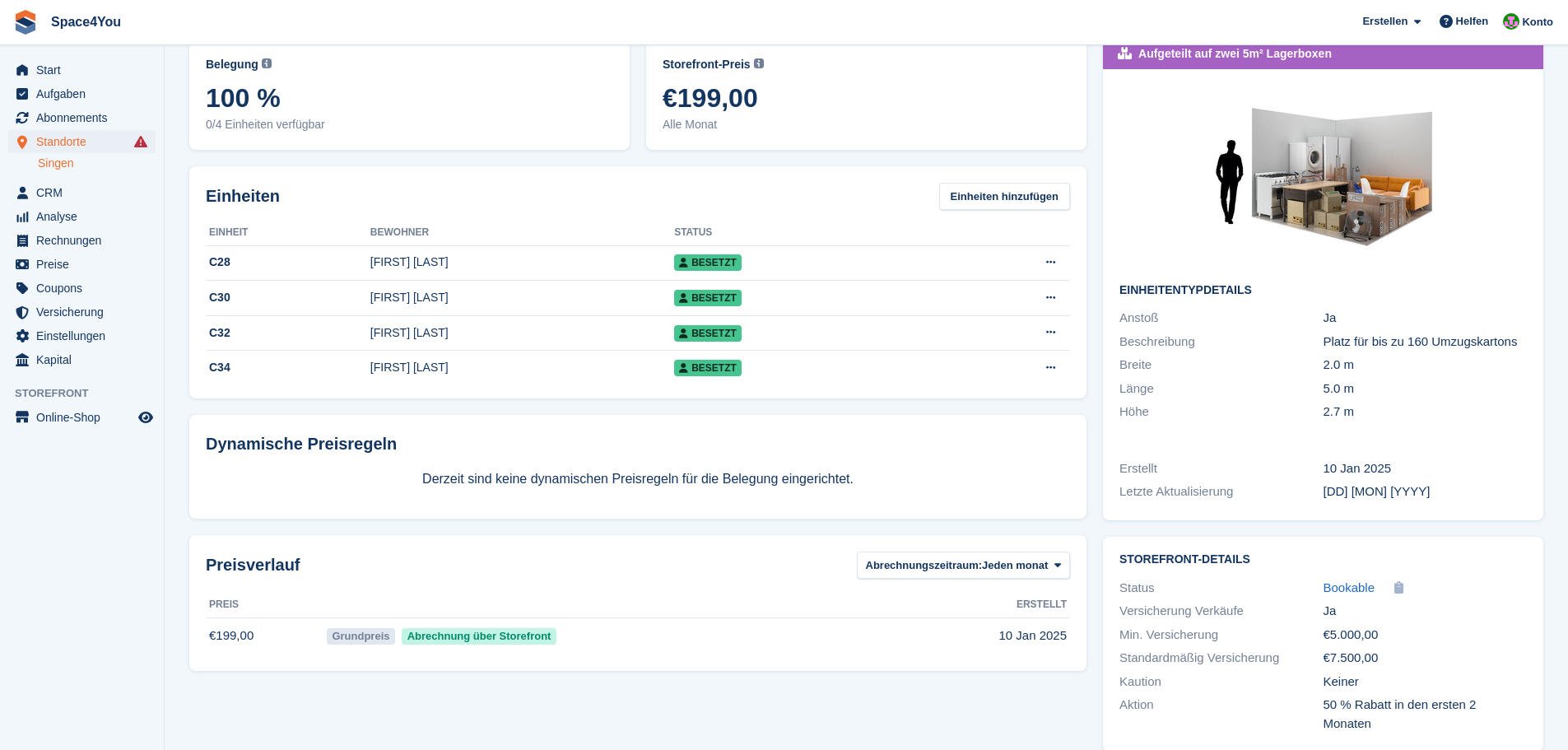 scroll, scrollTop: 0, scrollLeft: 0, axis: both 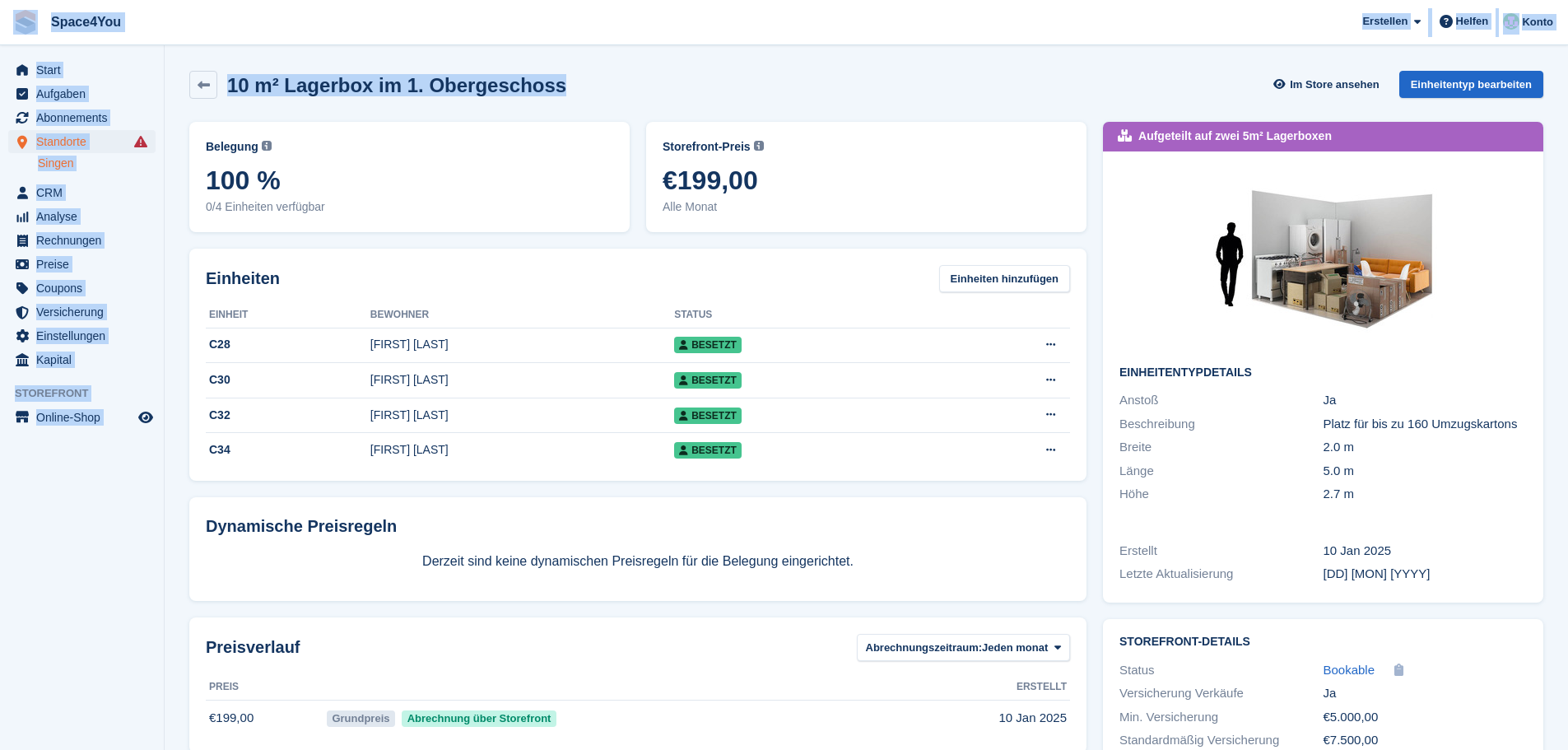 drag, startPoint x: 556, startPoint y: 89, endPoint x: 0, endPoint y: 8, distance: 561.8692 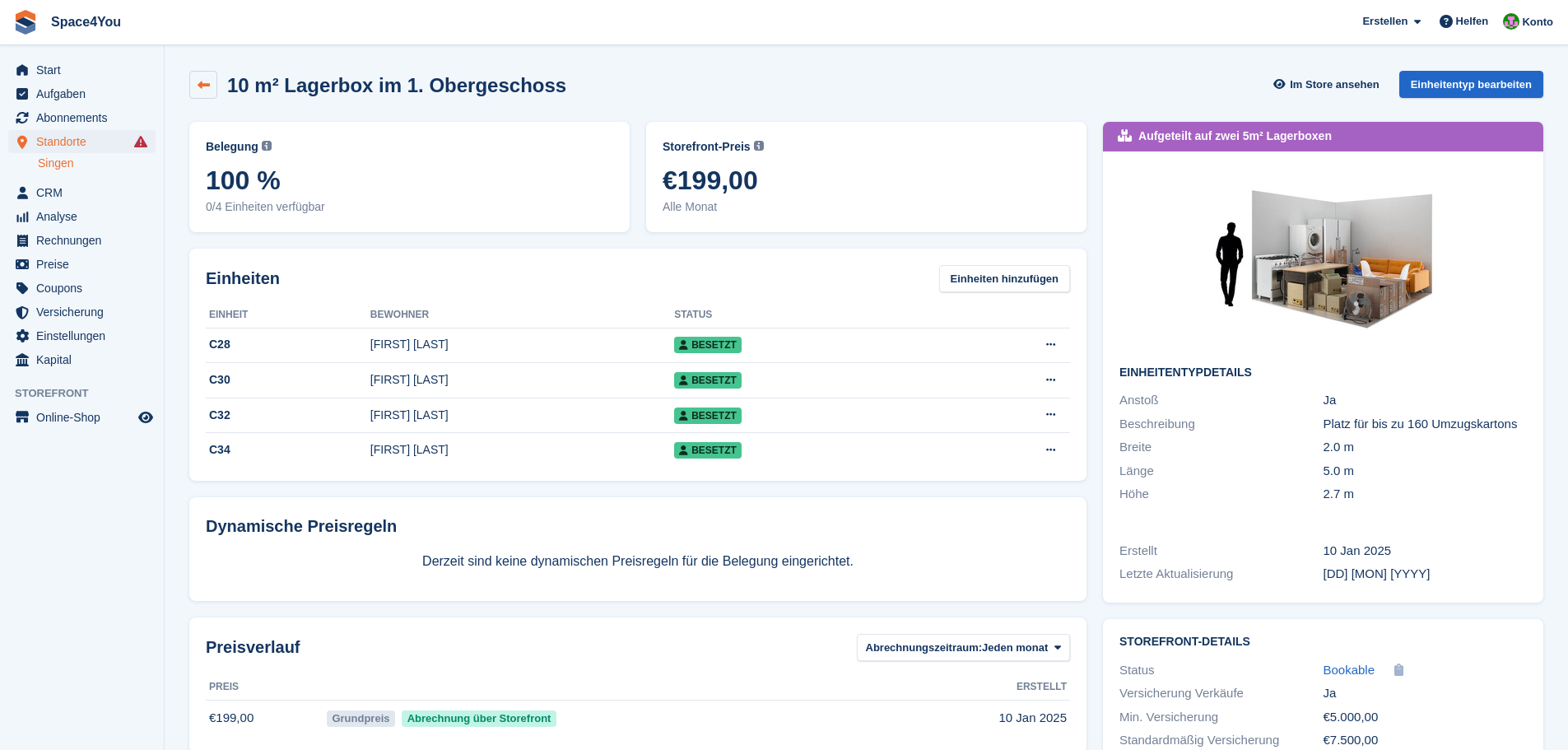 click at bounding box center (203, 85) 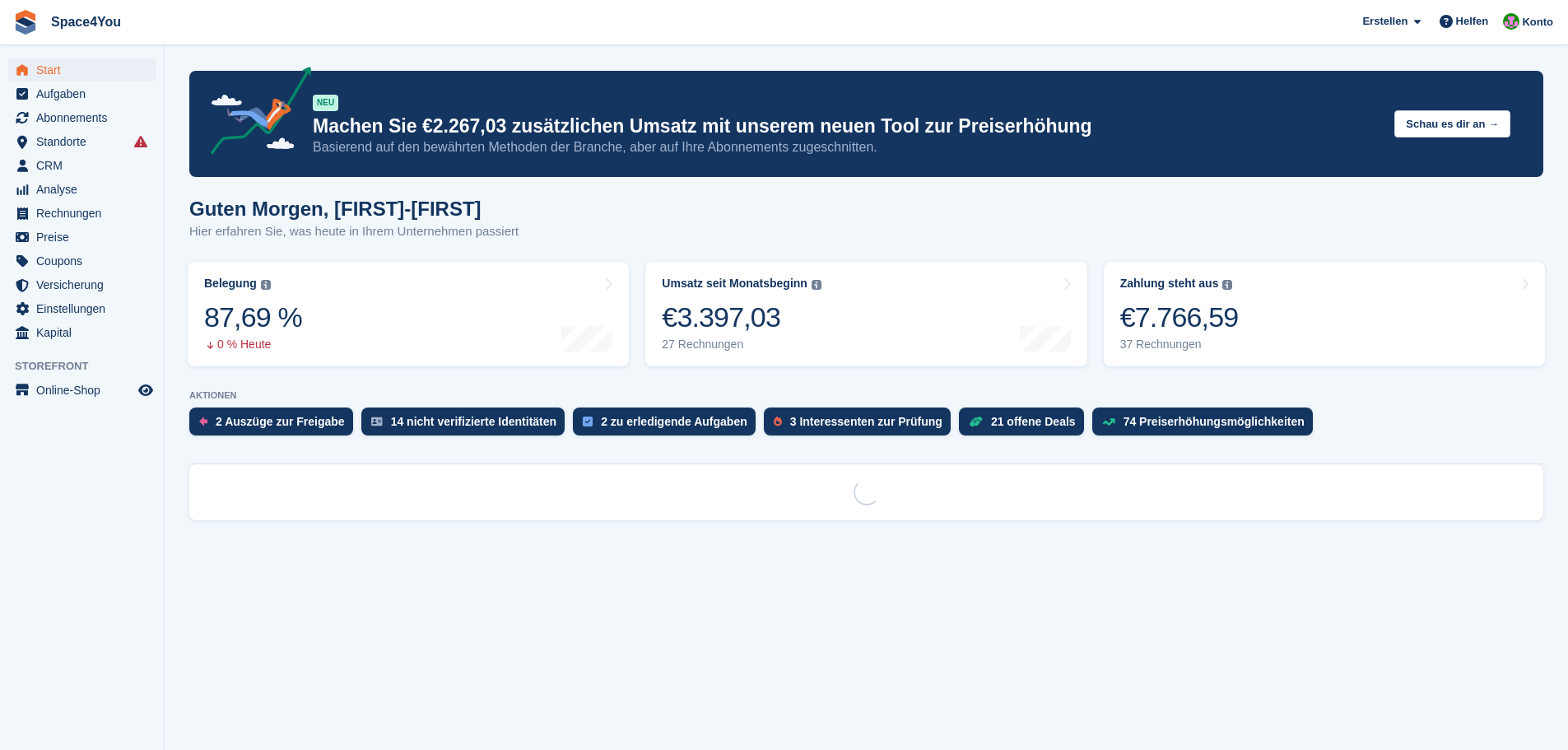 scroll, scrollTop: 0, scrollLeft: 0, axis: both 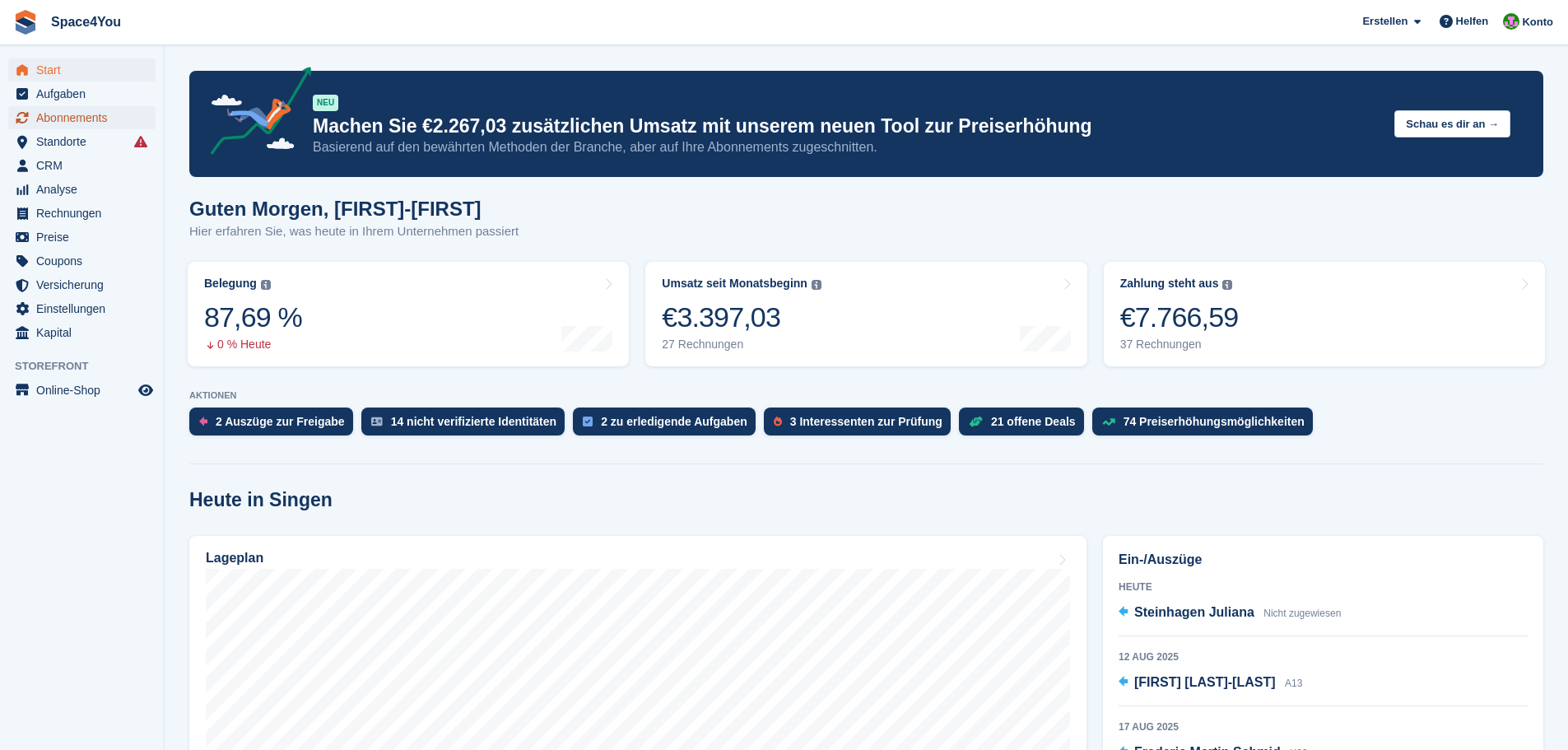click on "Abonnements" at bounding box center (86, 118) 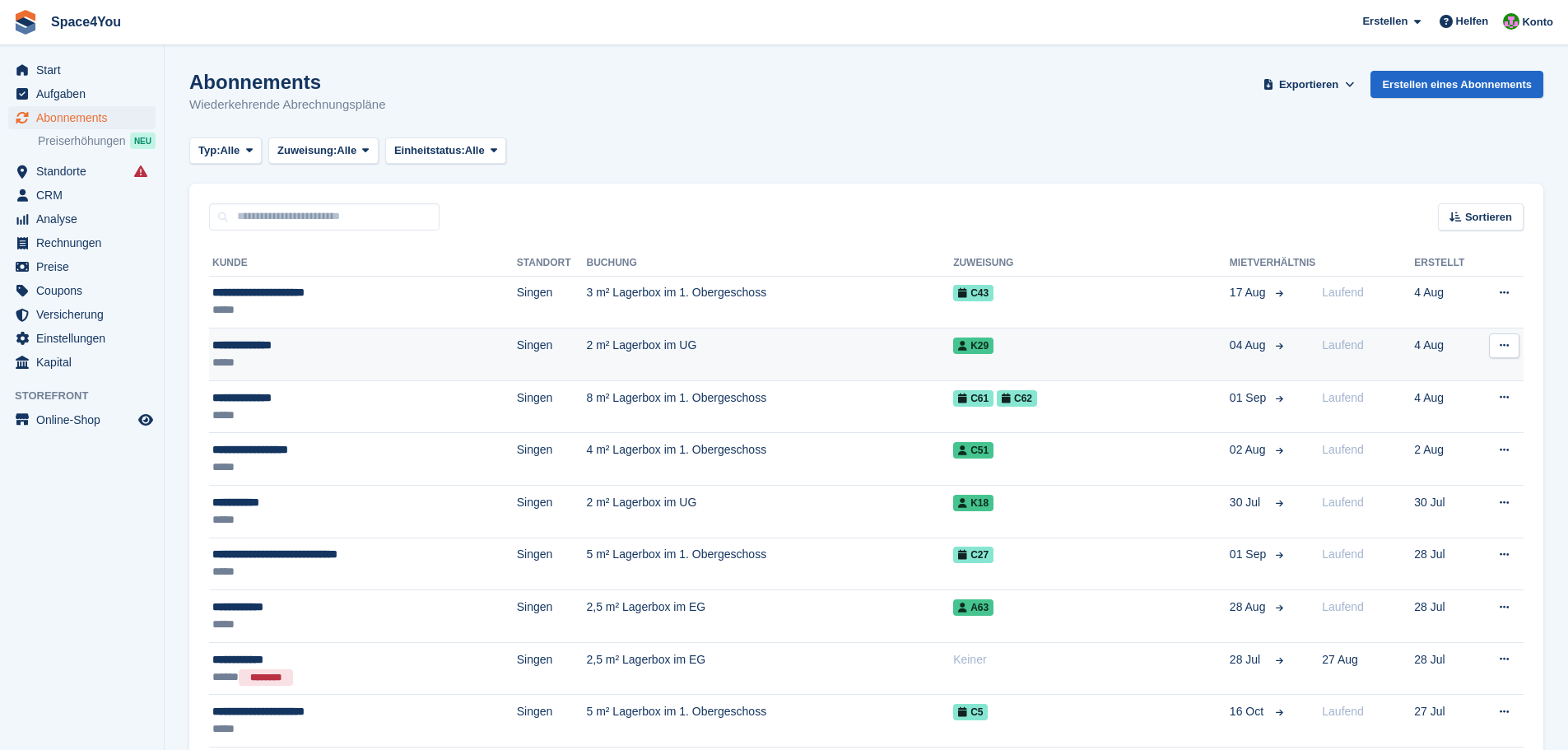 scroll, scrollTop: 0, scrollLeft: 0, axis: both 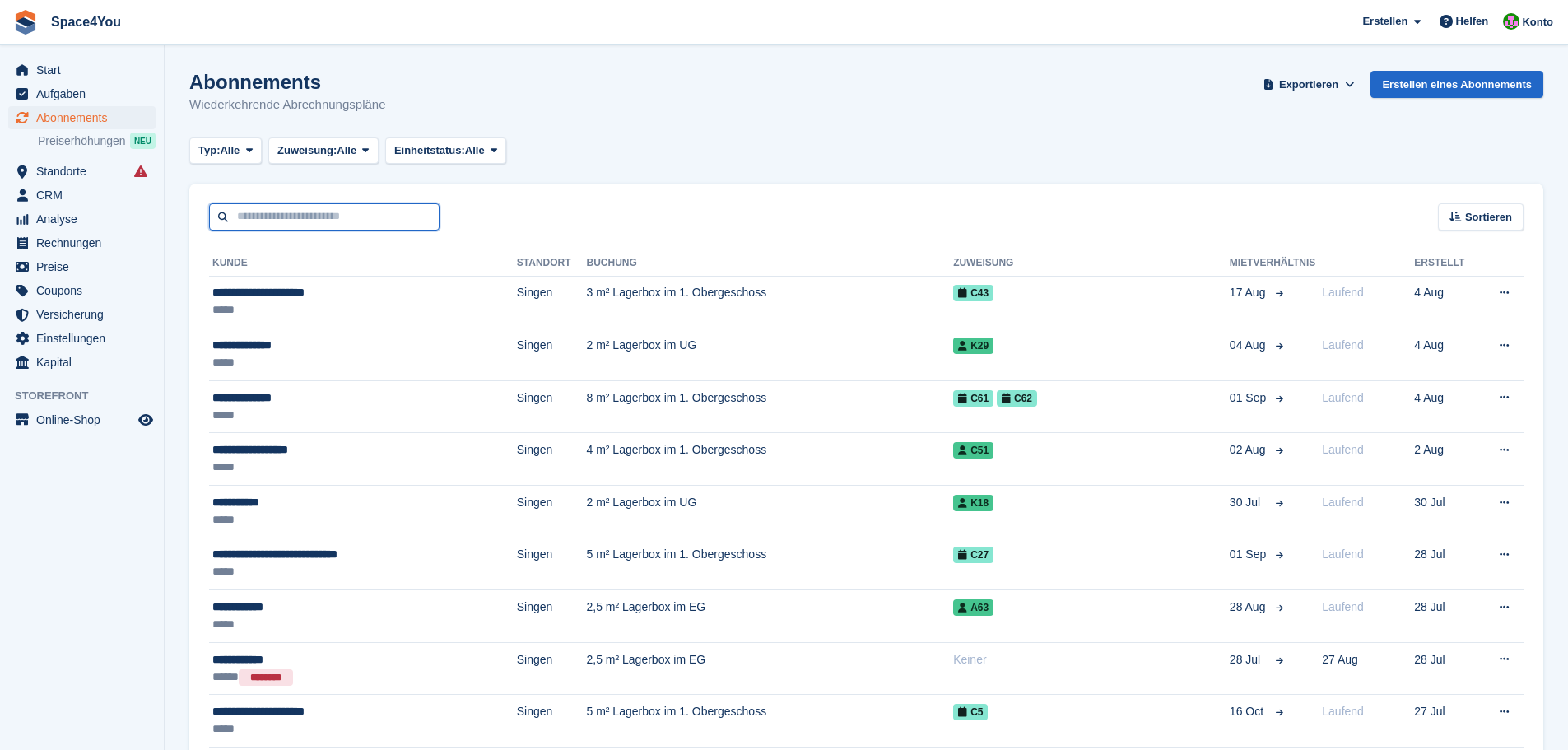 click at bounding box center (324, 217) 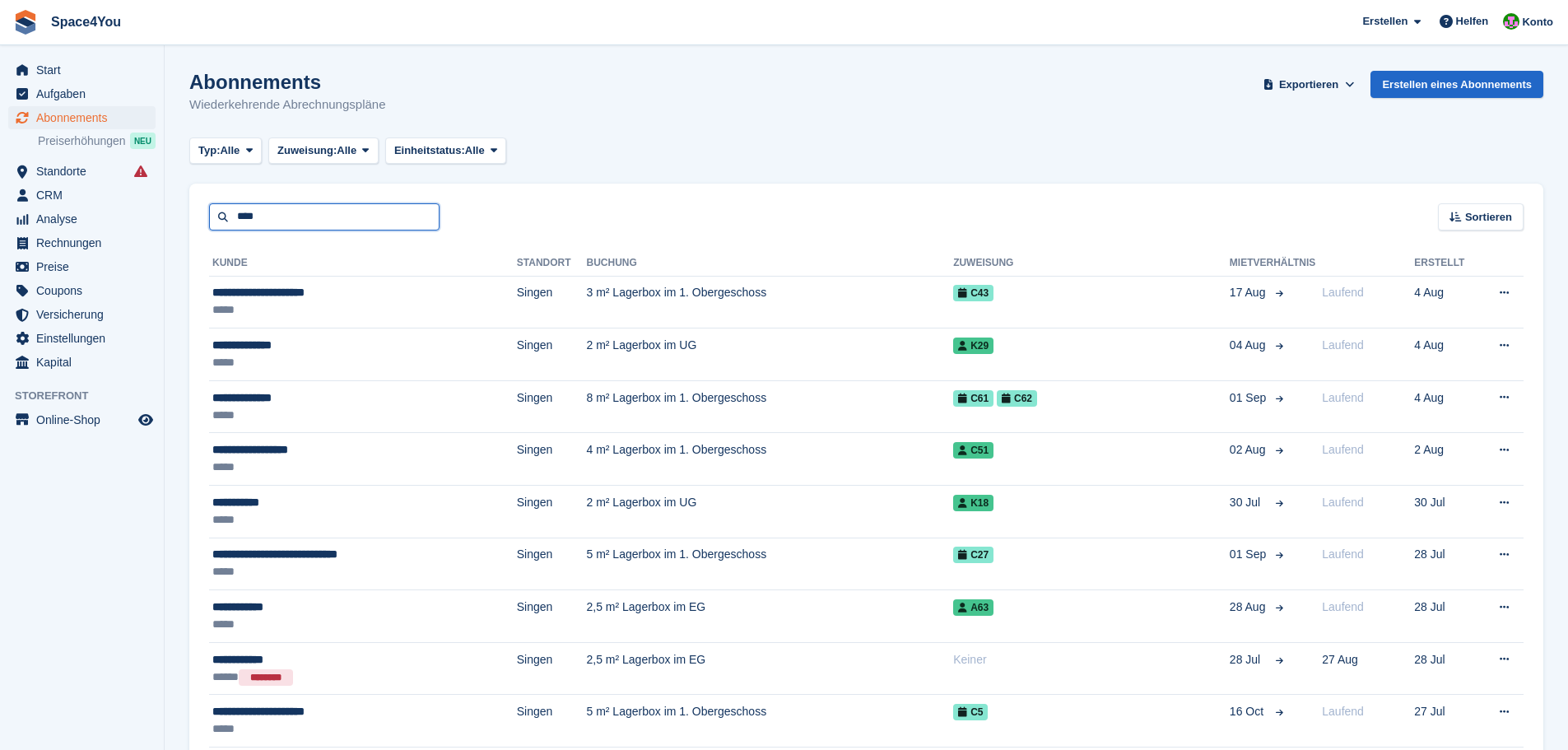 type on "****" 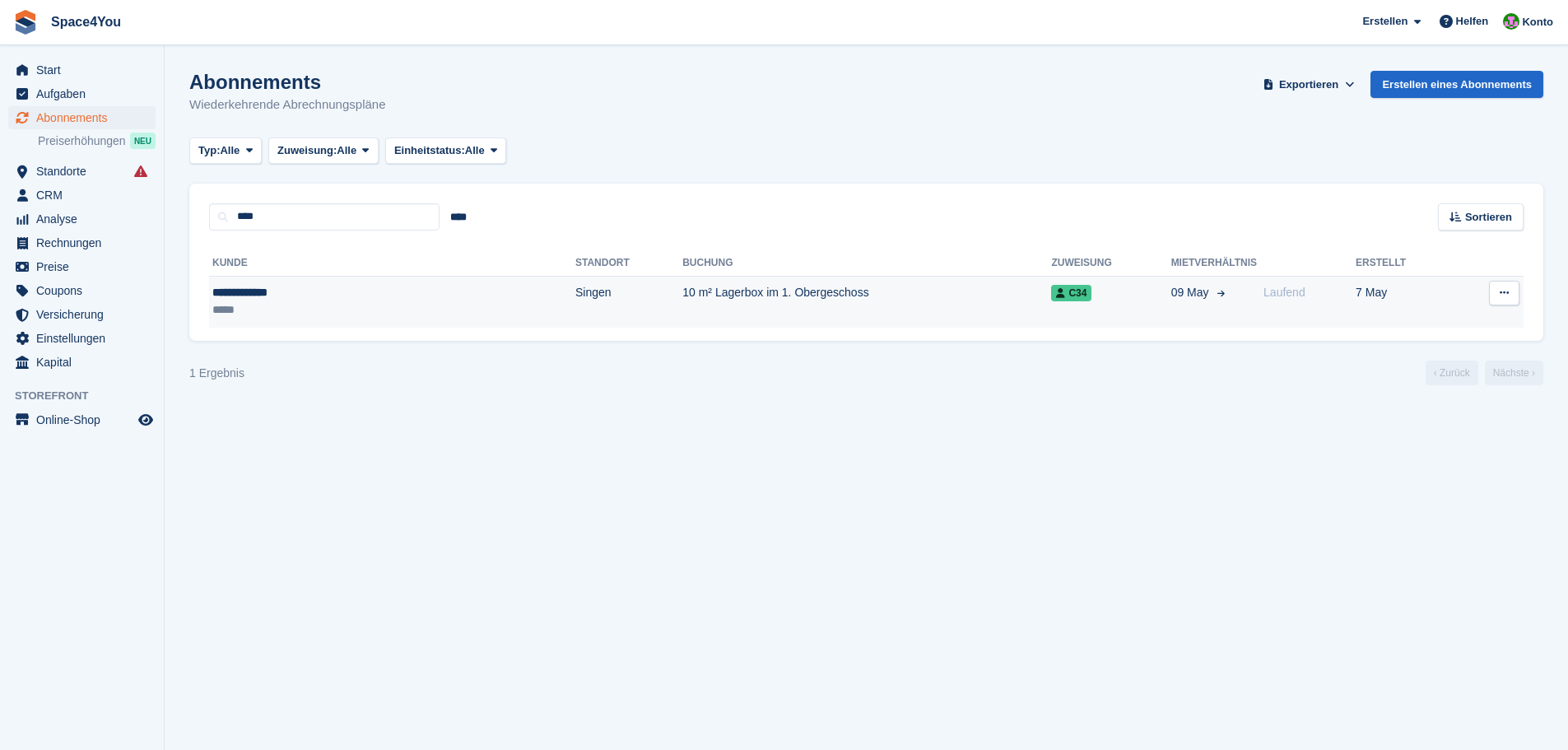 click on "*****" at bounding box center (303, 310) 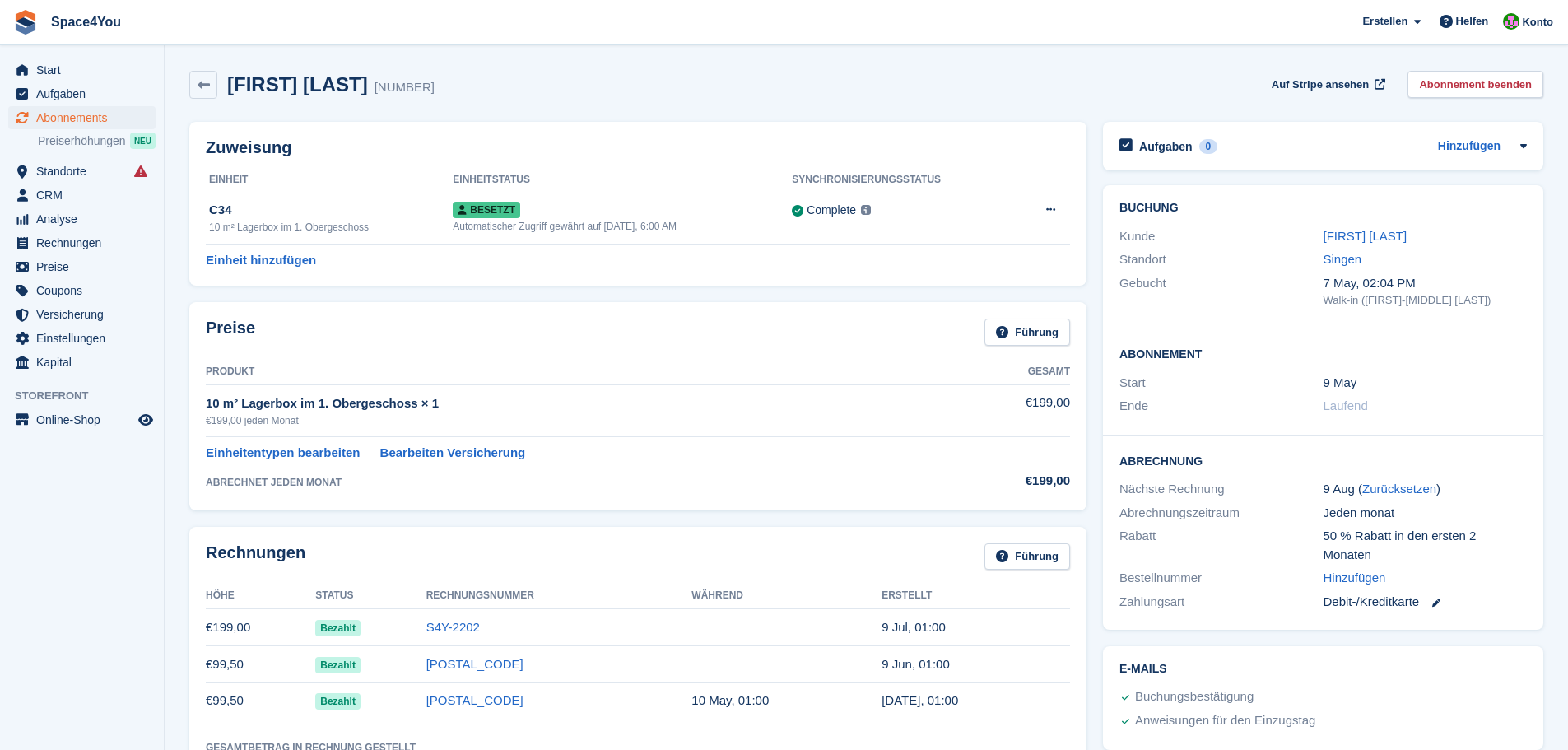 scroll, scrollTop: 0, scrollLeft: 0, axis: both 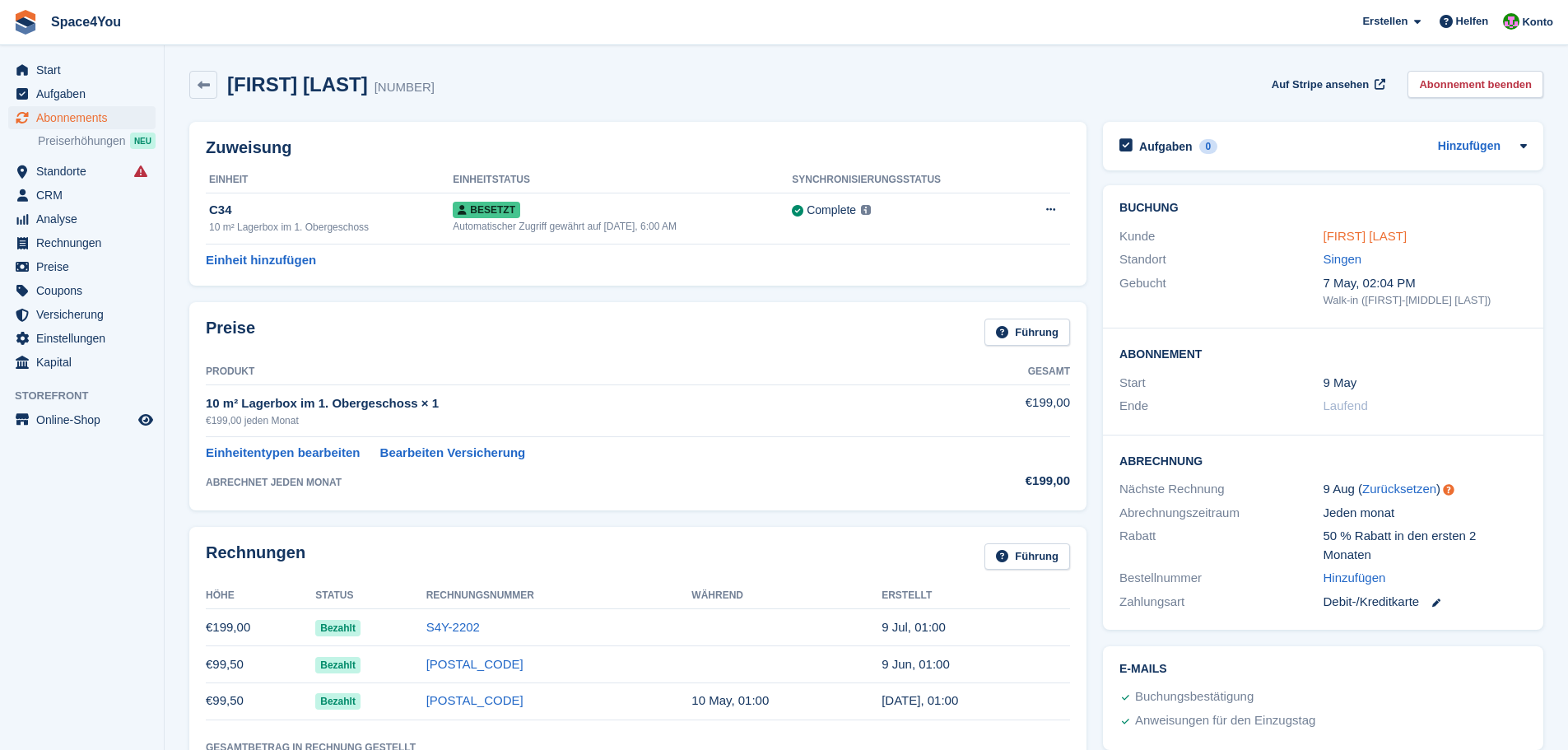 click on "[FIRST] [LAST]" at bounding box center [1366, 235] 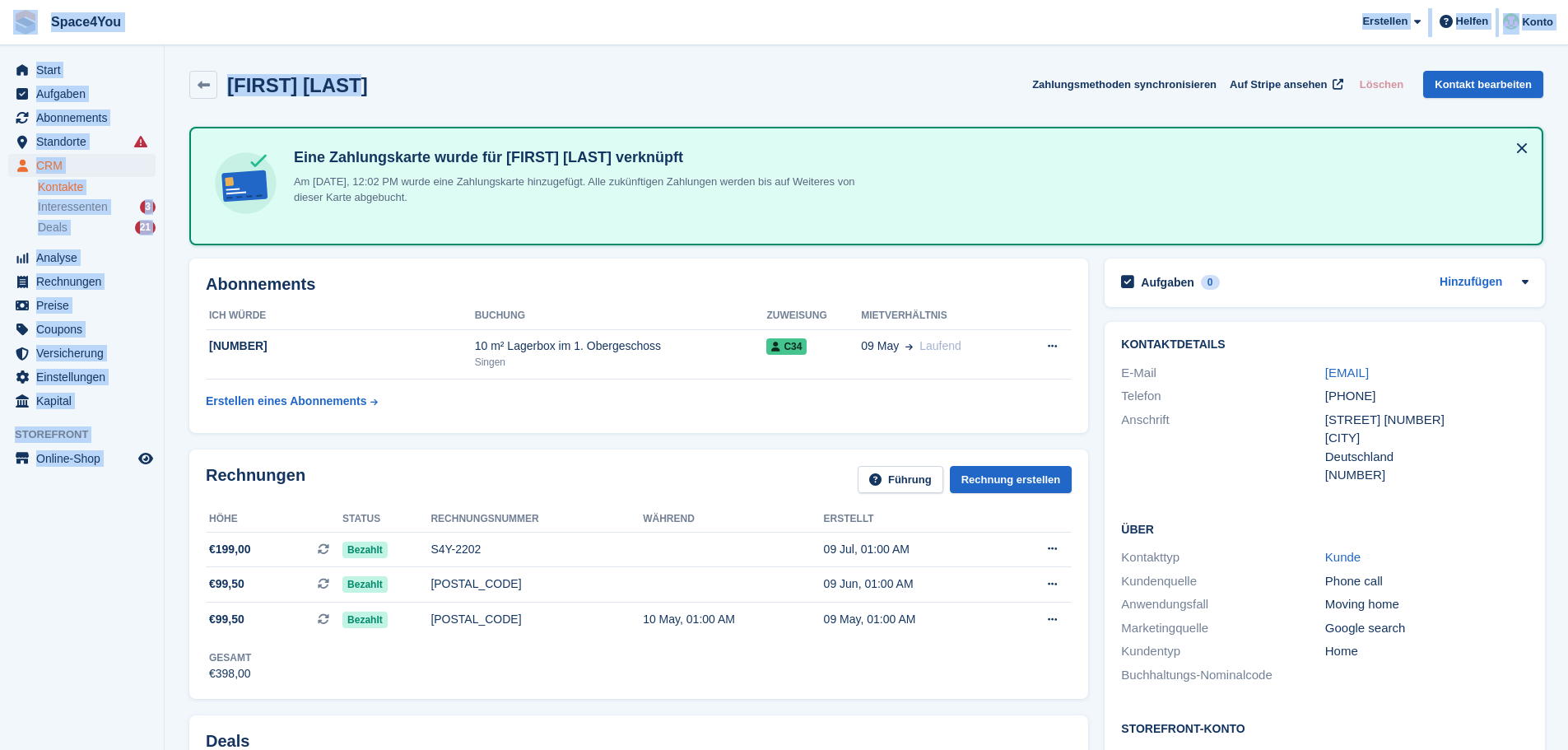drag, startPoint x: 363, startPoint y: 84, endPoint x: 2, endPoint y: 36, distance: 364.1772 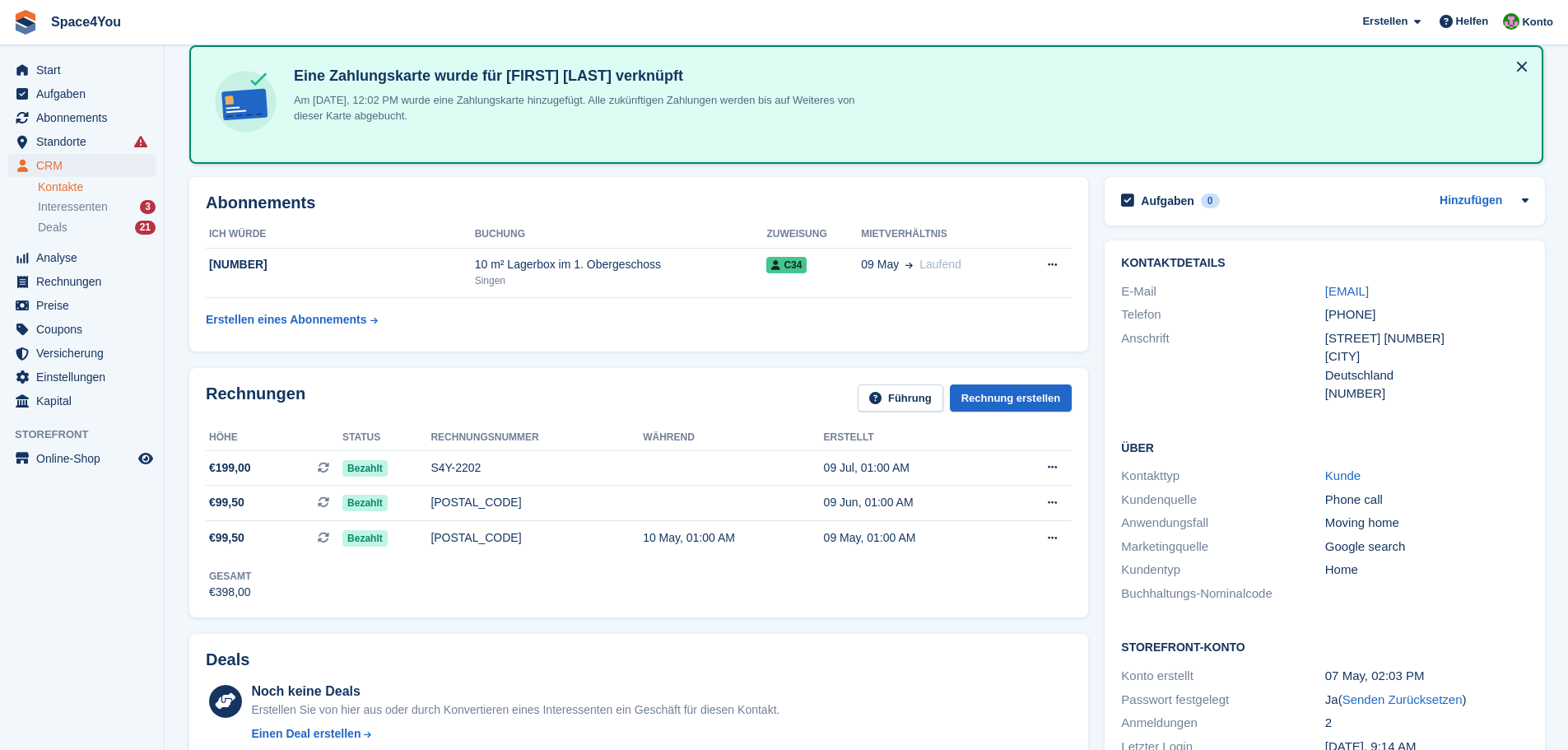 scroll, scrollTop: 0, scrollLeft: 0, axis: both 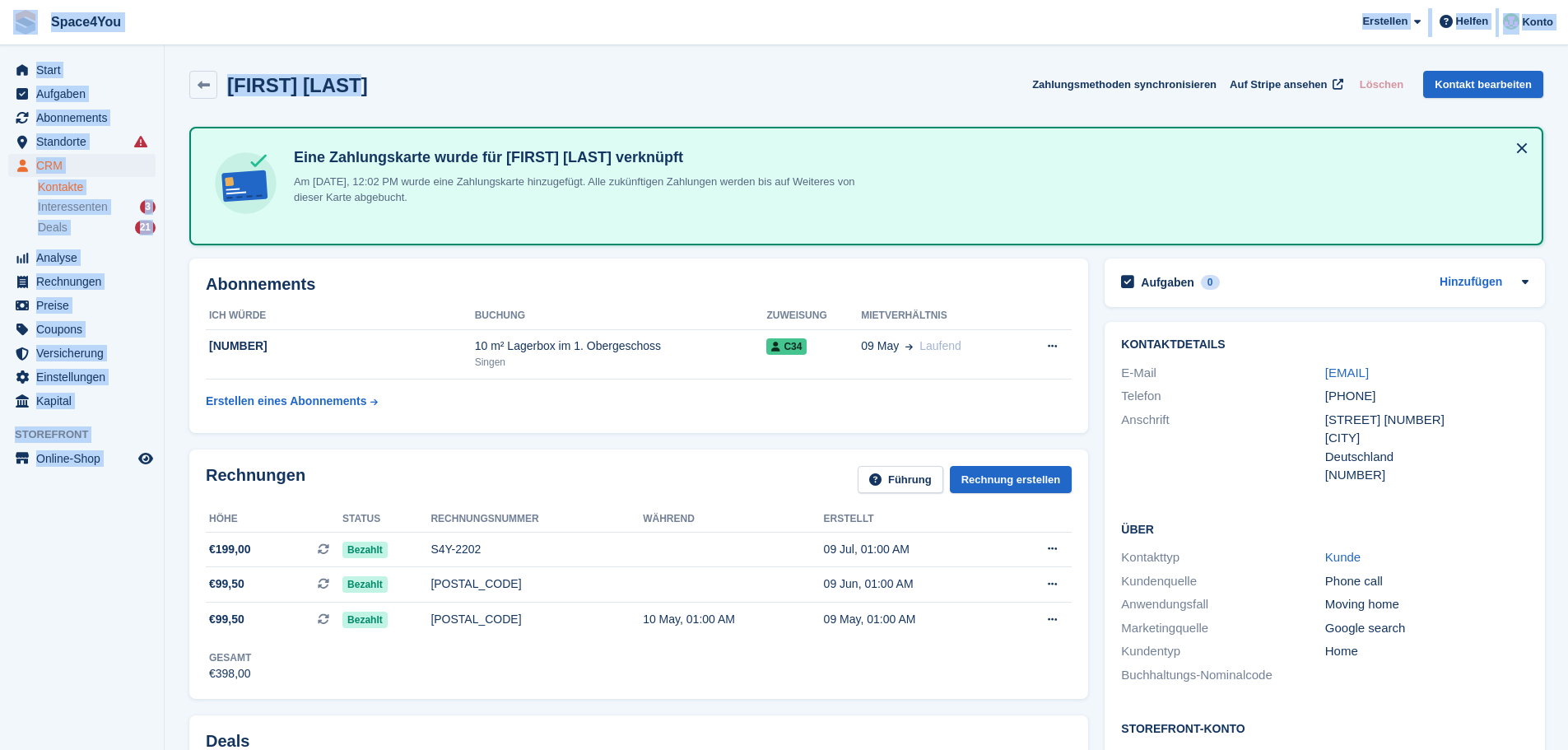 drag, startPoint x: 431, startPoint y: 82, endPoint x: 7, endPoint y: 30, distance: 427.17678 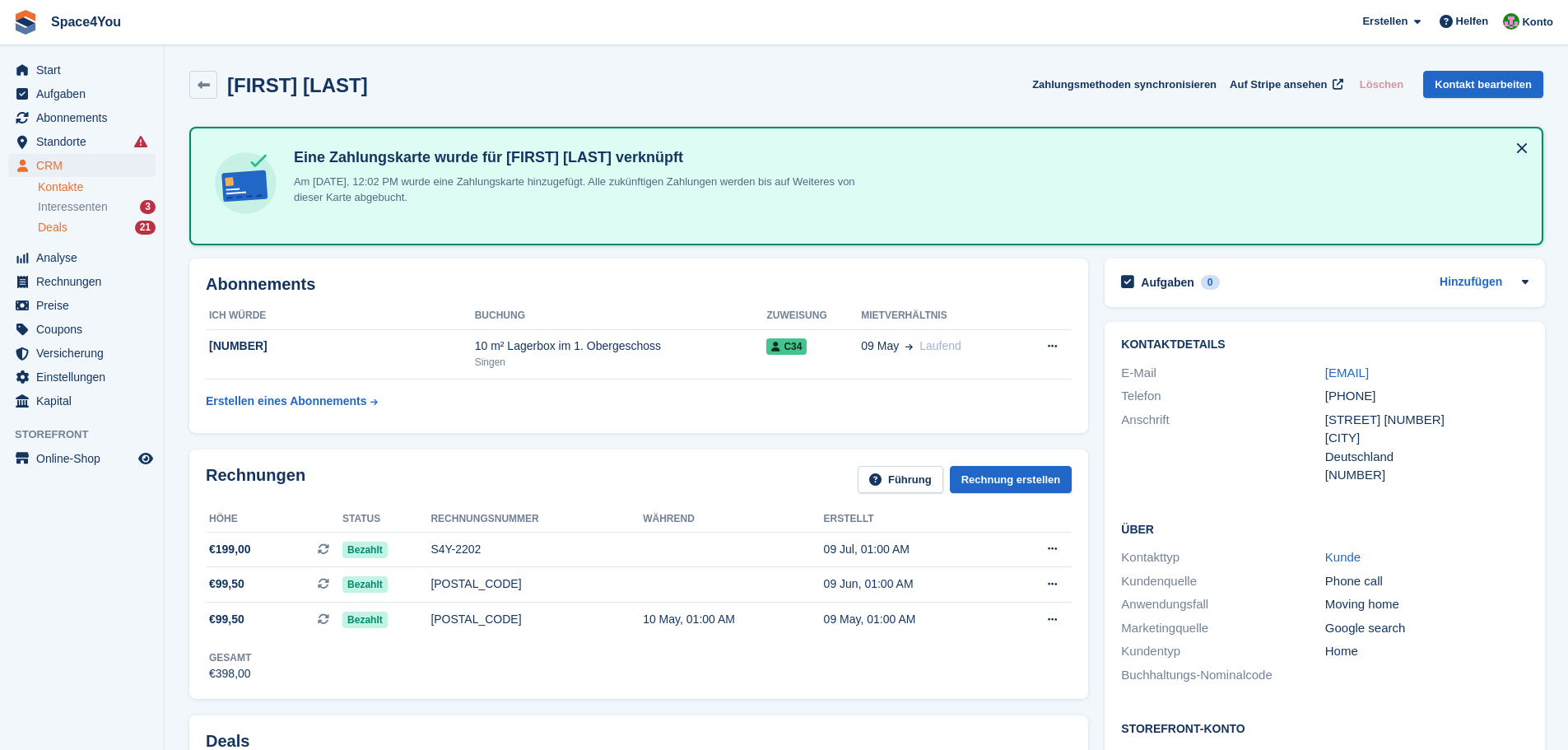 click on "Deals
21" at bounding box center [96, 227] 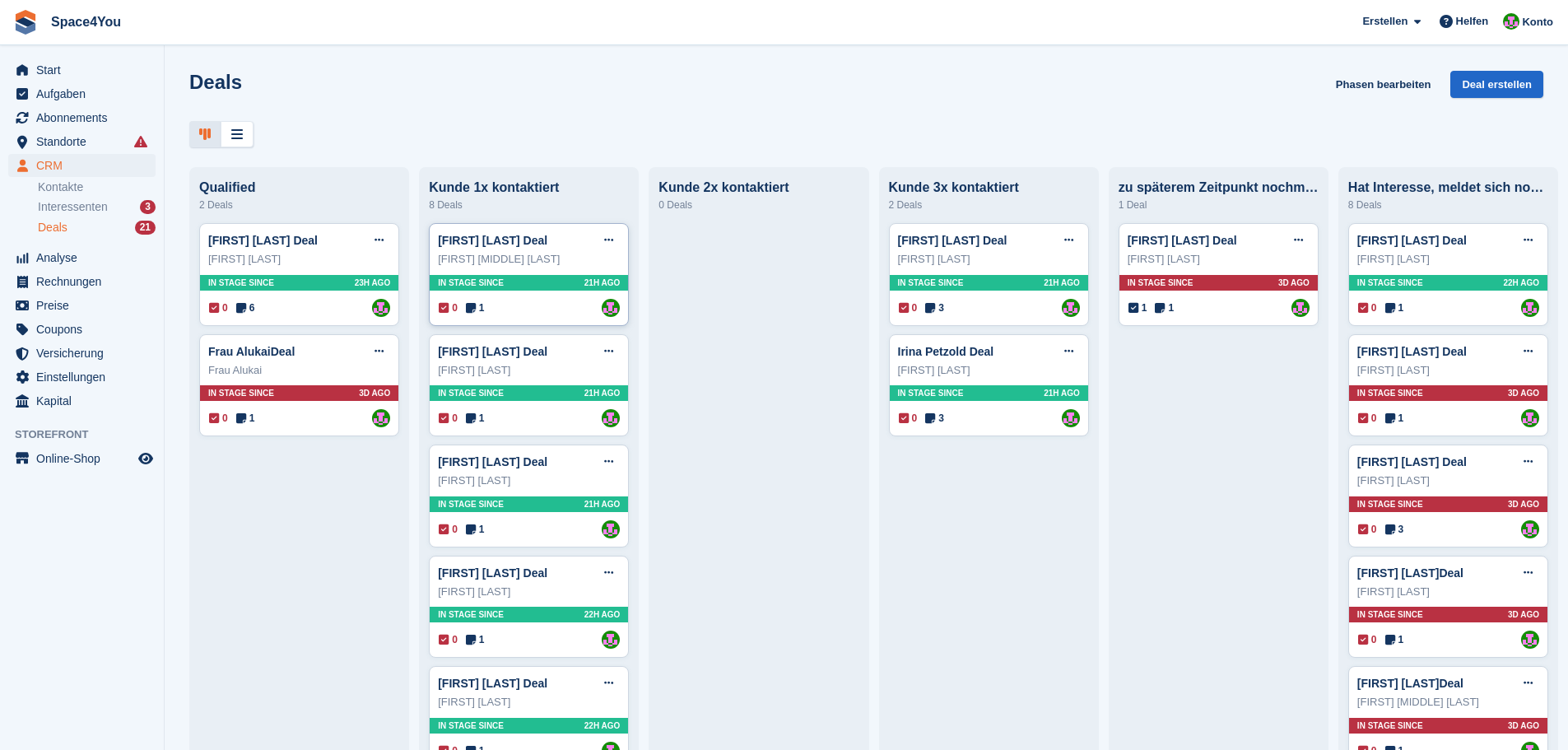 click on "Brenda Maureen Leuze" at bounding box center (528, 259) 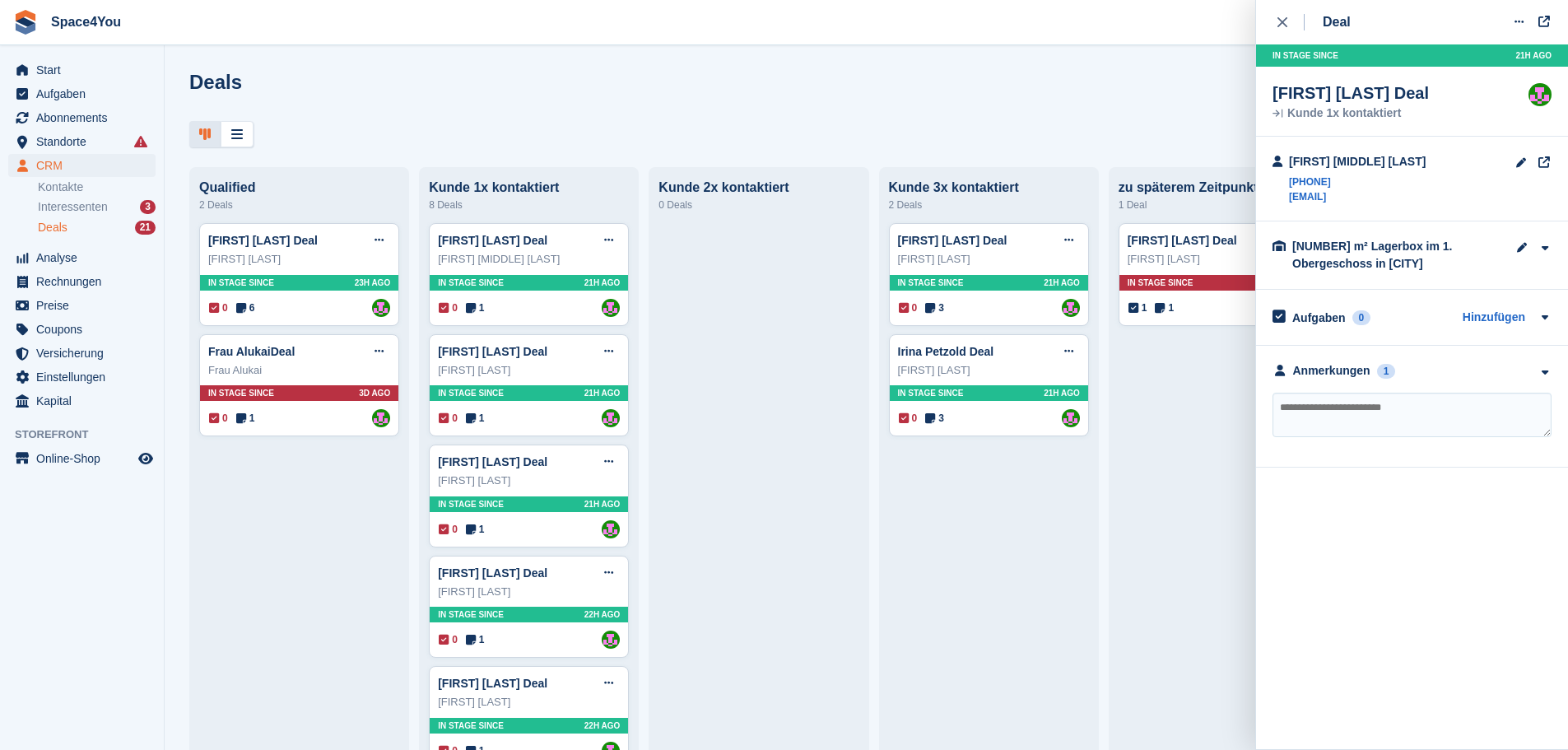 click at bounding box center [866, 134] 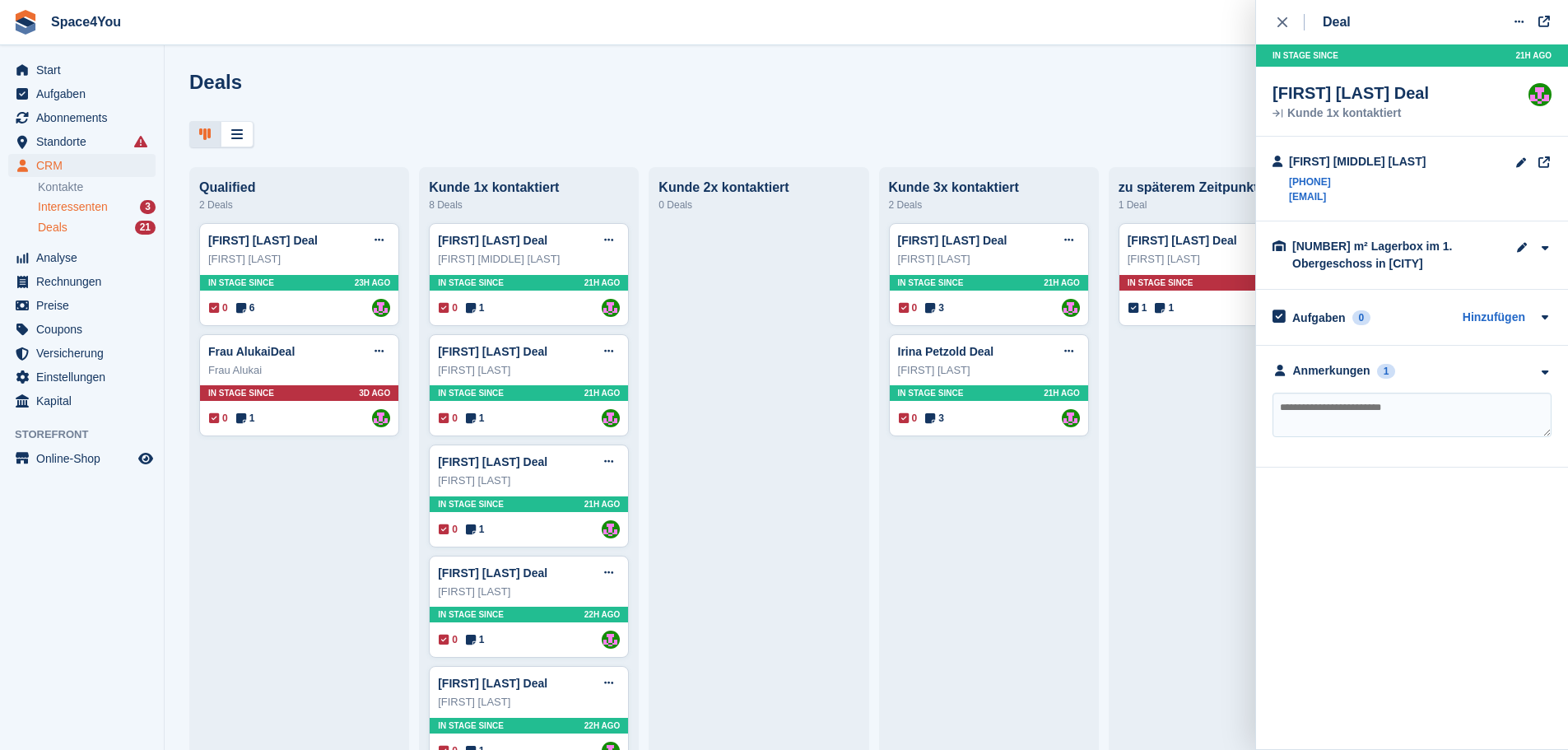 click on "Interessenten" at bounding box center (72, 207) 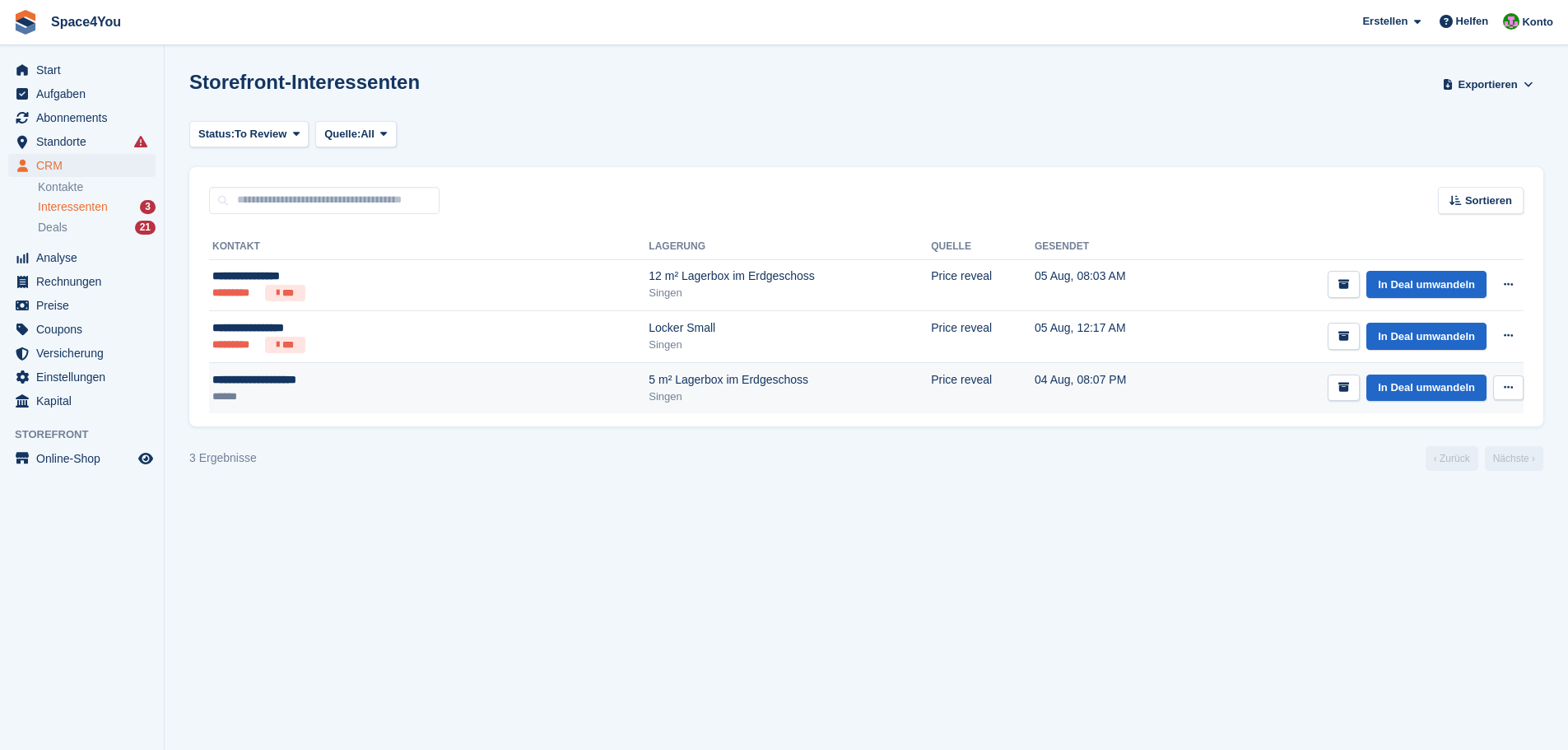 click on "******" at bounding box center [340, 397] 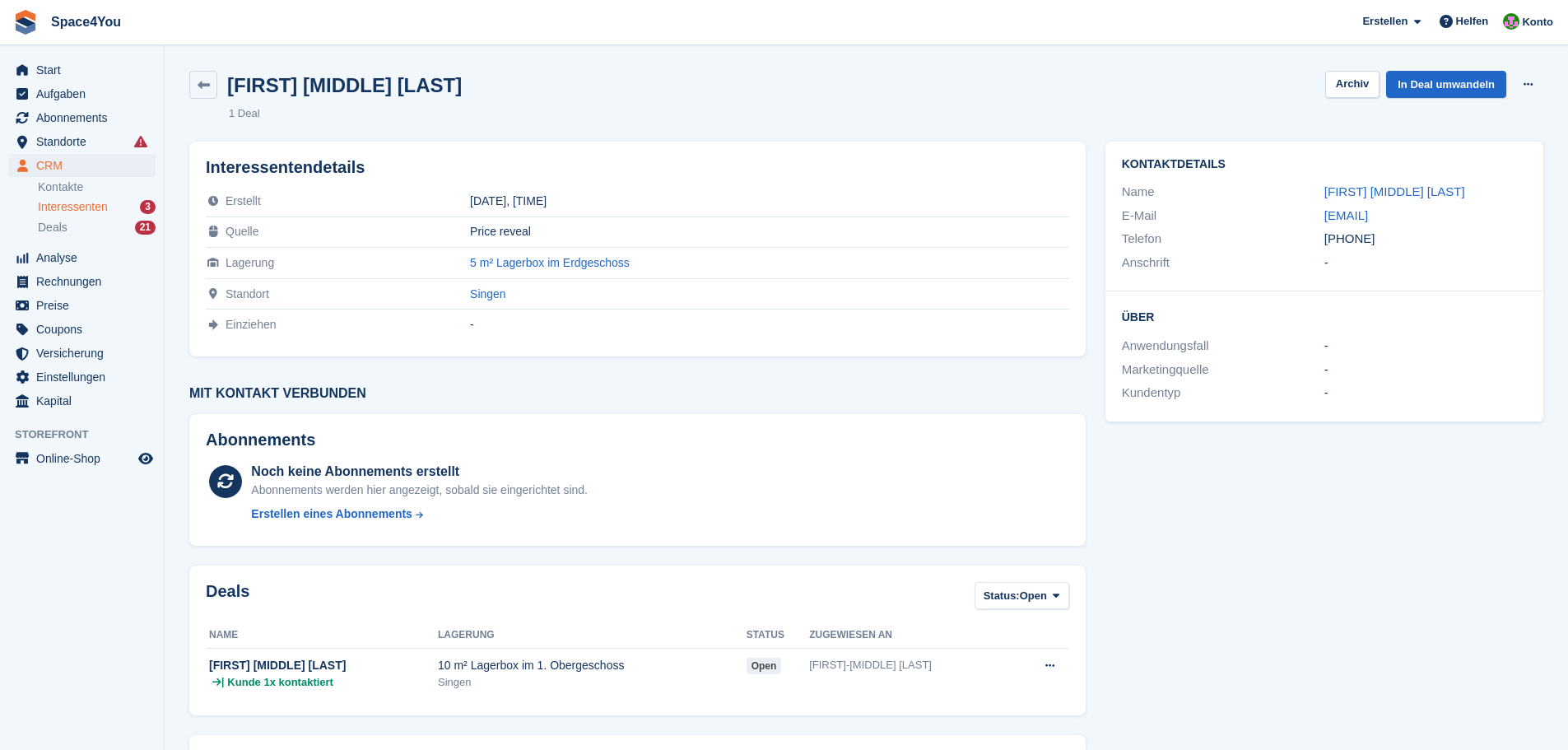 scroll, scrollTop: 0, scrollLeft: 0, axis: both 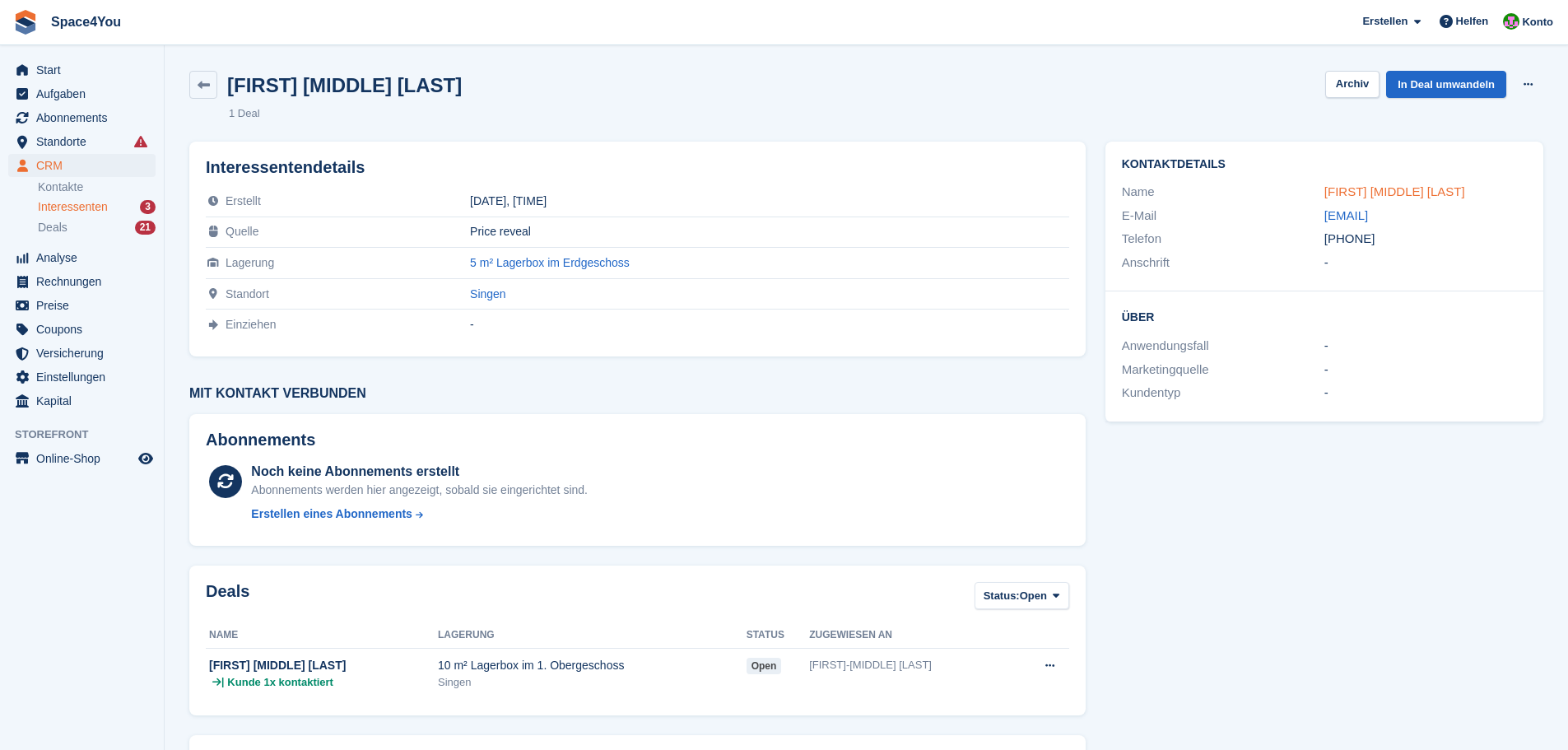 click on "[FIRST] [MIDDLE] [LAST]" at bounding box center (1394, 191) 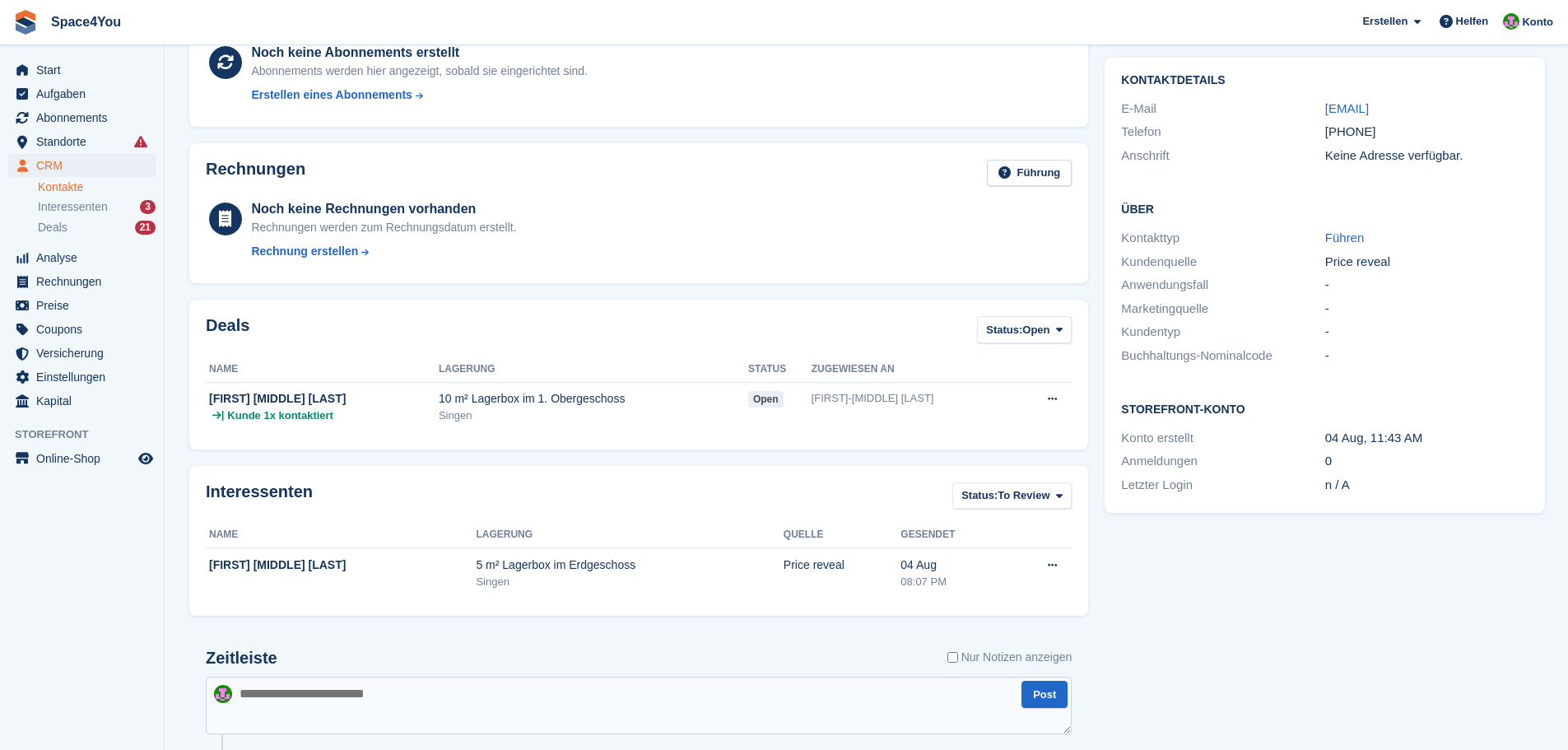 scroll, scrollTop: 0, scrollLeft: 0, axis: both 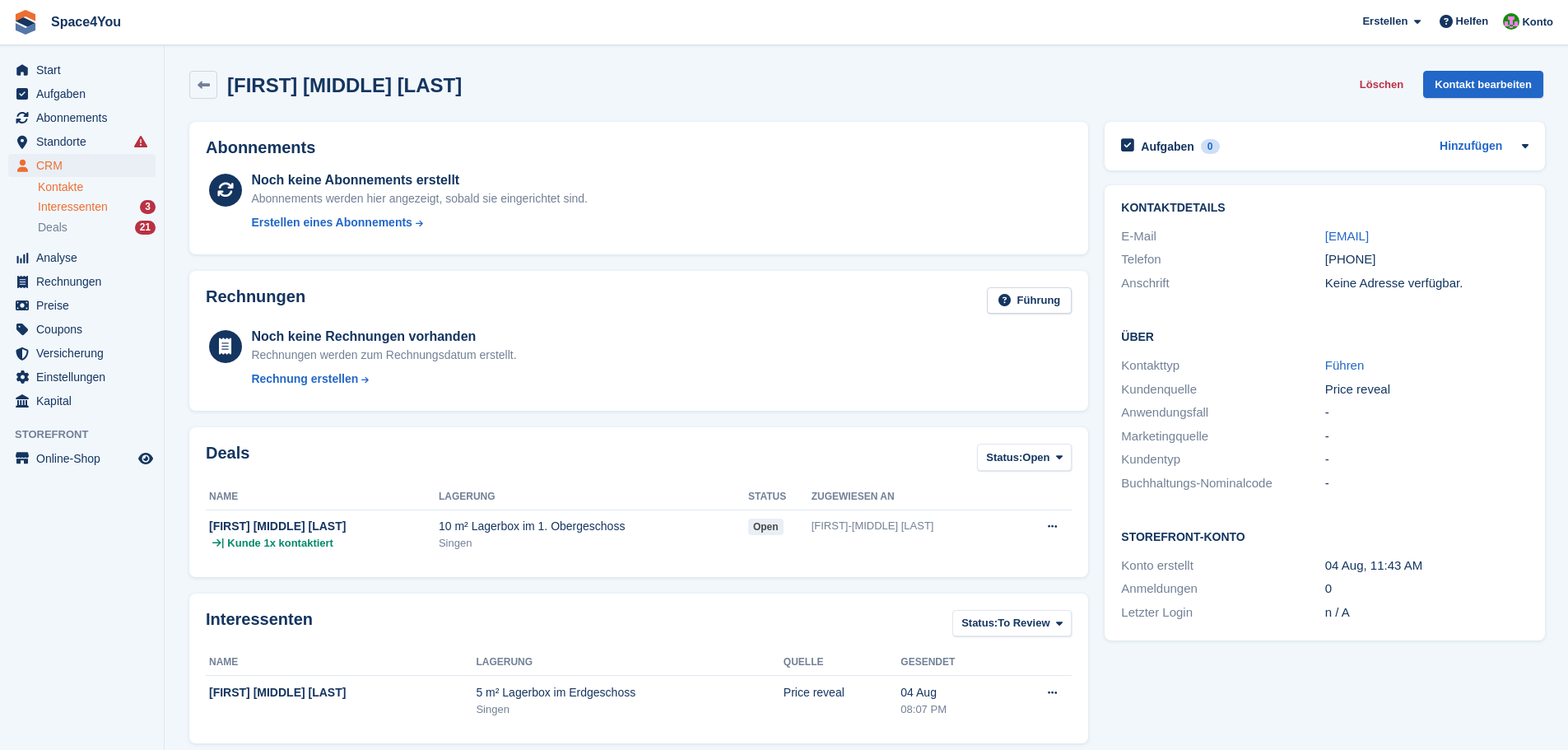 click on "Interessenten" at bounding box center [72, 207] 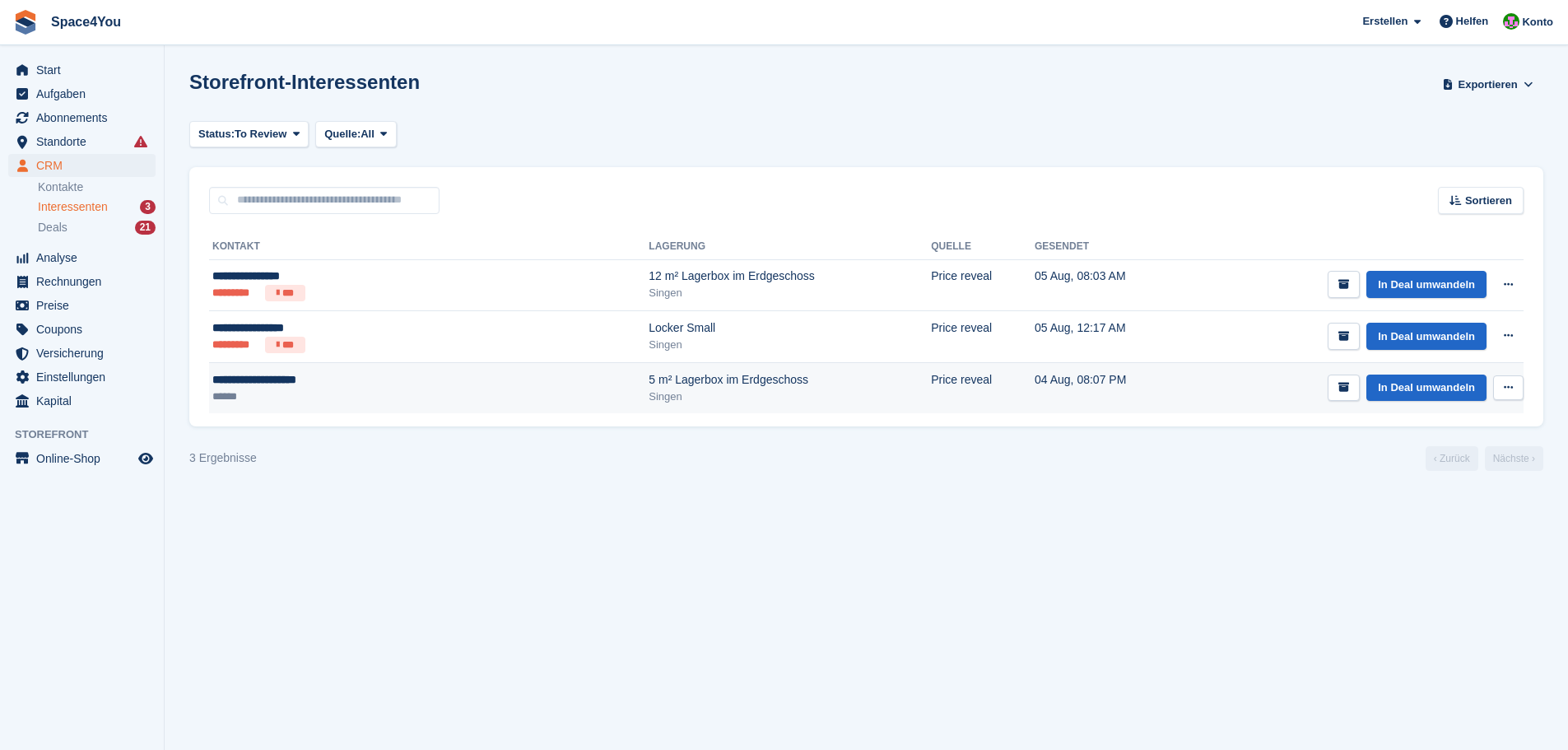 click at bounding box center (1508, 387) 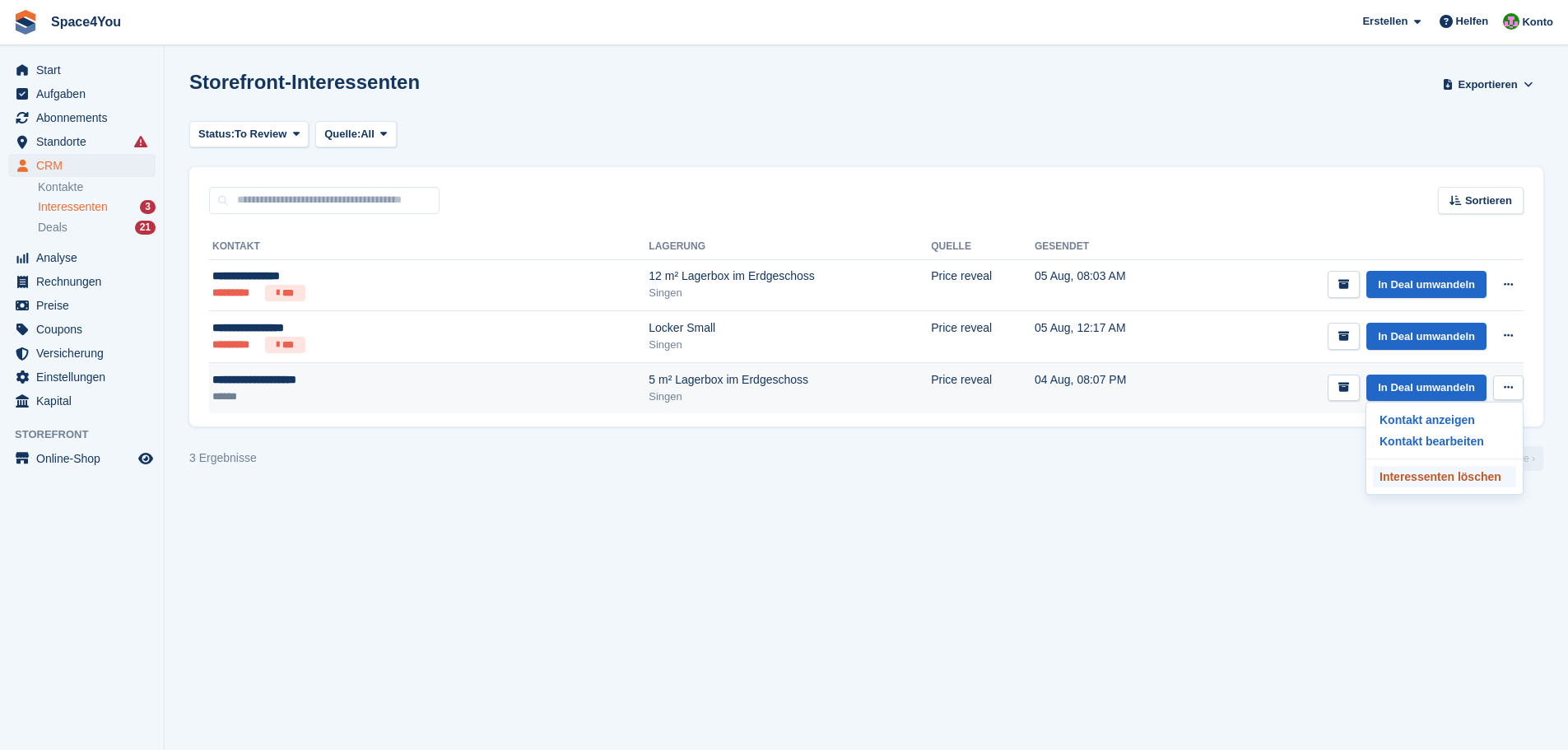 click on "Interessenten löschen" at bounding box center [1445, 477] 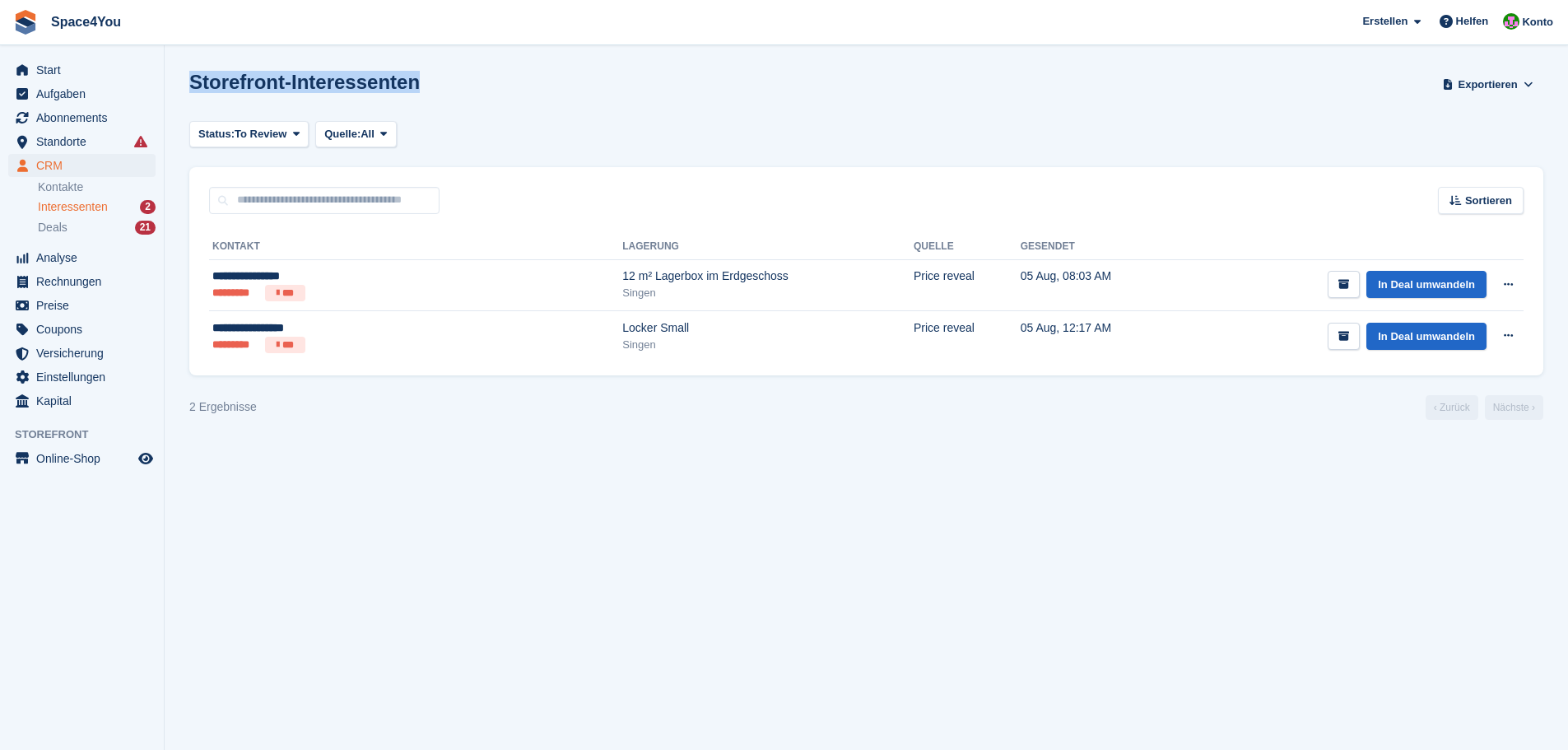 drag, startPoint x: 413, startPoint y: 81, endPoint x: 194, endPoint y: 91, distance: 219.22819 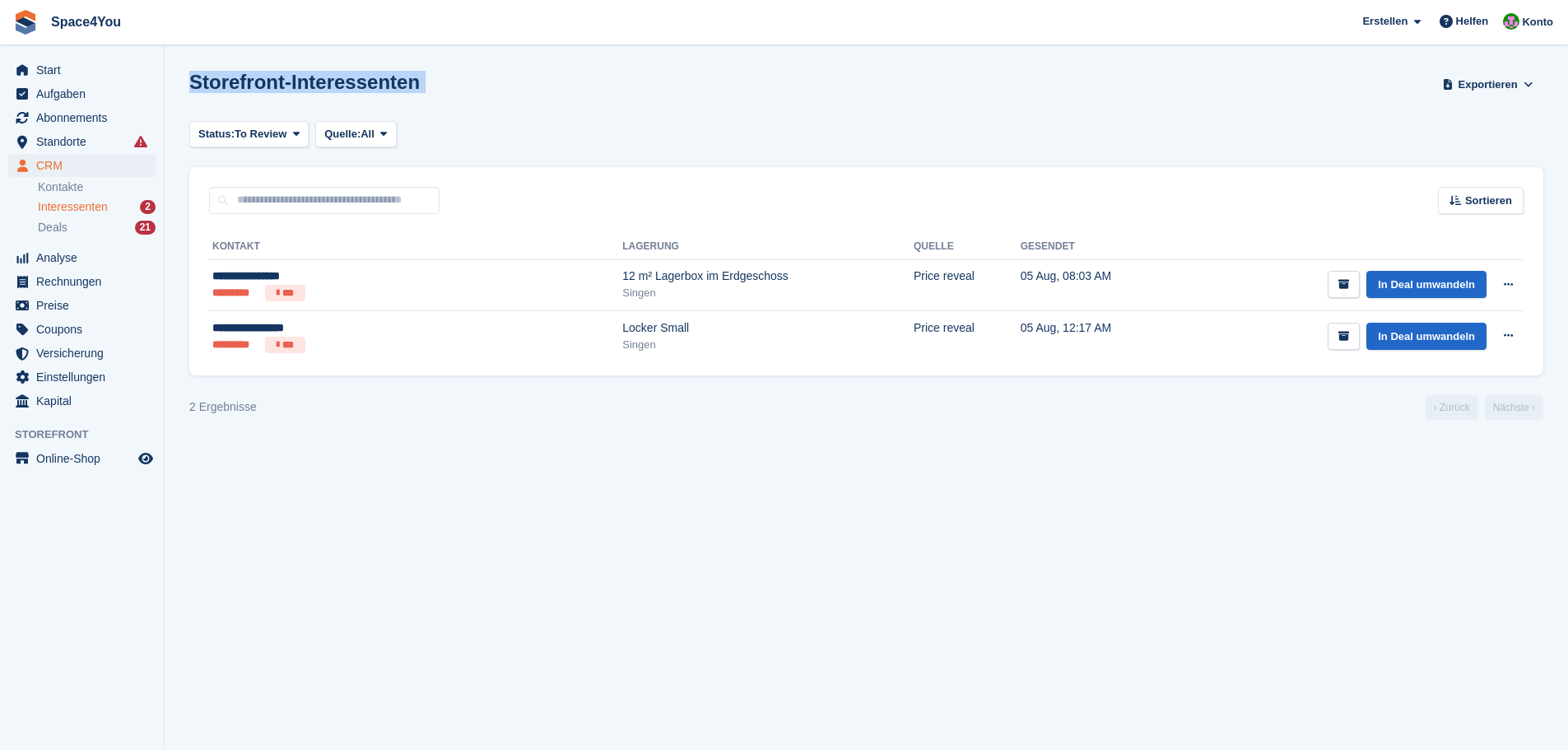 drag, startPoint x: 454, startPoint y: 90, endPoint x: 213, endPoint y: 96, distance: 241.07468 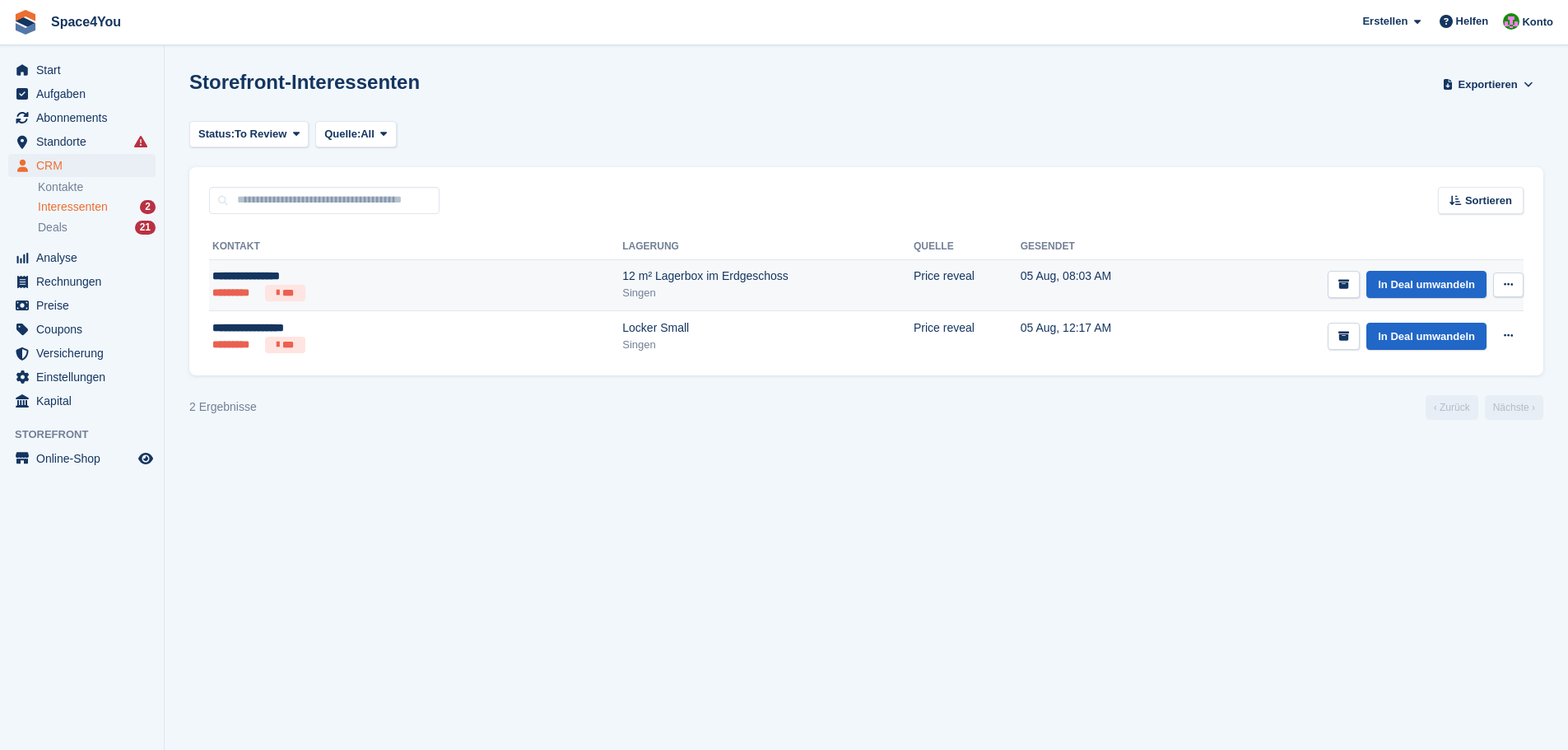 click on "Price reveal" at bounding box center [967, 285] 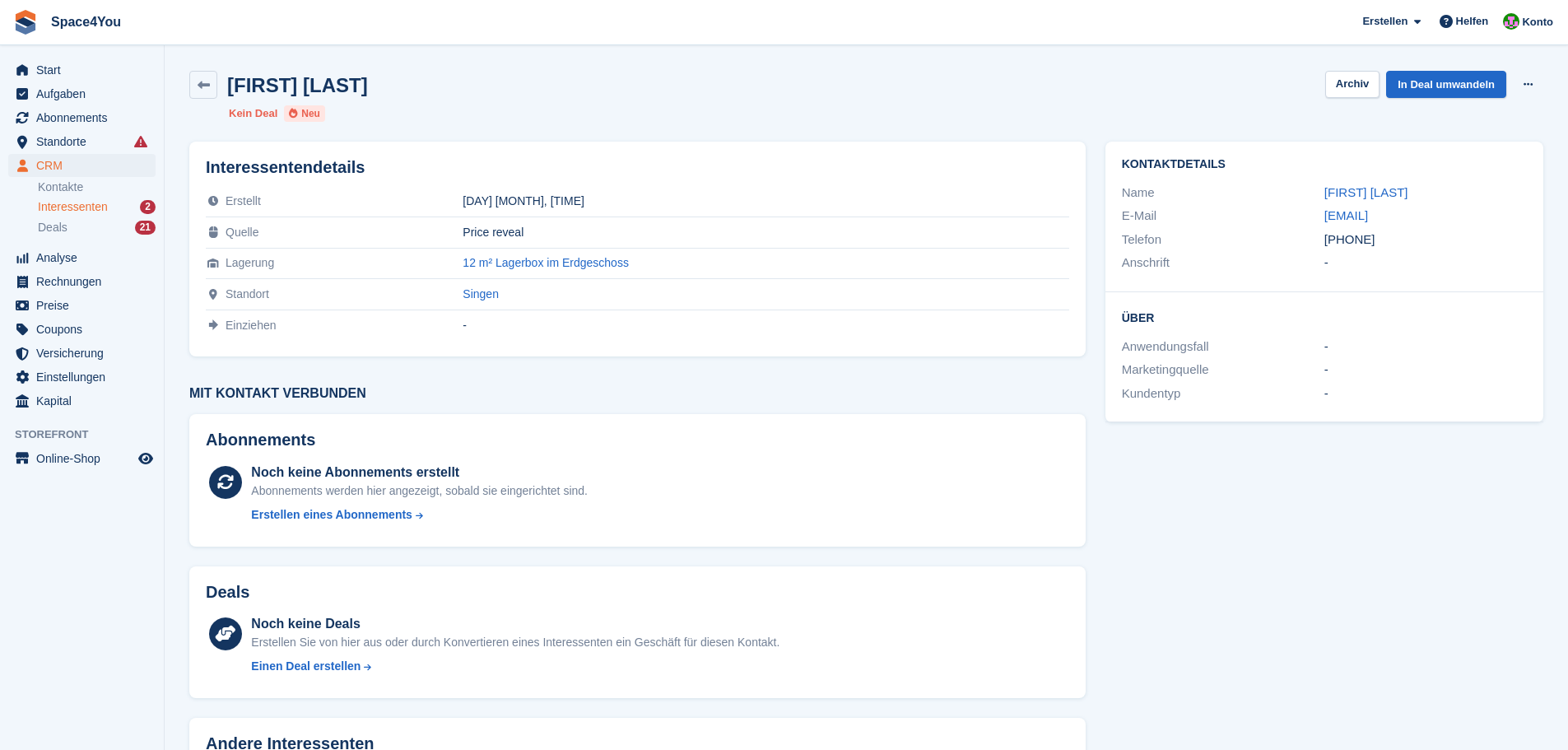 scroll, scrollTop: 0, scrollLeft: 0, axis: both 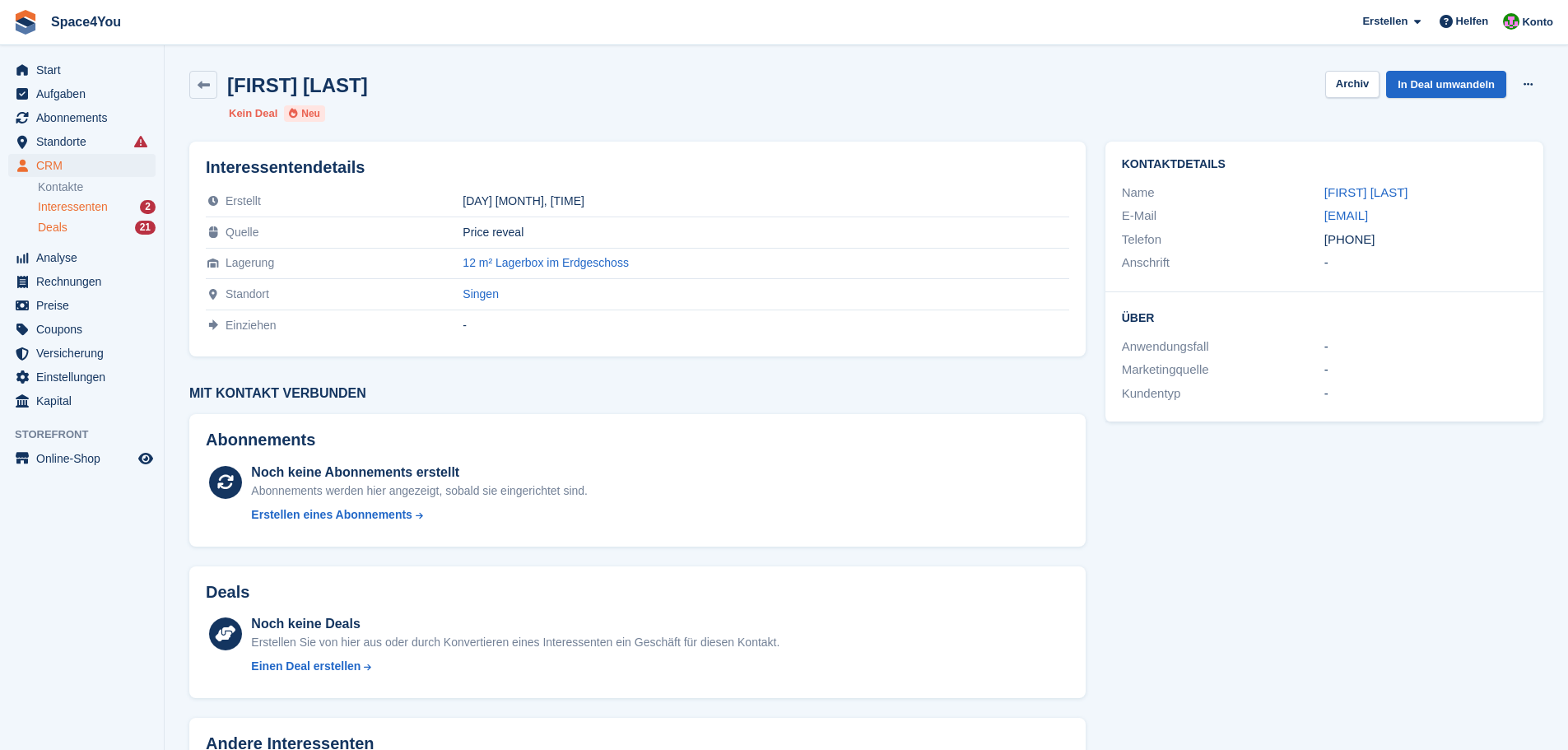 click on "Deals
21" at bounding box center [96, 227] 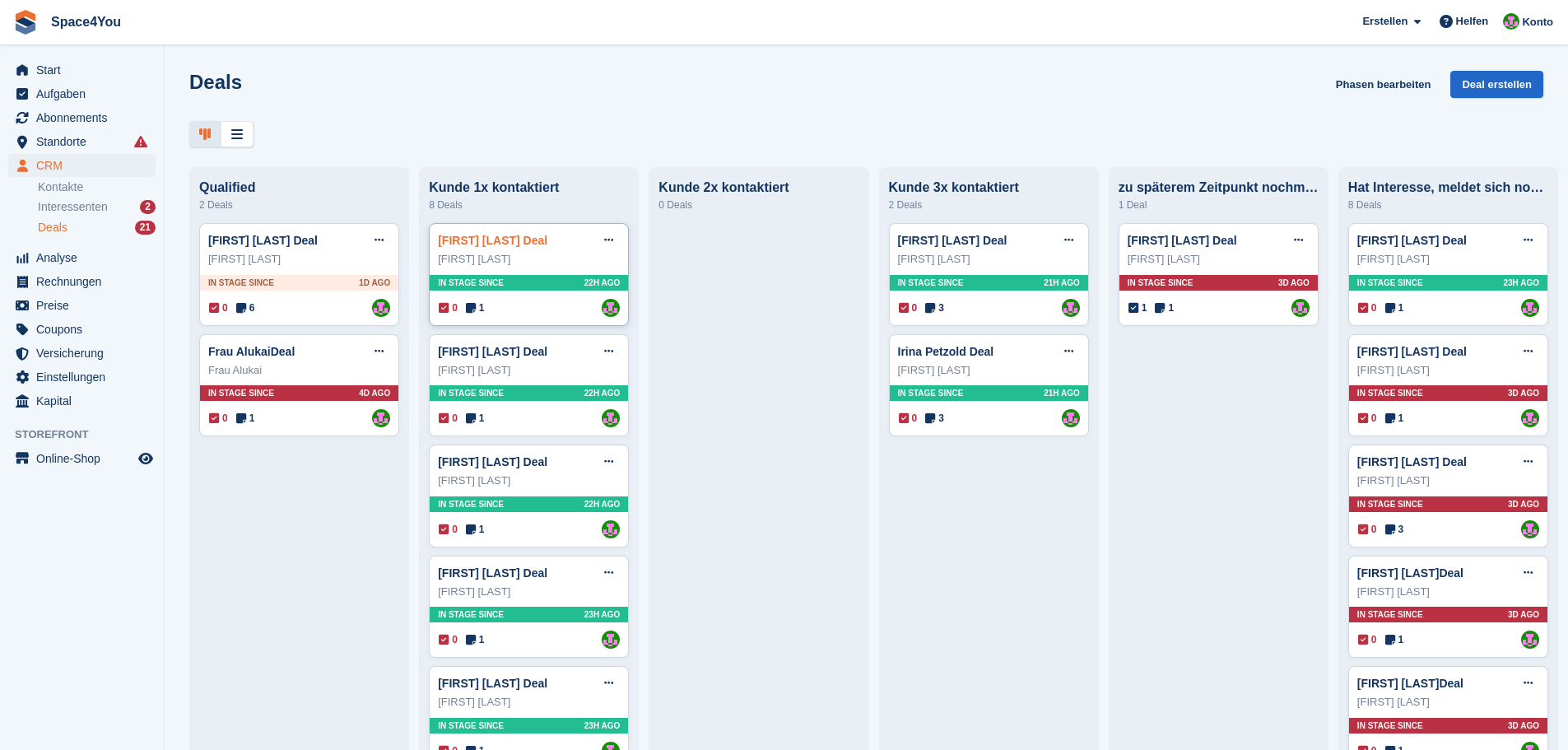 click on "Brenda Leuze Deal" at bounding box center [492, 240] 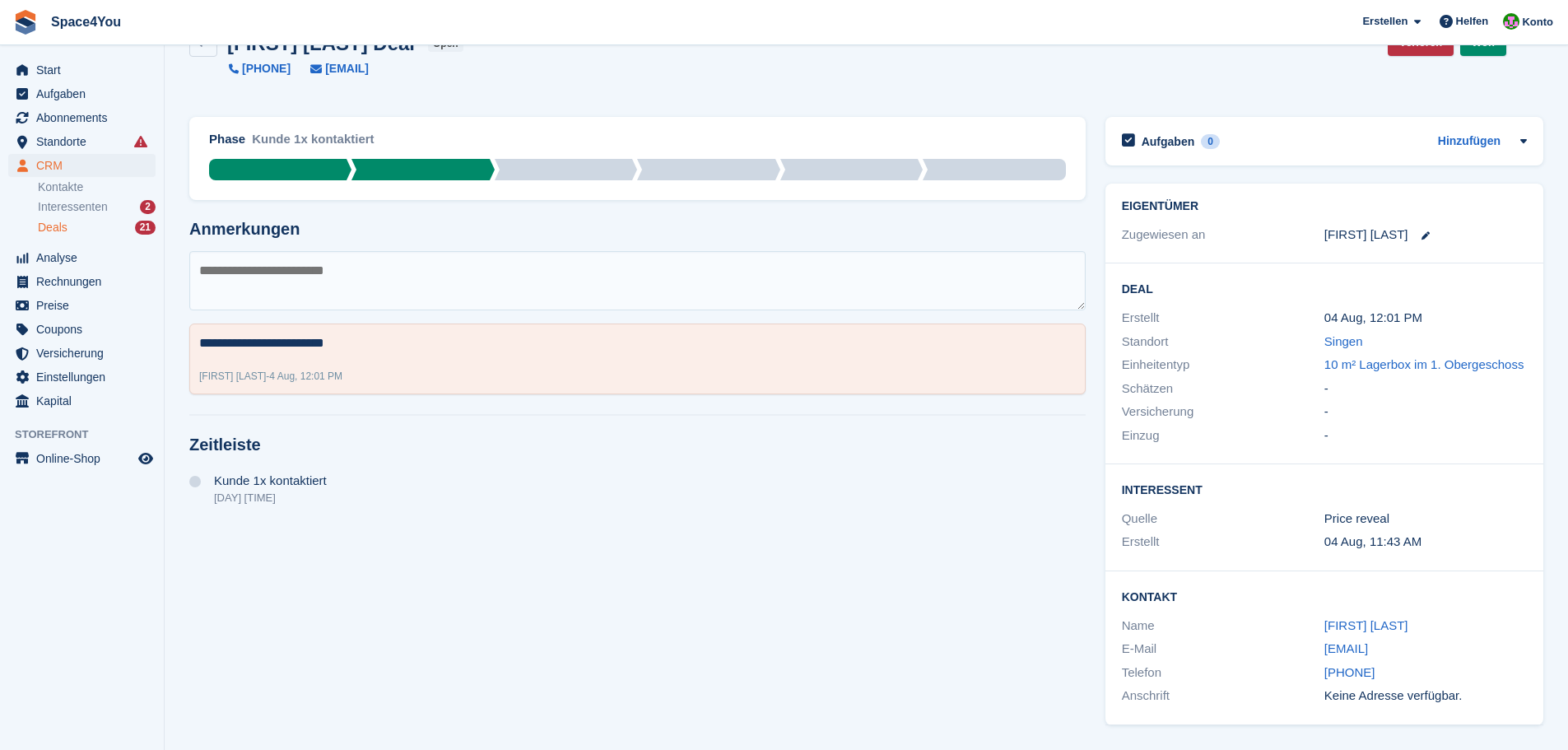 scroll, scrollTop: 0, scrollLeft: 0, axis: both 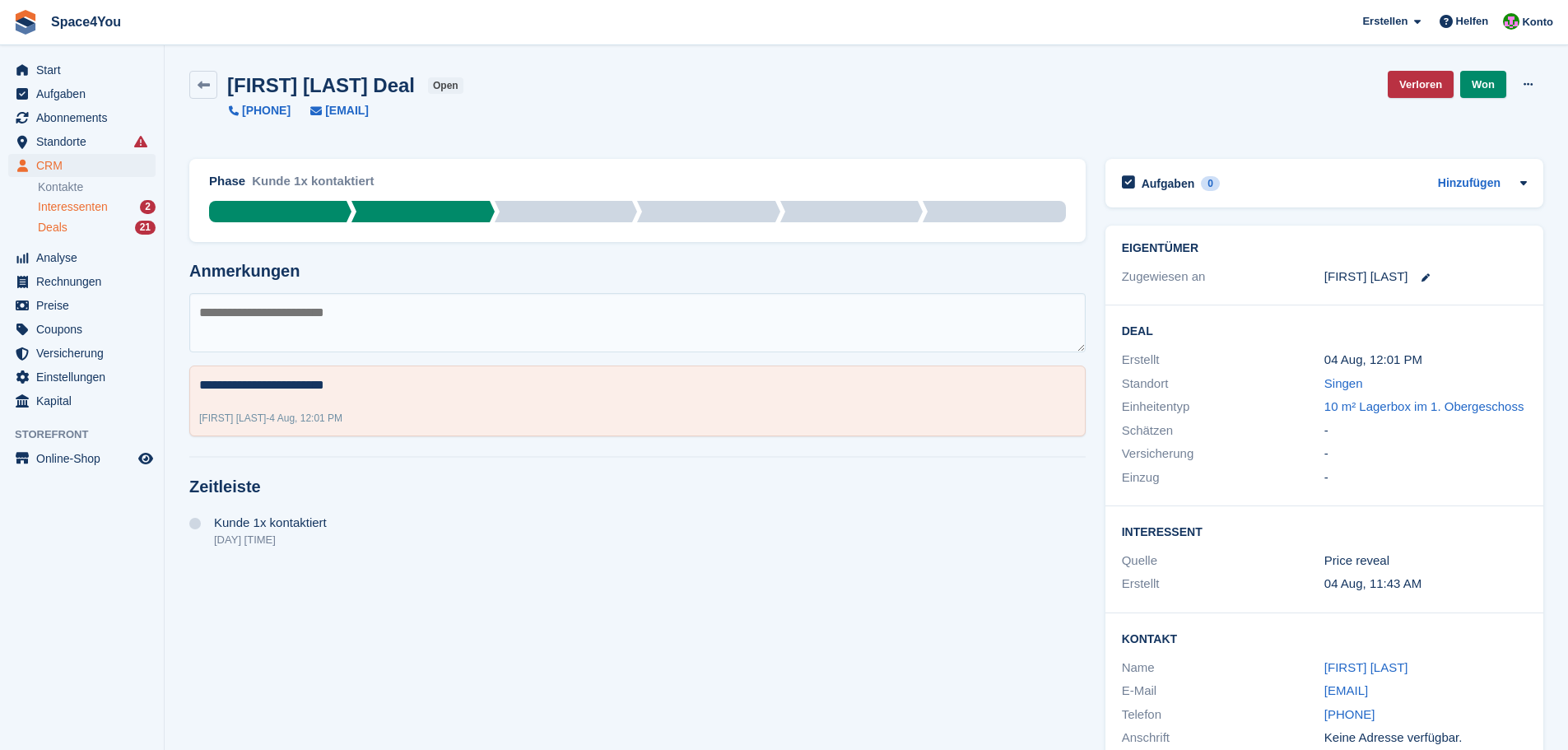 click on "Interessenten" at bounding box center (72, 207) 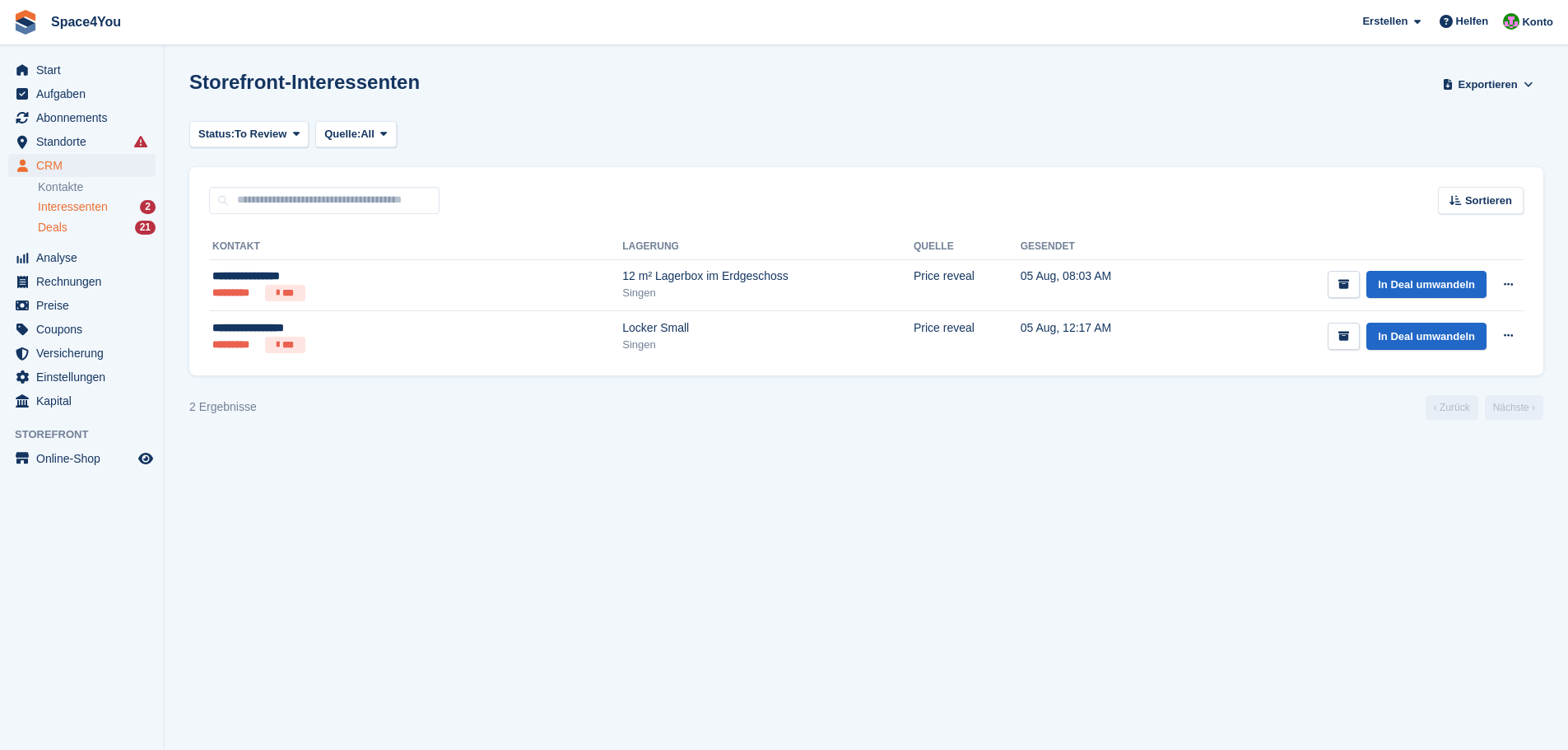 click on "Deals
21" at bounding box center (96, 227) 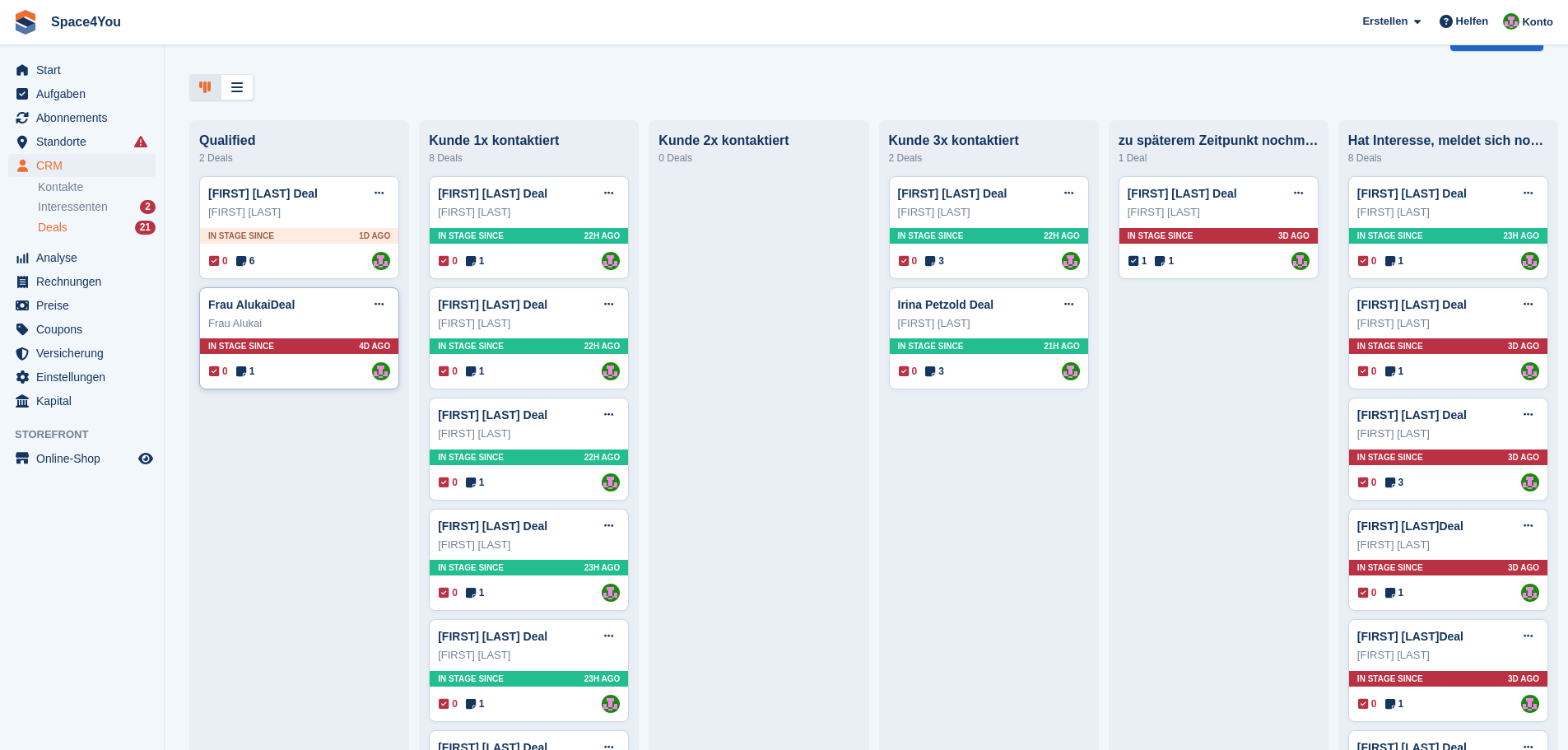 scroll, scrollTop: 0, scrollLeft: 0, axis: both 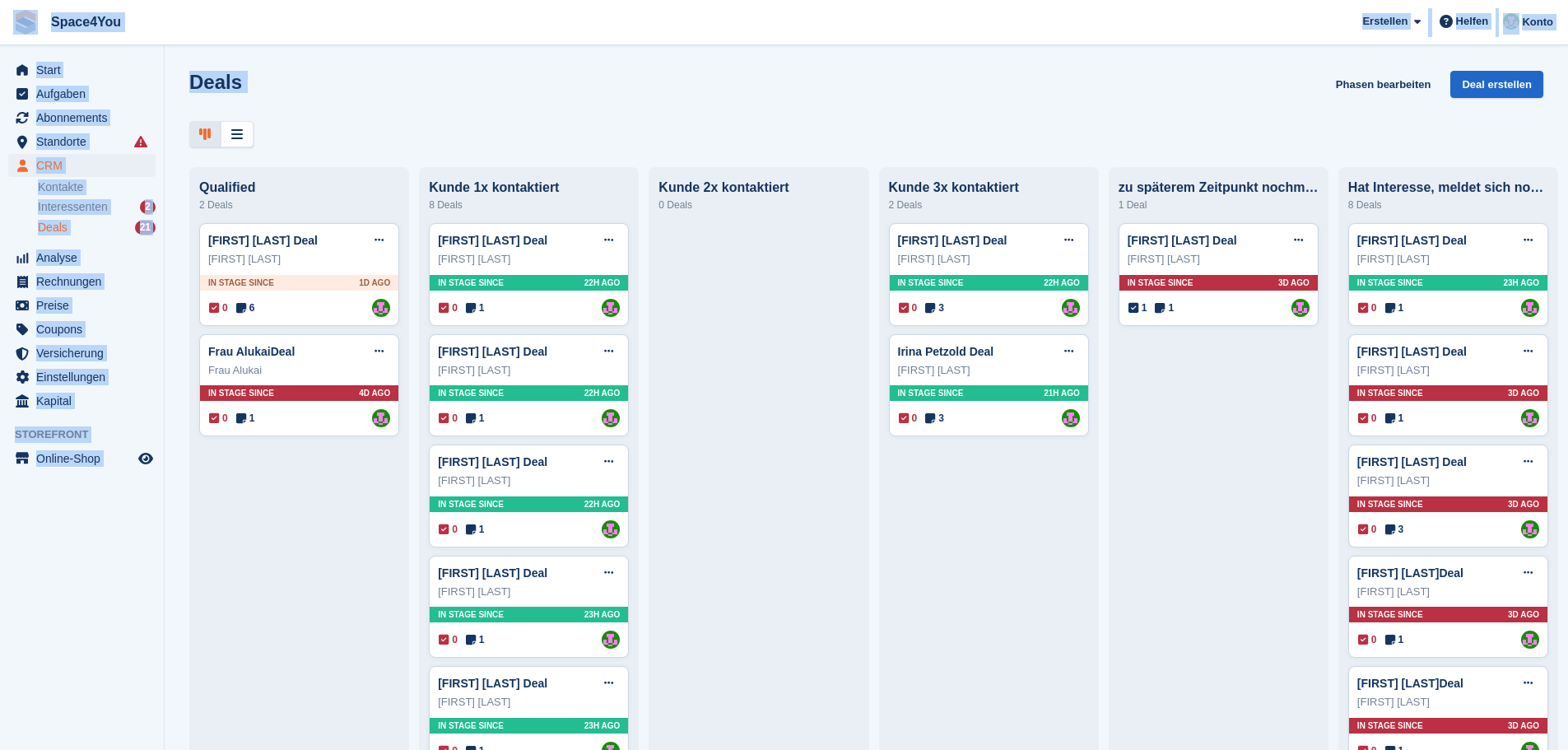 drag, startPoint x: 301, startPoint y: 132, endPoint x: 0, endPoint y: 18, distance: 321.86488 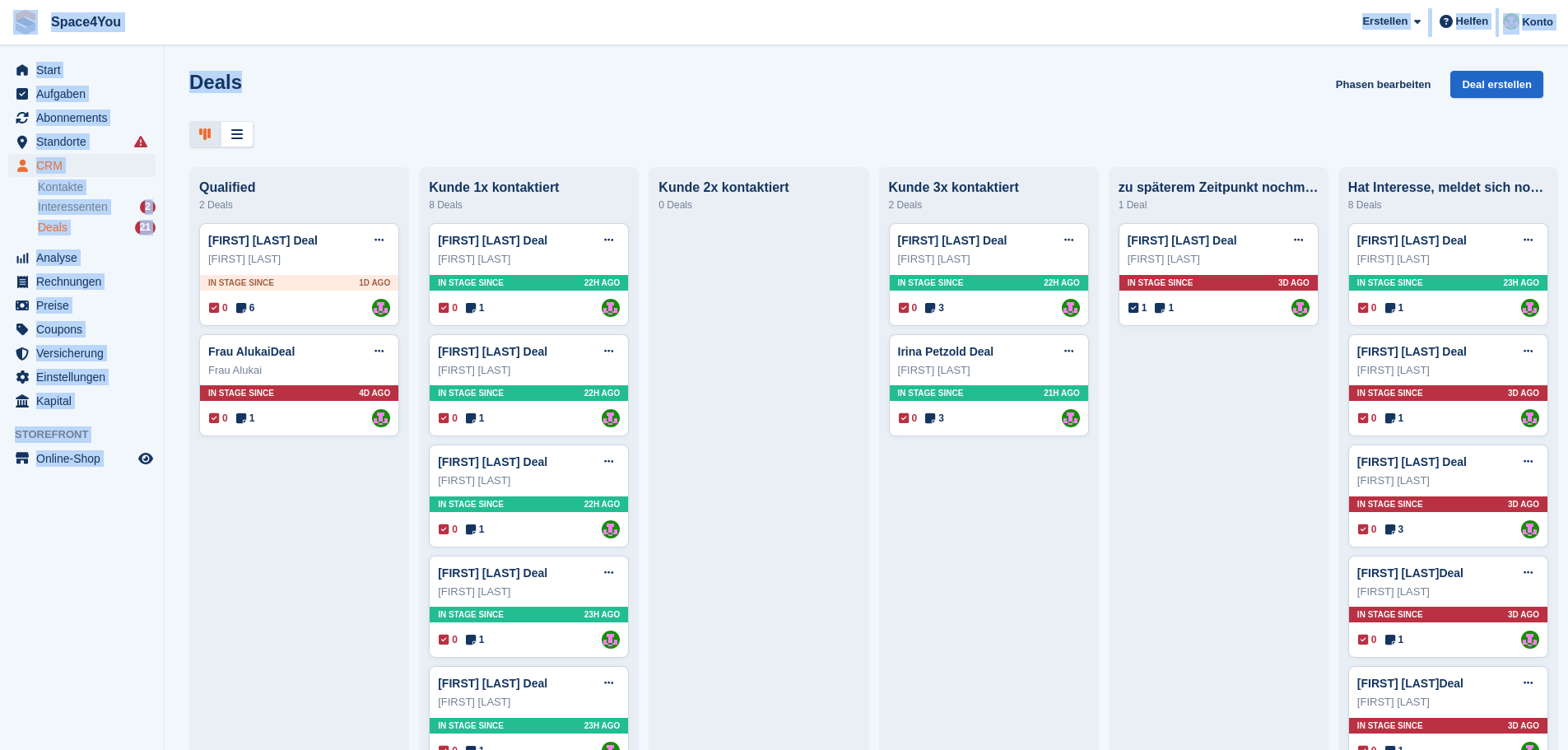 drag, startPoint x: 356, startPoint y: 70, endPoint x: 6, endPoint y: 1, distance: 356.7366 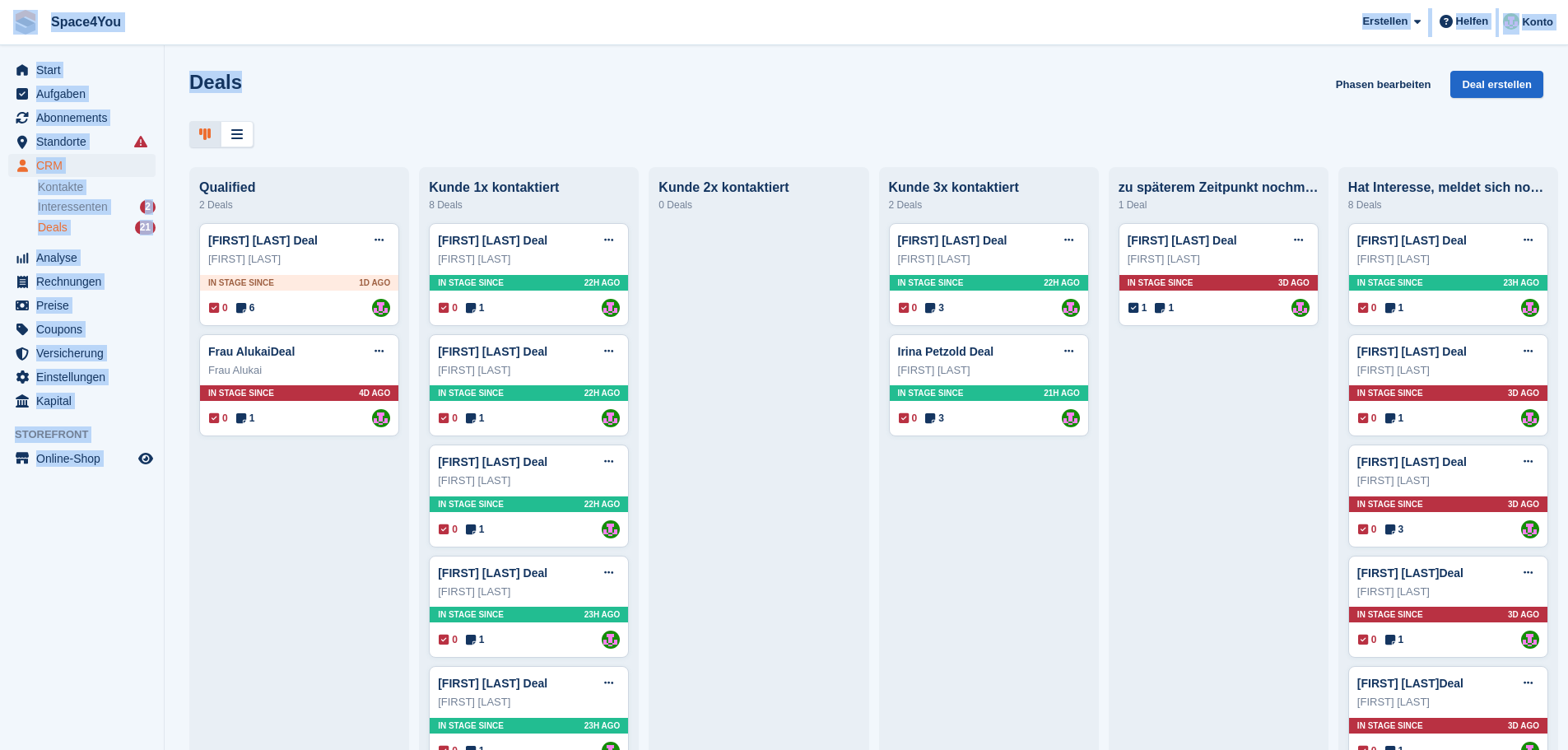 drag, startPoint x: 301, startPoint y: 94, endPoint x: 0, endPoint y: 28, distance: 308.15094 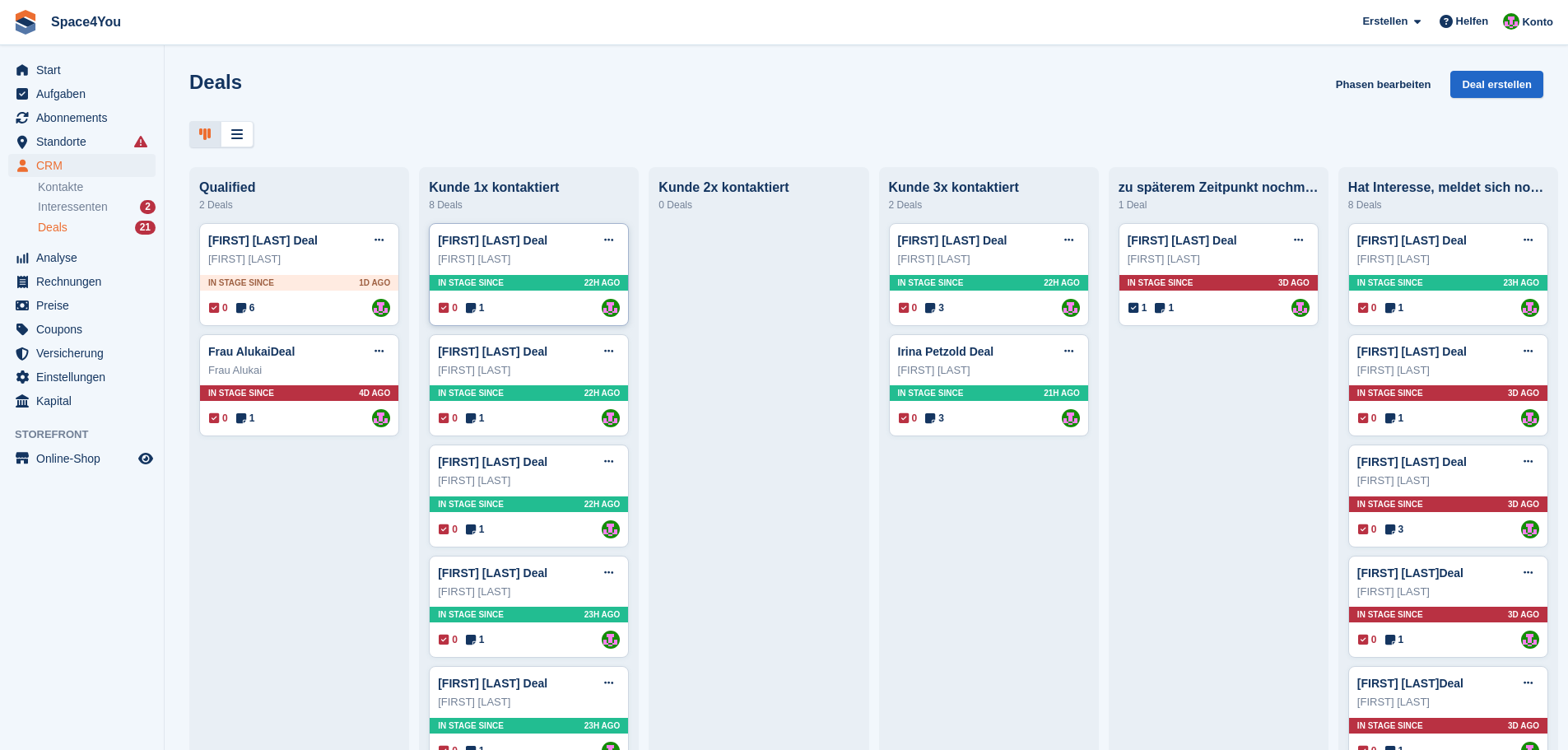 click on "Brenda Leuze Deal
Deal bearbeiten
Als gewonnen markieren
Als verloren markieren
Deal löschen" at bounding box center (528, 240) 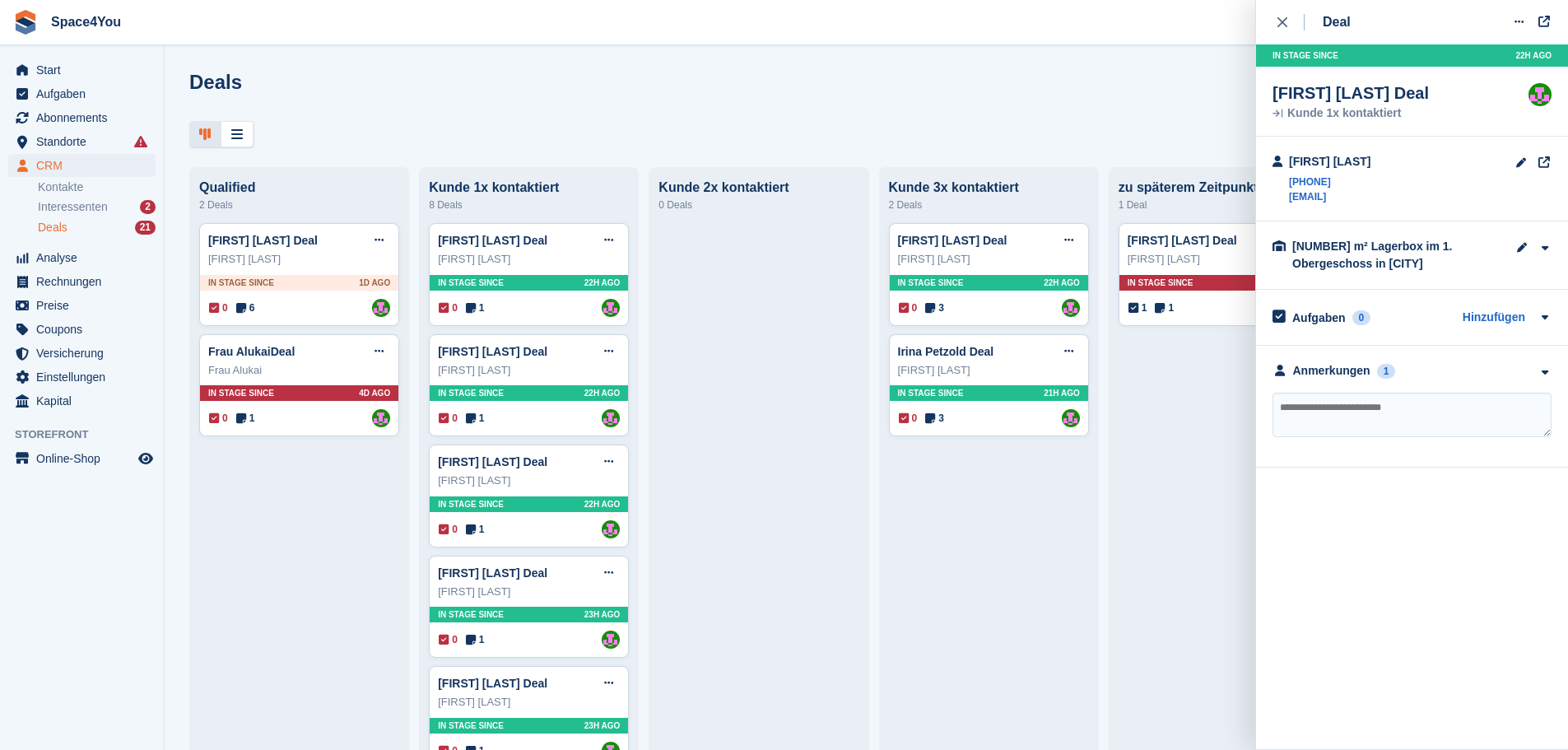 click at bounding box center [1412, 415] 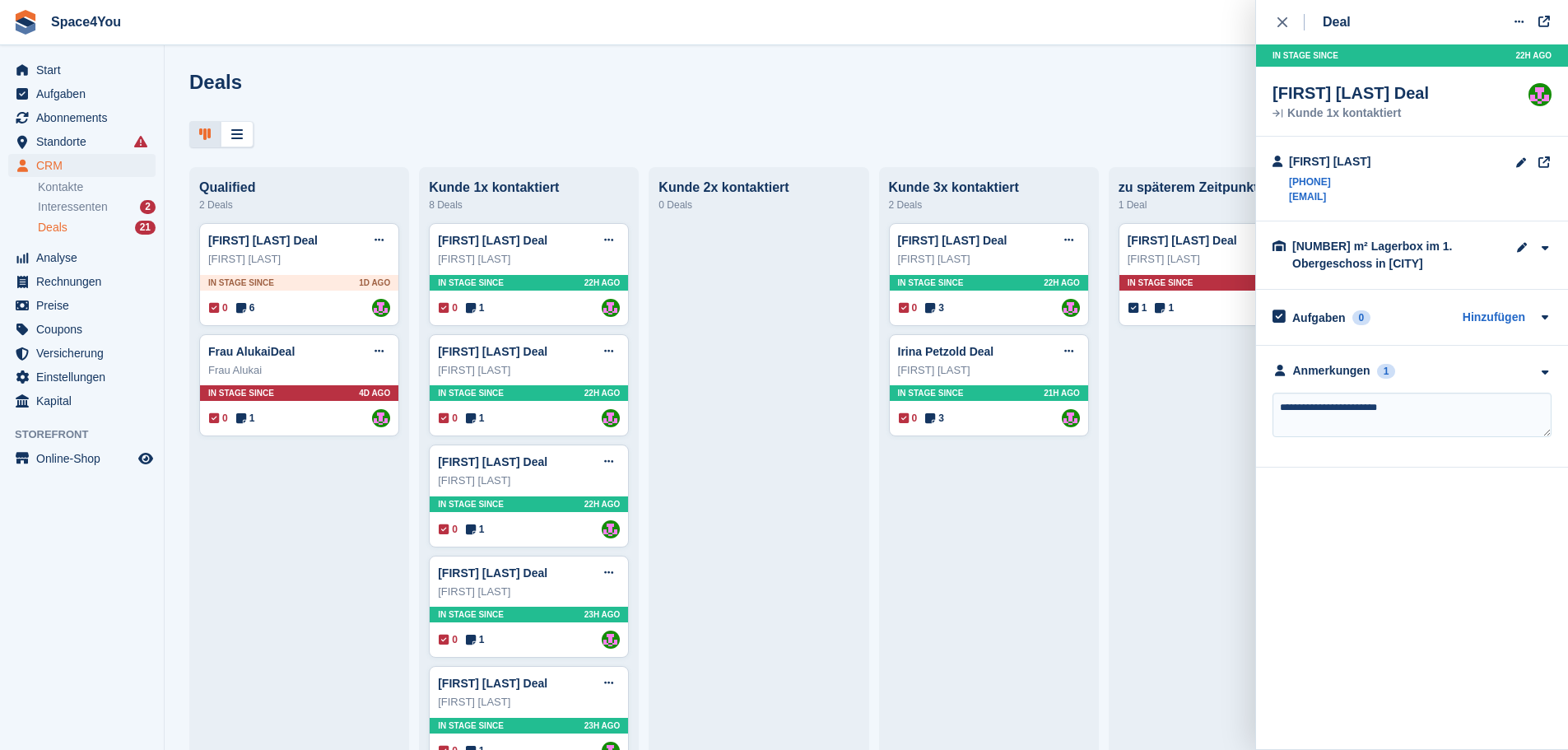 click on "**********" at bounding box center (1412, 415) 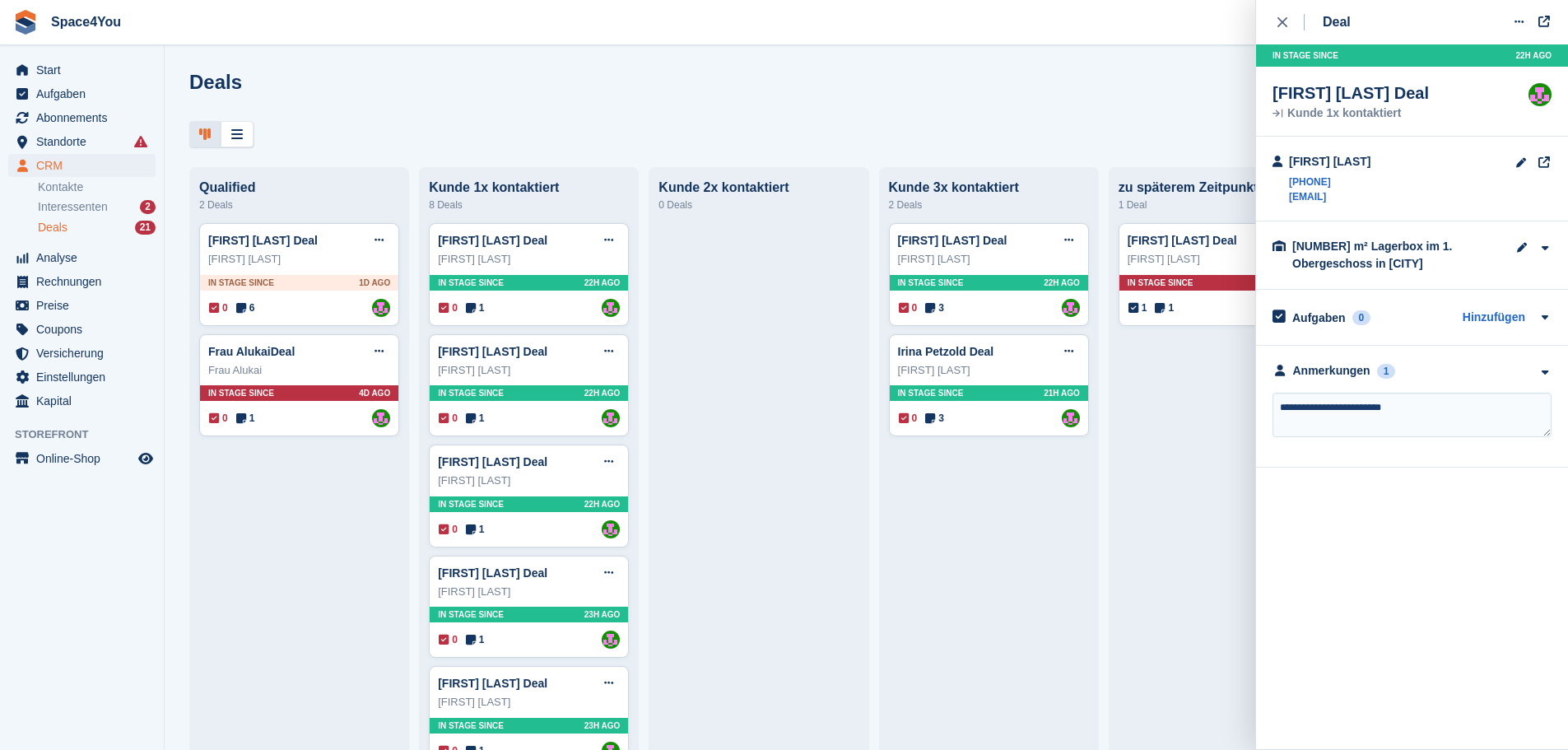 click on "**********" at bounding box center (1412, 415) 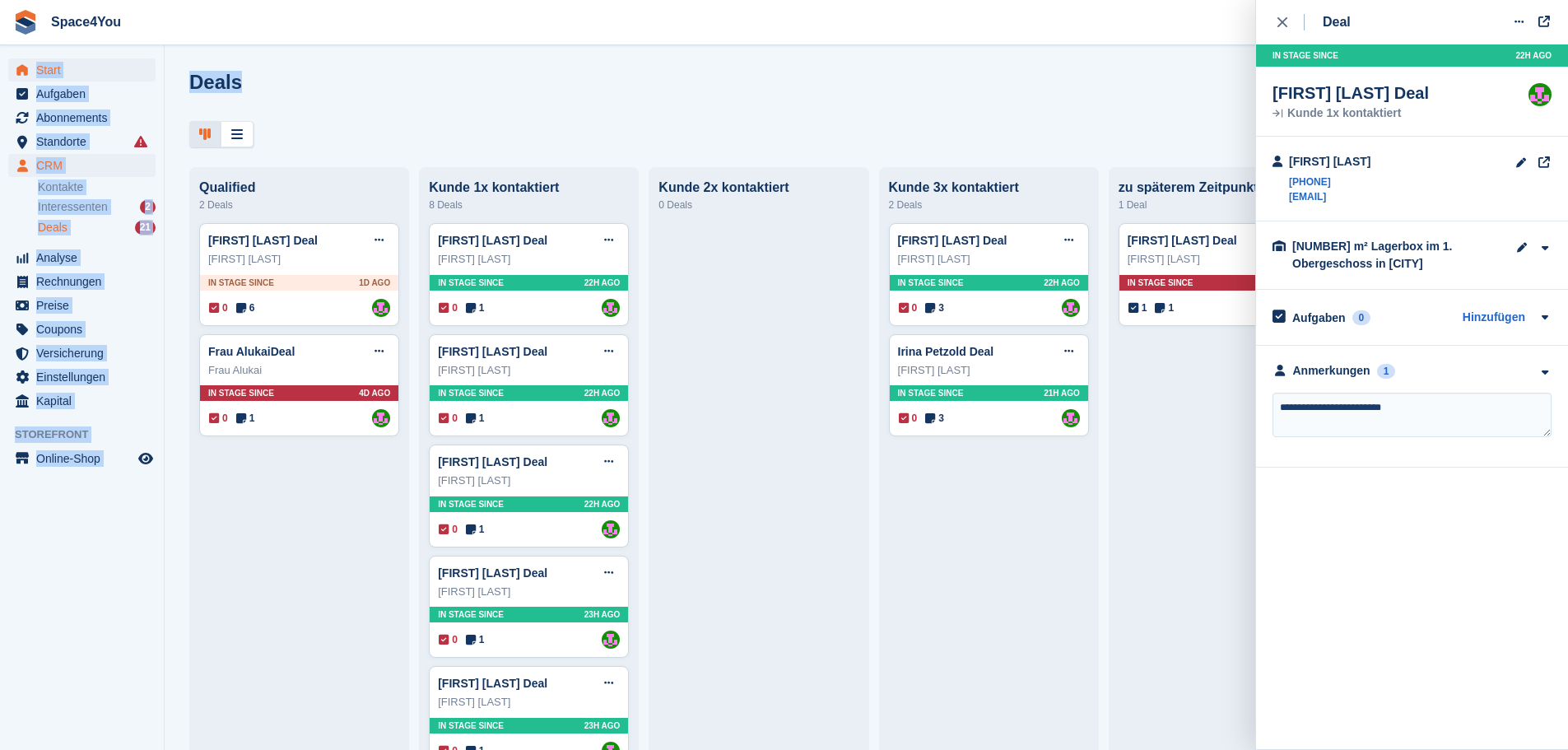 drag, startPoint x: 275, startPoint y: 82, endPoint x: 17, endPoint y: 72, distance: 258.19373 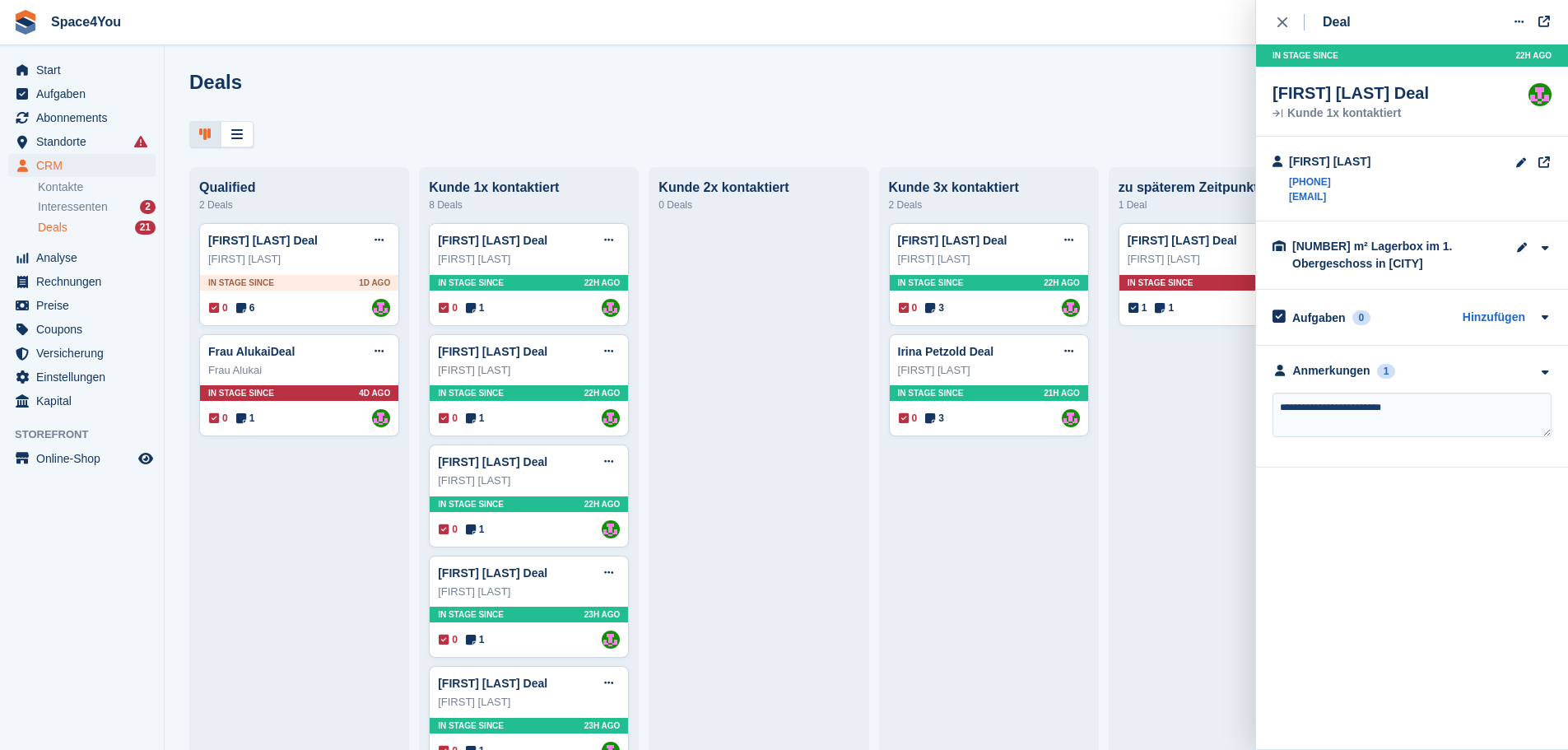 click on "Deals
Phasen bearbeiten
Deal erstellen" at bounding box center [866, 109] 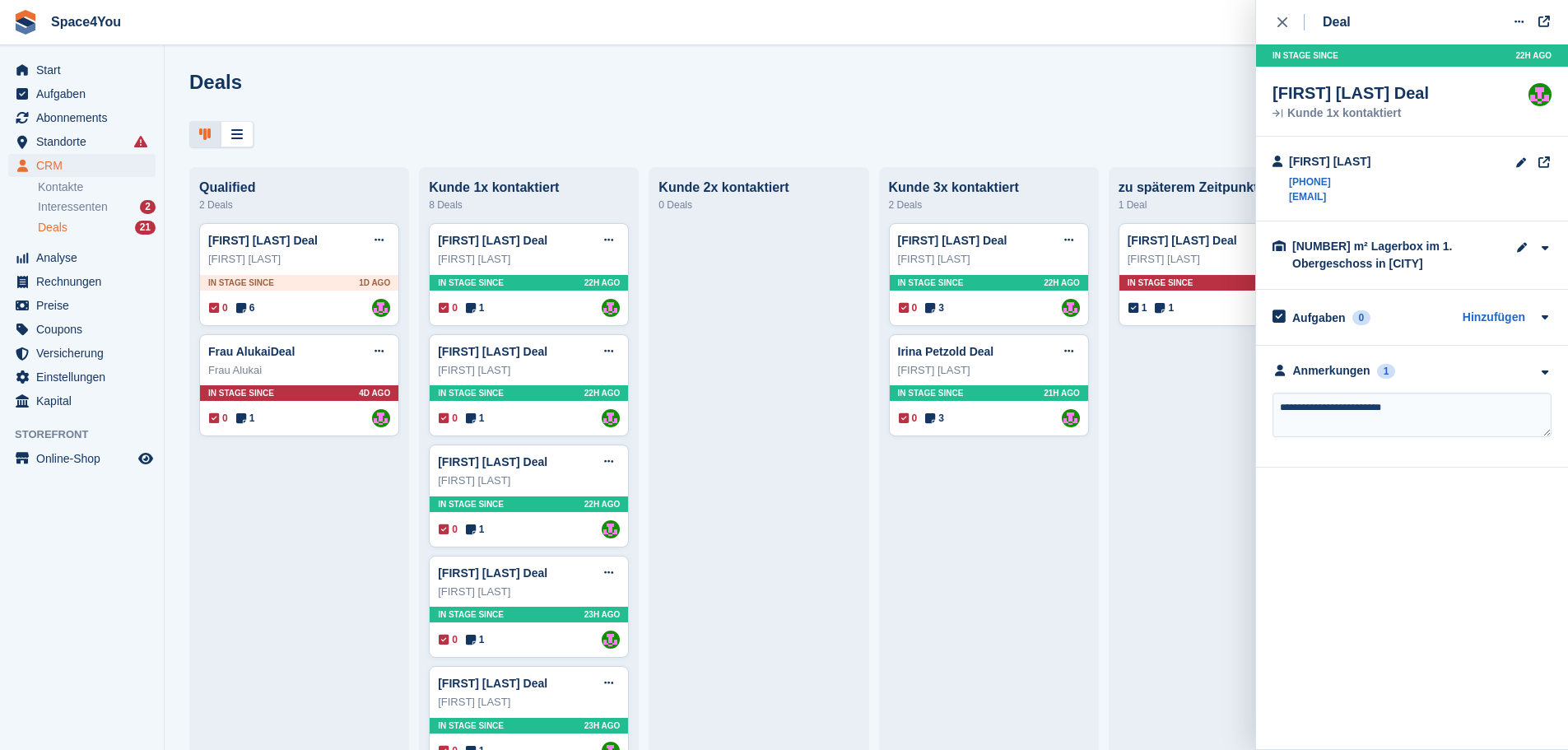 click on "Deals
Phasen bearbeiten
Deal erstellen" at bounding box center (866, 109) 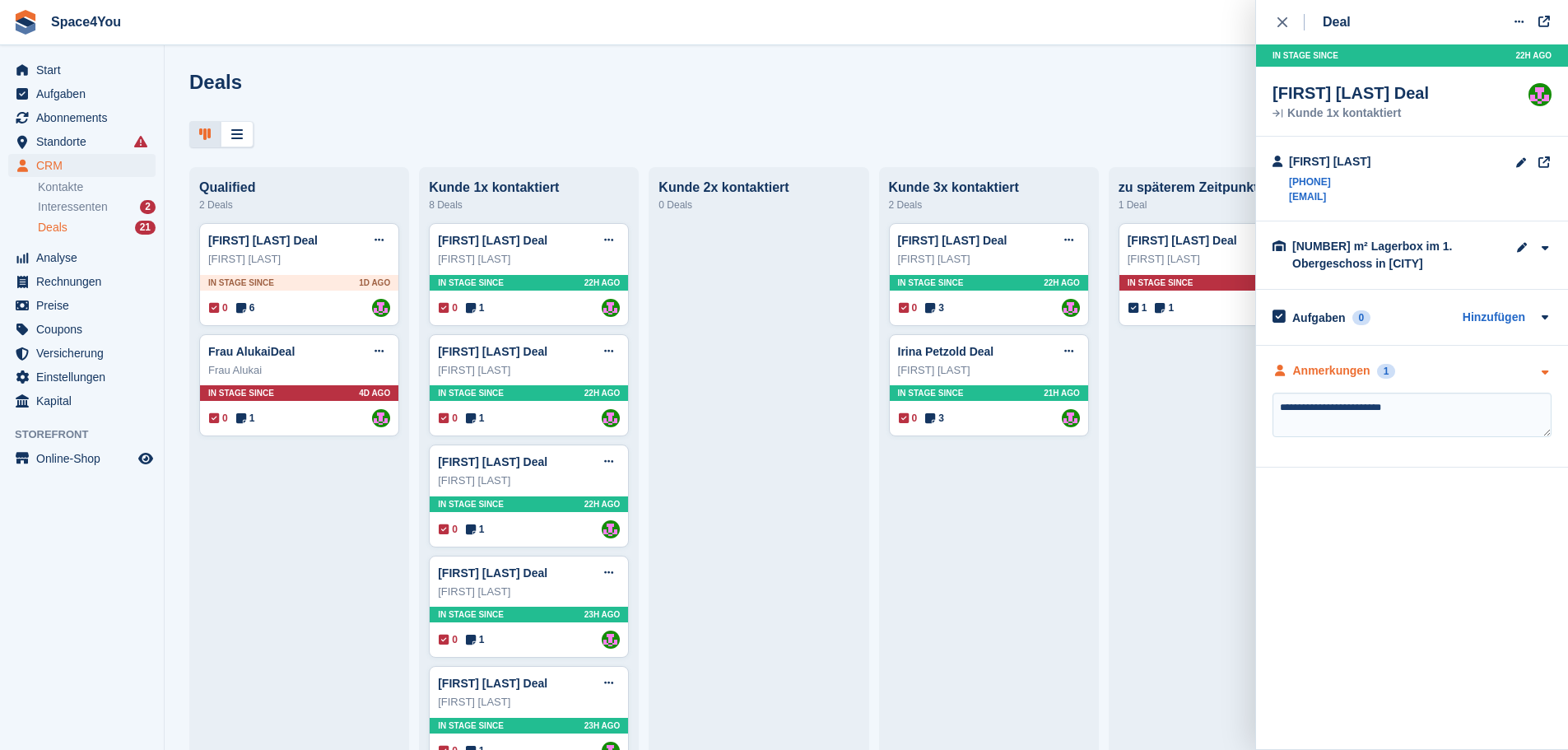 click at bounding box center (1544, 372) 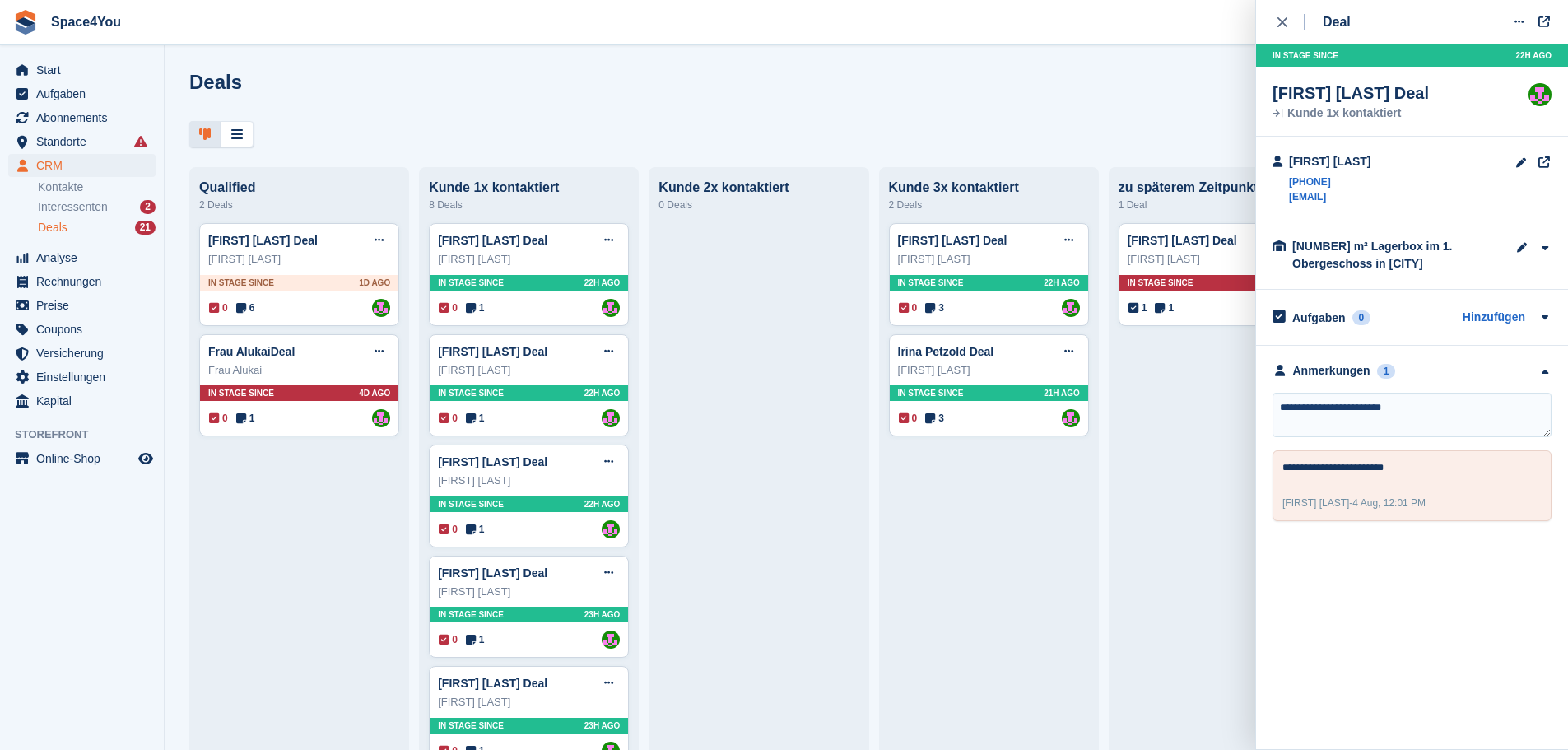click on "**********" at bounding box center [1412, 415] 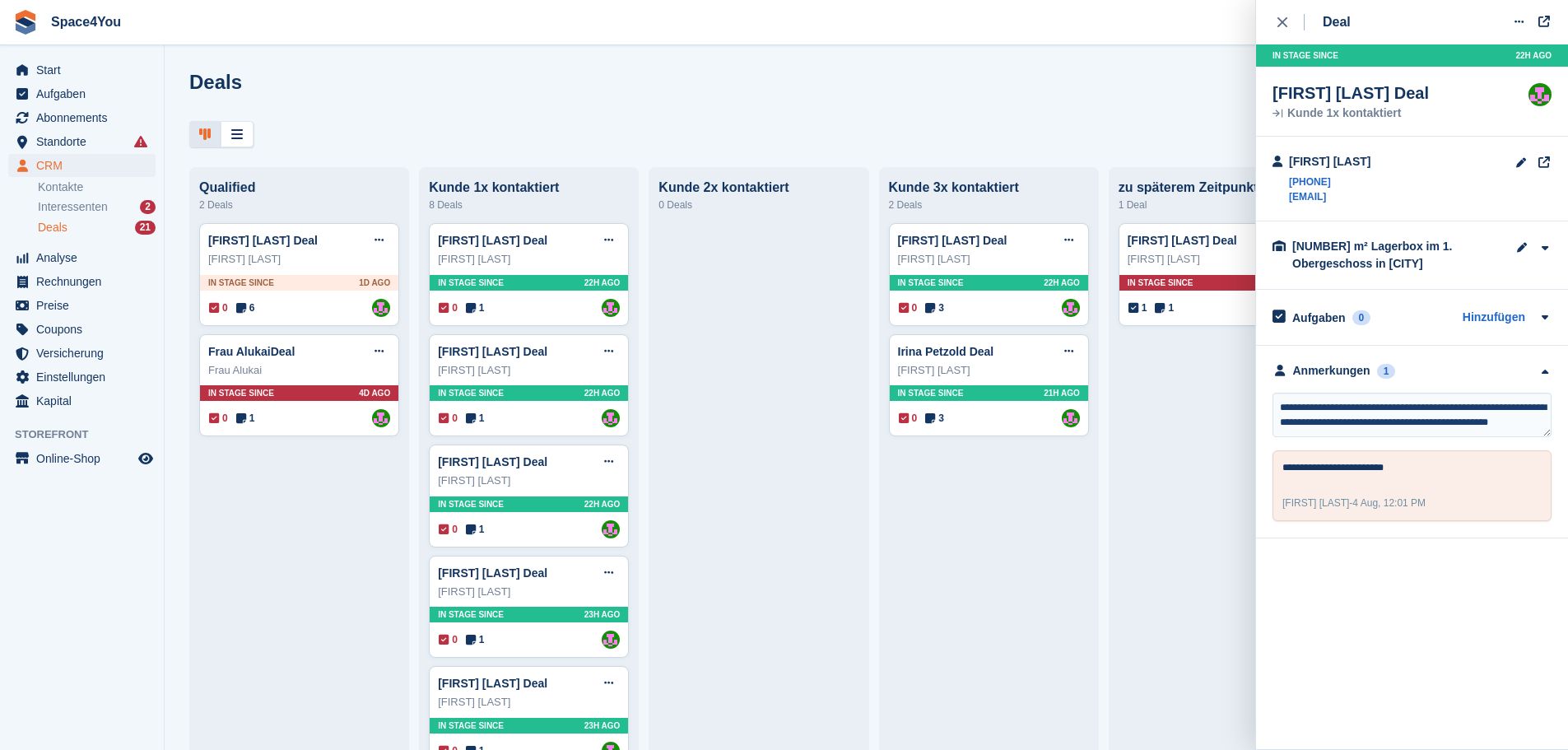 scroll, scrollTop: 7, scrollLeft: 0, axis: vertical 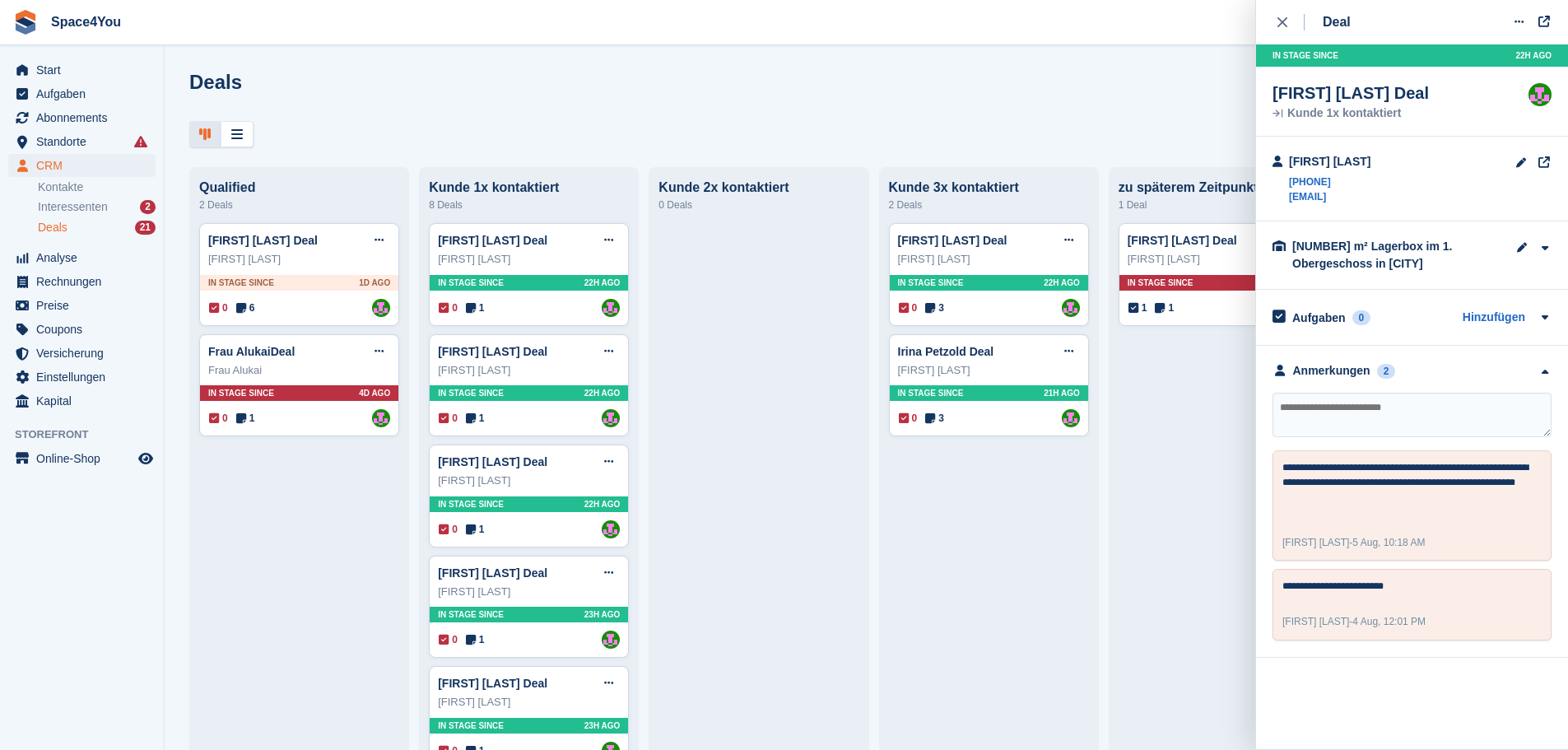 type 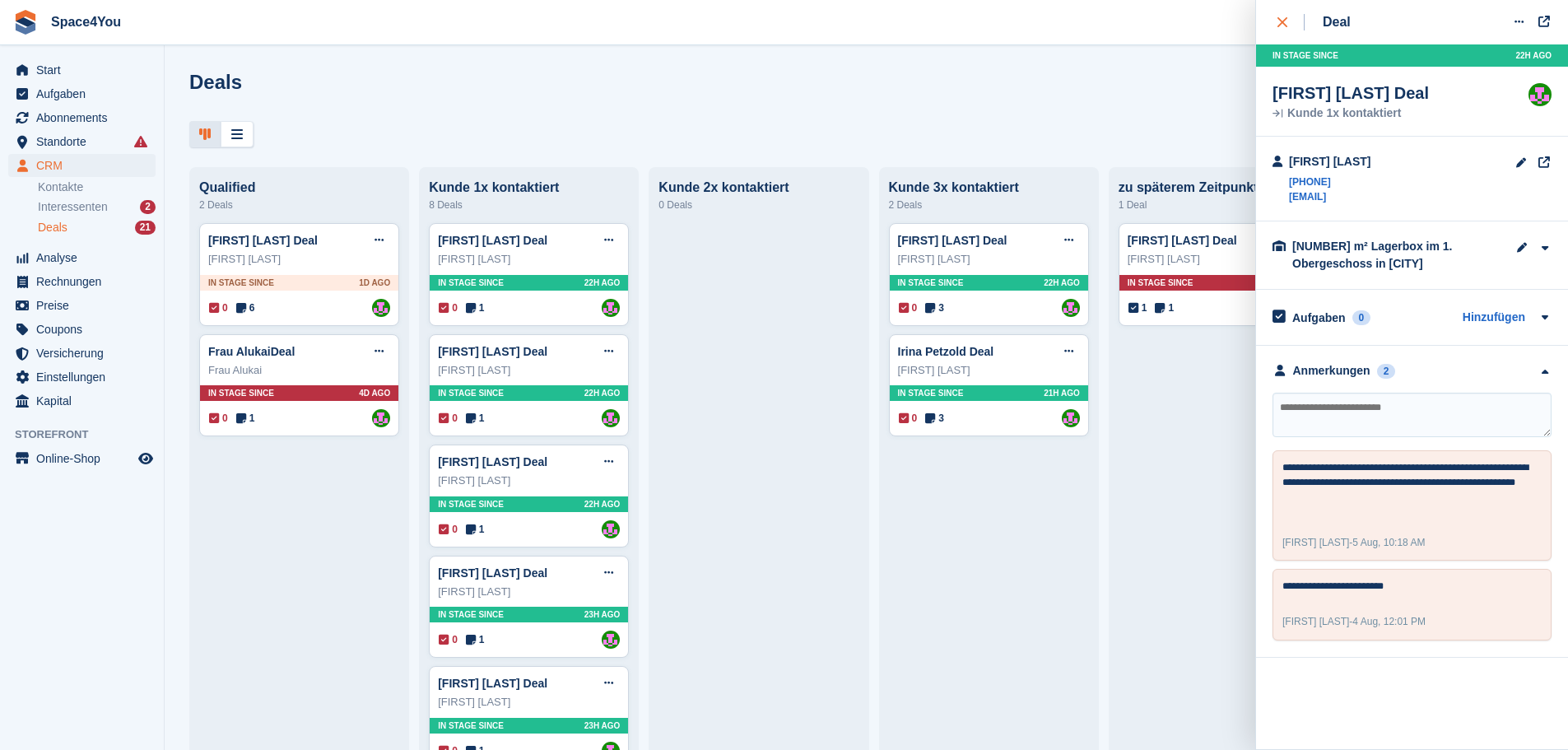click 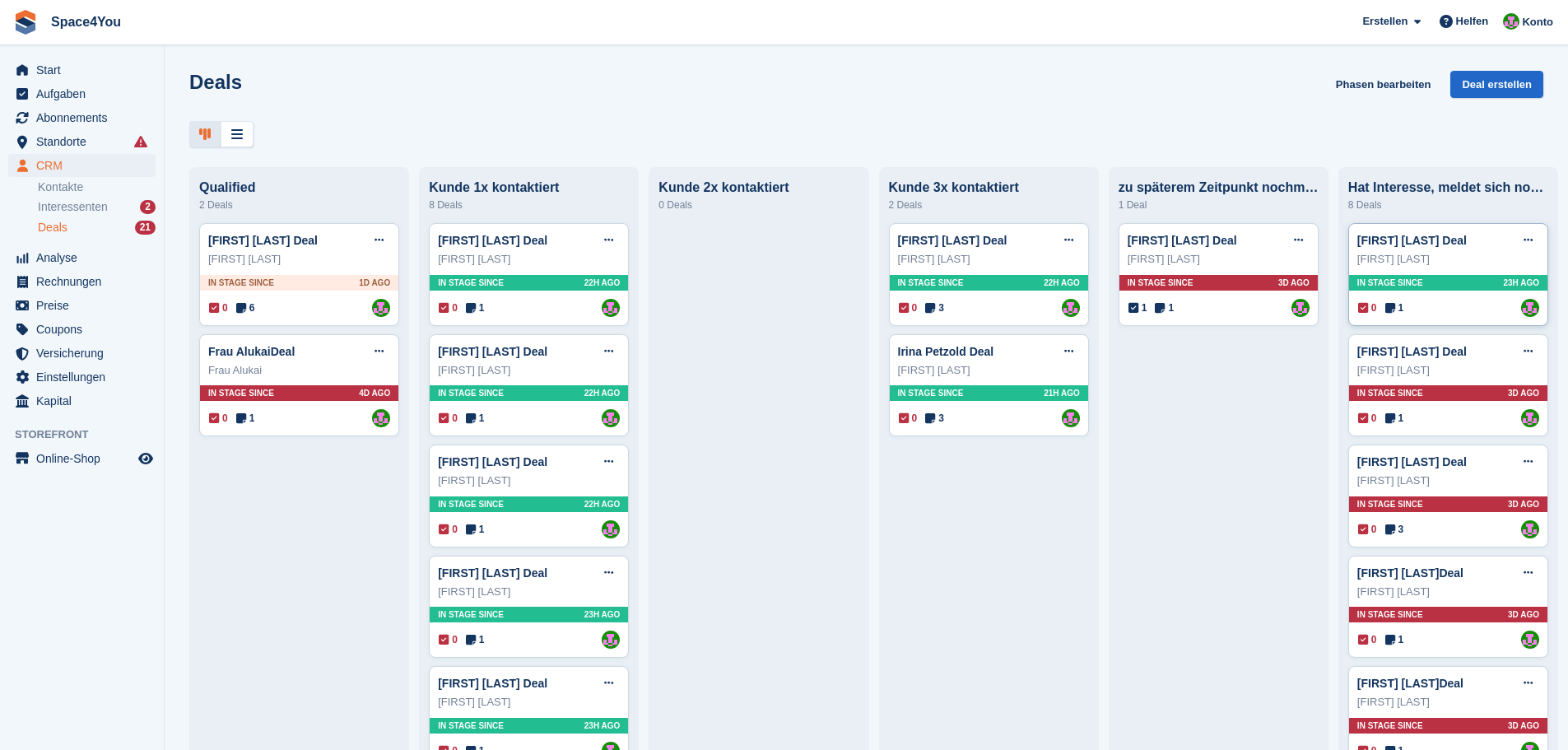 click on "Larissa Fuhrmann" at bounding box center [1448, 259] 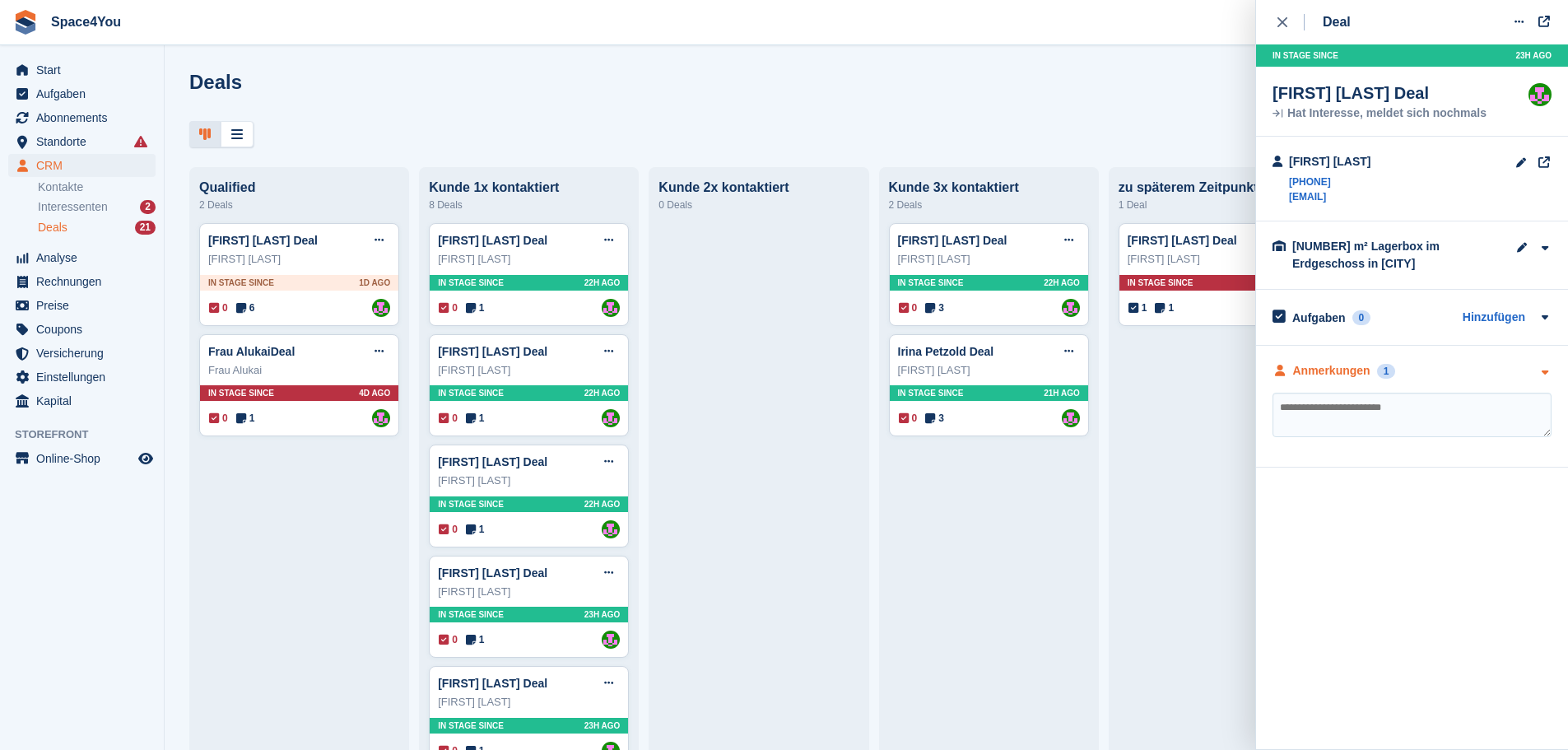 click at bounding box center (1544, 372) 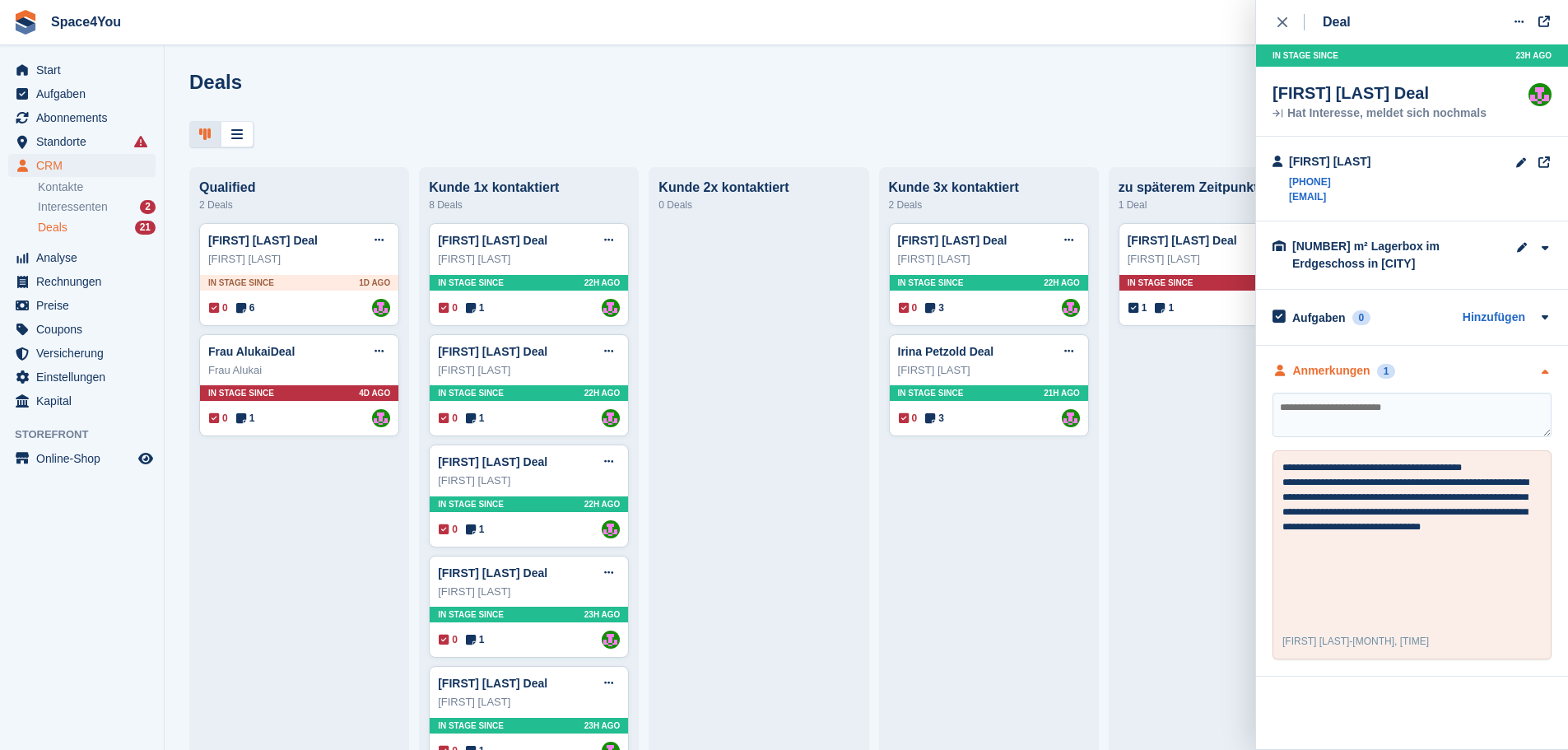 click at bounding box center [1544, 372] 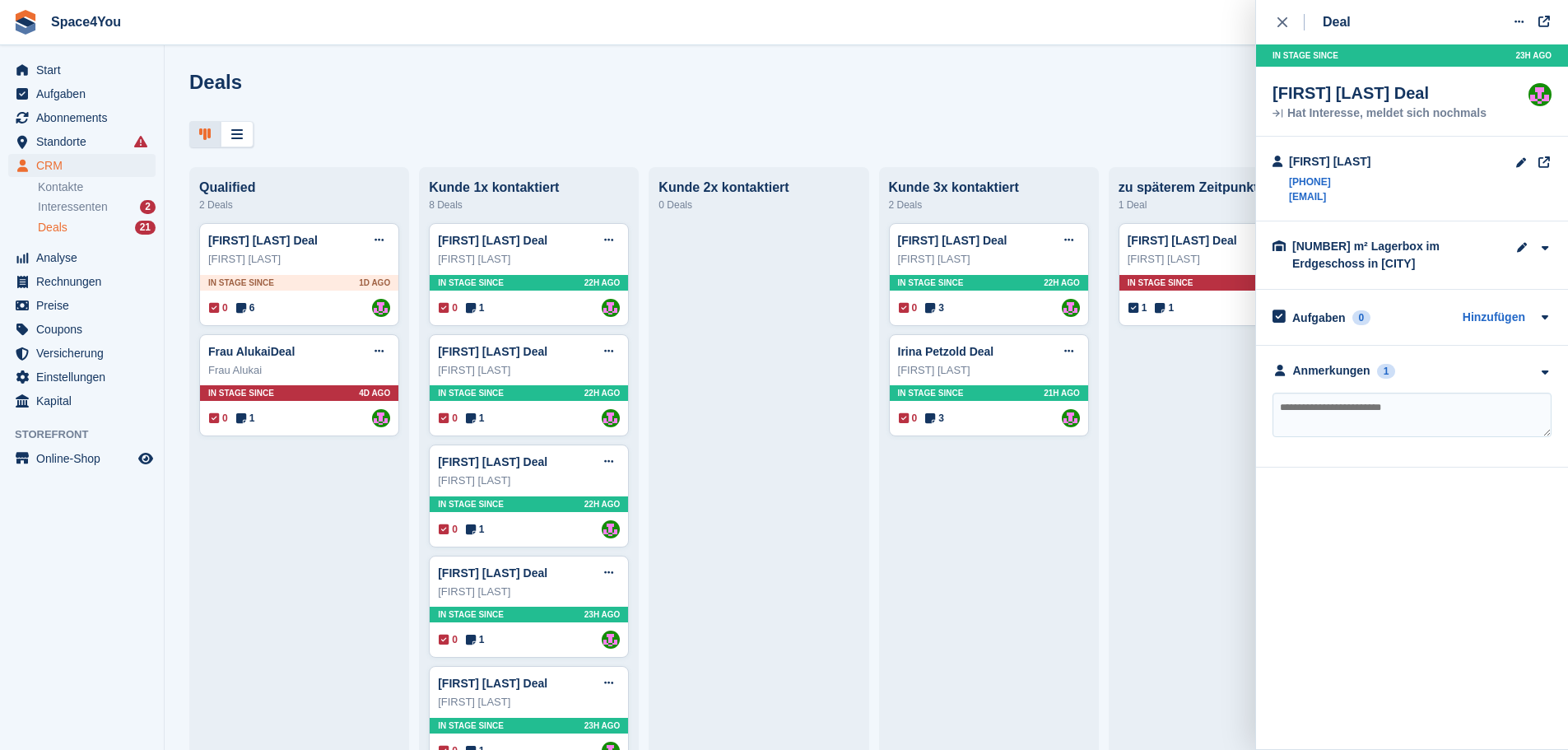 click on "Deals
Phasen bearbeiten
Deal erstellen" at bounding box center (866, 94) 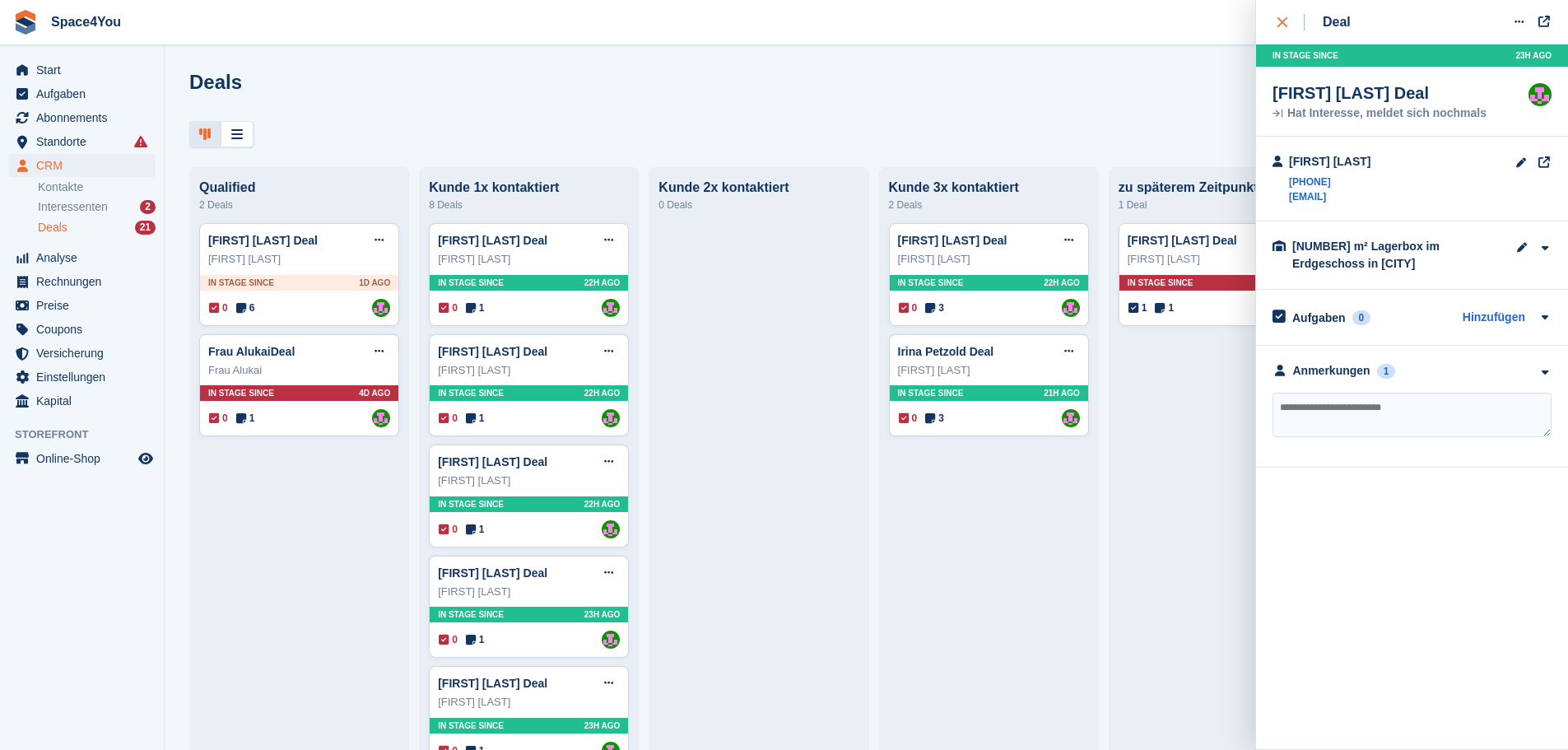 click 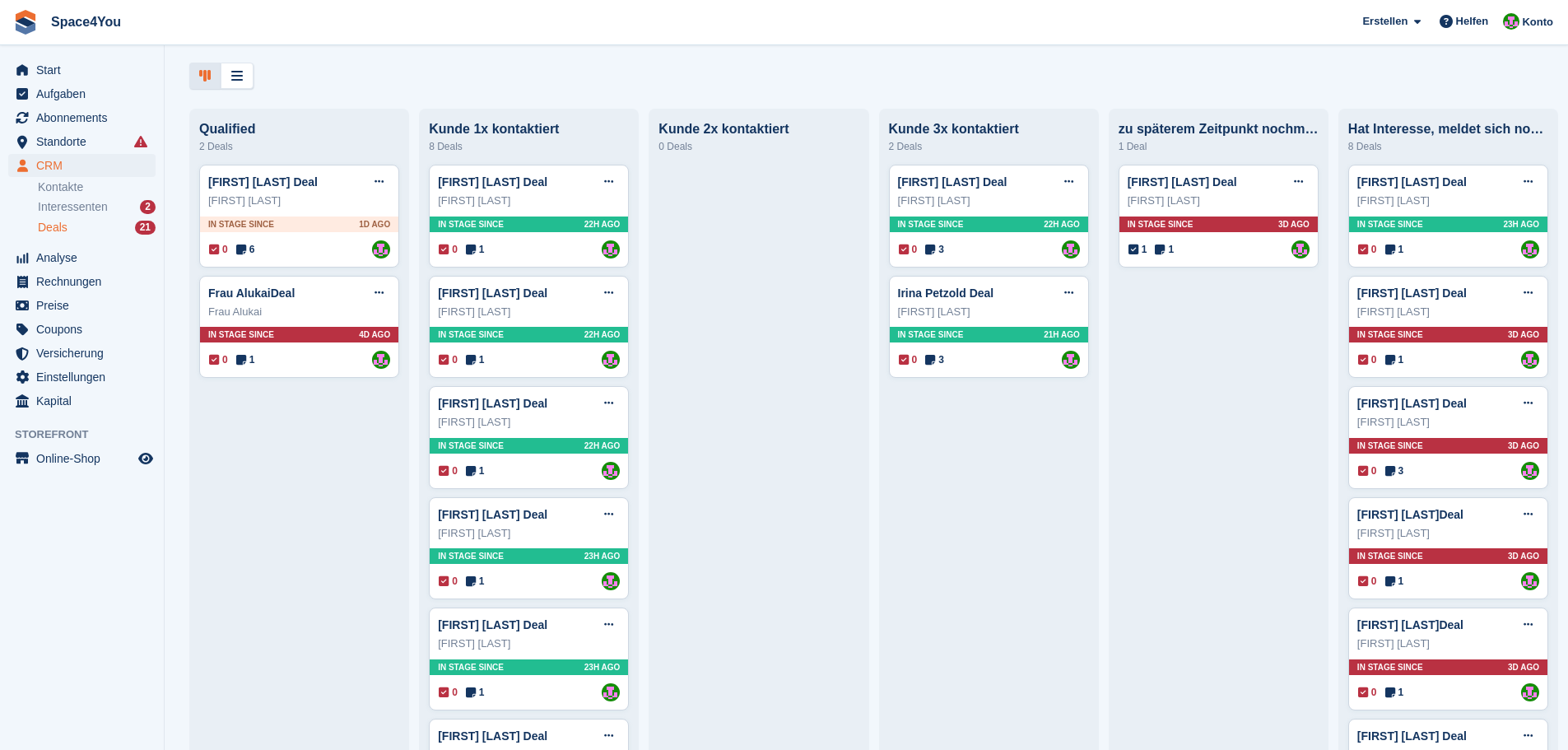scroll, scrollTop: 0, scrollLeft: 0, axis: both 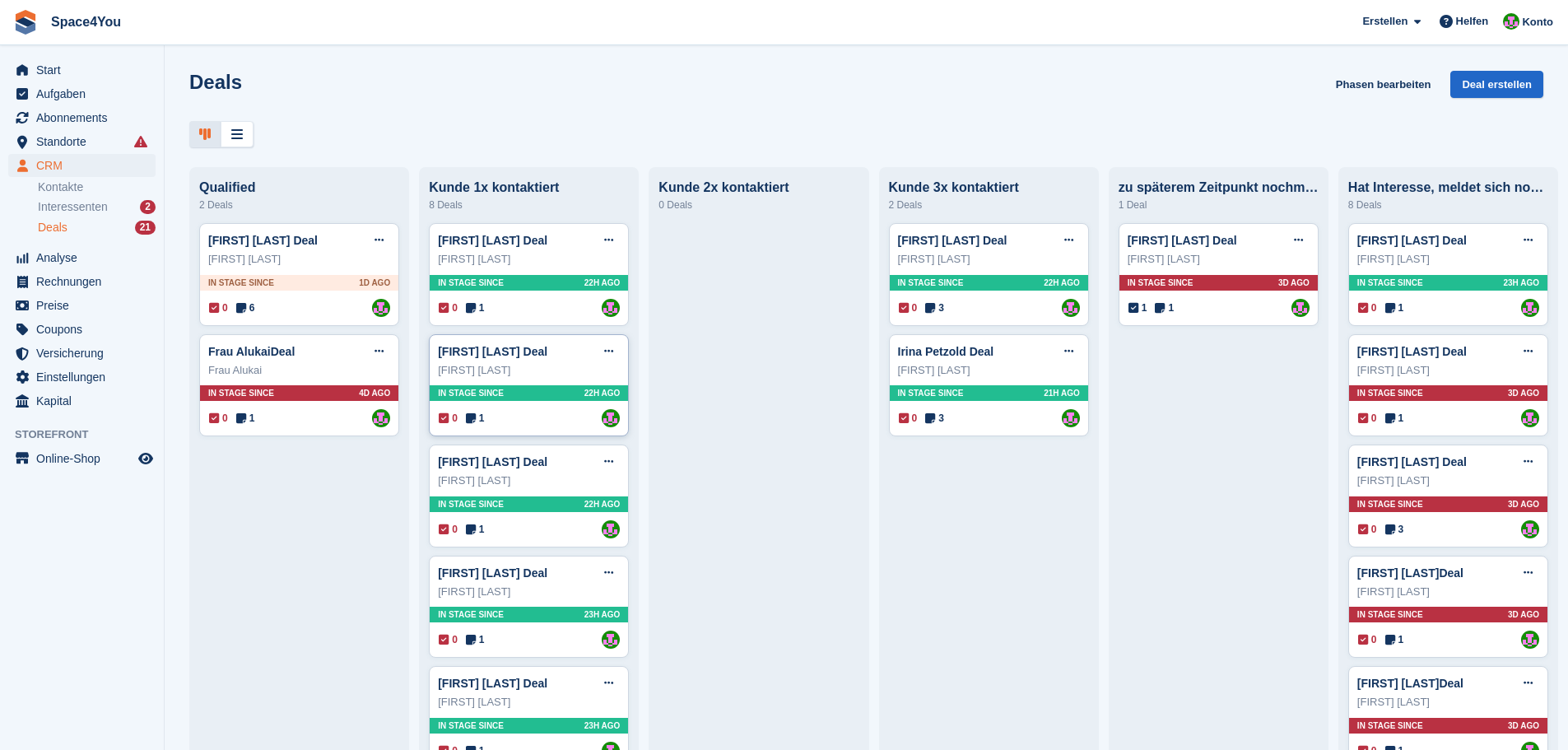 click on "Thomas Bergman Deal
Deal bearbeiten
Als gewonnen markieren
Als verloren markieren
Deal löschen
Thomas Bergman
In stage since 22H AGO
0
1
Zugewiesen an Luca-André Talhoff" at bounding box center [528, 385] 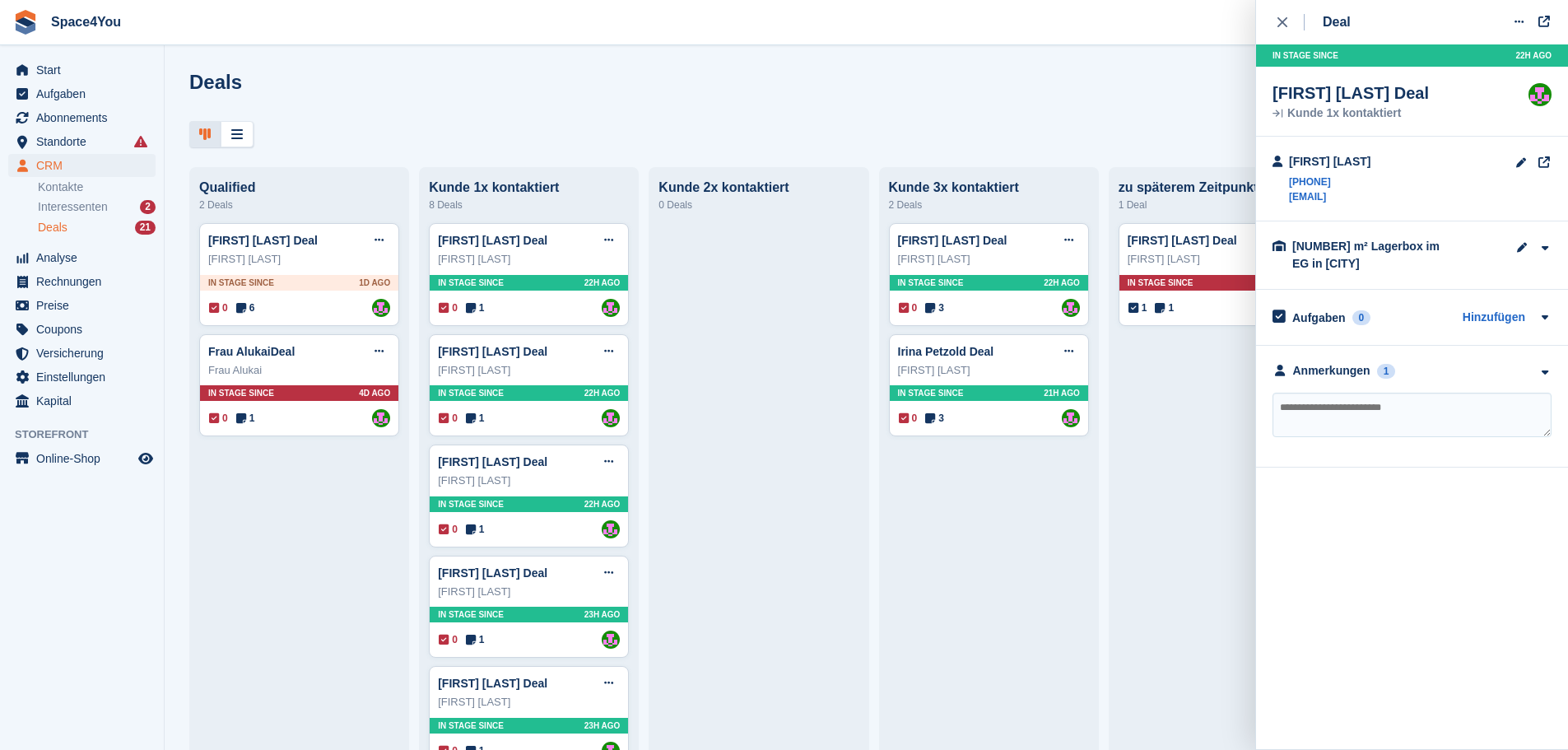 click on "Deals
Phasen bearbeiten
Deal erstellen" at bounding box center [866, 94] 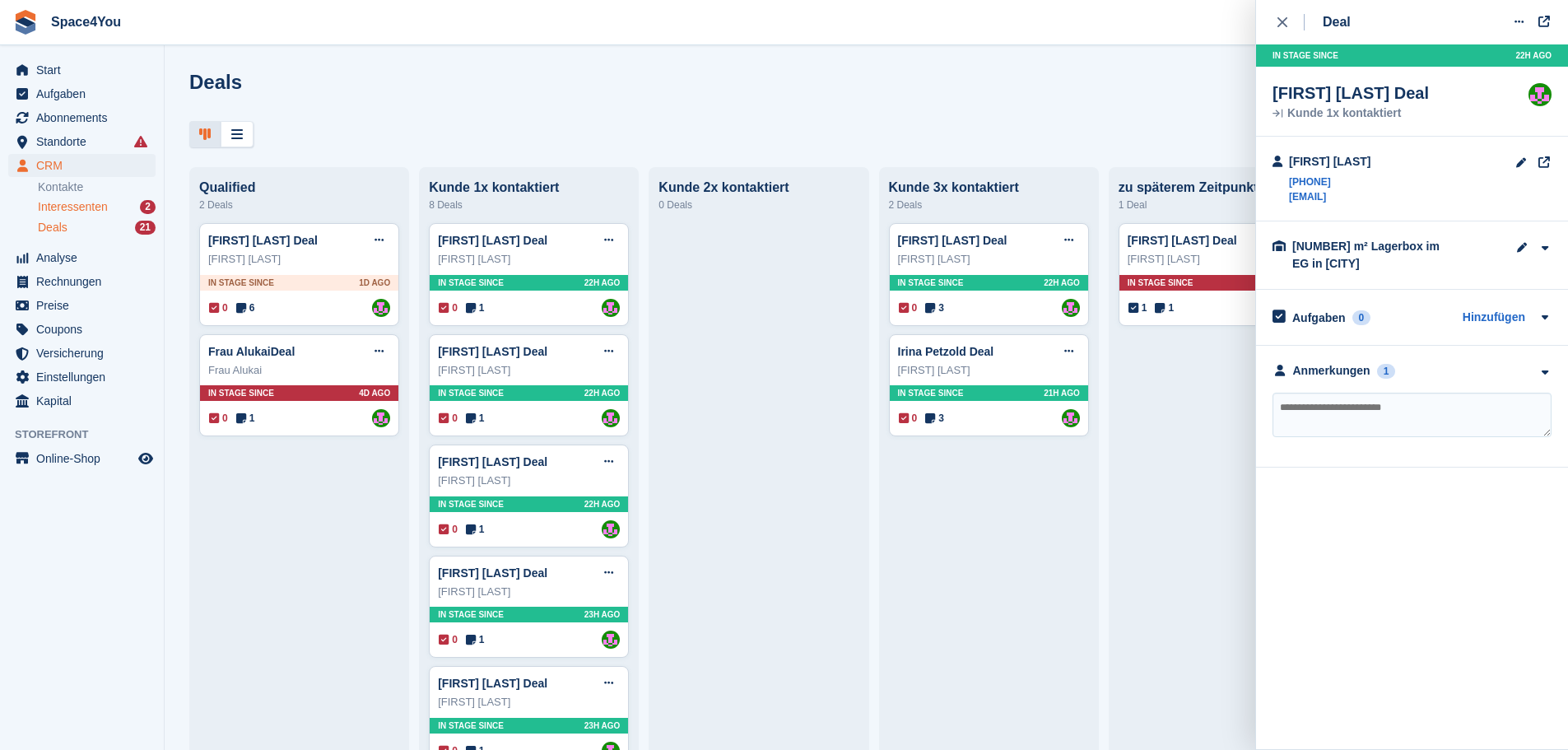 click on "Interessenten" at bounding box center (72, 207) 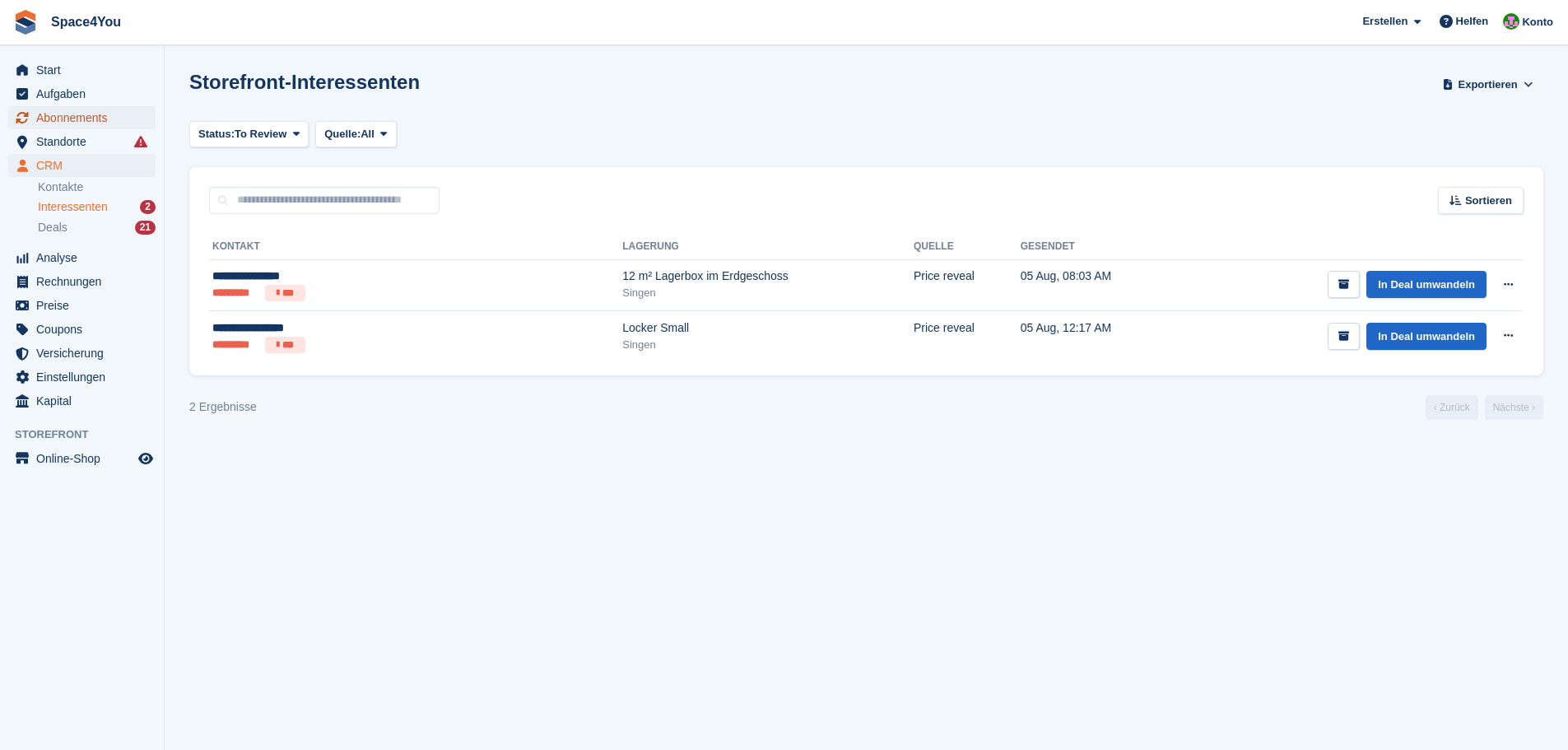 click on "Abonnements" at bounding box center [86, 118] 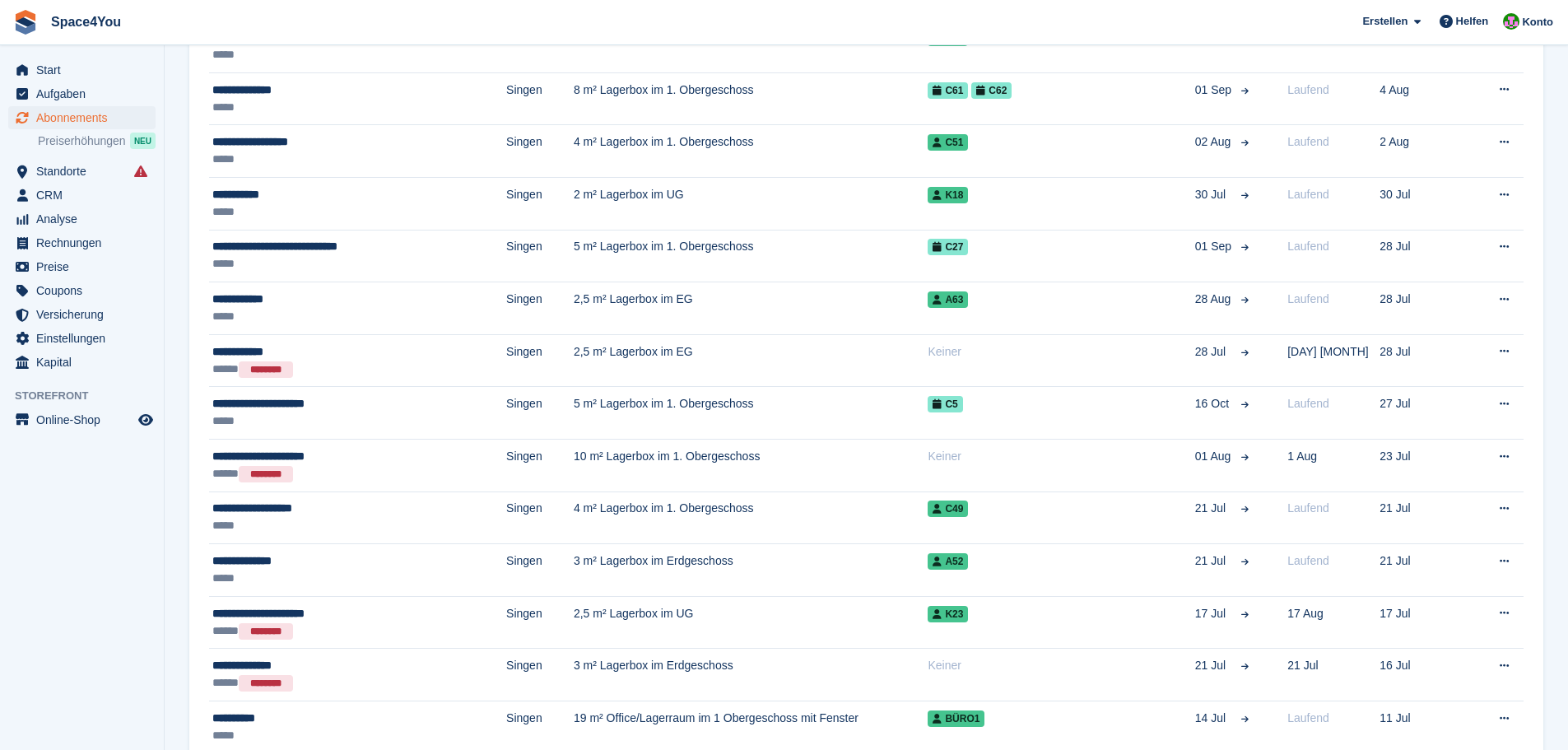 scroll, scrollTop: 165, scrollLeft: 0, axis: vertical 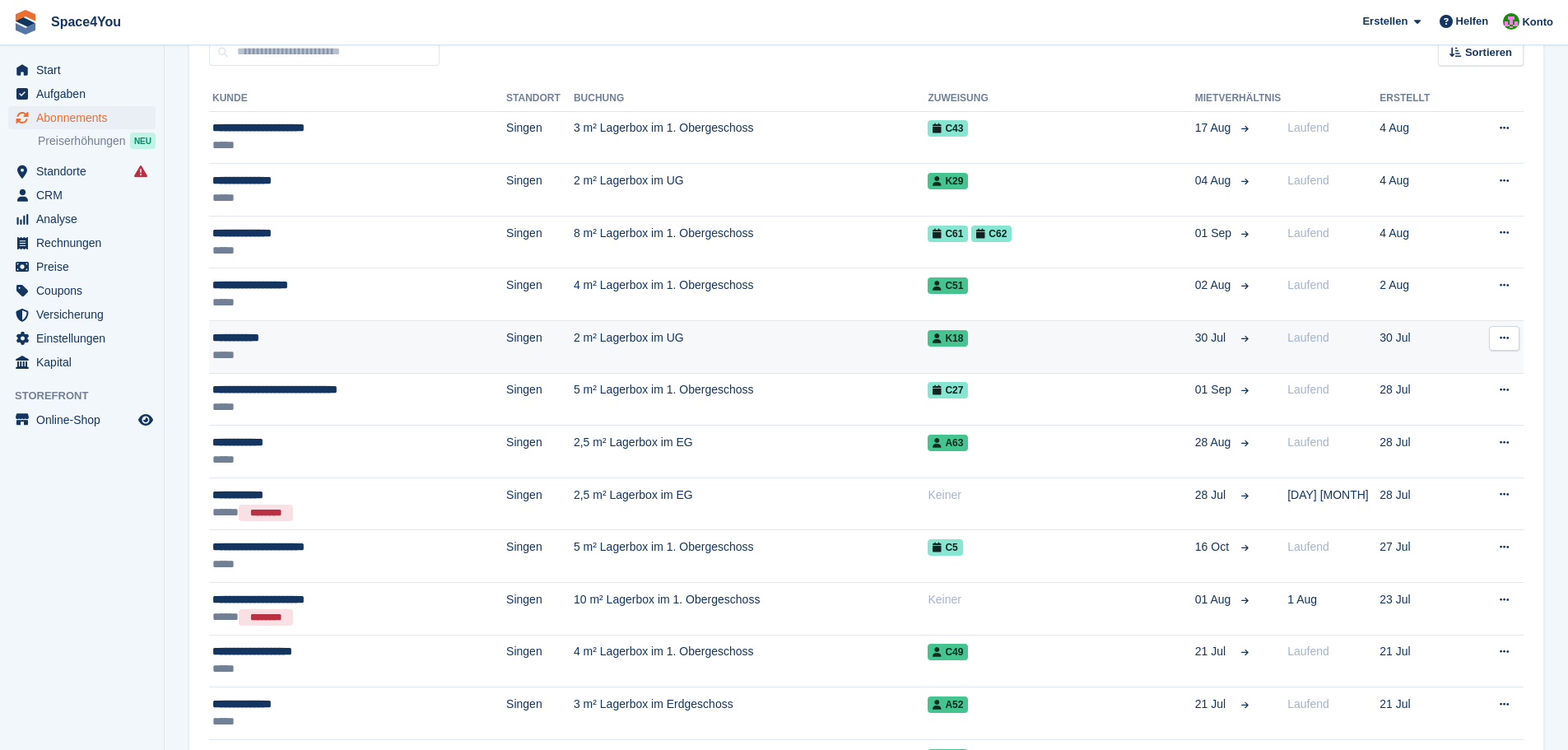 click on "**********" at bounding box center (330, 338) 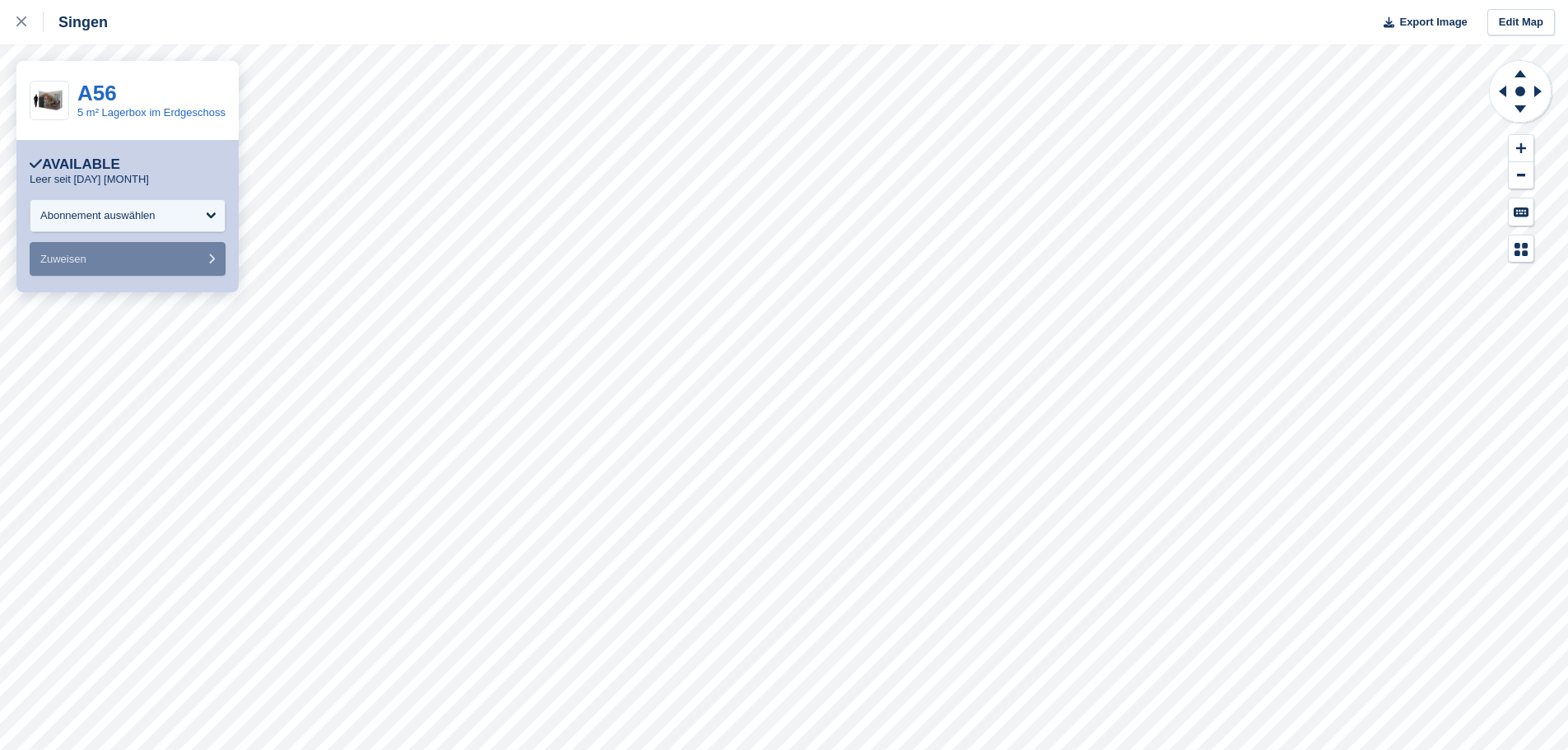 scroll, scrollTop: 0, scrollLeft: 0, axis: both 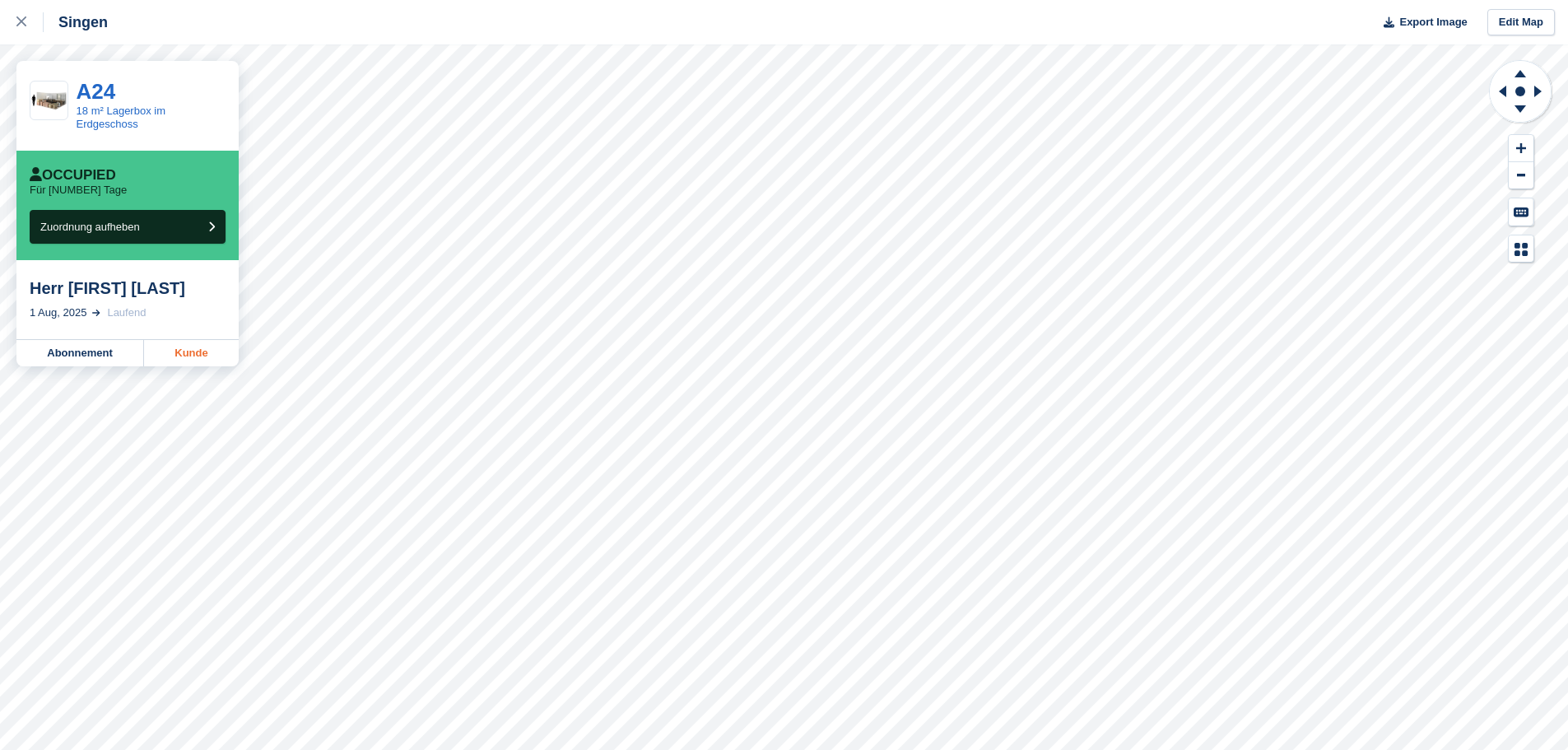 click on "Kunde" at bounding box center (191, 353) 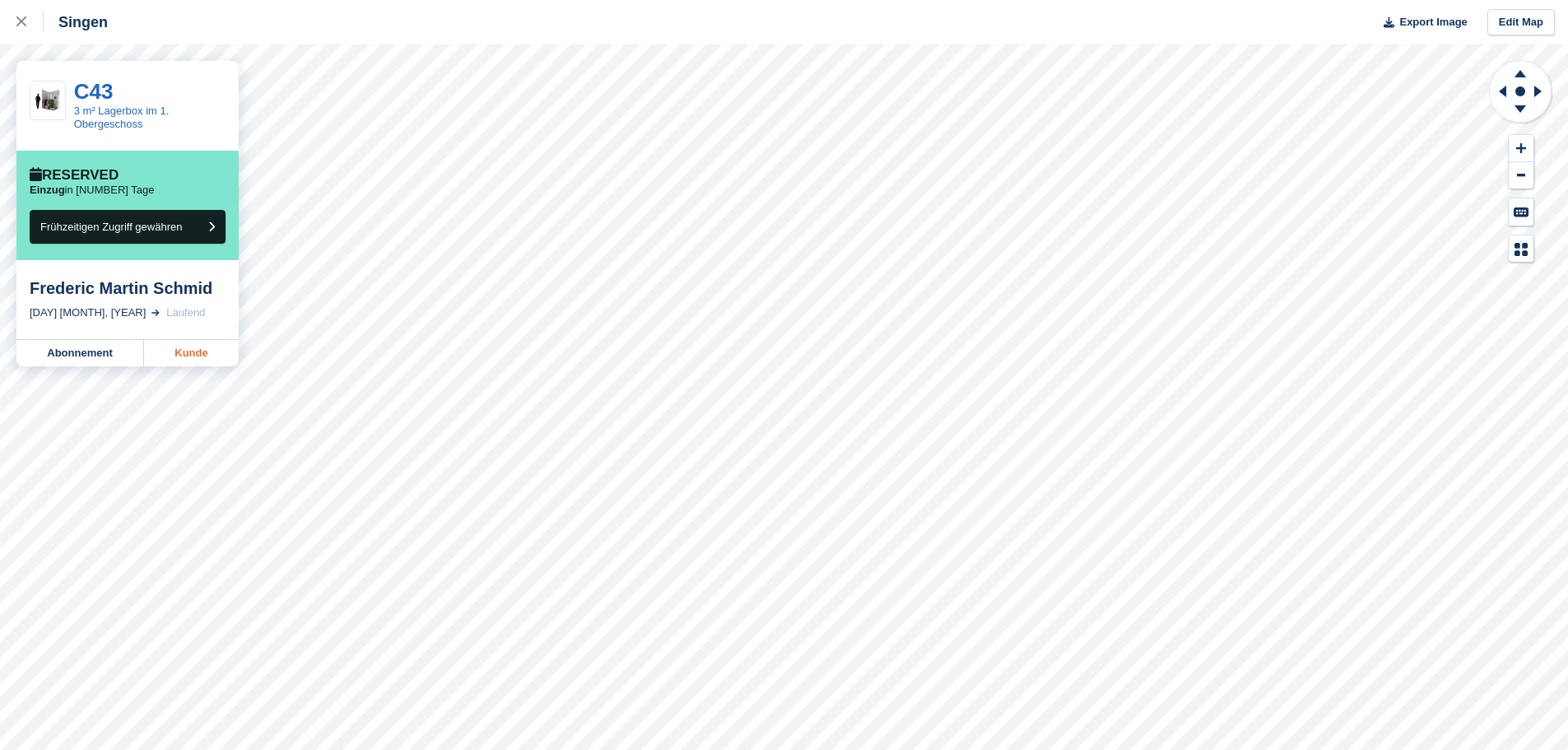 click on "Kunde" at bounding box center [191, 353] 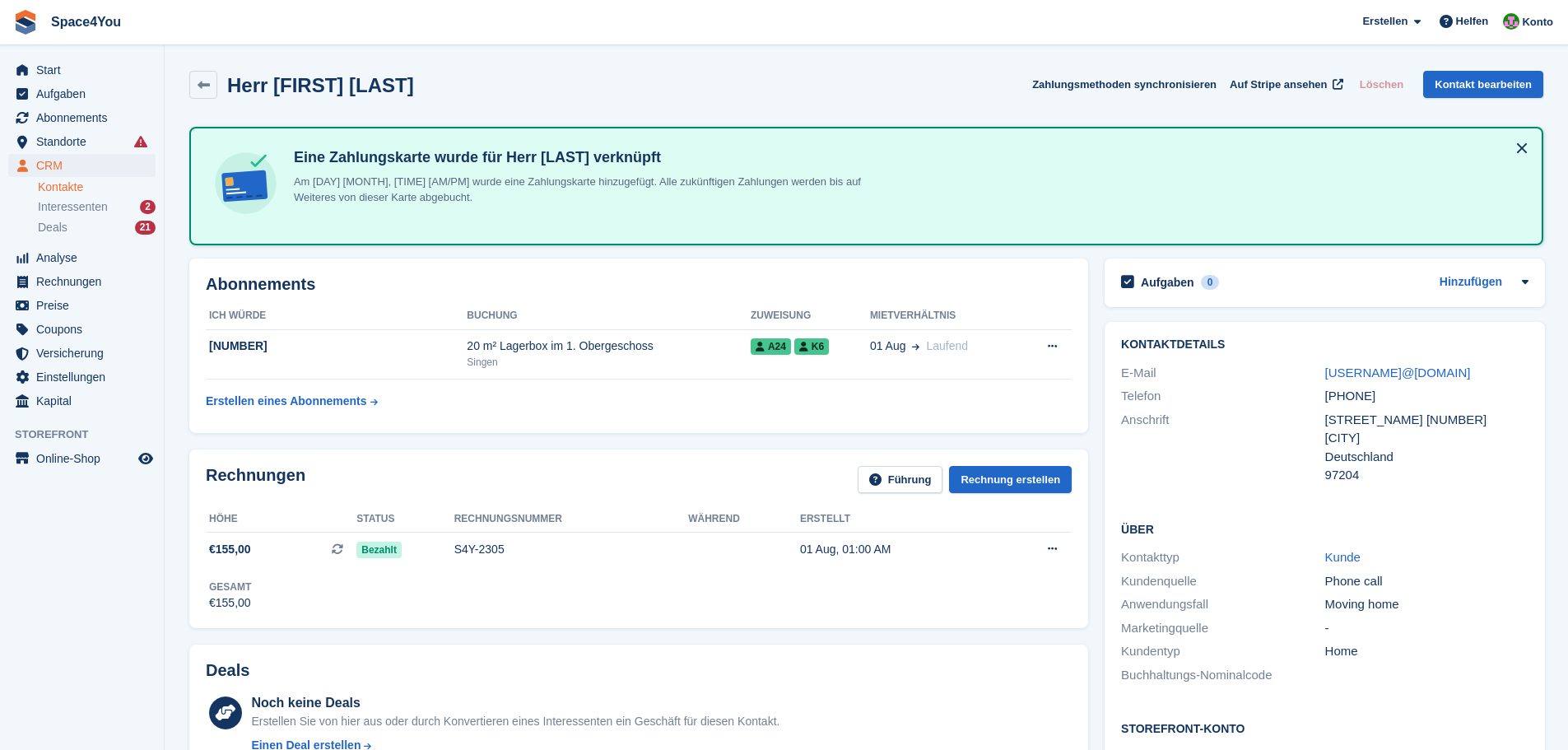 scroll, scrollTop: 0, scrollLeft: 0, axis: both 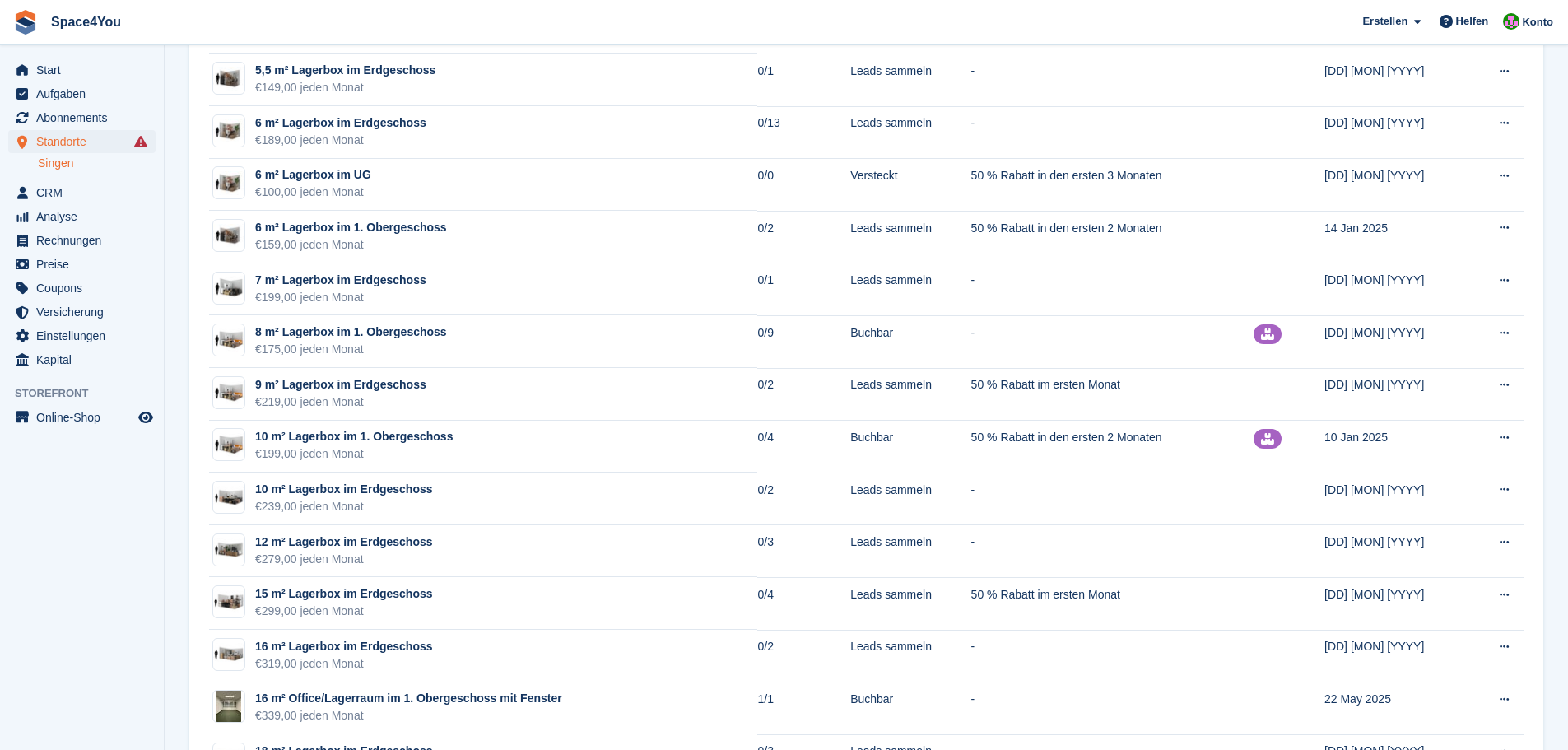 click on "Start
Aufgaben
Abonnements
Abonnements
Abonnements
Preiserhöhungen
NEU
Preiserhöhungen
NEU
Standorte
Standorte
Standorte
Singen
Singen
CRM" at bounding box center [81, 379] 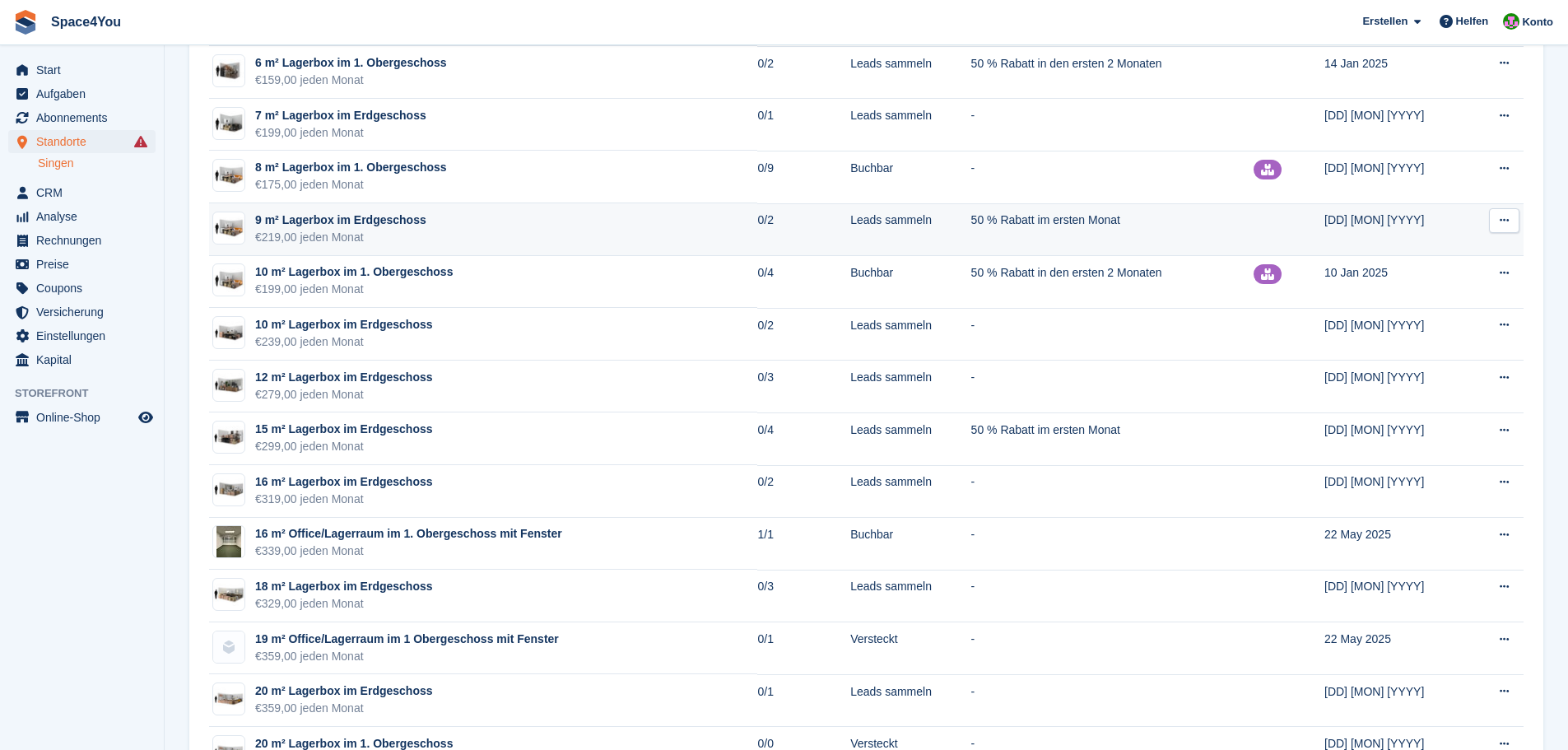 scroll, scrollTop: 1482, scrollLeft: 0, axis: vertical 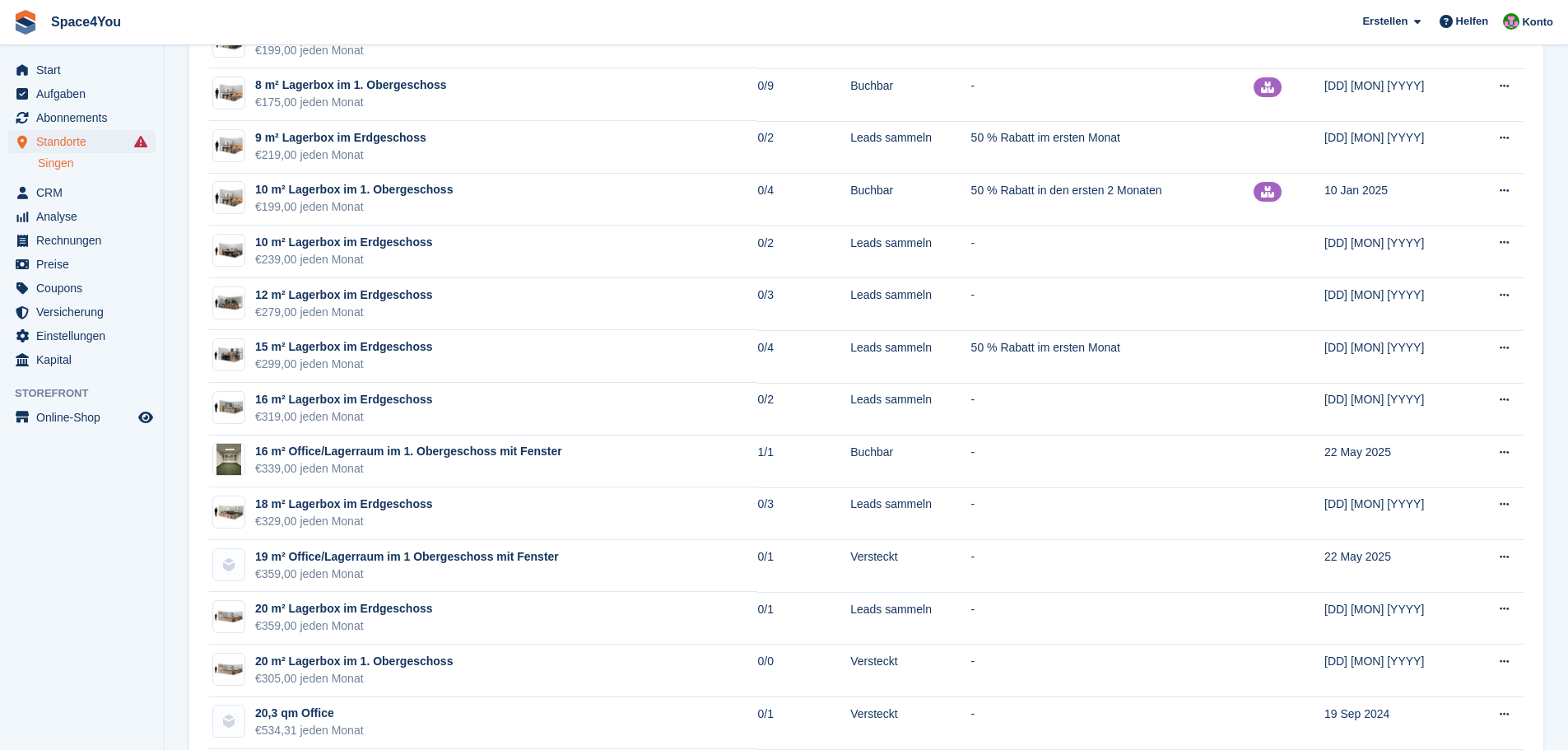 click on "Start
Aufgaben
Abonnements
Abonnements
Abonnements
Preiserhöhungen
NEU
Preiserhöhungen
NEU
Standorte
Standorte
Standorte
Singen
Singen
CRM" at bounding box center (81, 379) 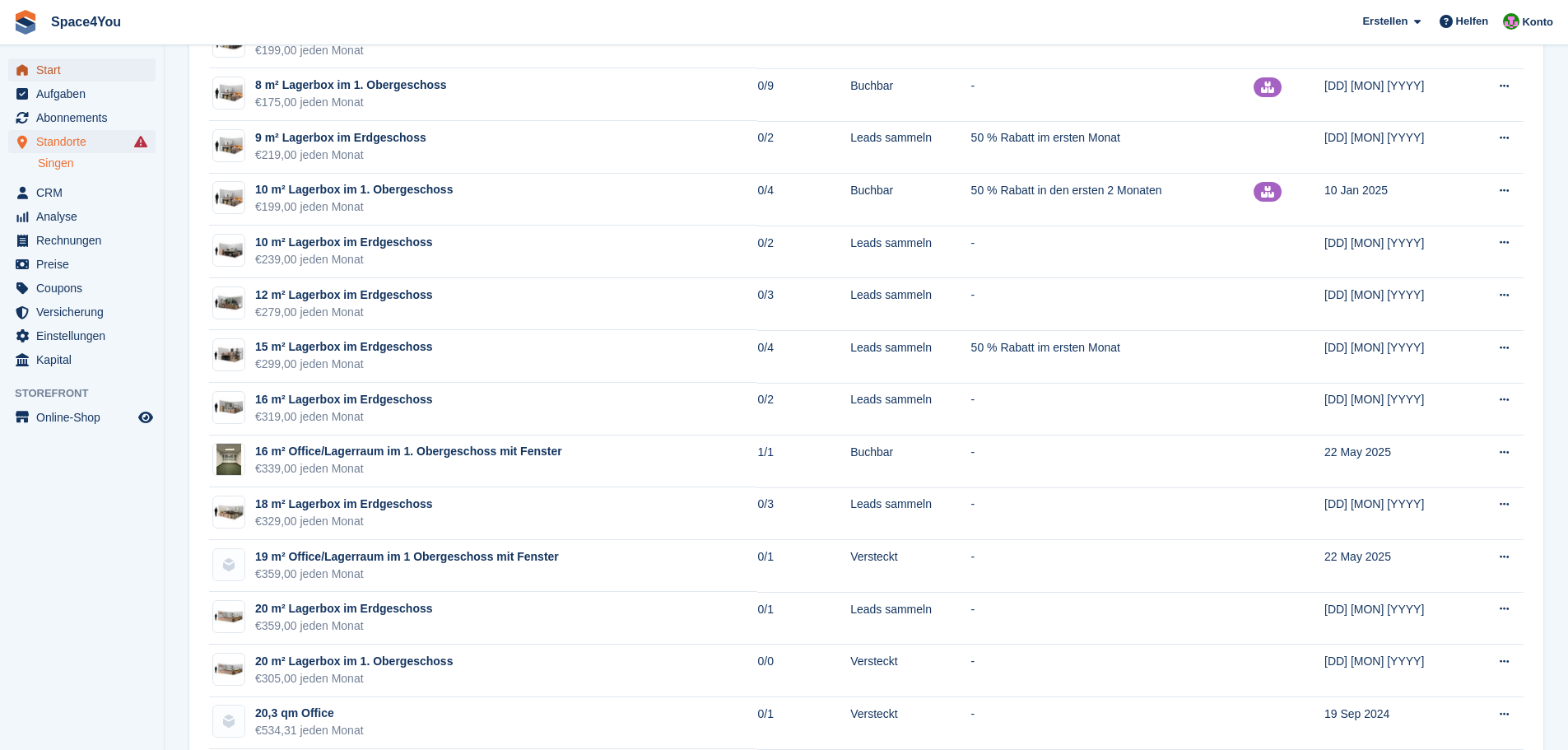 click on "Start" at bounding box center [81, 70] 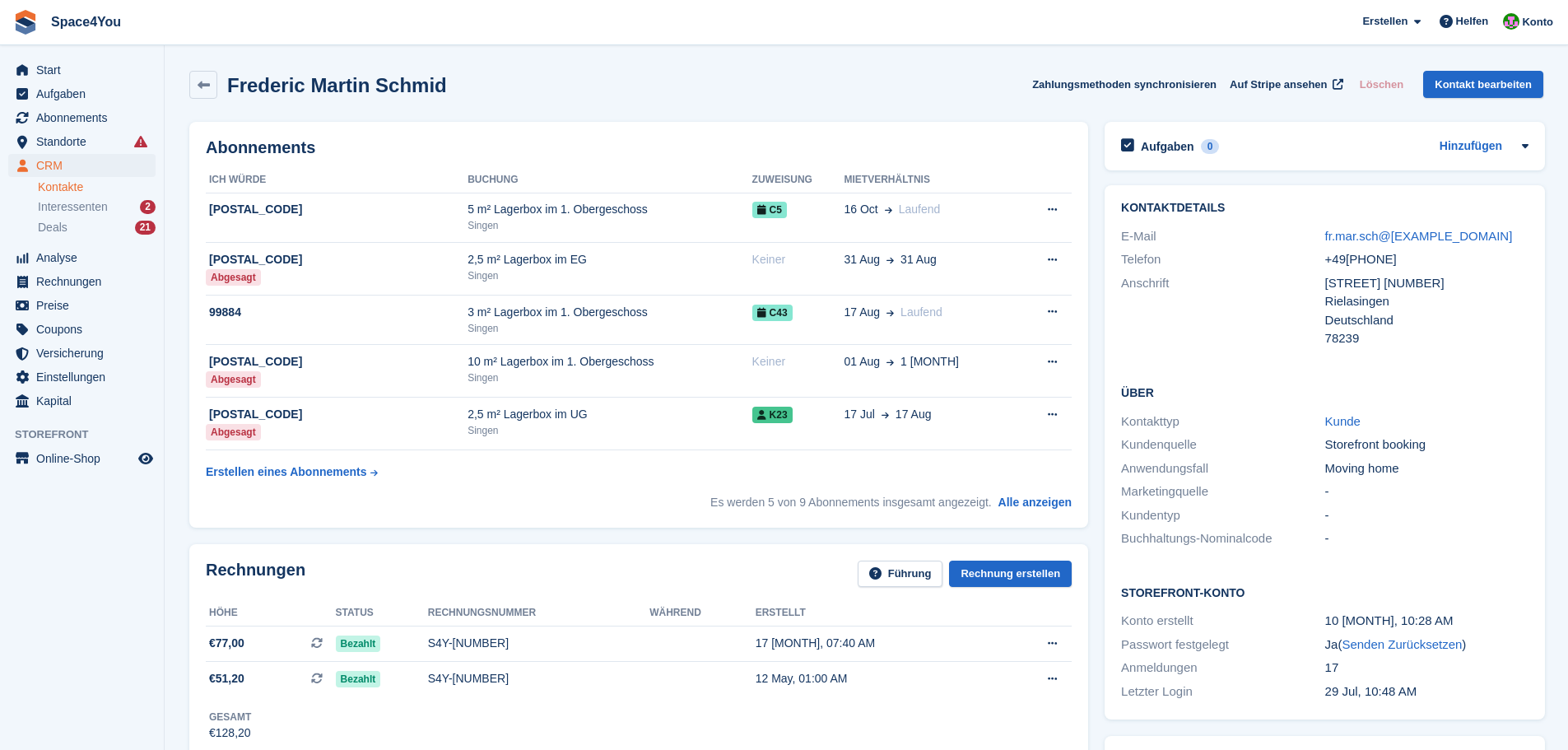 scroll, scrollTop: 0, scrollLeft: 0, axis: both 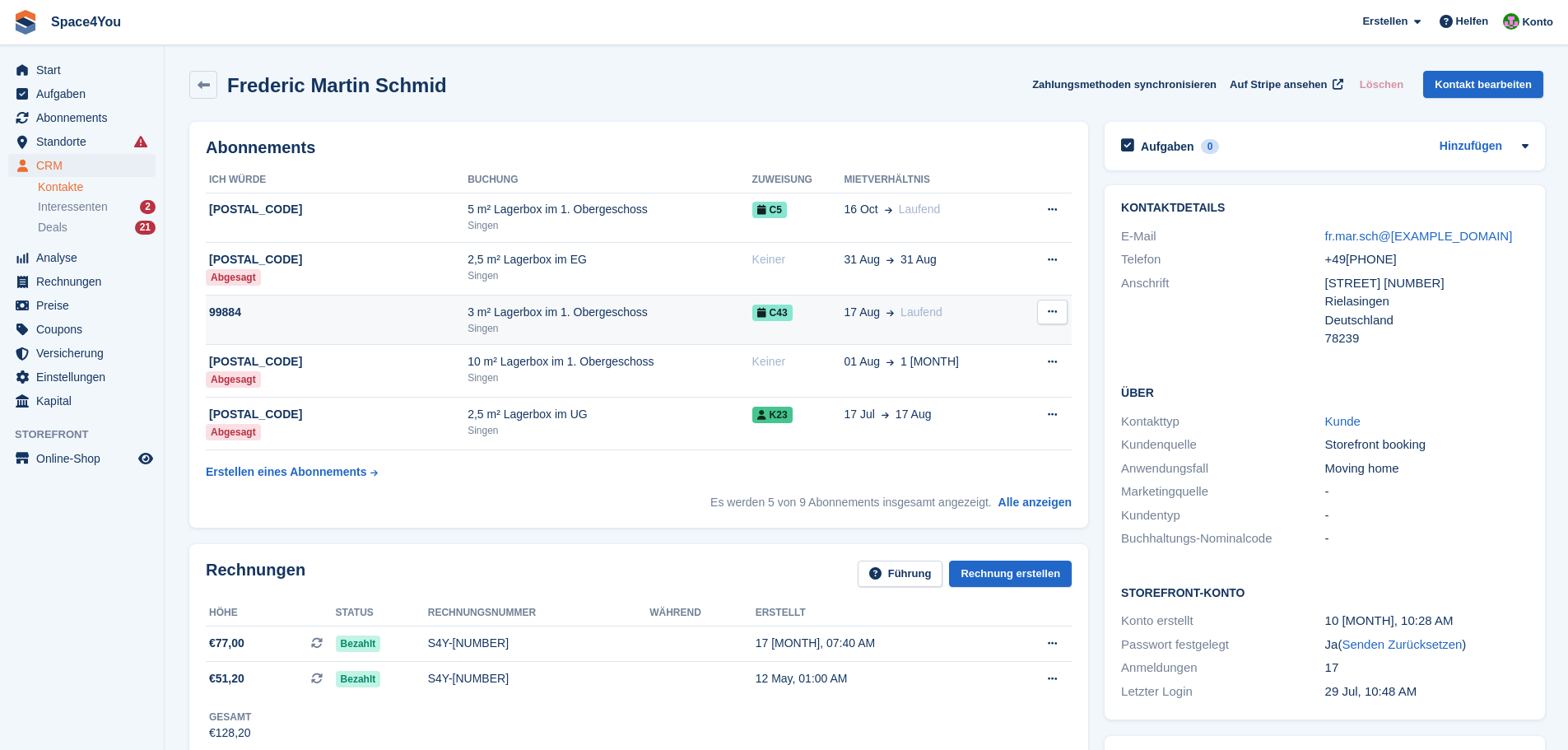 click on "Singen" at bounding box center [609, 328] 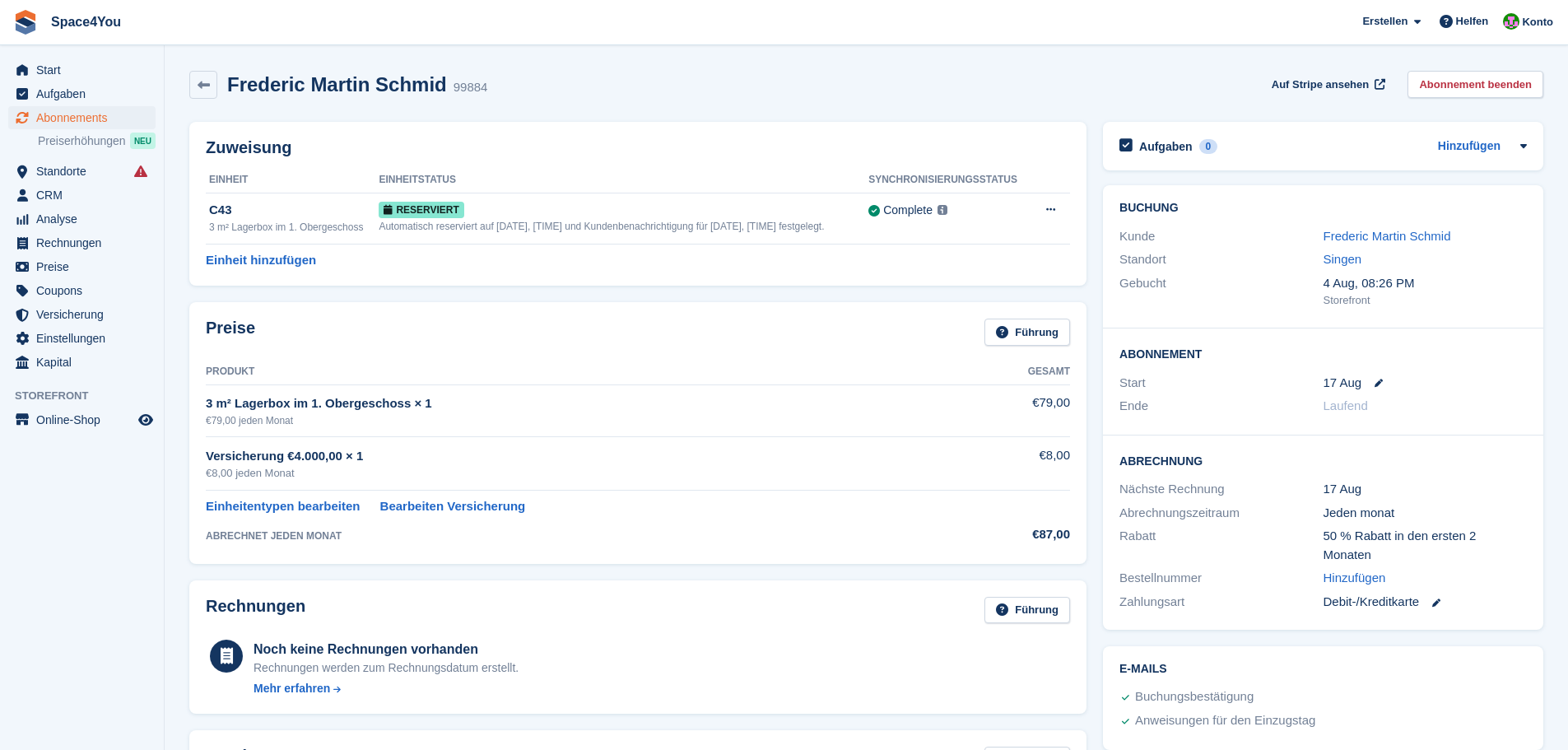 scroll, scrollTop: 0, scrollLeft: 0, axis: both 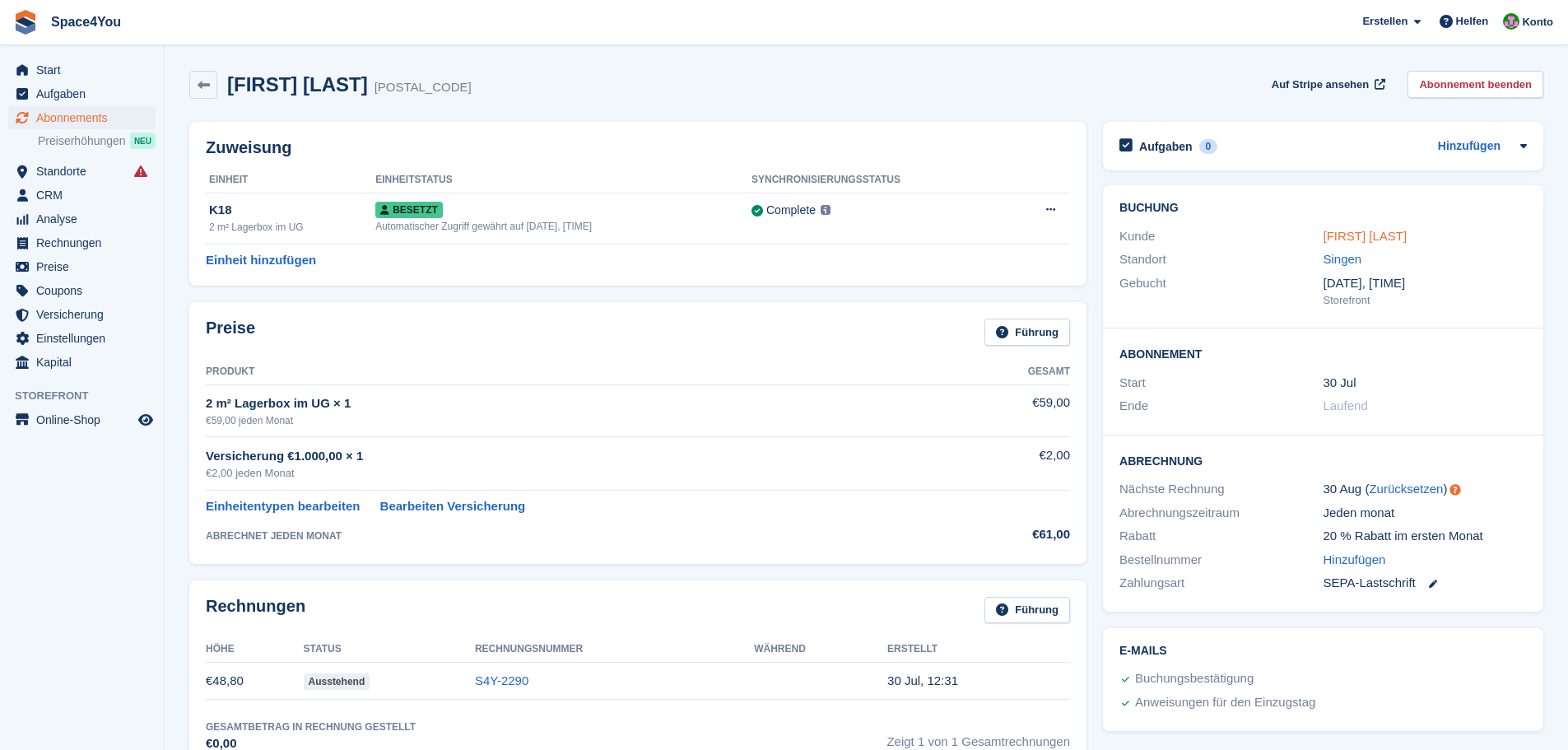 click on "[FIRST] [LAST]" at bounding box center [1366, 235] 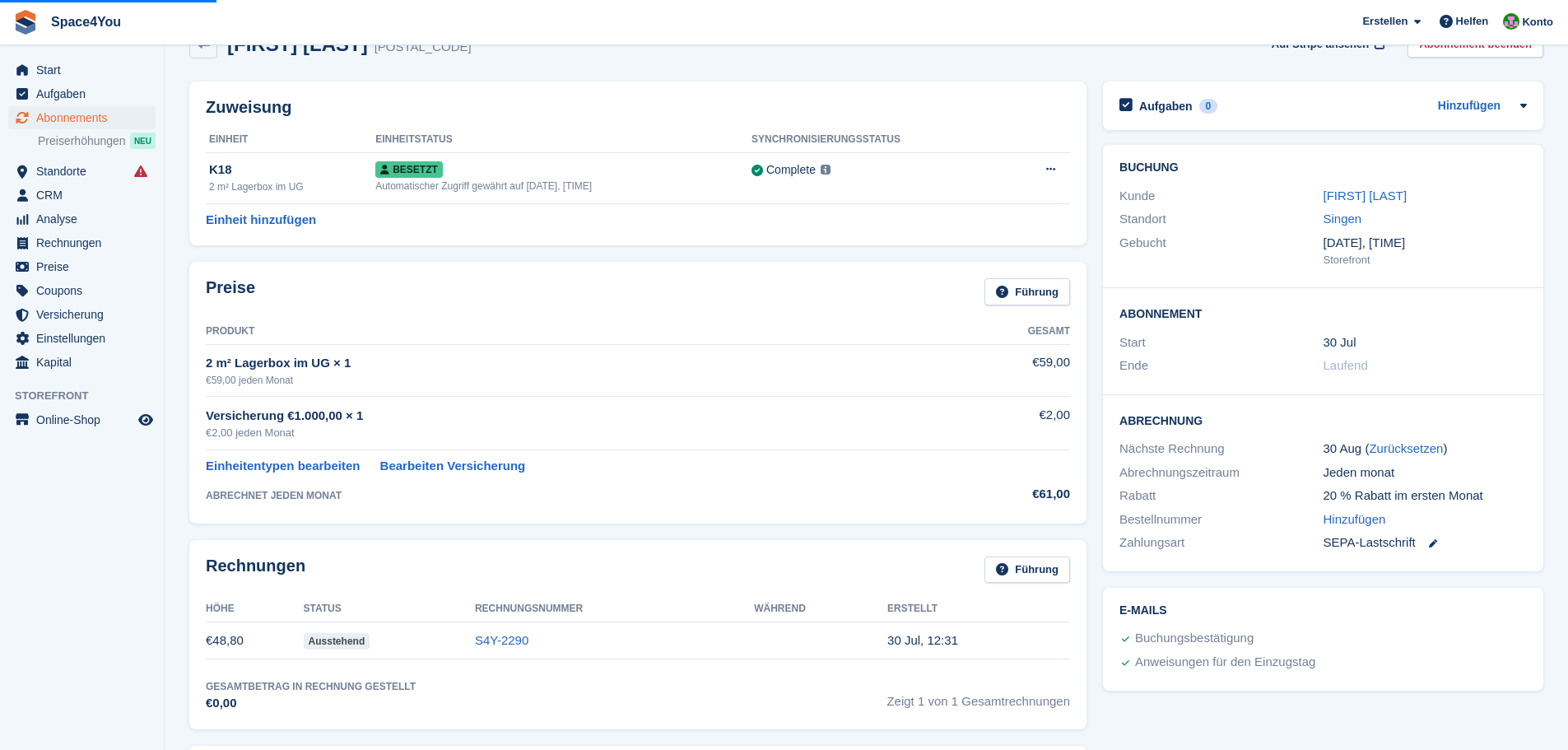 scroll, scrollTop: 0, scrollLeft: 0, axis: both 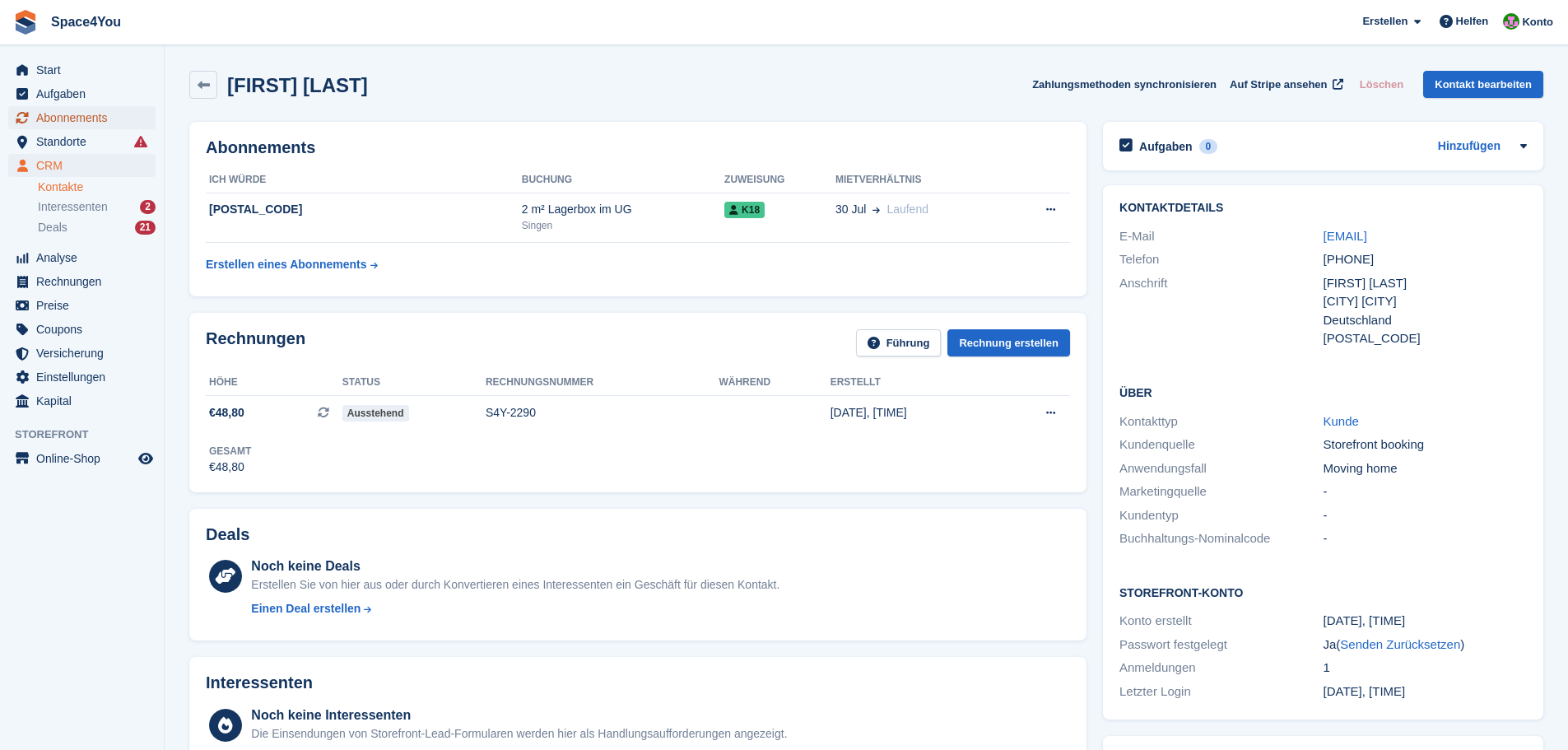 click on "Abonnements" at bounding box center [86, 118] 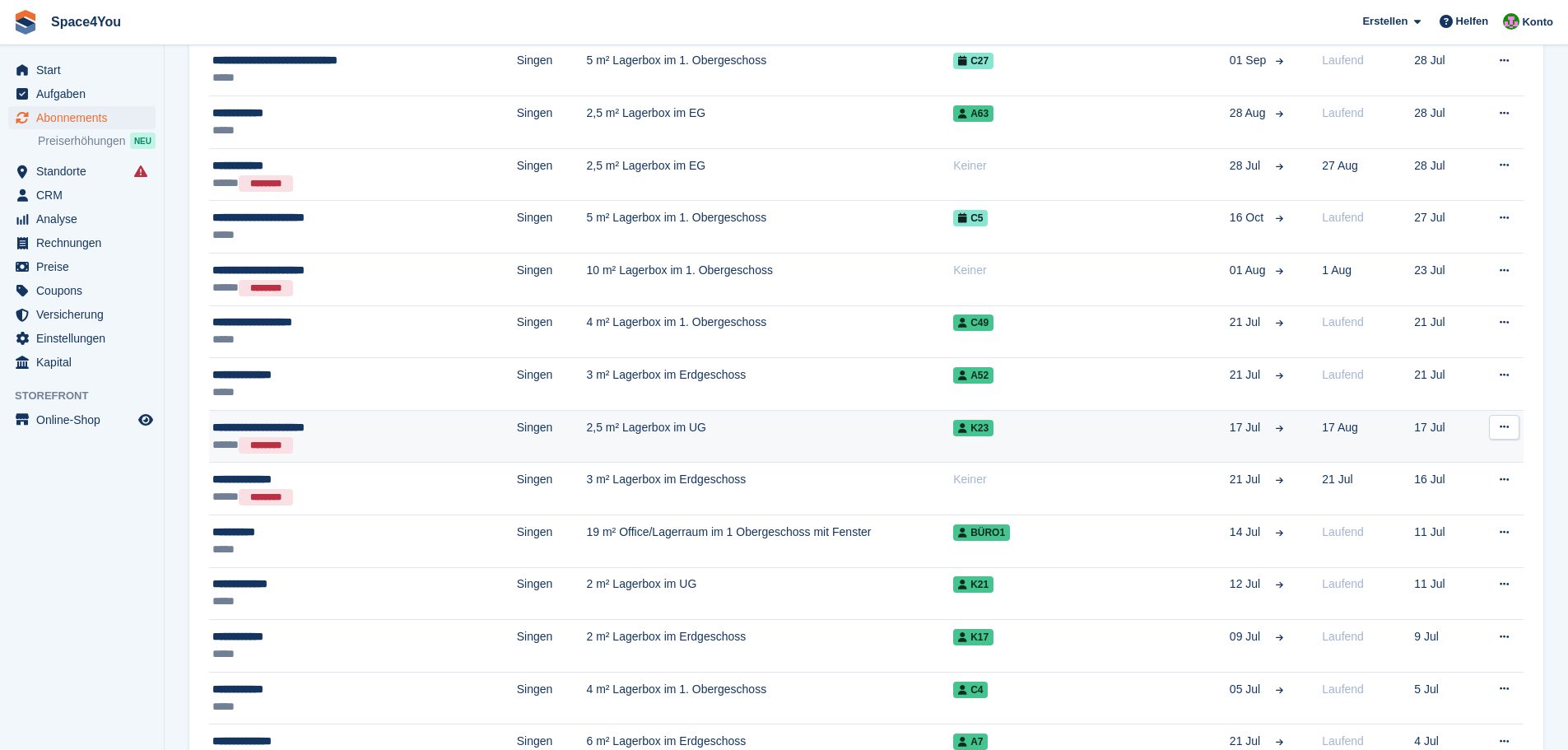 scroll, scrollTop: 576, scrollLeft: 0, axis: vertical 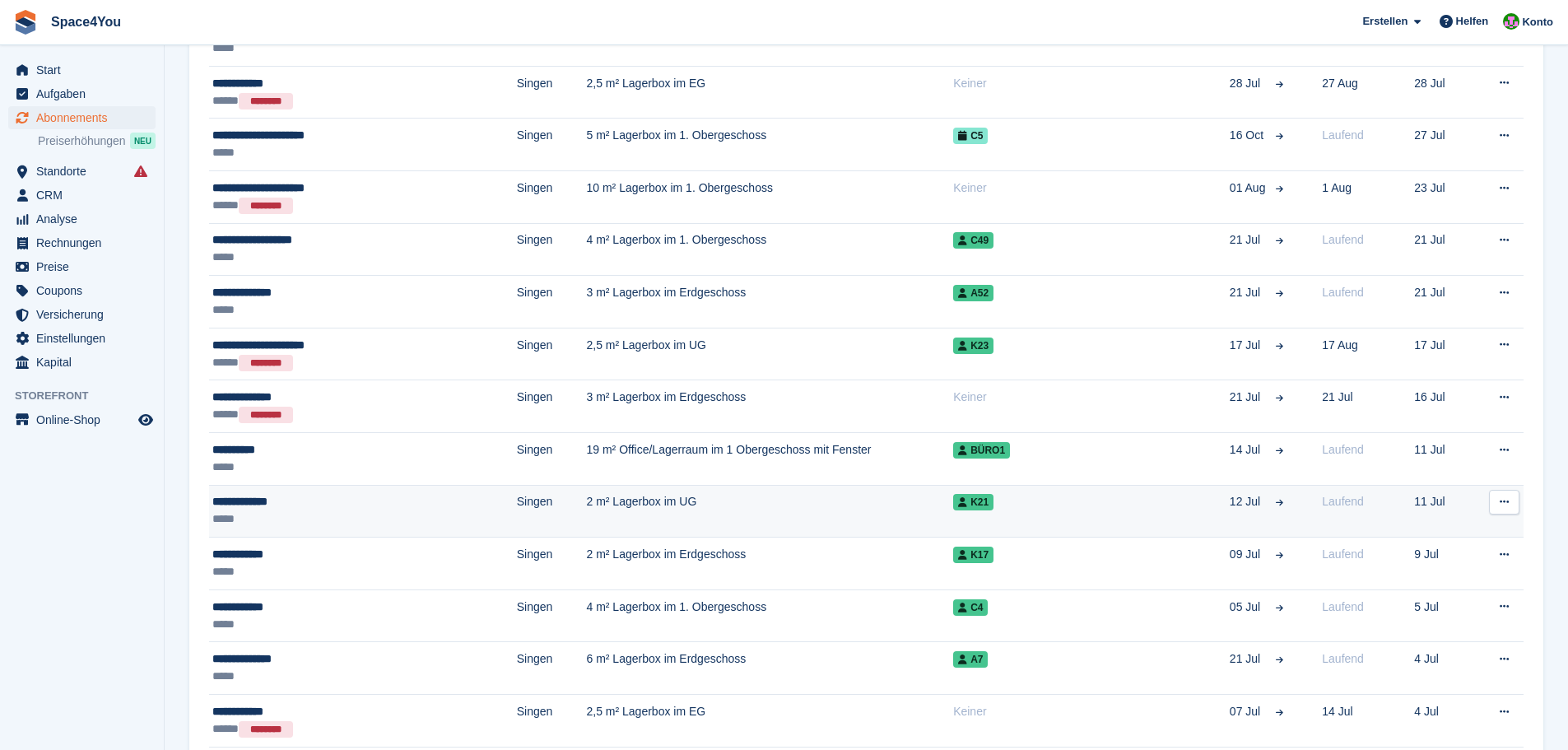 click on "**********" at bounding box center (330, 501) 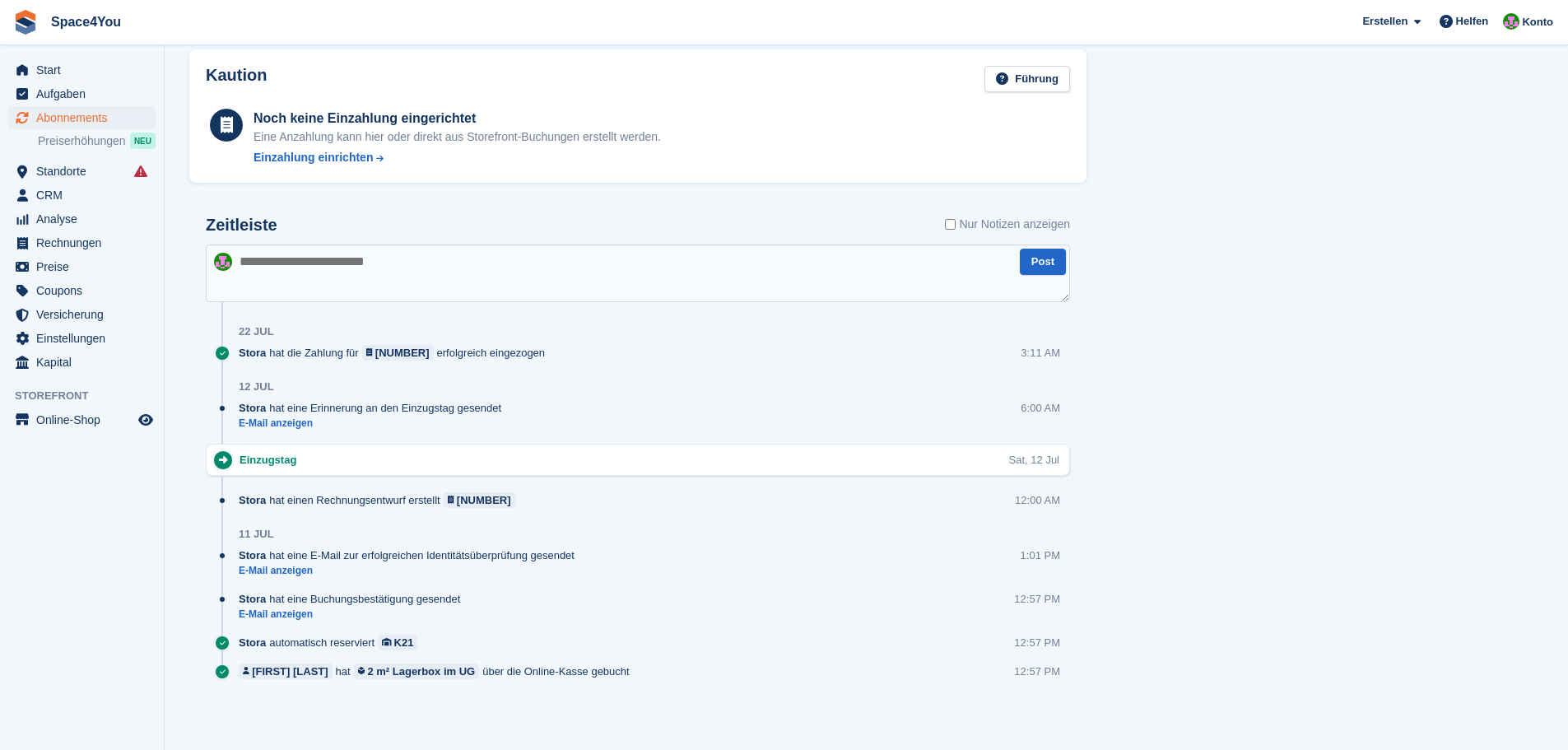 scroll, scrollTop: 78, scrollLeft: 0, axis: vertical 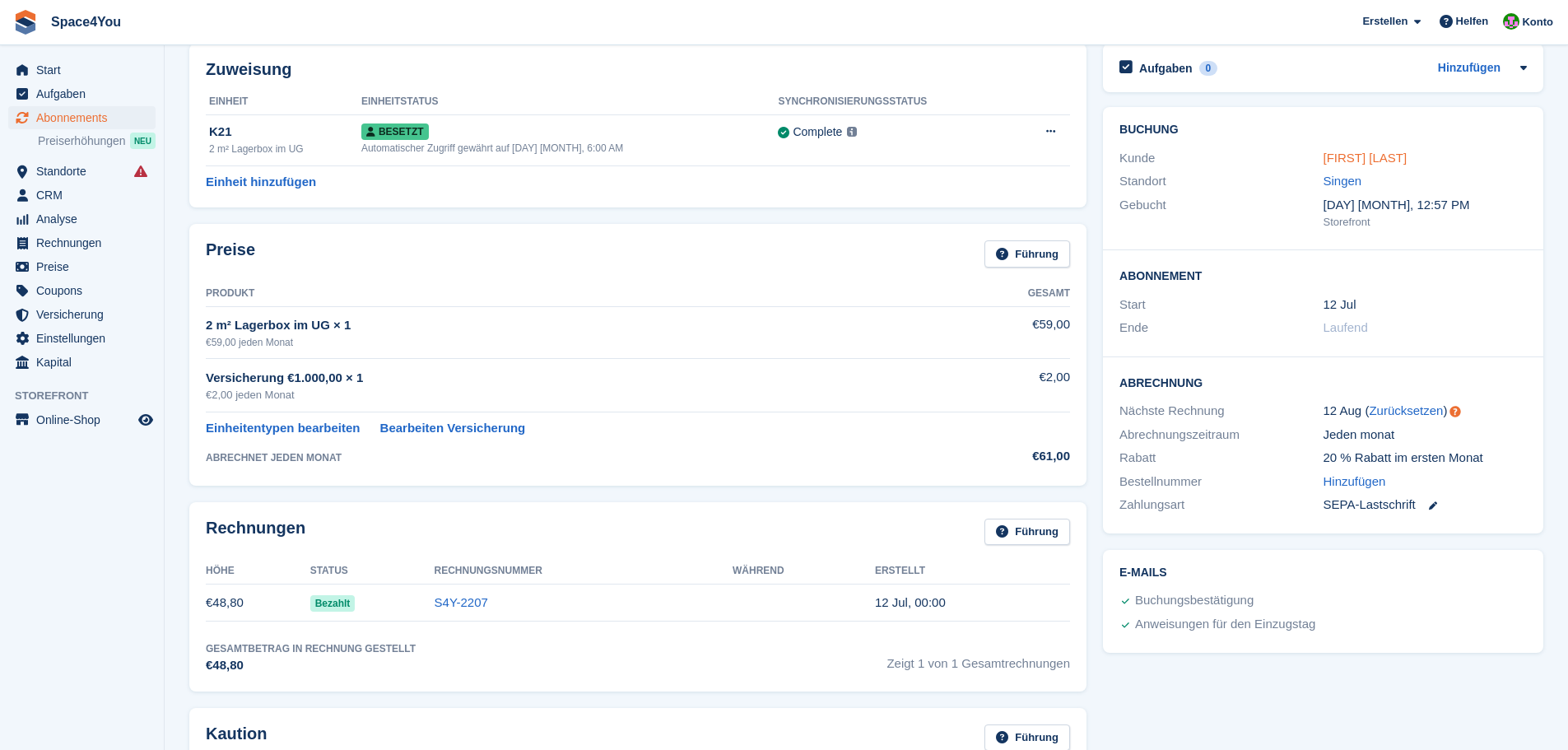 click on "Andreas Beyer" at bounding box center (1366, 157) 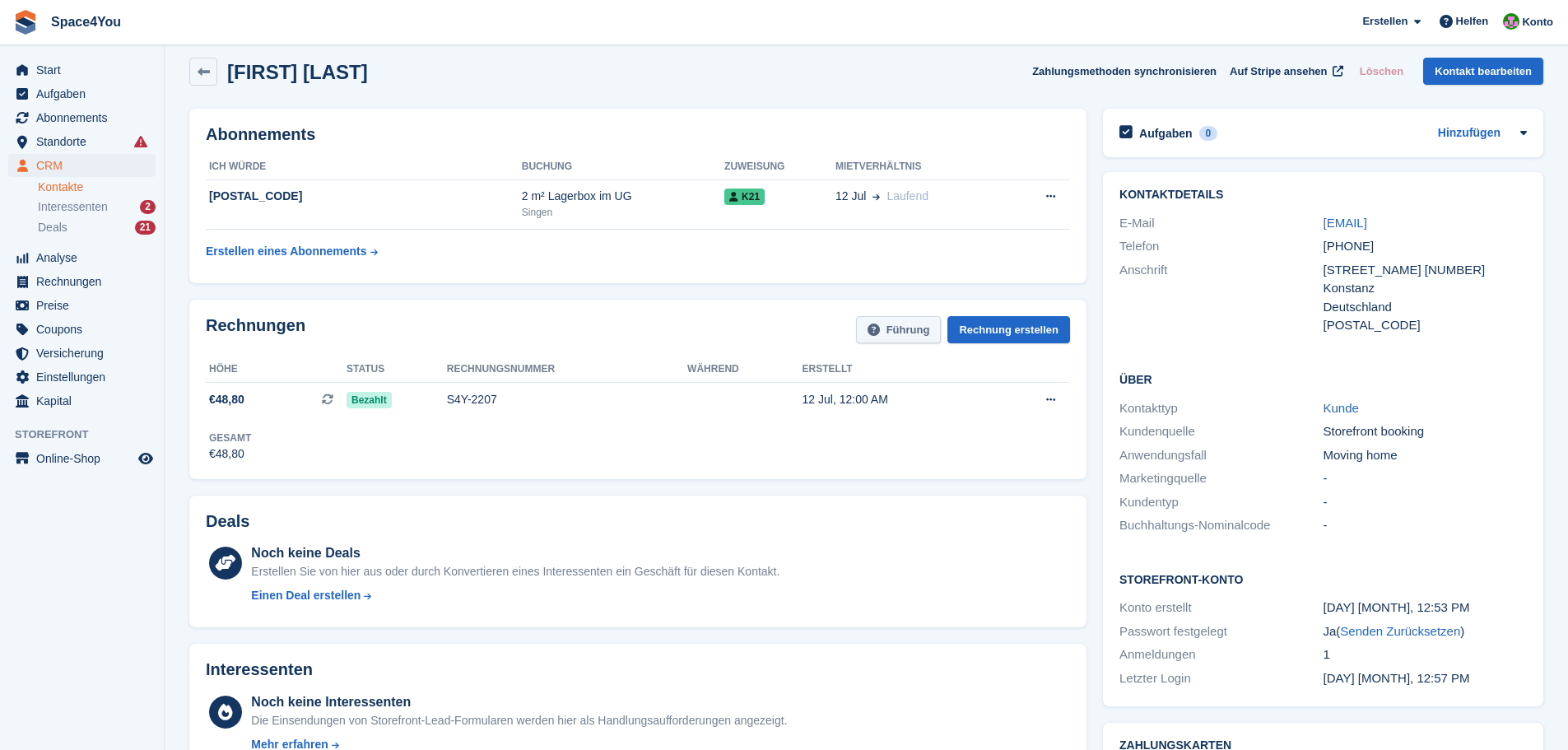 scroll, scrollTop: 0, scrollLeft: 0, axis: both 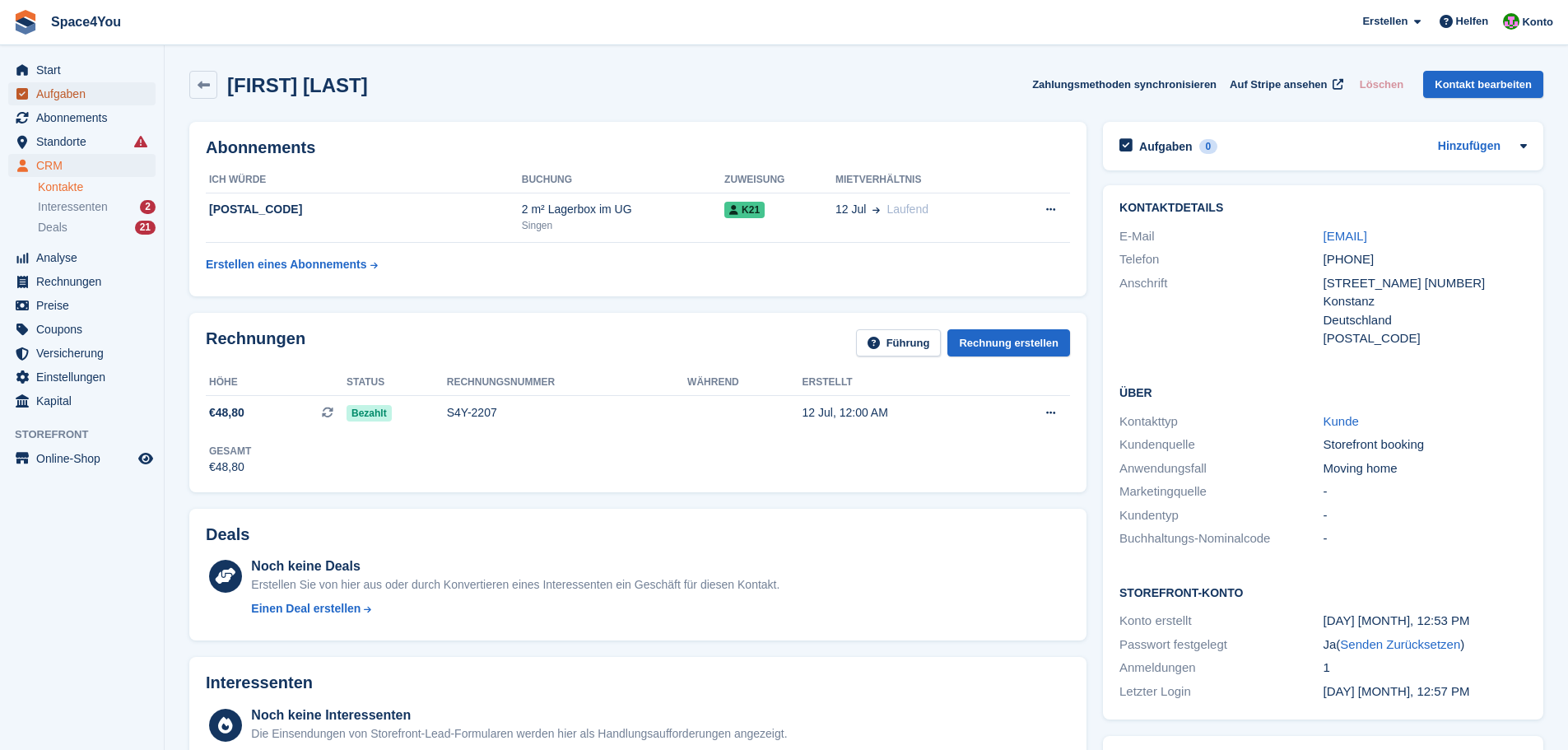 click on "Aufgaben" at bounding box center [86, 94] 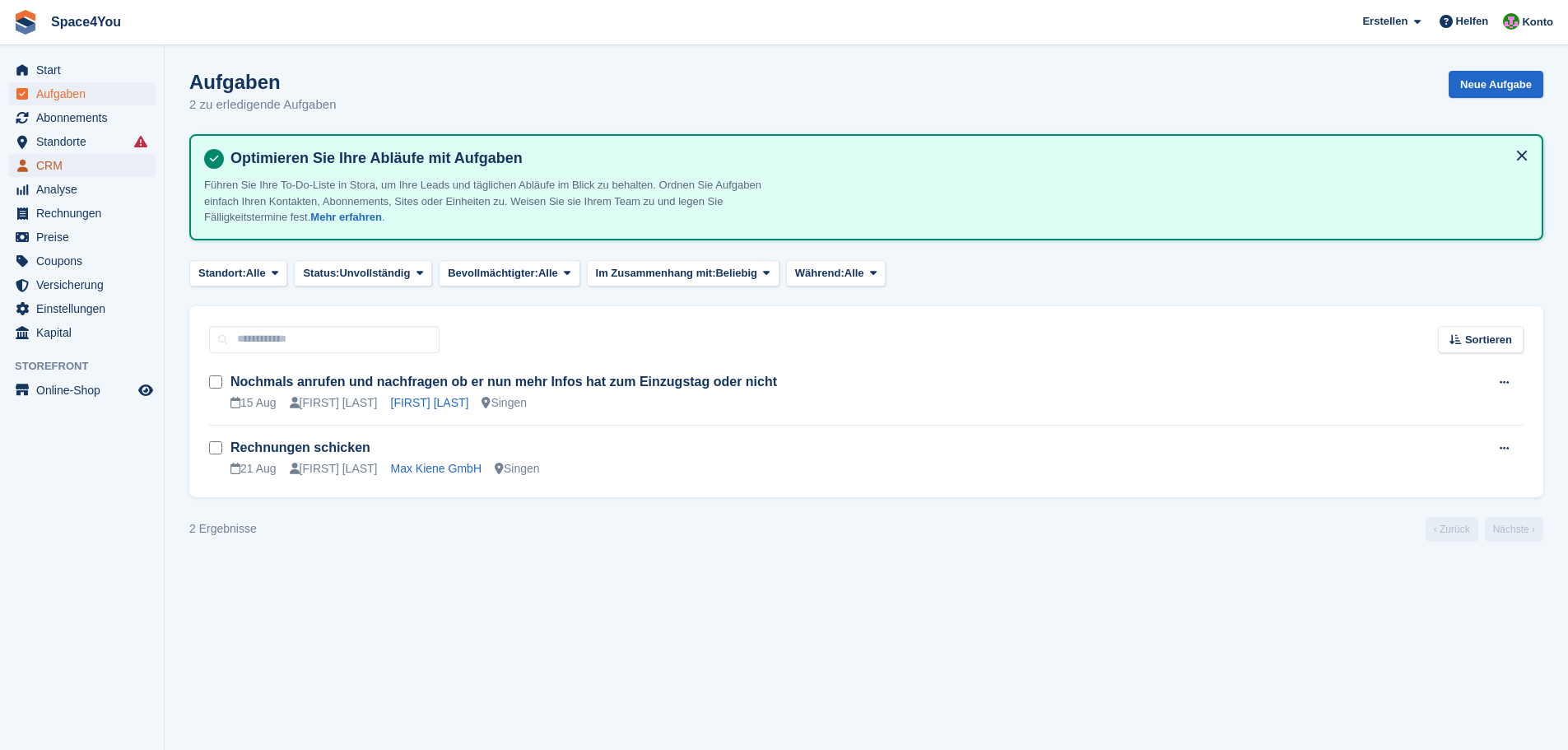 click on "CRM" at bounding box center [86, 165] 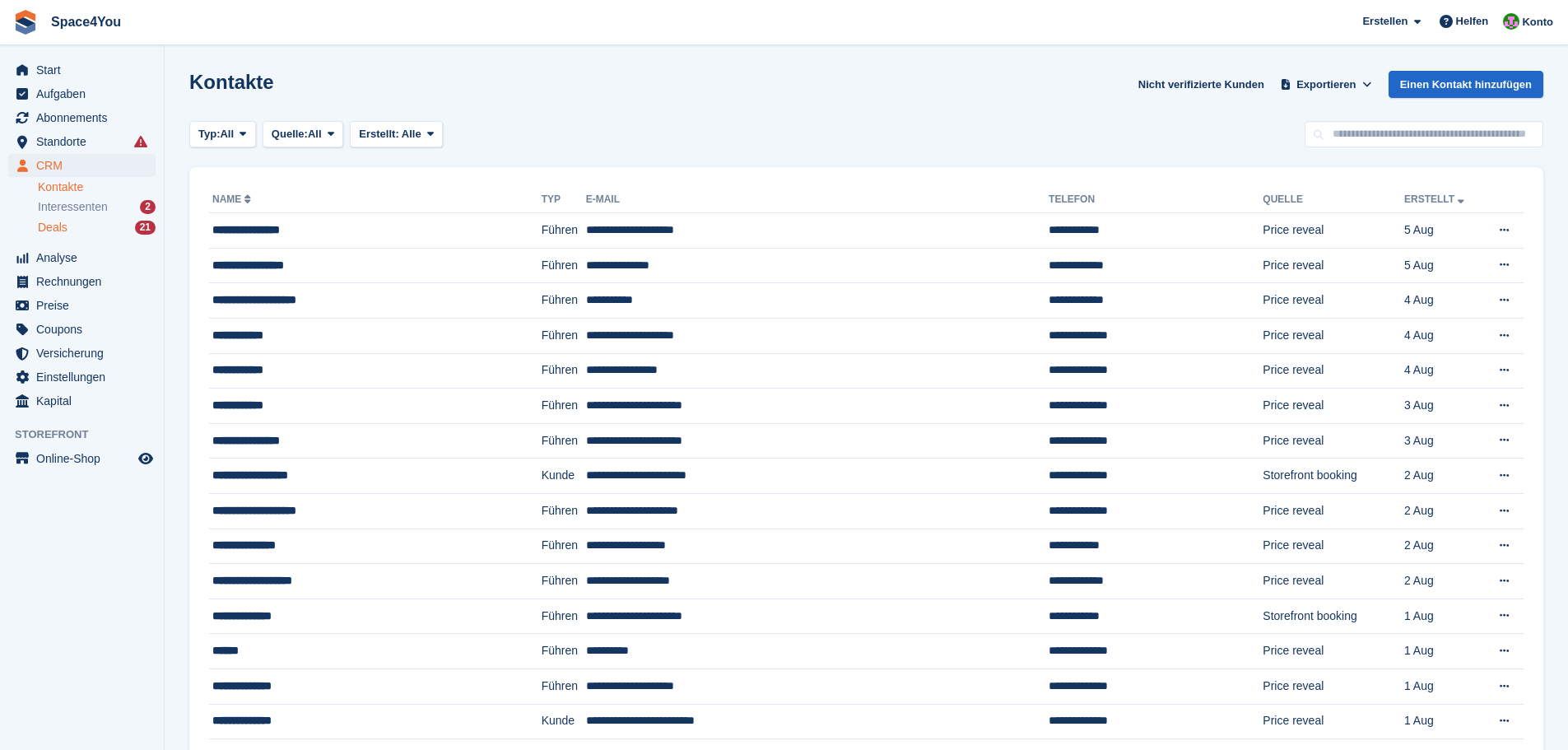 click on "Deals" at bounding box center [53, 227] 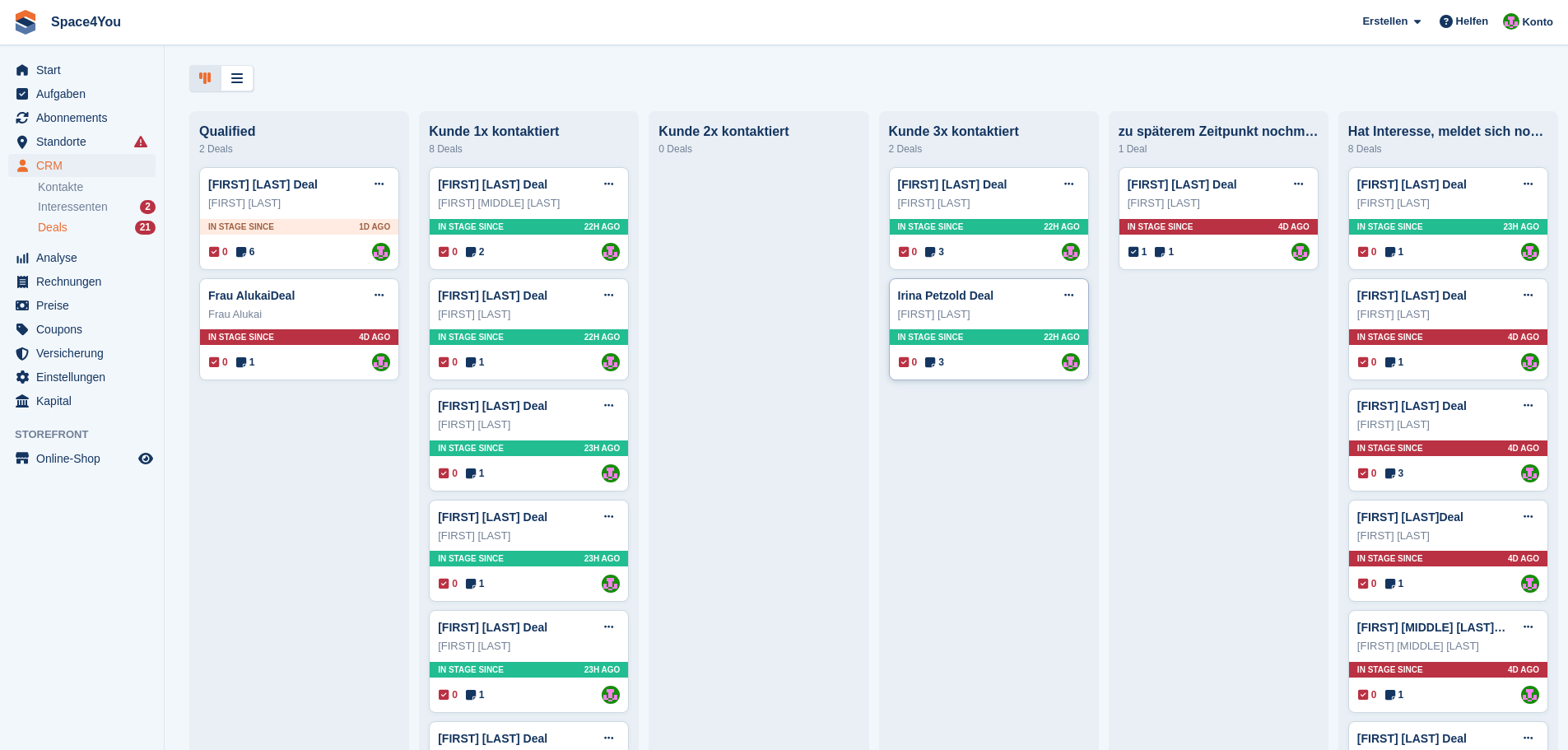 scroll, scrollTop: 82, scrollLeft: 0, axis: vertical 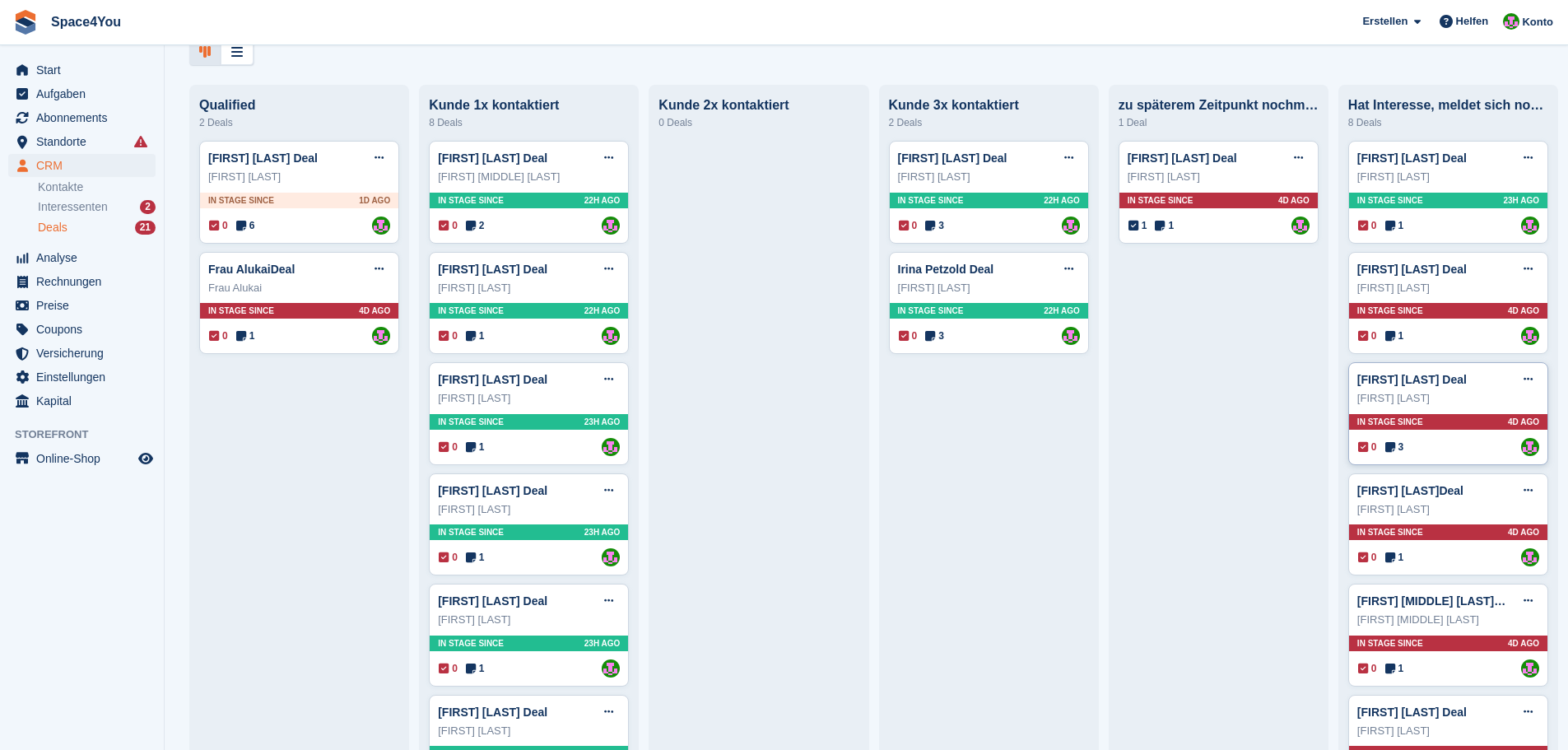 click on "Madeleine Krieg Deal
Deal bearbeiten
Als gewonnen markieren
Als verloren markieren
Deal löschen" at bounding box center (1448, 380) 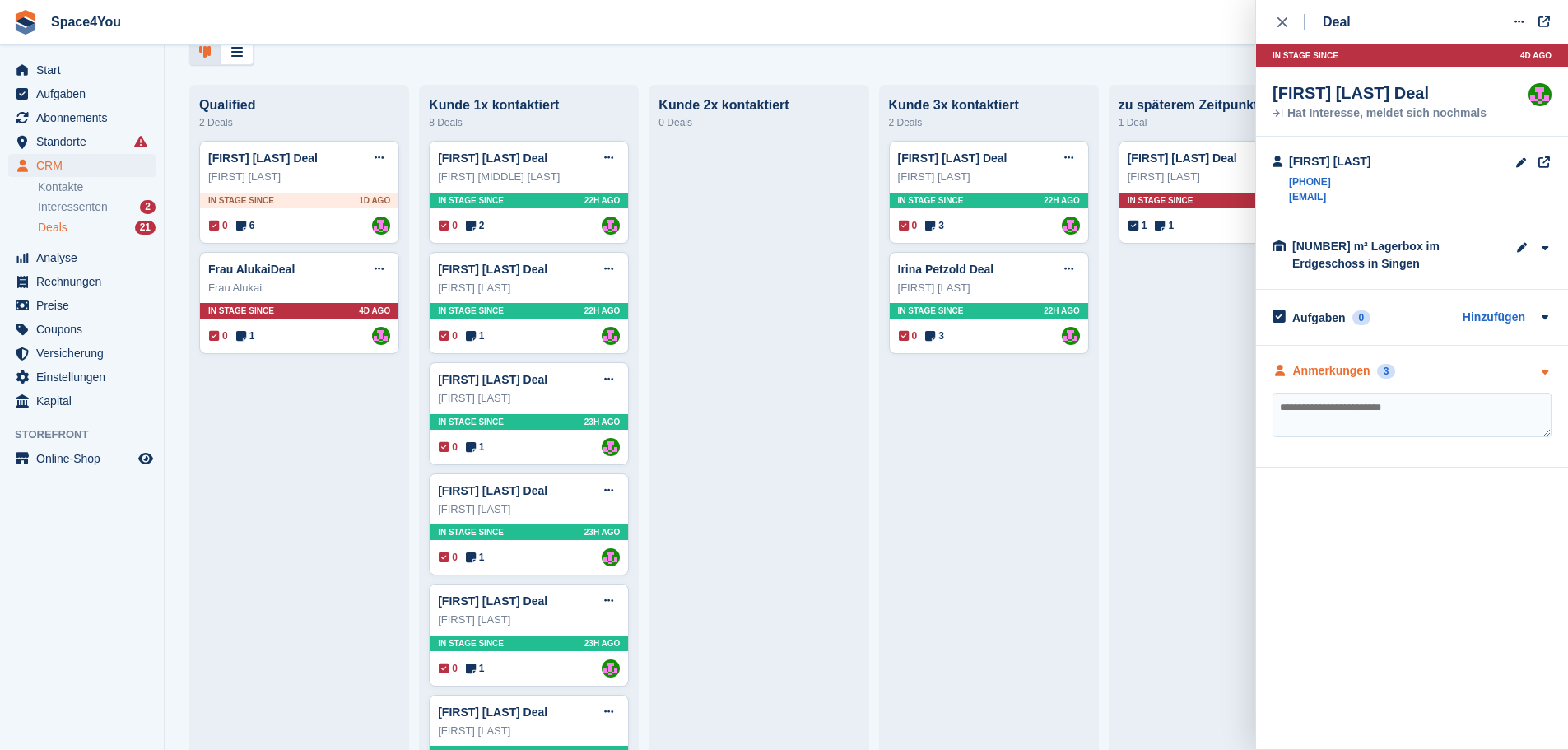 click on "Anmerkungen
3" at bounding box center (1412, 370) 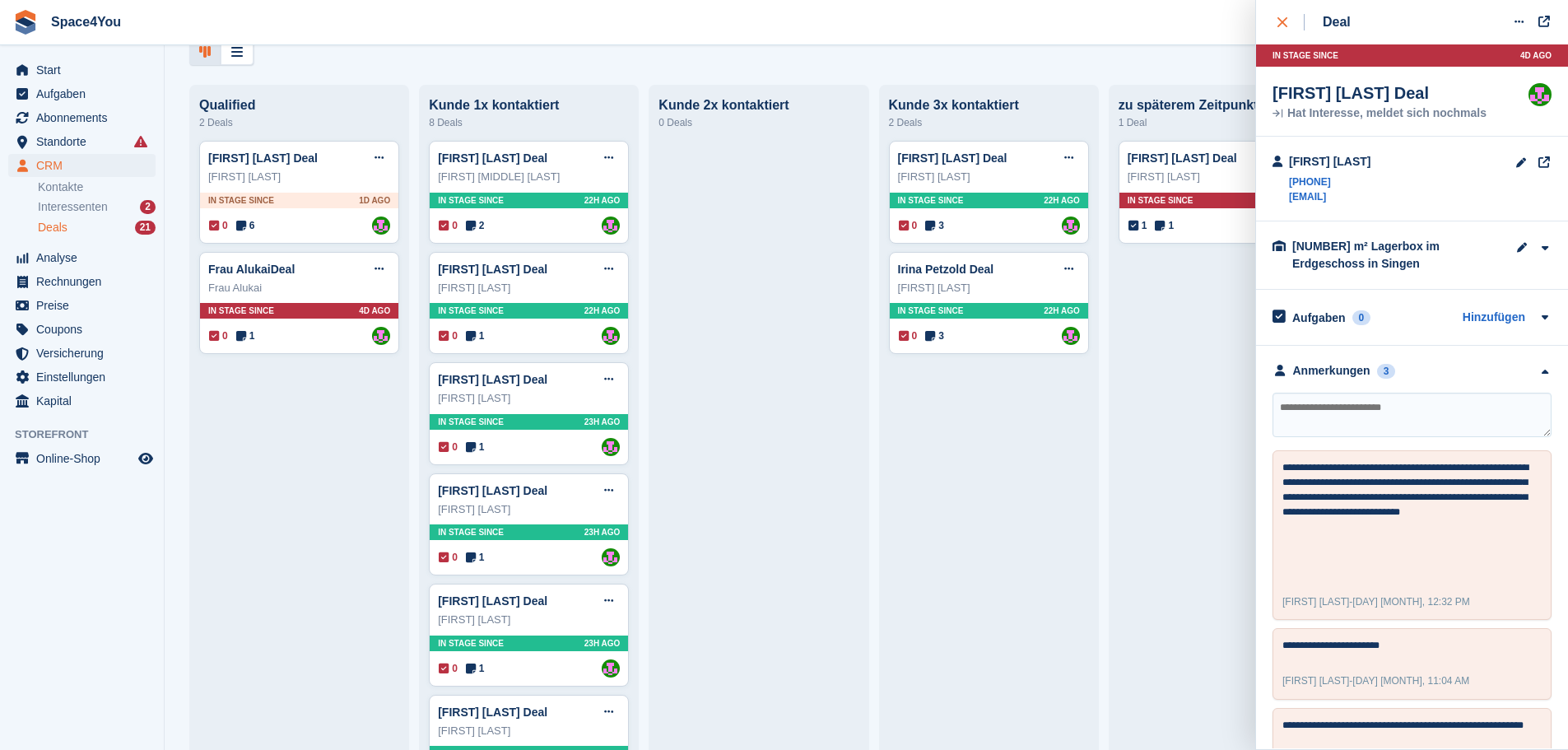 click 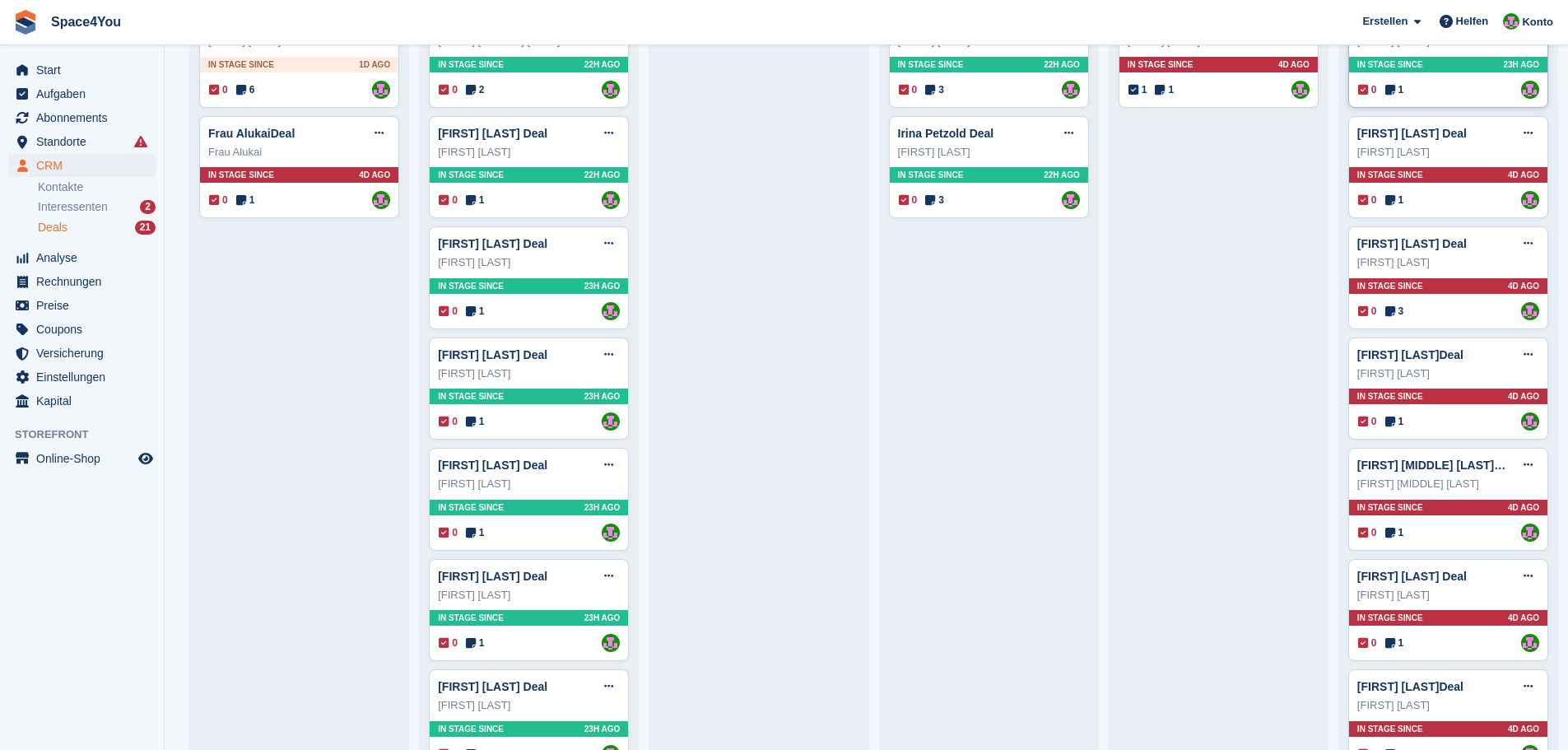 scroll, scrollTop: 247, scrollLeft: 0, axis: vertical 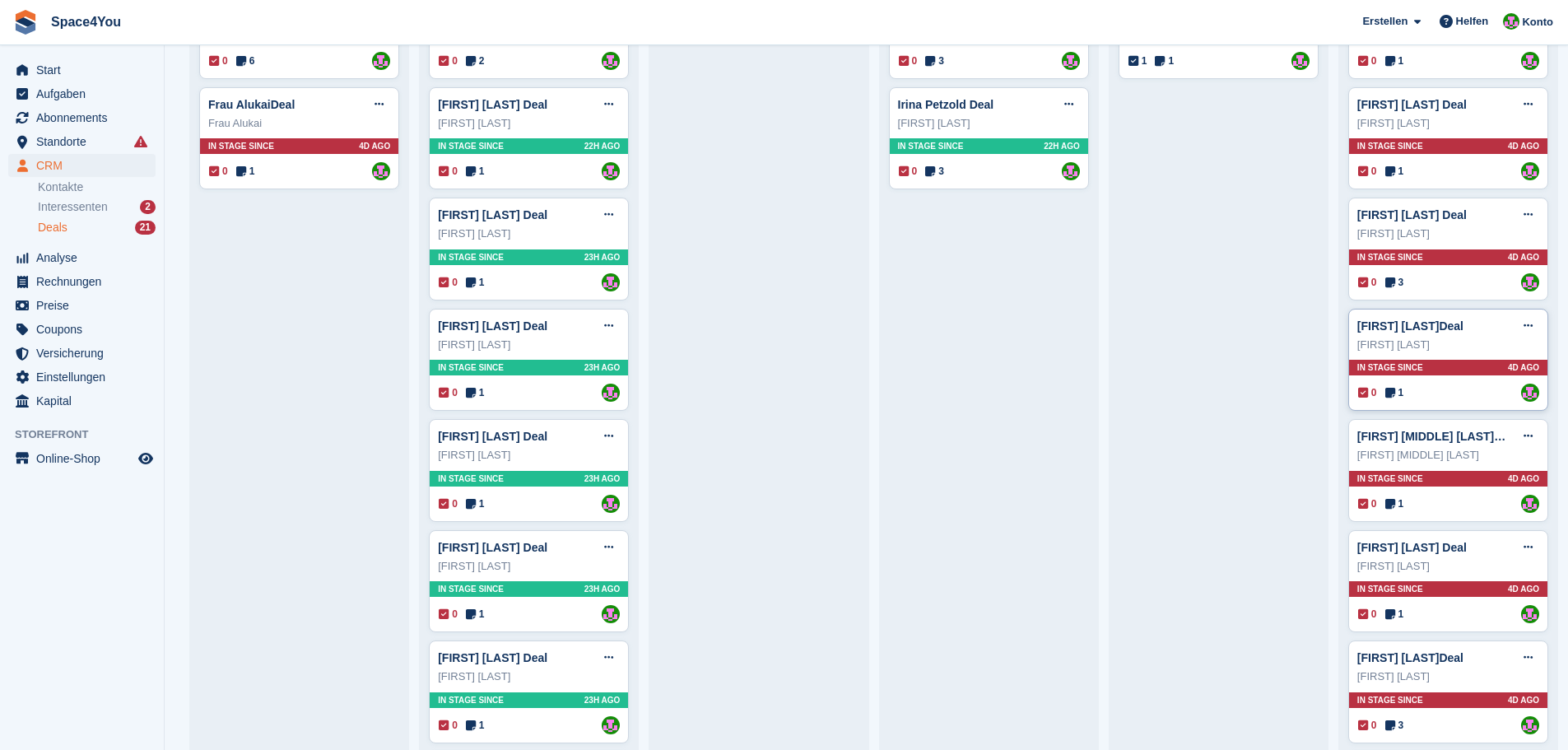 click on "Katarina Bücheler" at bounding box center [1448, 345] 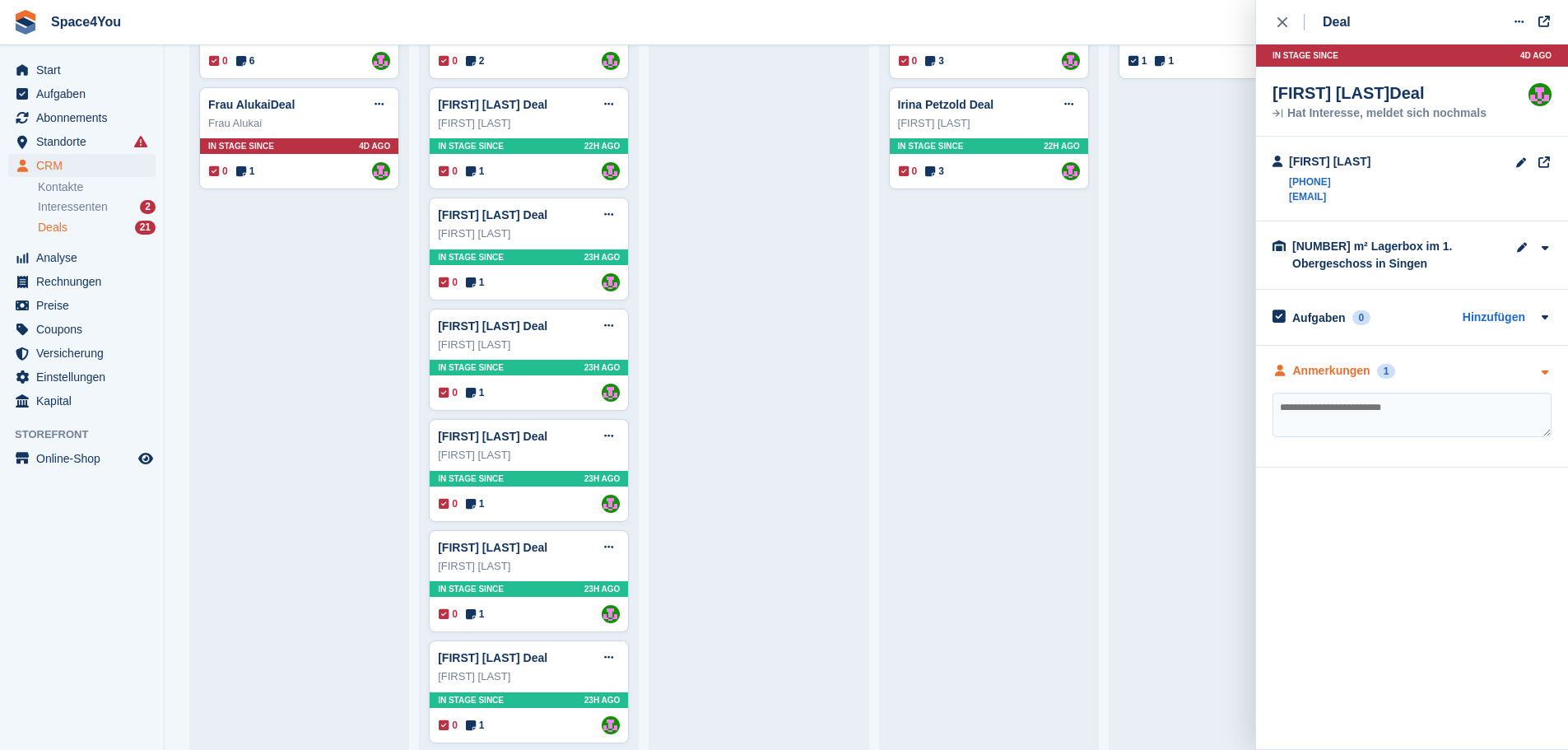 click on "Anmerkungen
1" at bounding box center (1412, 370) 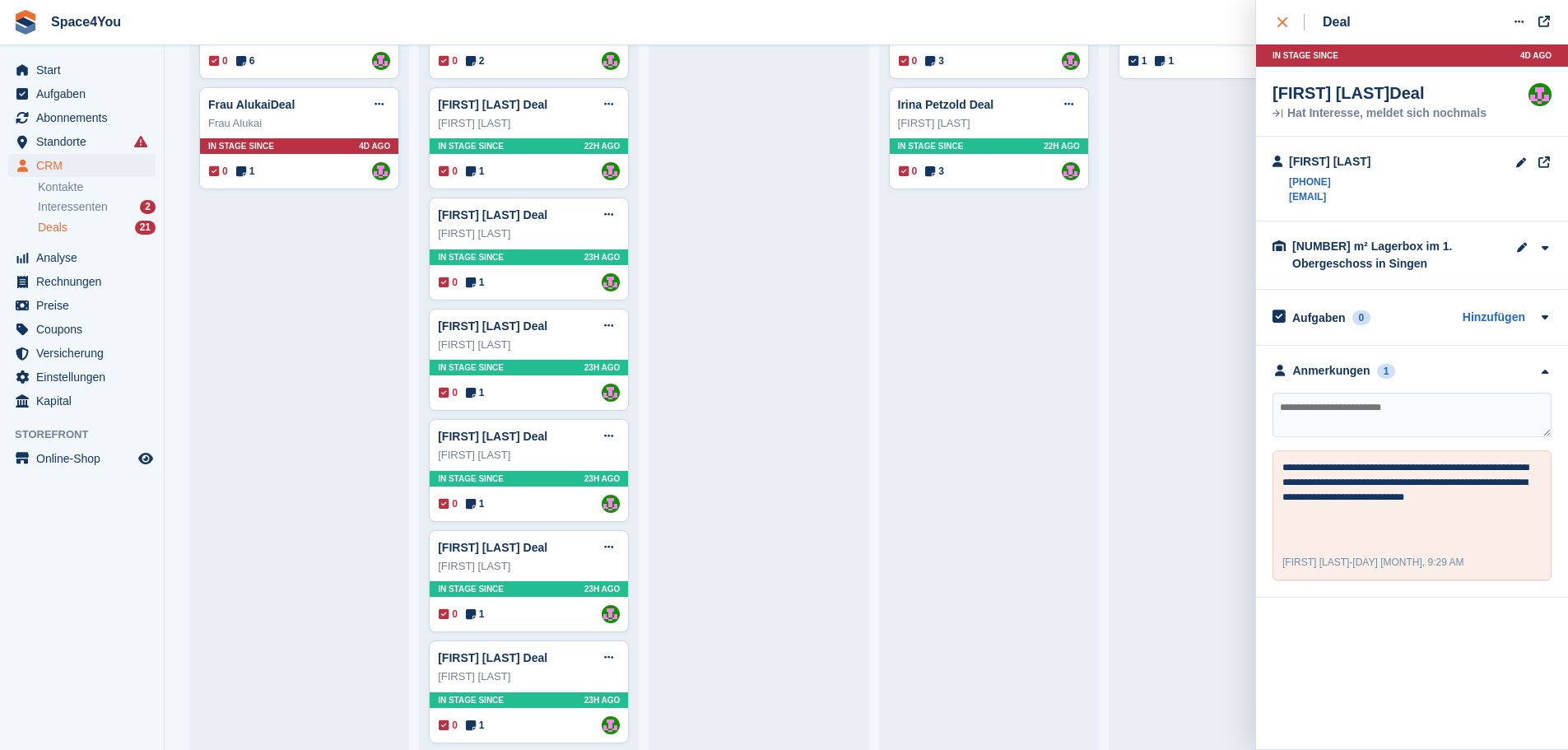 click 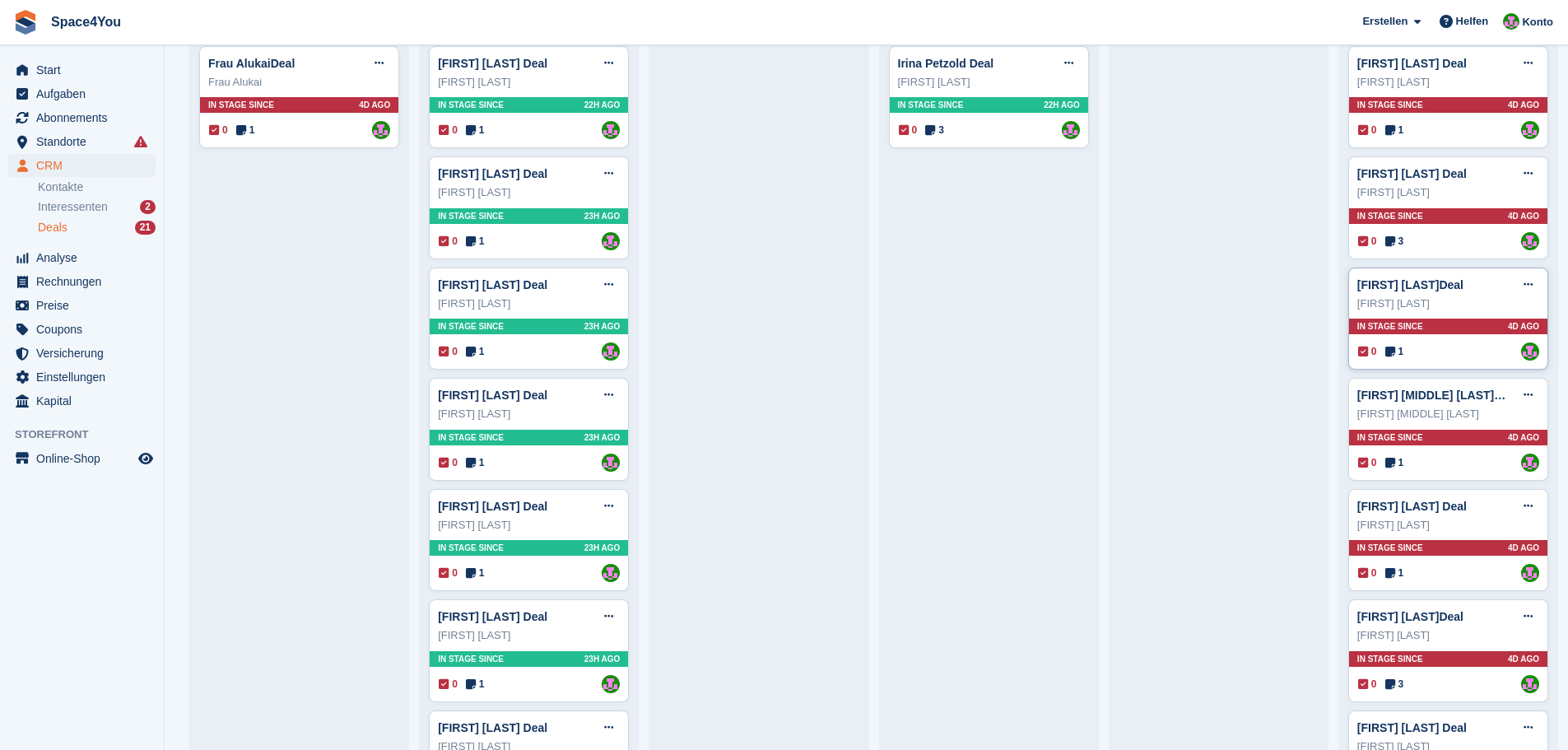 scroll, scrollTop: 329, scrollLeft: 0, axis: vertical 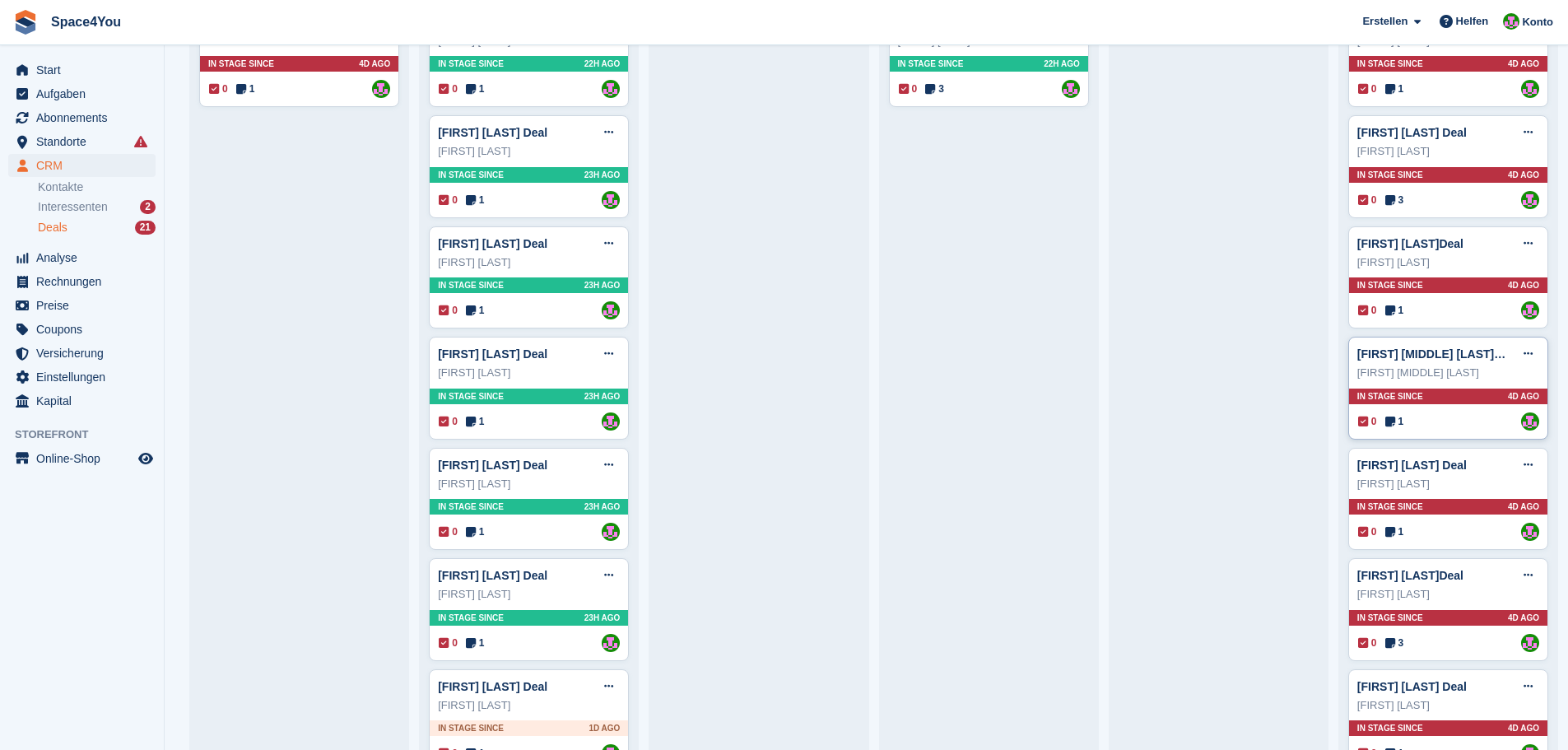 click on "Eva Katharina Puschmann" at bounding box center (1448, 373) 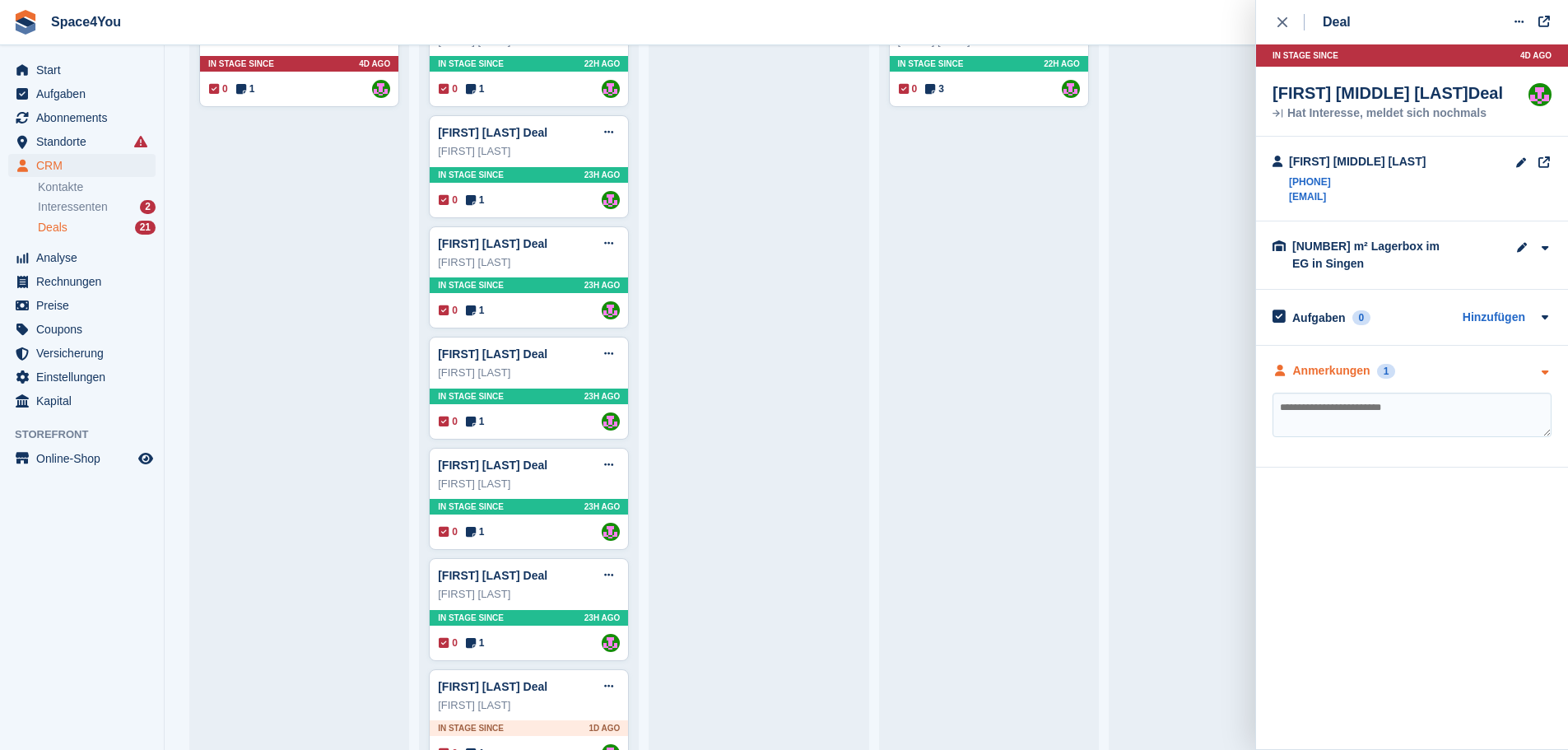 click on "Anmerkungen
1" at bounding box center [1412, 370] 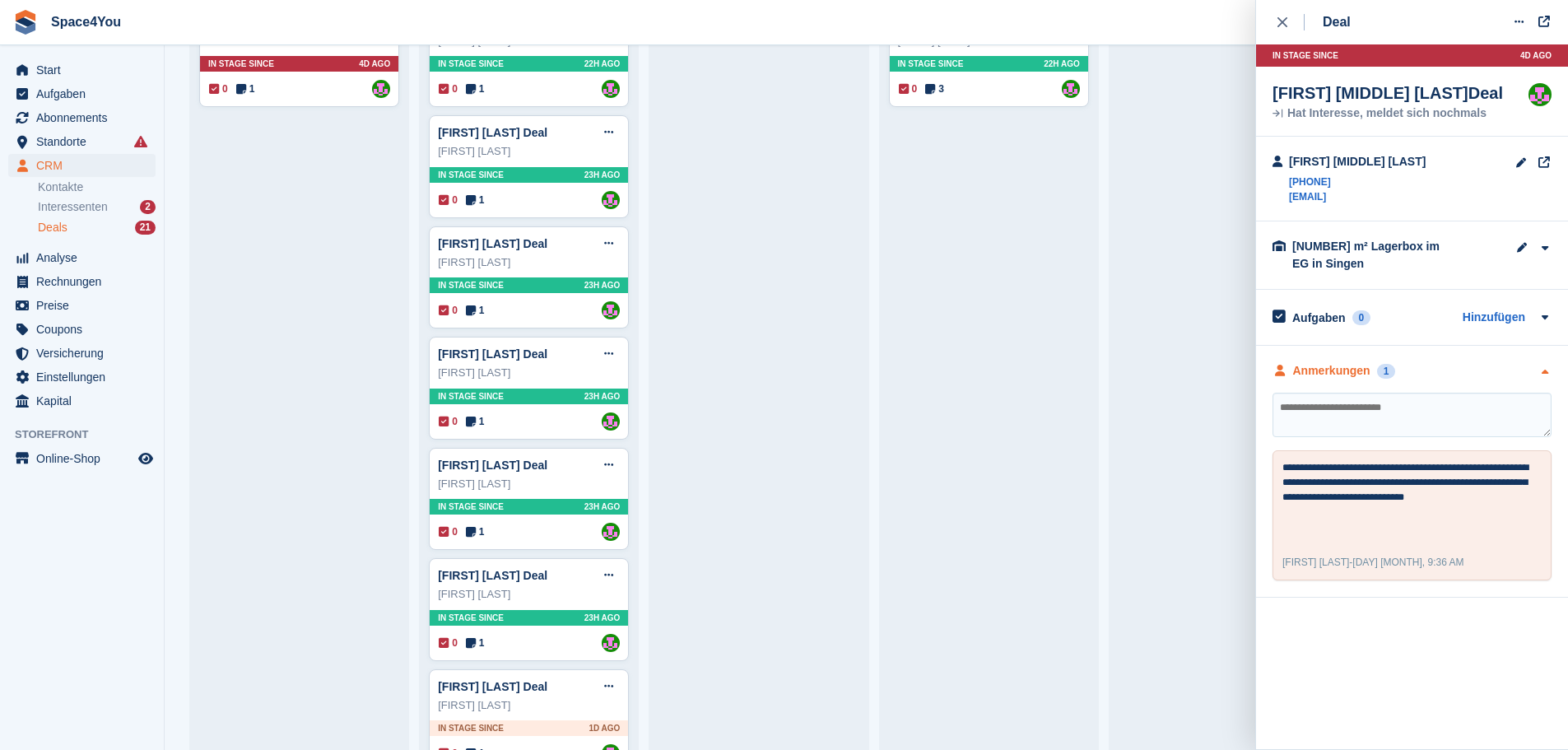 click on "Anmerkungen
1" at bounding box center [1412, 370] 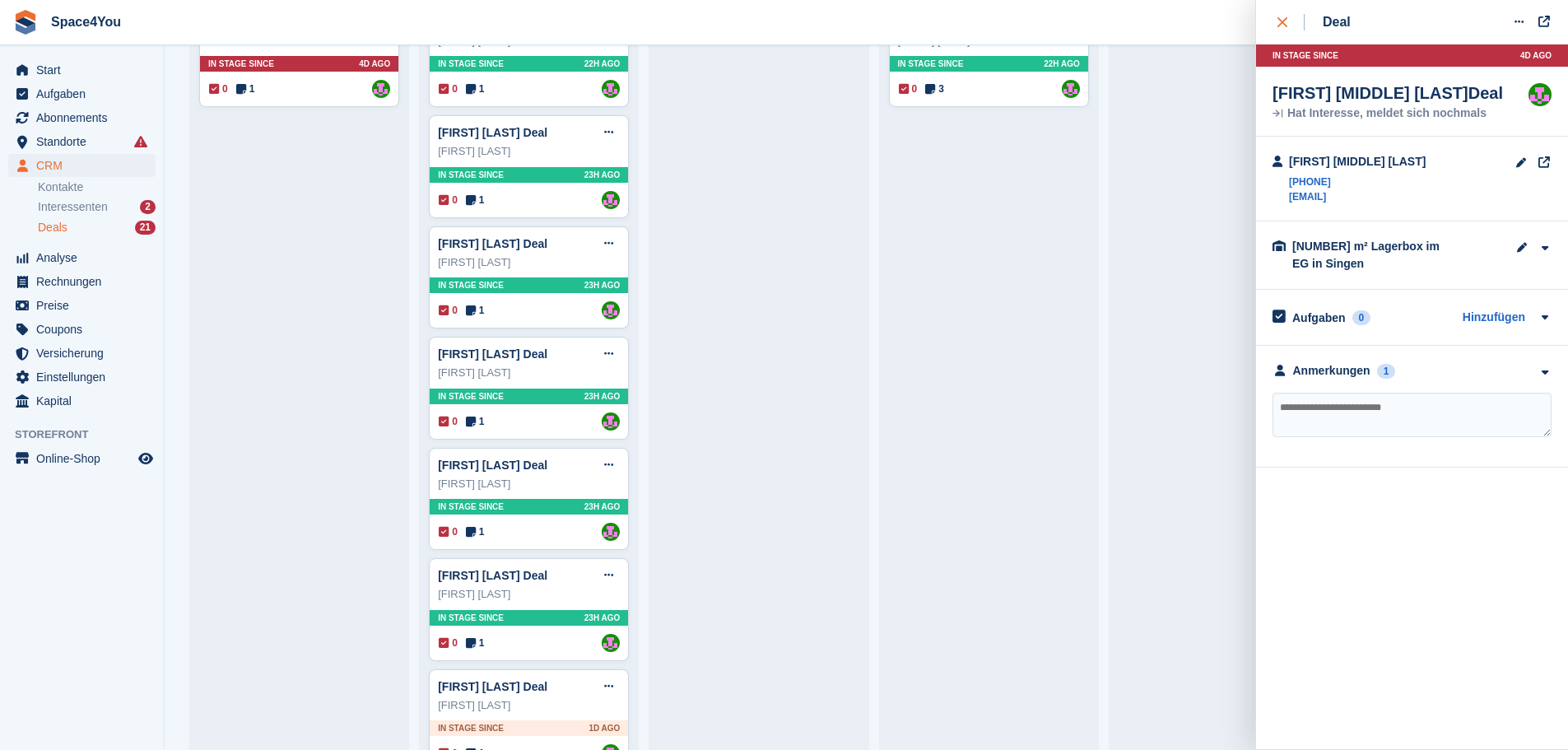 click at bounding box center [1291, 22] 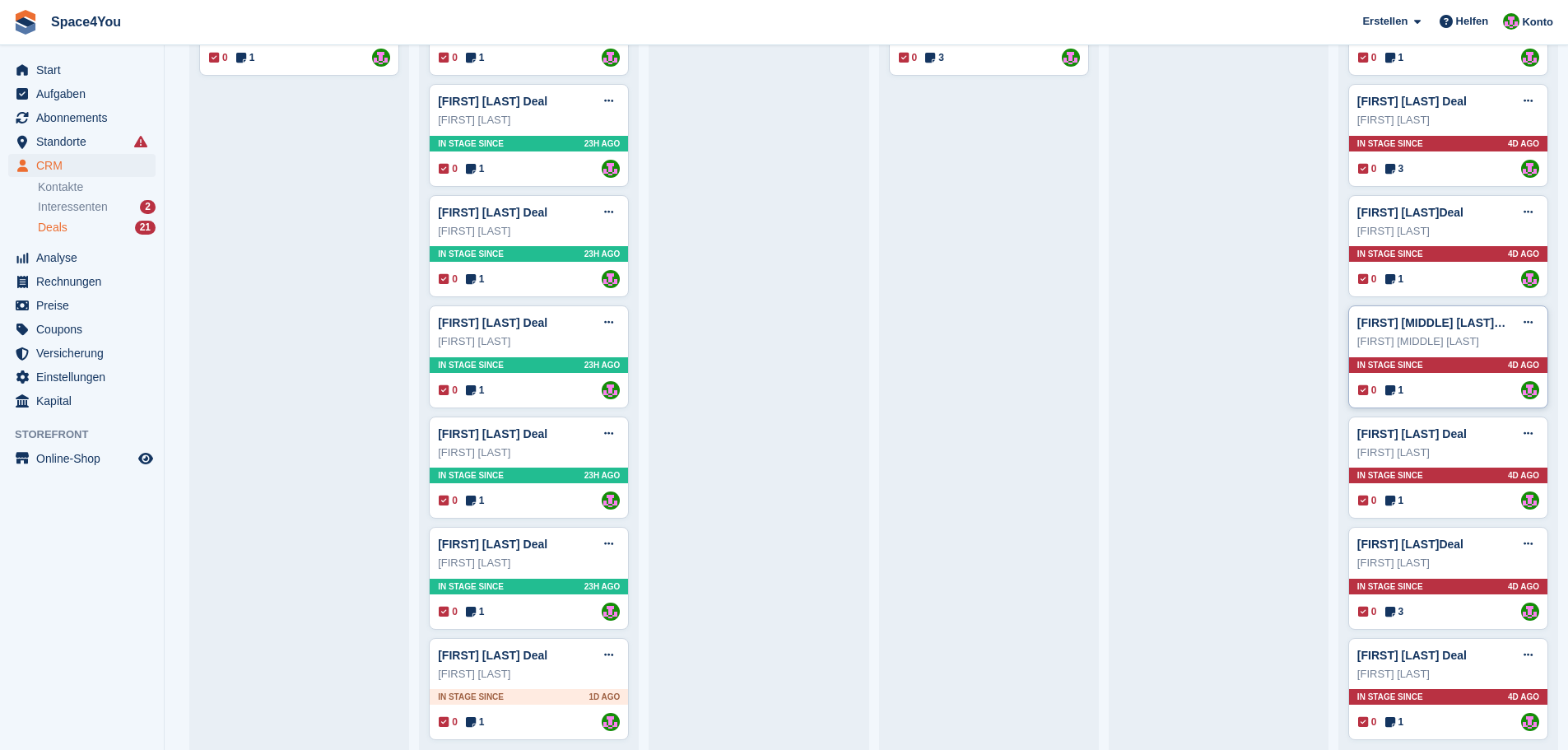 scroll, scrollTop: 376, scrollLeft: 0, axis: vertical 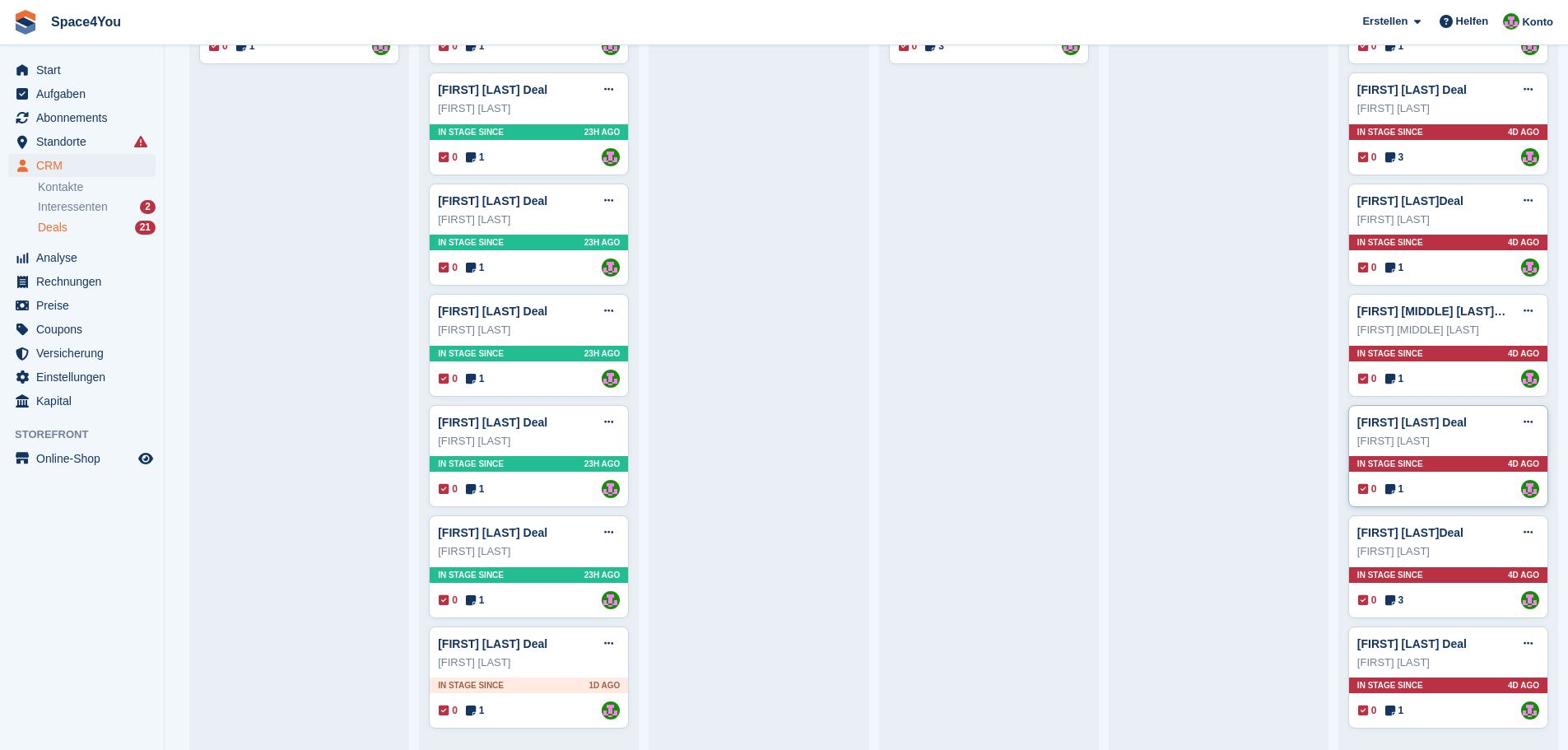 click on "[FIRST] [LAST]" at bounding box center [1448, 441] 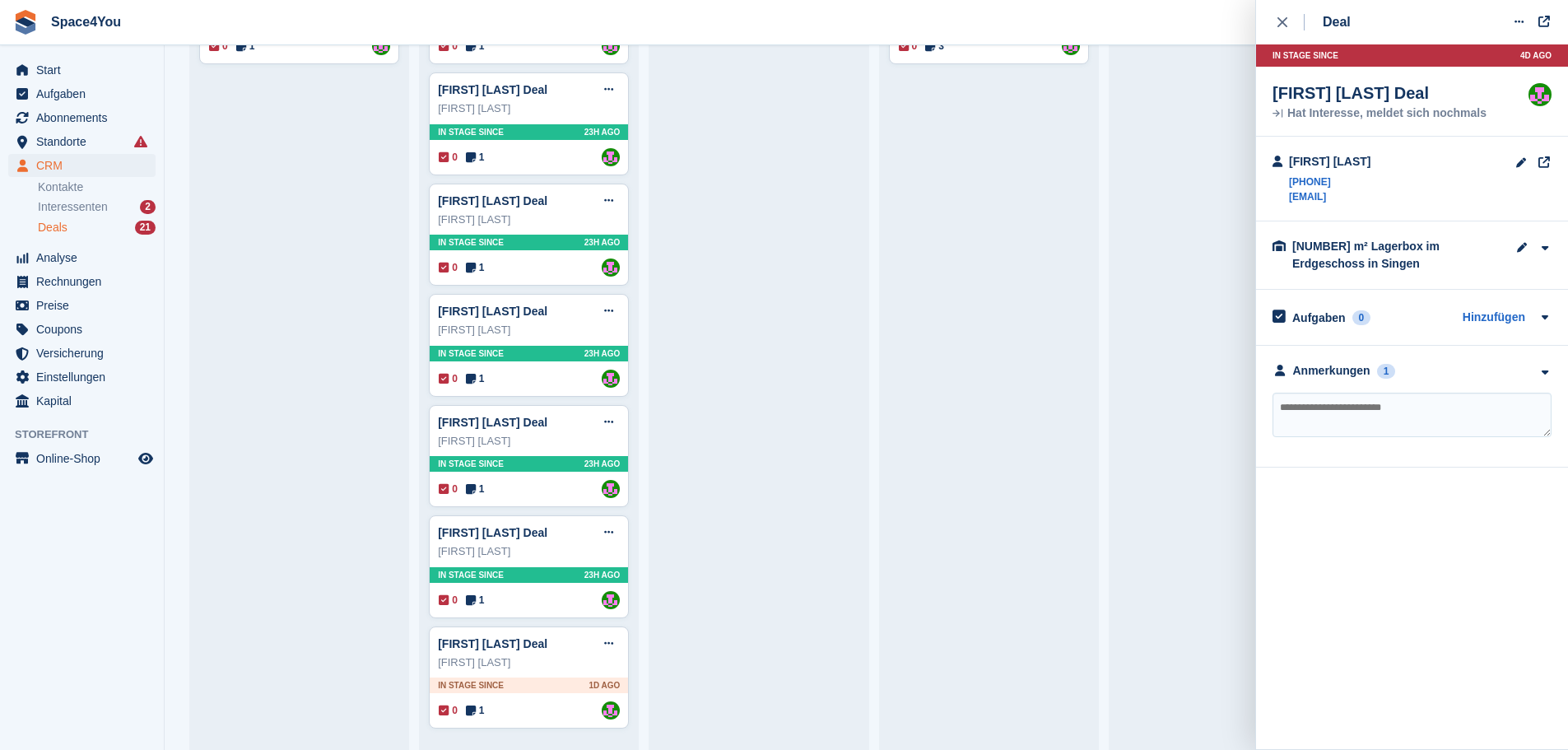 click on "**********" at bounding box center (1412, 407) 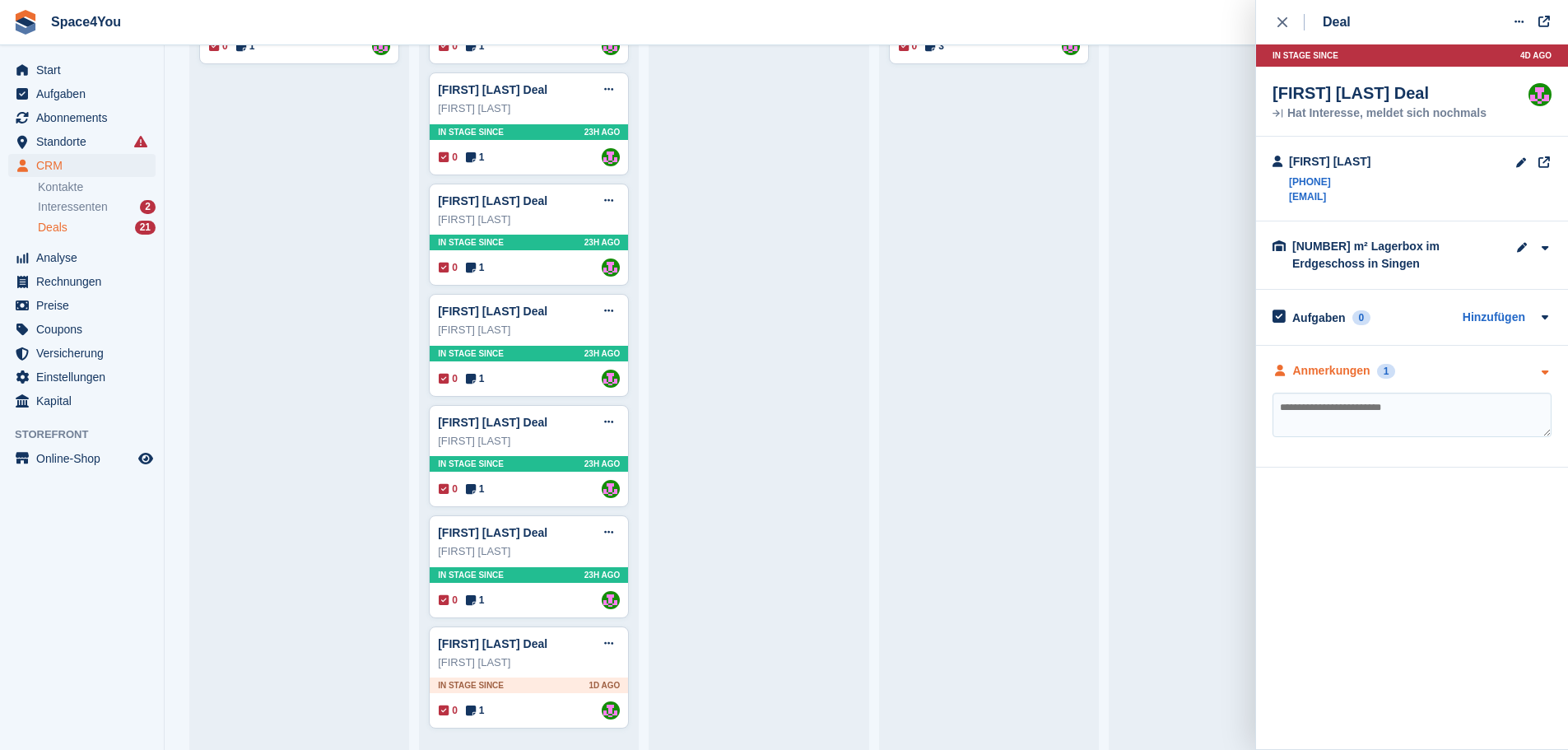 click on "Anmerkungen
1" at bounding box center (1412, 370) 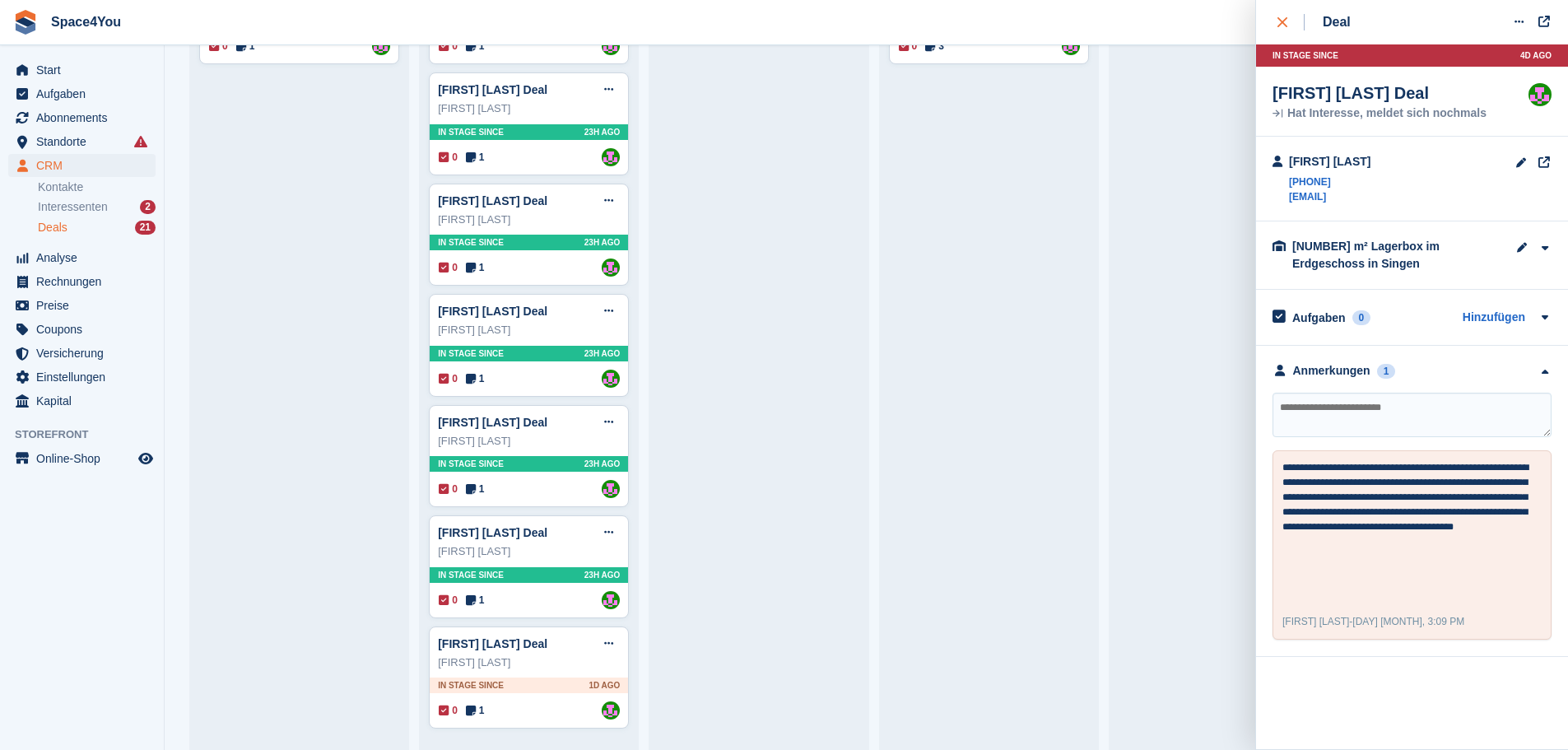 click at bounding box center (1291, 22) 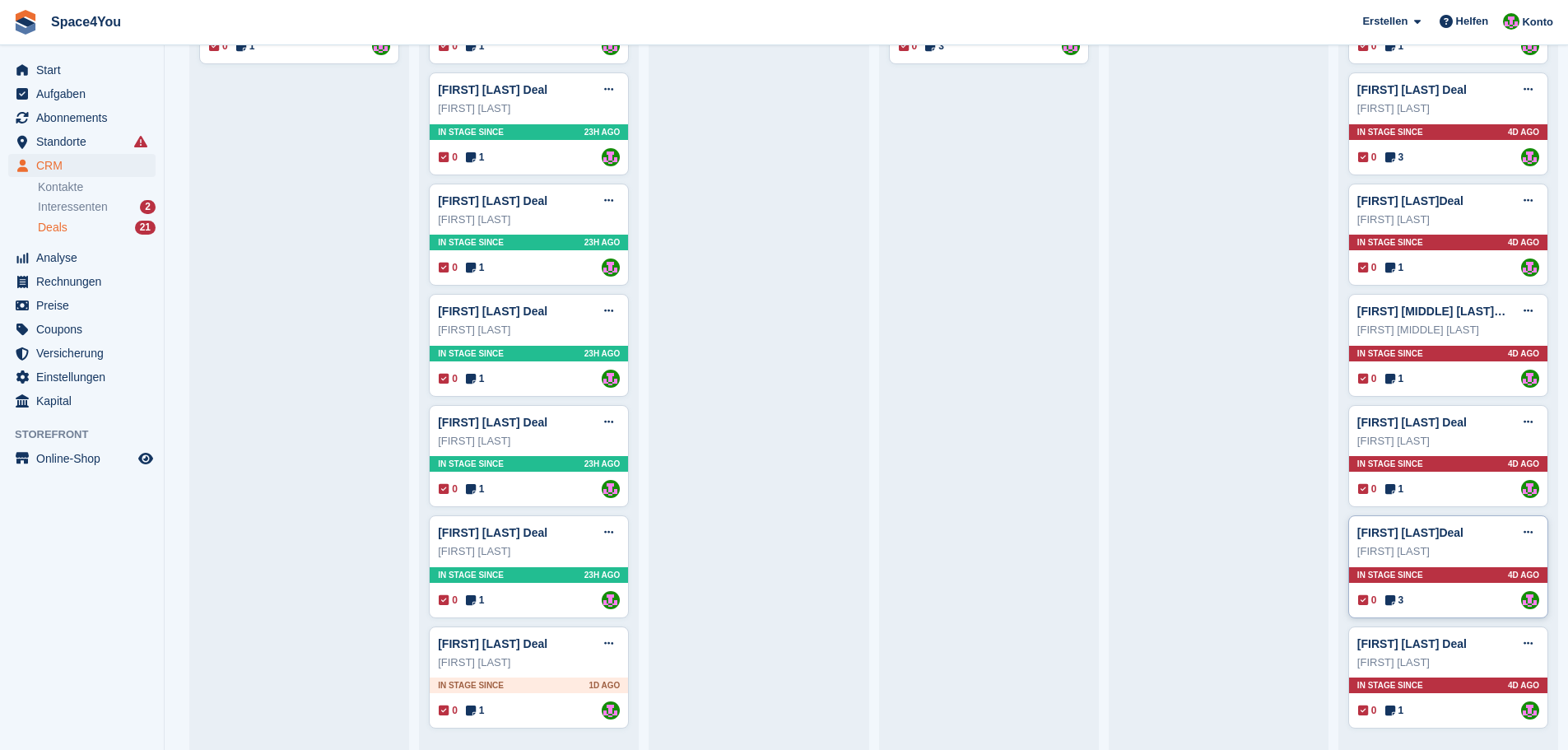 click on "Marianne Rohde" at bounding box center (1448, 552) 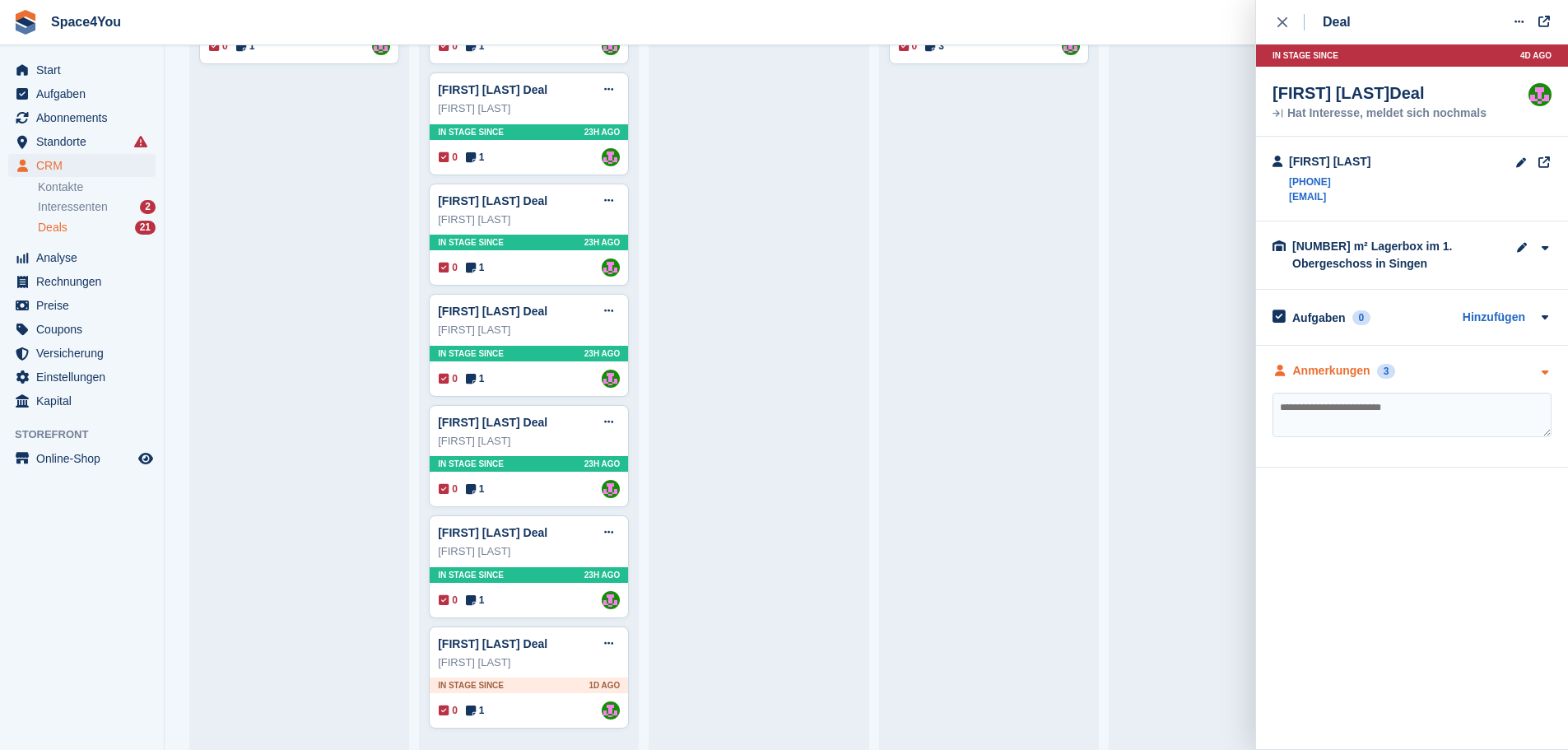 click on "Anmerkungen
3" at bounding box center [1412, 370] 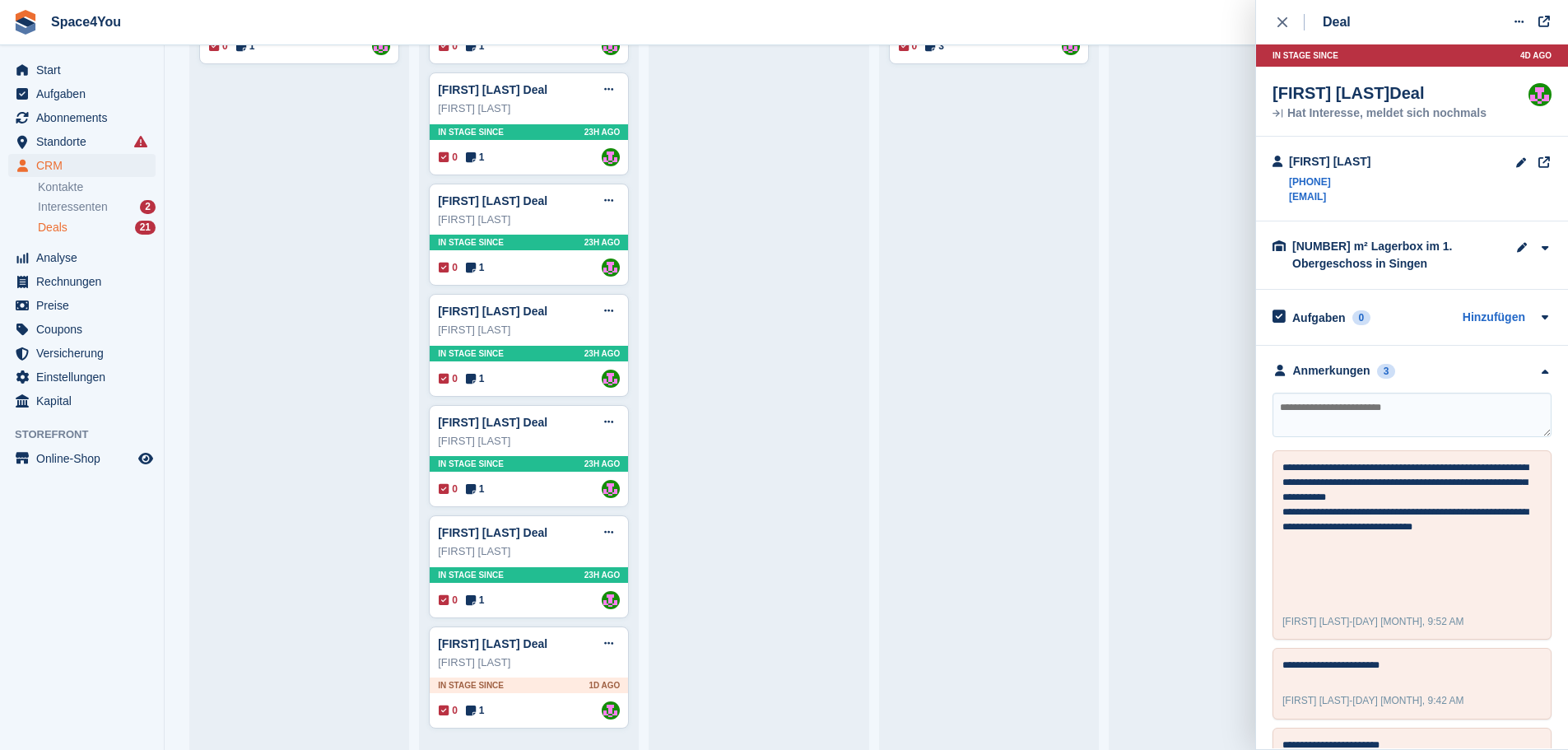 click on "Deal
Deal bearbeiten
Als gewonnen markieren
Als verloren markieren
Deal löschen
In stage since 4D AGO
Marianne RohdeDeal
Hat Interesse, meldet sich nochmals
Zugewiesen an Luca-André Talhoff" at bounding box center (1412, 374) 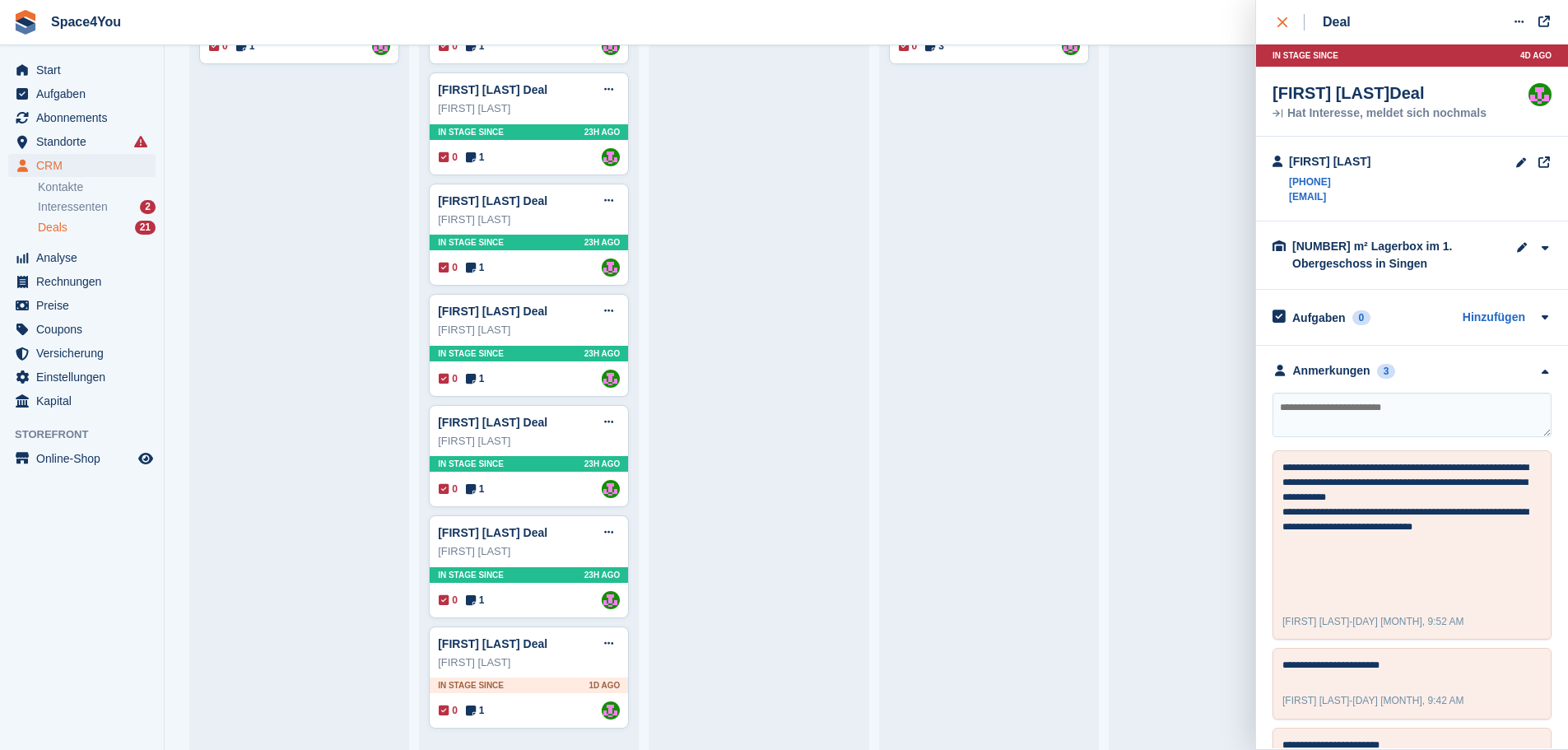 click at bounding box center (1291, 22) 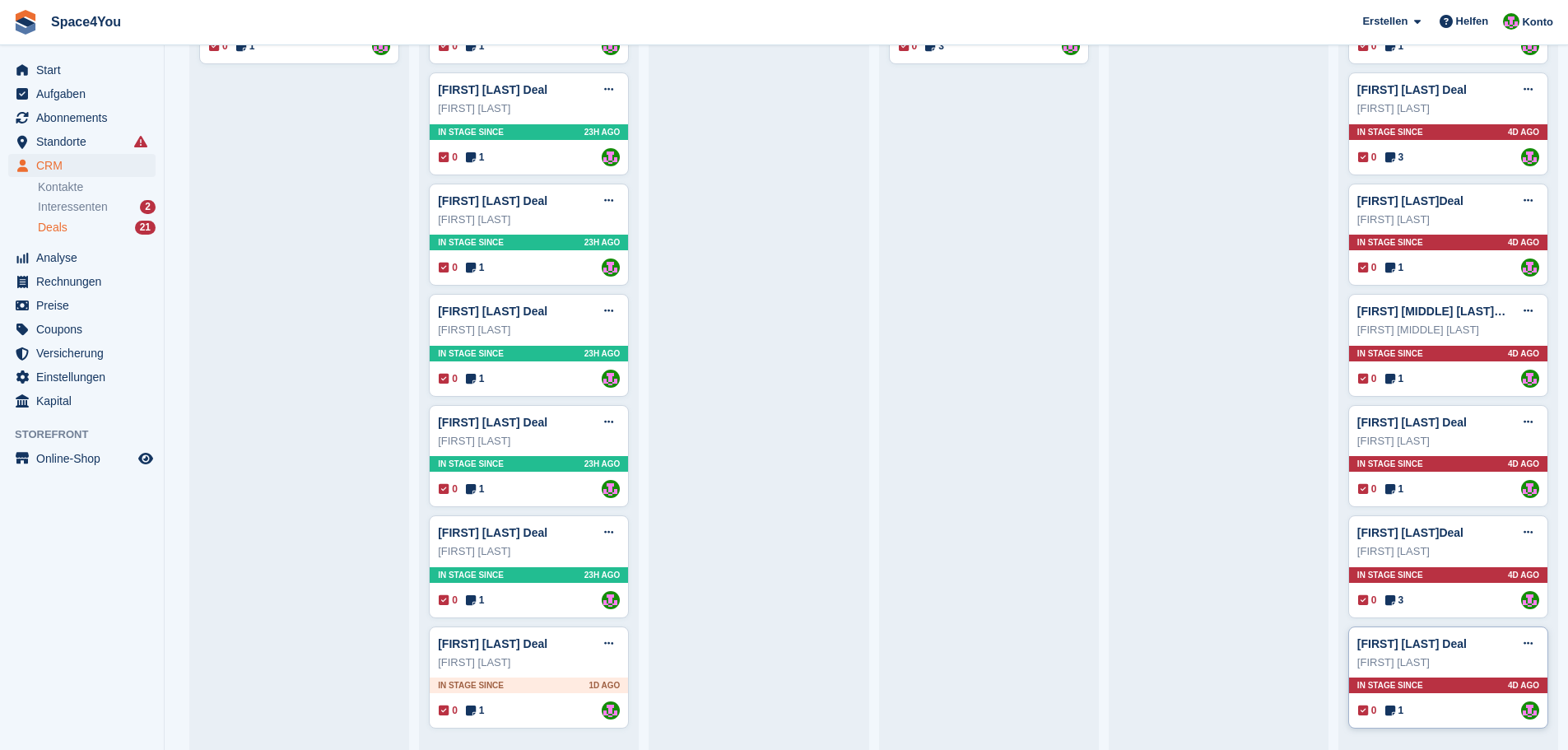 click on "Xaver Beck Elmer" at bounding box center (1448, 663) 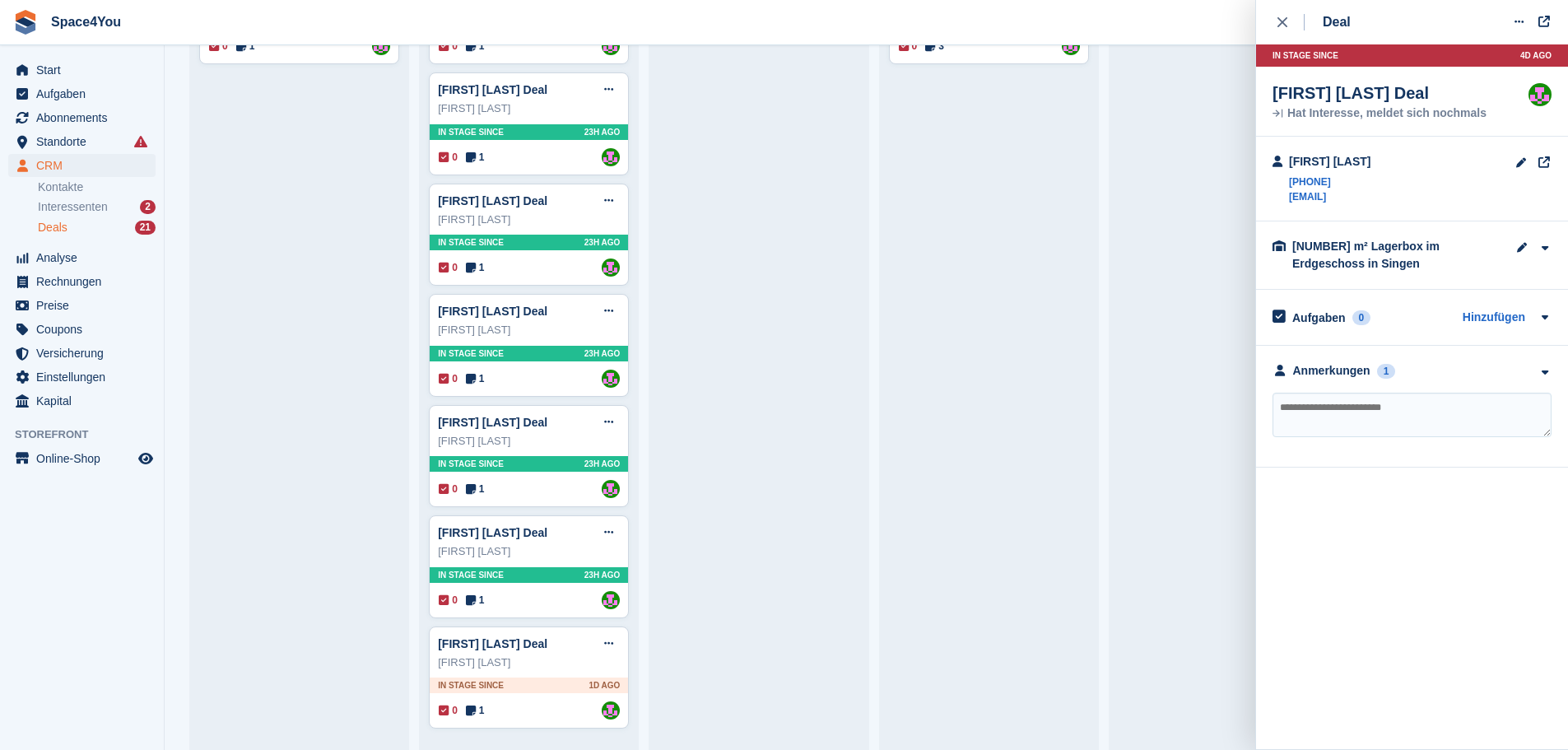 click on "**********" at bounding box center [1412, 407] 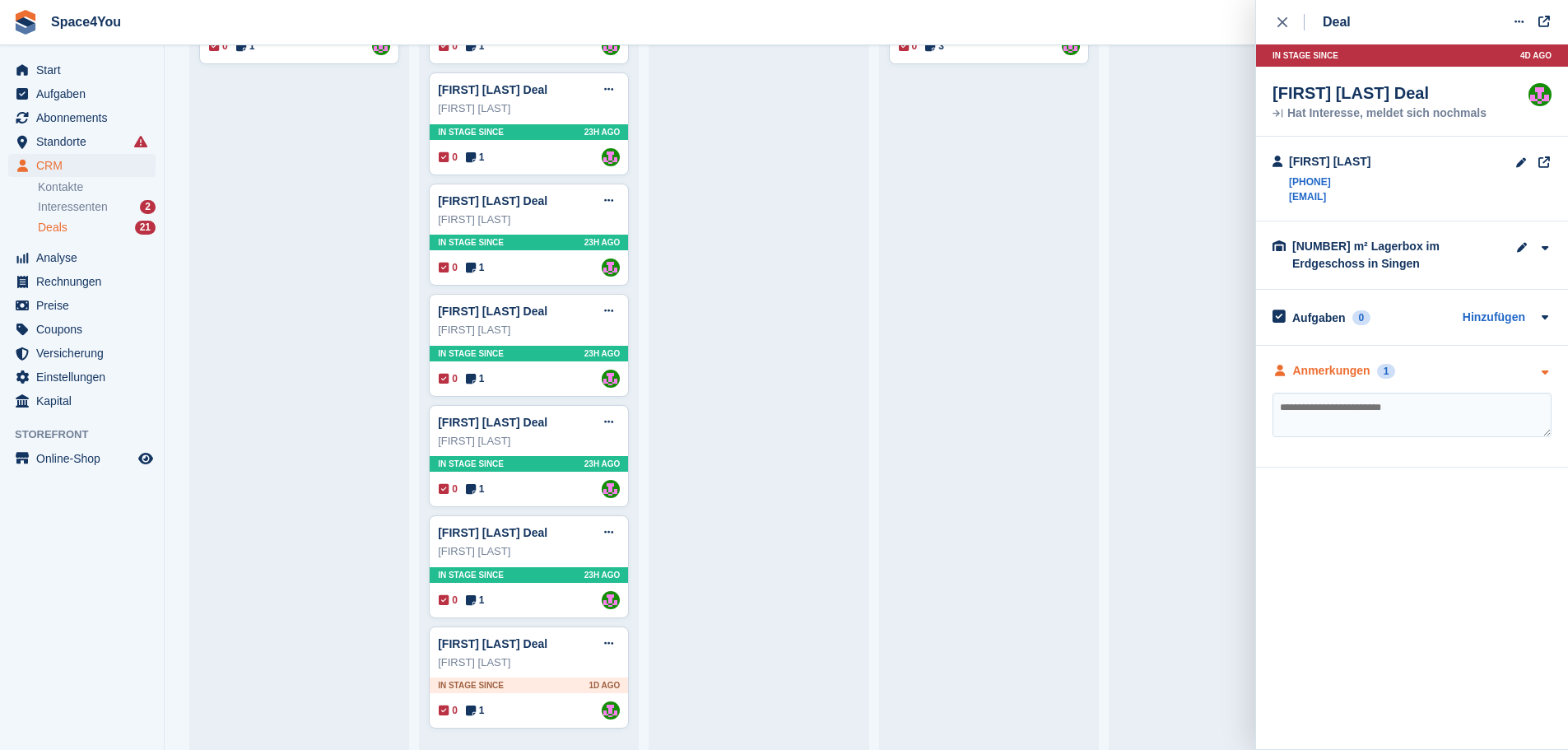 click on "Anmerkungen
1" at bounding box center [1412, 370] 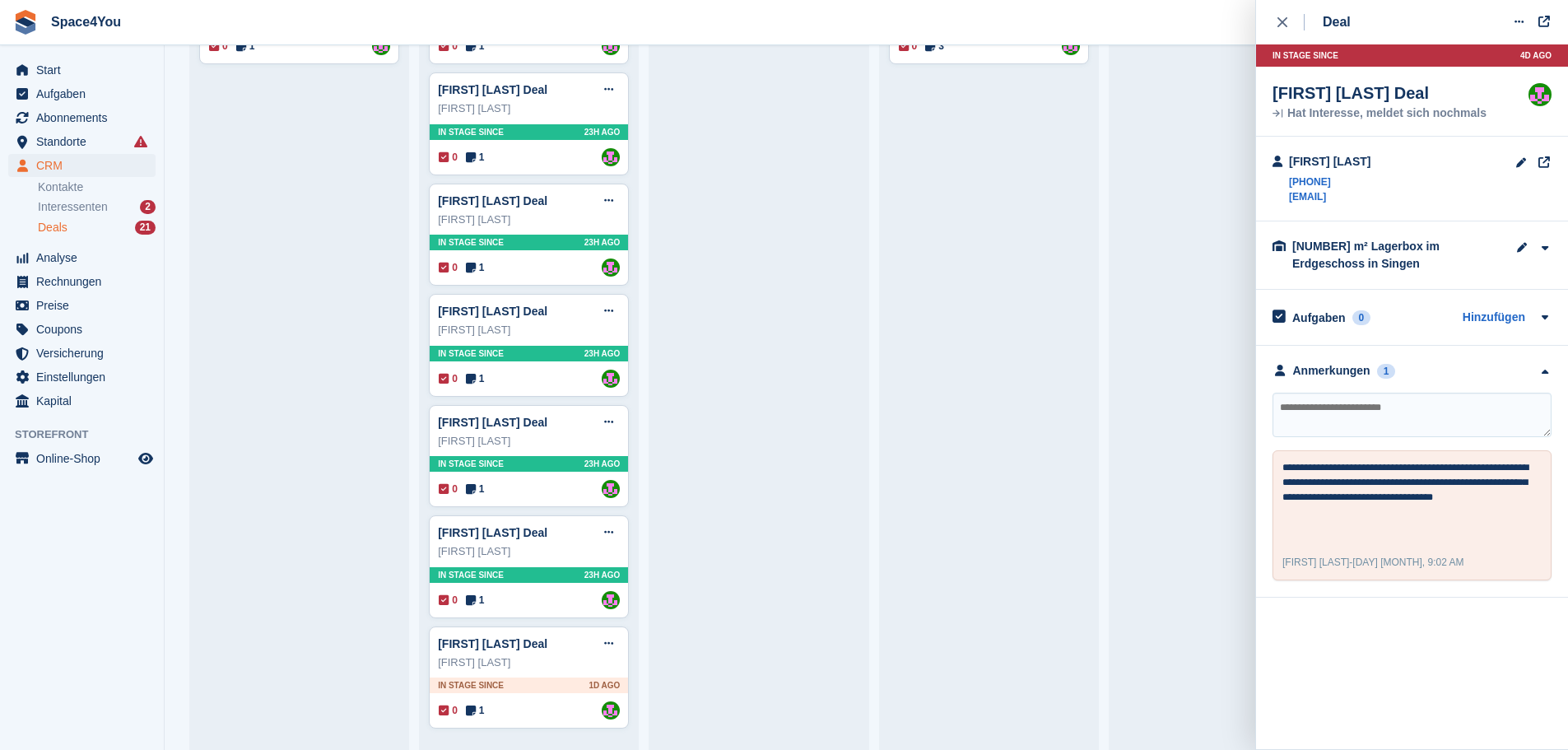 click on "Space4You
Erstellen
Abonnement
Rechnung
Kontakt
Deal
Rabatt
Seite
Helfen
Chat-Support
Senden Sie eine Supportanfrage
Hilfecenter
Erhalten Sie Antworten auf Fragen zu Stora
Was ist neu" at bounding box center [784, 22] 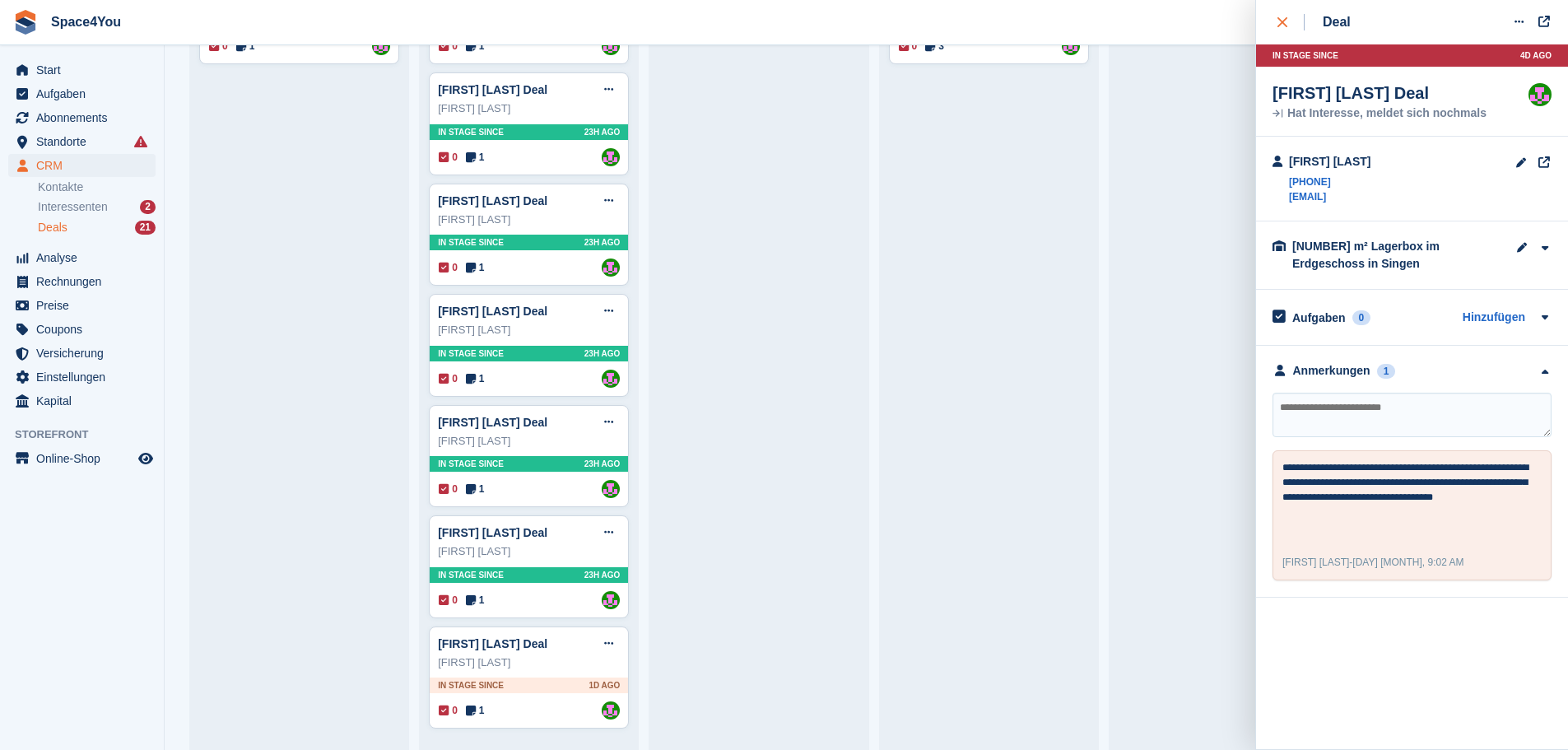 click 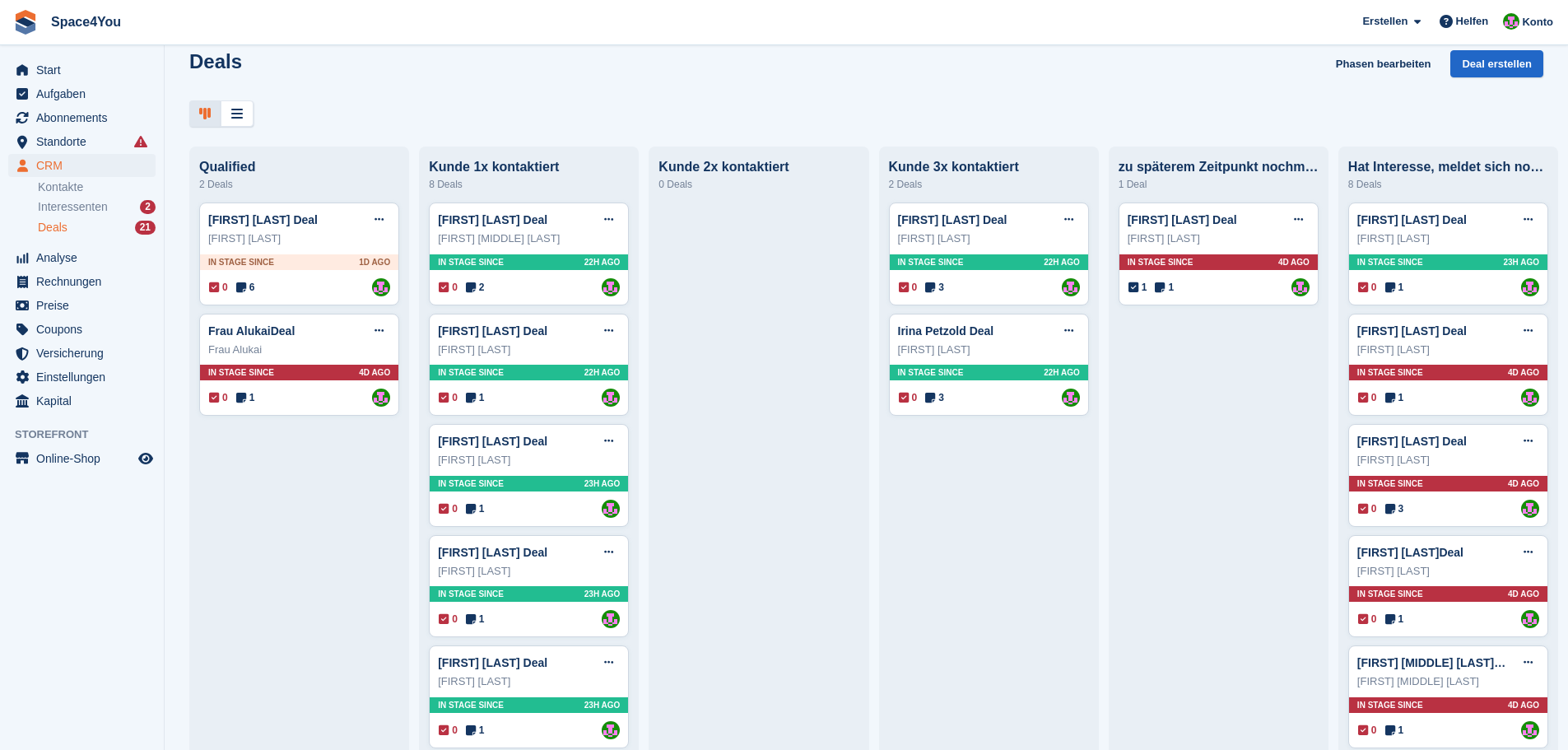 scroll, scrollTop: 0, scrollLeft: 0, axis: both 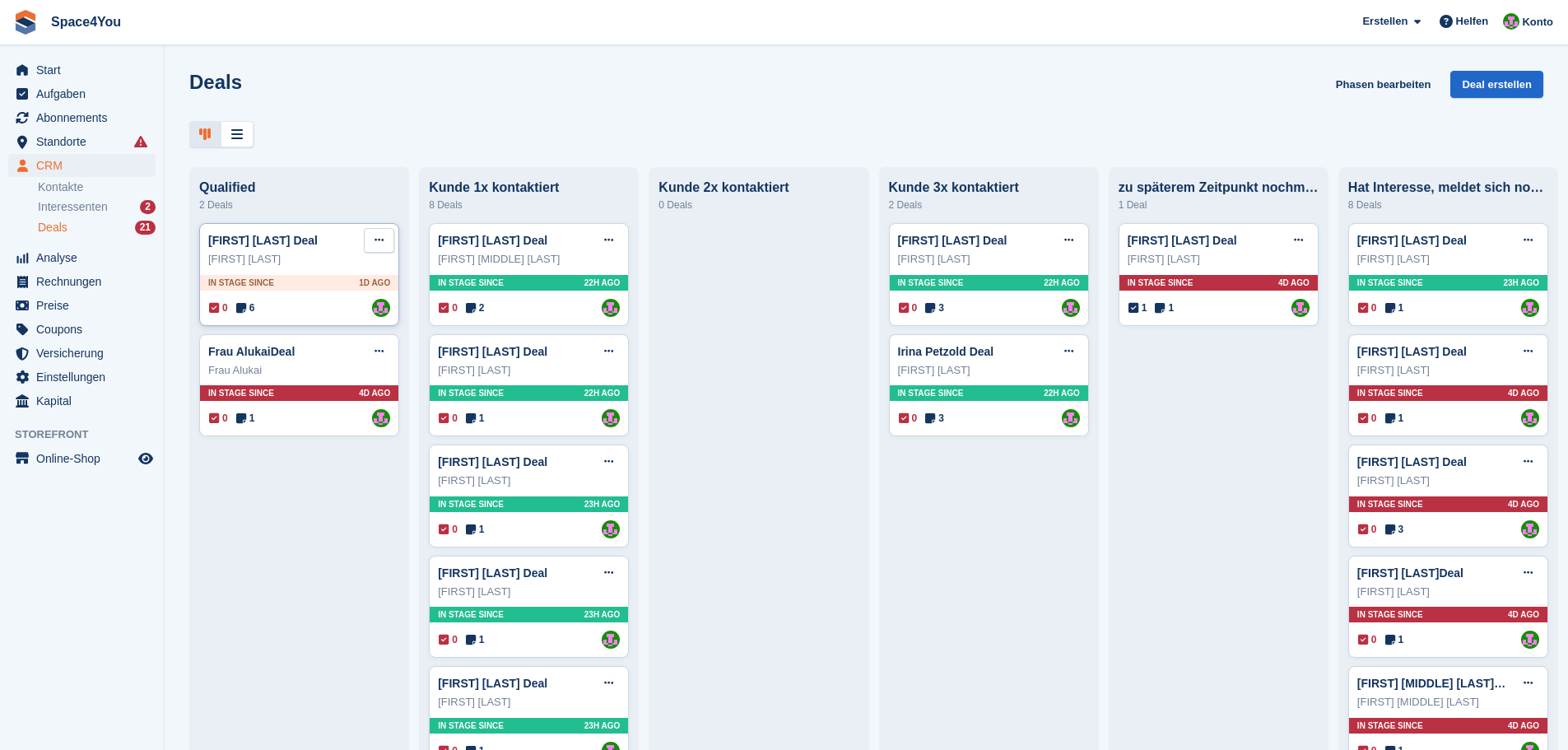 click at bounding box center [379, 240] 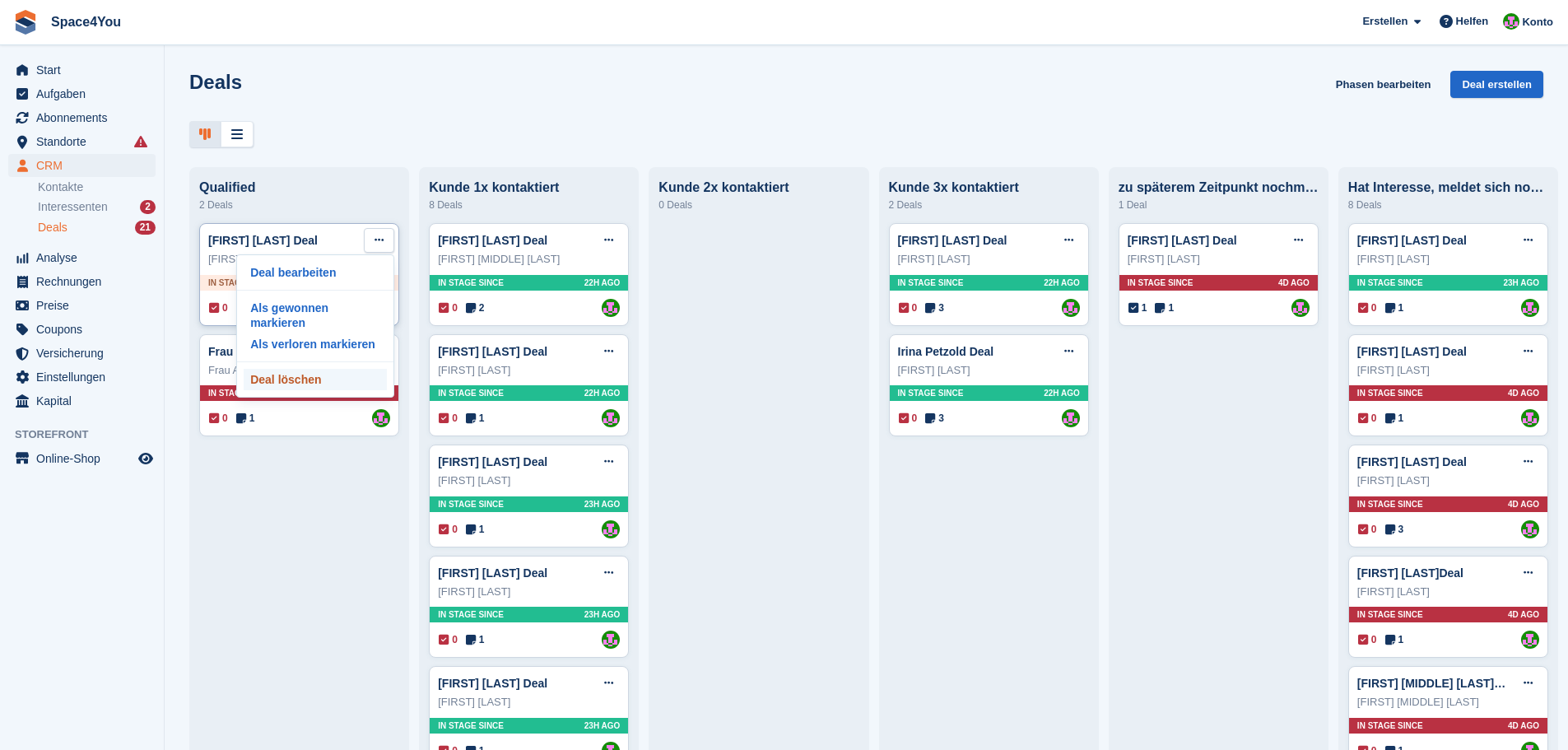 click on "Deal löschen" at bounding box center (315, 380) 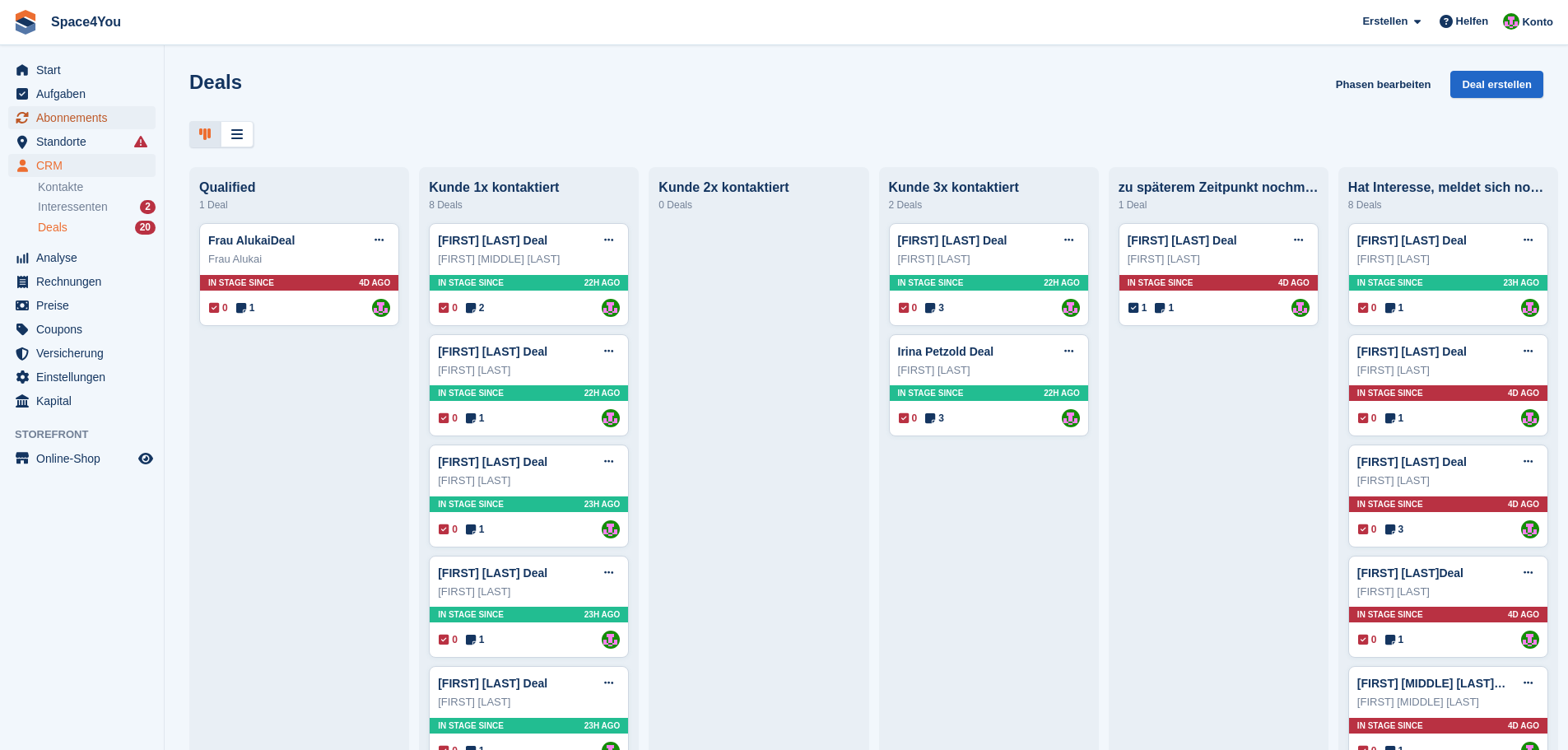 click on "Abonnements" at bounding box center (86, 118) 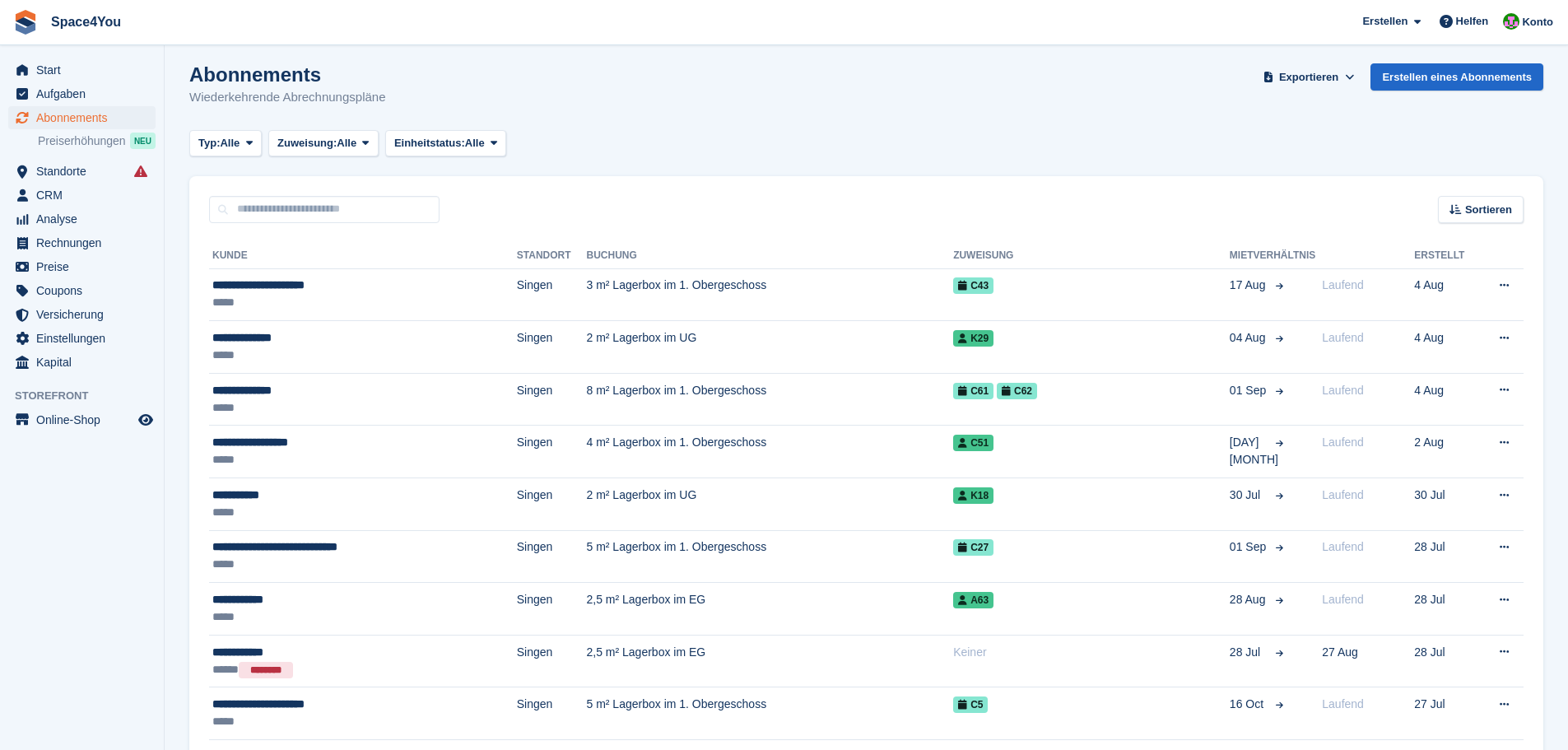 scroll, scrollTop: 0, scrollLeft: 0, axis: both 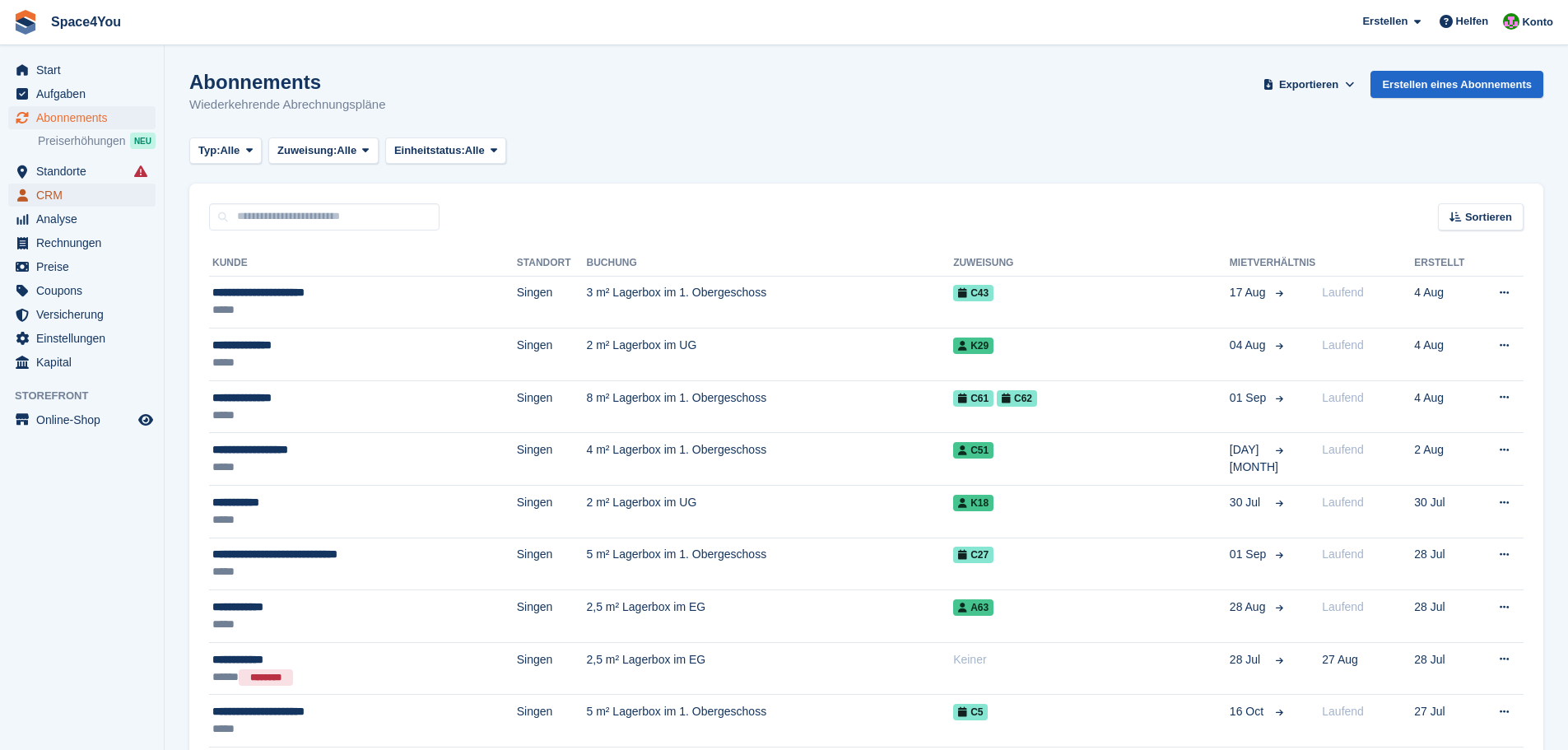 click on "CRM" at bounding box center [86, 195] 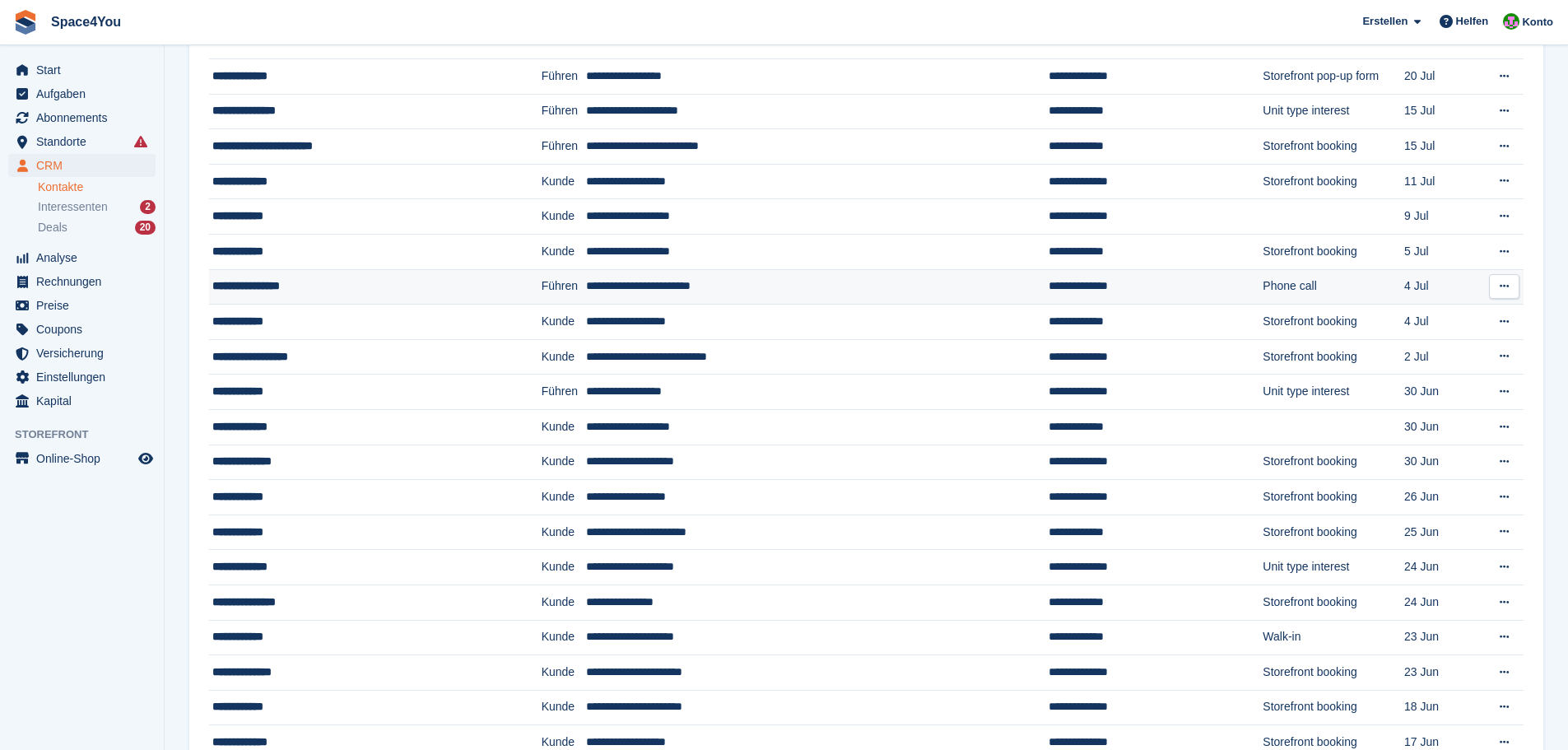 scroll, scrollTop: 1235, scrollLeft: 0, axis: vertical 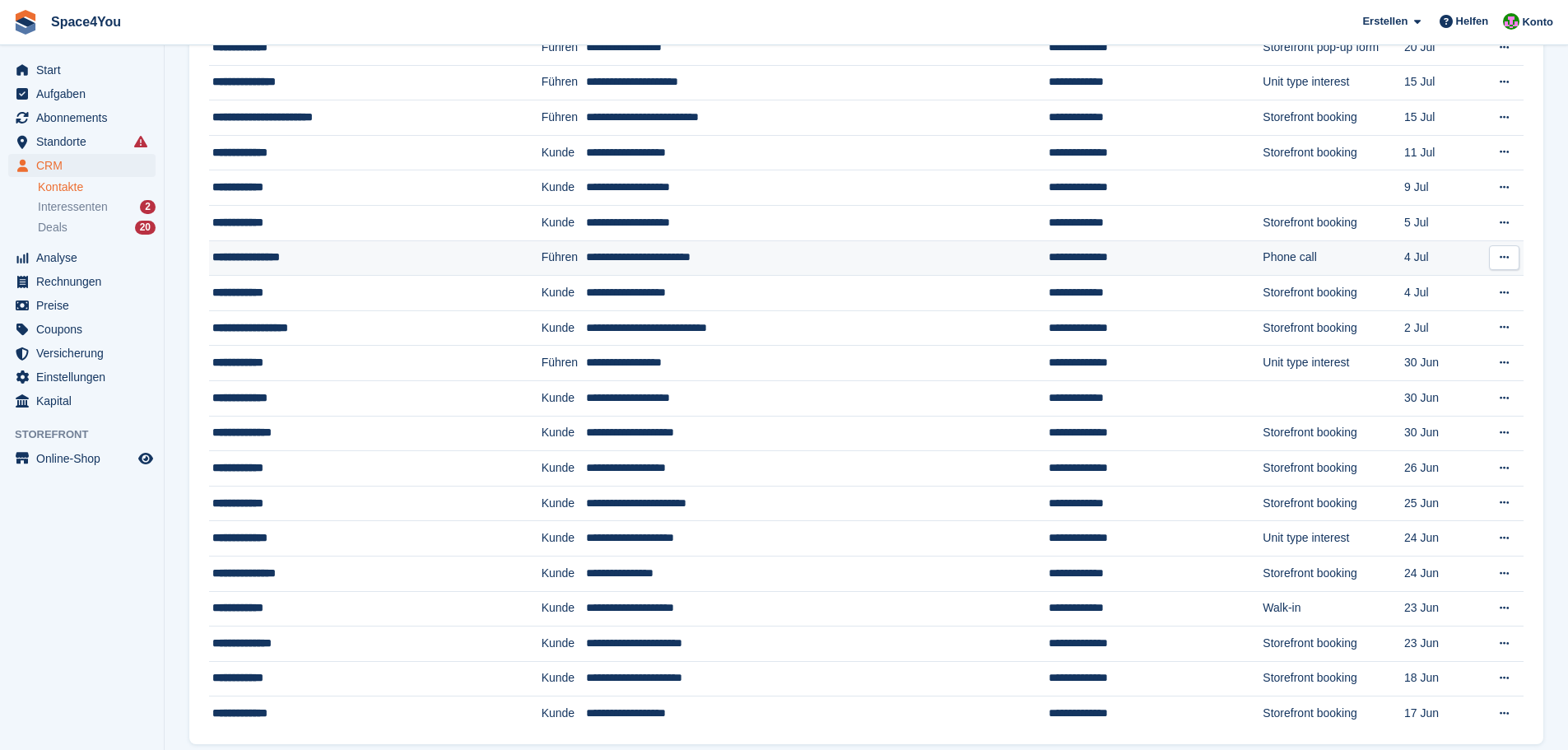 click on "**********" at bounding box center (347, 573) 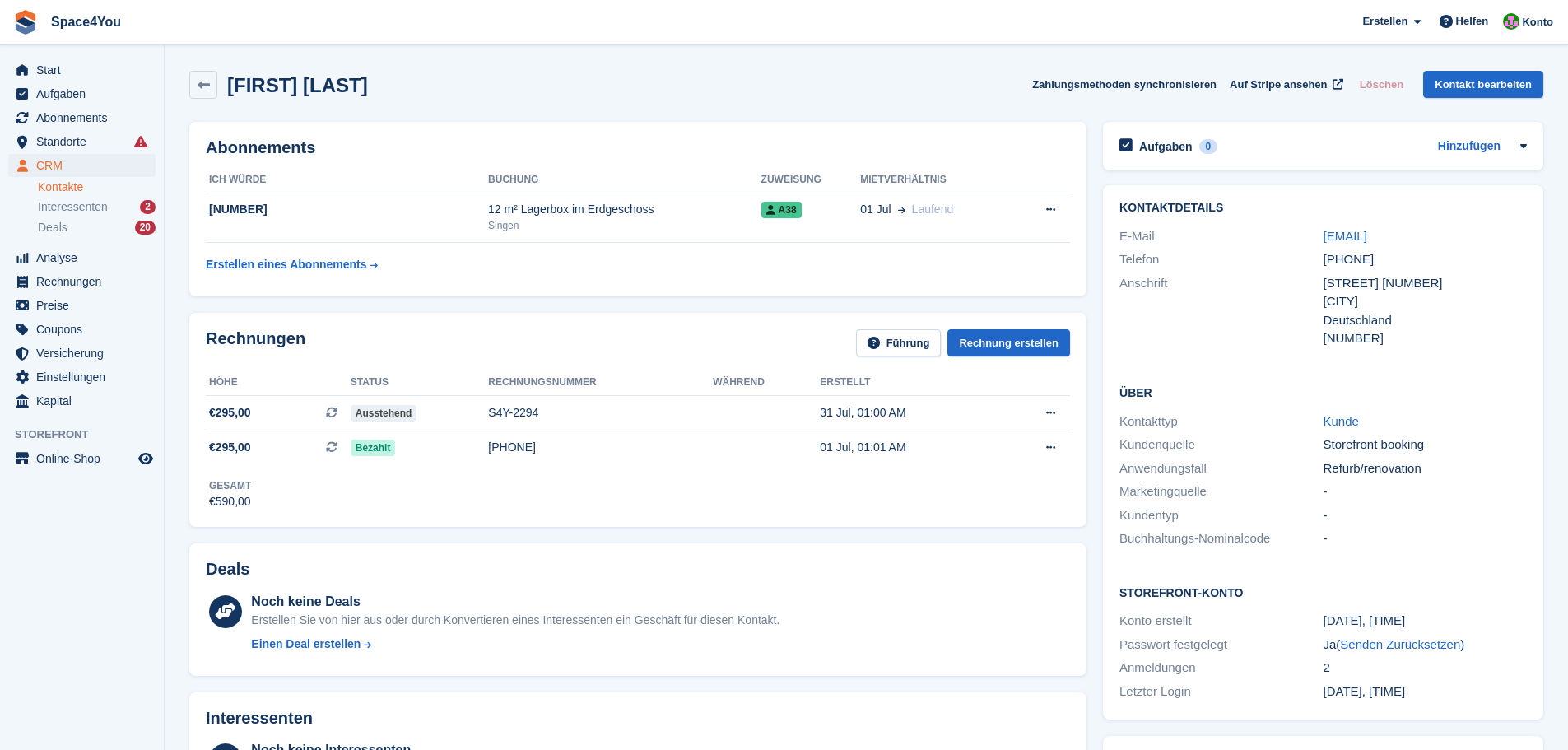 scroll, scrollTop: 0, scrollLeft: 0, axis: both 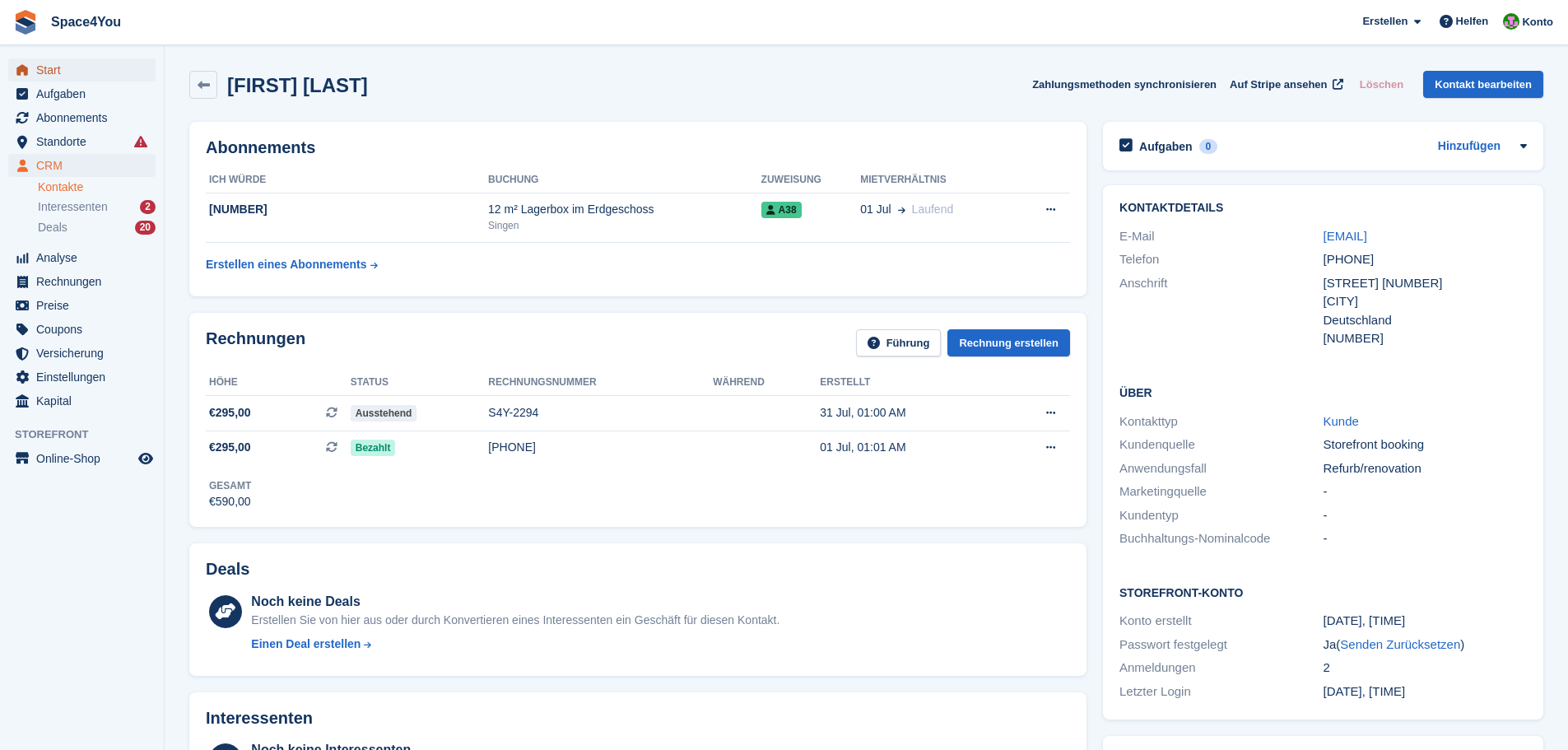 click on "Start" at bounding box center (86, 70) 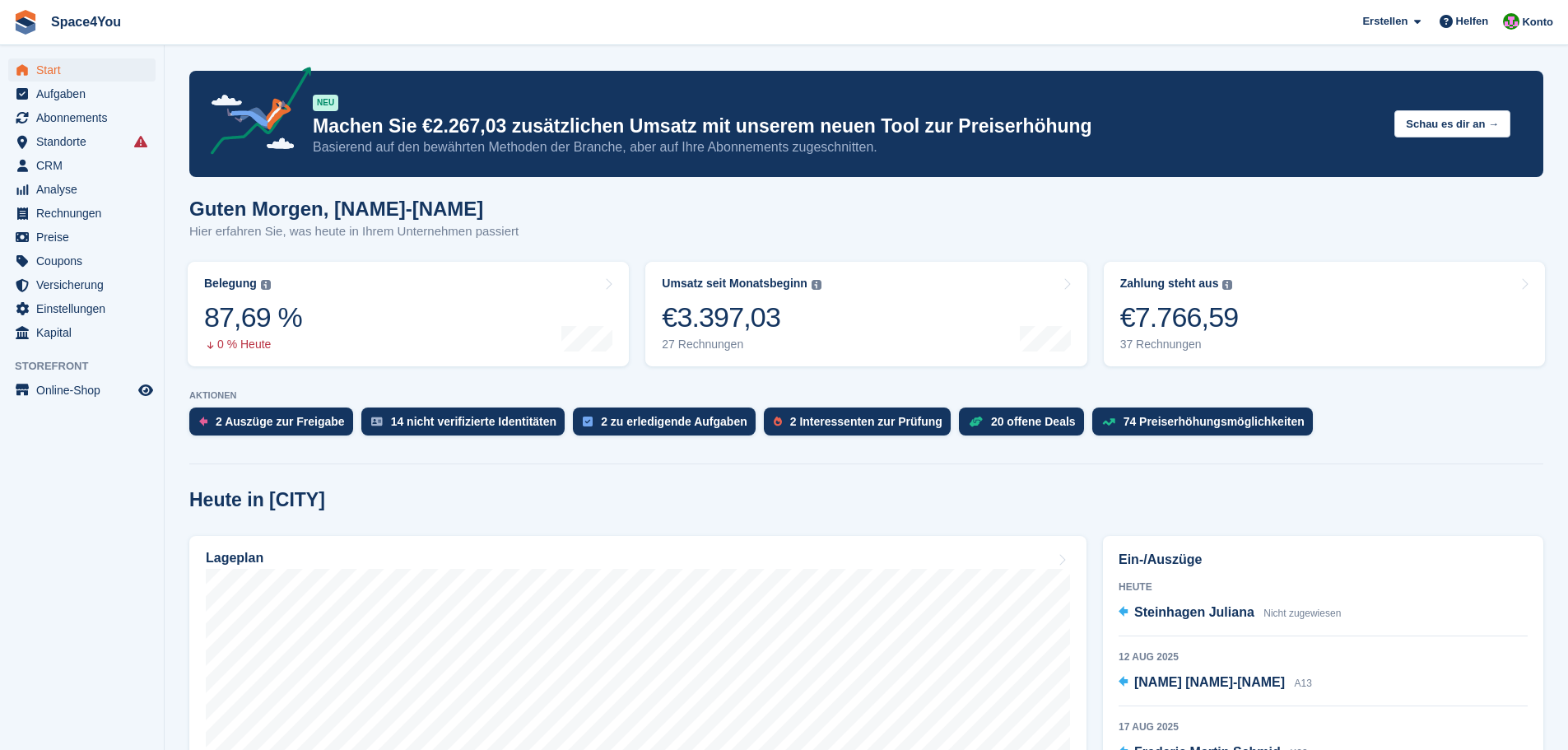 scroll, scrollTop: 0, scrollLeft: 0, axis: both 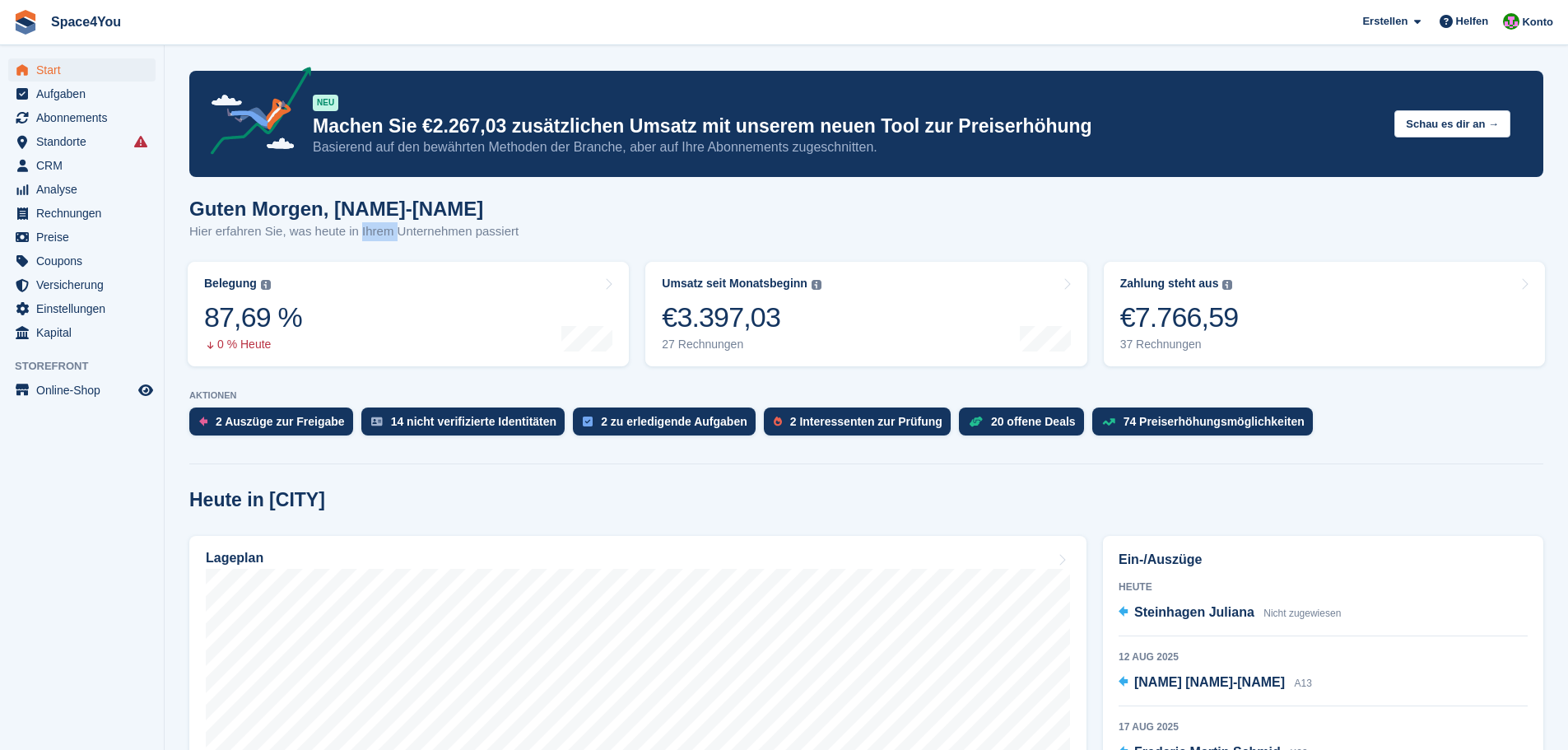 click on "Hier erfahren Sie, was heute in Ihrem Unternehmen passiert" at bounding box center [354, 231] 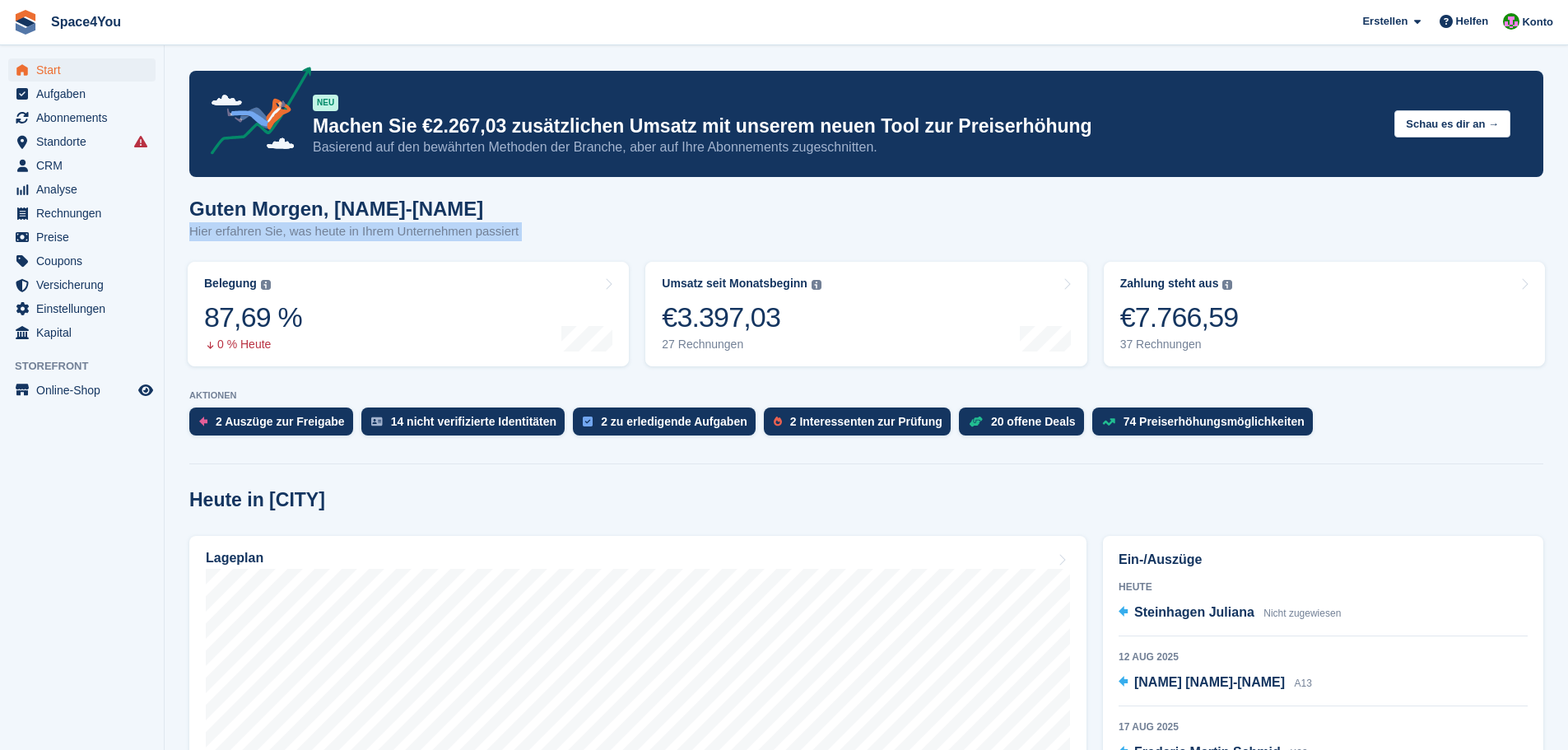 click on "Hier erfahren Sie, was heute in Ihrem Unternehmen passiert" at bounding box center [354, 231] 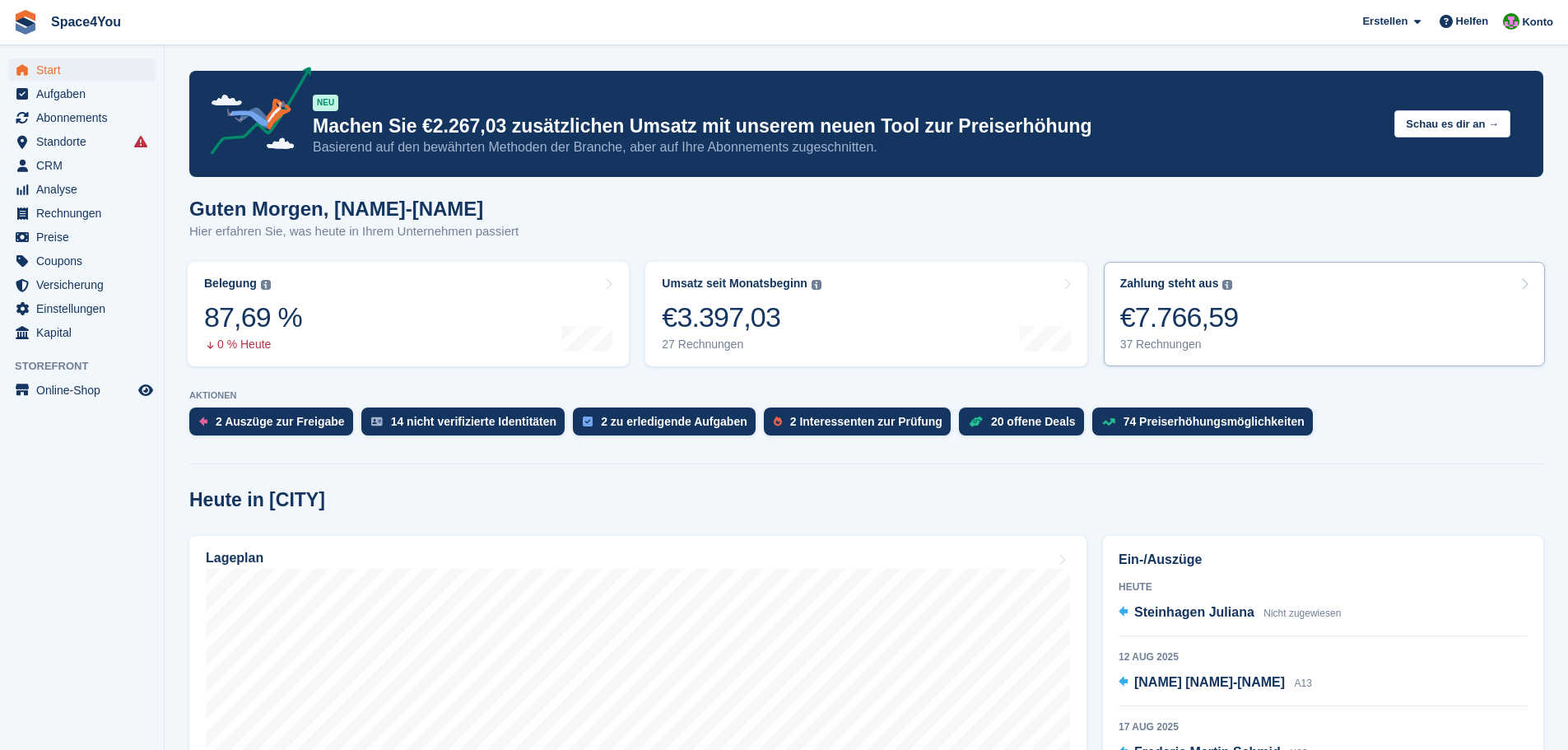 click on "€7.766,59" at bounding box center [1179, 317] 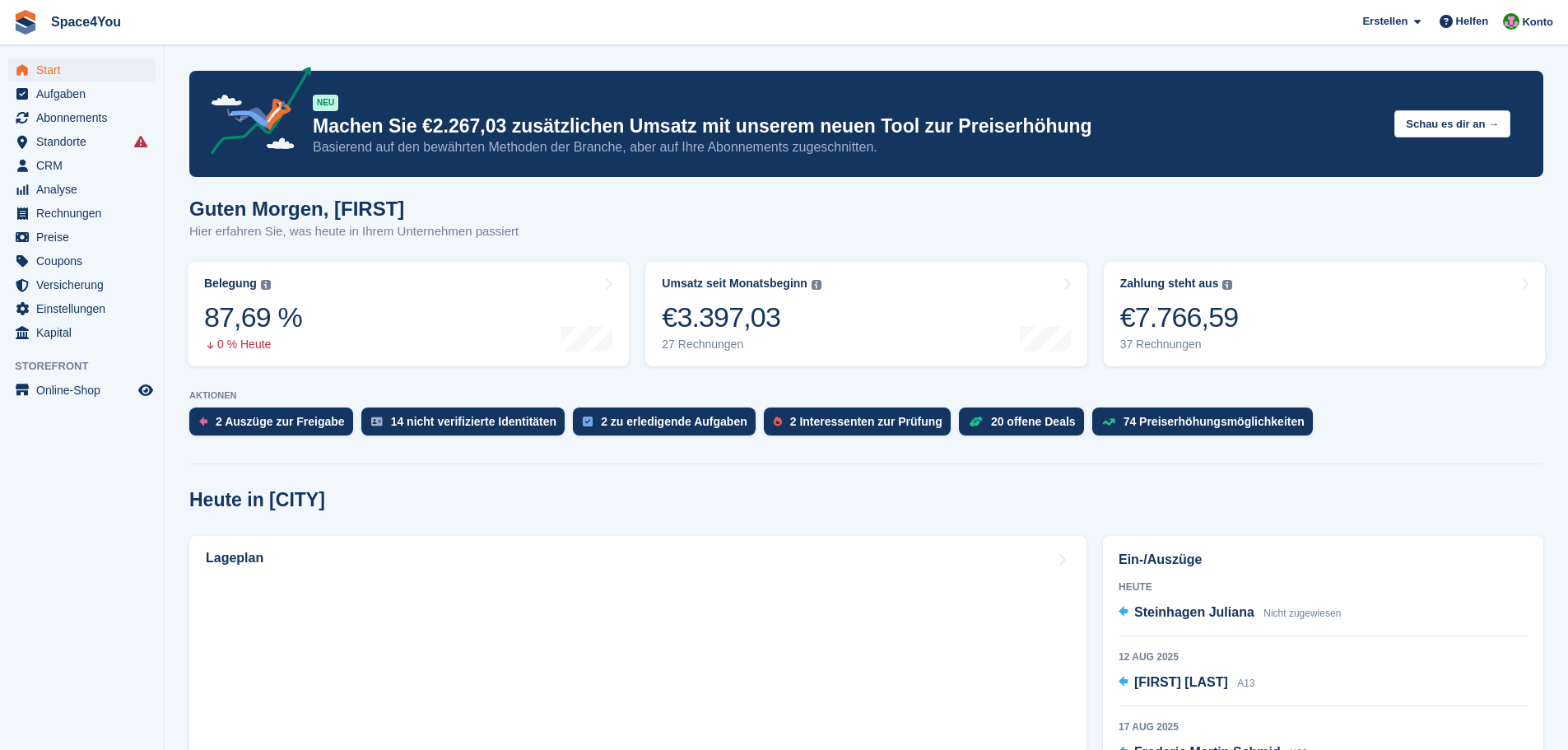 scroll, scrollTop: 0, scrollLeft: 0, axis: both 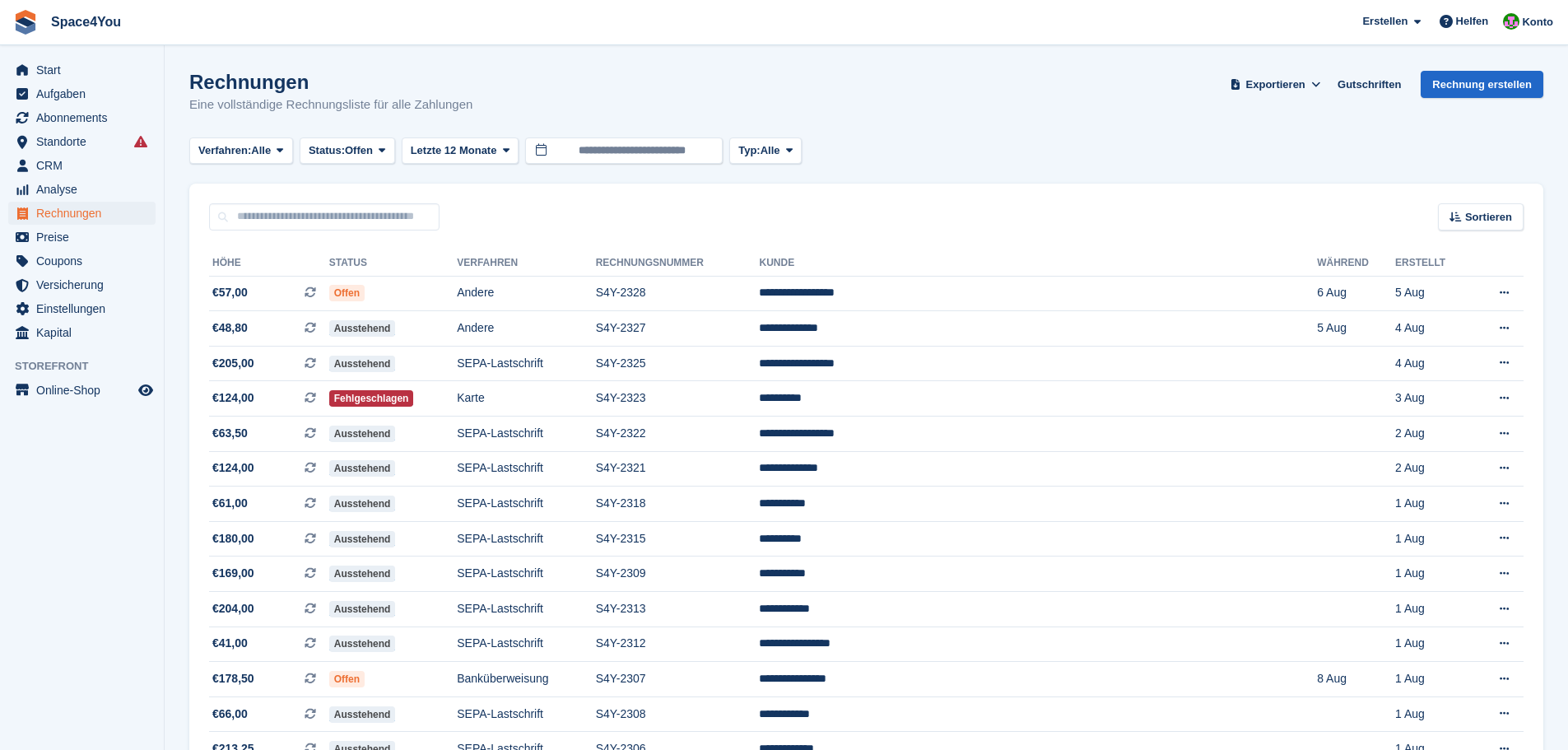 click on "Rechnungen
Eine vollständige Rechnungsliste für alle Zahlungen
Exportieren
Exportieren Rechnungen
Exportieren Sie eine CSV aller Rechnungen, die den aktuellen Filtern entsprechen.
Bitte rechnen Sie bei großen Exporten mit einer gewissen Zeit.
Export formatiert für Sage 50
Für Xero formatierter Export
Export starten
Gutschriften
Rechnung erstellen" at bounding box center (866, 102) 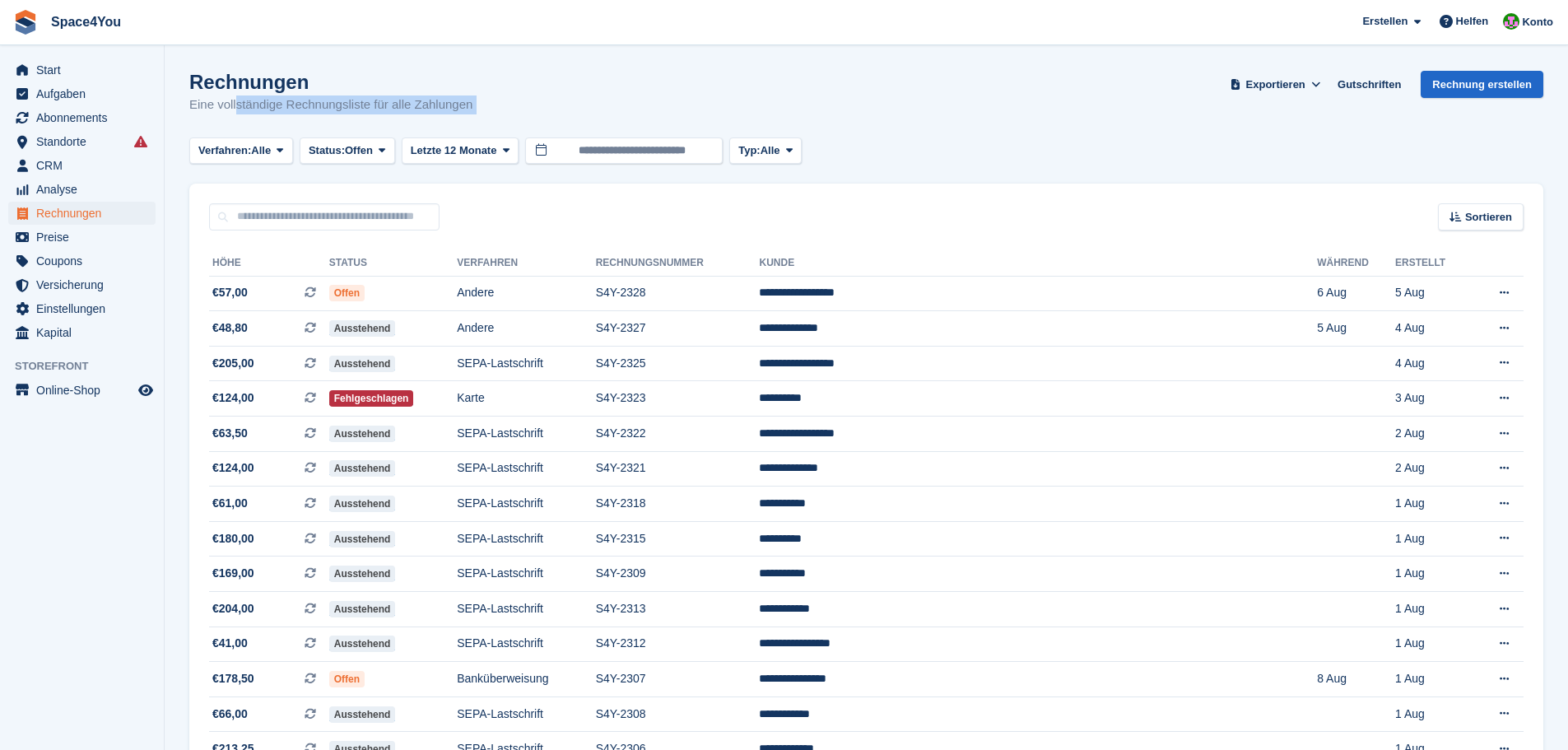 click on "Rechnungen
Eine vollständige Rechnungsliste für alle Zahlungen
Exportieren
Exportieren Rechnungen
Exportieren Sie eine CSV aller Rechnungen, die den aktuellen Filtern entsprechen.
Bitte rechnen Sie bei großen Exporten mit einer gewissen Zeit.
Export formatiert für Sage 50
Für Xero formatierter Export
Export starten
Gutschriften
Rechnung erstellen" at bounding box center [866, 102] 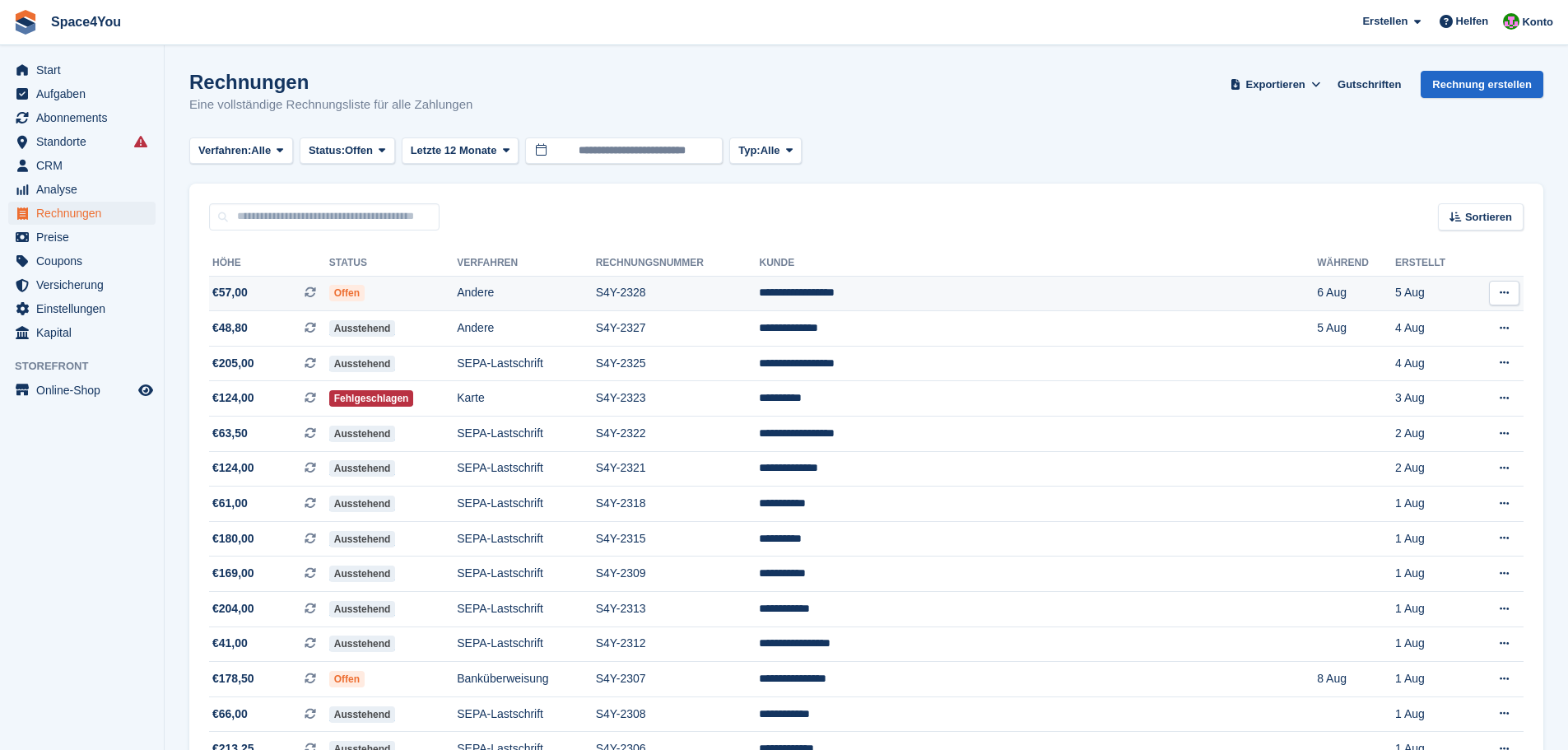 click on "**********" at bounding box center [1038, 293] 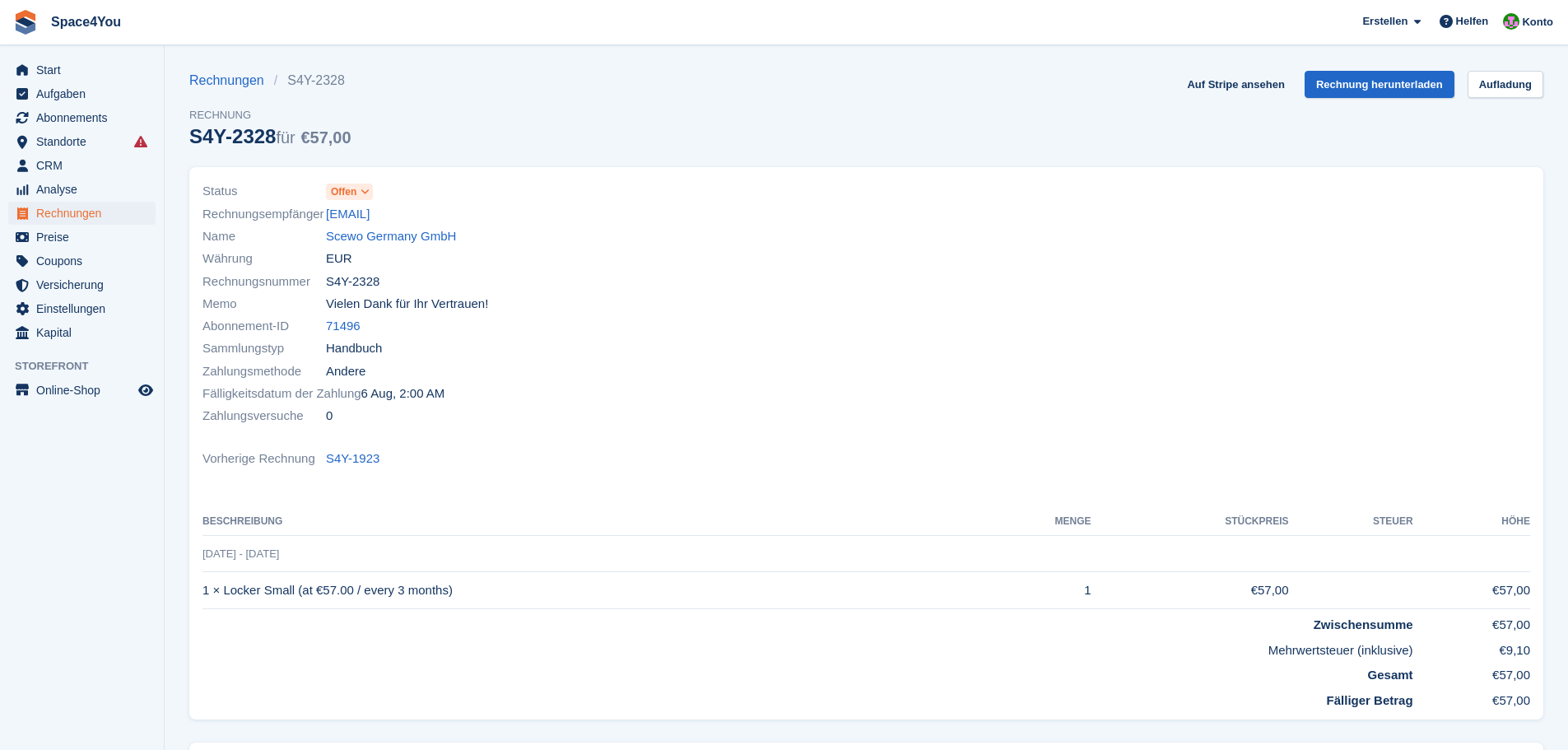 scroll, scrollTop: 0, scrollLeft: 0, axis: both 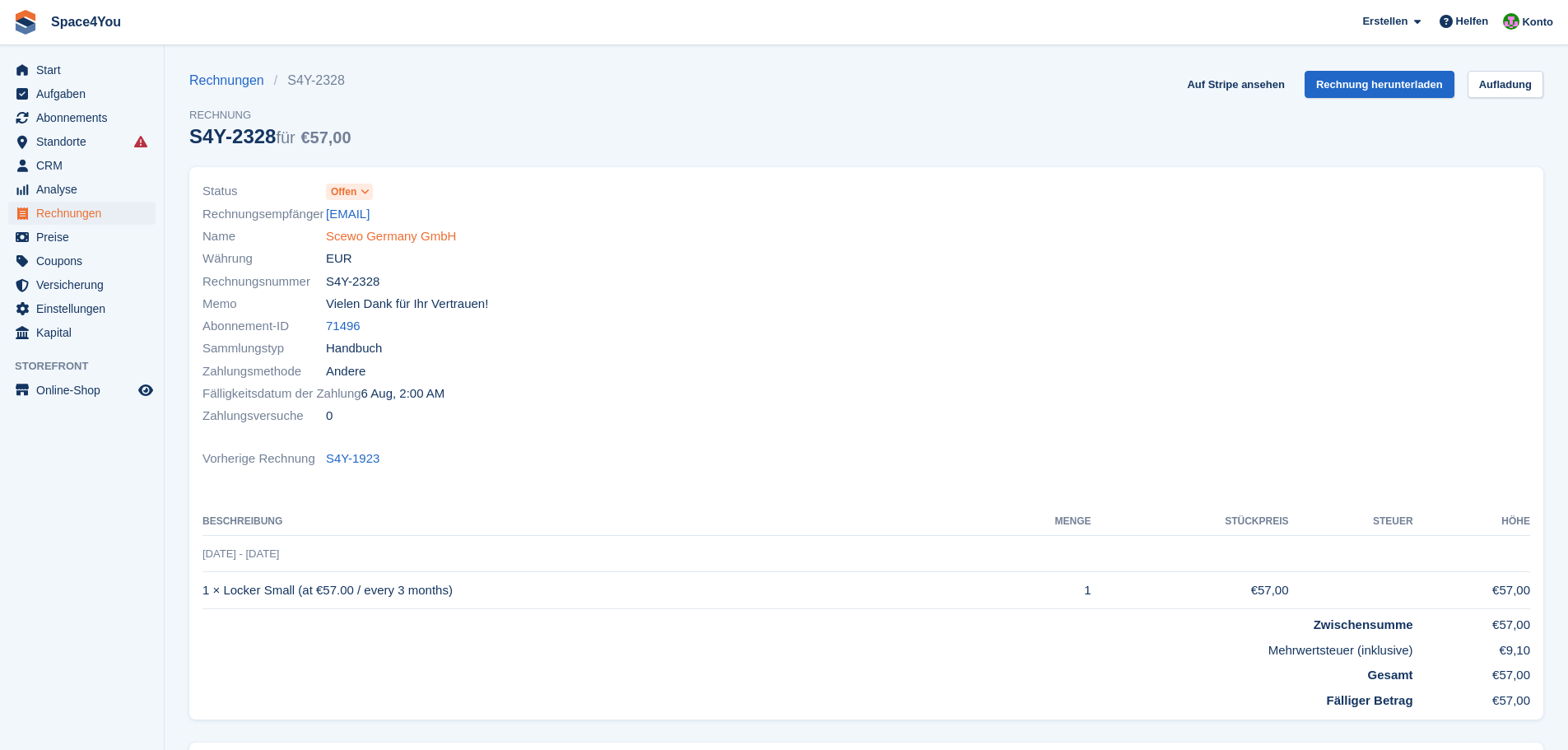 click on "Scewo Germany GmbH" at bounding box center (391, 236) 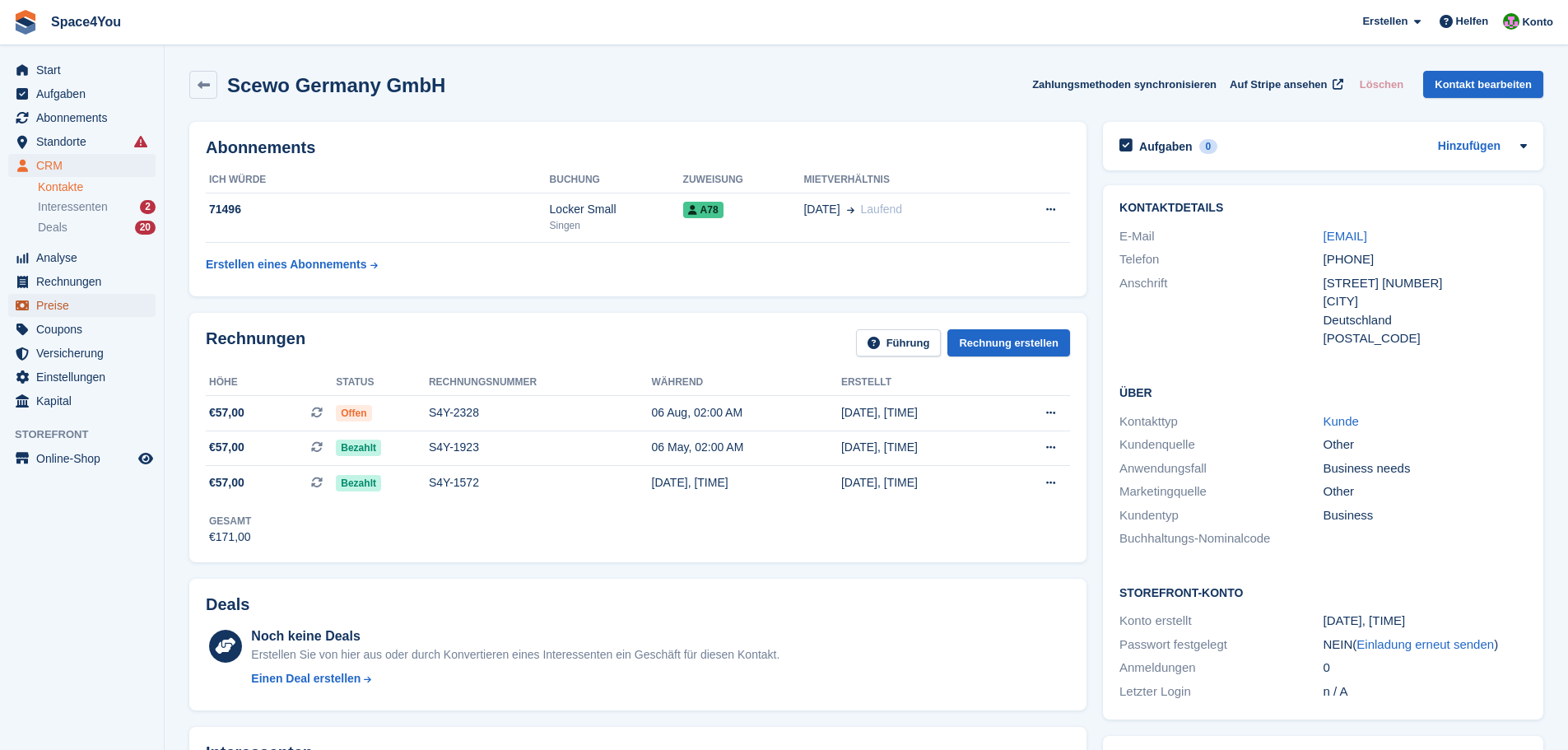 click on "Preise" at bounding box center (86, 305) 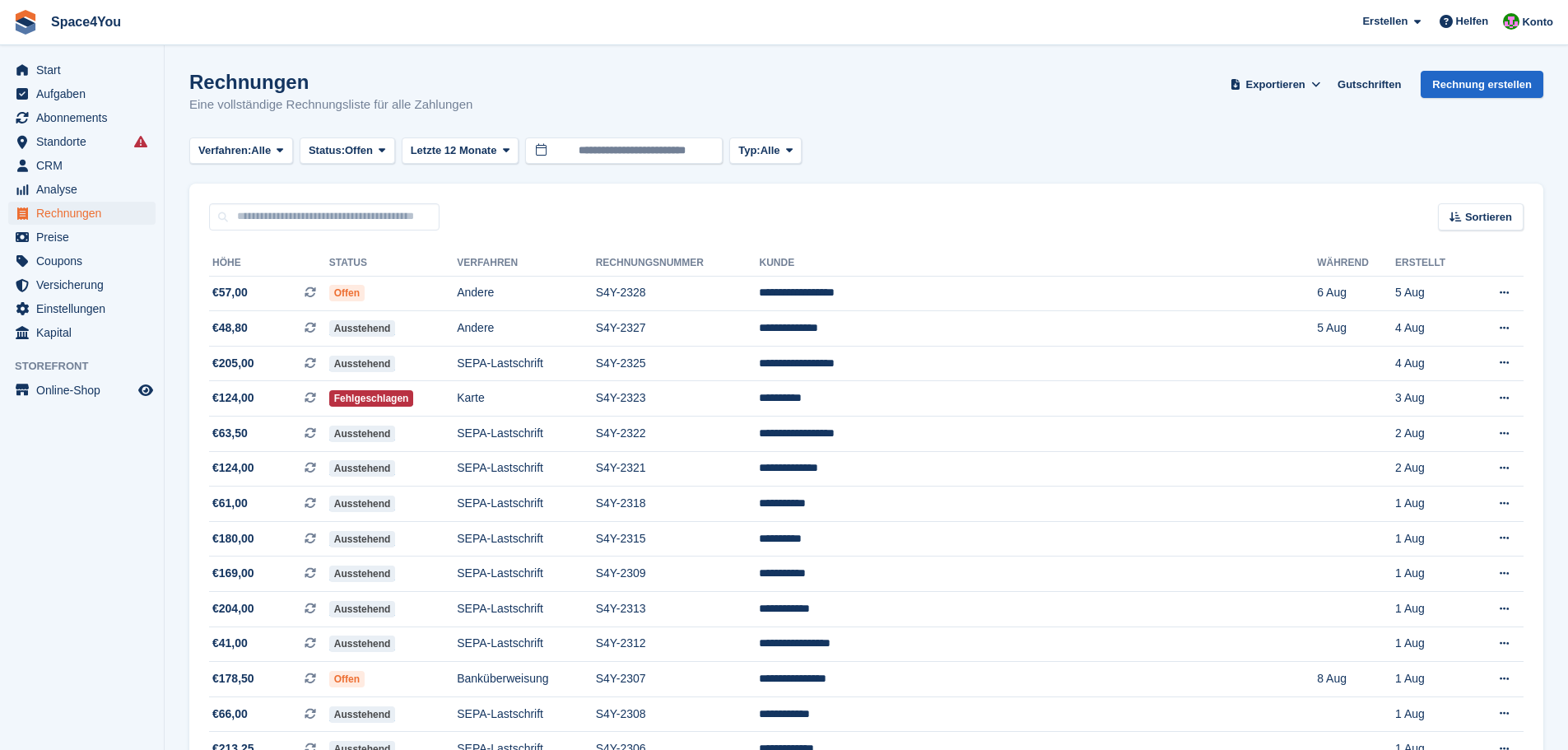 scroll, scrollTop: 0, scrollLeft: 0, axis: both 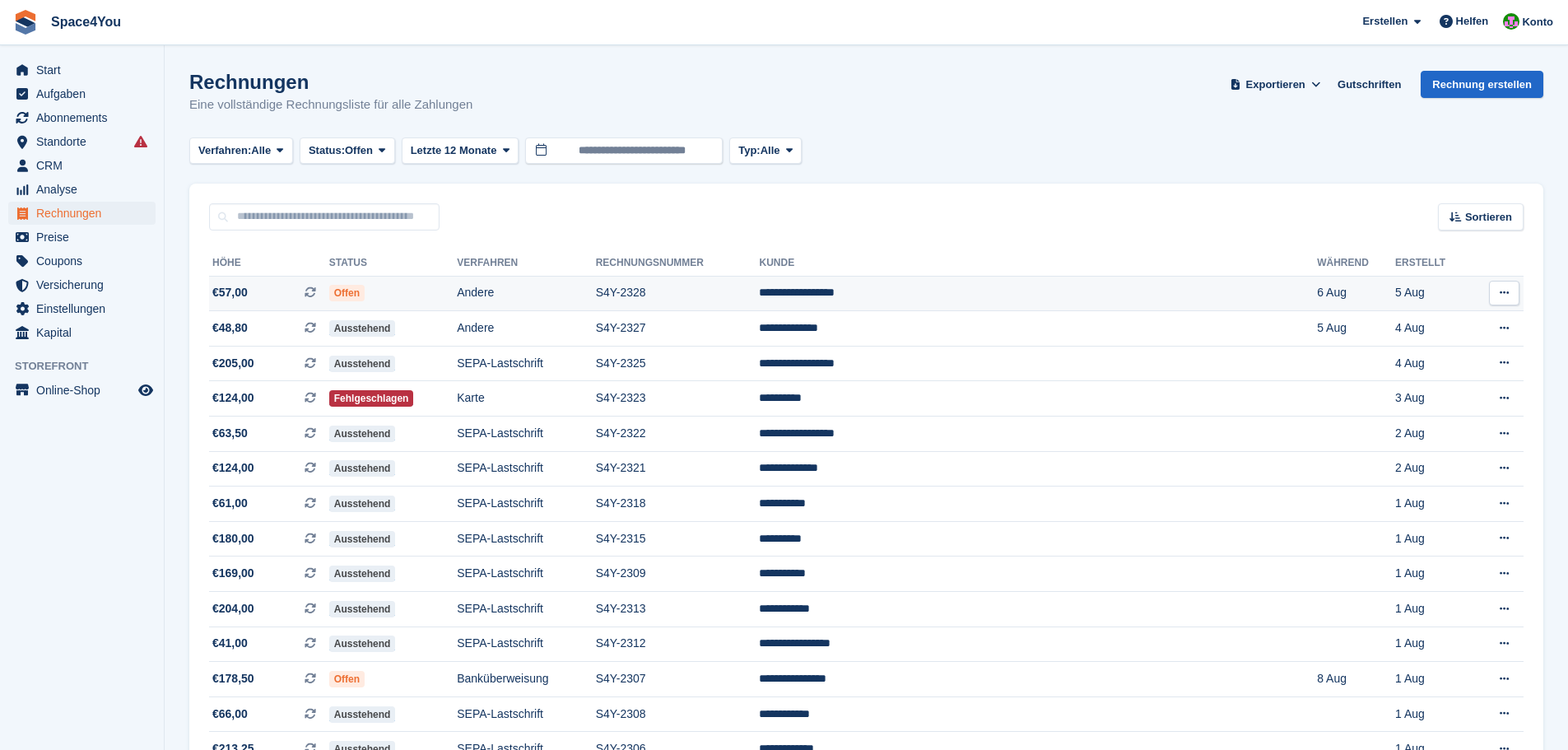 click on "**********" at bounding box center [1038, 293] 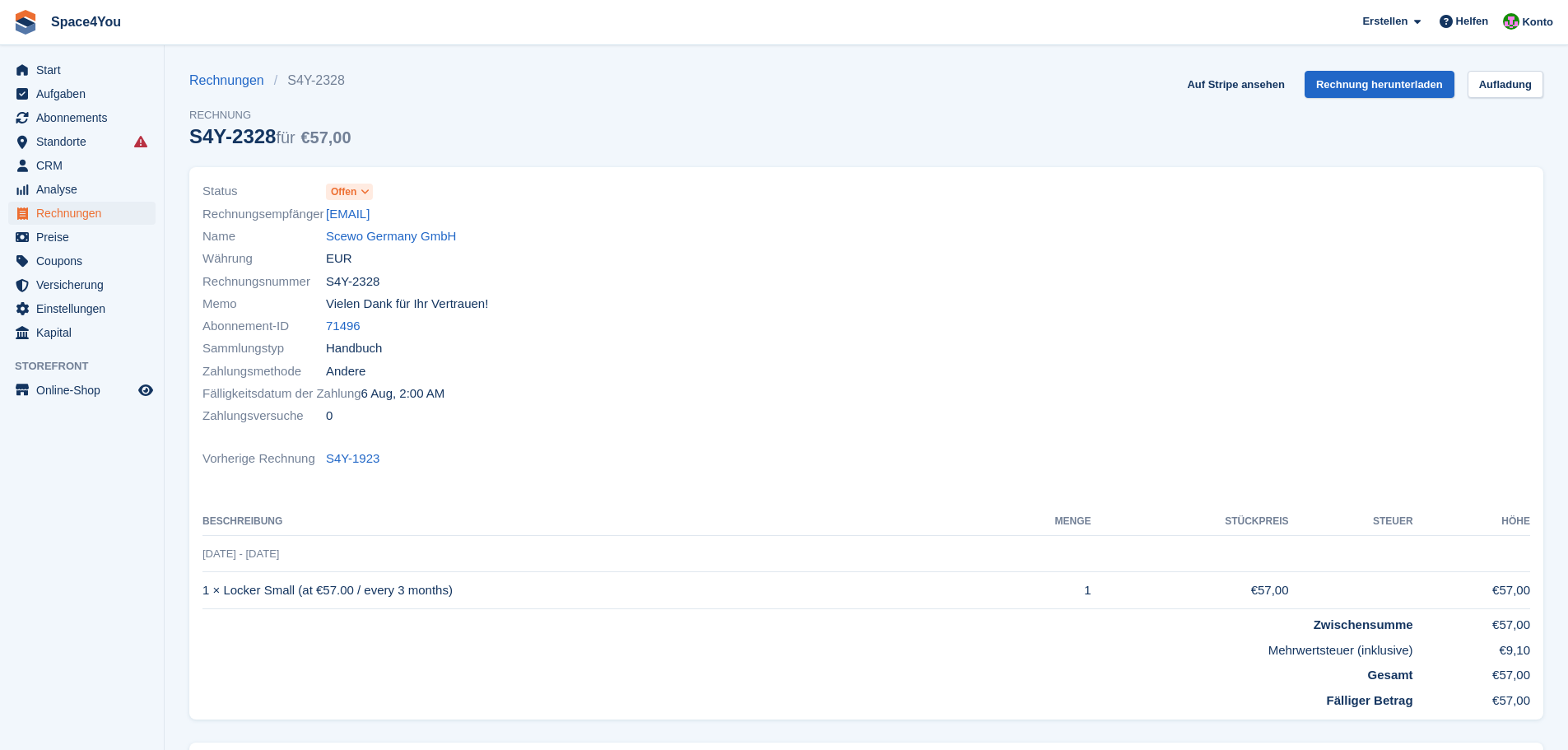 scroll, scrollTop: 0, scrollLeft: 0, axis: both 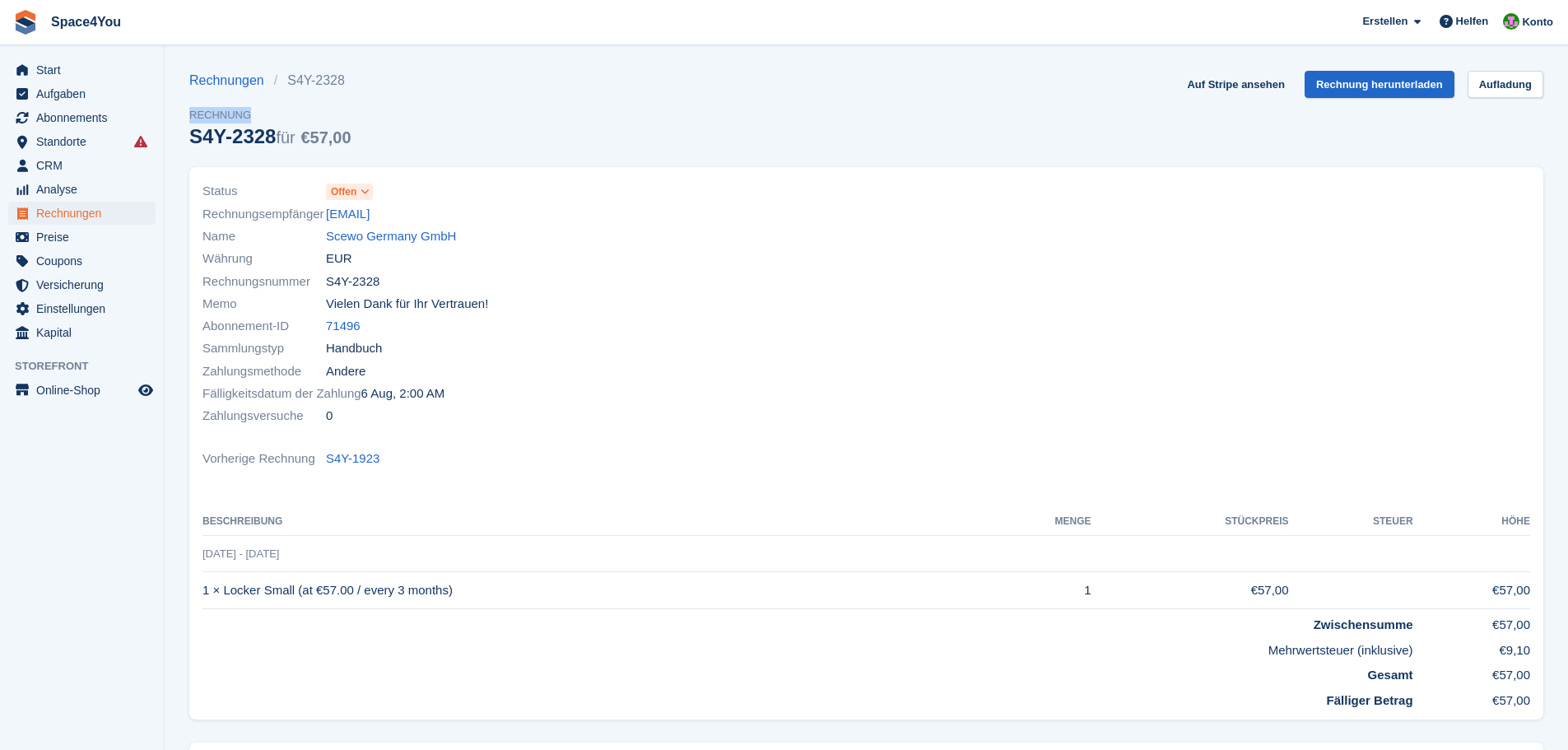 click on "Rechnungen
S4Y-2328
Rechnung
S4Y-2328  für   €57,00
Auf Stripe ansehen
Rechnung herunterladen
Aufladung" at bounding box center [866, 119] 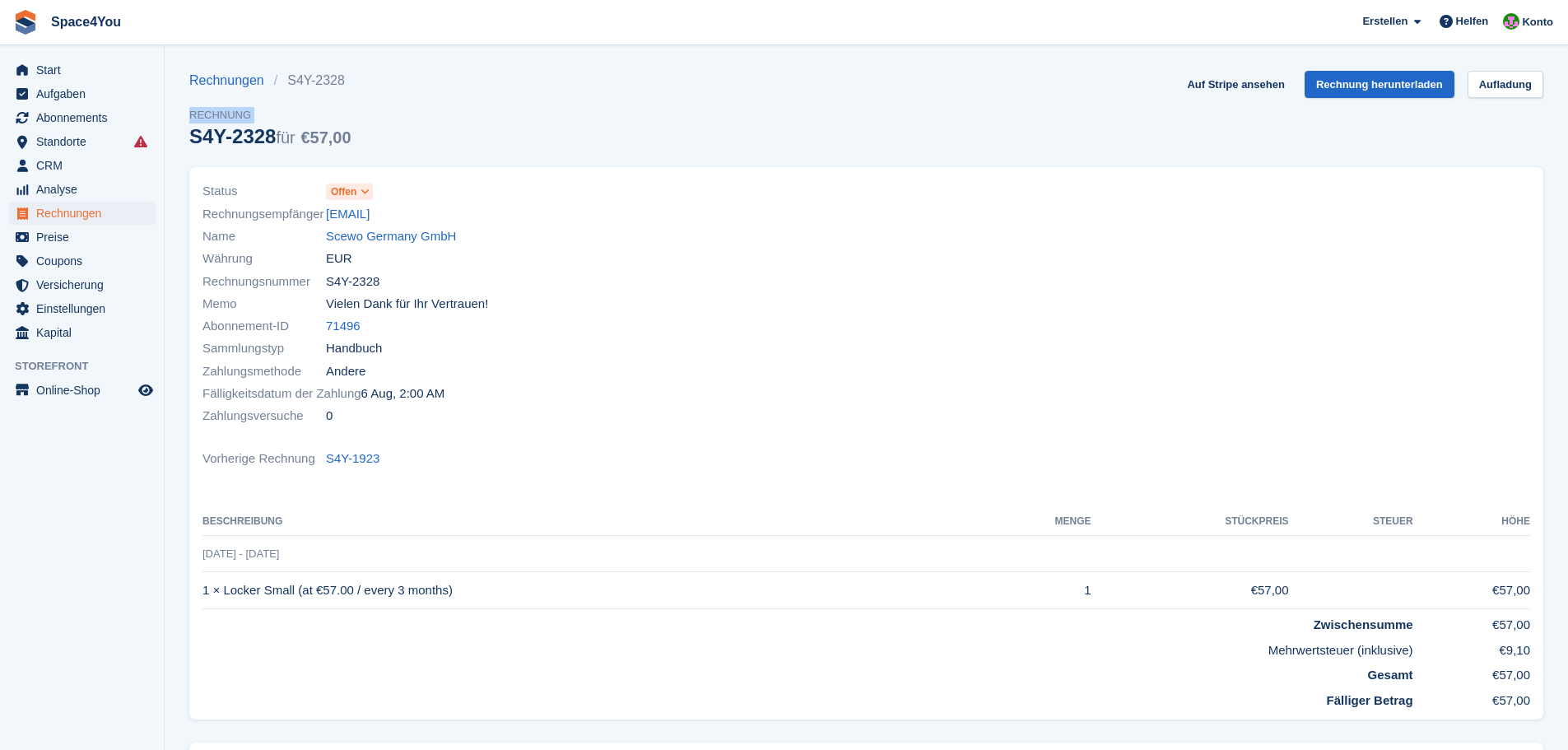click on "Rechnungen
S4Y-2328
Rechnung
S4Y-2328  für   €57,00
Auf Stripe ansehen
Rechnung herunterladen
Aufladung" at bounding box center [866, 119] 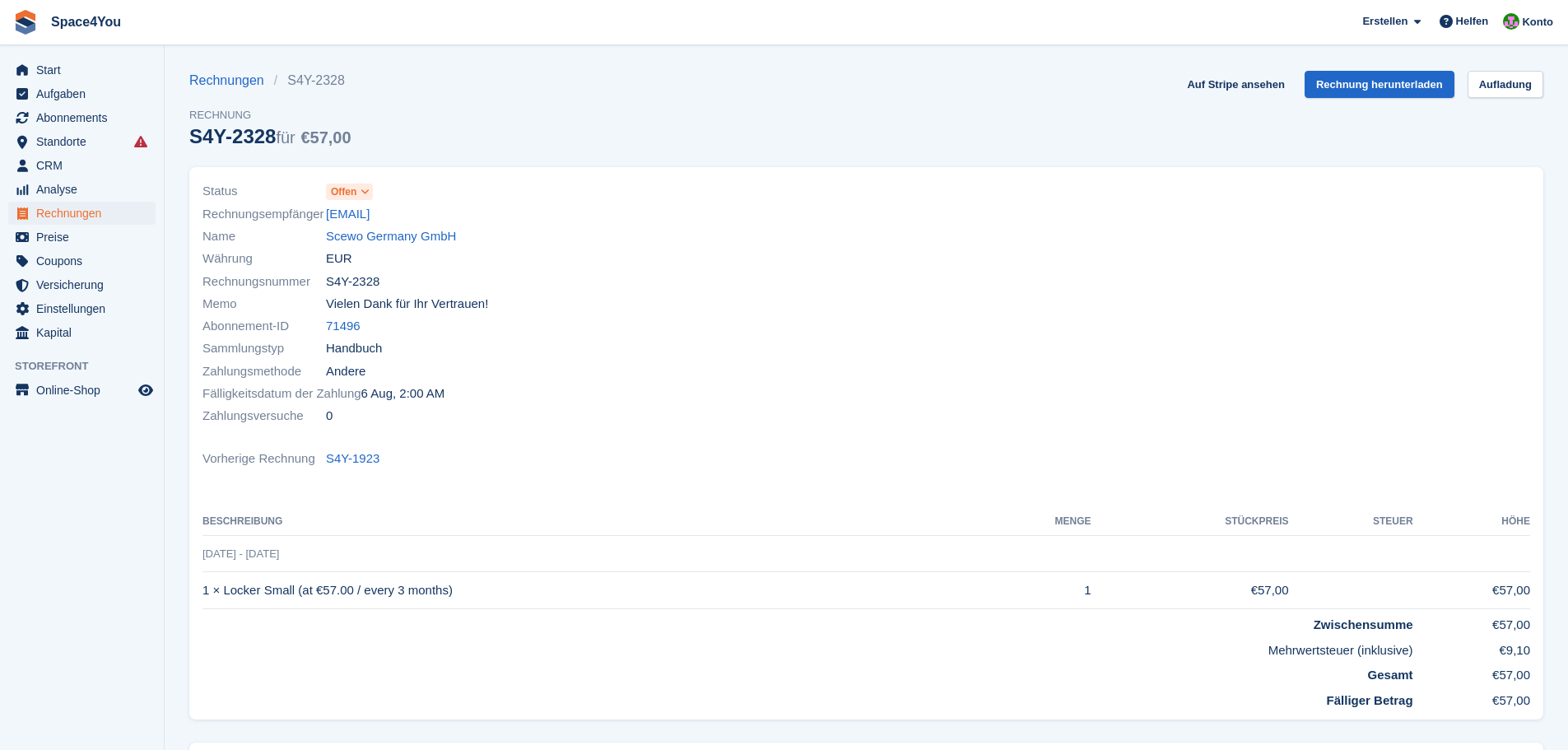 click on "Rechnungen
S4Y-2328
Rechnung
S4Y-2328  für   €57,00
Auf Stripe ansehen
Rechnung herunterladen
Aufladung" at bounding box center (866, 119) 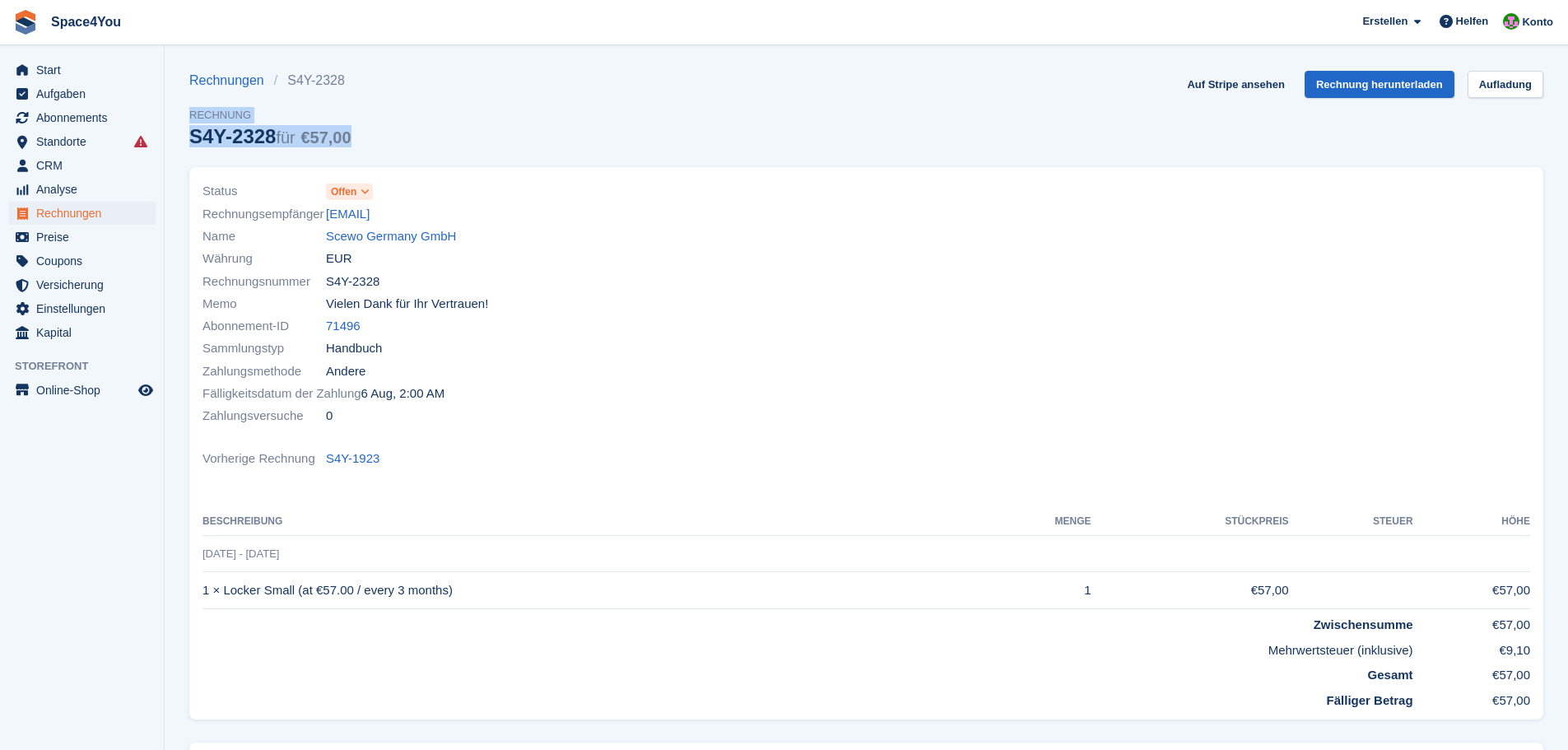 drag, startPoint x: 369, startPoint y: 141, endPoint x: 191, endPoint y: 50, distance: 199.91248 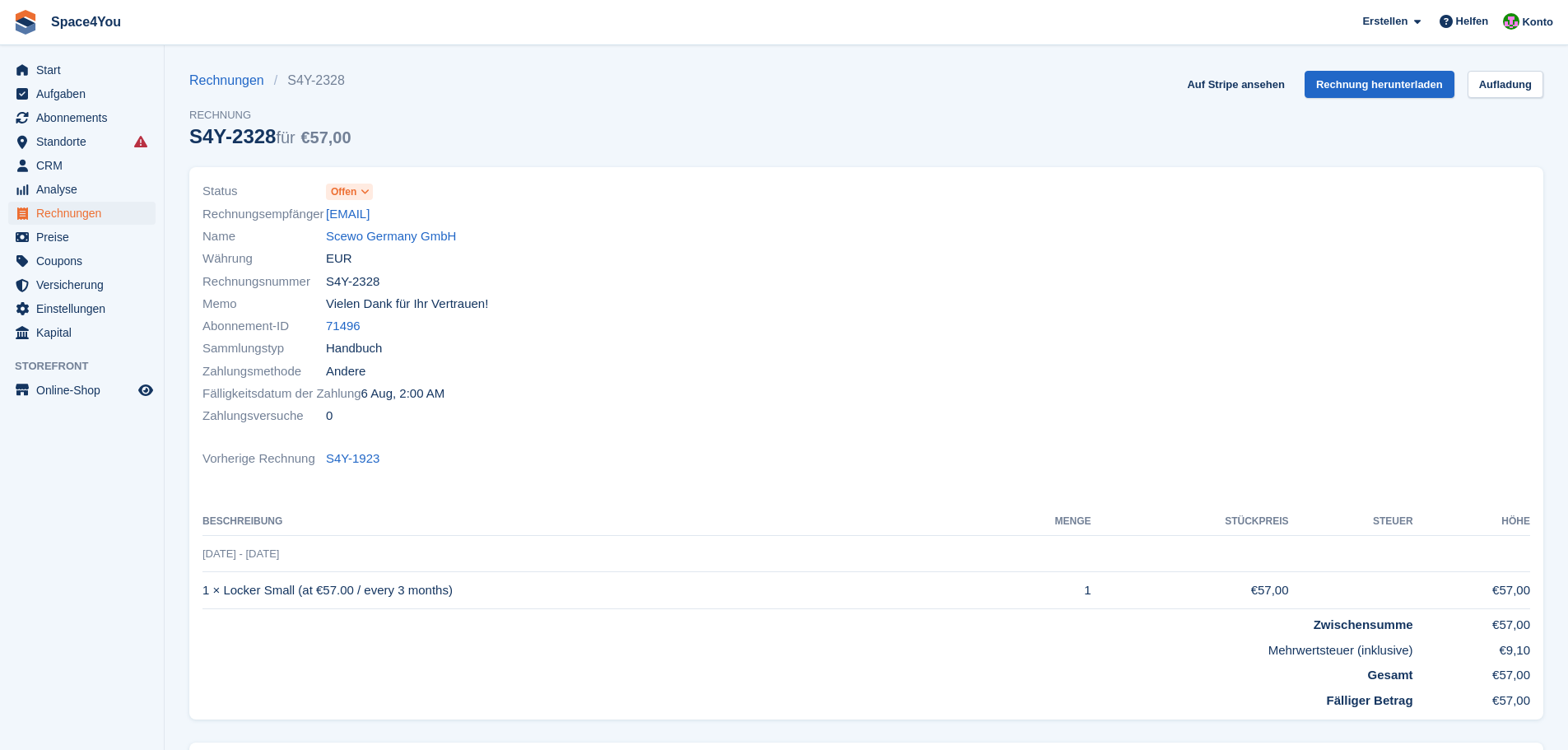 click on "Rechnungen
S4Y-2328
Rechnung
S4Y-2328  für   €57,00
Auf Stripe ansehen
Rechnung herunterladen
Aufladung" at bounding box center [866, 119] 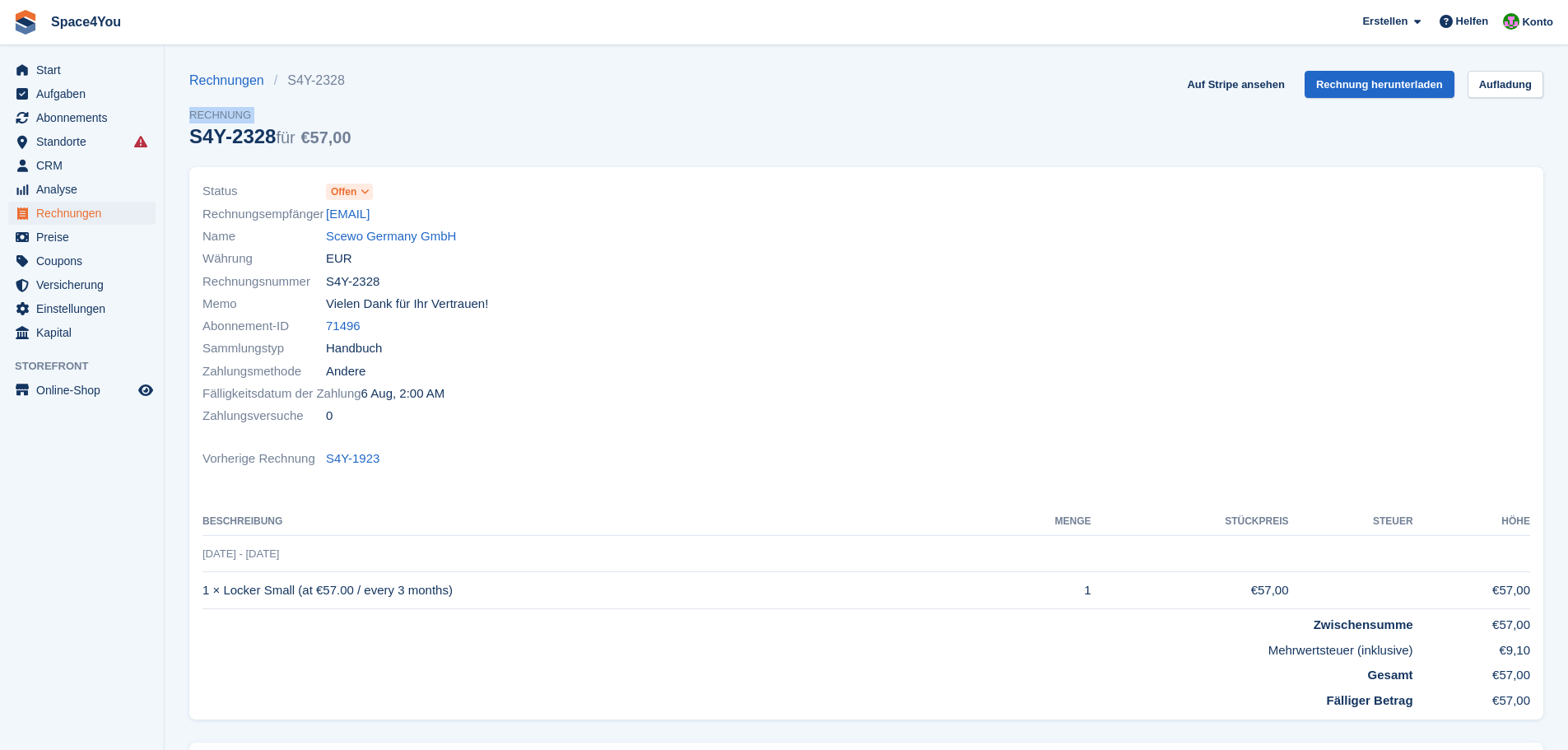 click on "Rechnungen
S4Y-2328
Rechnung
S4Y-2328  für   €57,00
Auf Stripe ansehen
Rechnung herunterladen
Aufladung" at bounding box center [866, 119] 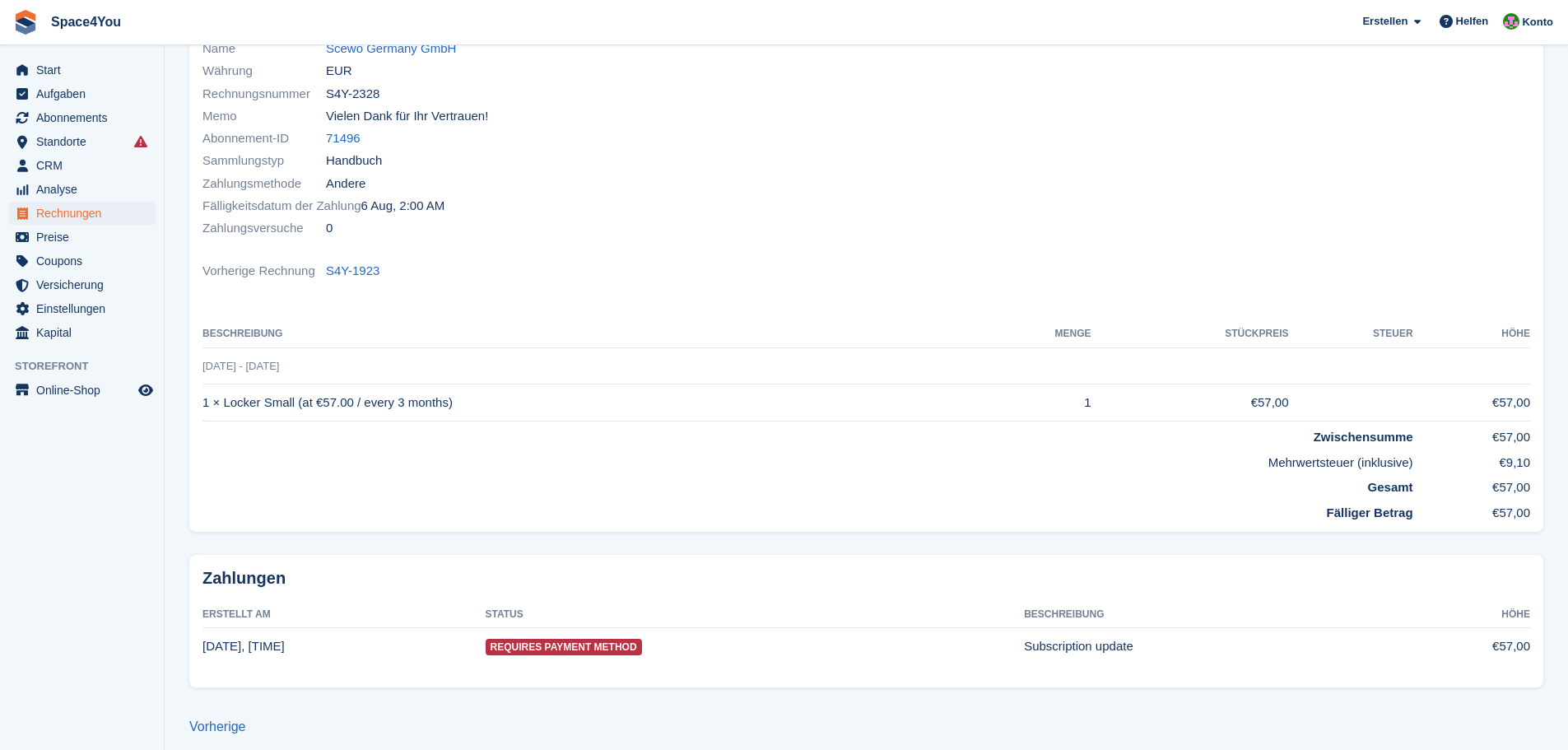 scroll, scrollTop: 199, scrollLeft: 0, axis: vertical 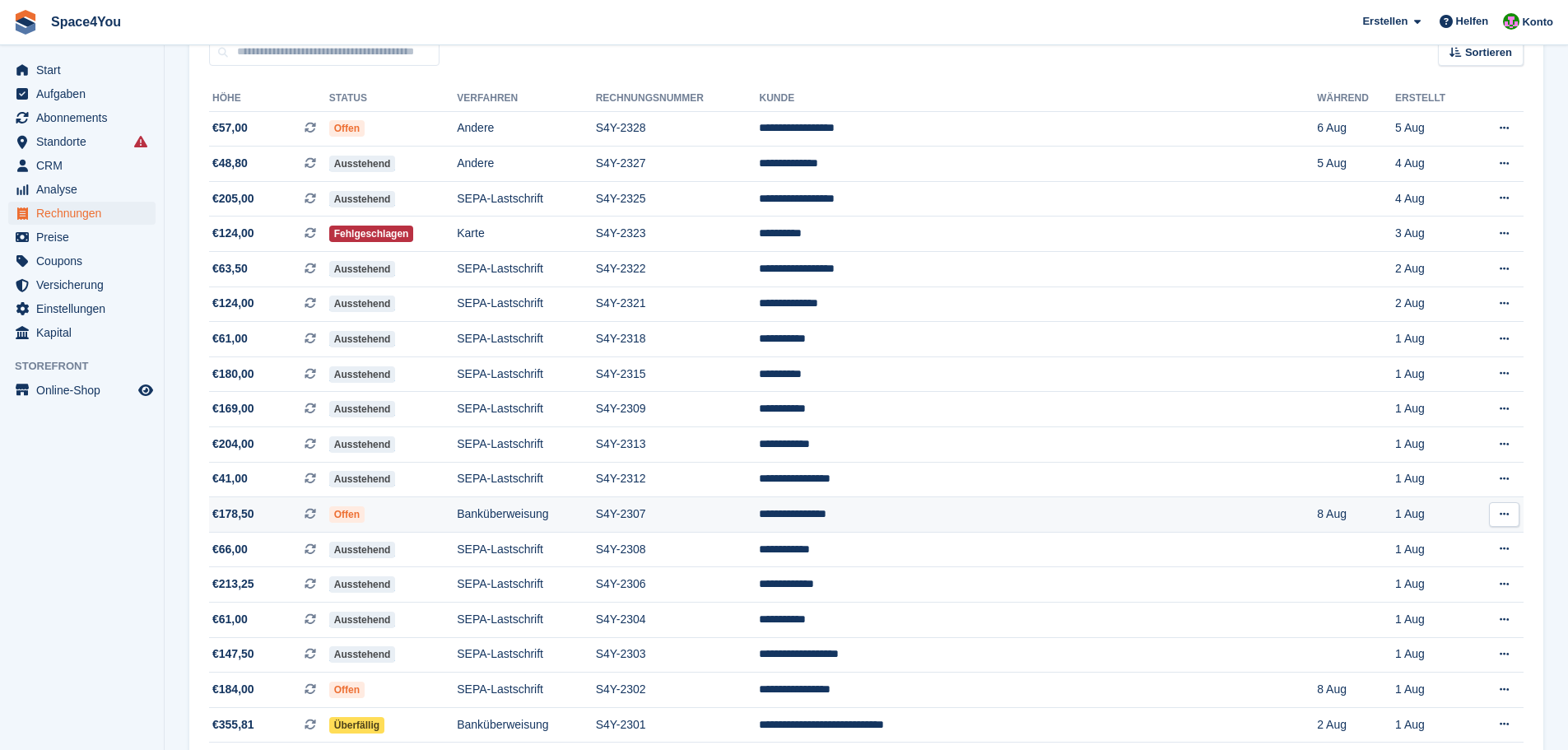 click on "€178,50
Dies ist eine wiederkehrende Abonnementrechnung." at bounding box center [269, 514] 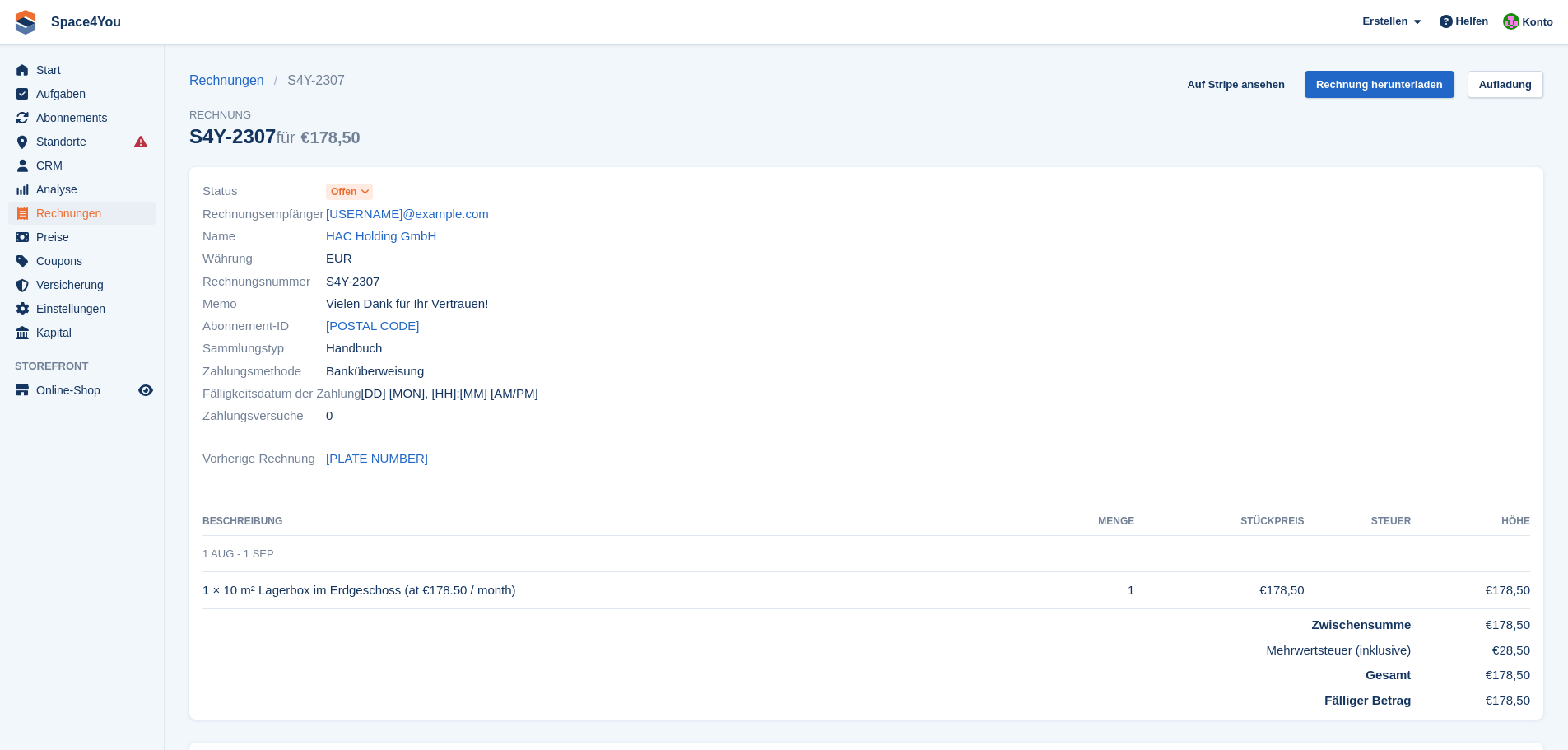 scroll, scrollTop: 0, scrollLeft: 0, axis: both 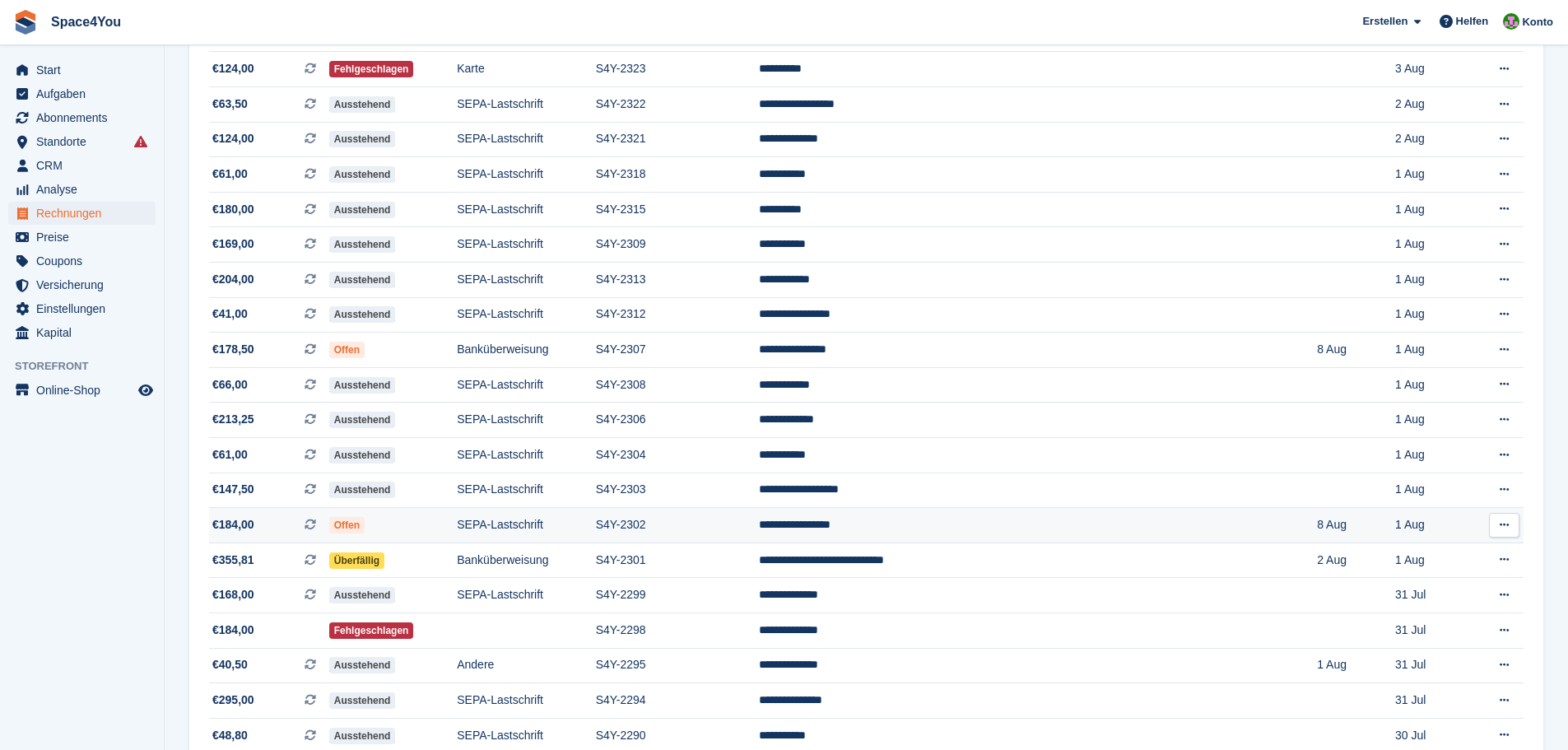 click on "€184,00
Dies ist eine wiederkehrende Abonnementrechnung." at bounding box center (269, 524) 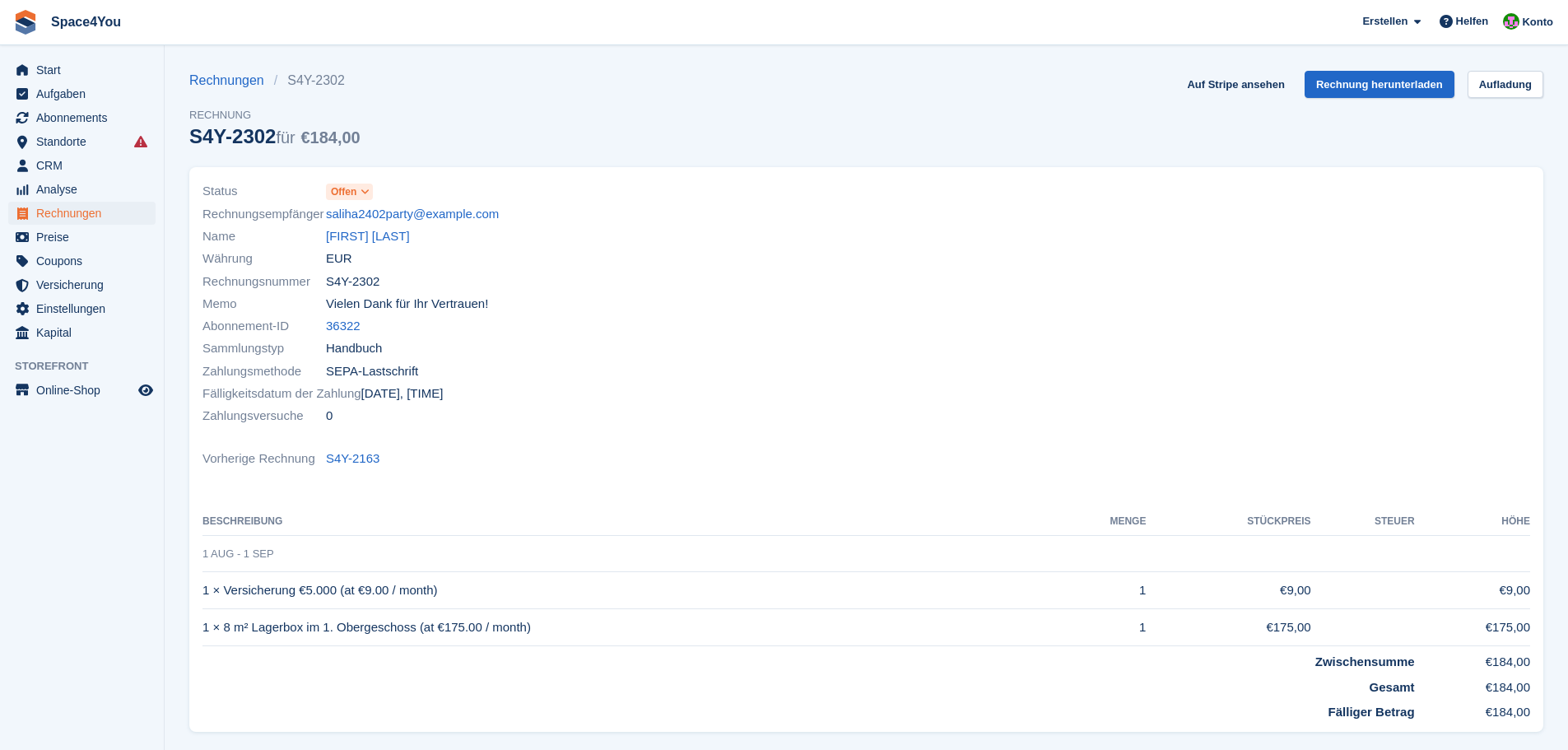 scroll, scrollTop: 0, scrollLeft: 0, axis: both 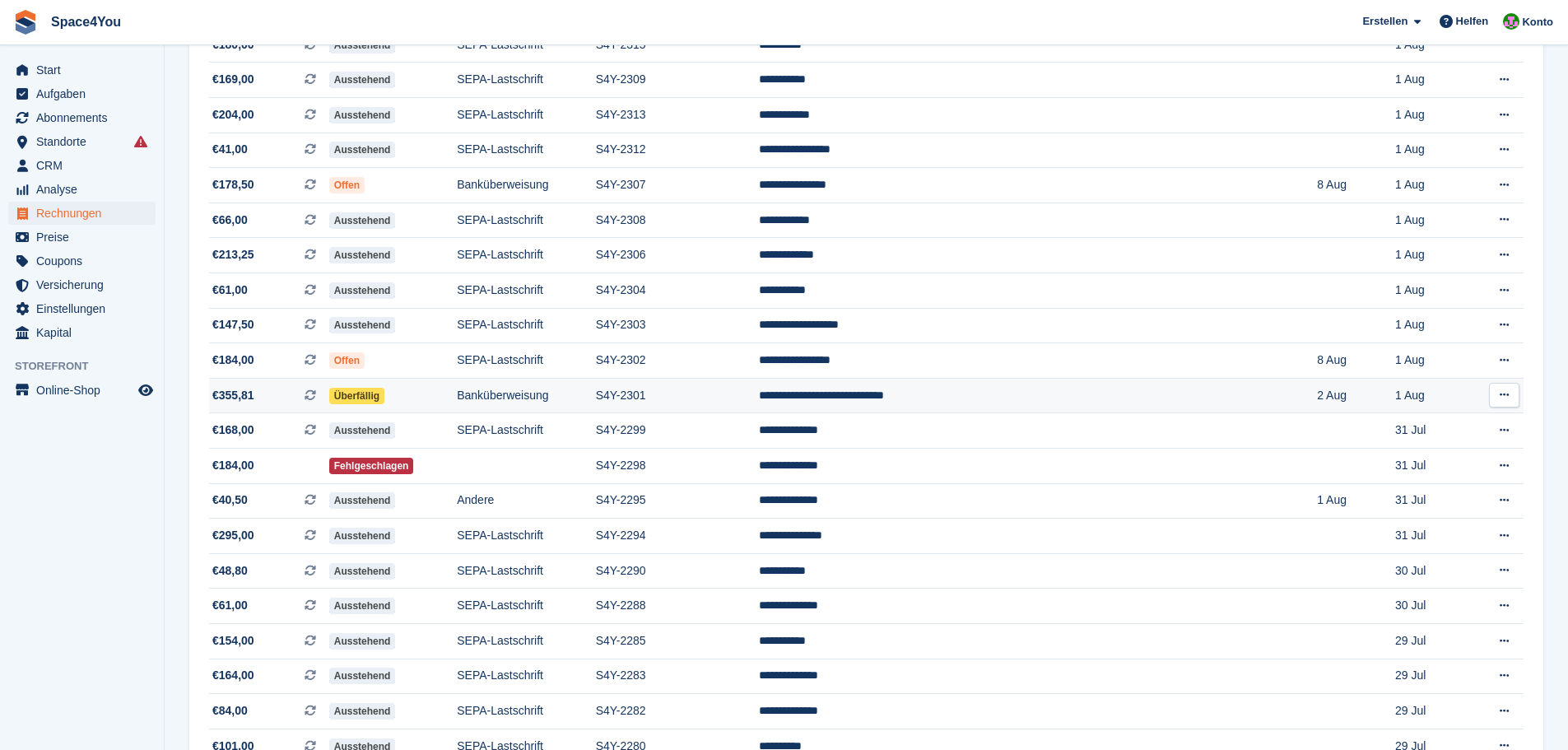 click on "€184,00" at bounding box center [269, 465] 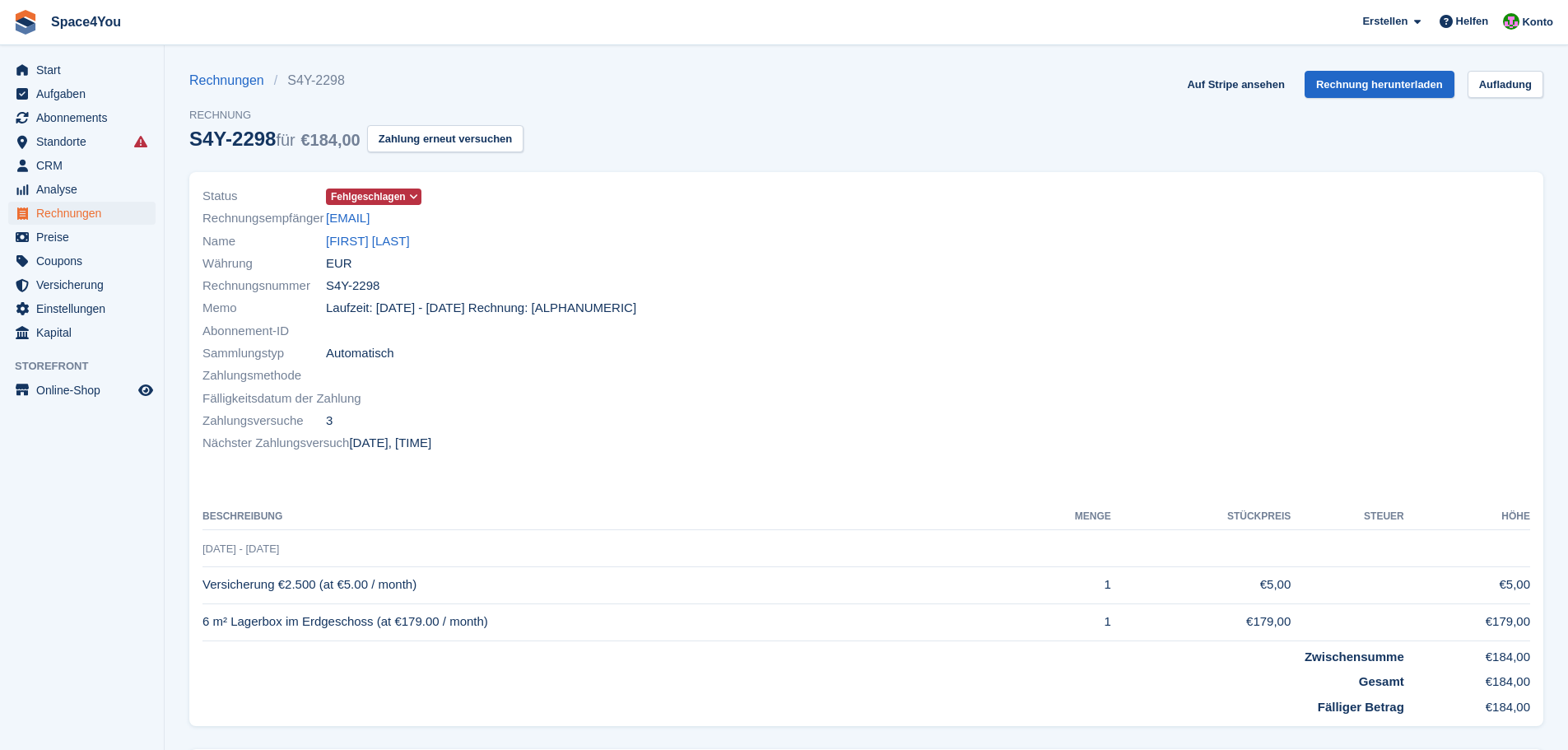 scroll, scrollTop: 0, scrollLeft: 0, axis: both 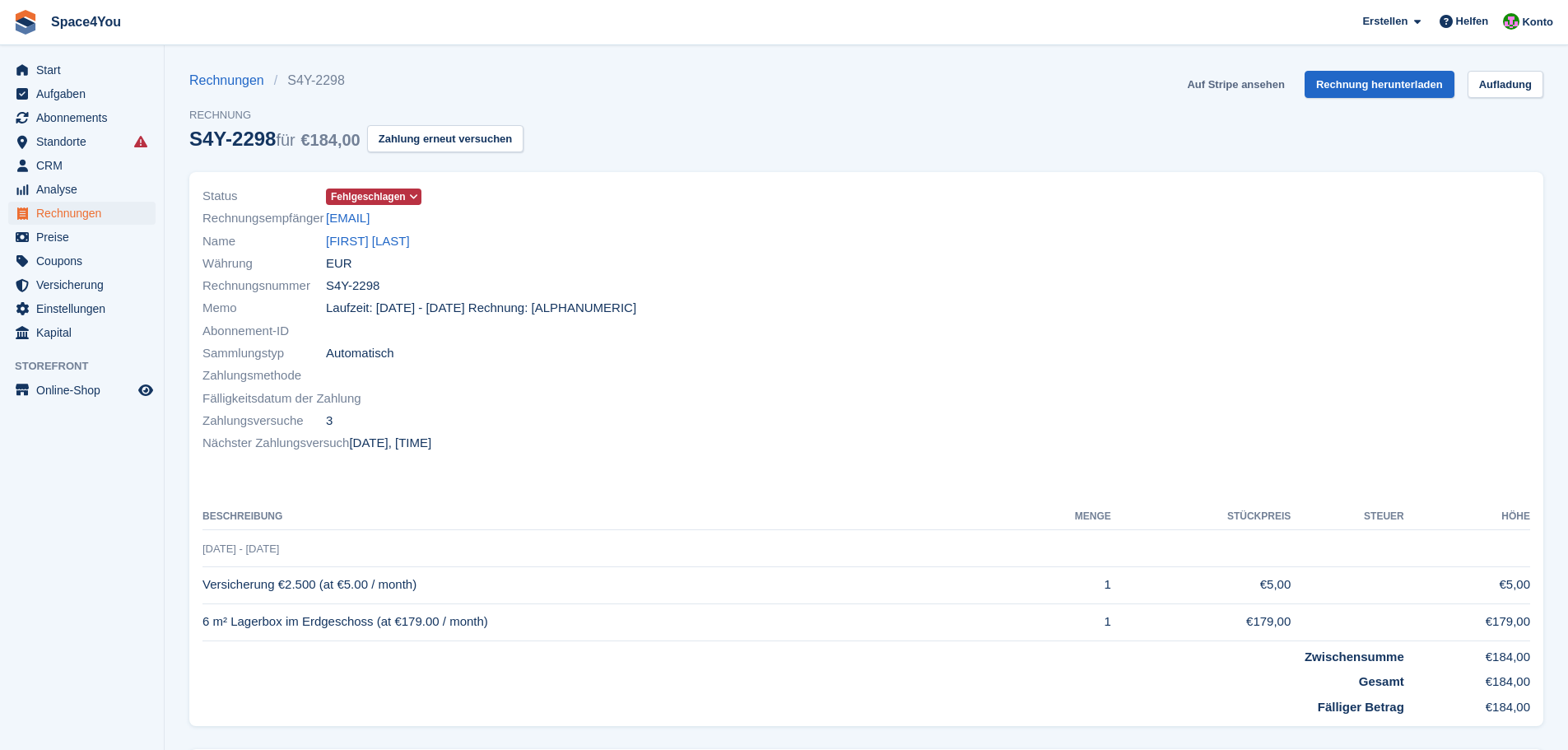 click on "Auf Stripe ansehen" at bounding box center (1235, 84) 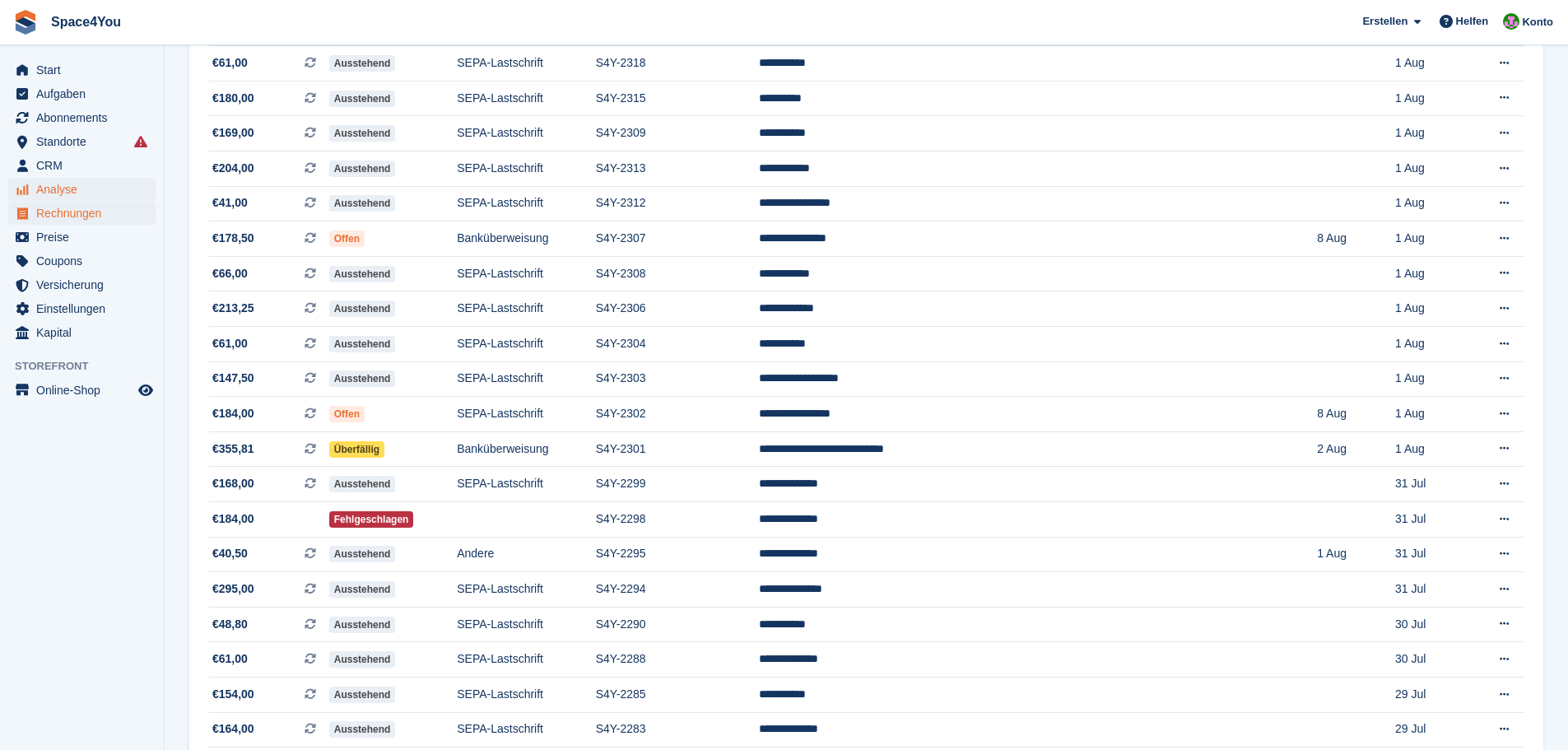 scroll, scrollTop: 412, scrollLeft: 0, axis: vertical 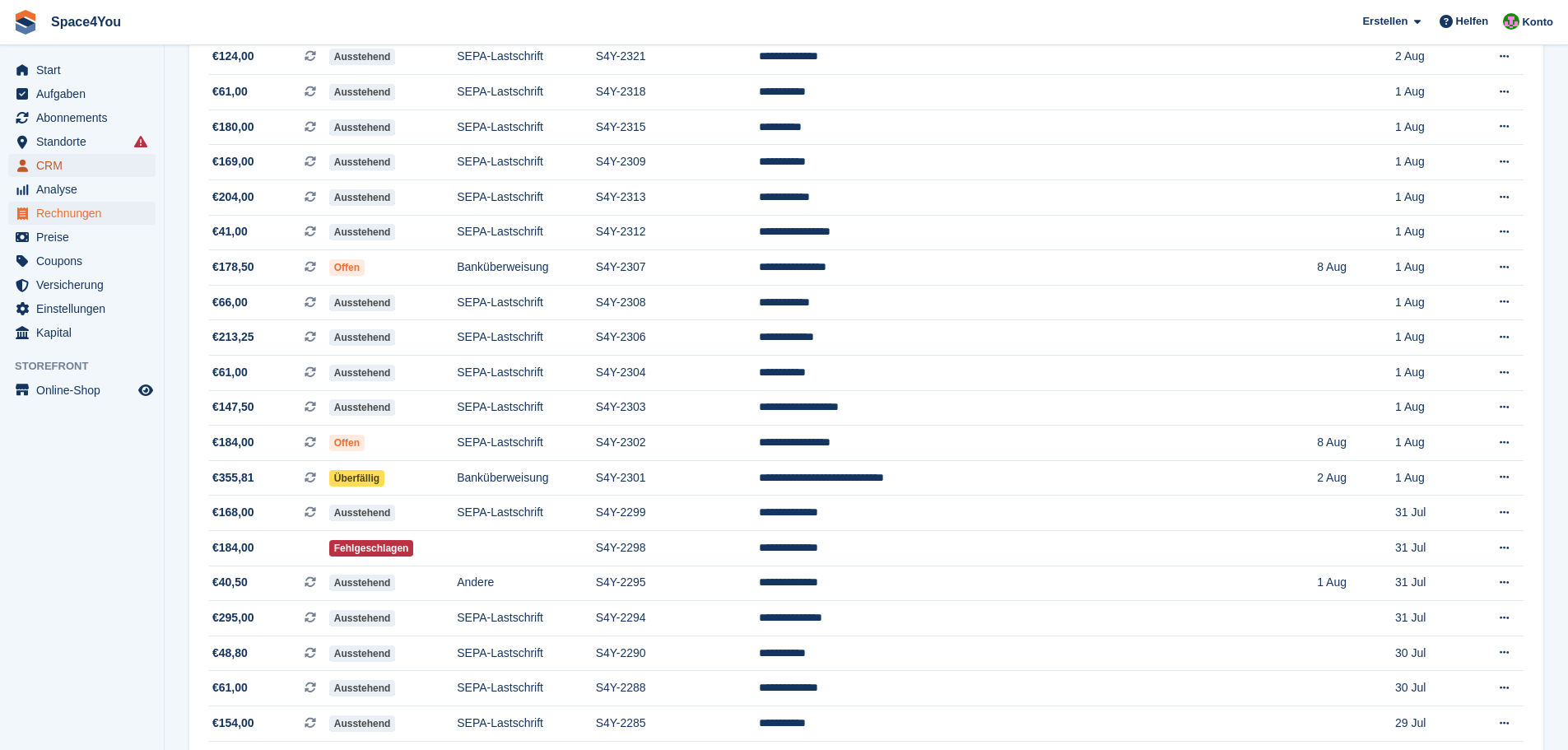 click on "CRM" at bounding box center (86, 165) 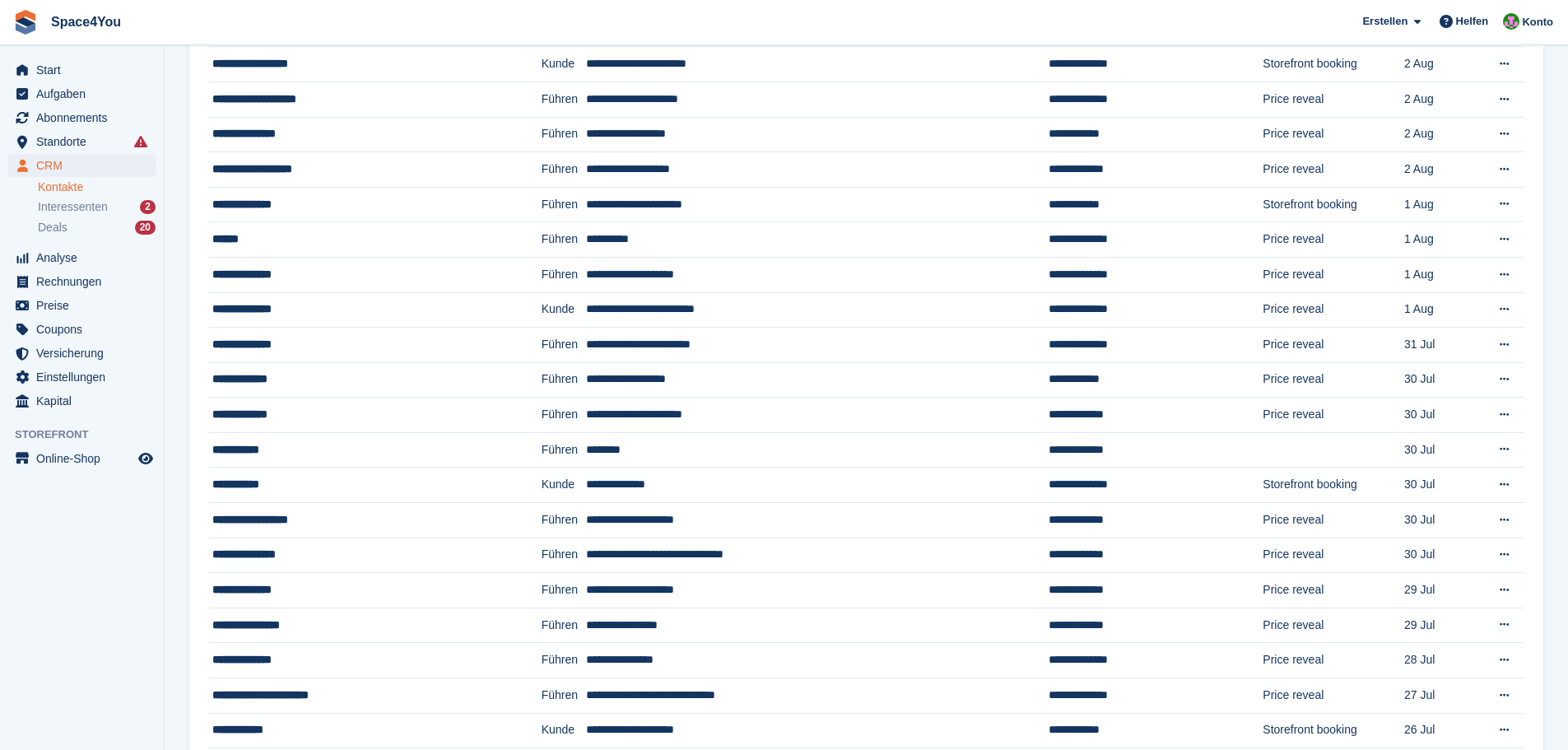 scroll, scrollTop: 0, scrollLeft: 0, axis: both 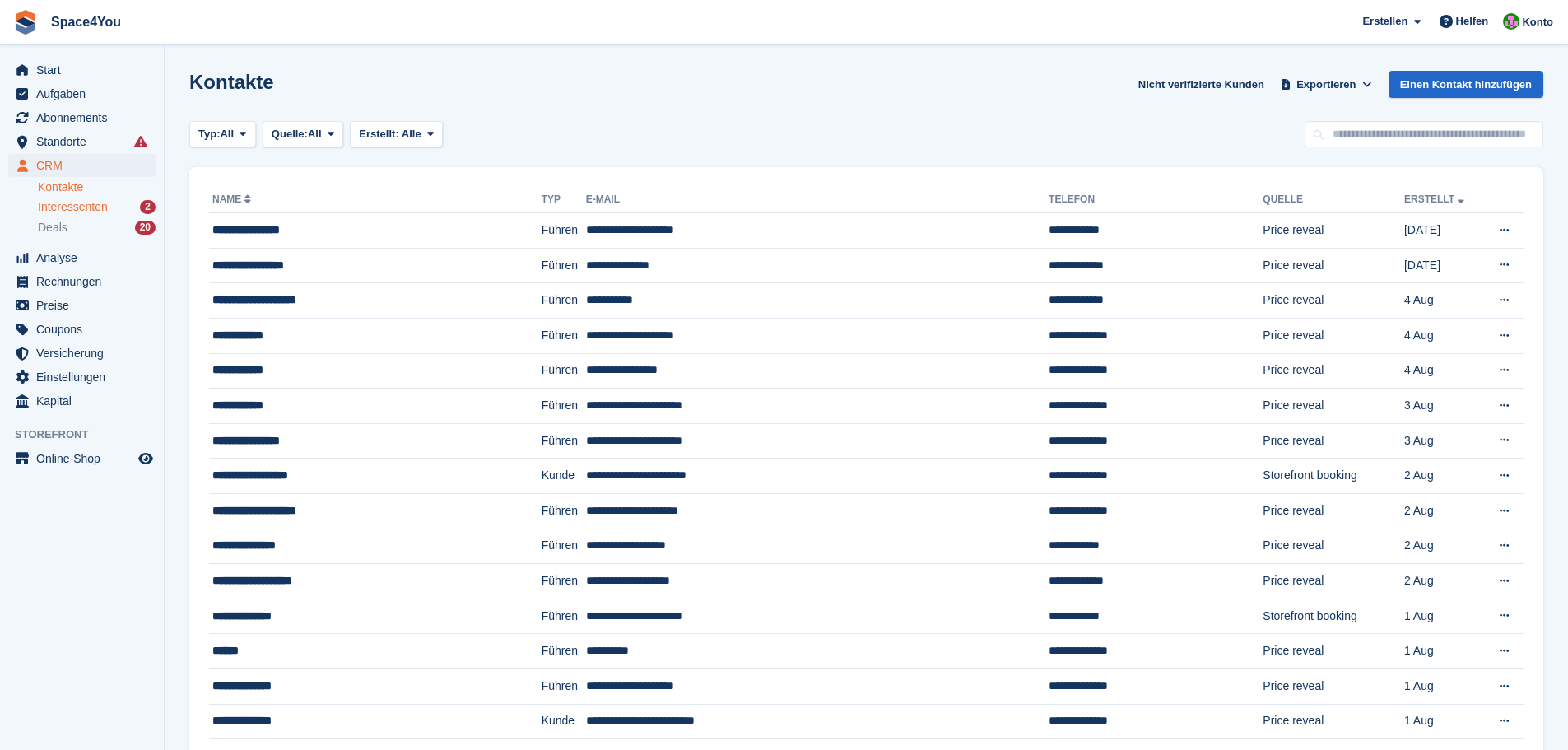 click on "Interessenten" at bounding box center [72, 207] 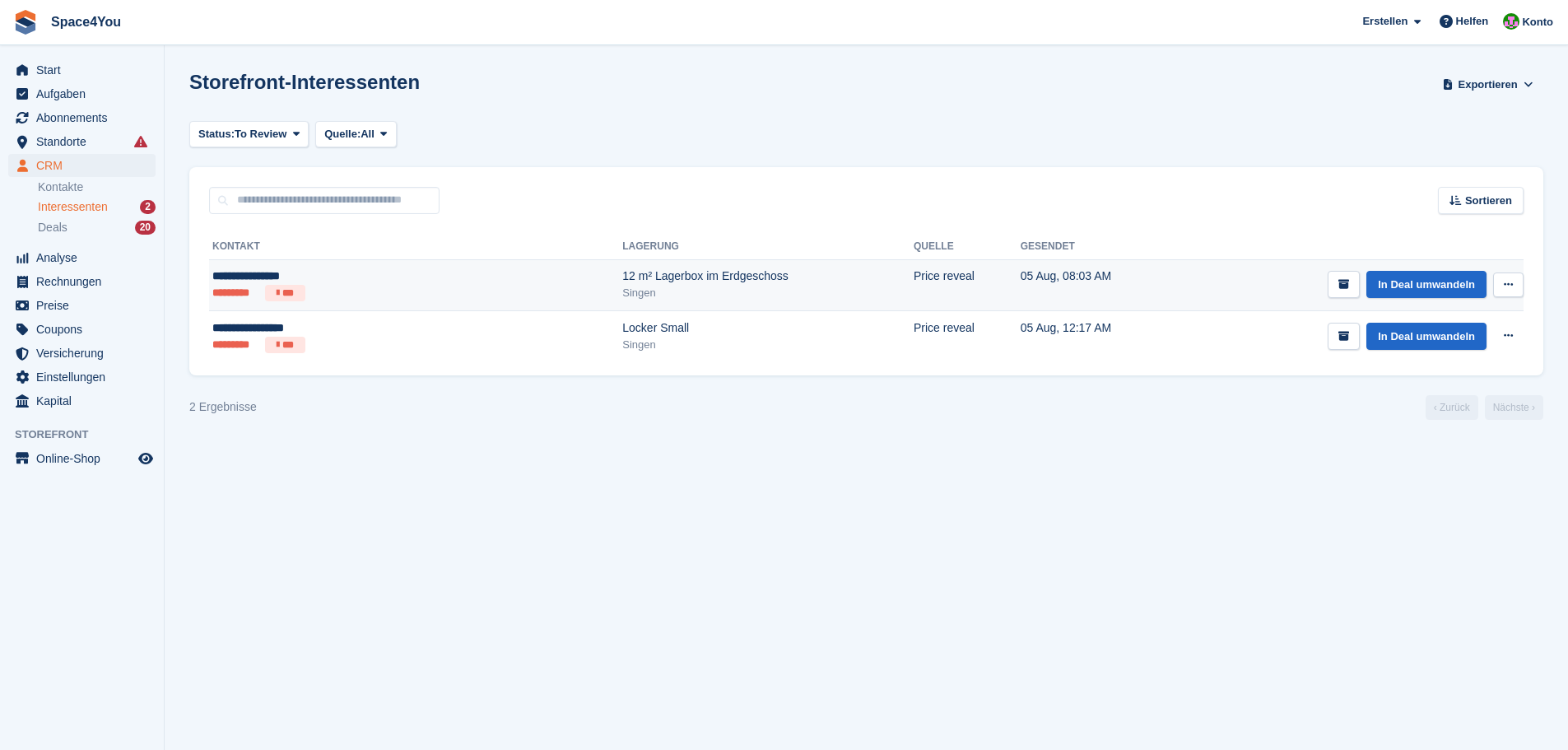 click on "Singen" at bounding box center [768, 293] 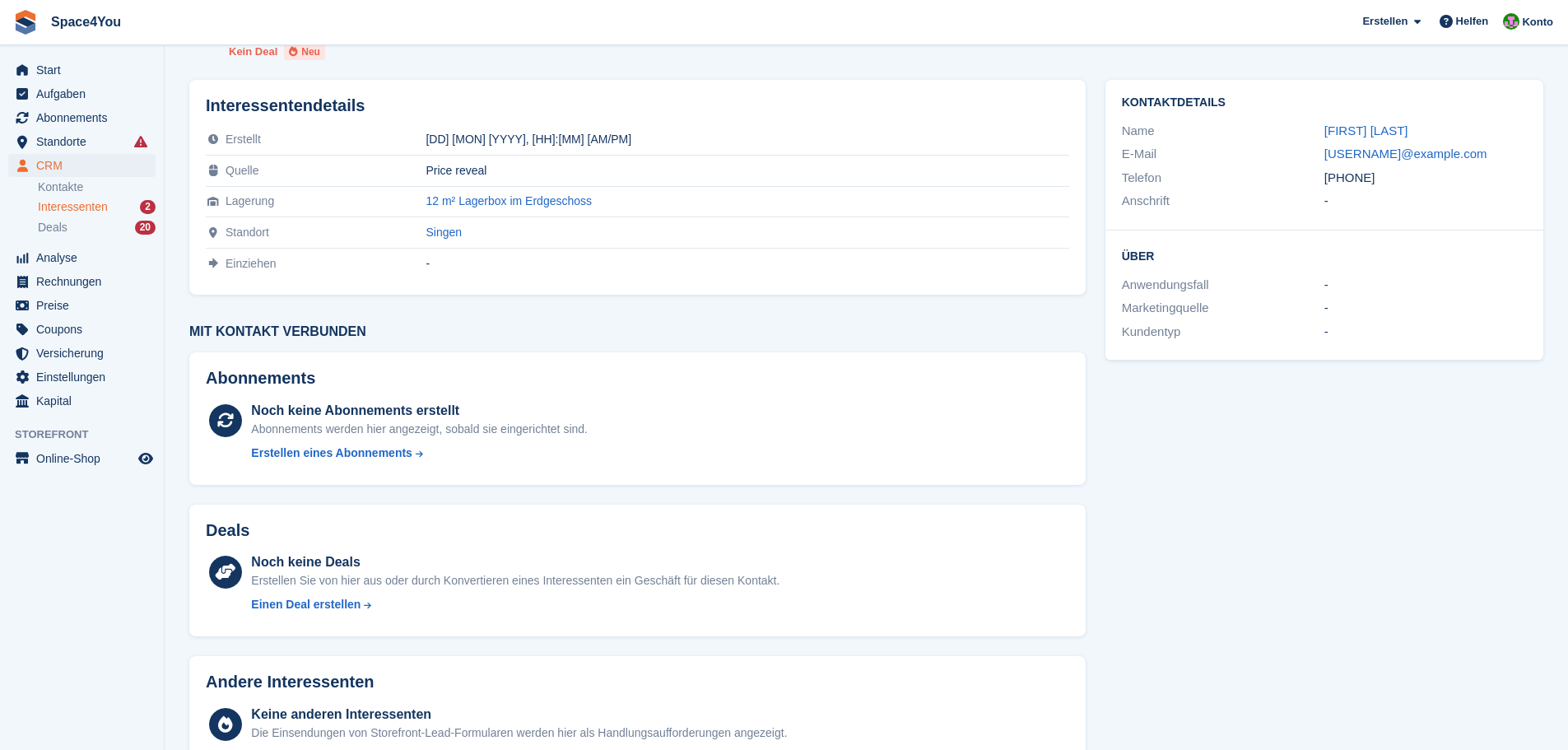 scroll, scrollTop: 0, scrollLeft: 0, axis: both 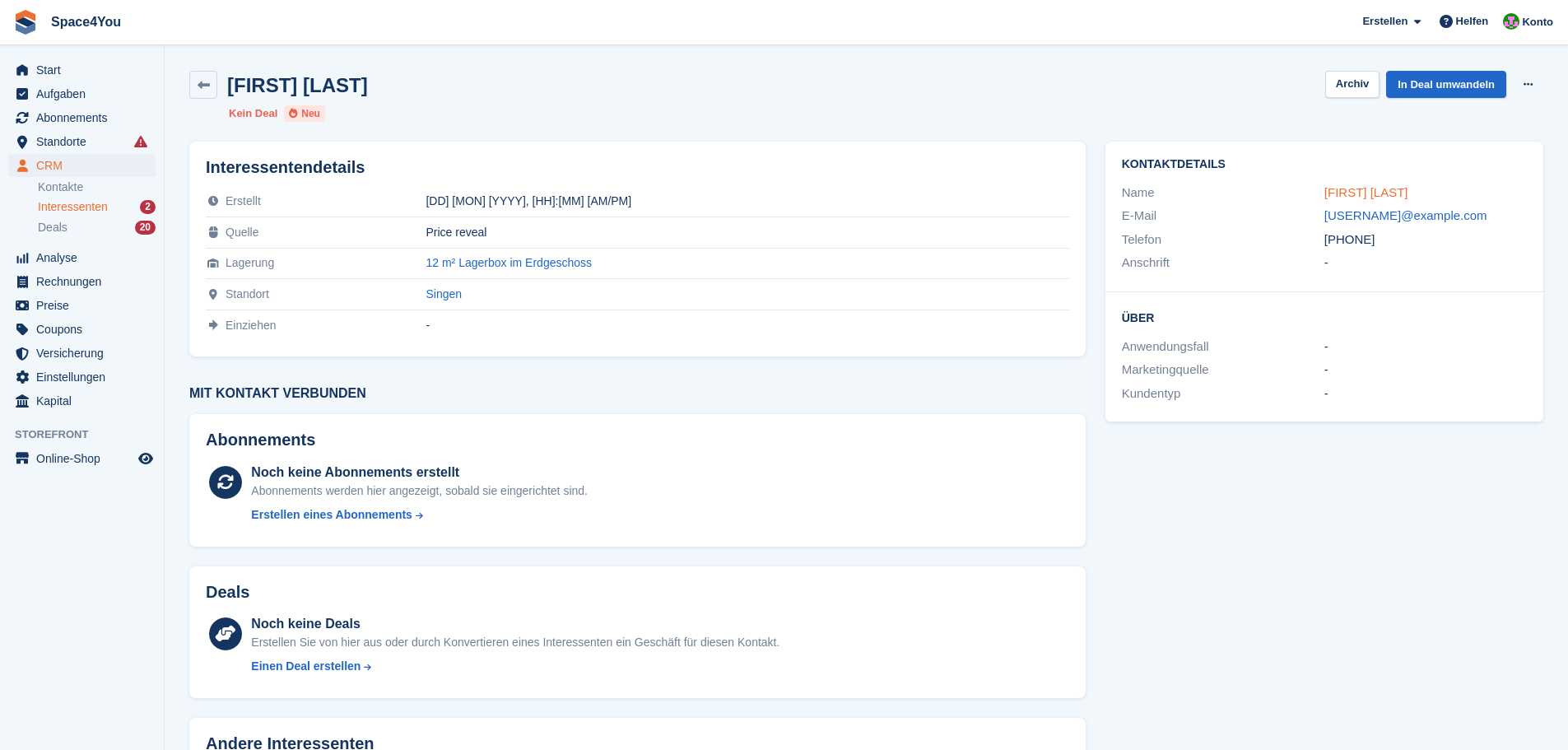 click on "[FIRST] [LAST]" at bounding box center (1366, 192) 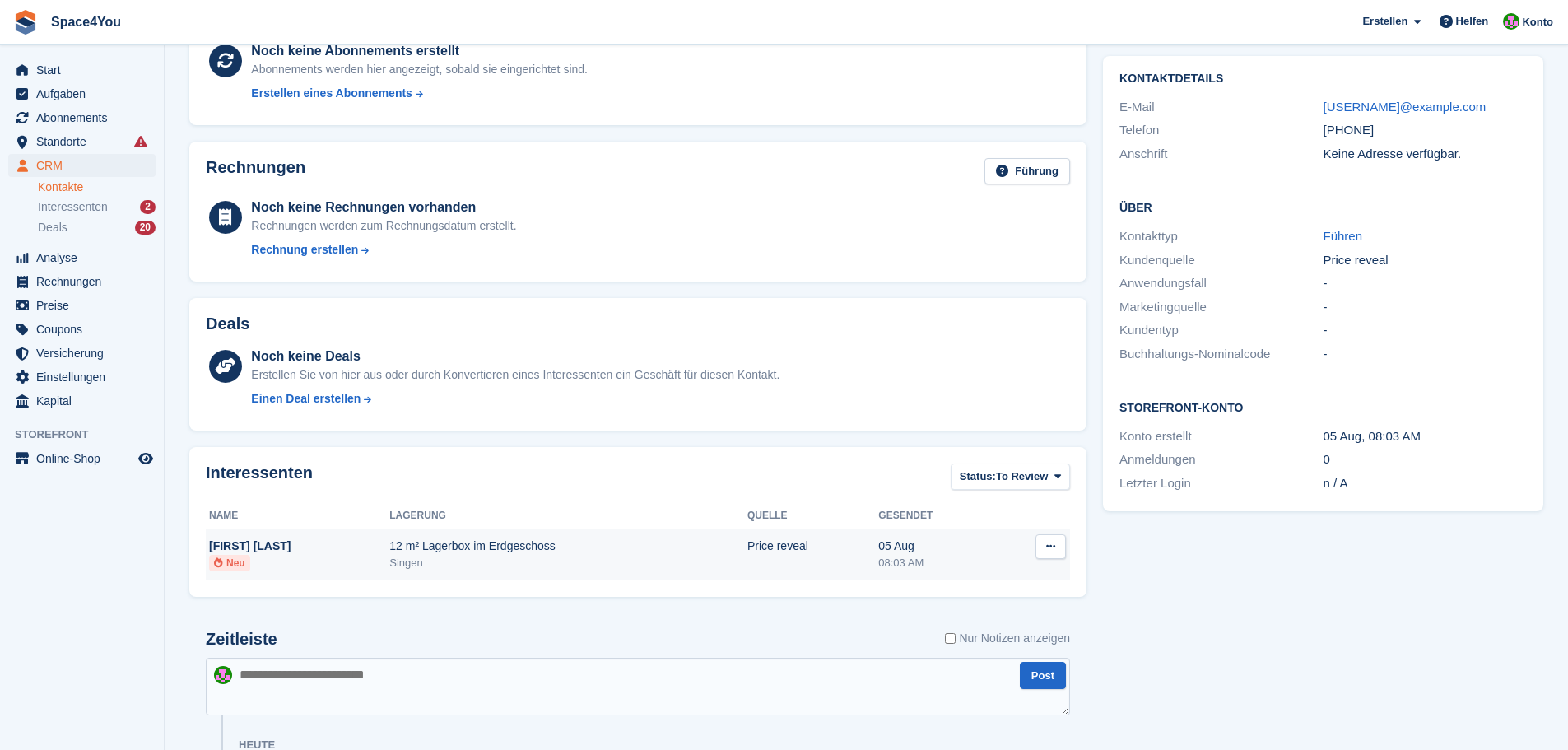 scroll, scrollTop: 298, scrollLeft: 0, axis: vertical 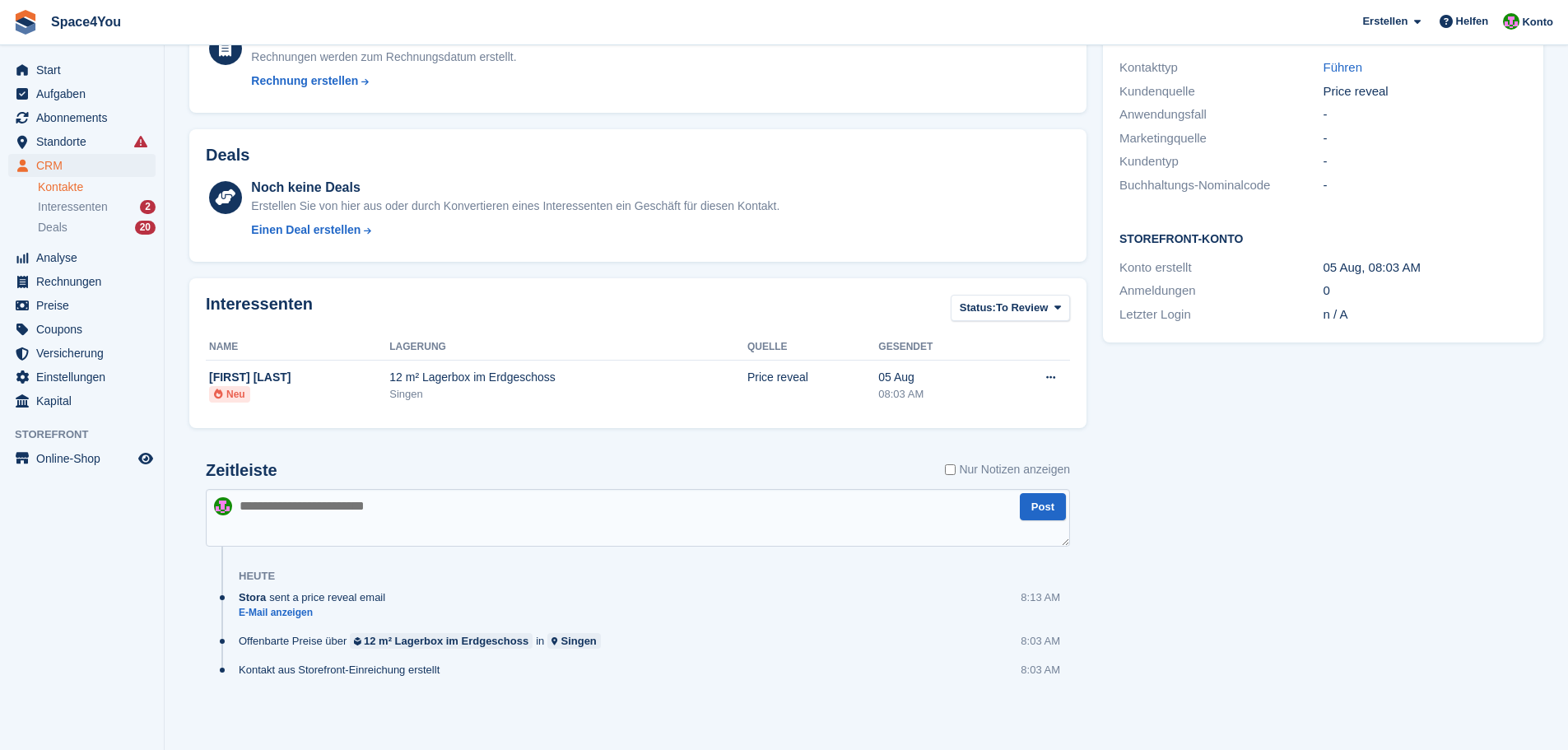 click at bounding box center [638, 518] 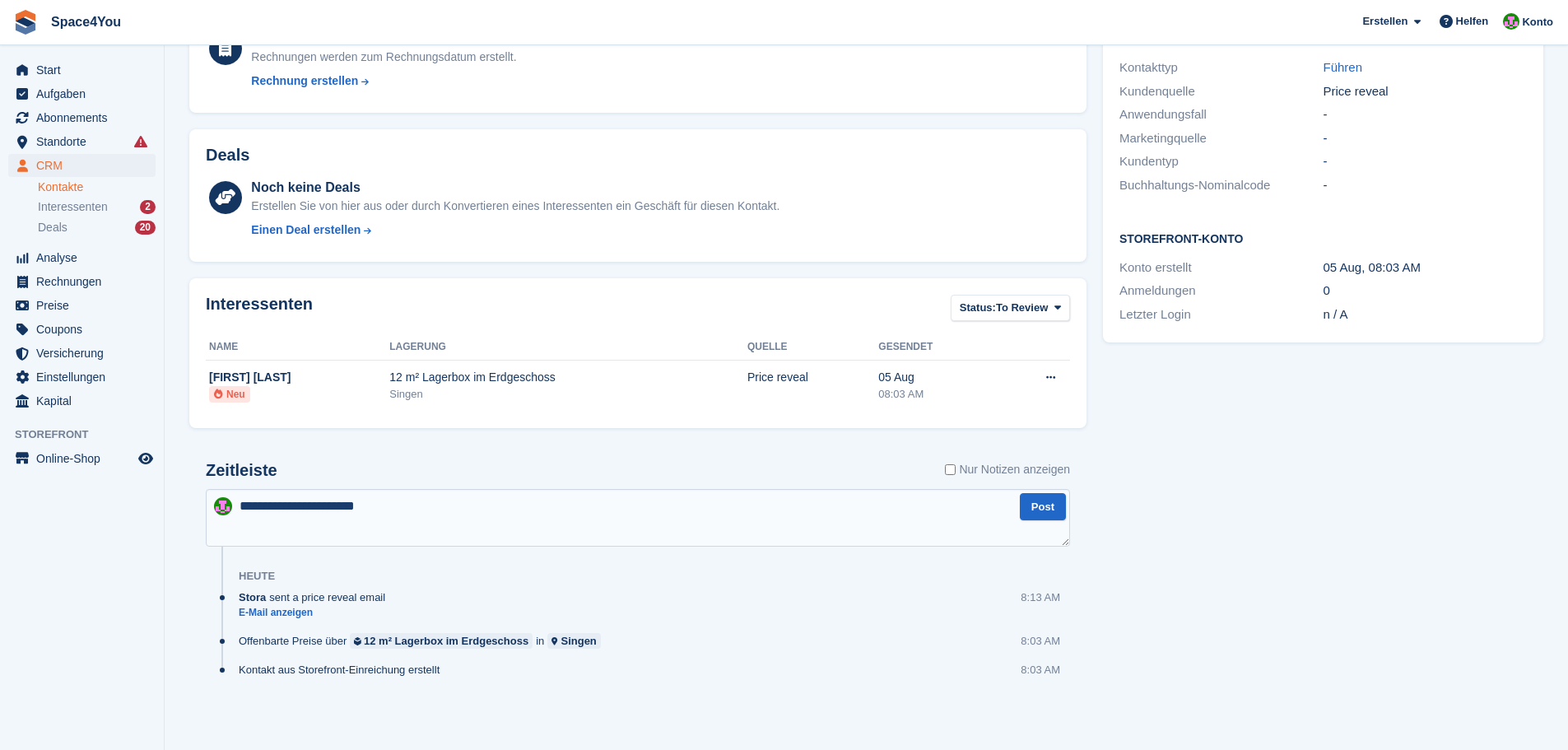 type on "**********" 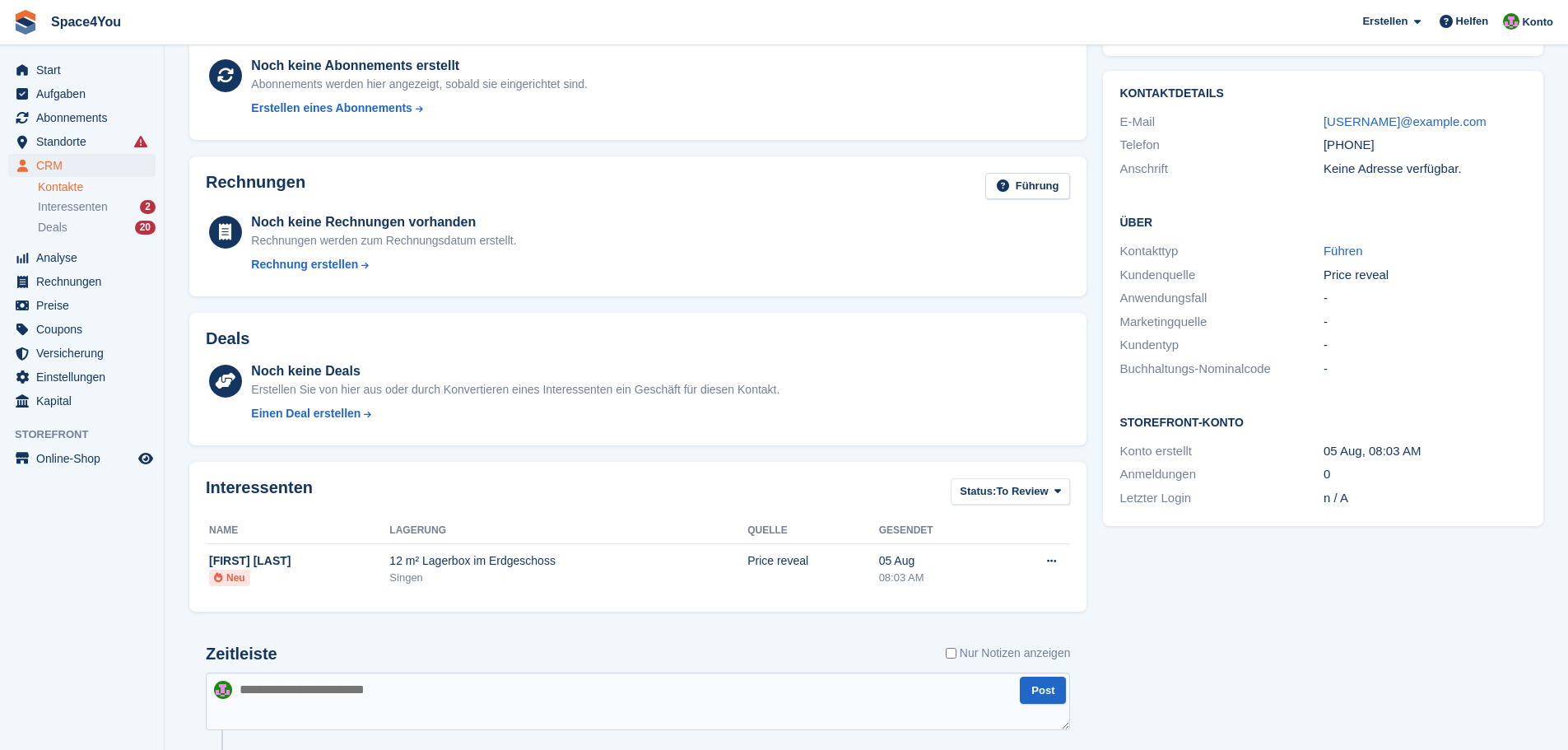 scroll, scrollTop: 0, scrollLeft: 0, axis: both 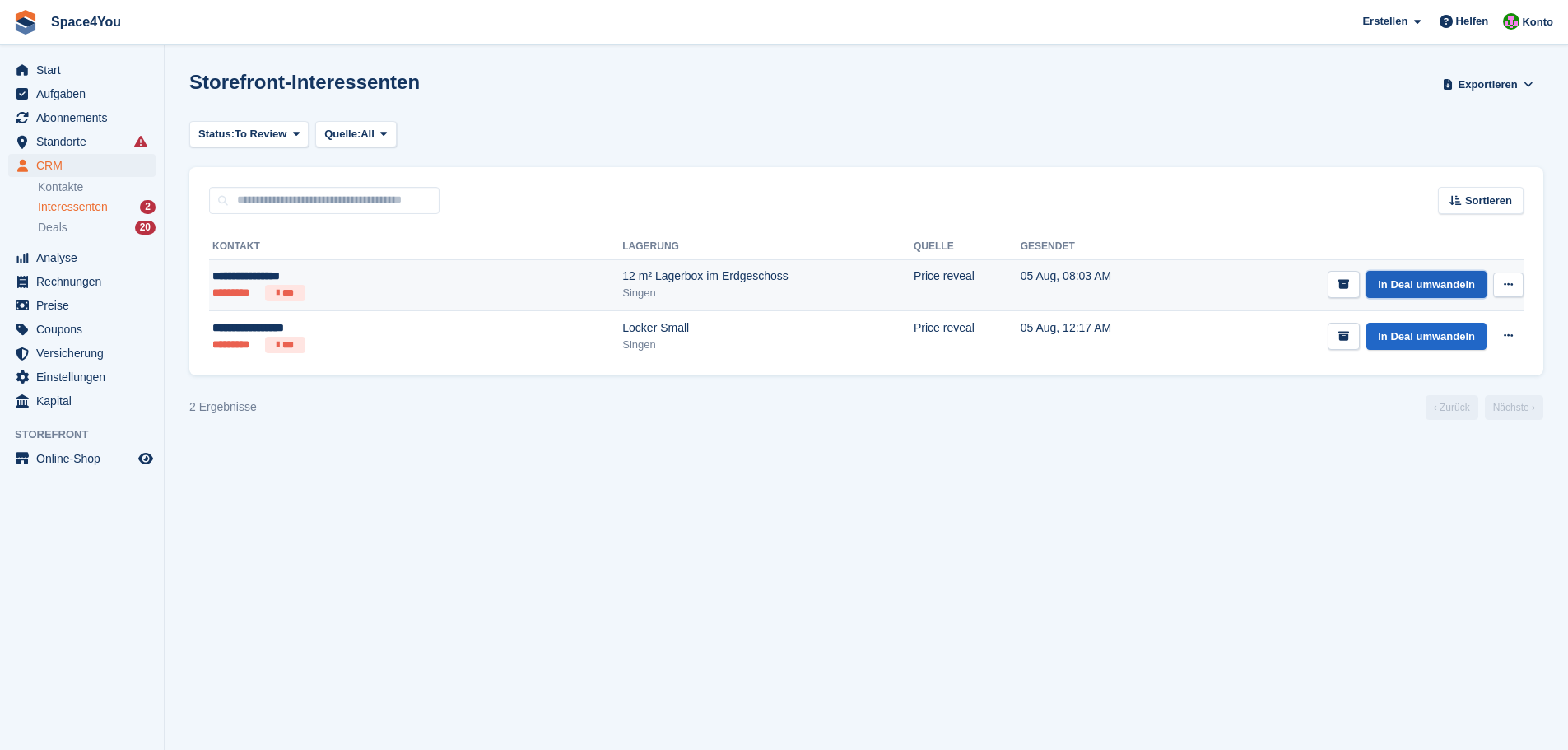 click on "In Deal umwandeln" at bounding box center (1426, 284) 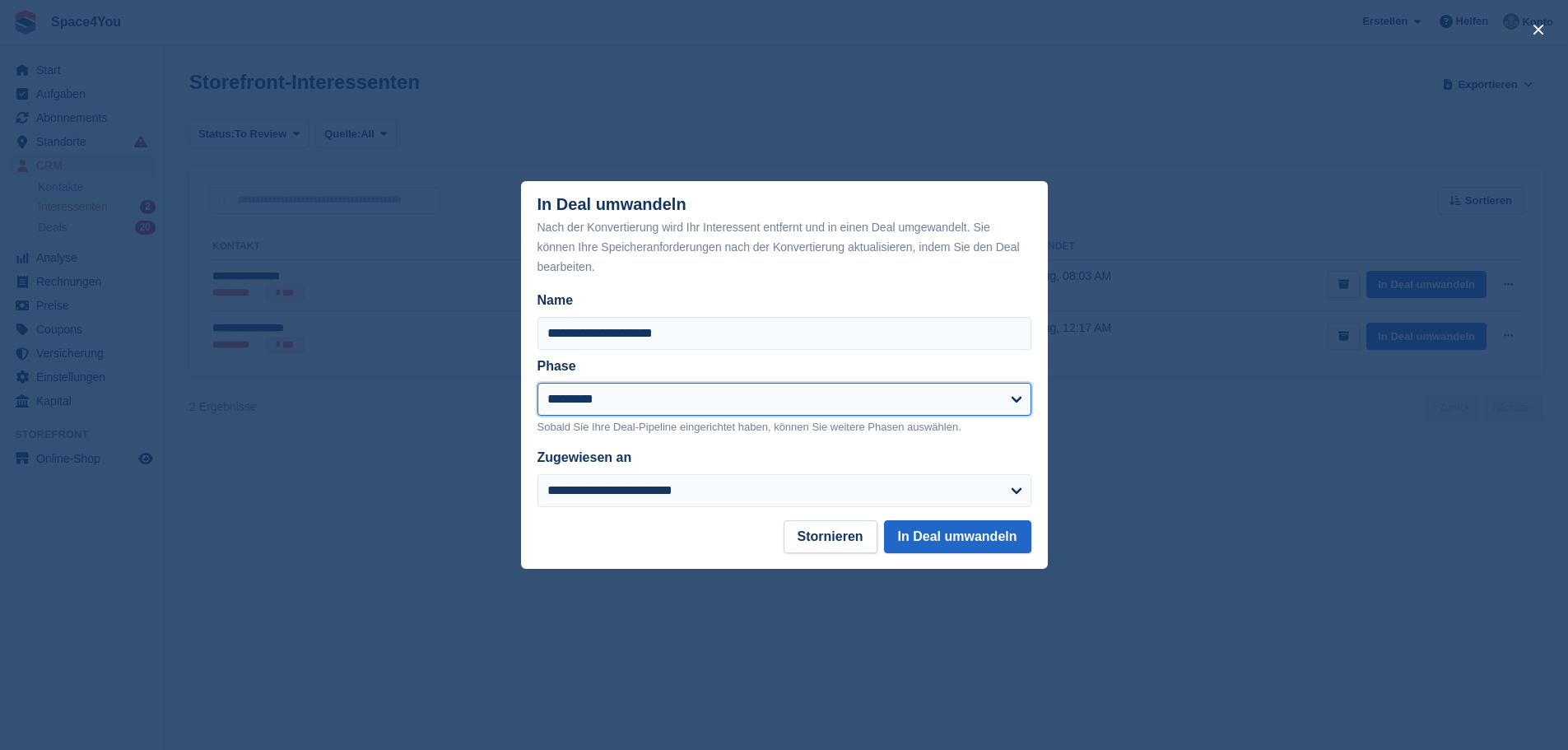 click on "**********" at bounding box center (784, 399) 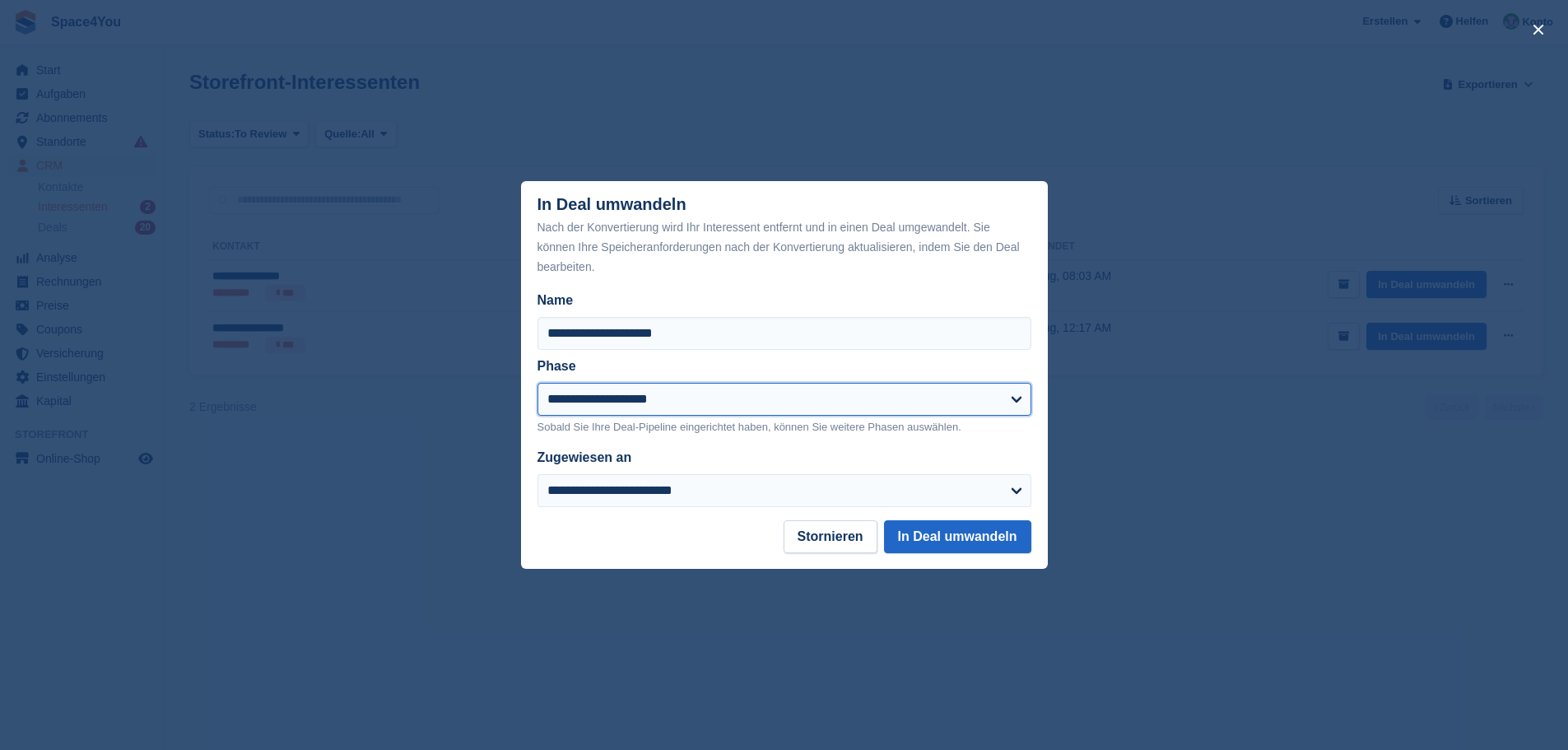 click on "**********" at bounding box center (784, 399) 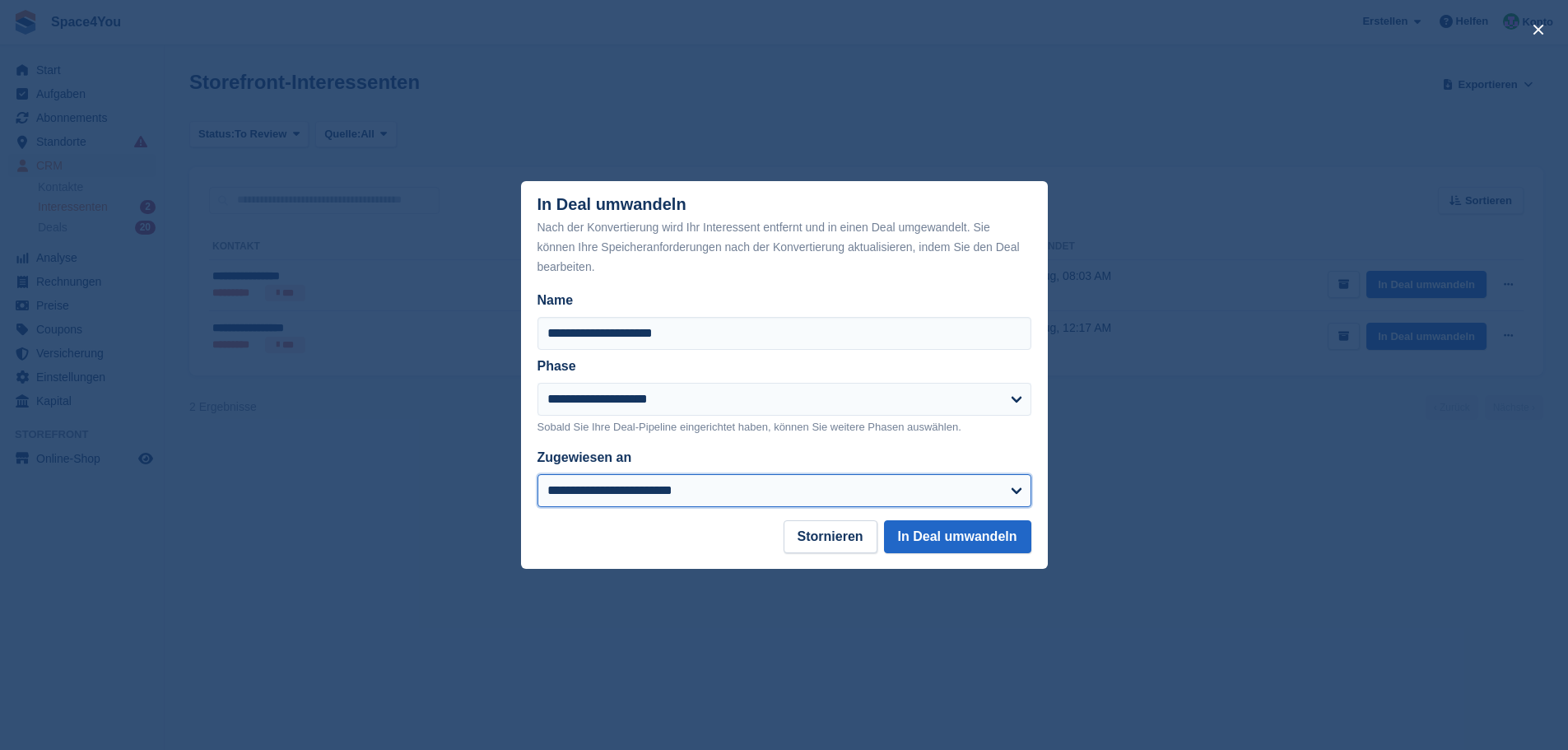click on "**********" at bounding box center [784, 491] 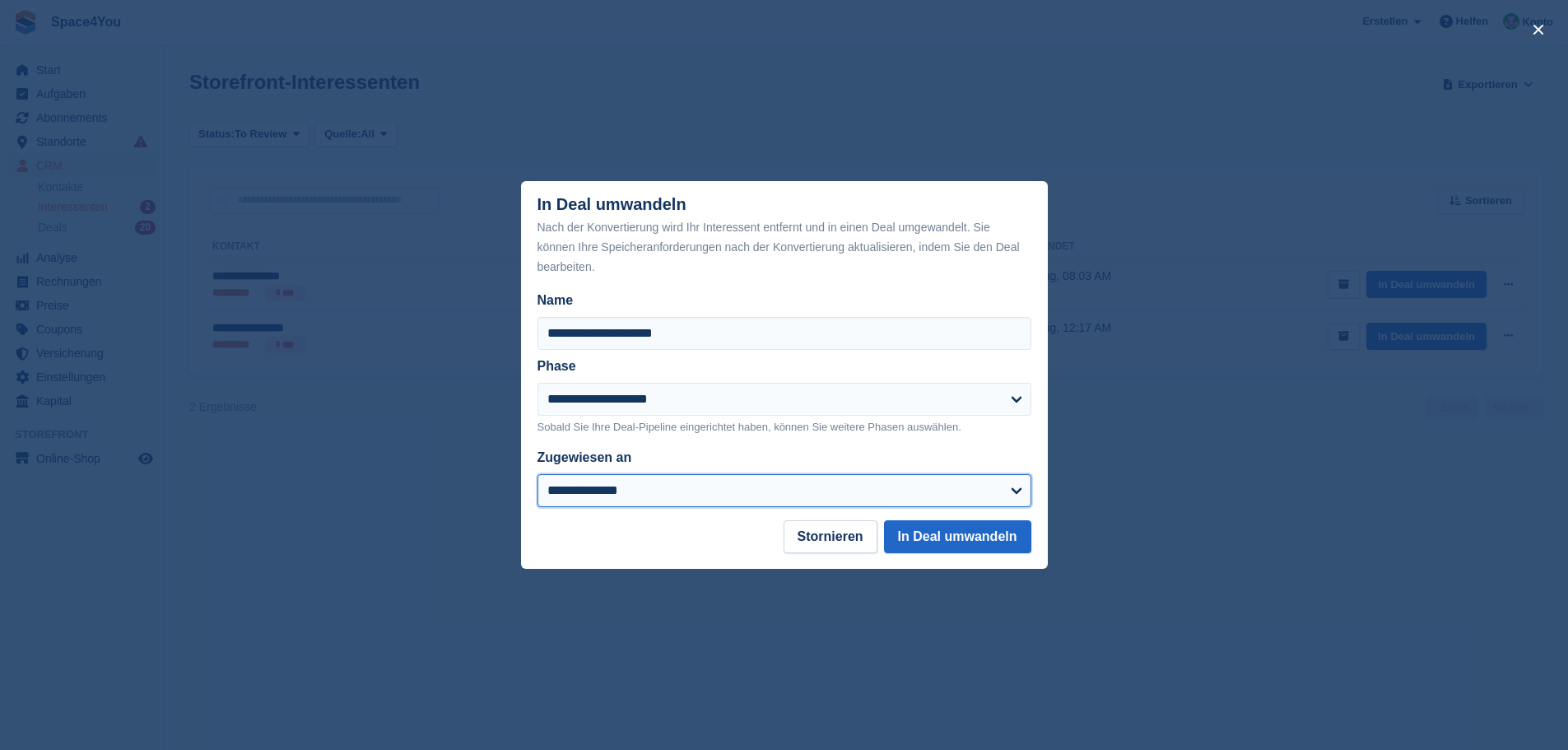 click on "**********" at bounding box center [784, 491] 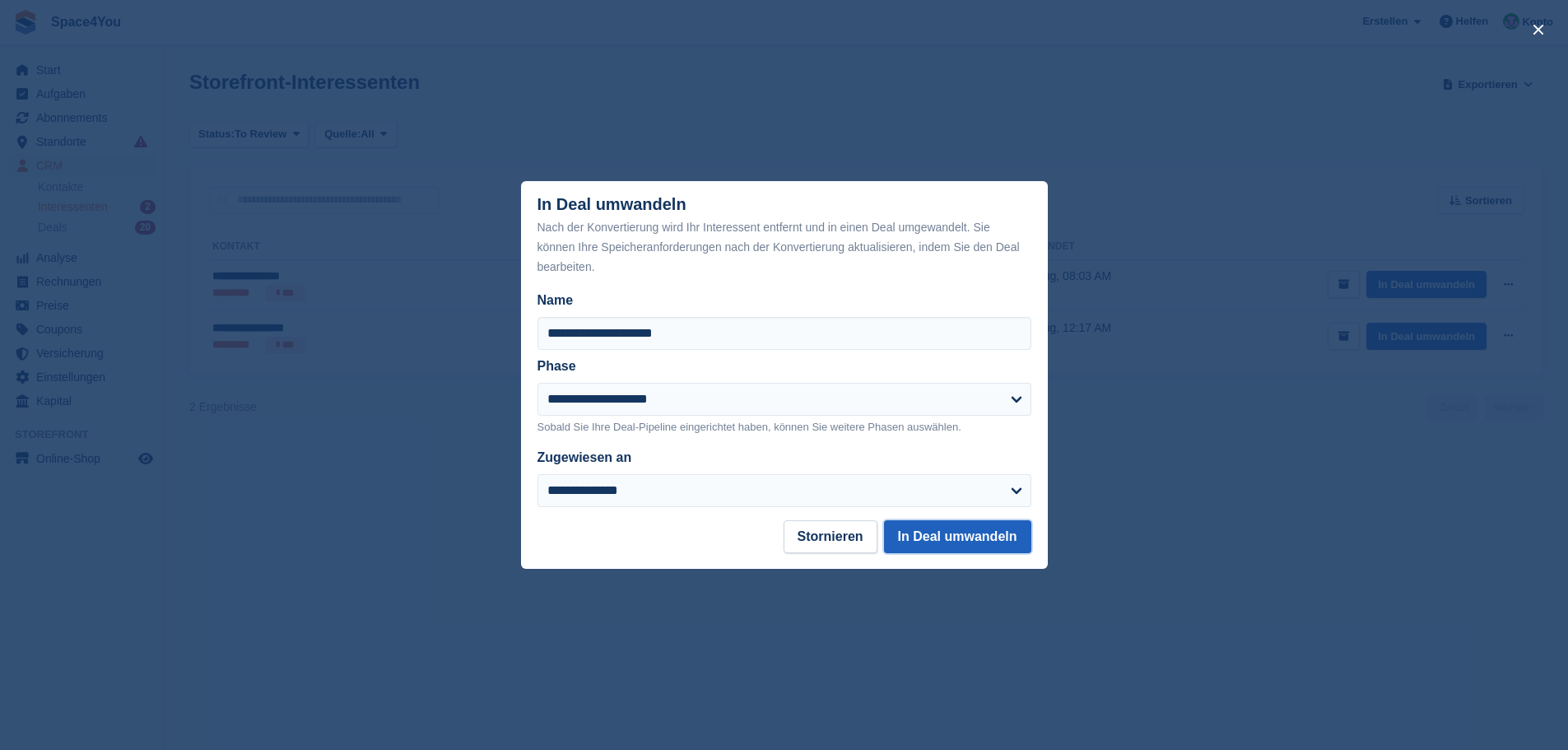click on "In Deal umwandeln" at bounding box center [957, 537] 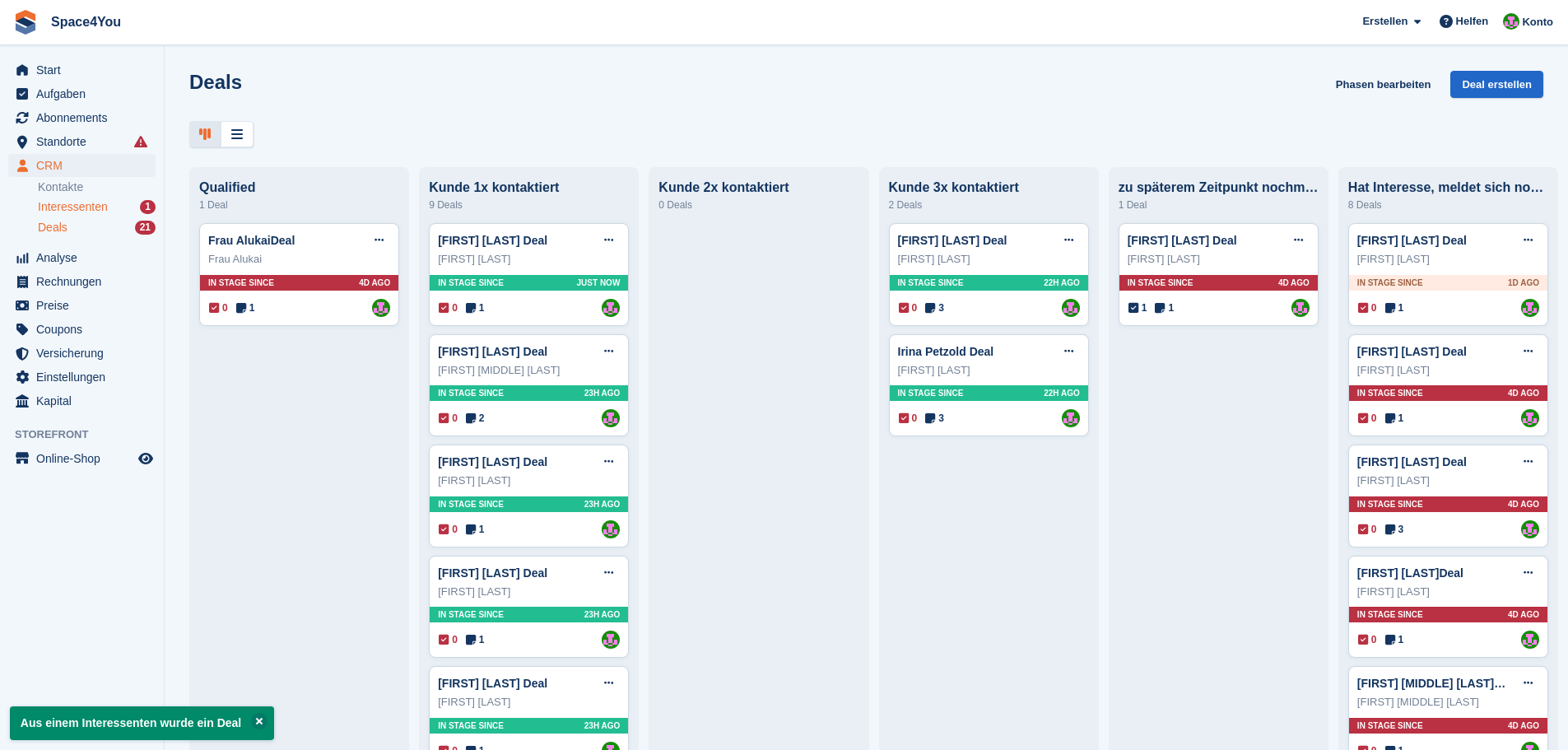 click on "Interessenten" at bounding box center [72, 207] 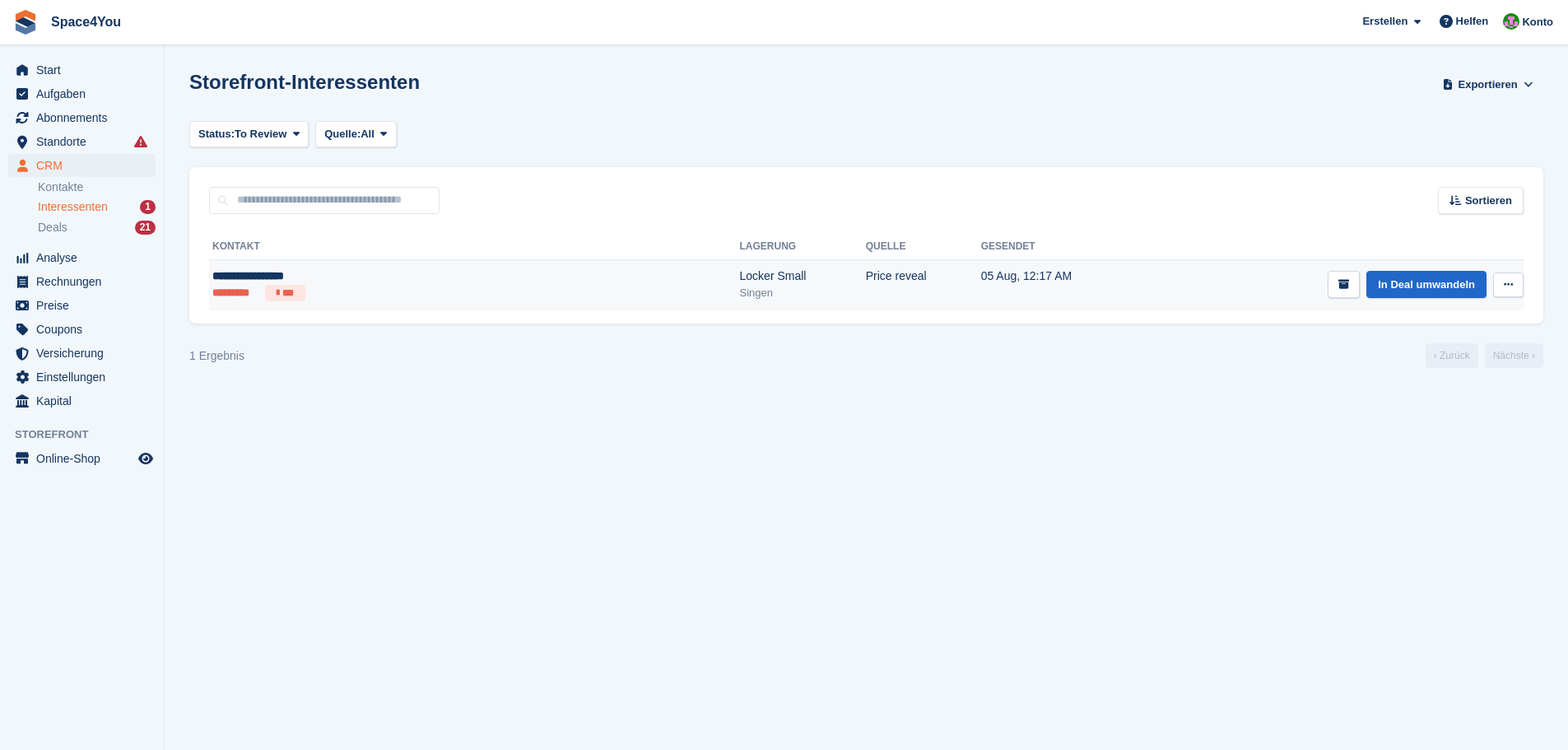 click on "*********
***" at bounding box center (351, 293) 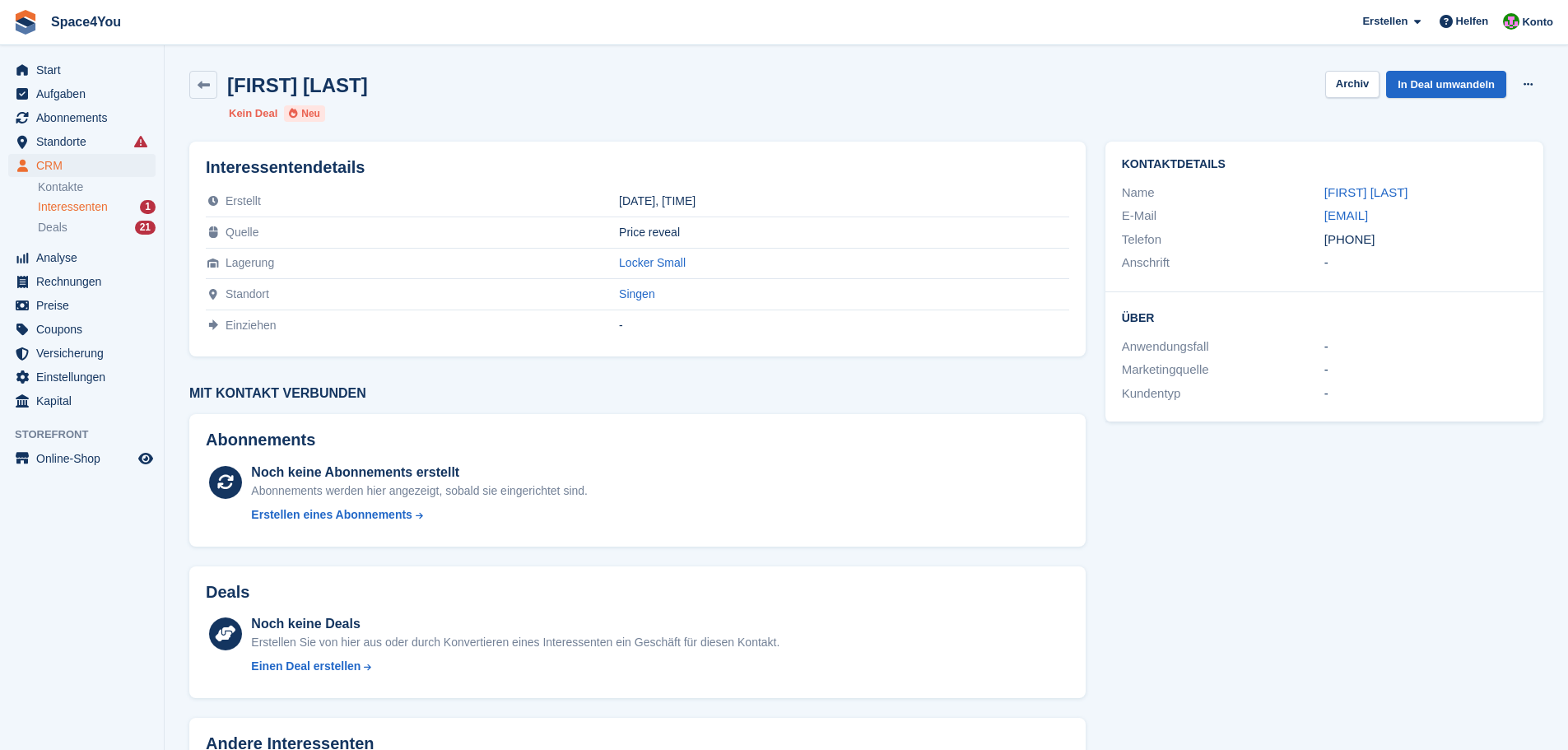 scroll, scrollTop: 0, scrollLeft: 0, axis: both 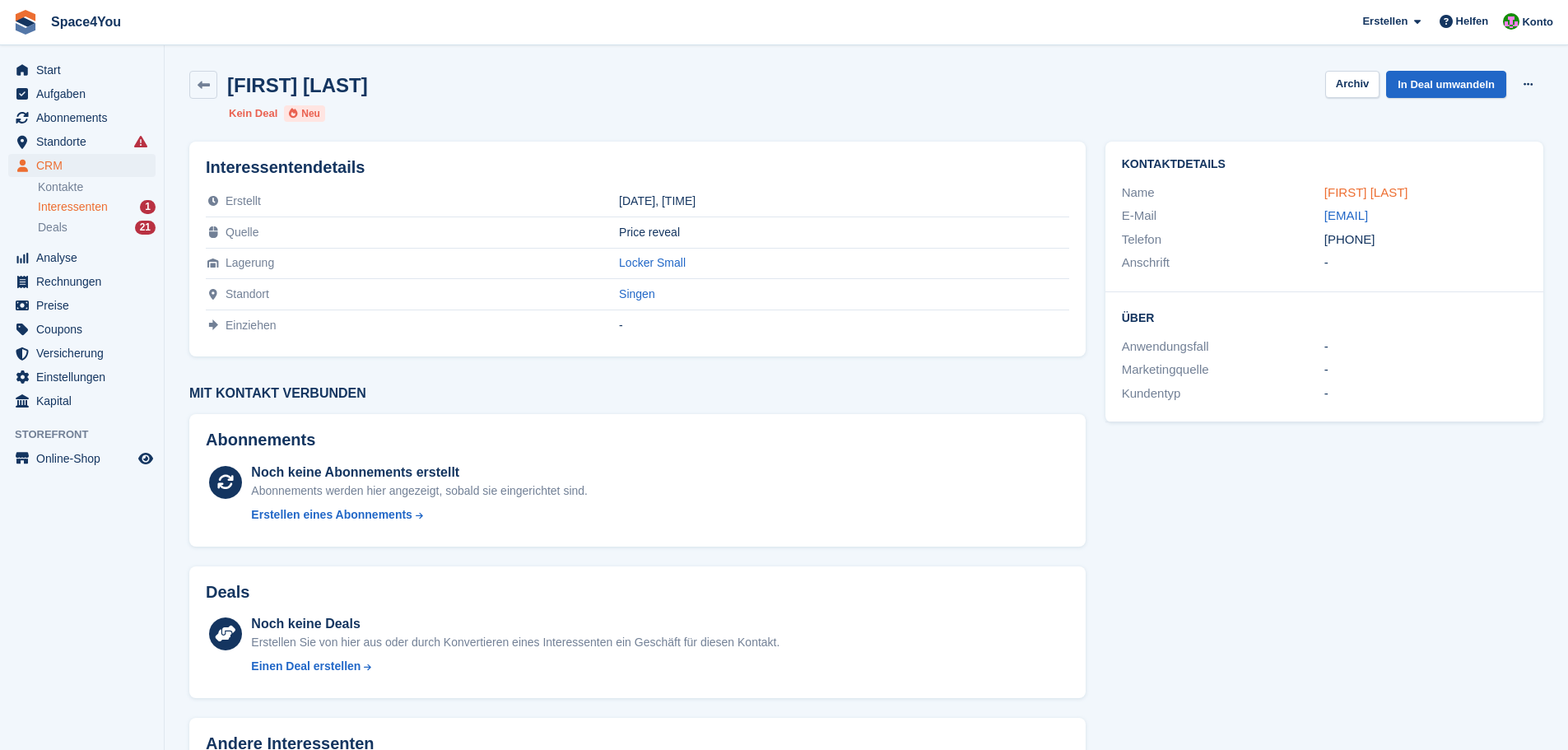 click on "[FIRST] [LAST]" at bounding box center (1366, 192) 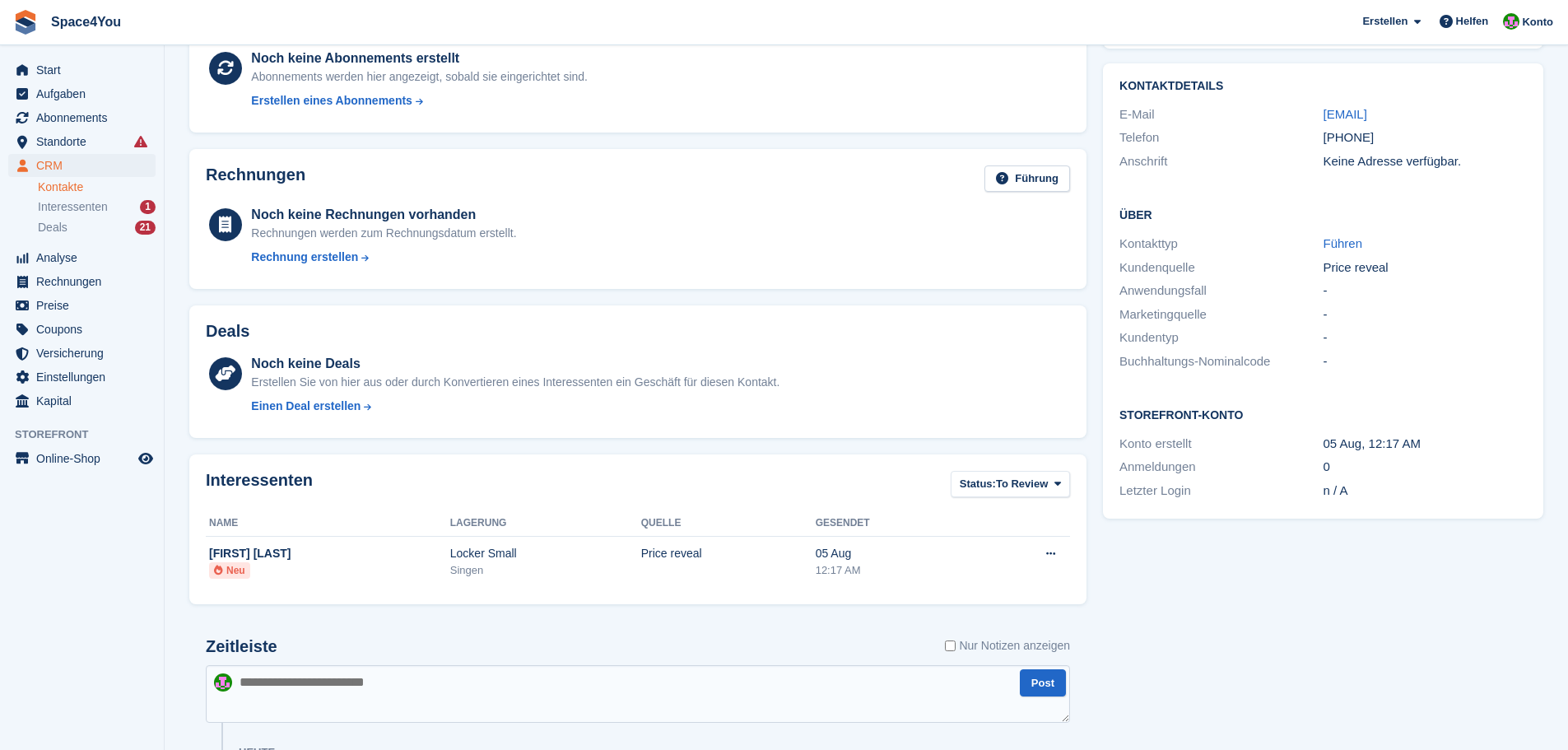 scroll, scrollTop: 298, scrollLeft: 0, axis: vertical 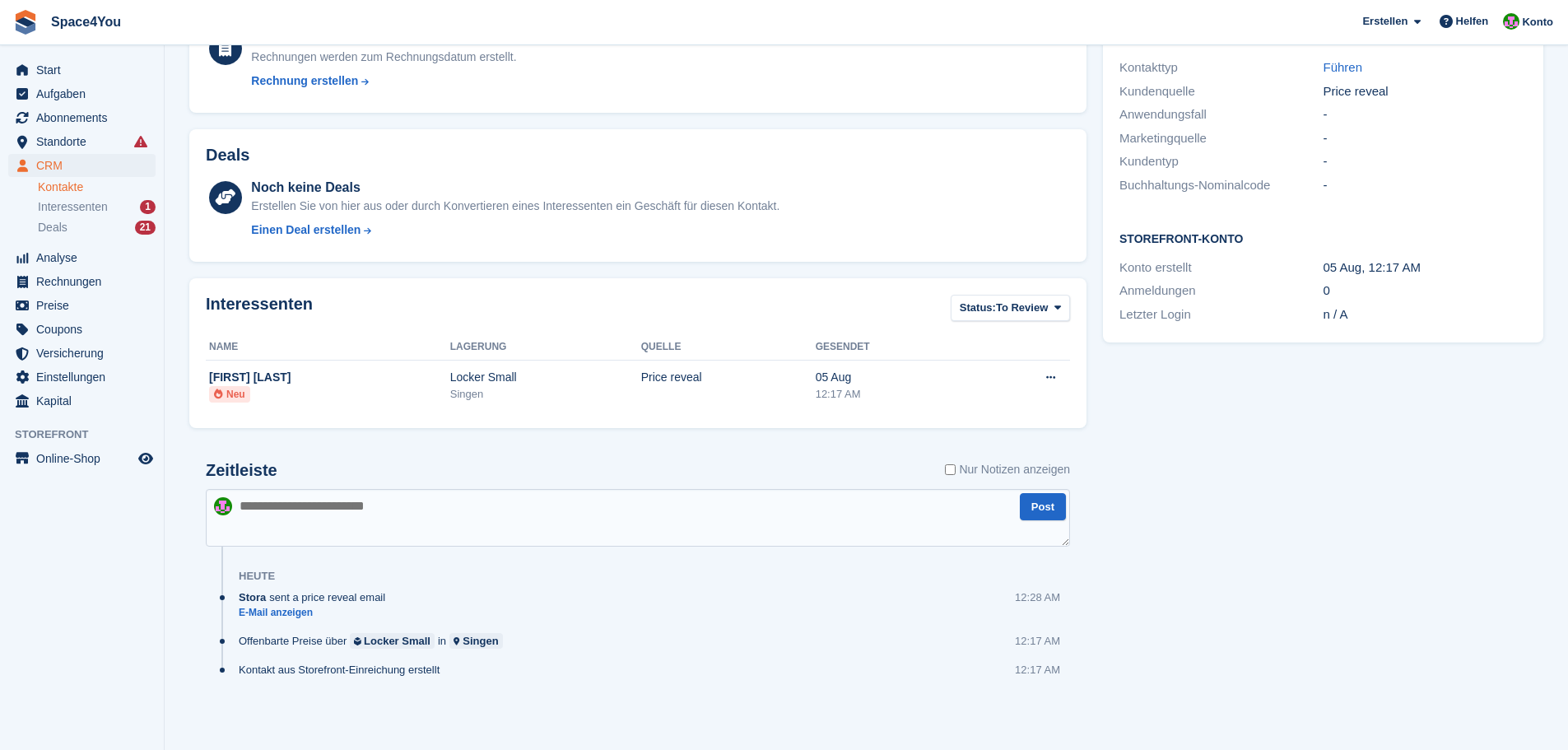 click at bounding box center (638, 518) 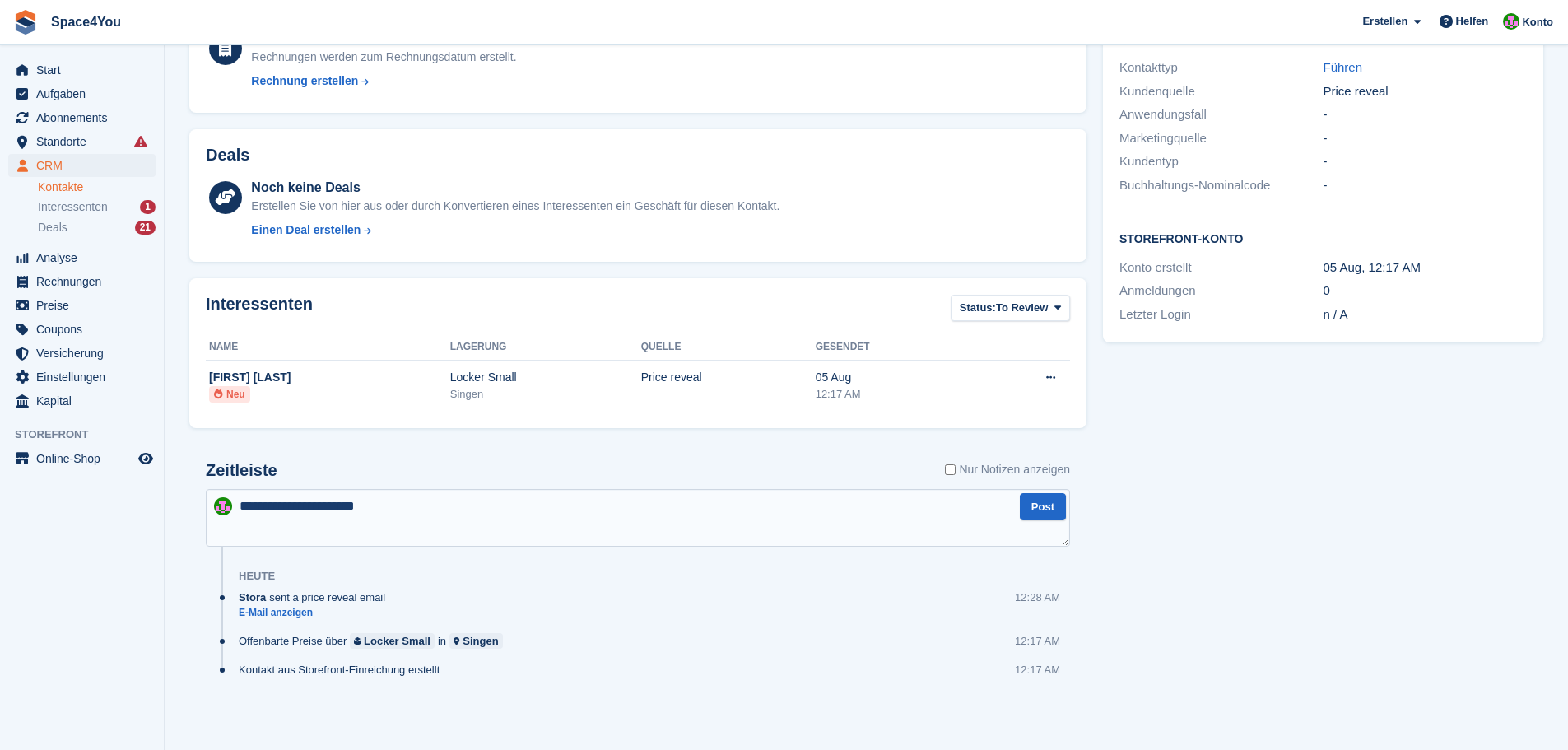 type on "**********" 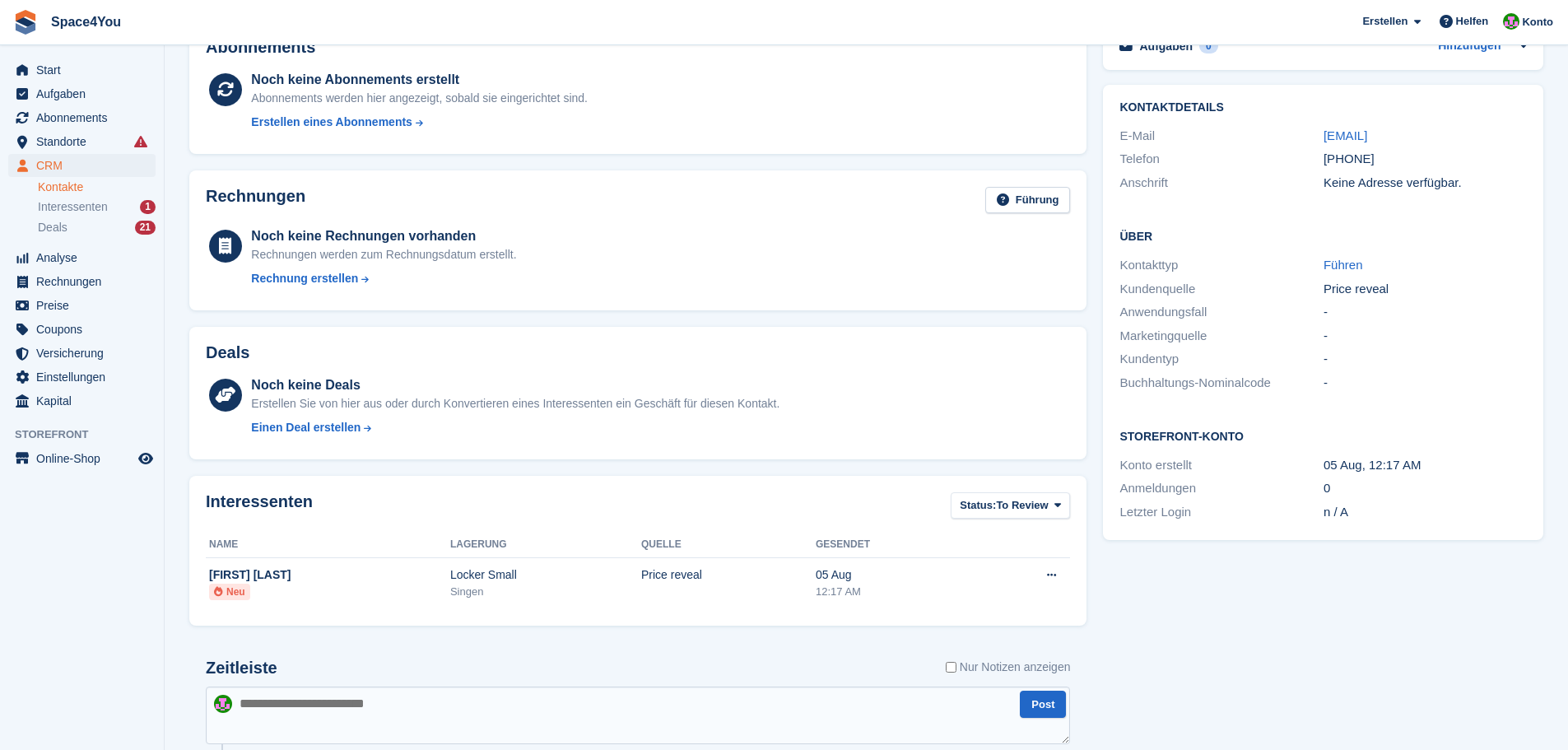 scroll, scrollTop: 51, scrollLeft: 0, axis: vertical 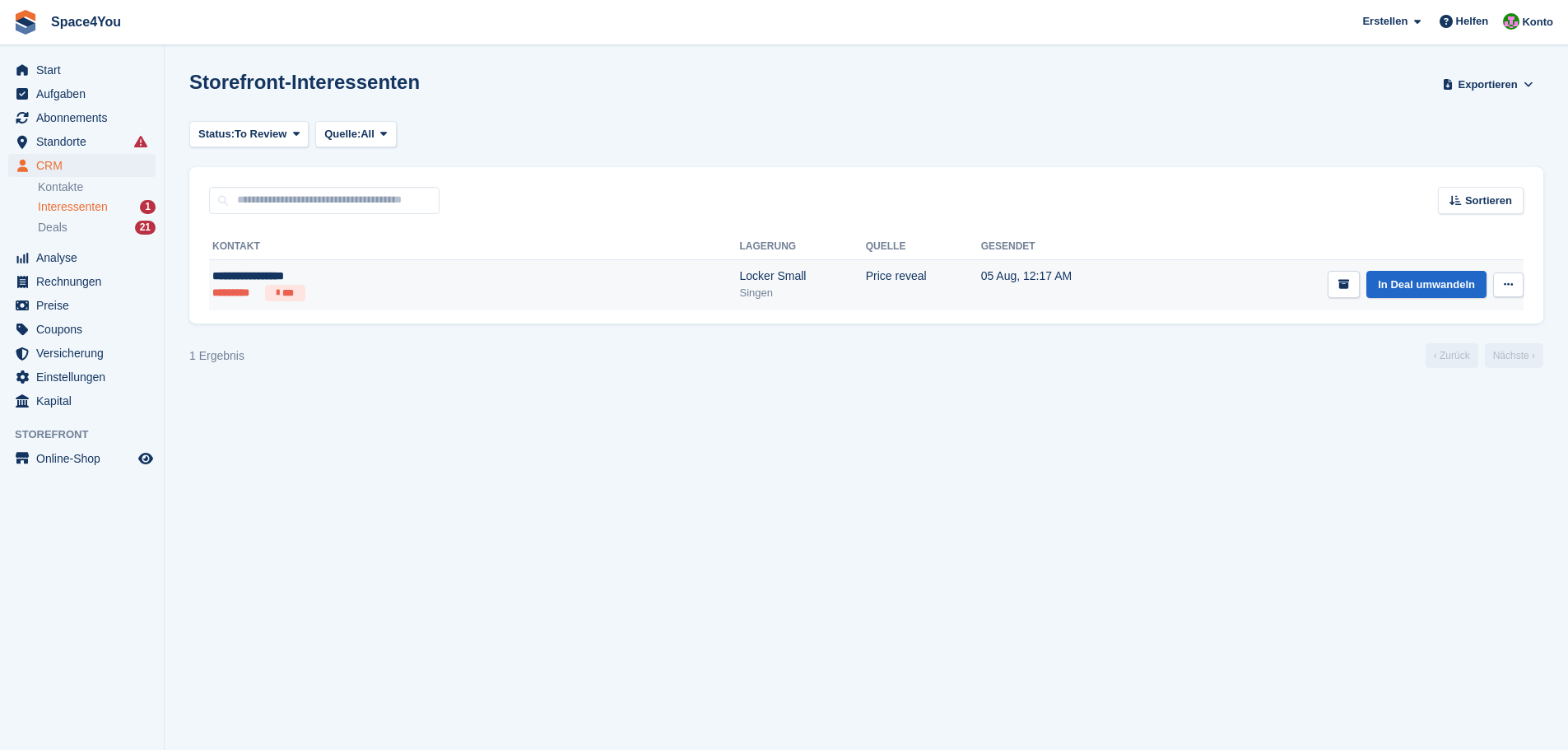 click on "In Deal umwandeln
Kontakt anzeigen
Kontakt bearbeiten
Interessenten löschen" at bounding box center (1338, 285) 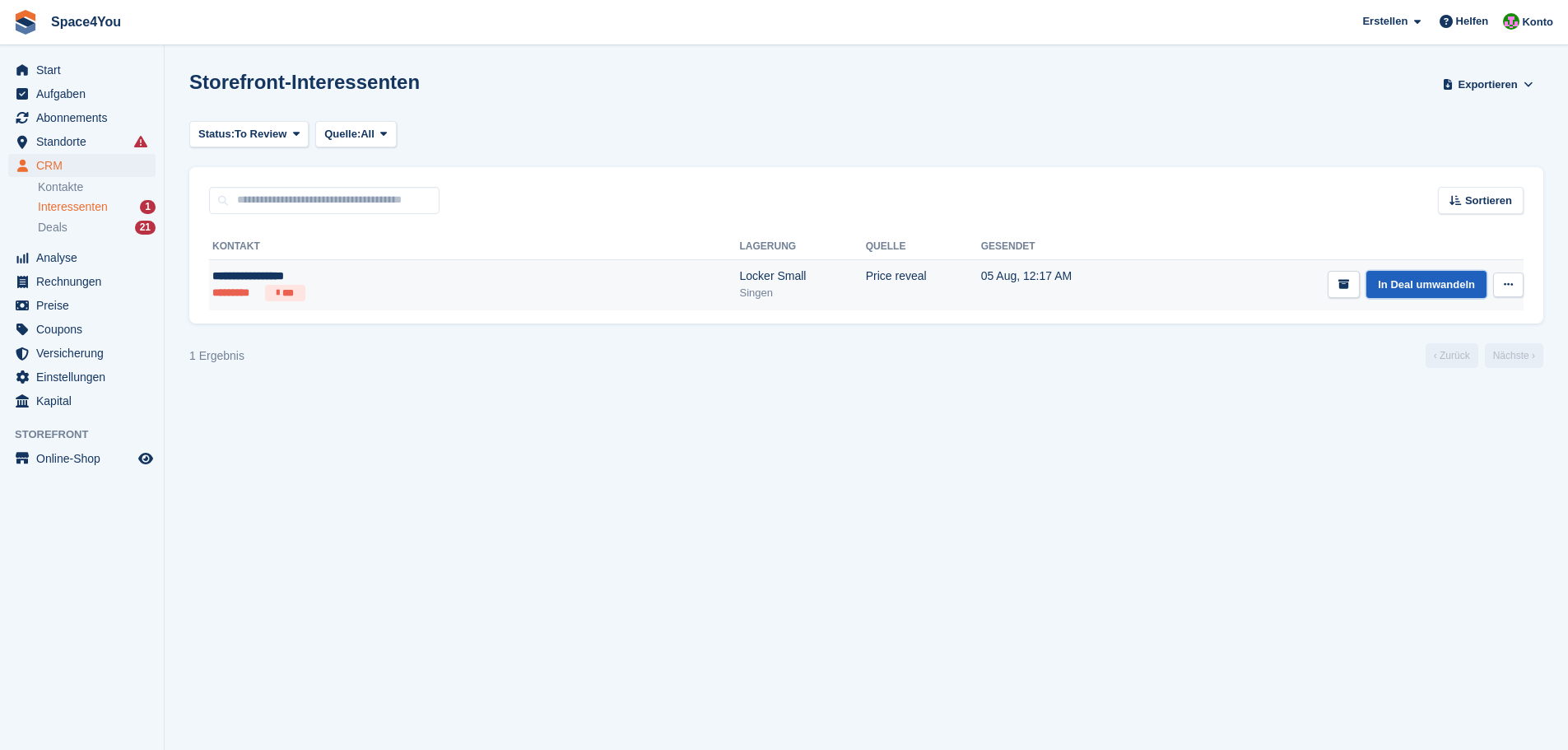 click on "In Deal umwandeln" at bounding box center (1426, 284) 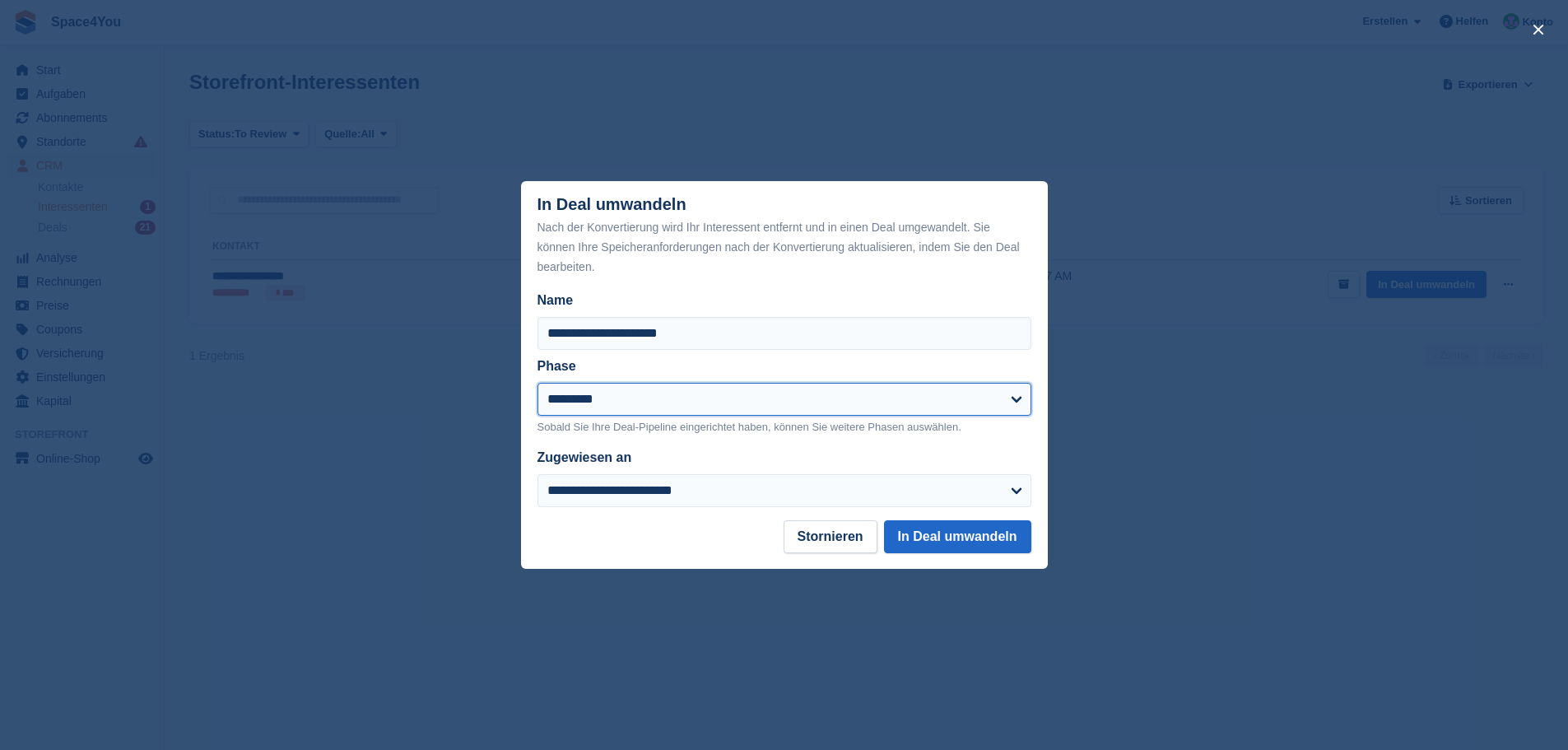 click on "**********" at bounding box center (784, 399) 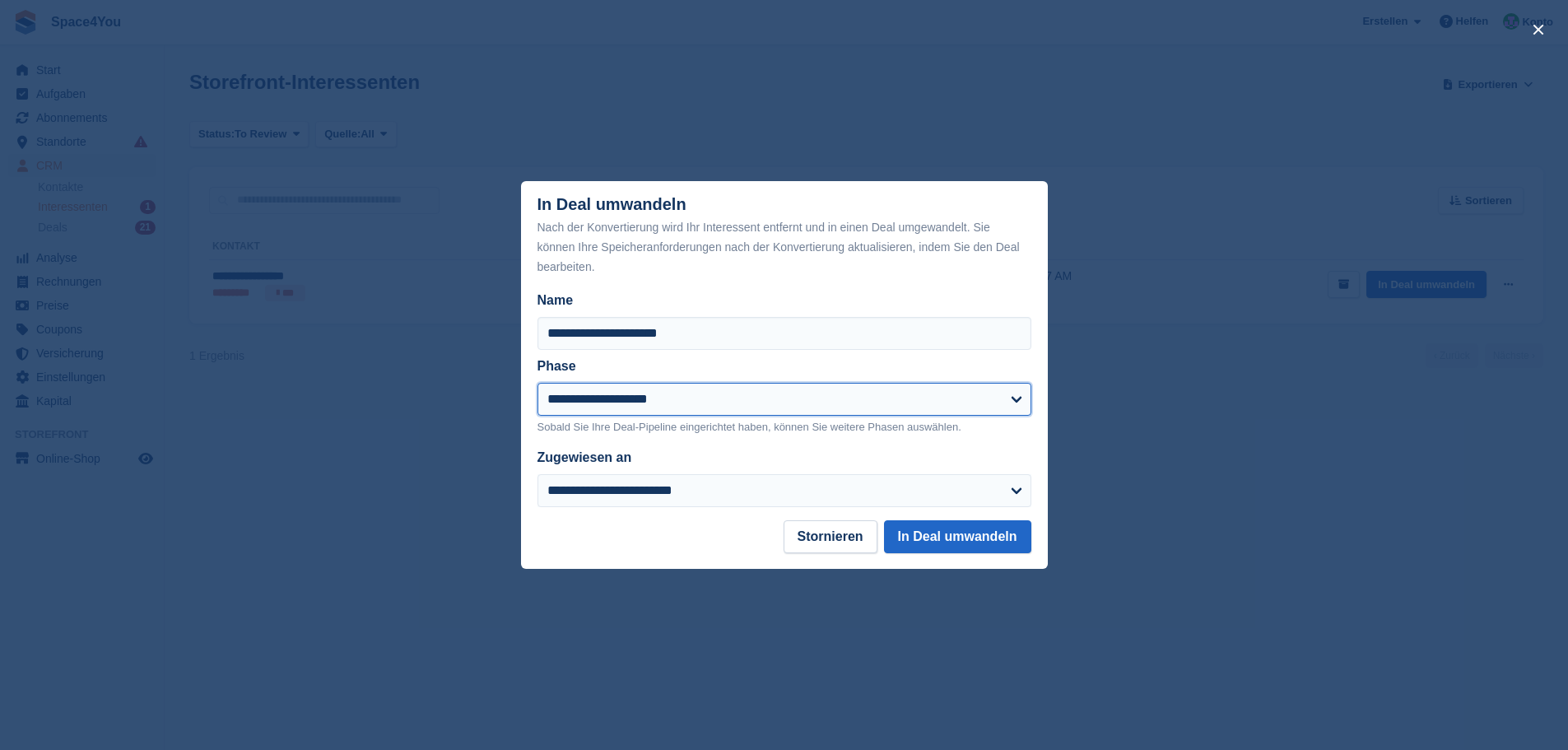 click on "**********" at bounding box center (784, 399) 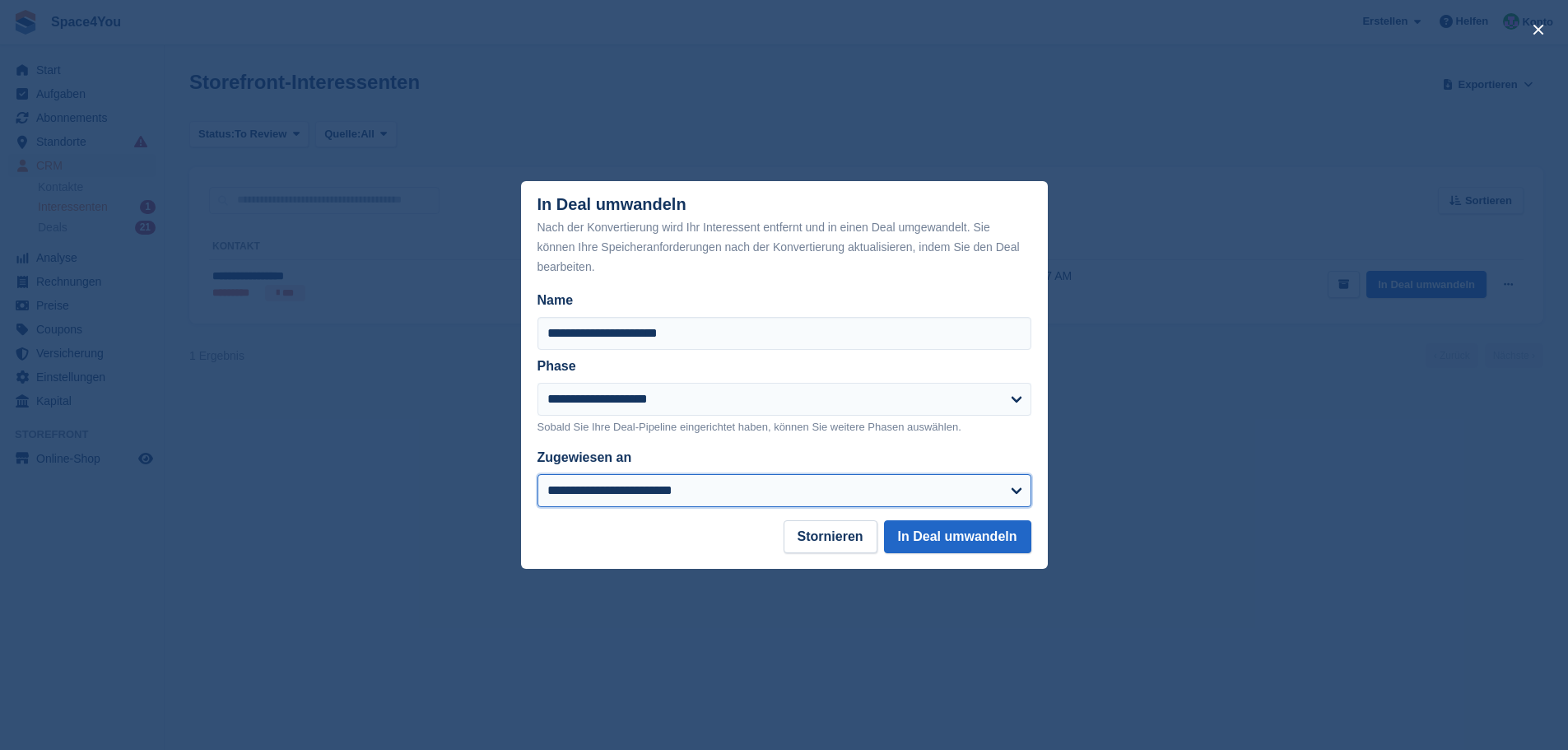 click on "**********" at bounding box center (784, 491) 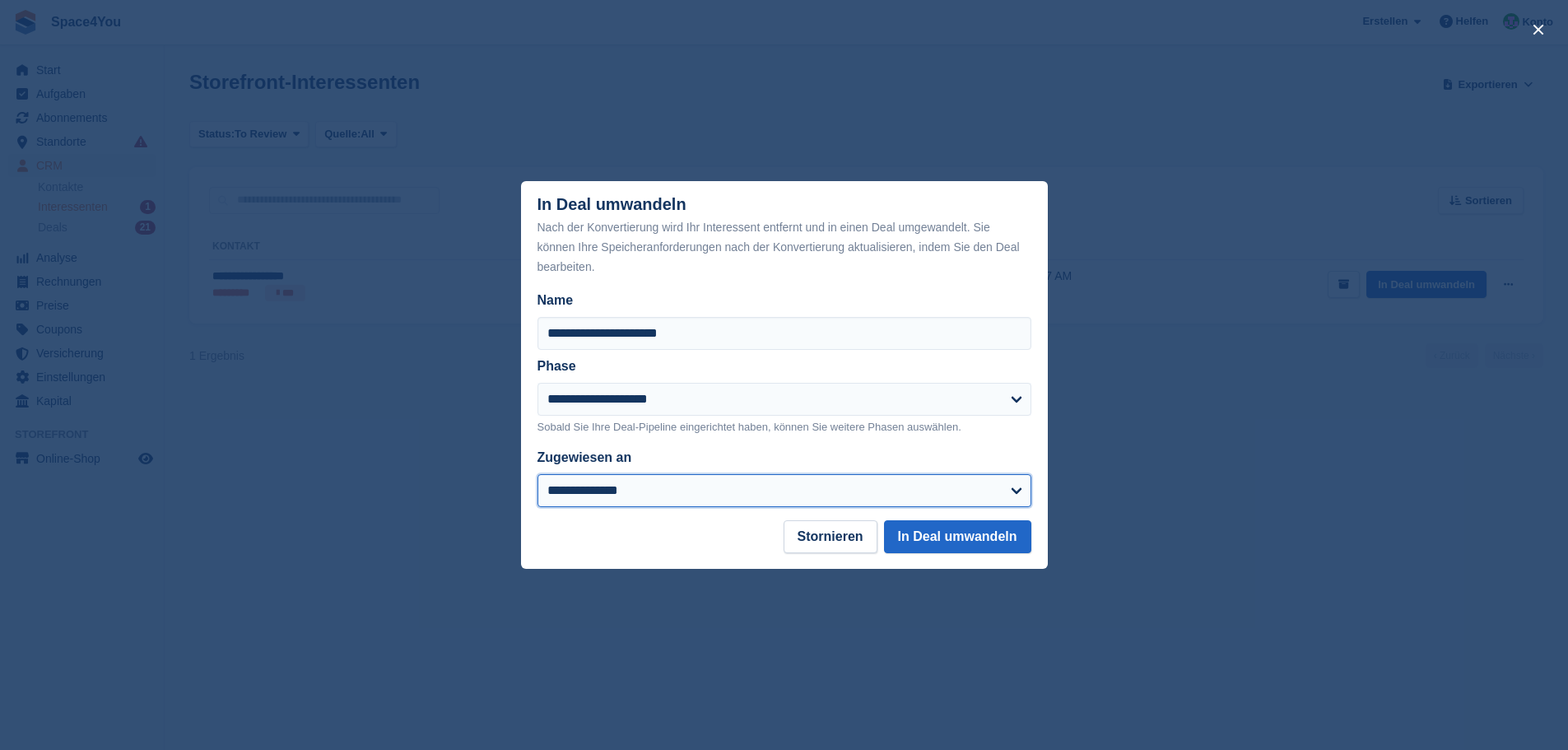 click on "**********" at bounding box center [784, 491] 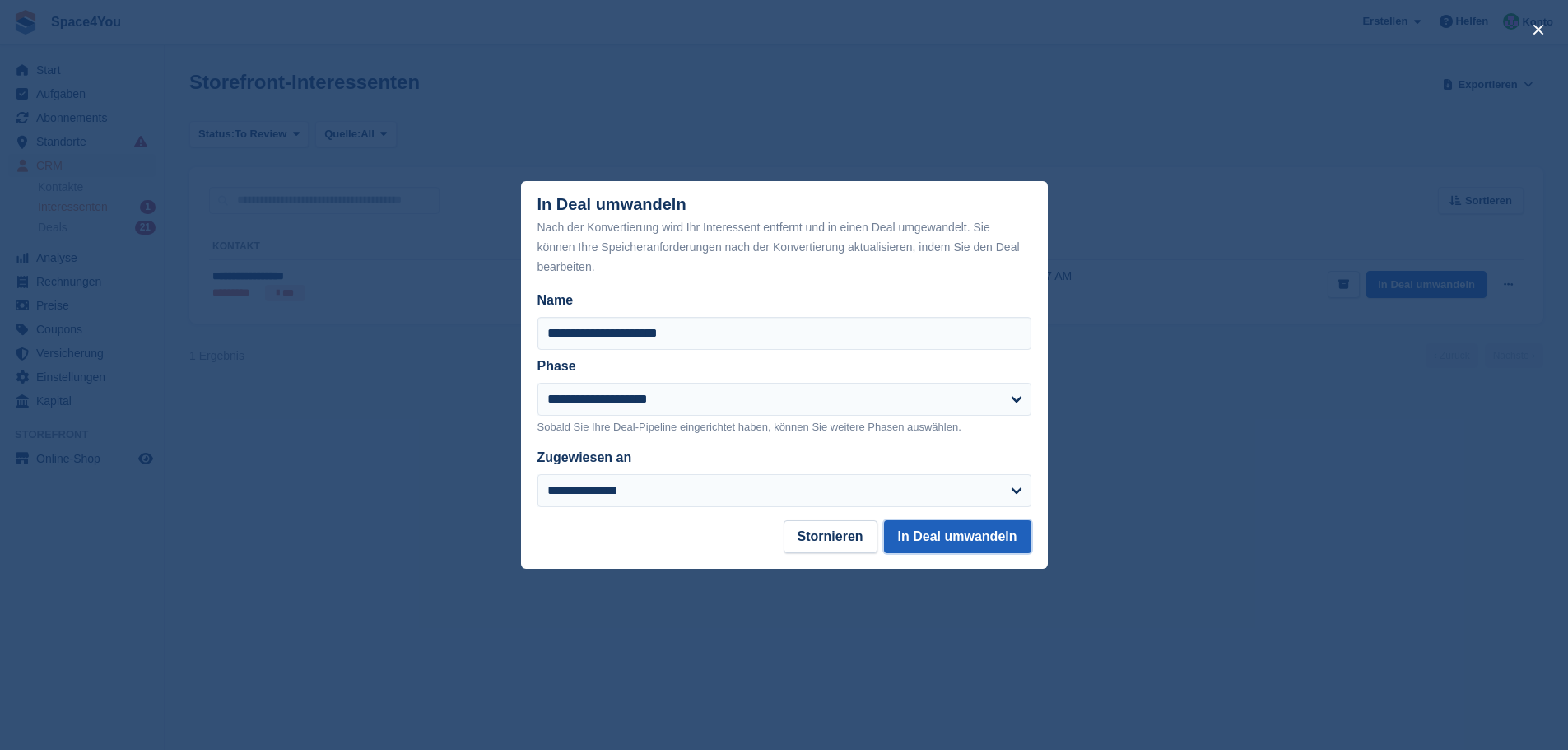 click on "In Deal umwandeln" at bounding box center [957, 537] 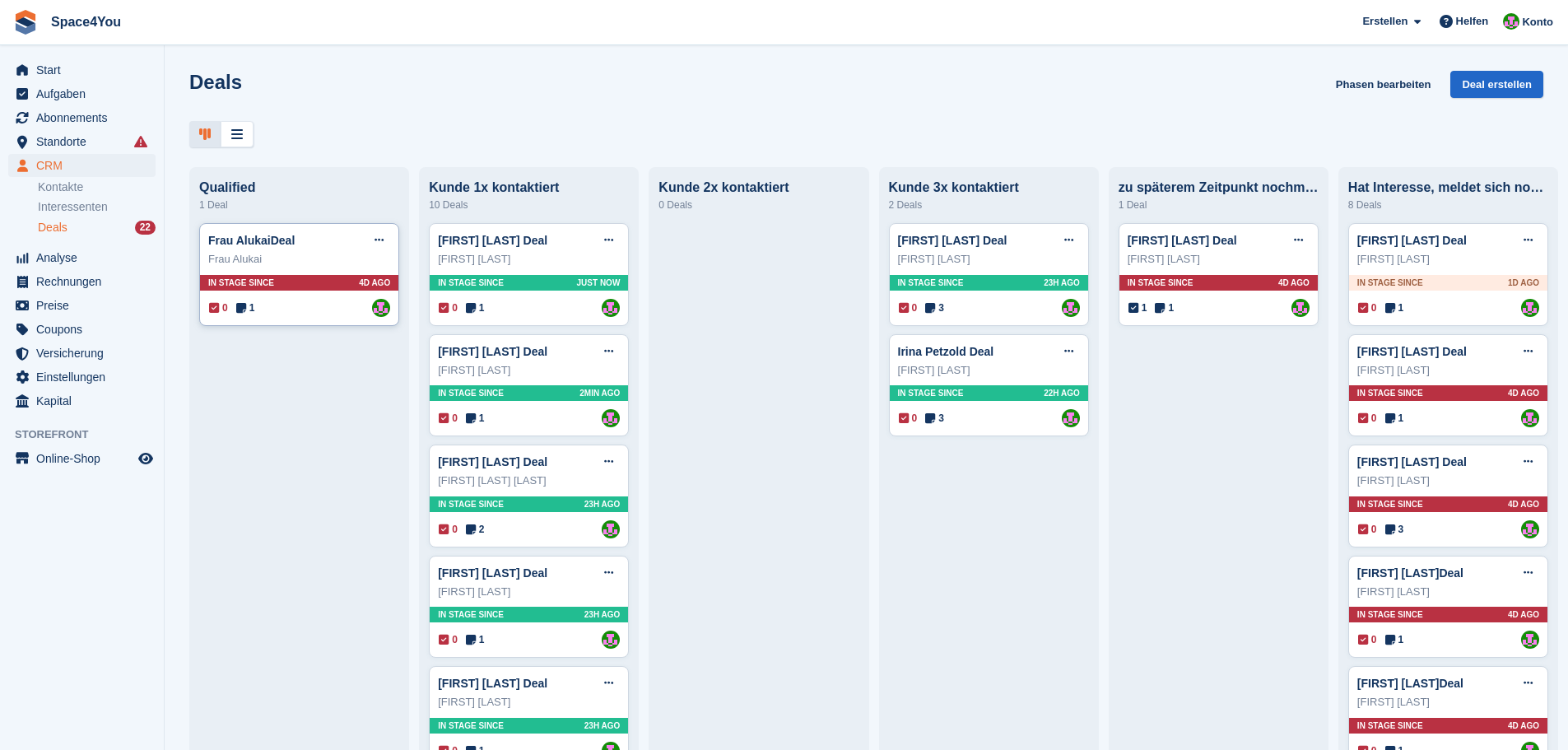 click on "Frau Alukai" at bounding box center (299, 259) 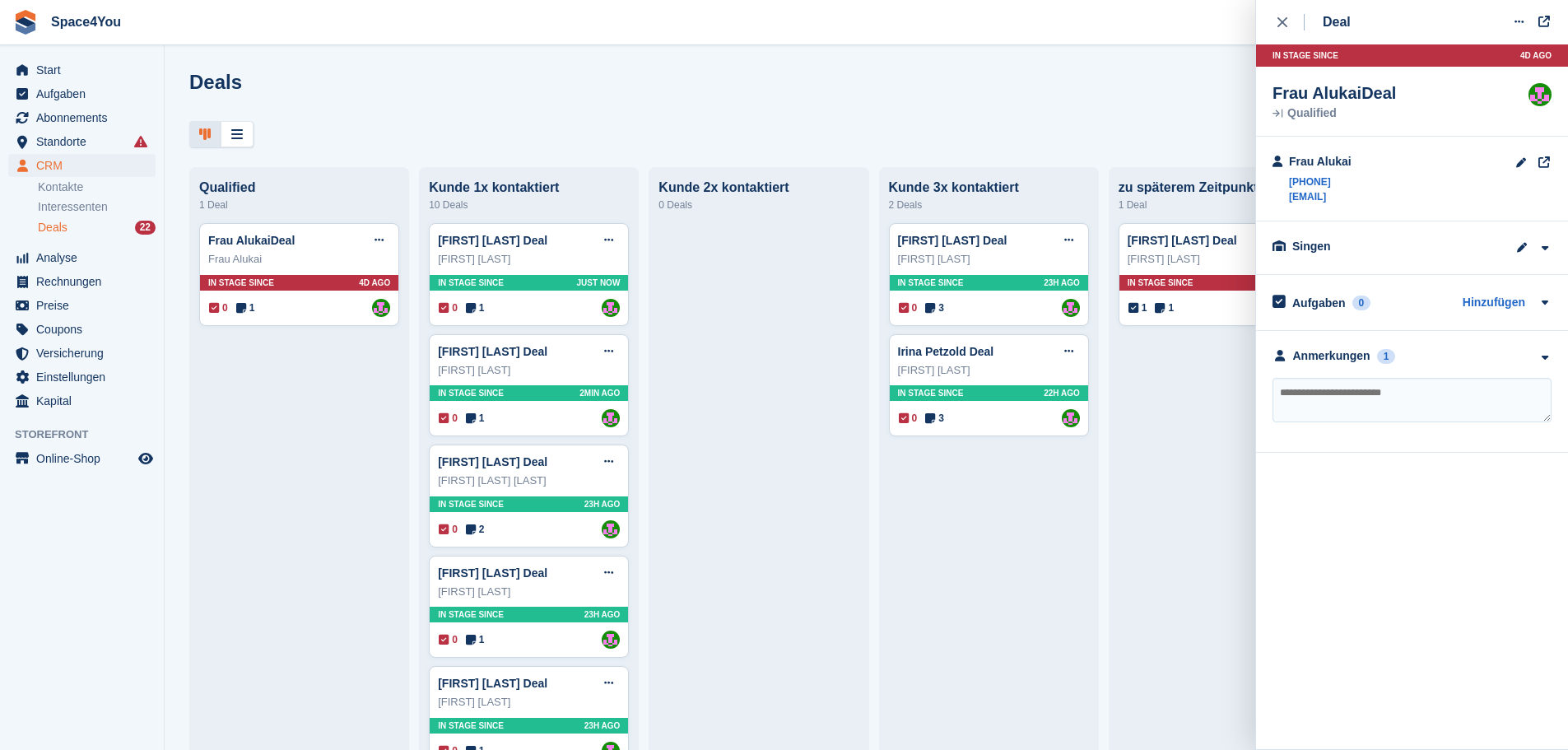 click at bounding box center [1412, 400] 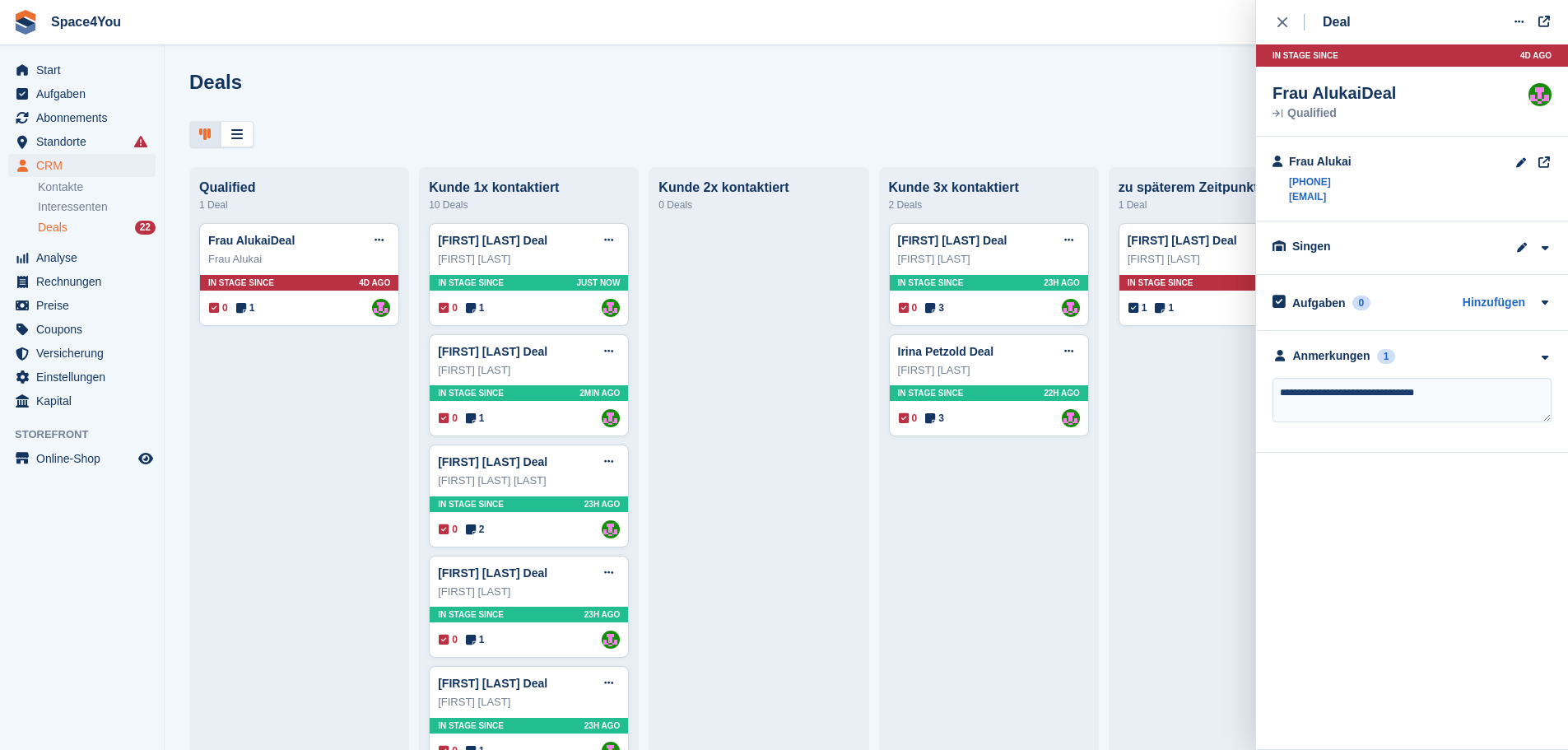 type on "**********" 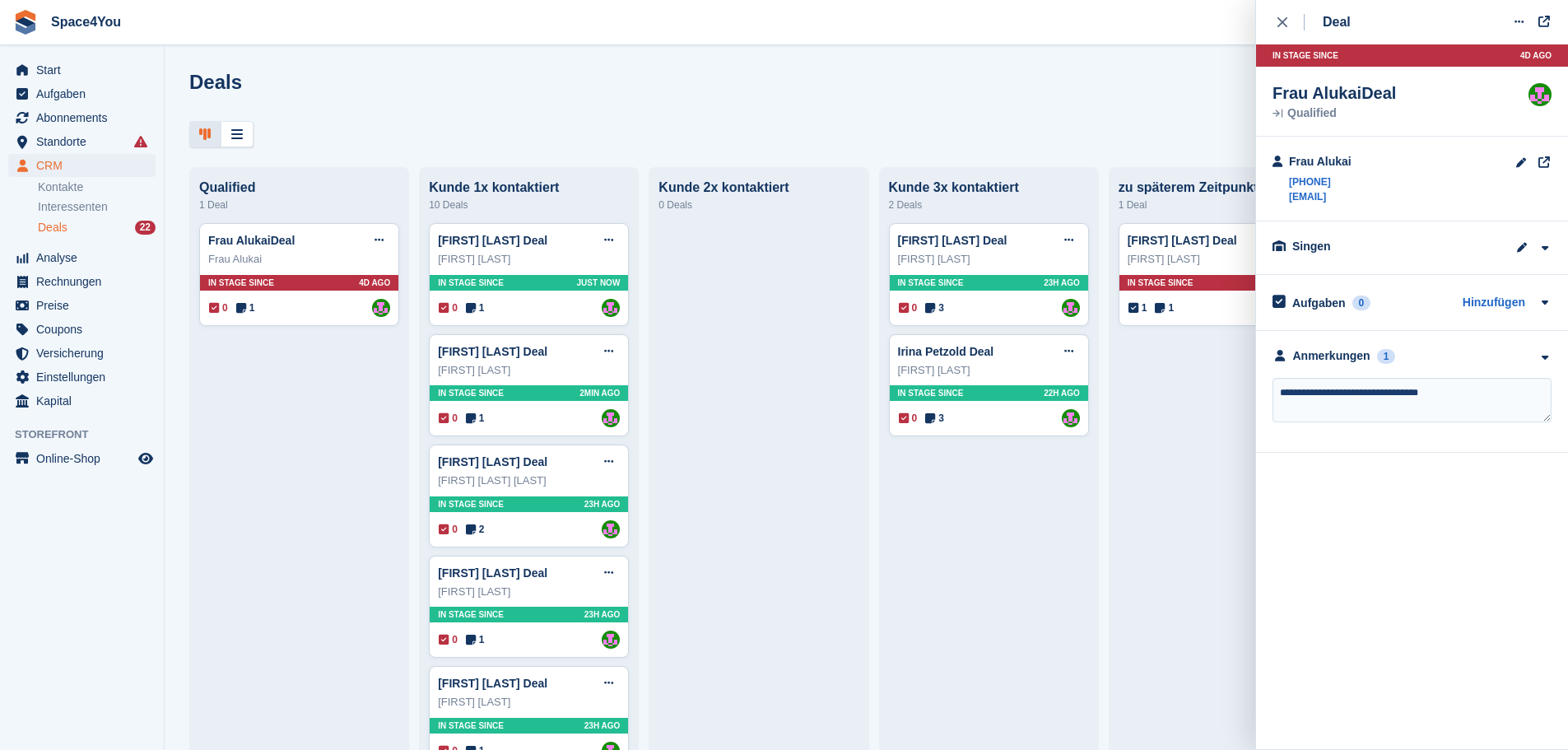 type 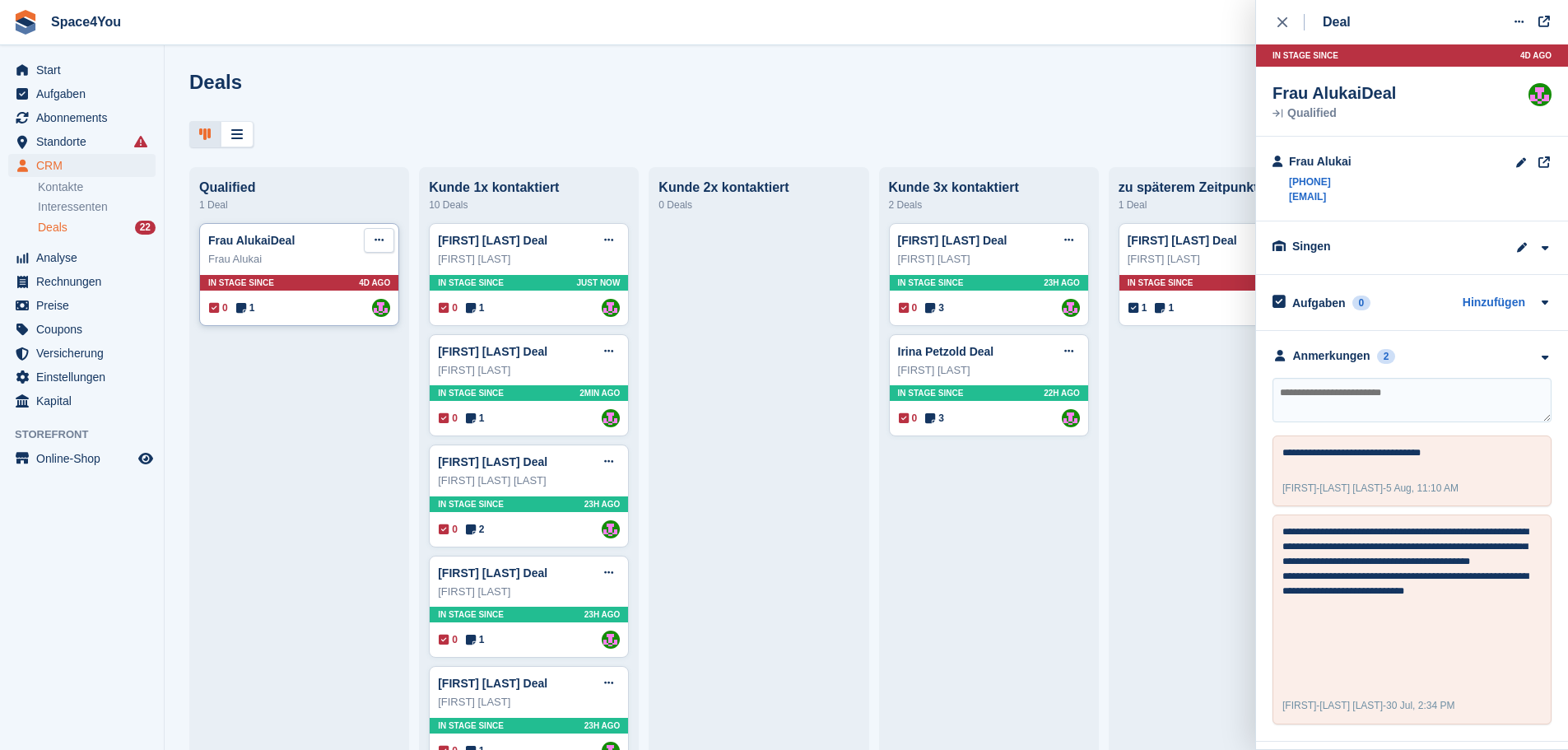 click at bounding box center [379, 240] 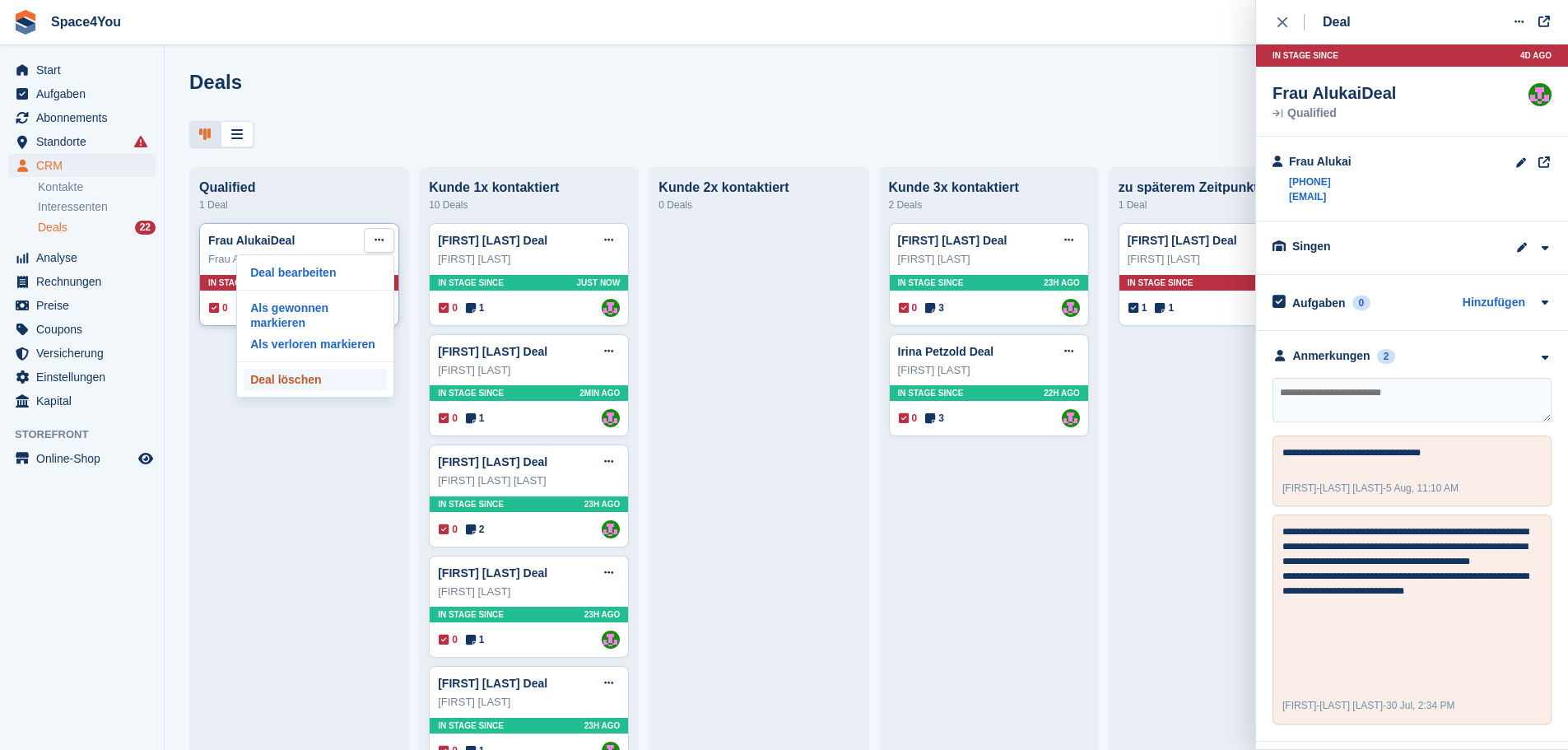 click on "Deal löschen" at bounding box center (315, 380) 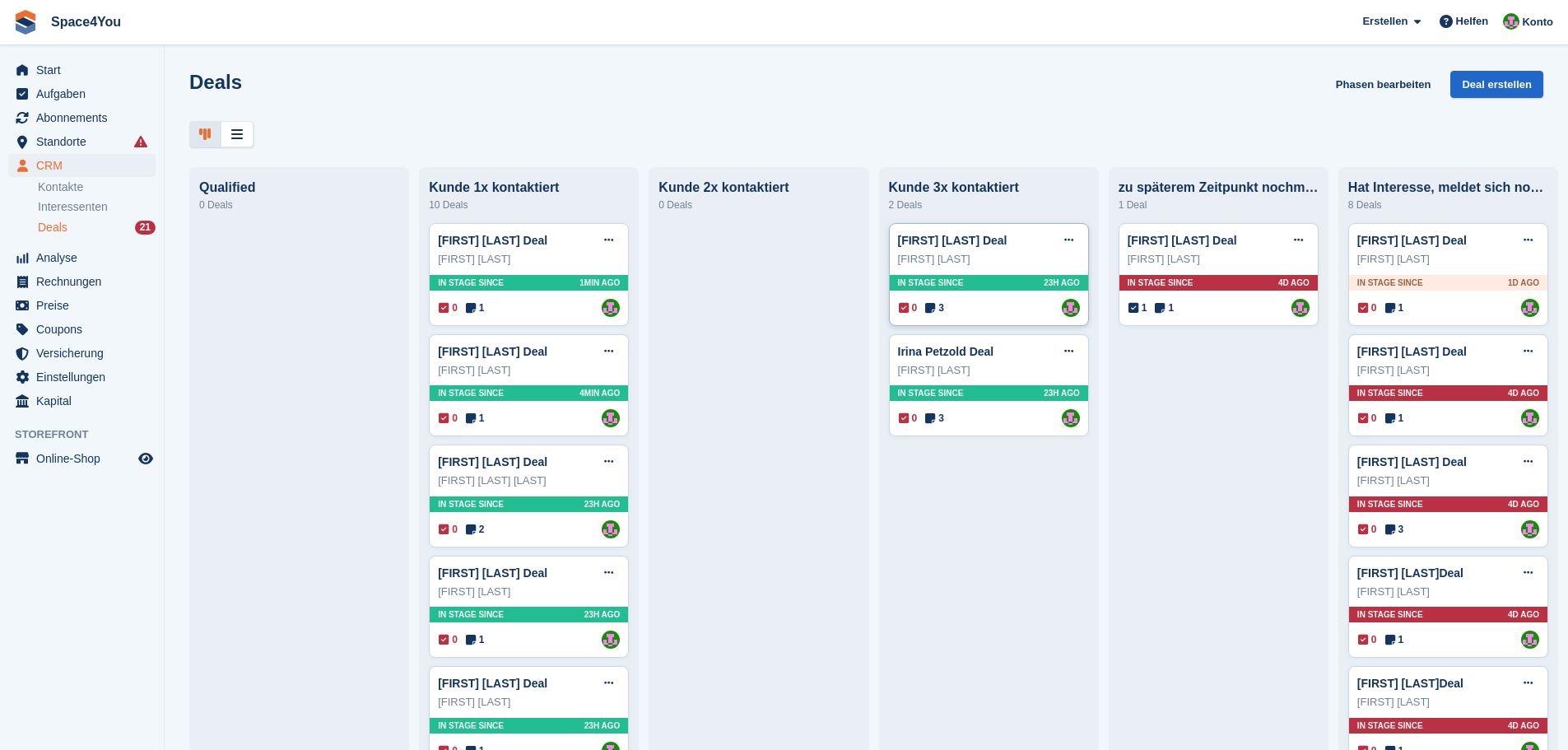 click on "[FIRST] [LAST]" at bounding box center (989, 259) 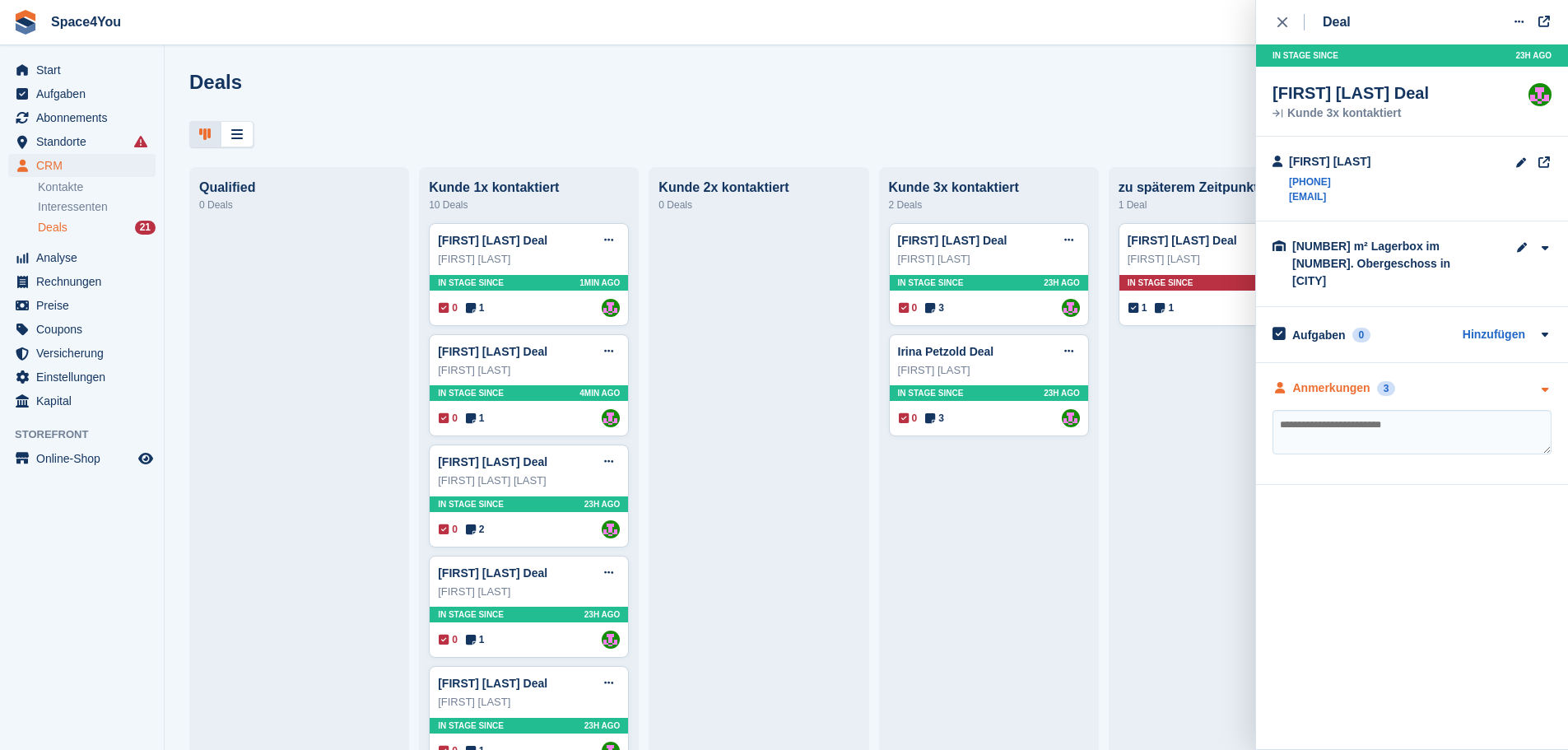 click at bounding box center [1544, 388] 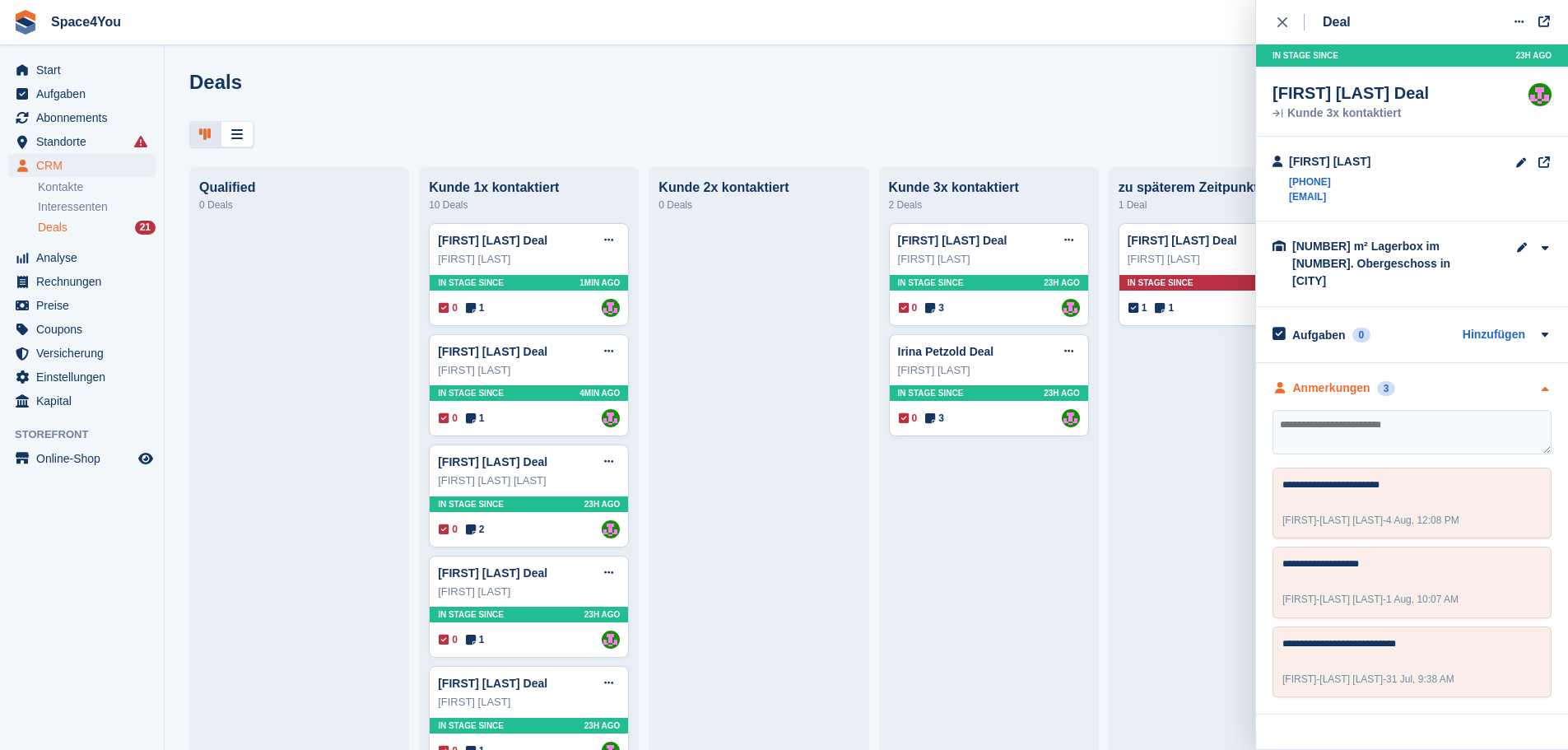 click at bounding box center [1544, 388] 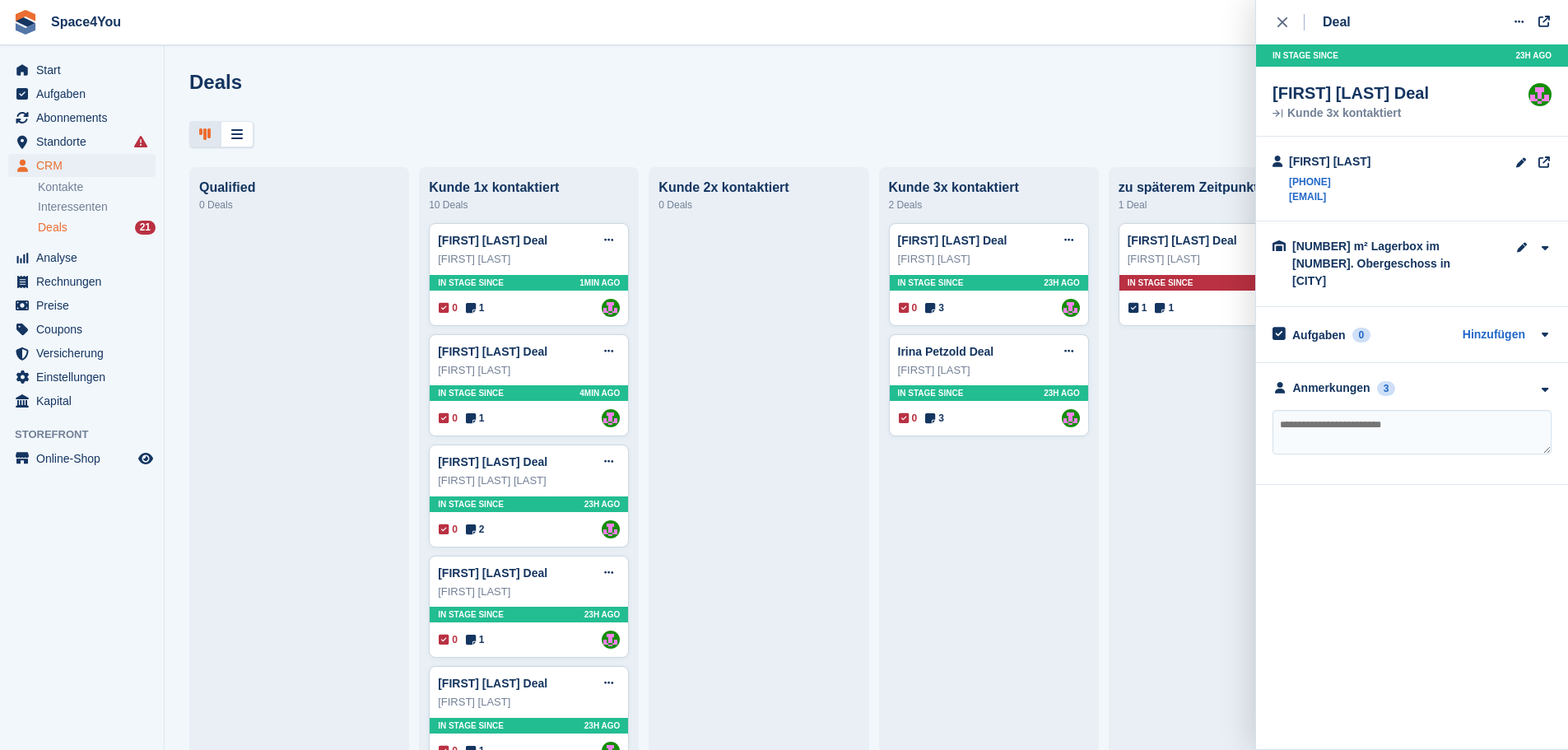 click at bounding box center [1412, 432] 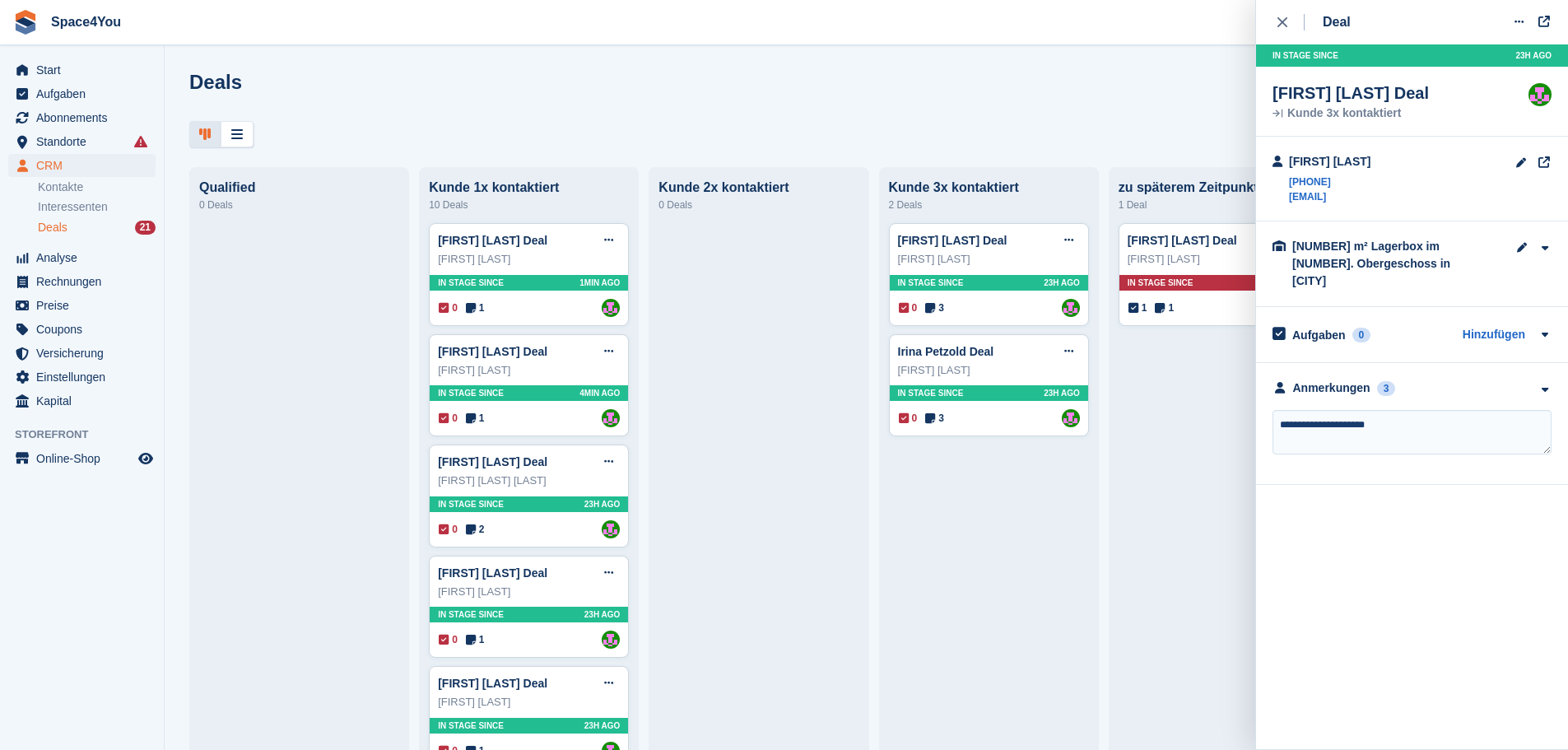 type on "**********" 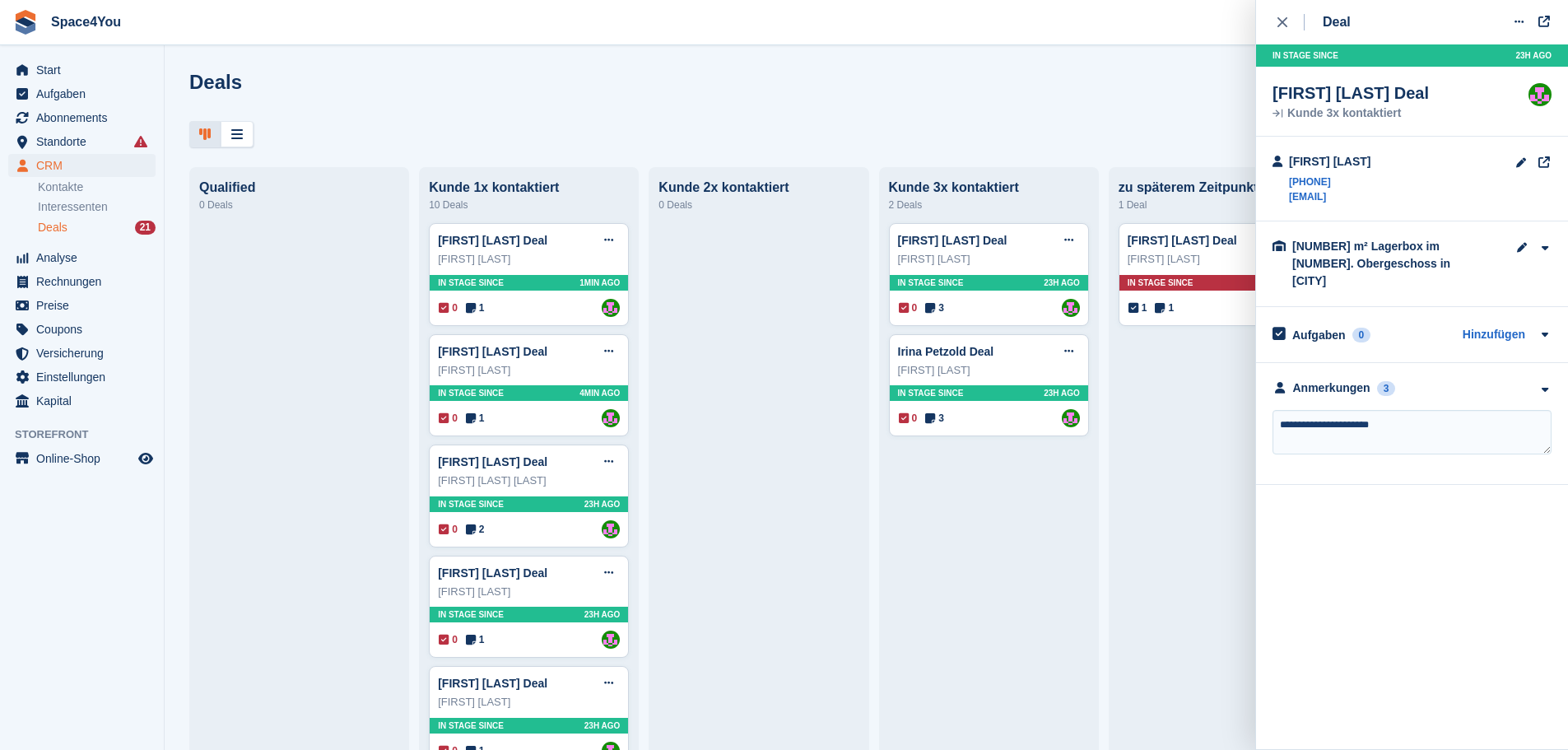 type 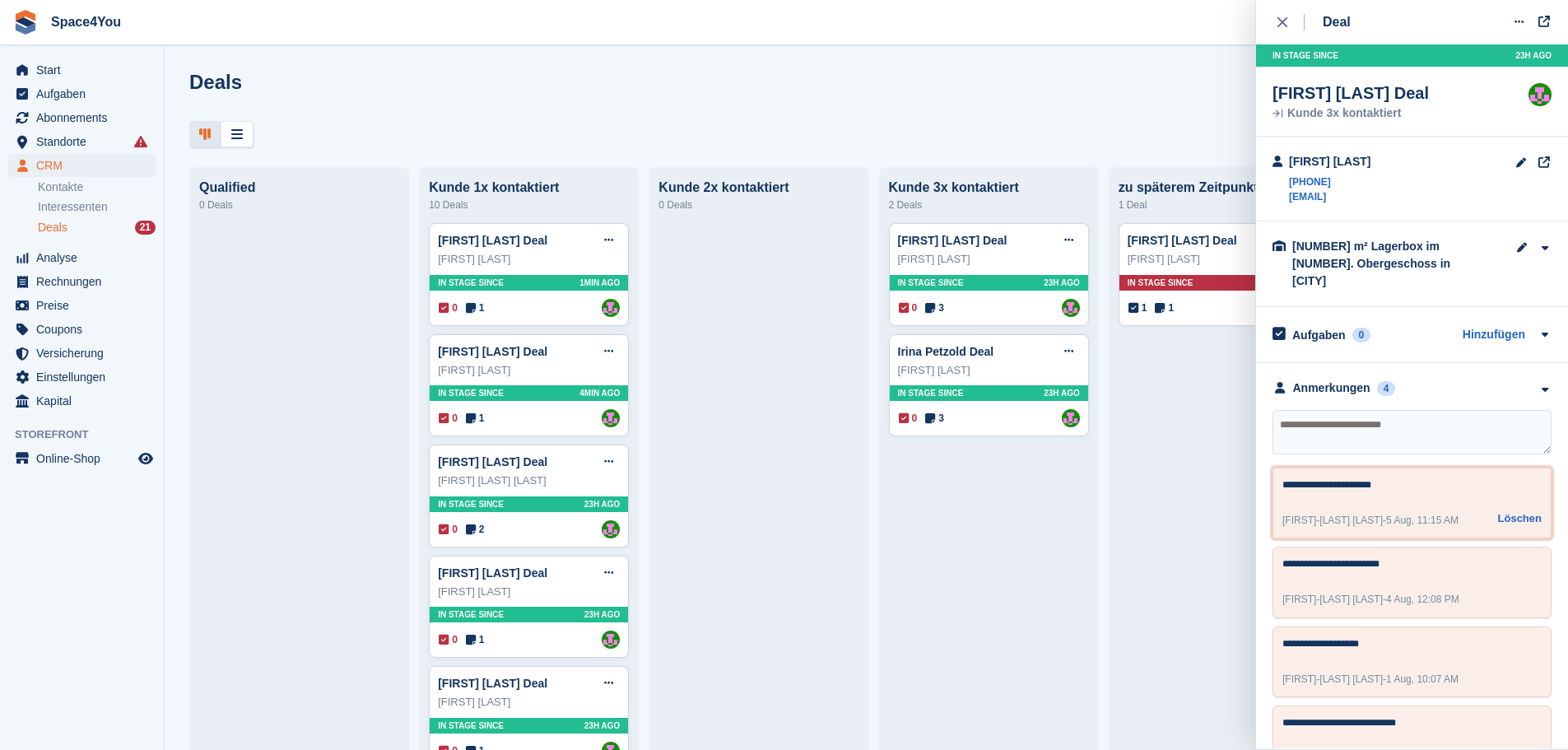 click on "**********" at bounding box center (1406, 487) 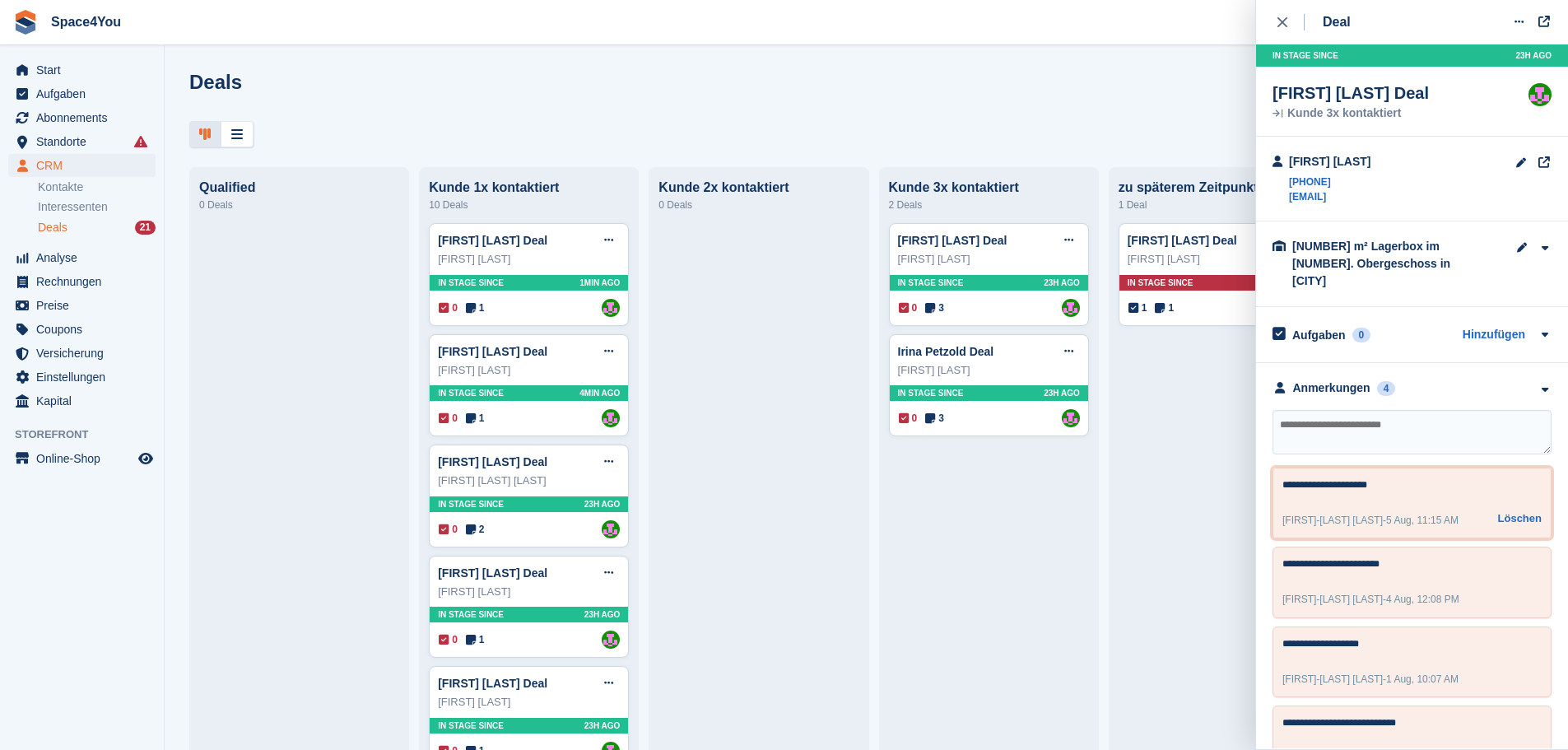 click on "**********" at bounding box center (1406, 487) 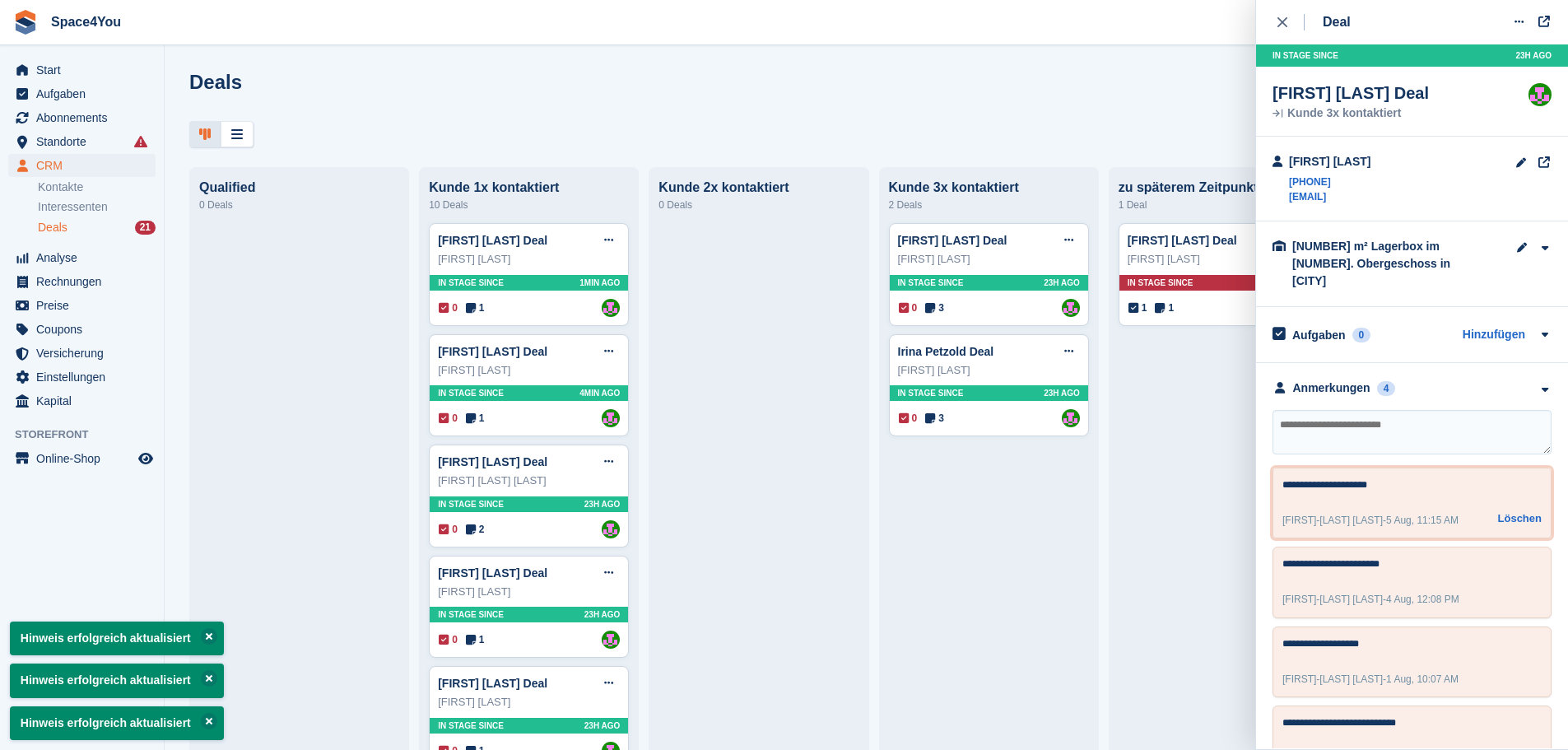 type on "**********" 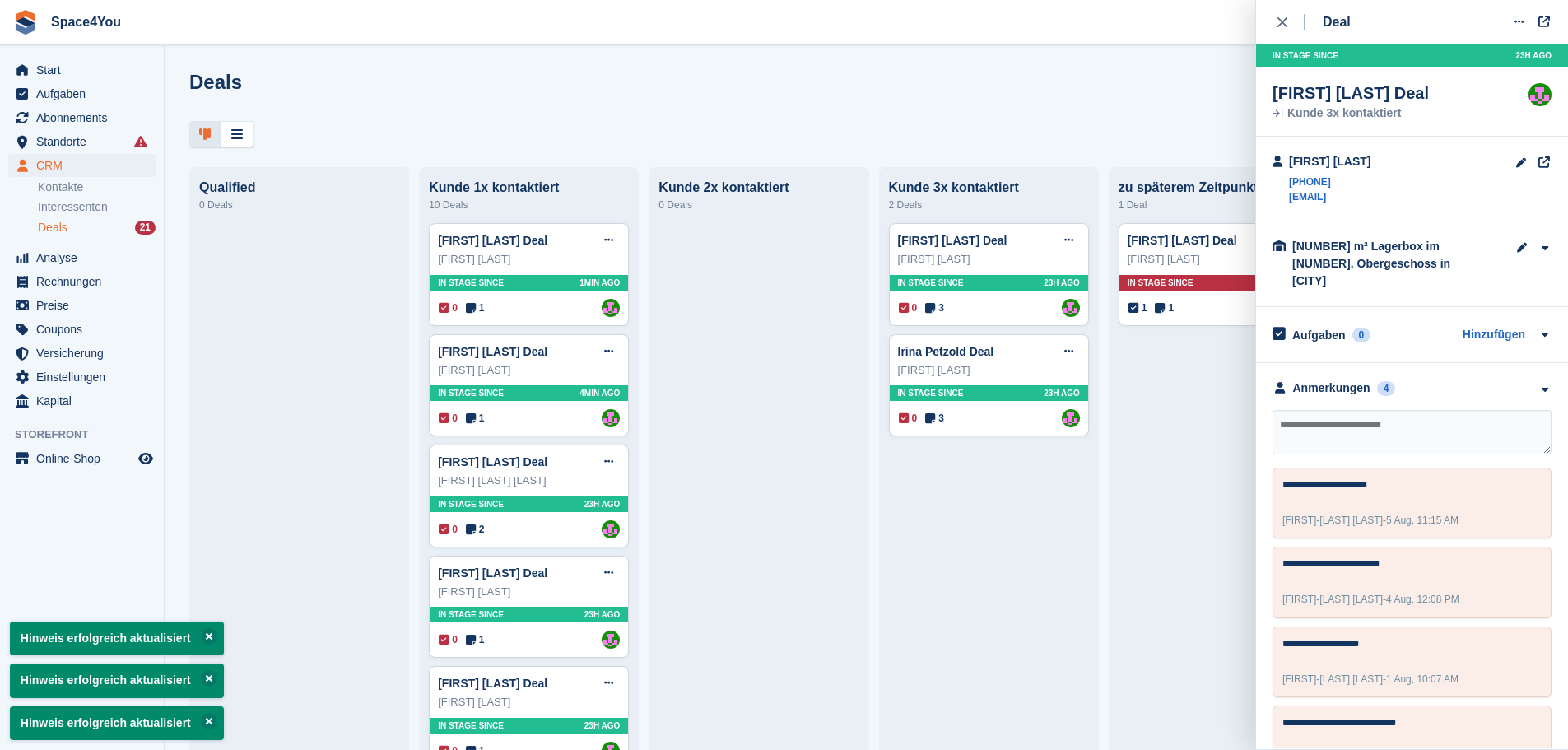 click on "Deals
Phasen bearbeiten
Deal erstellen" at bounding box center (866, 94) 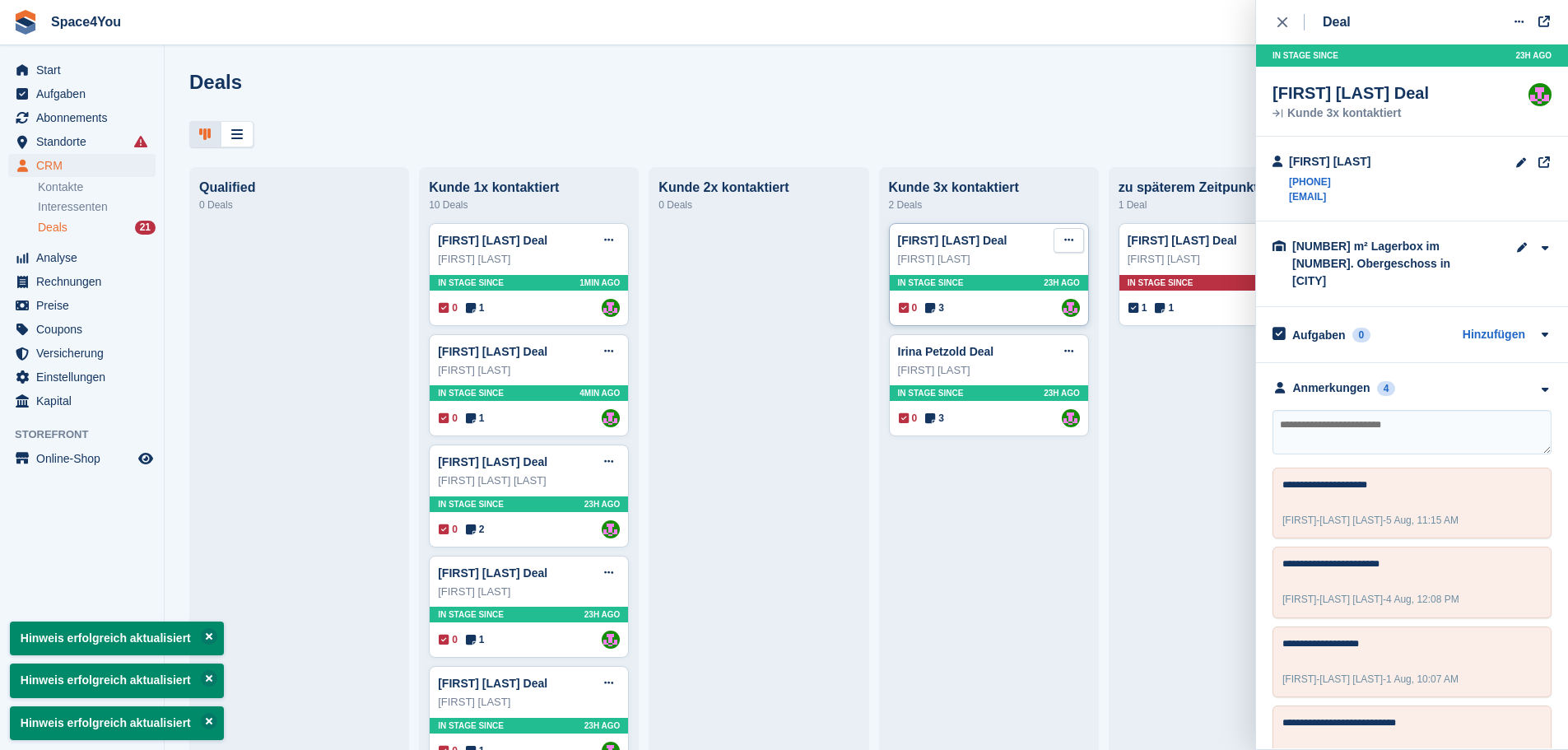 click at bounding box center (1068, 240) 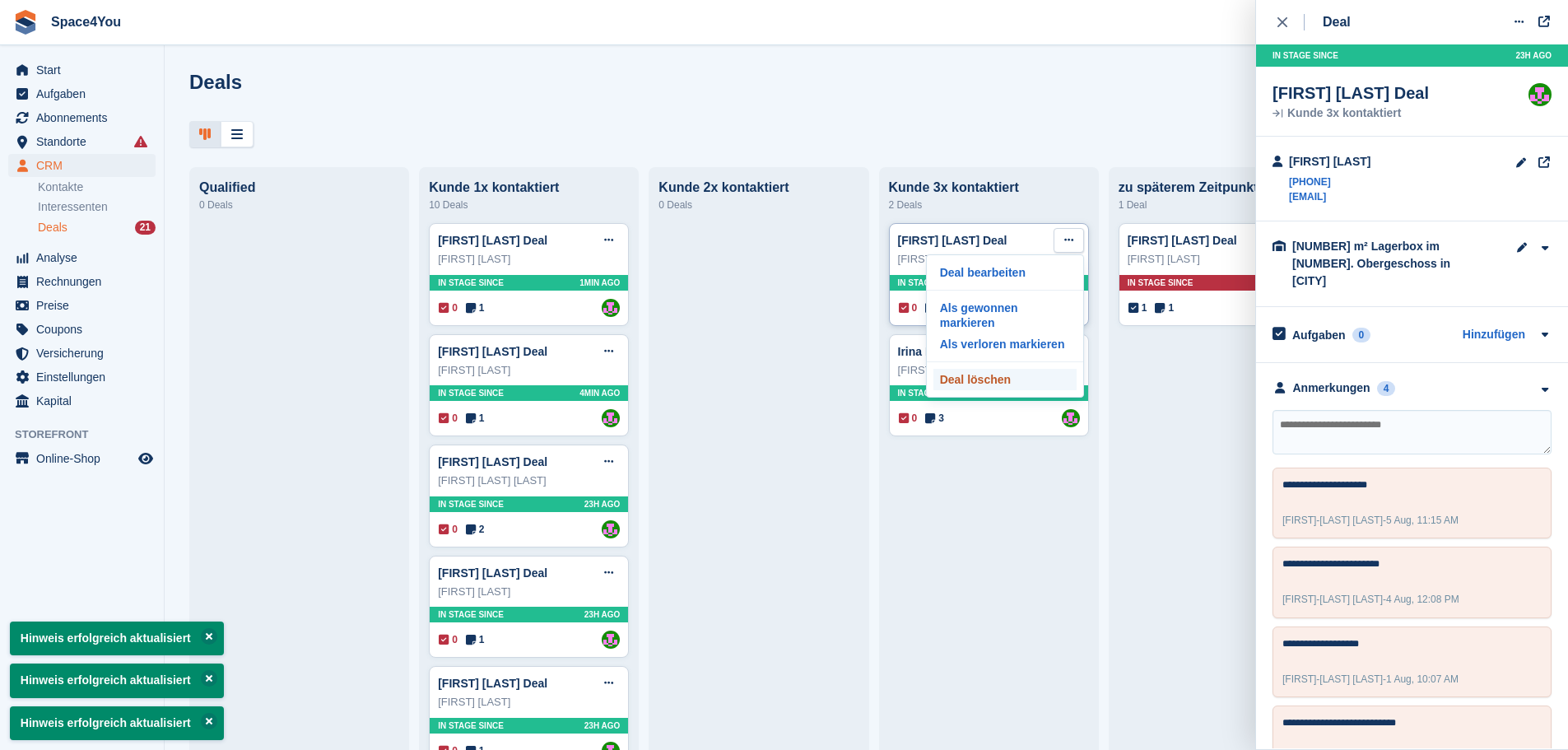 click on "Deal löschen" at bounding box center (1005, 380) 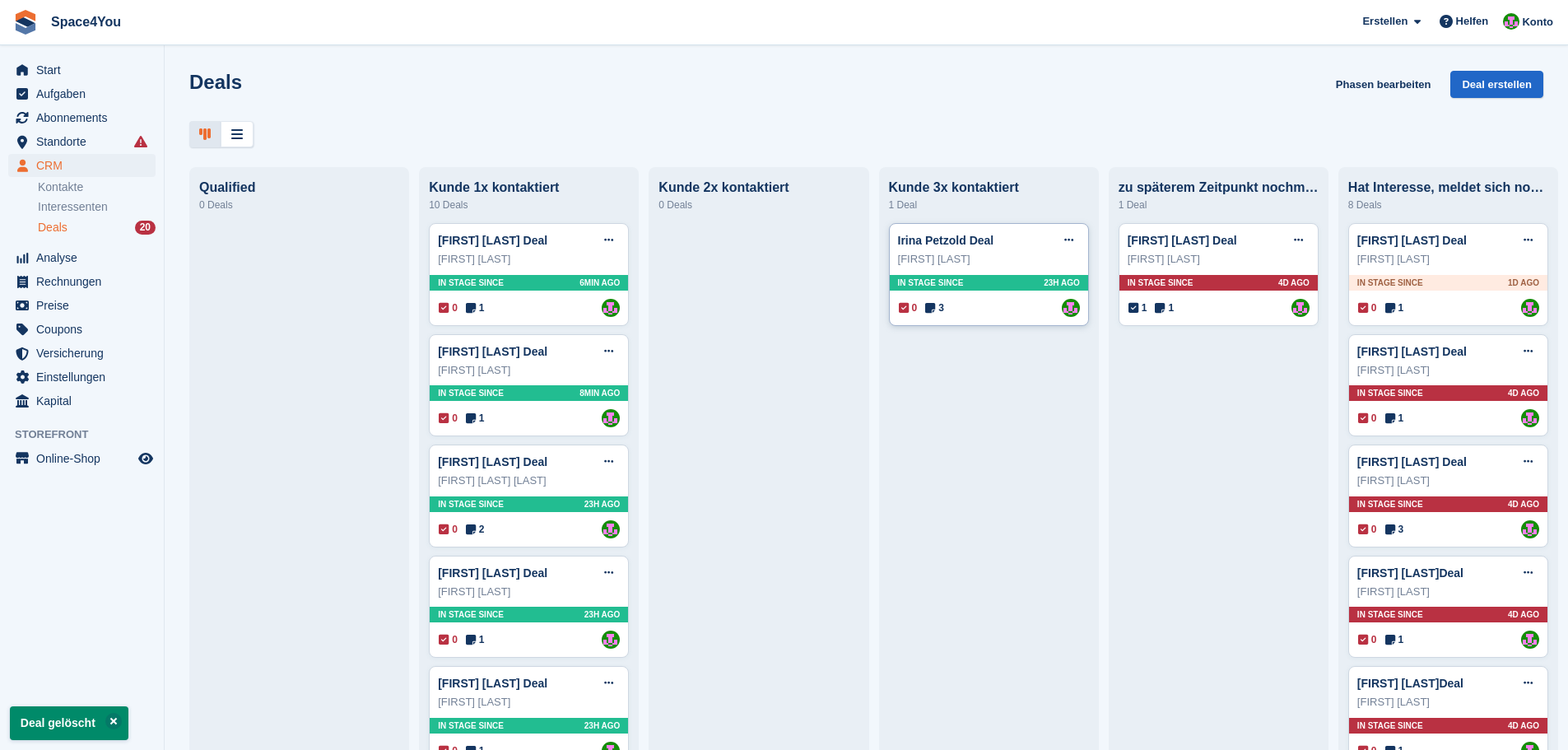 click on "Irina Petzold Deal
Deal bearbeiten
Als gewonnen markieren
Als verloren markieren
Deal löschen" at bounding box center (989, 240) 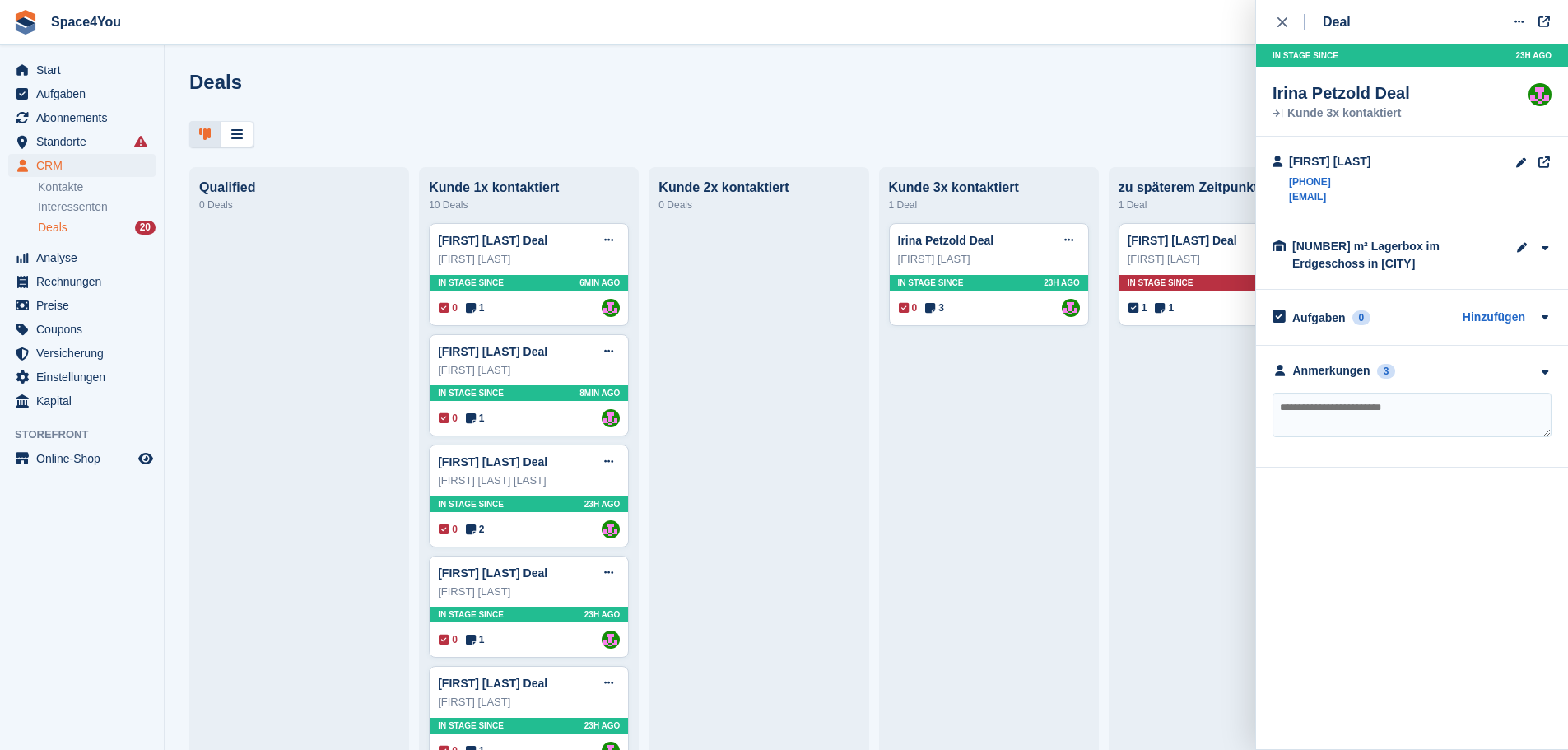 click at bounding box center [1412, 415] 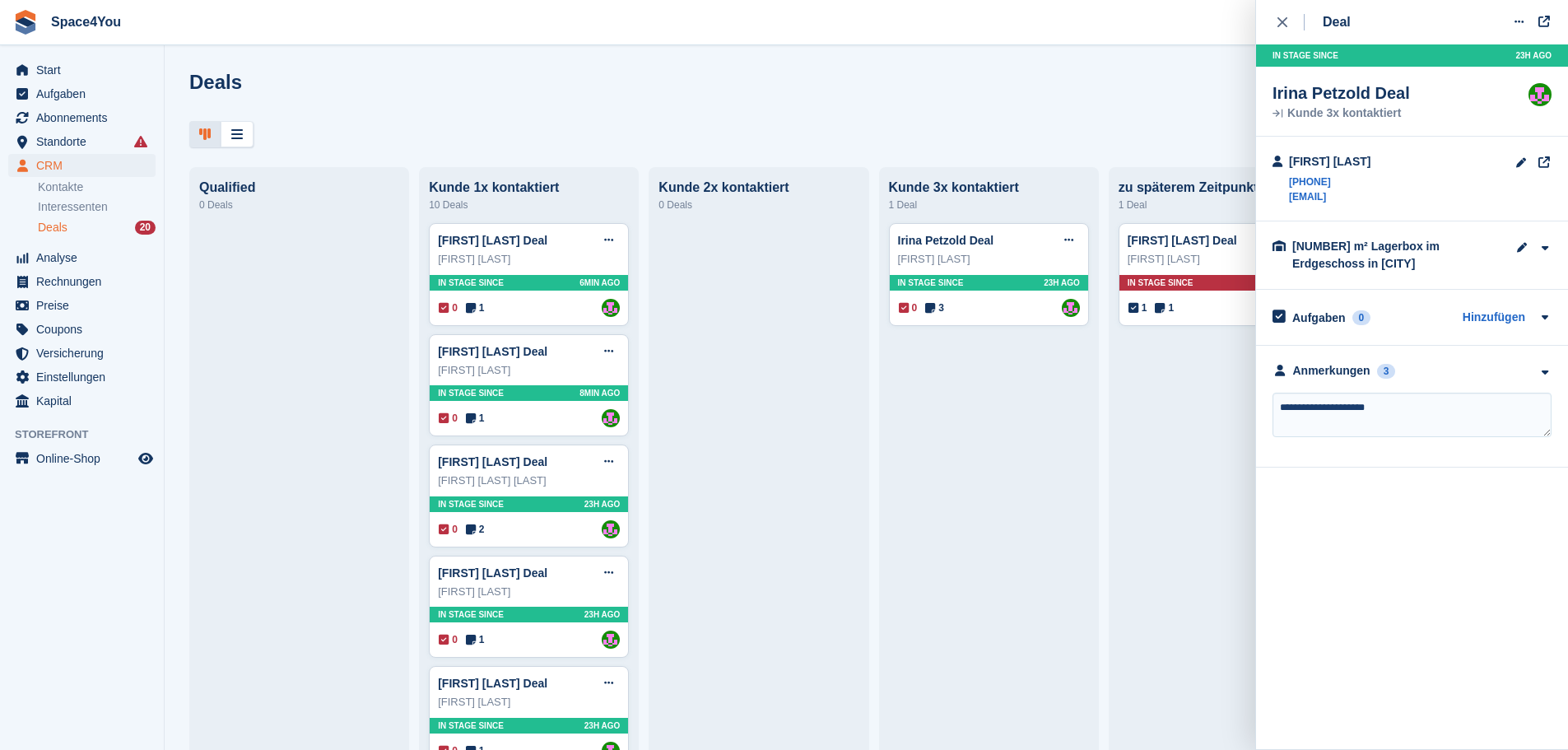 type on "**********" 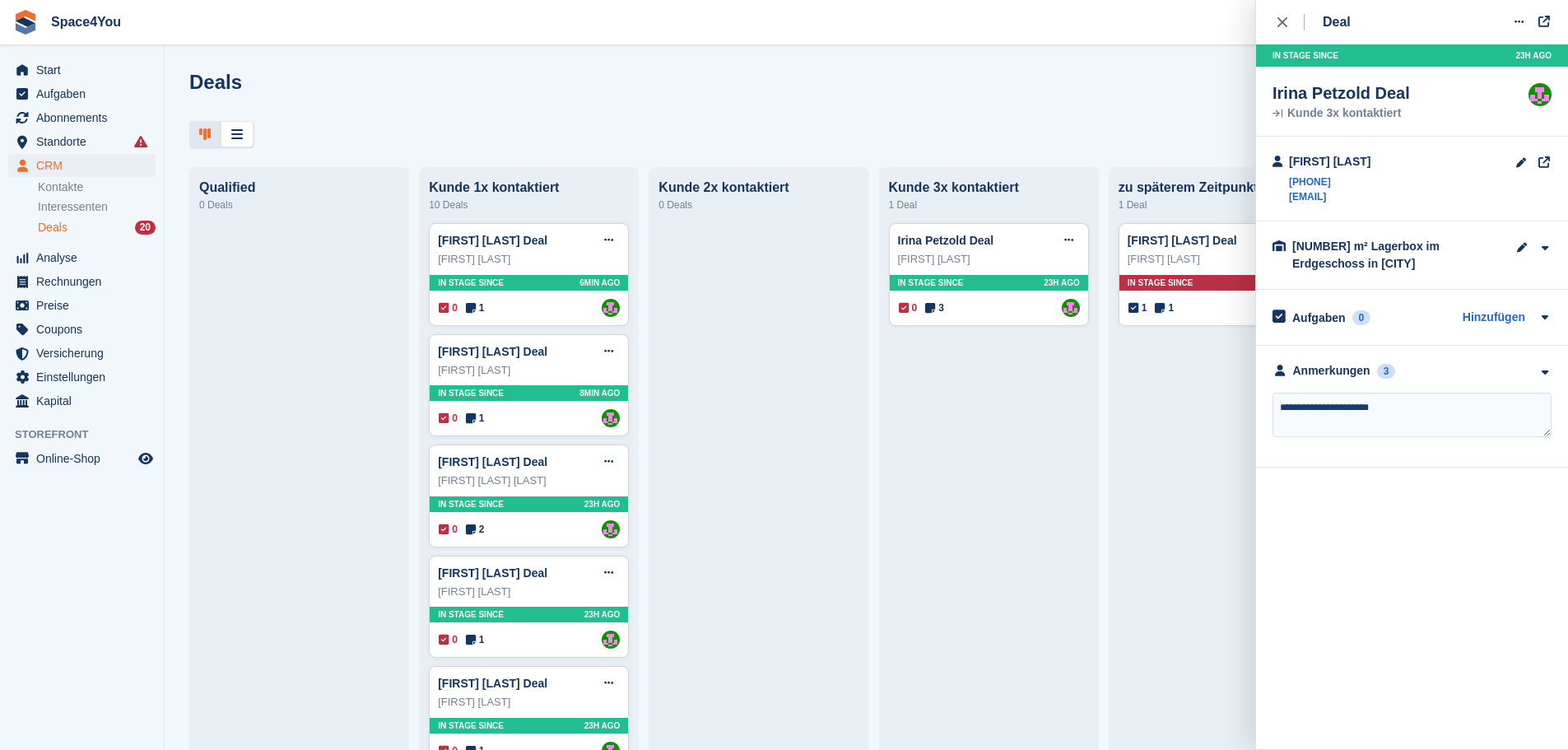 type 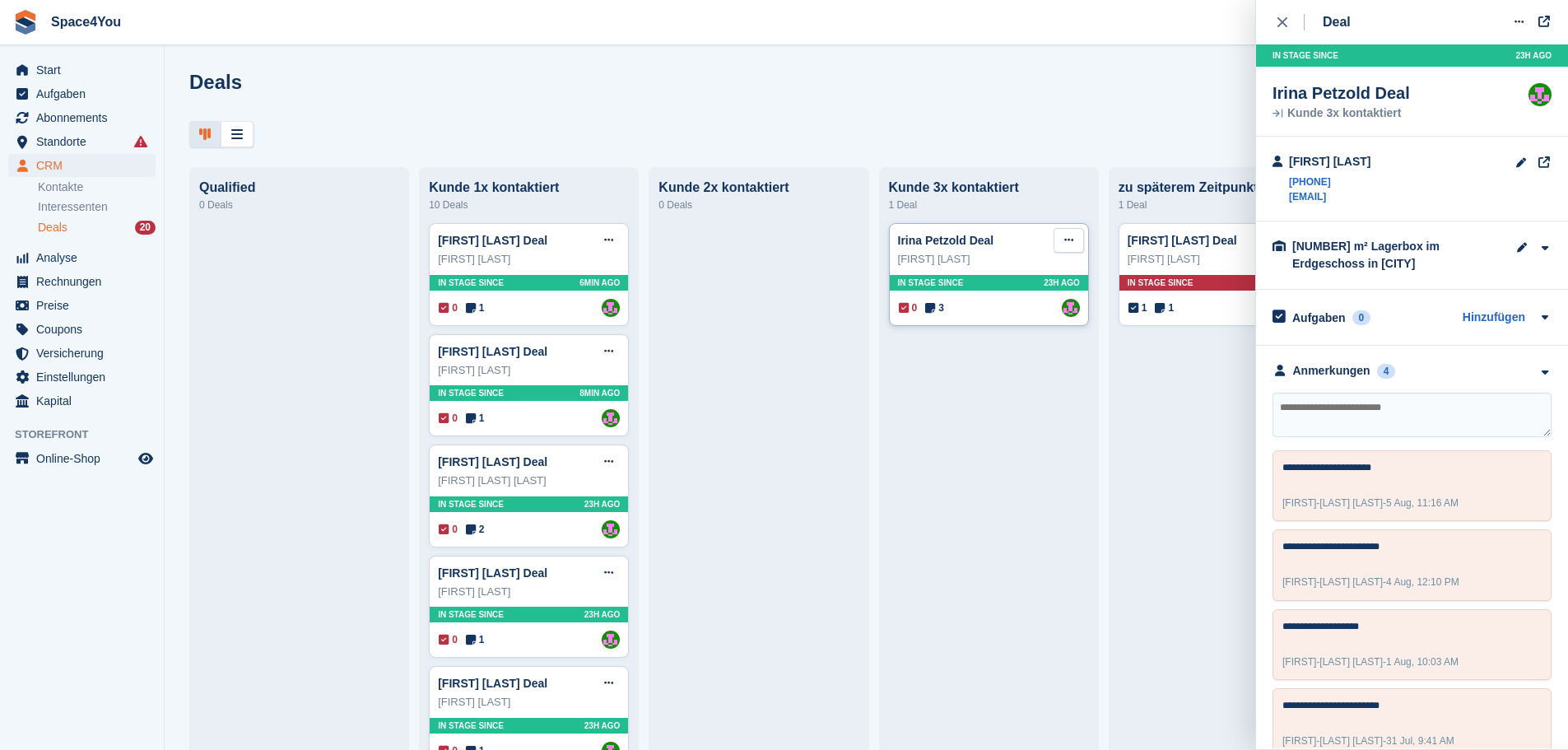 click at bounding box center (1068, 240) 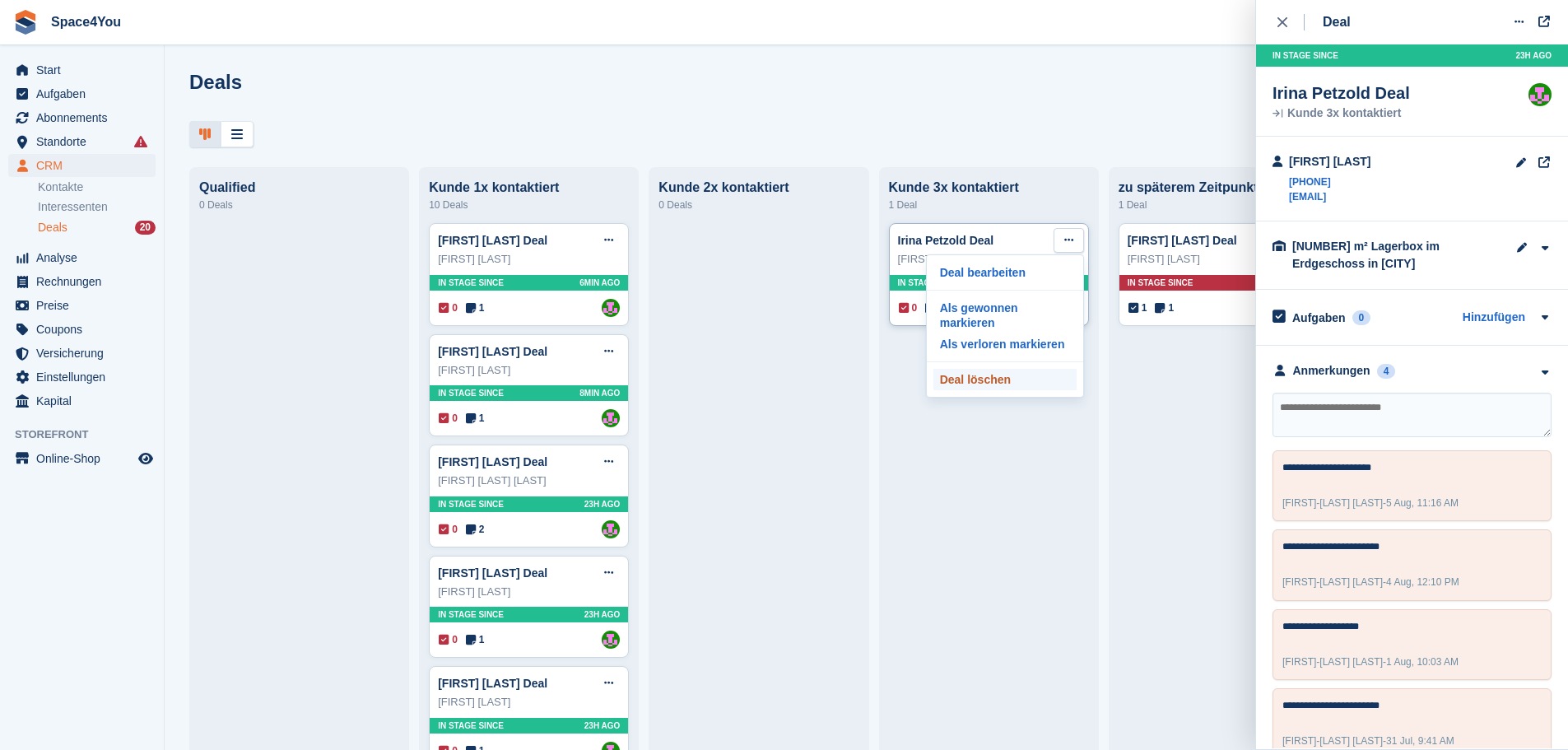 click on "Deal löschen" at bounding box center (1005, 380) 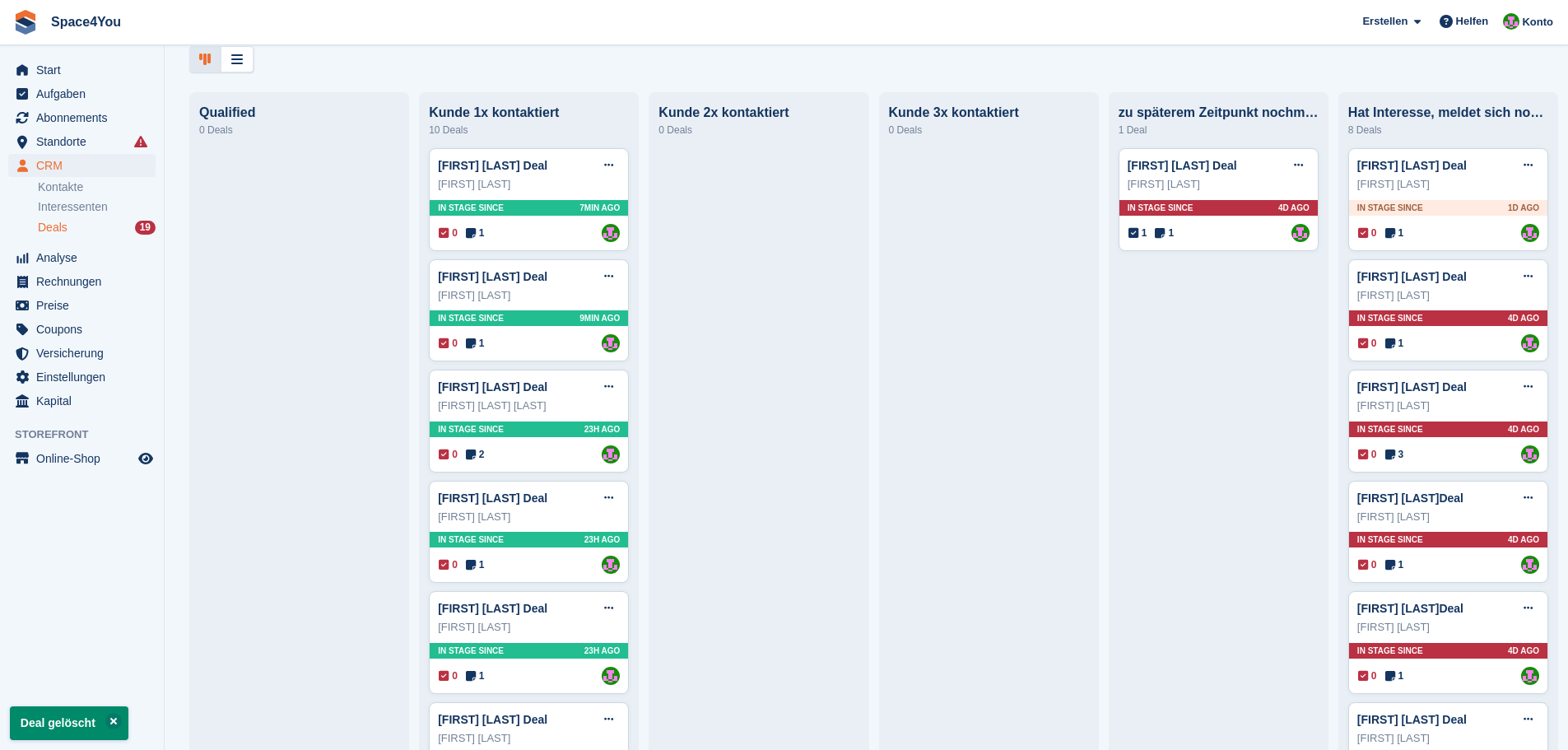scroll, scrollTop: 104, scrollLeft: 0, axis: vertical 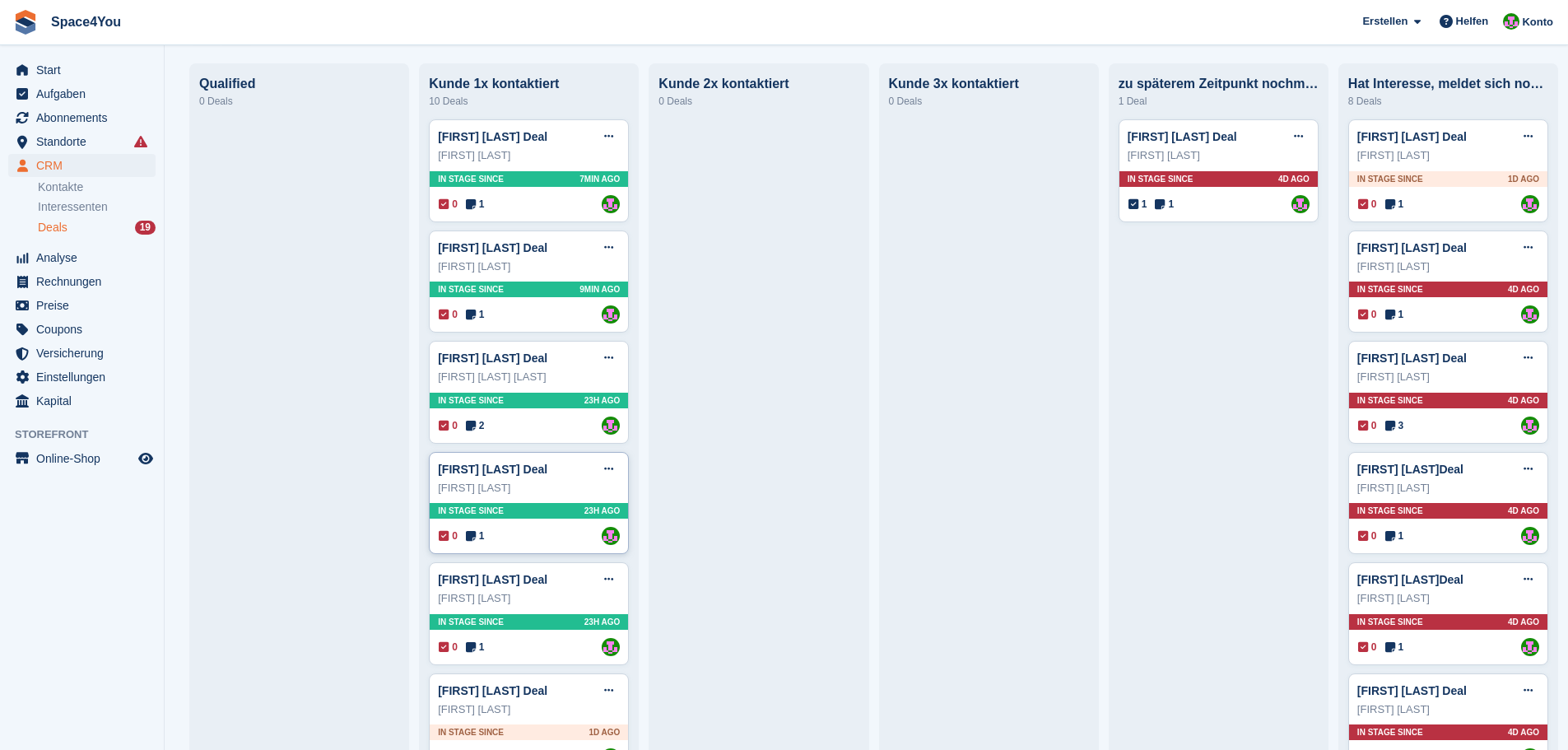click on "[FIRST] [LAST]" at bounding box center [528, 488] 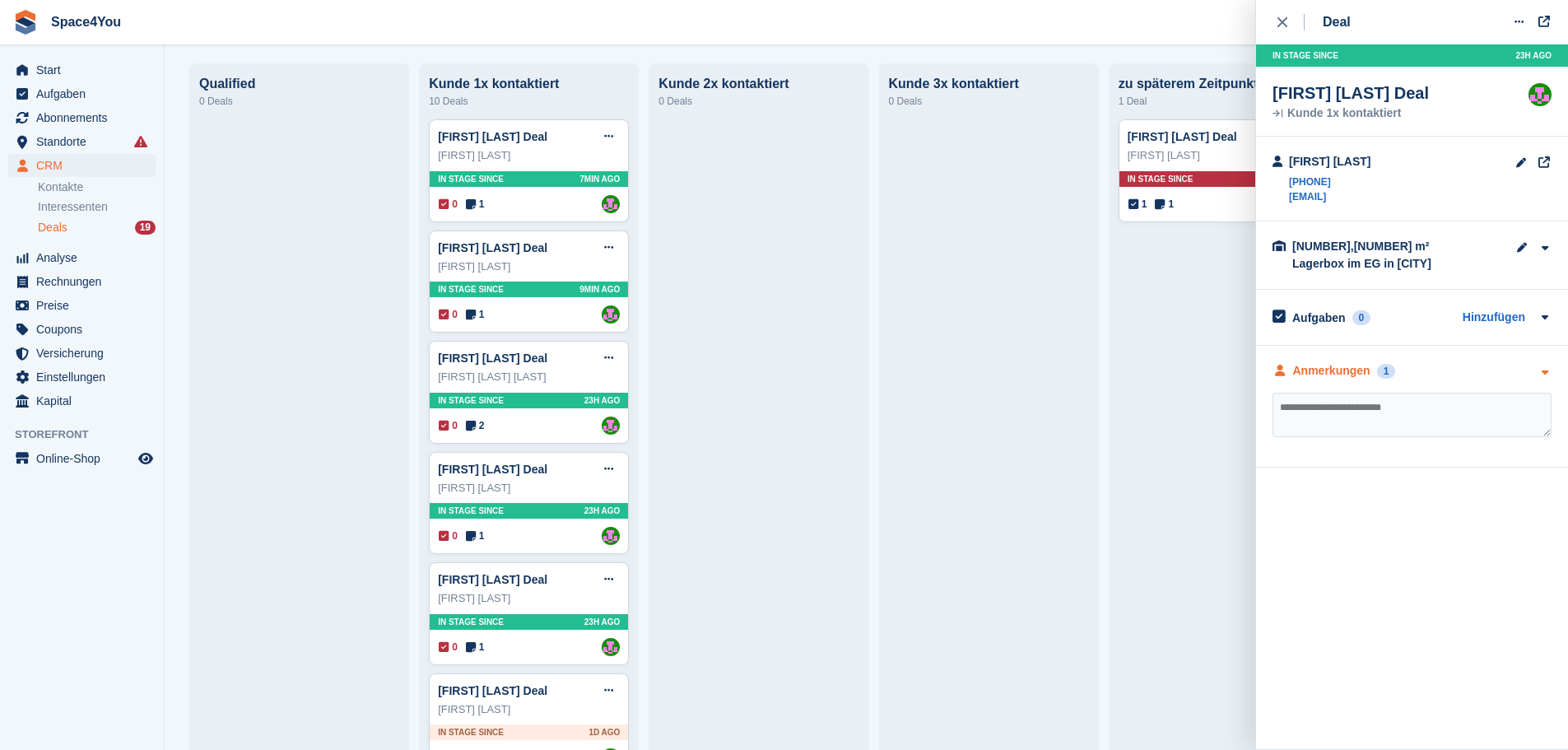 click at bounding box center (1544, 372) 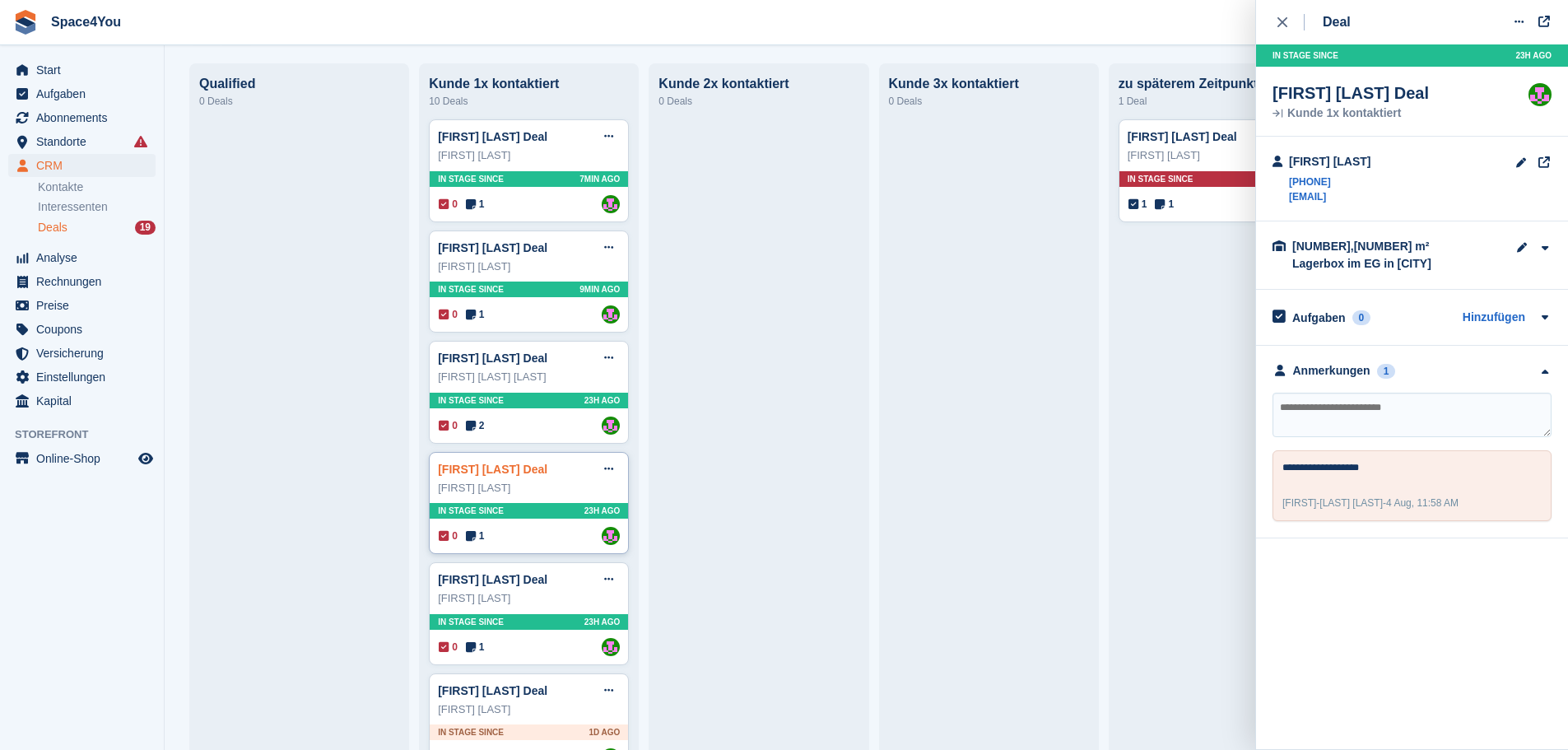 click on "[FIRST] [LAST] Deal" at bounding box center (492, 469) 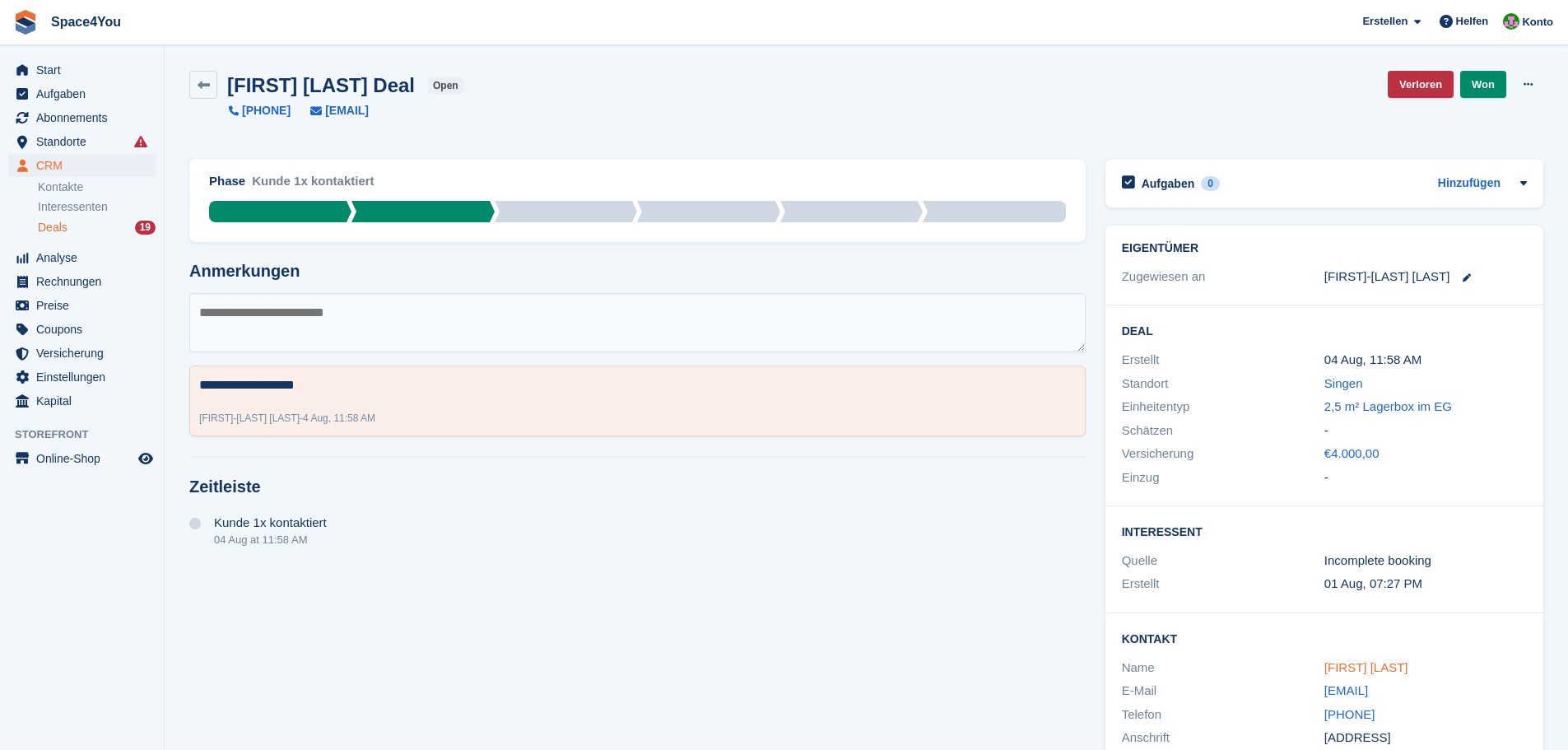 click on "[FIRST] [LAST]" at bounding box center (1366, 667) 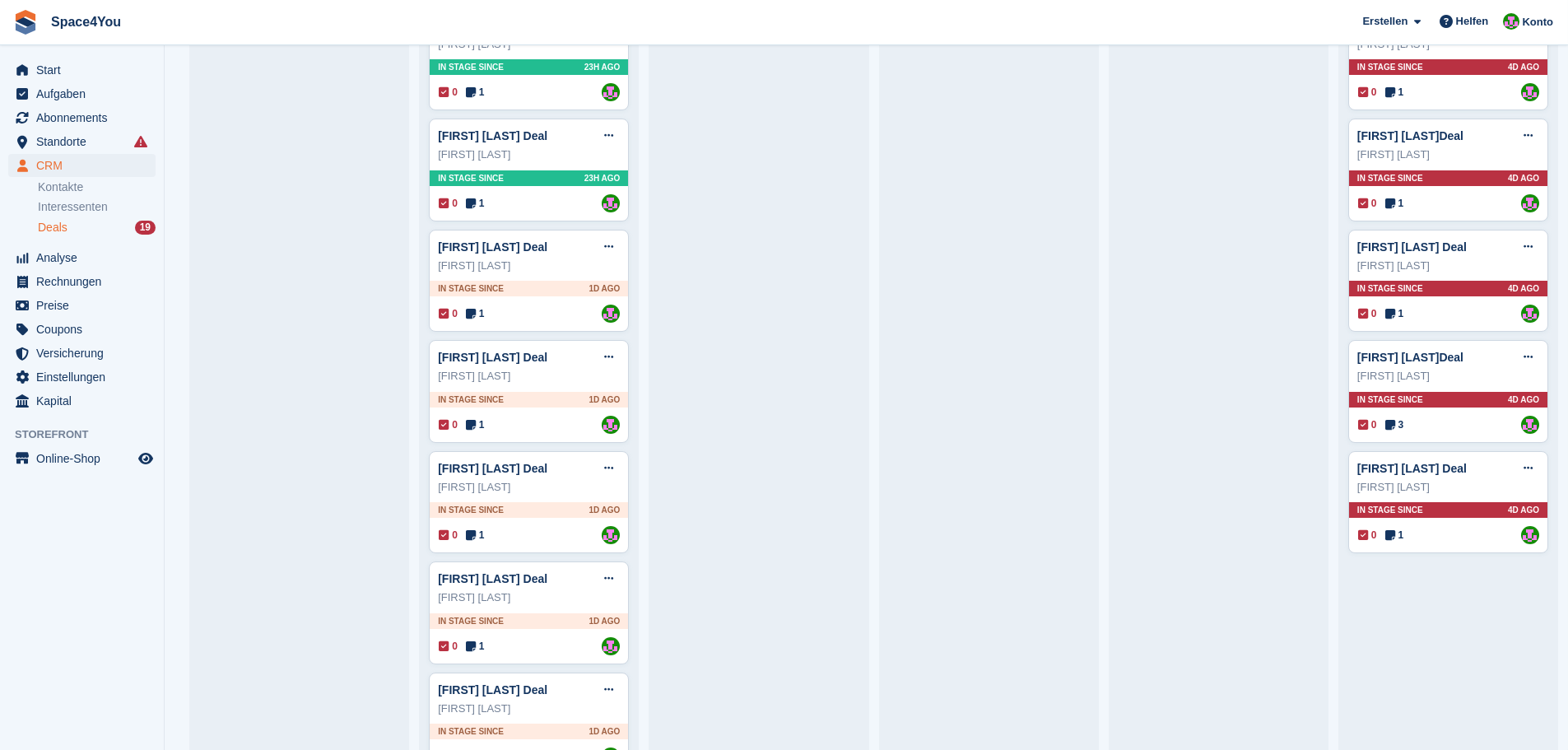 scroll, scrollTop: 576, scrollLeft: 0, axis: vertical 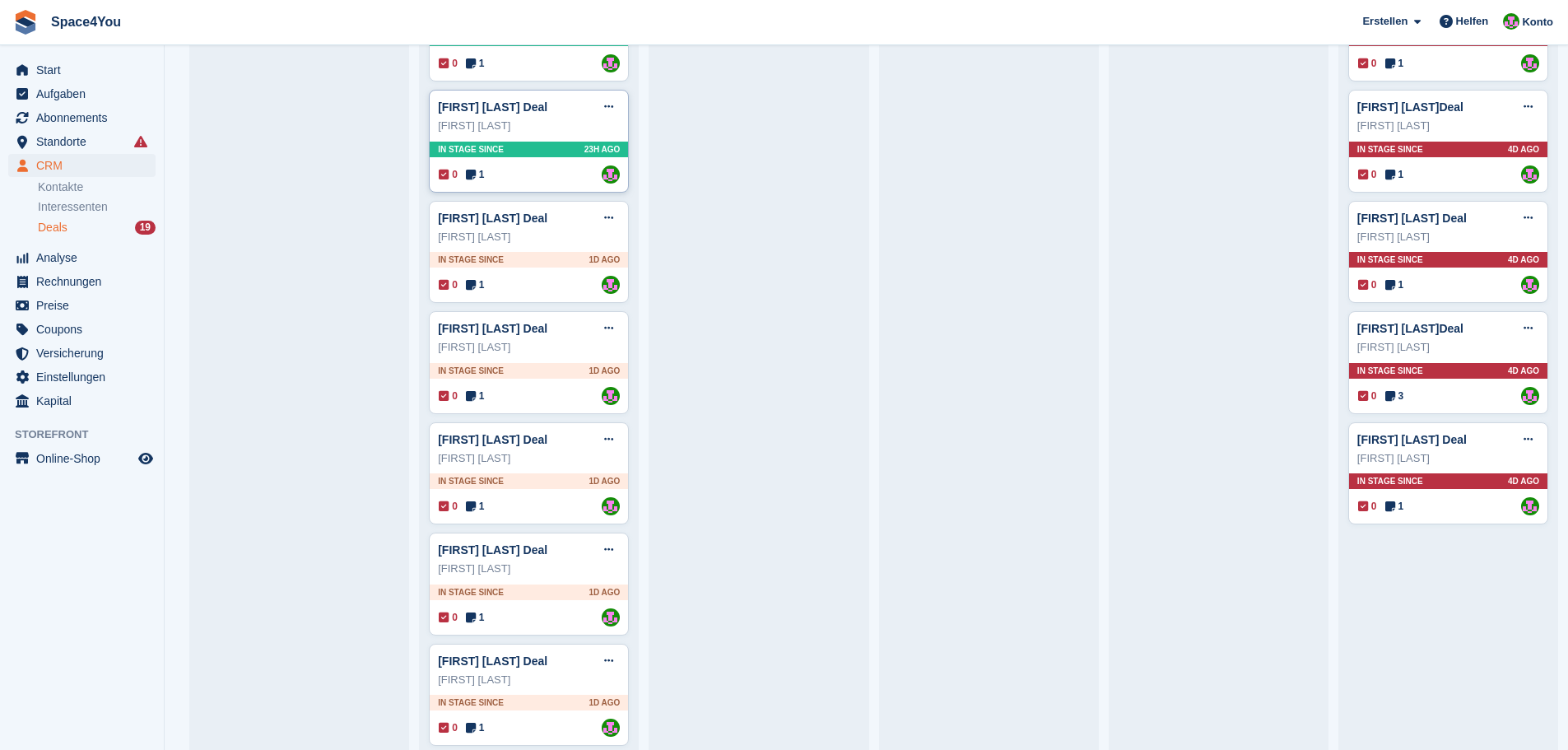 click on "[FIRST] [LAST]" at bounding box center (528, 126) 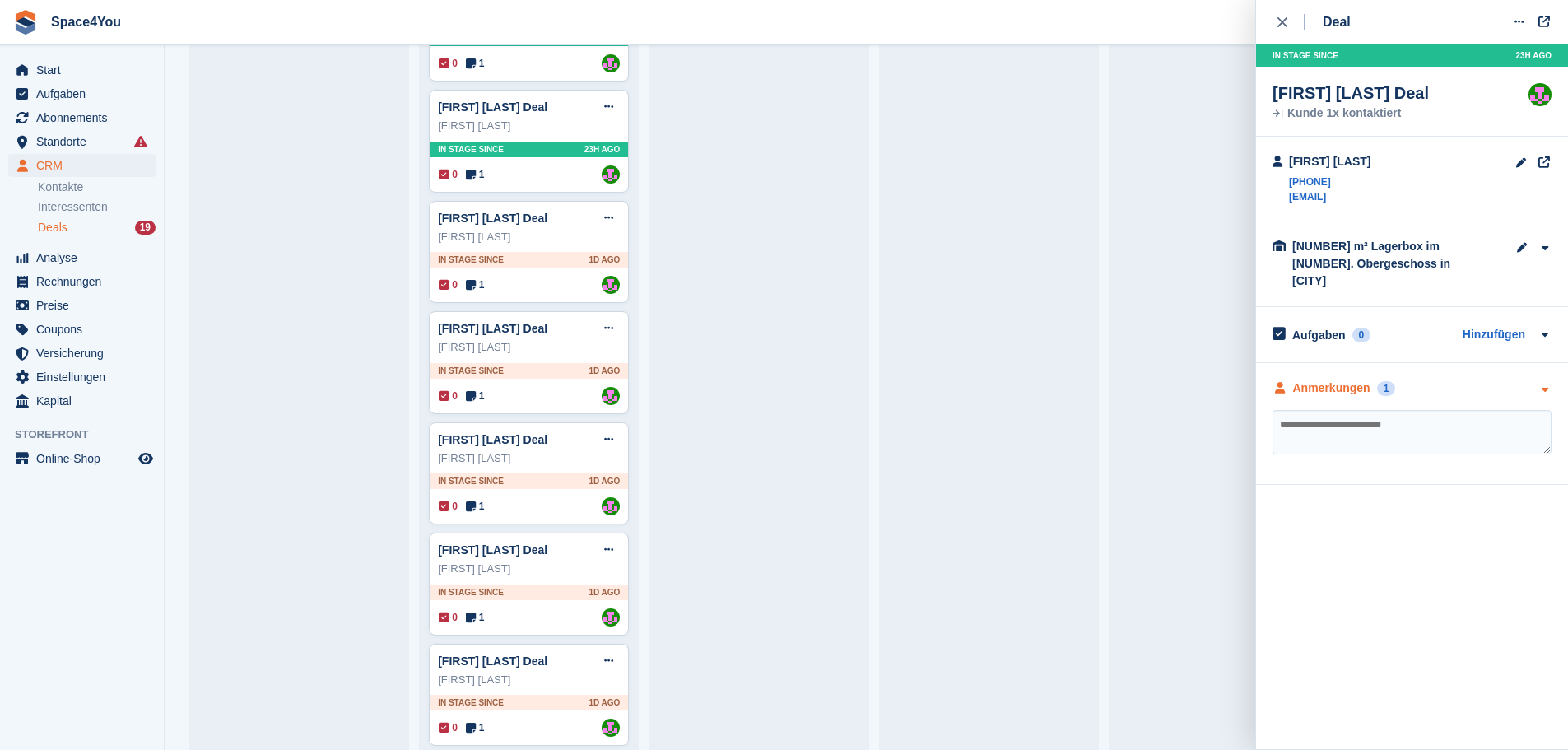 click at bounding box center [1544, 389] 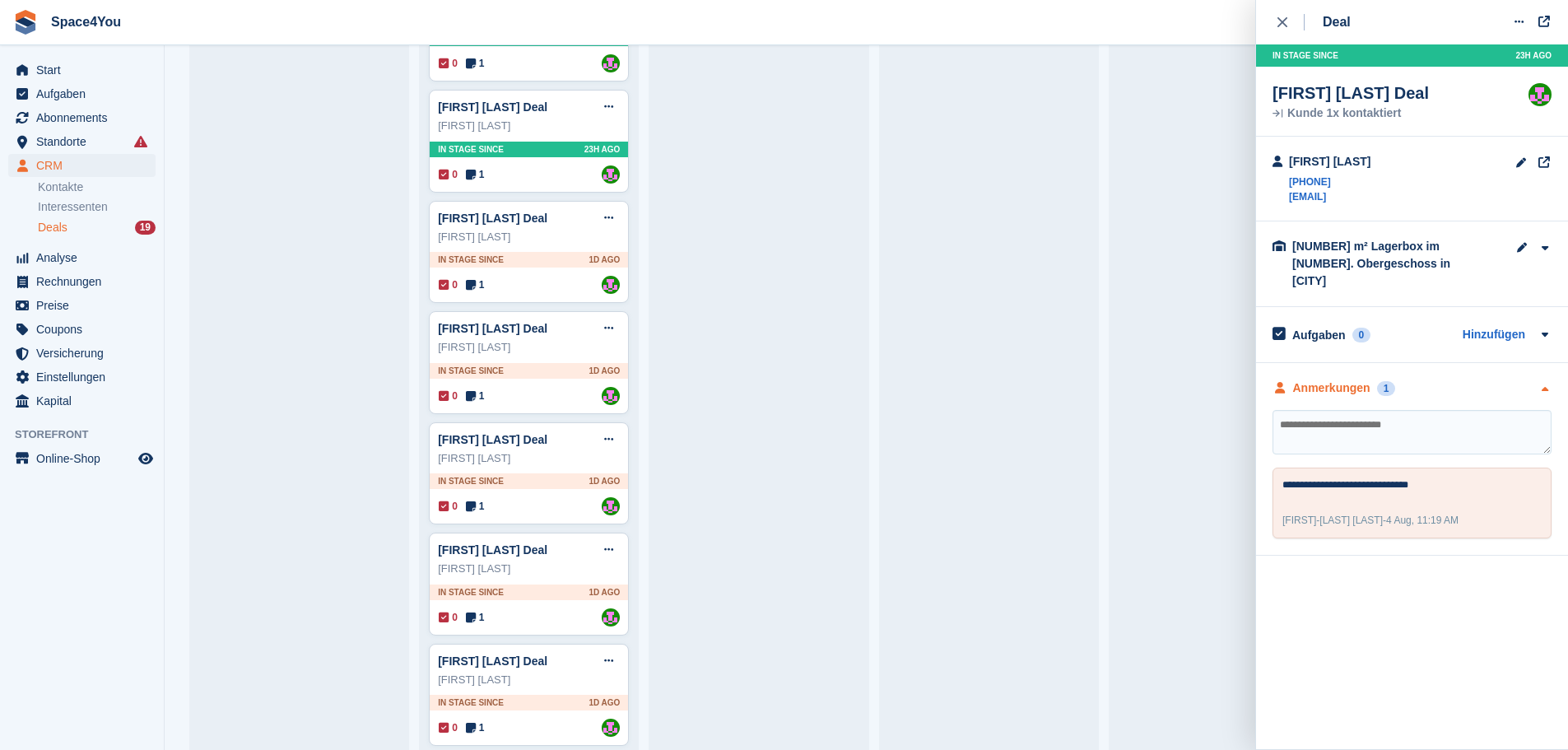 click at bounding box center [1544, 389] 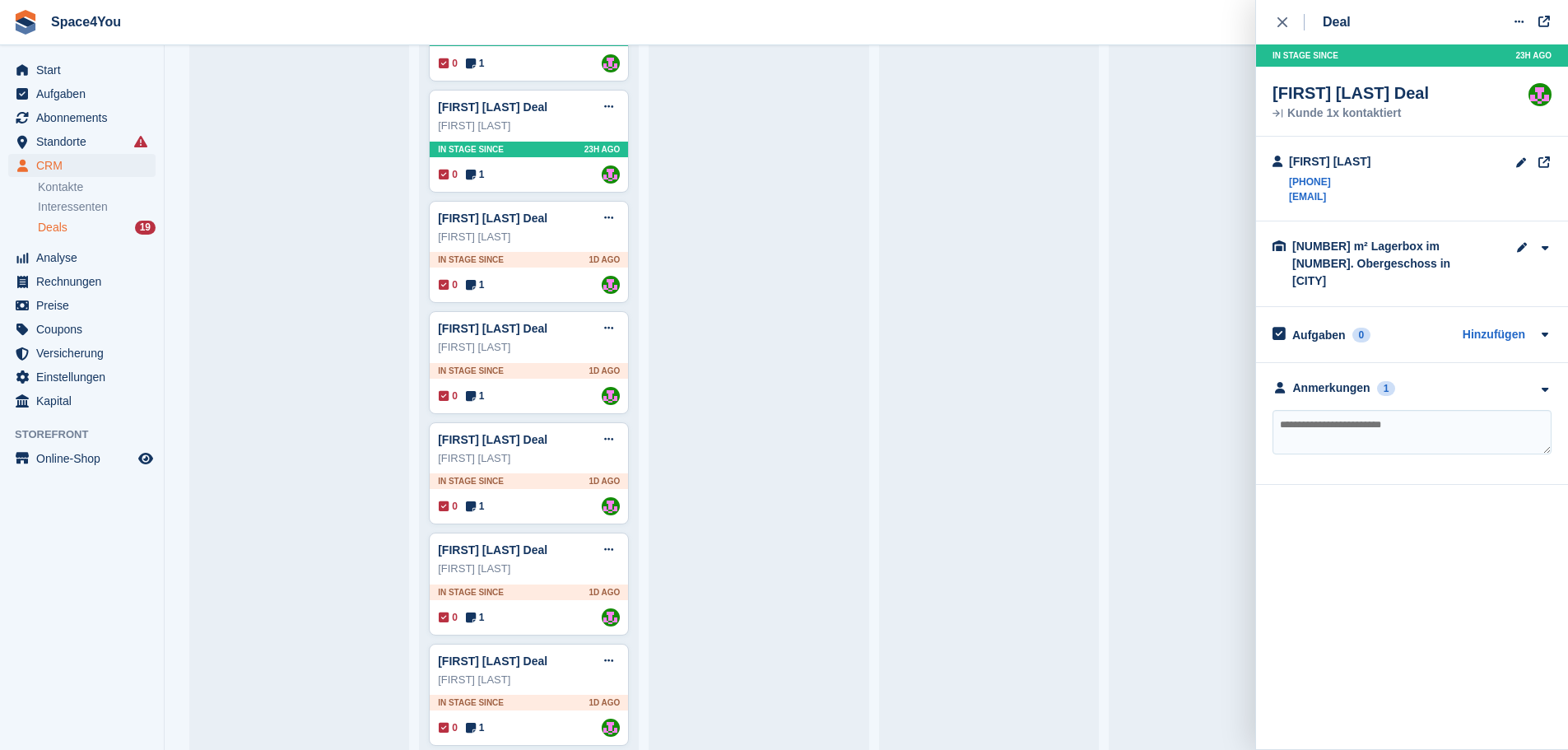 click on "**********" at bounding box center [1412, 424] 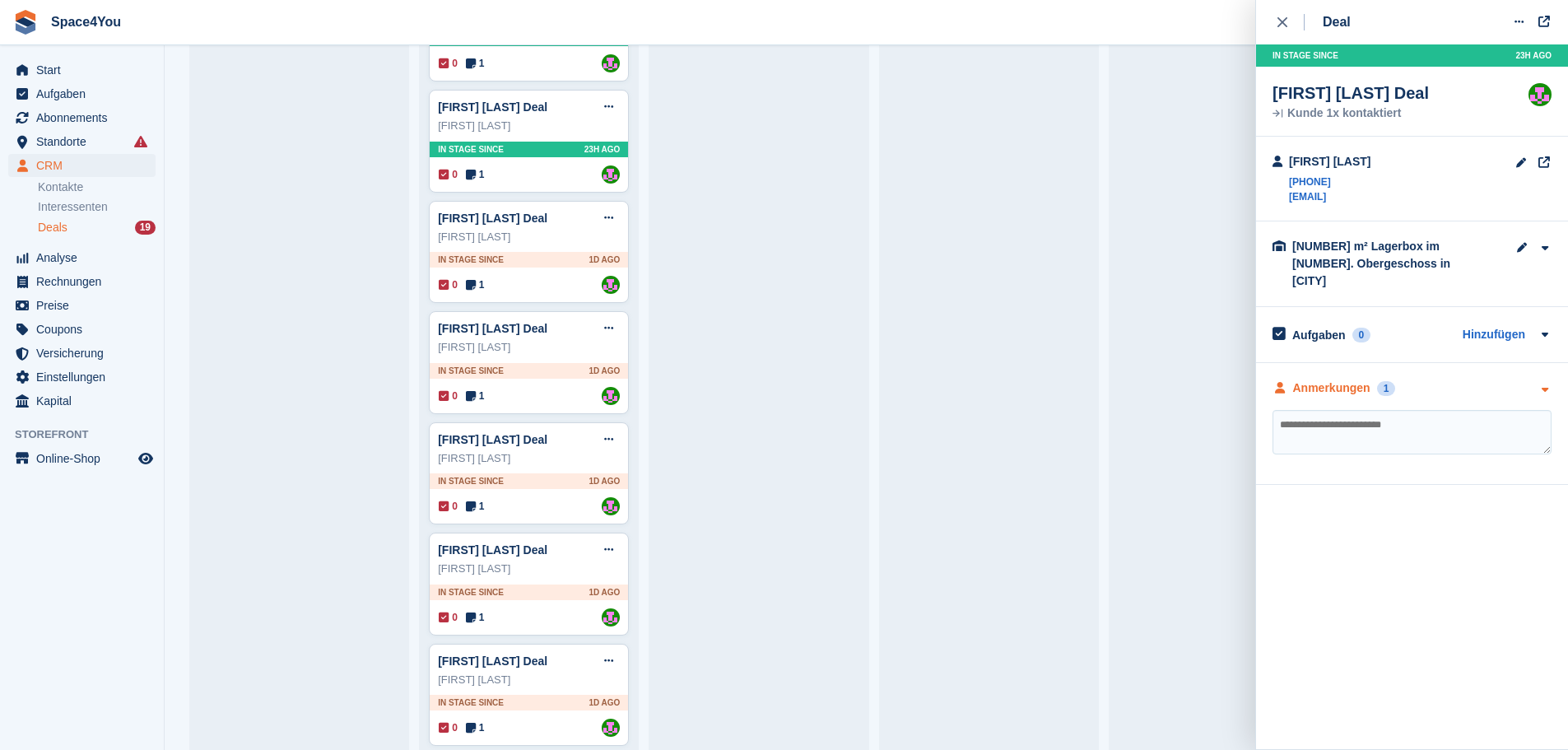 click at bounding box center [1544, 389] 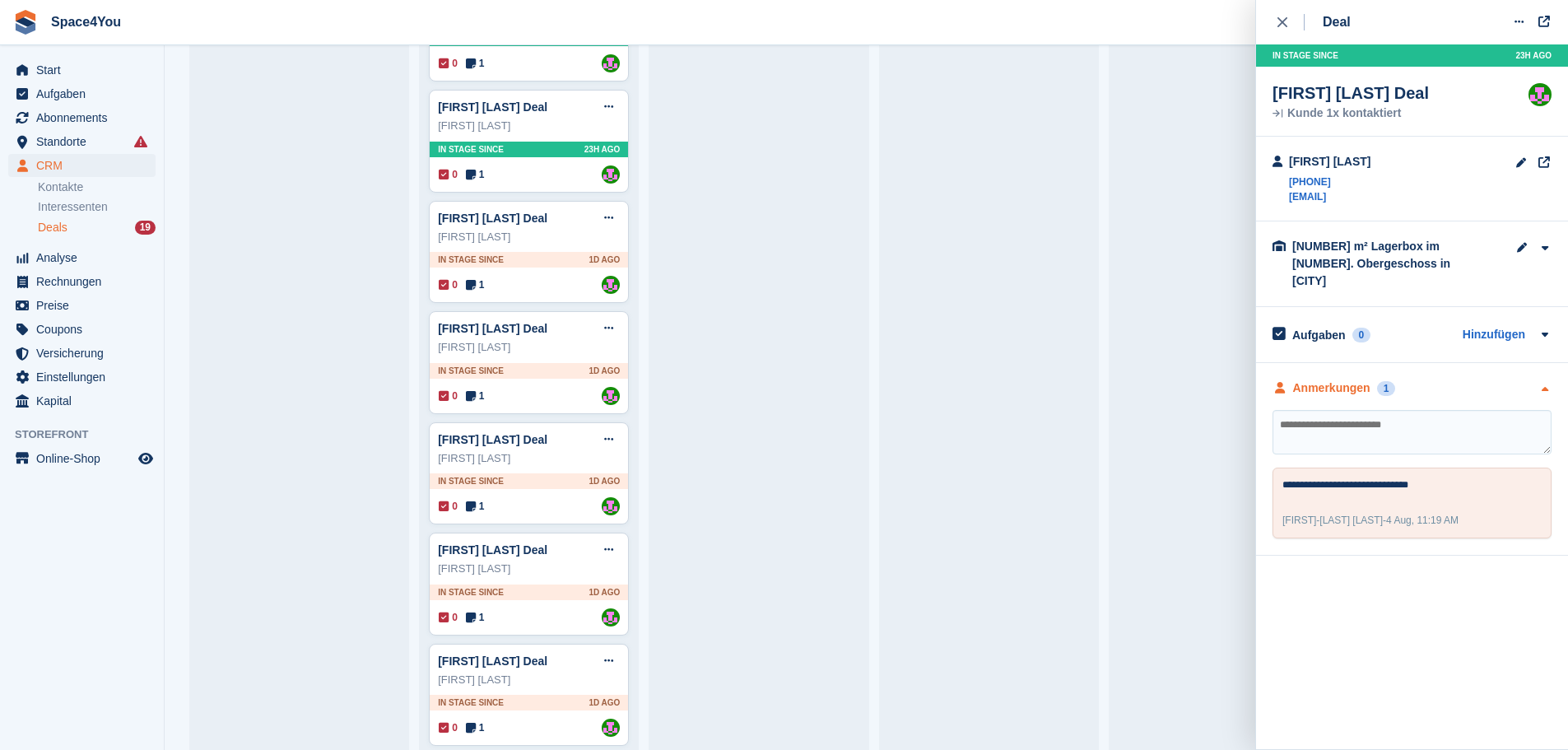 click at bounding box center (1544, 389) 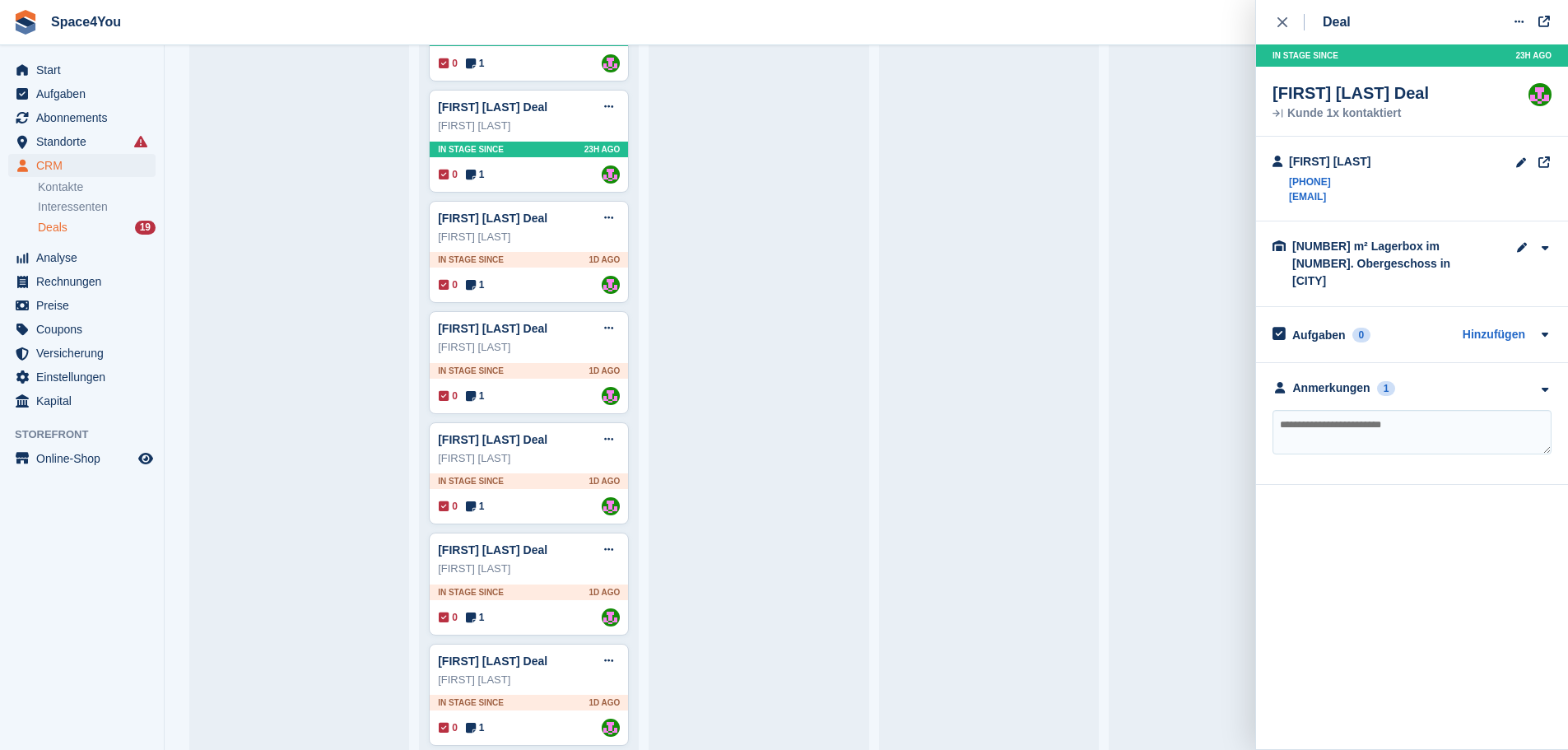 drag, startPoint x: 1422, startPoint y: 196, endPoint x: 1288, endPoint y: 217, distance: 135.63554 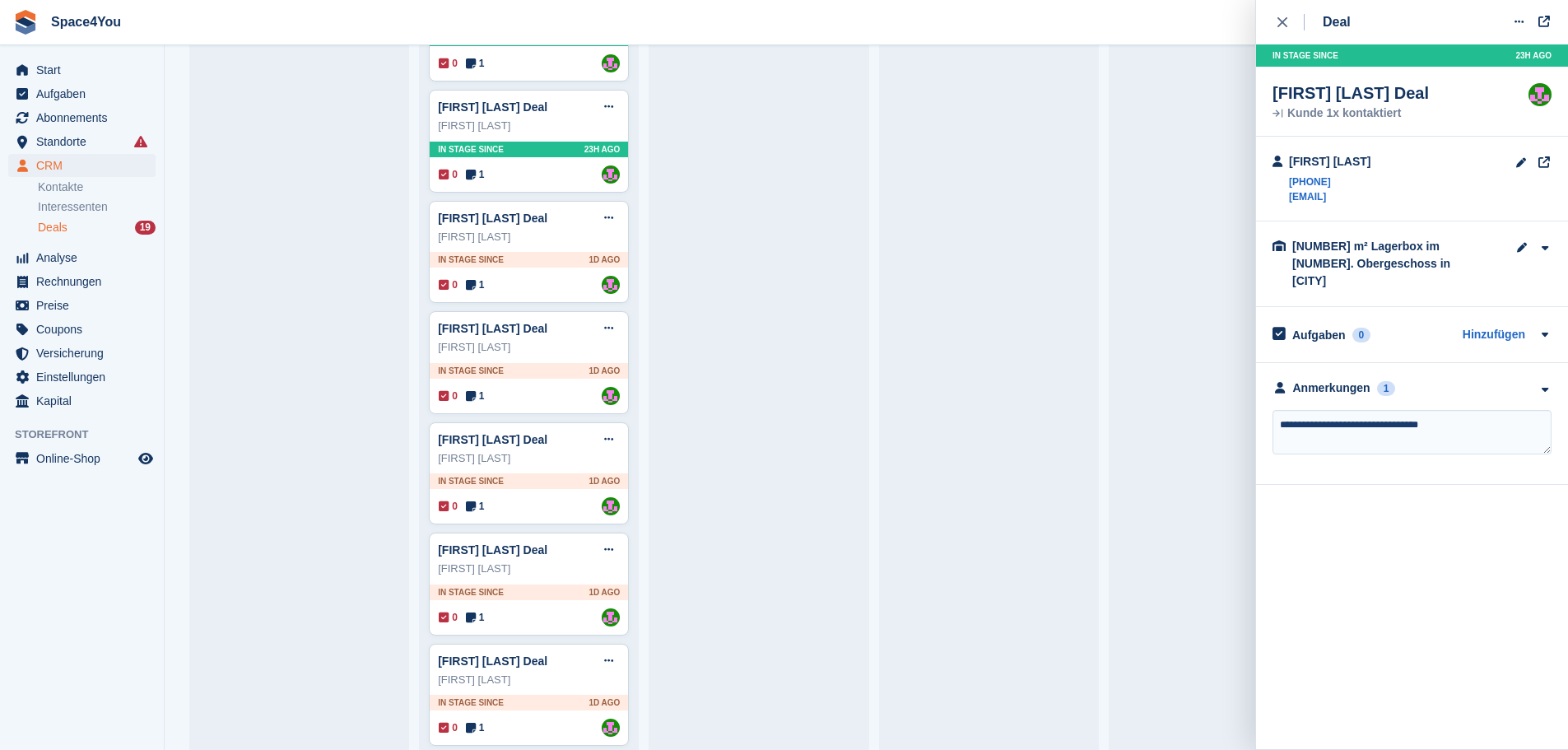 type on "**********" 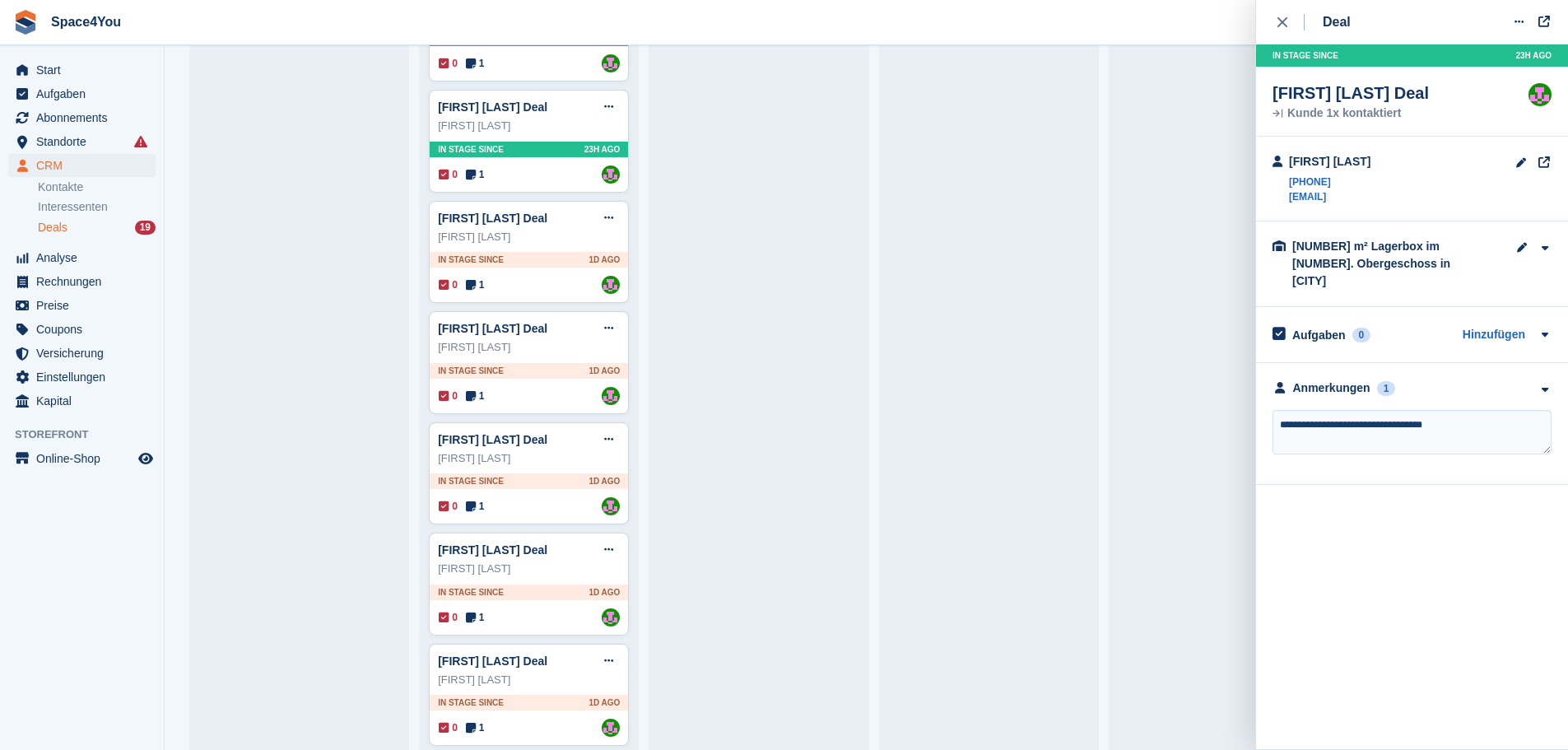 type 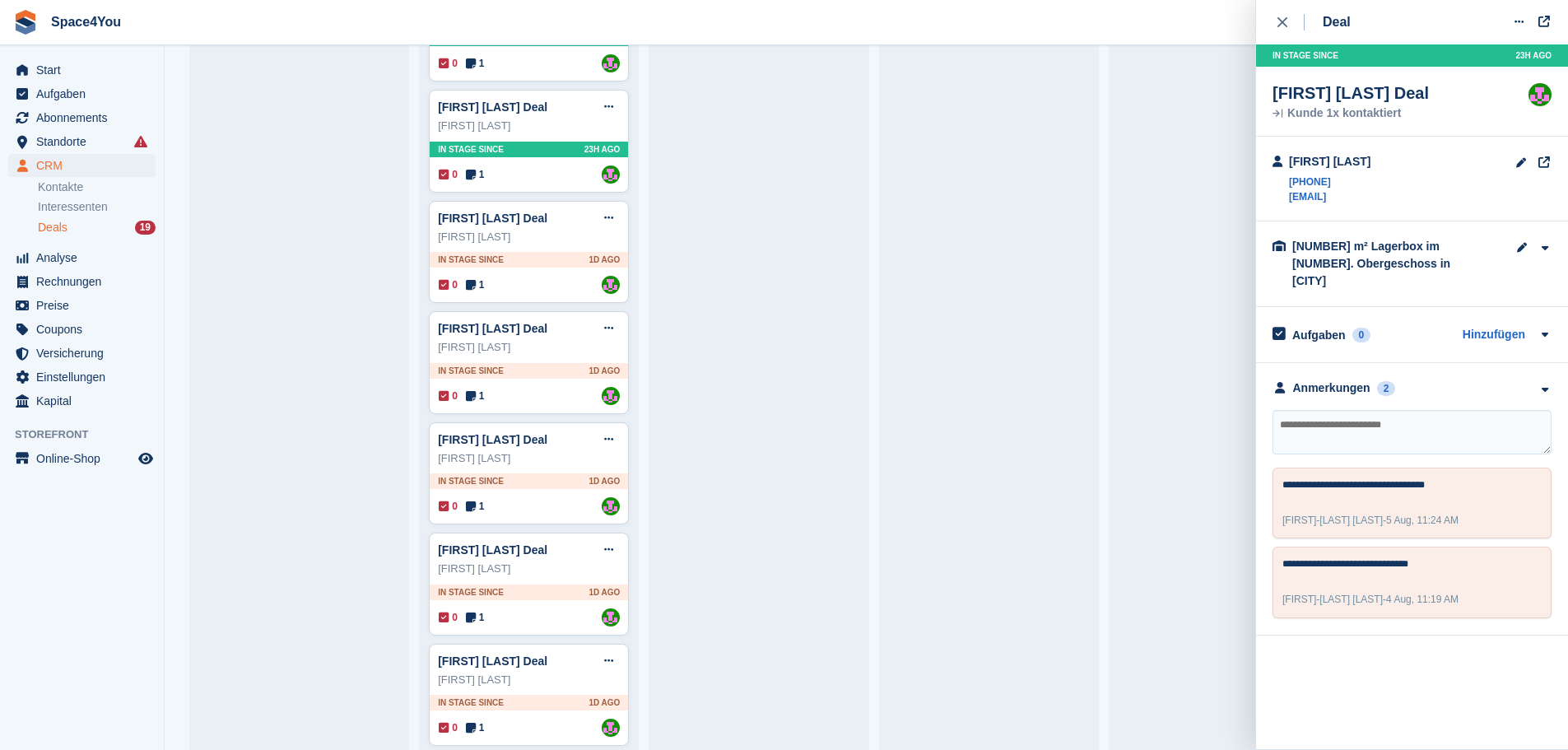 click on "Space4You
Erstellen
Abonnement
Rechnung
Kontakt
Deal
Rabatt
Seite
Helfen
Chat-Support
Senden Sie eine Supportanfrage
Hilfecenter
Erhalten Sie Antworten auf Fragen zu Stora
Was ist neu" at bounding box center (784, 22) 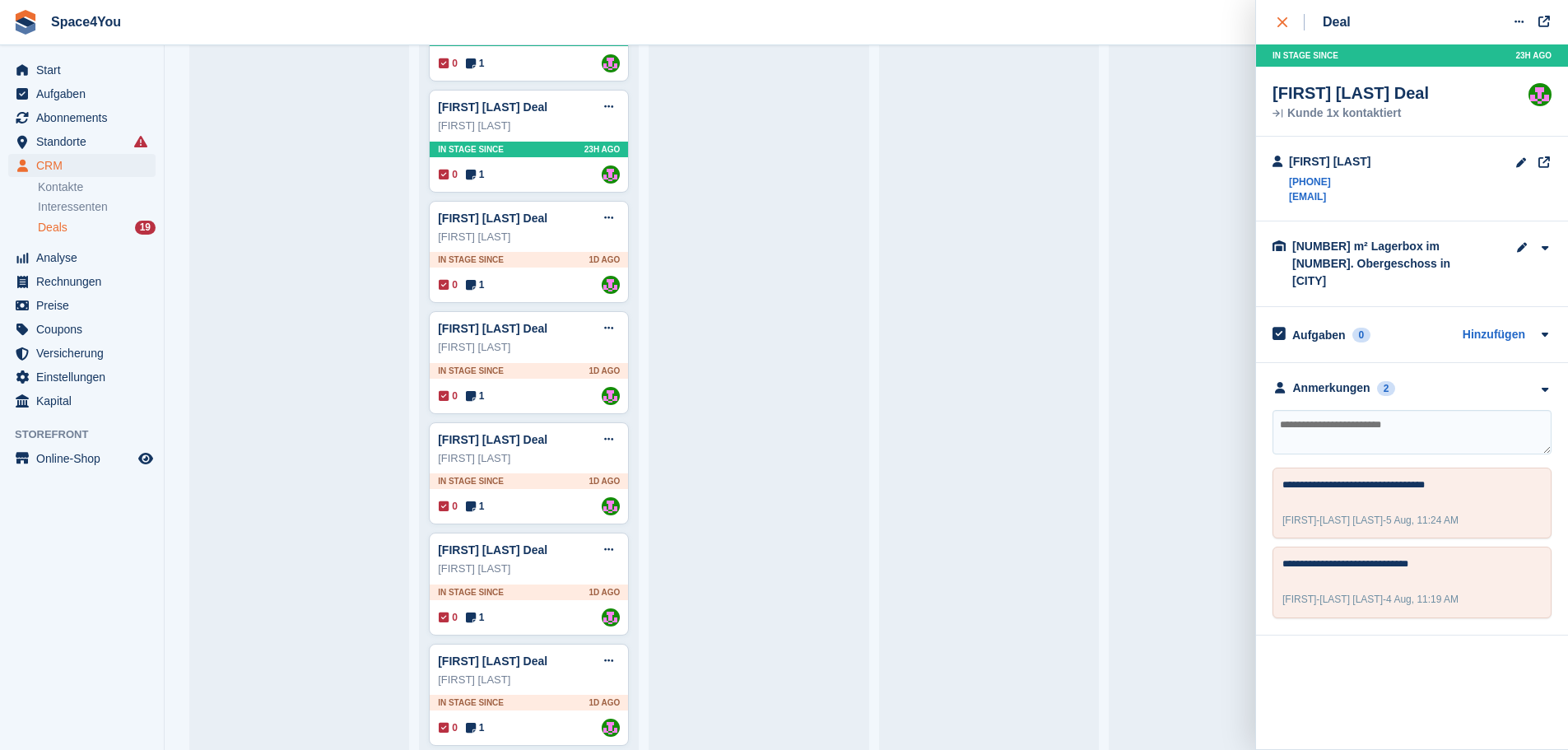 click 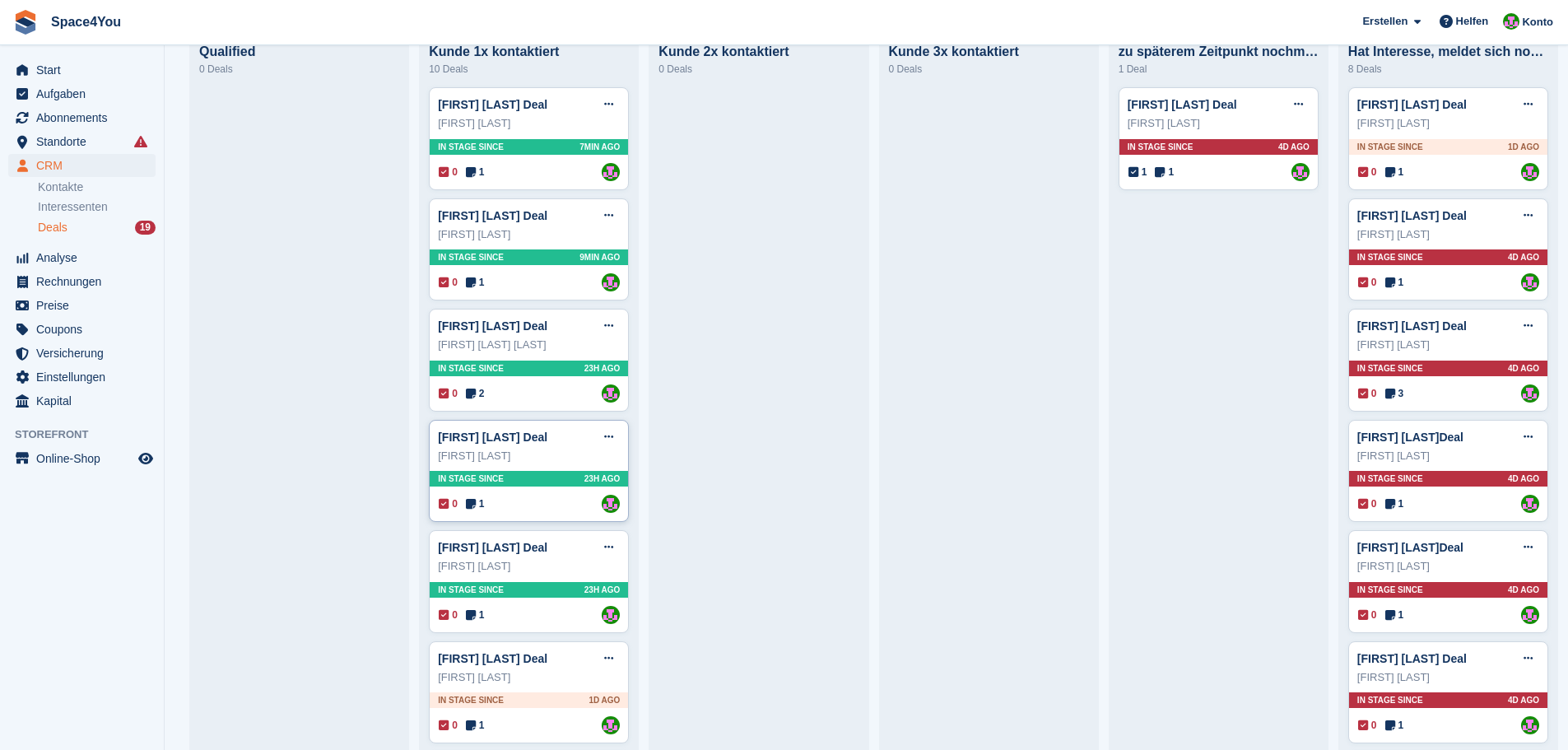scroll, scrollTop: 165, scrollLeft: 0, axis: vertical 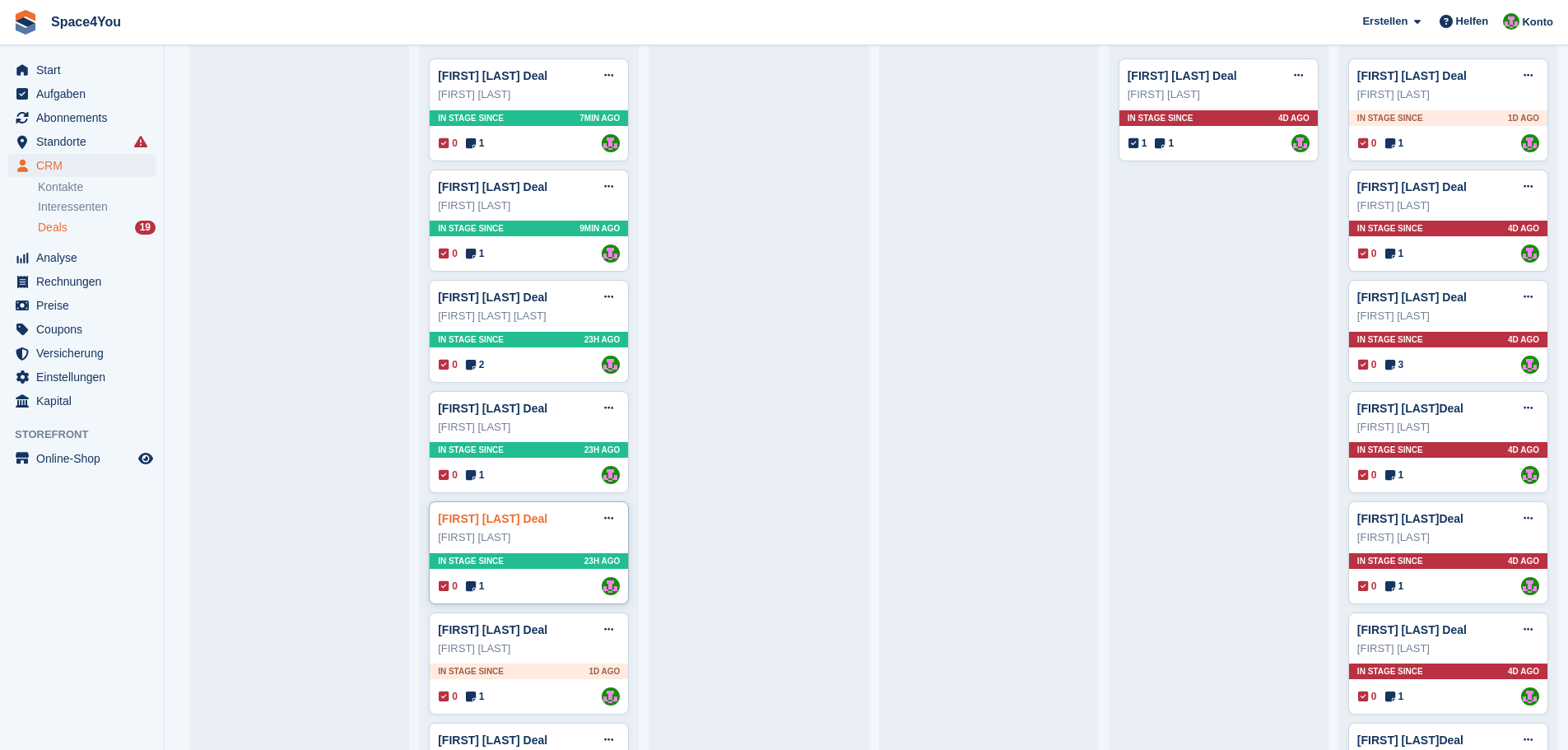 type 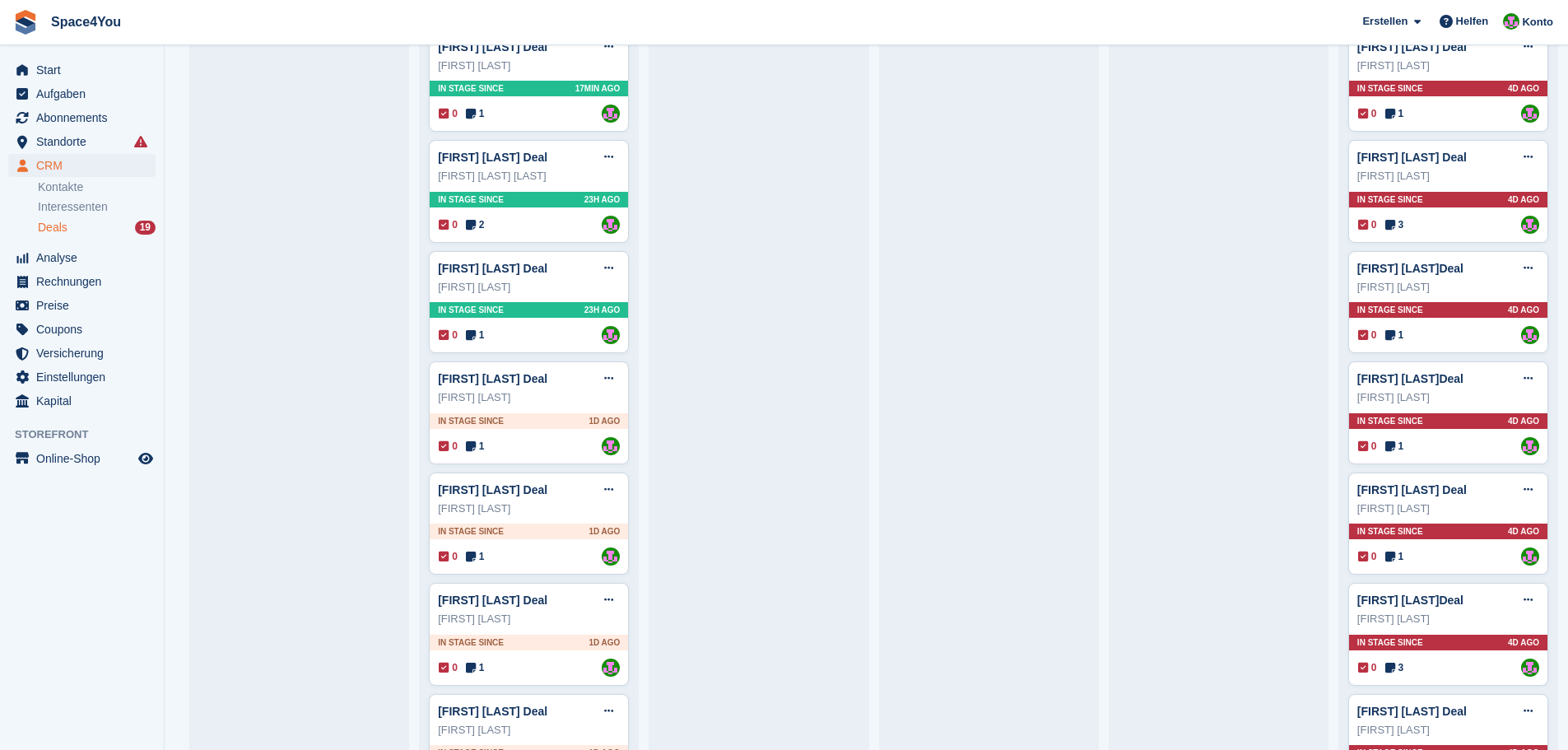 scroll, scrollTop: 329, scrollLeft: 0, axis: vertical 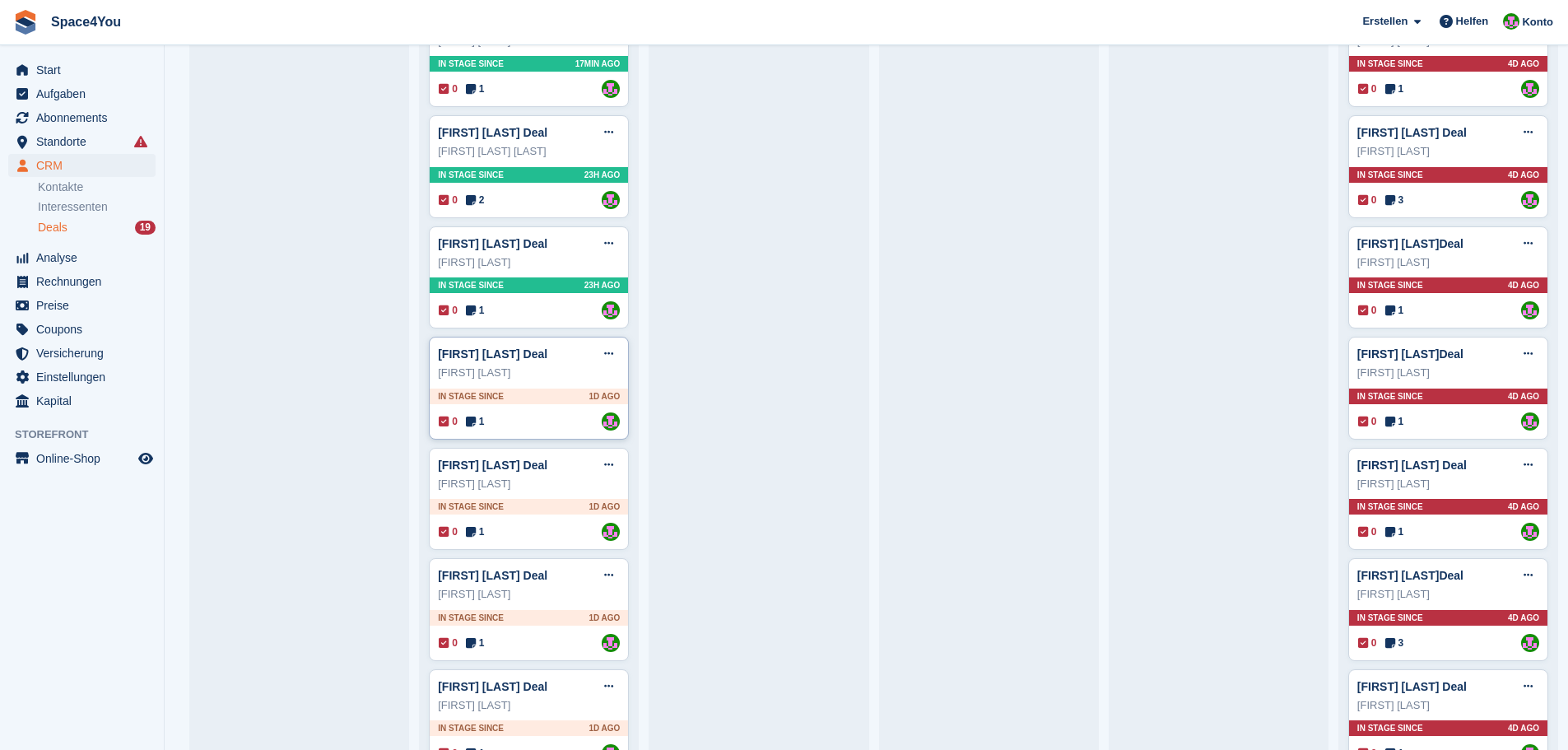 click on "Alexandra Wedemeyer" at bounding box center [528, 373] 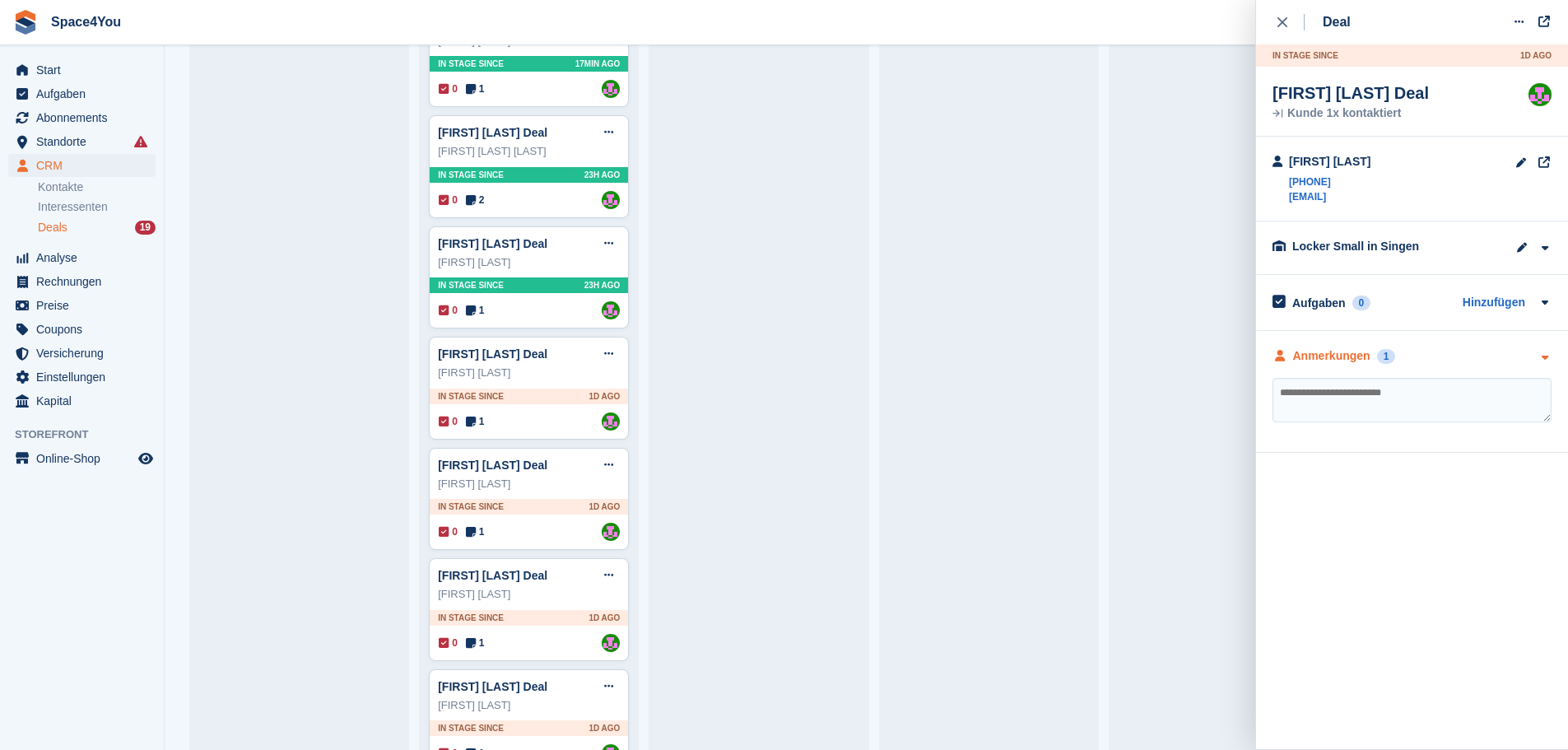 click at bounding box center (1544, 357) 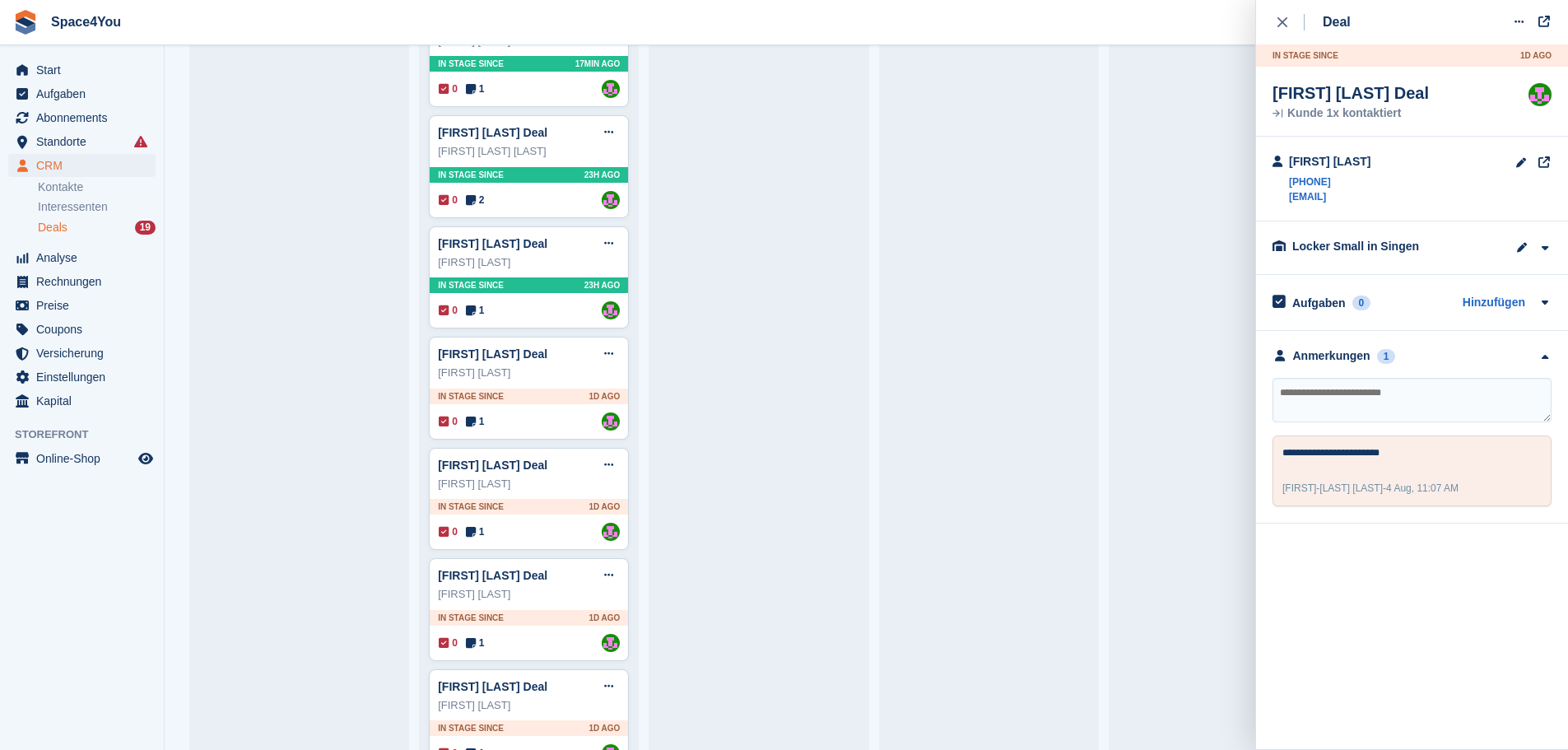 drag, startPoint x: 1425, startPoint y: 198, endPoint x: 1290, endPoint y: 208, distance: 135.36986 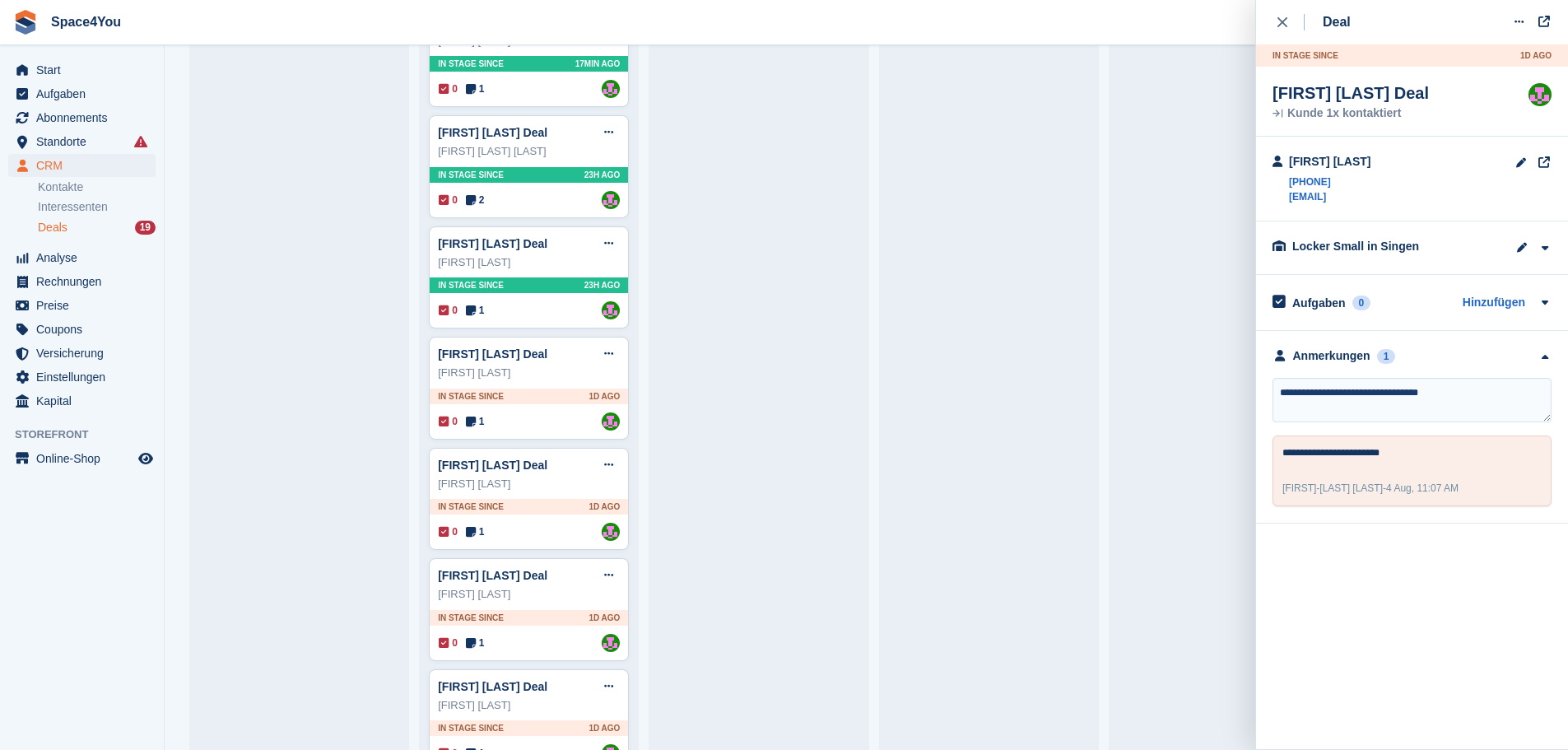 type on "**********" 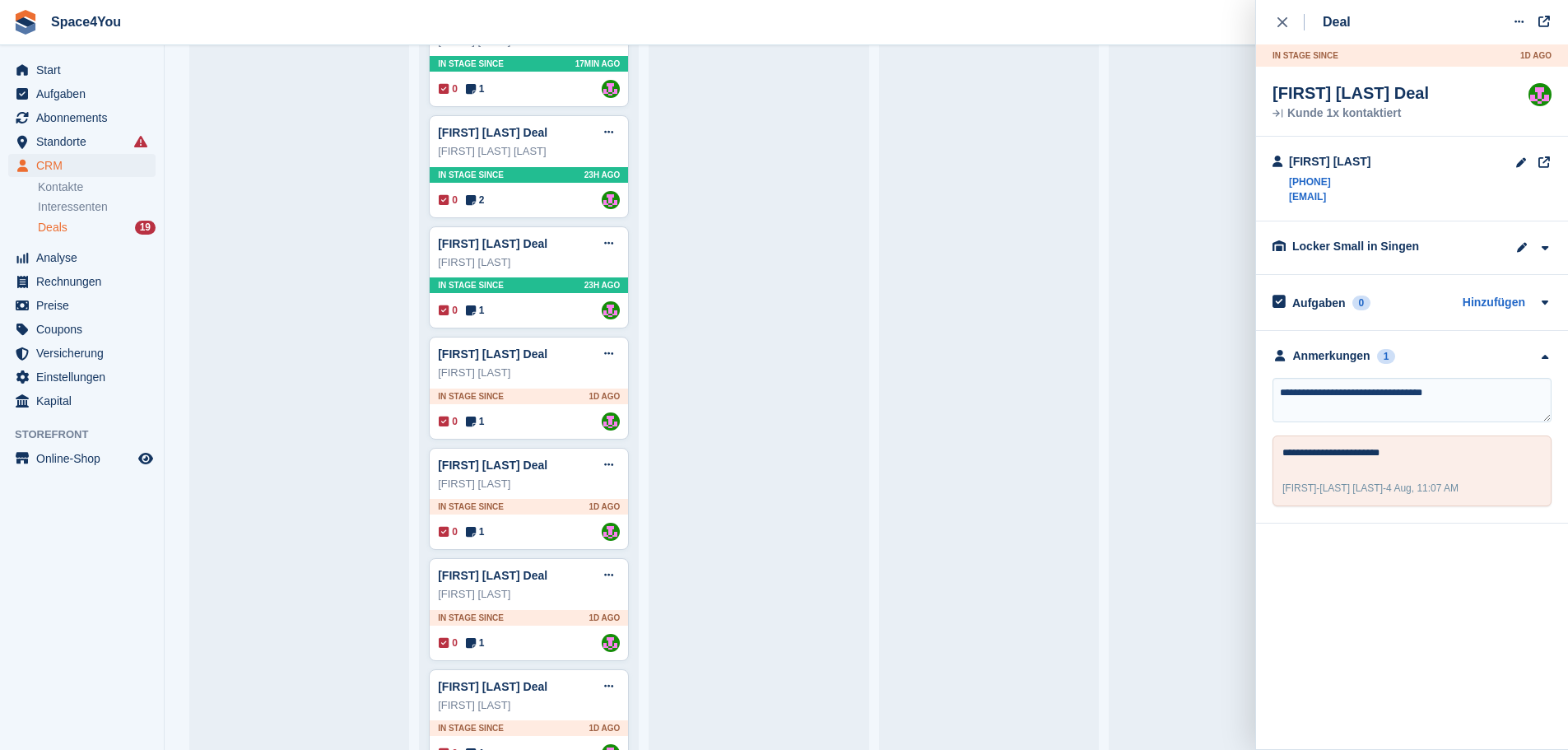 type 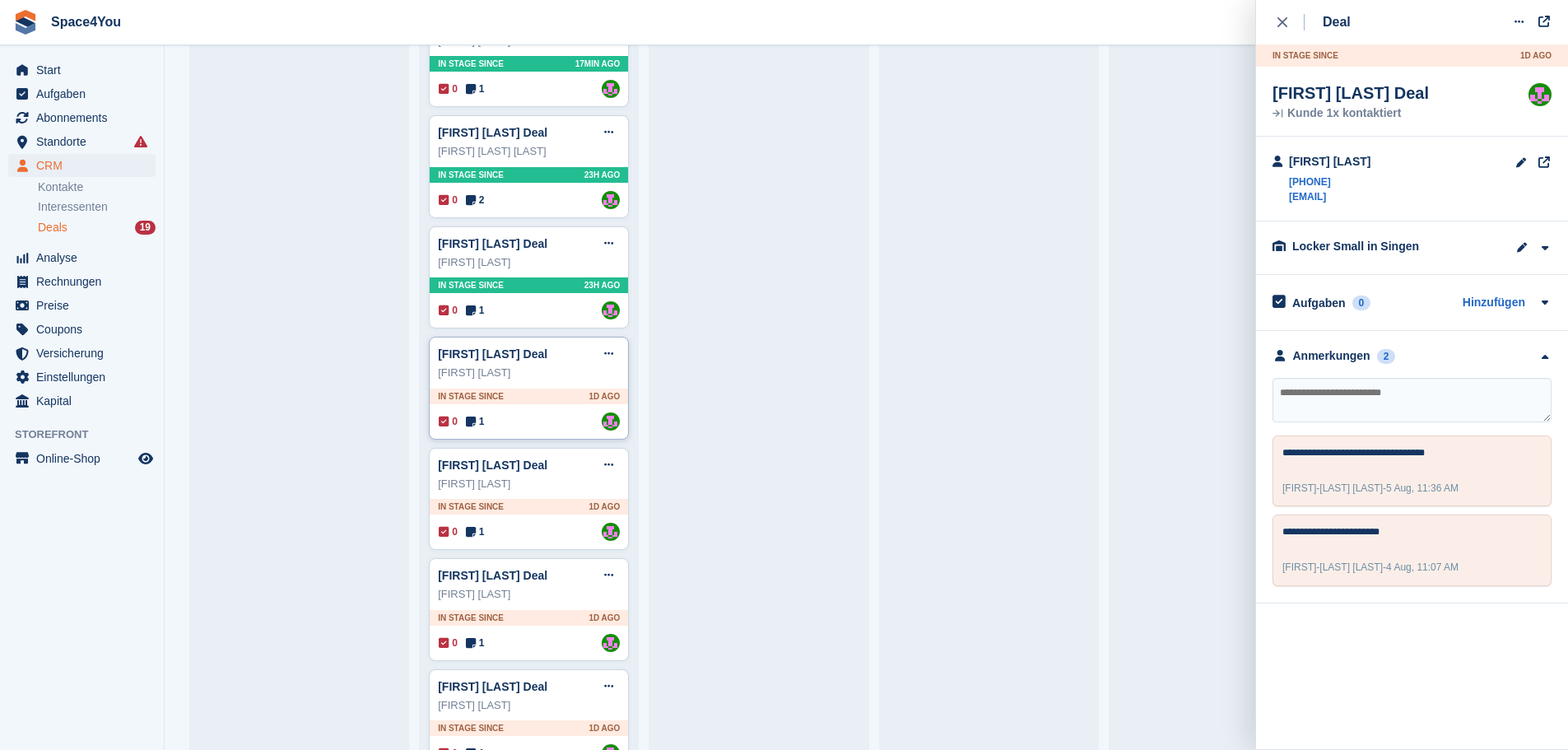 type 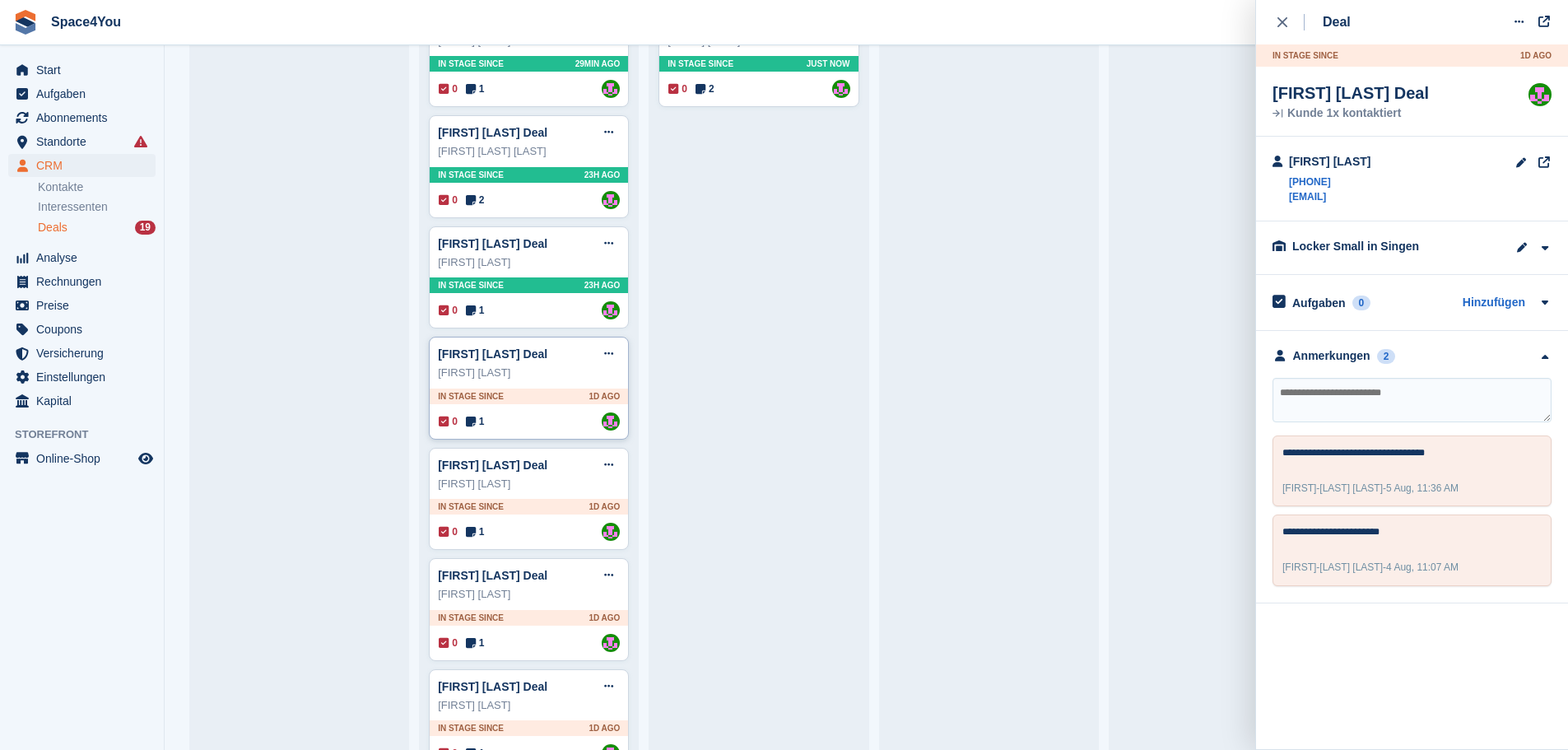 click on "Leon Barmettler" at bounding box center (528, 373) 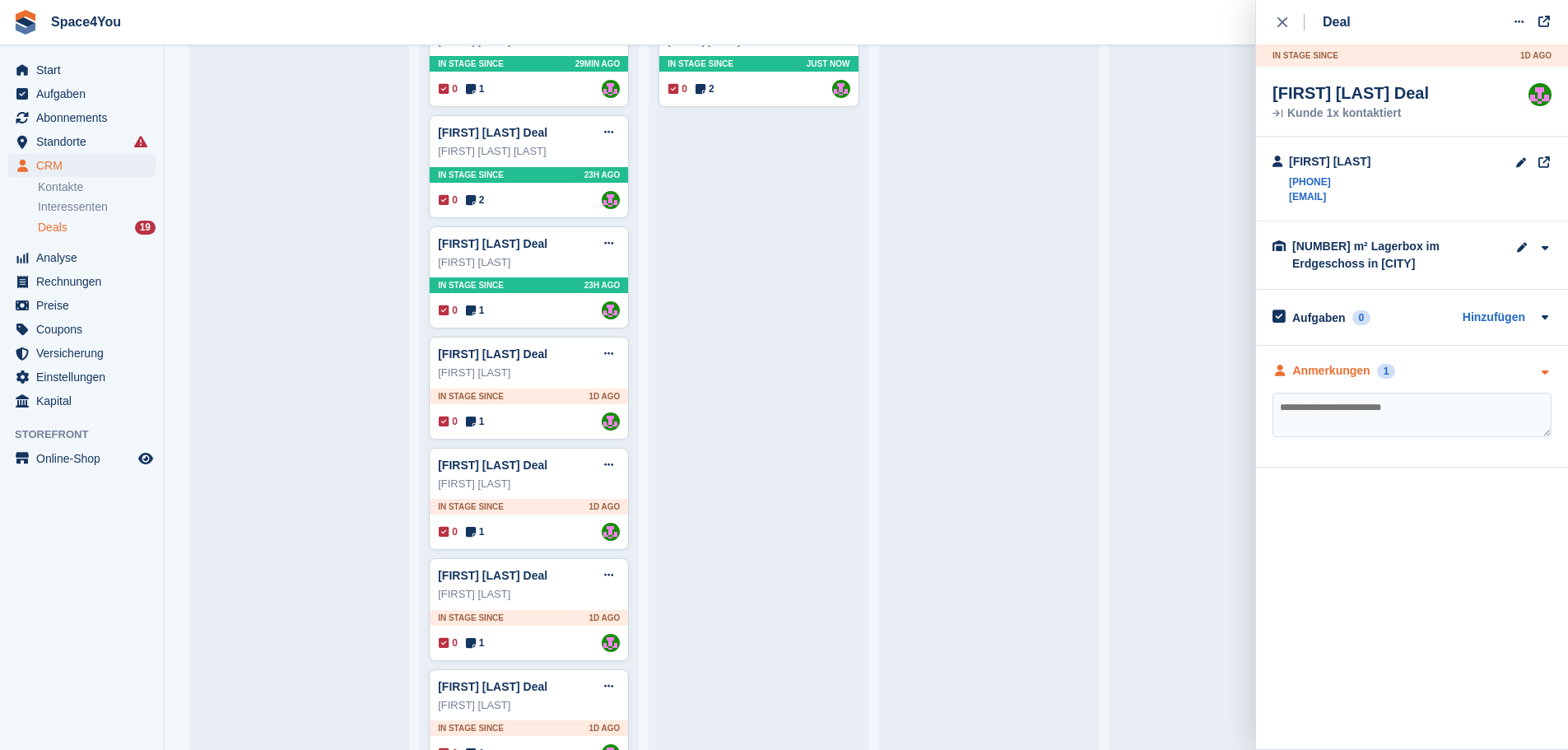 click at bounding box center (1544, 370) 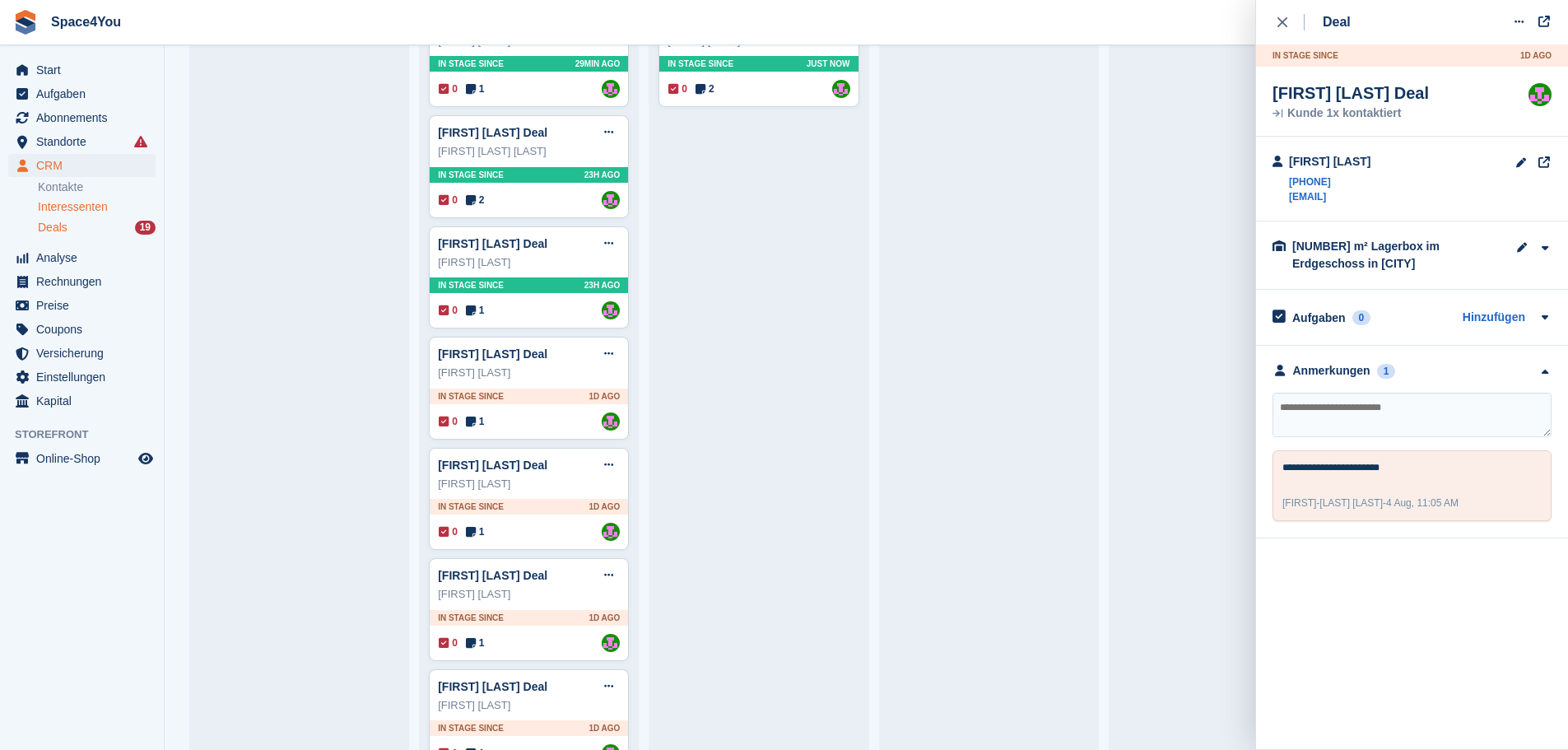 click on "Interessenten" at bounding box center [72, 207] 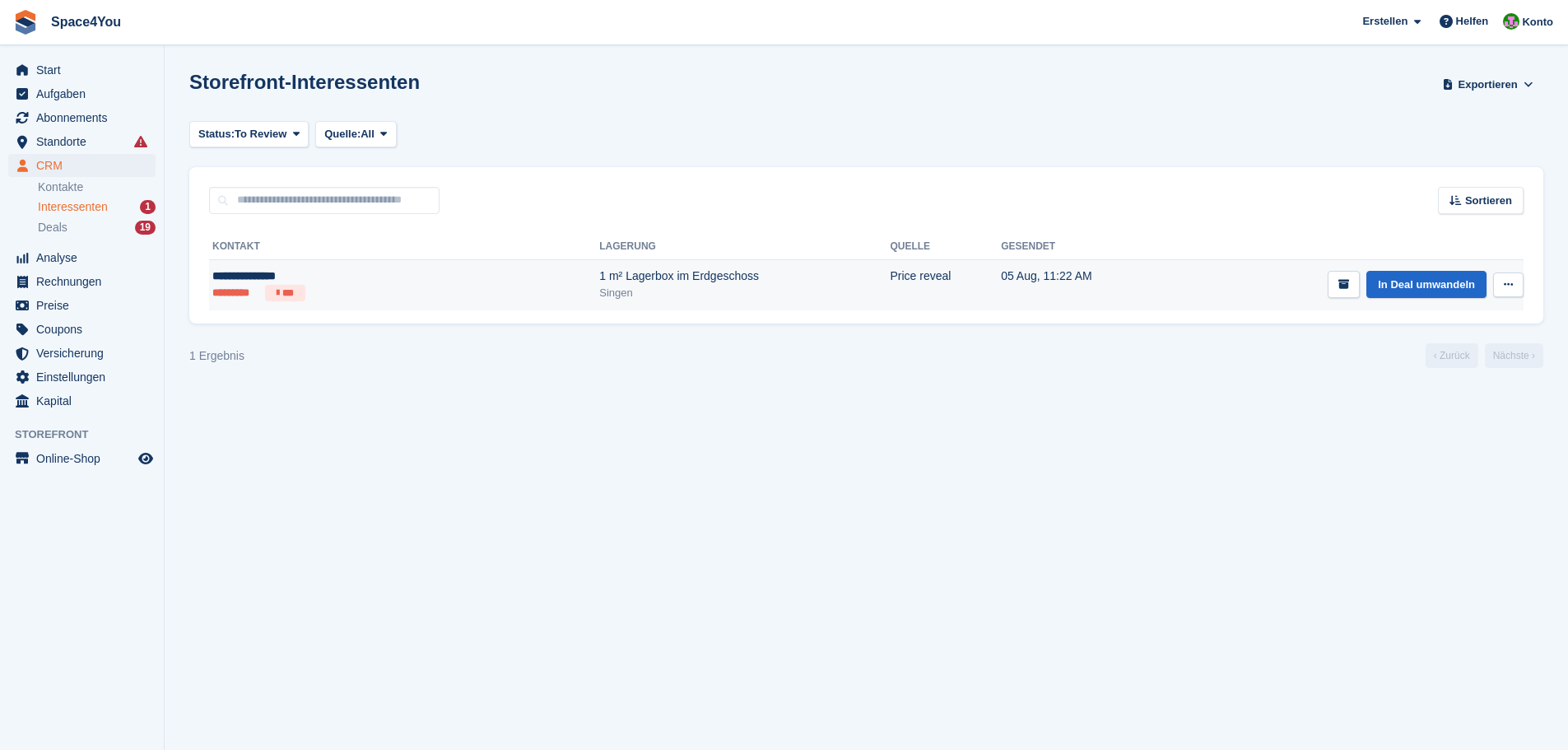 click on "**********" at bounding box center (318, 276) 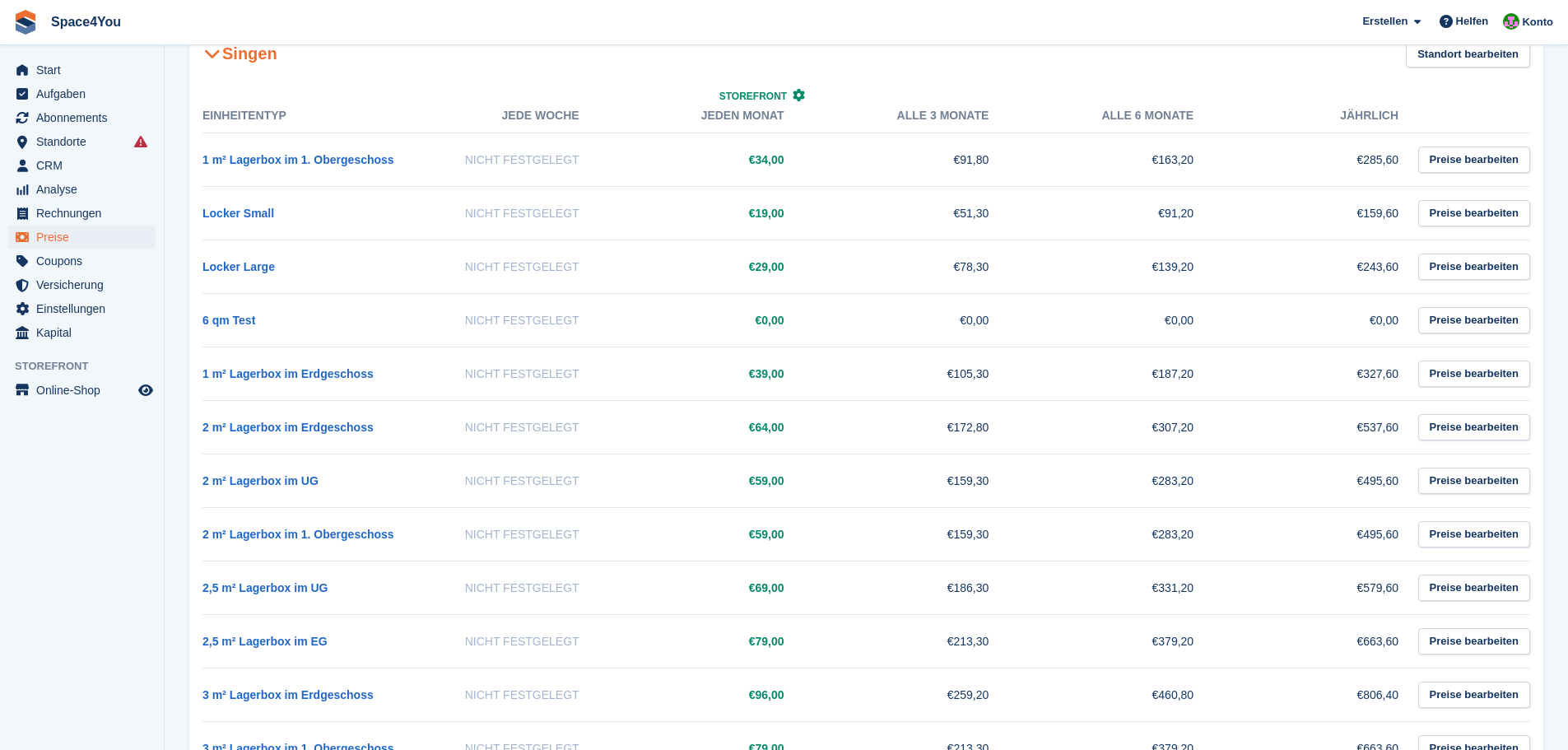 scroll, scrollTop: 247, scrollLeft: 0, axis: vertical 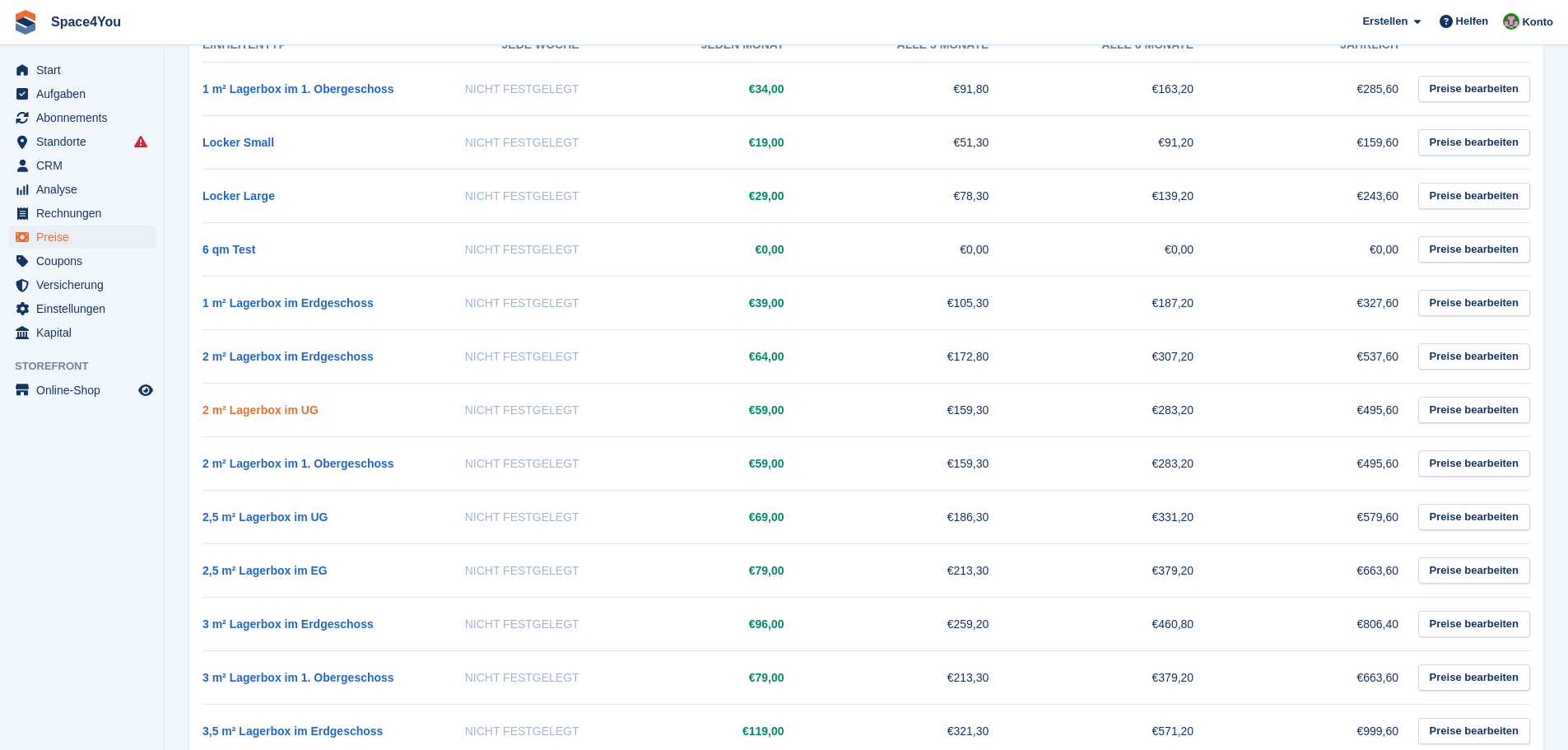 click on "2 m² Lagerbox im UG" at bounding box center (260, 410) 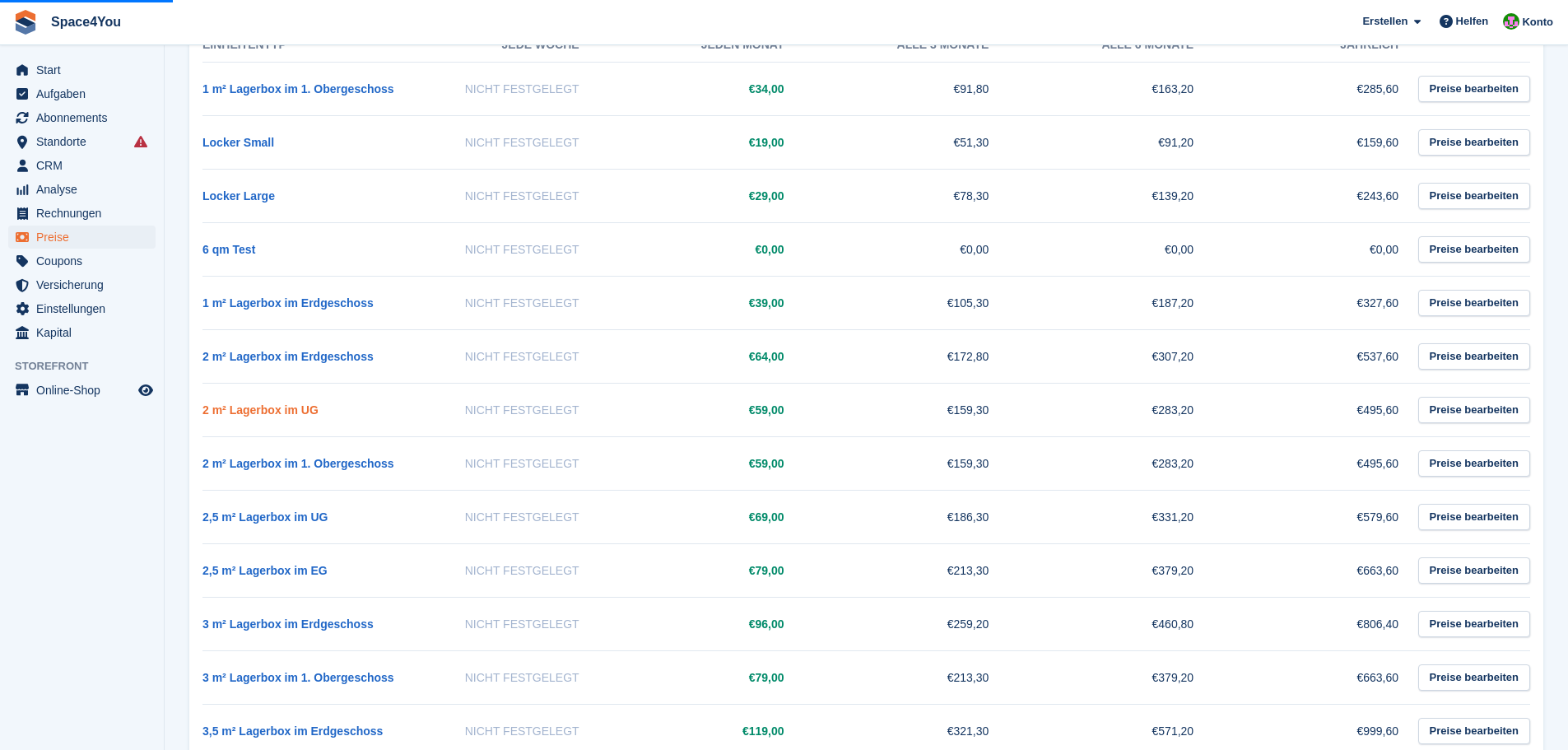 scroll, scrollTop: 0, scrollLeft: 0, axis: both 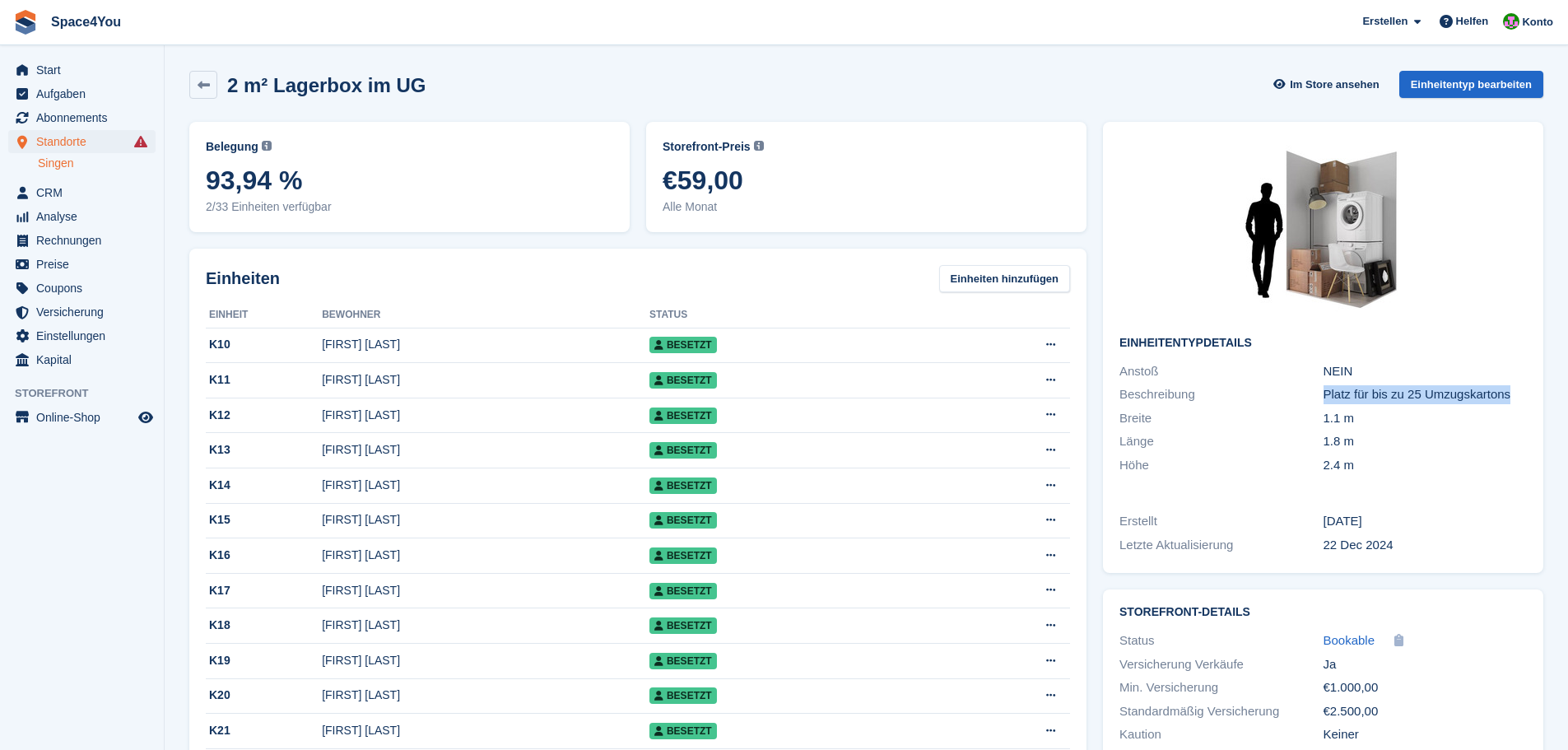 drag, startPoint x: 1268, startPoint y: 392, endPoint x: 1508, endPoint y: 401, distance: 240.16869 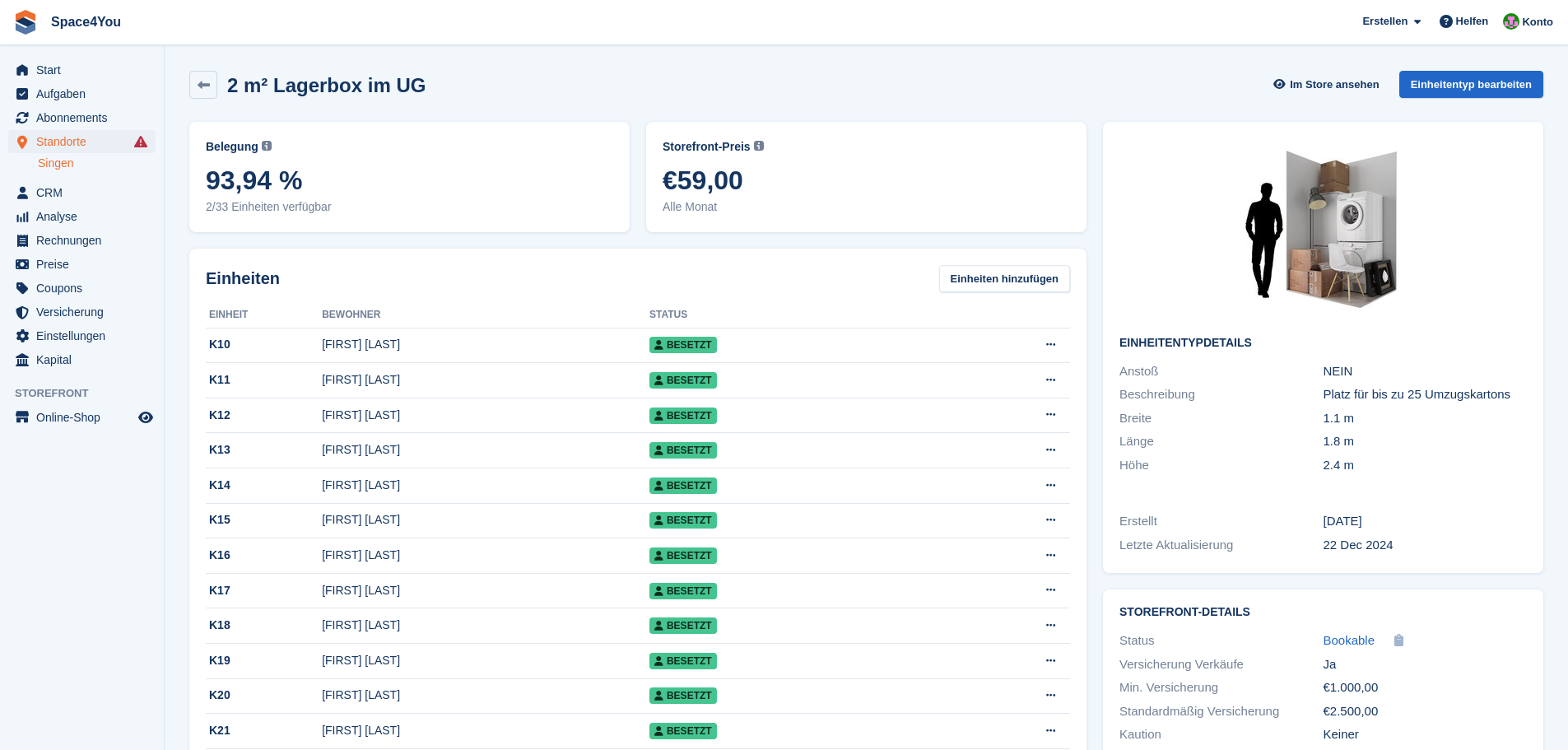 click on "2.4 m" at bounding box center [1425, 465] 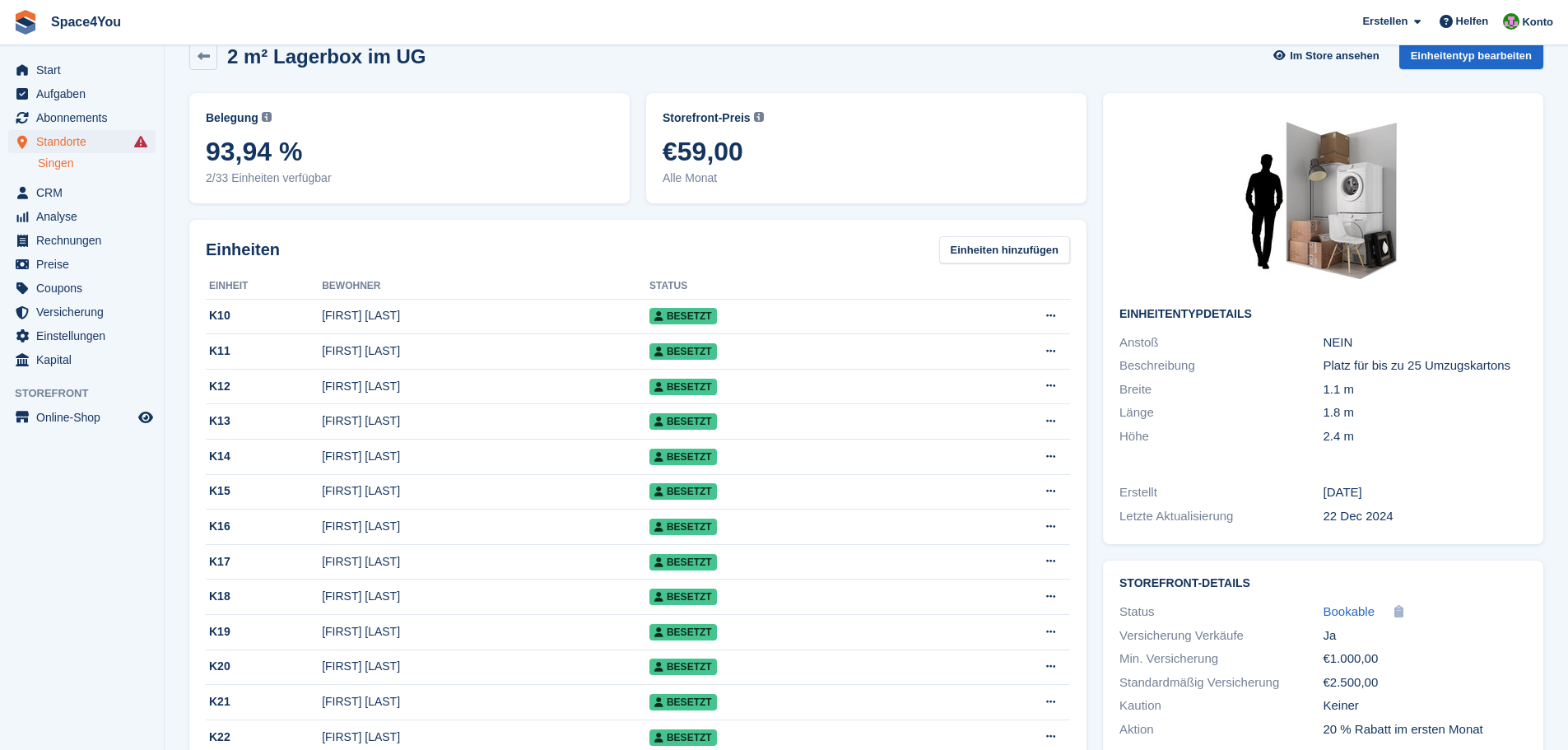 scroll, scrollTop: 0, scrollLeft: 0, axis: both 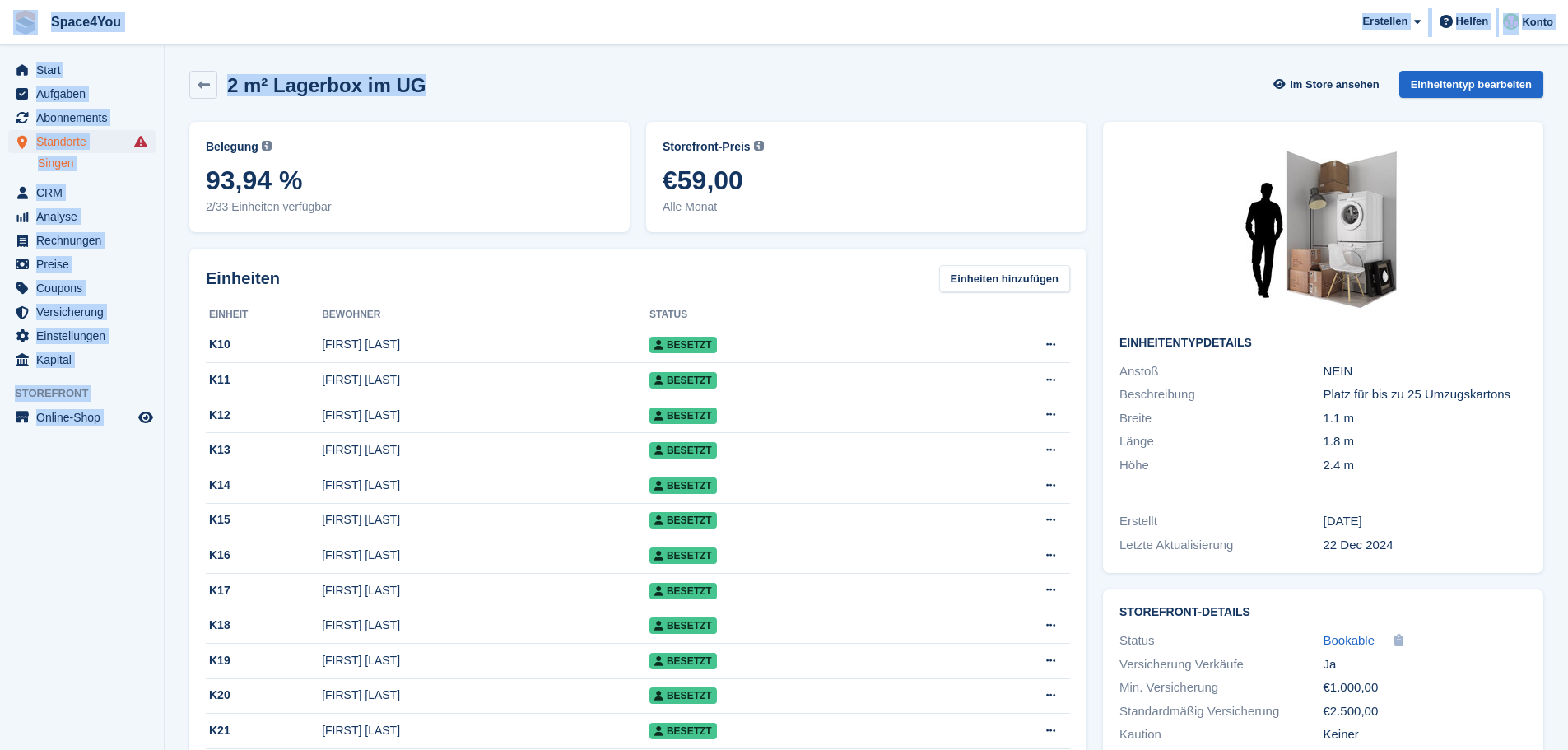 drag, startPoint x: 457, startPoint y: 89, endPoint x: 23, endPoint y: 21, distance: 439.29489 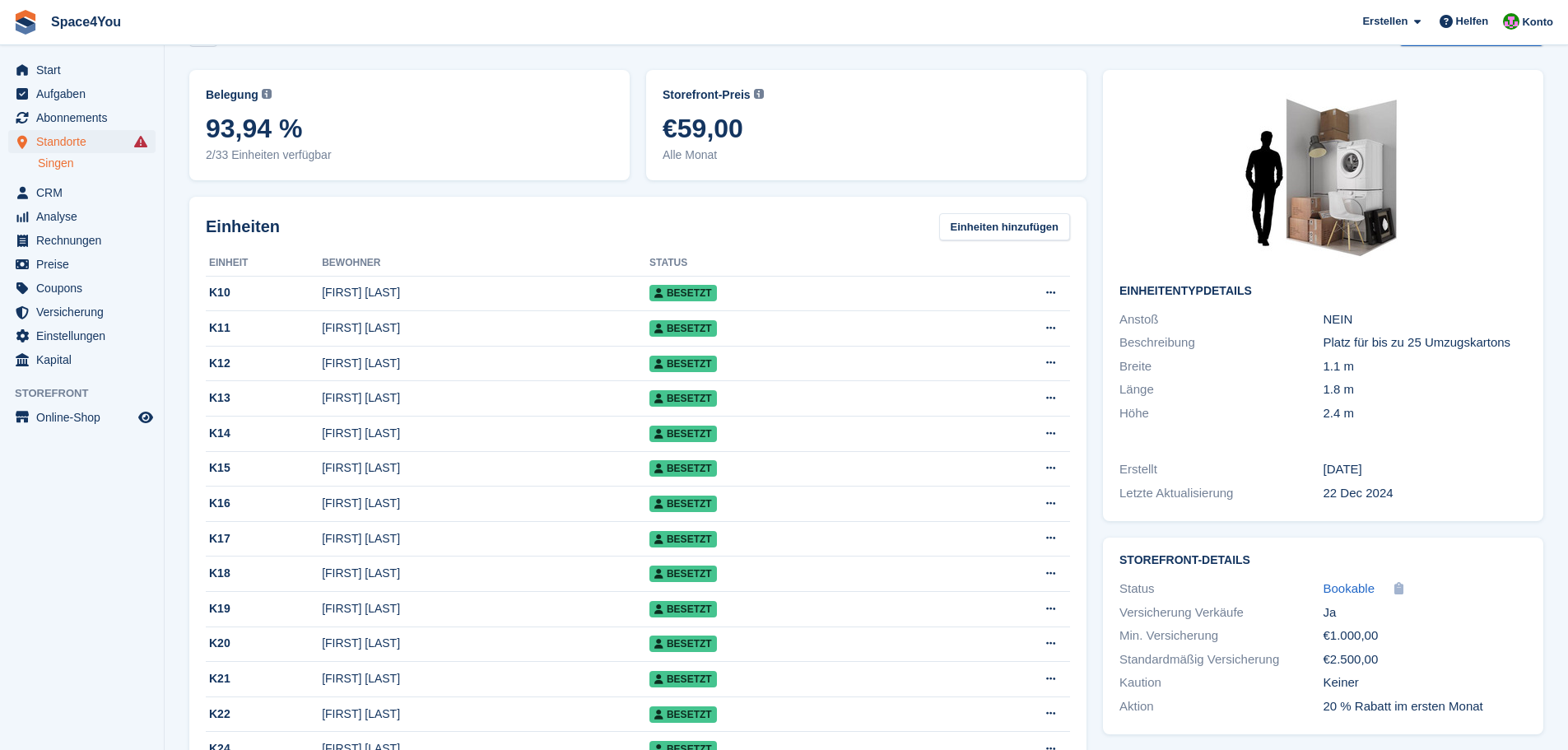 scroll, scrollTop: 0, scrollLeft: 0, axis: both 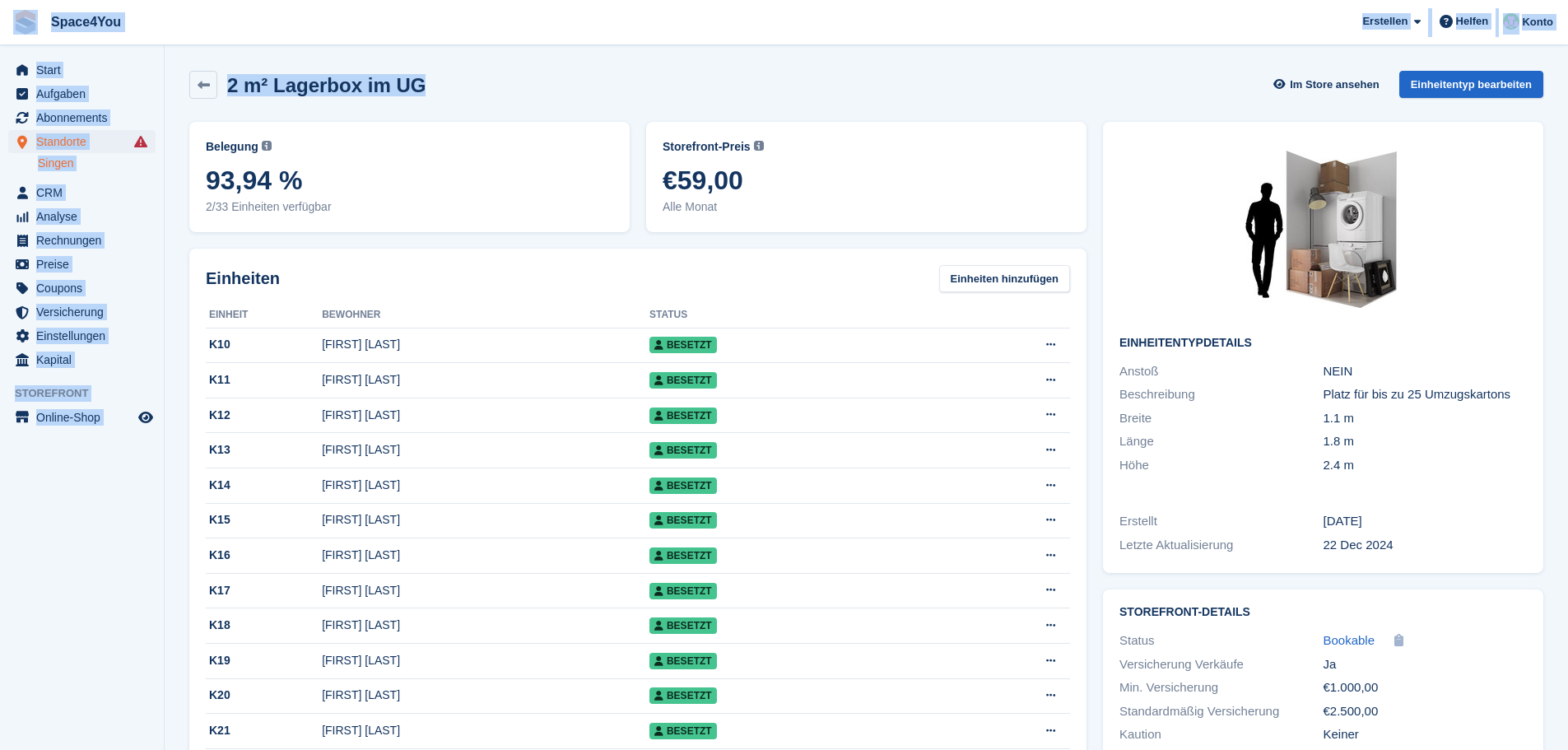 drag, startPoint x: 402, startPoint y: 87, endPoint x: 29, endPoint y: 25, distance: 378.1177 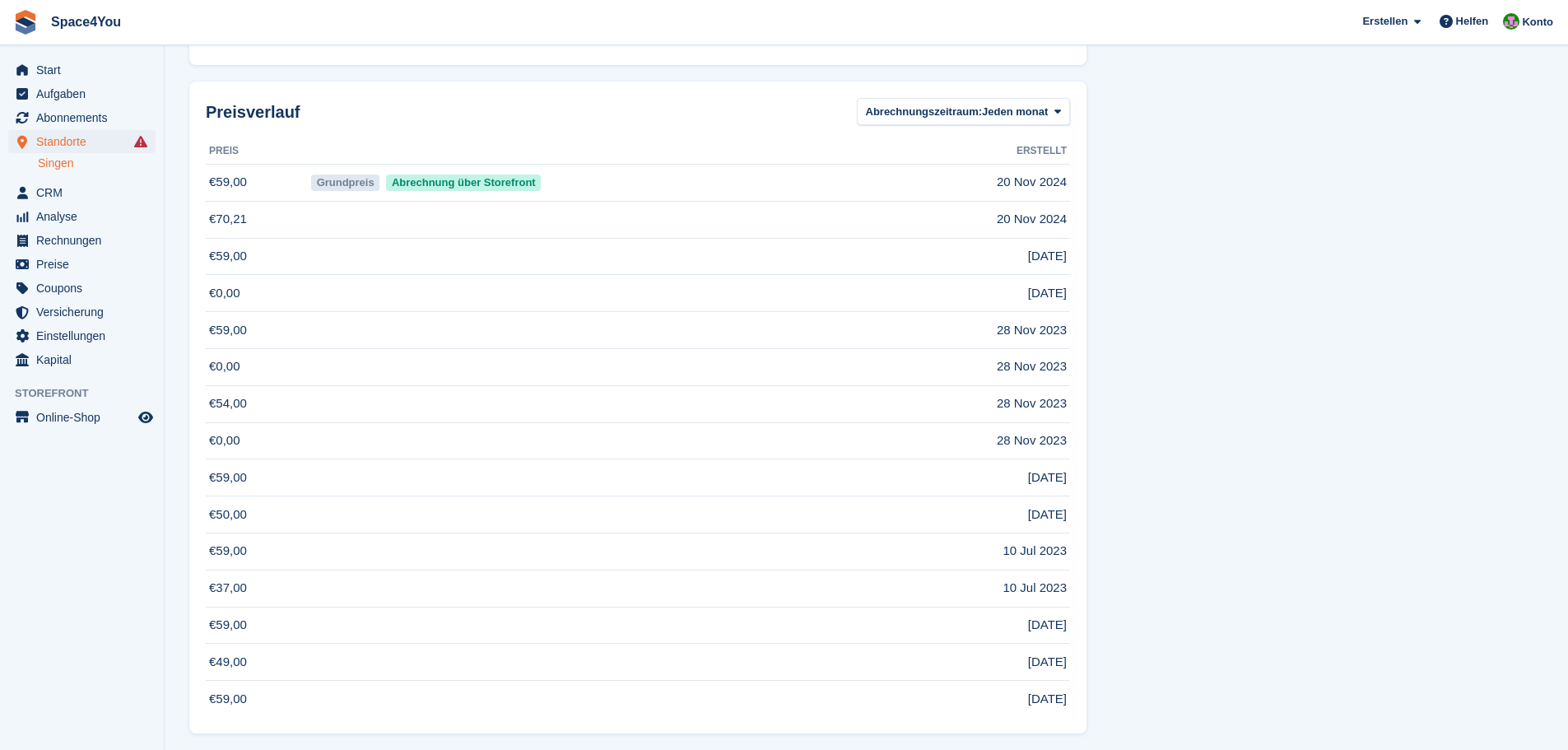 scroll, scrollTop: 1586, scrollLeft: 0, axis: vertical 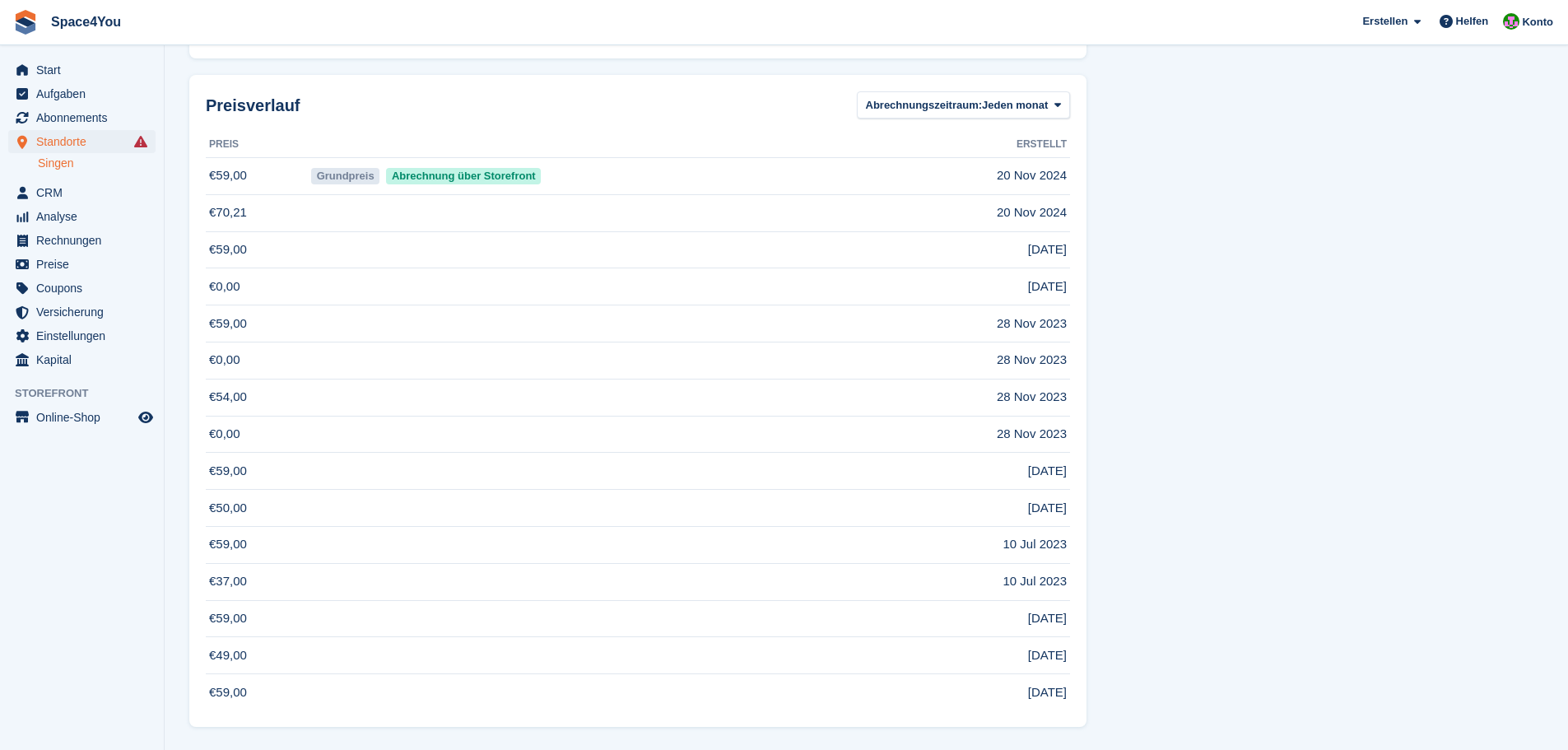click on "Start
Aufgaben
Abonnements
Abonnements
Abonnements
Preiserhöhungen
NEU
Preiserhöhungen
NEU
Standorte
Standorte
Standorte
Singen
Singen
CRM" at bounding box center (81, 379) 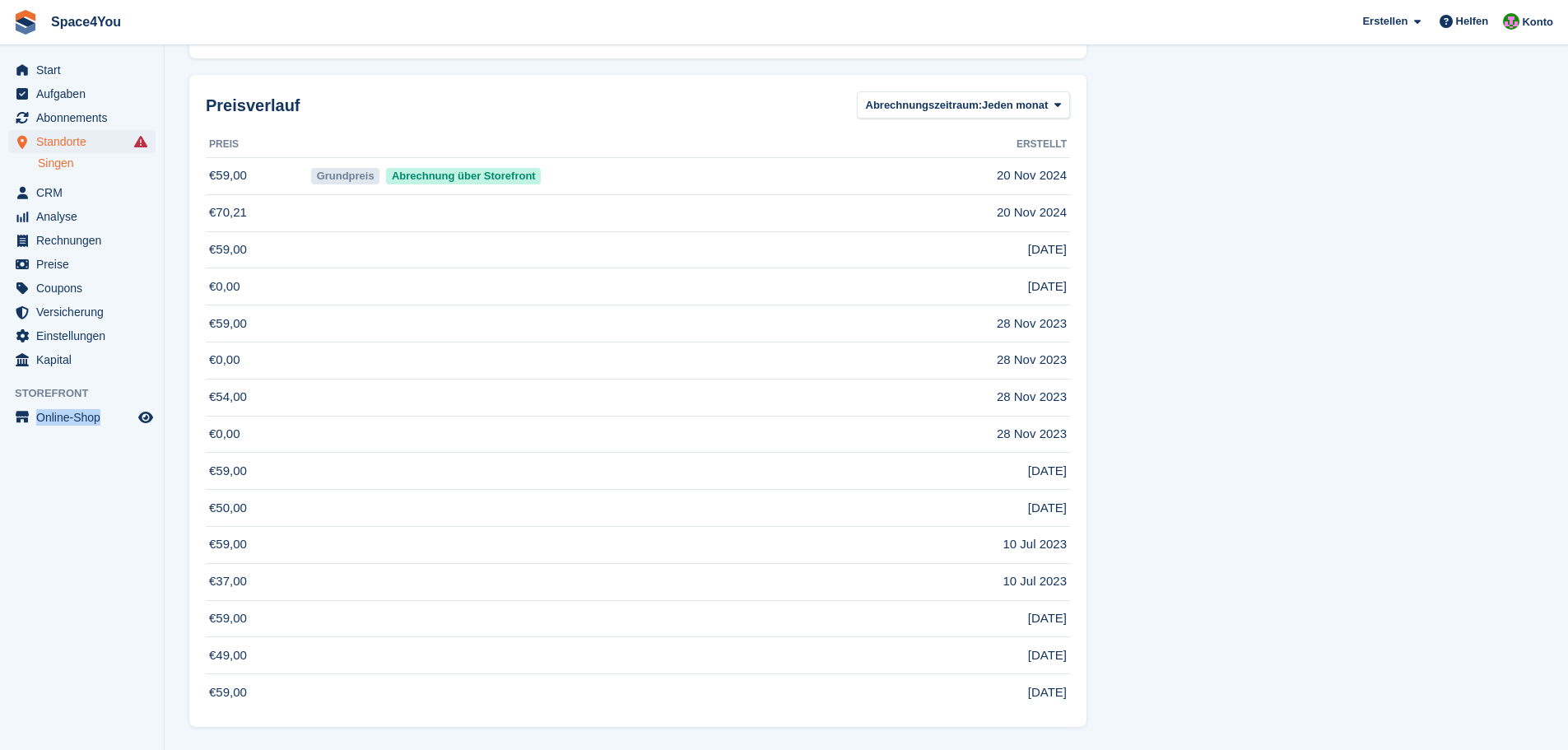 click on "Start
Aufgaben
Abonnements
Abonnements
Abonnements
Preiserhöhungen
NEU
Preiserhöhungen
NEU
Standorte
Standorte
Standorte
Singen
Singen
CRM" at bounding box center (81, 379) 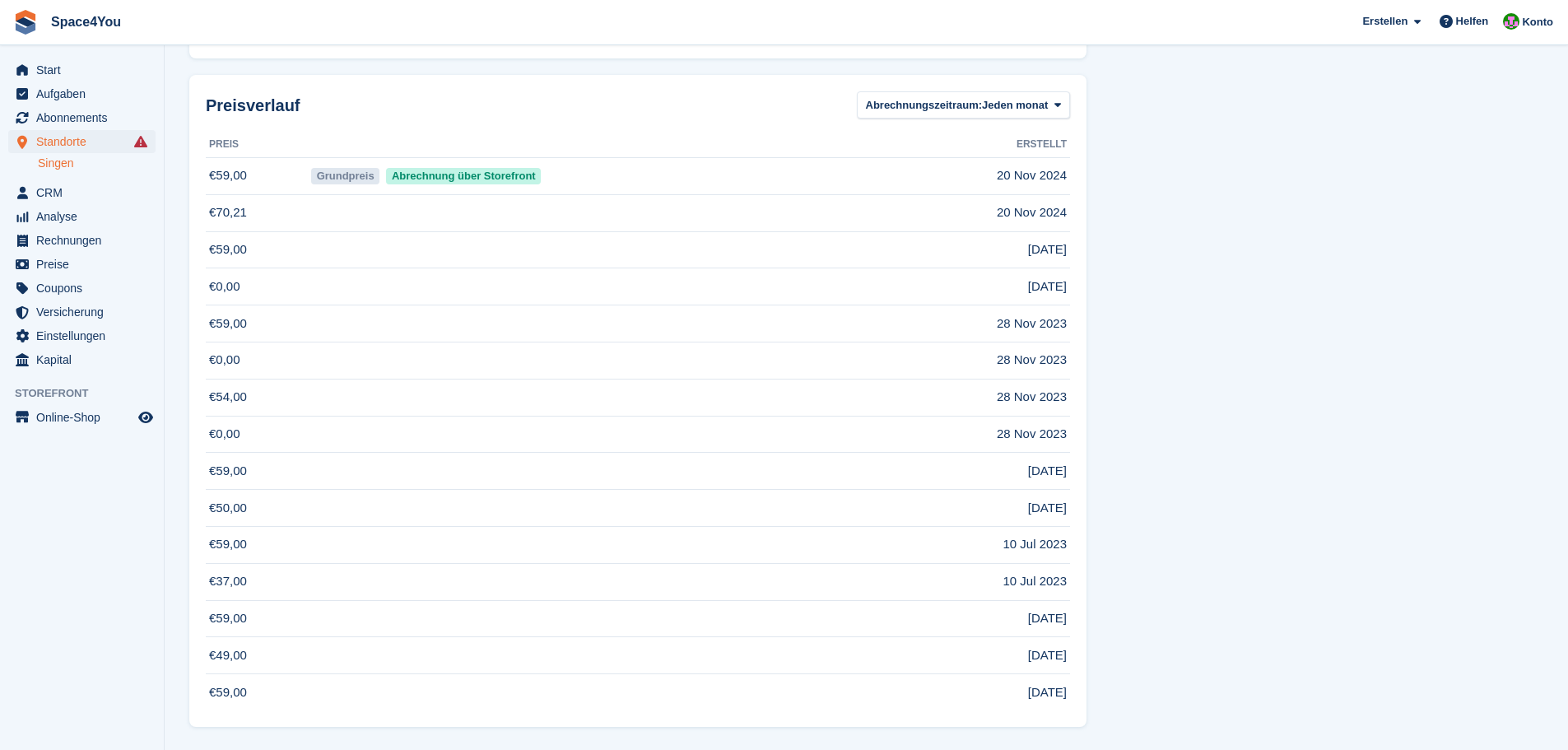 click on "Einheitentypdetails
Anstoß
NEIN
Beschreibung
Platz für bis zu 25 Umzugskartons
Breite
1.1 m
Länge
1.8 m
Höhe
2.4 m
Erstellt
[DATE]
Letzte Aktualisierung
[DATE]
Storefront-Details
Status
Bookable
Link zum Einheitentyp kopiert!
Versicherung Verkäufe
Ja
Min. Versicherung Keiner" at bounding box center [1323, -356] 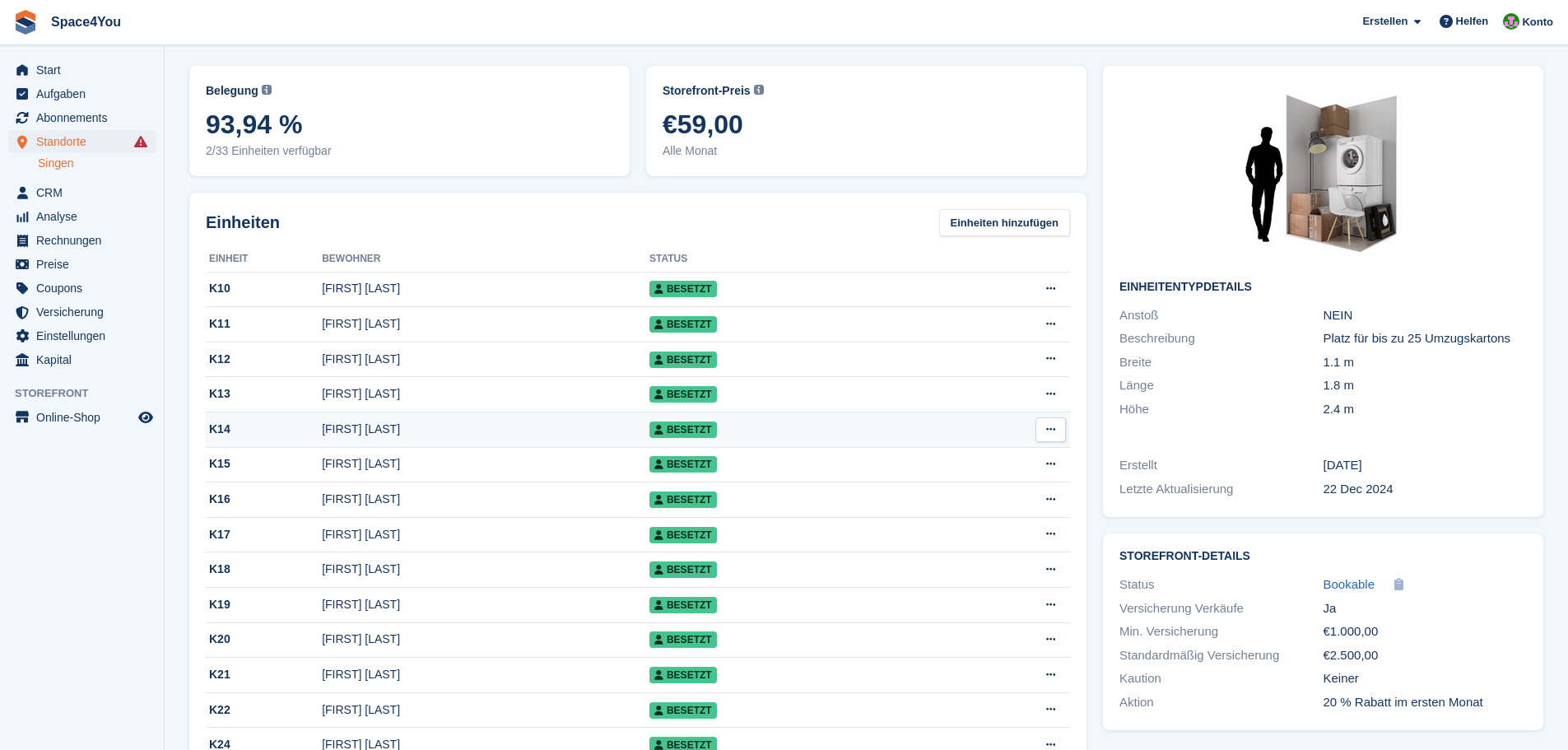 scroll, scrollTop: 0, scrollLeft: 0, axis: both 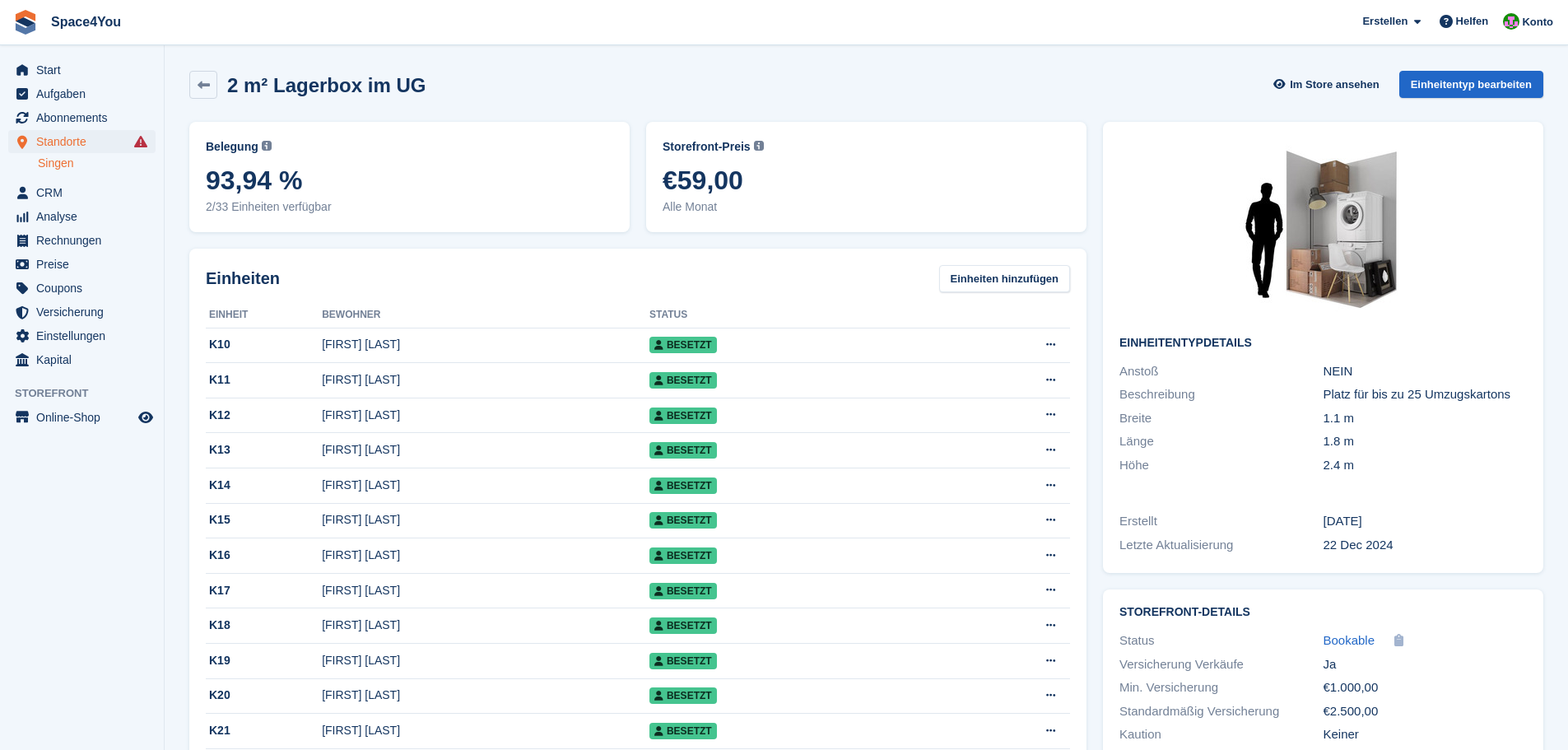 click on "Start
Aufgaben
Abonnements
Abonnements
Abonnements
Preiserhöhungen
NEU
Preiserhöhungen
NEU
Standorte
Standorte
Standorte
Singen
Singen
CRM" at bounding box center (81, 379) 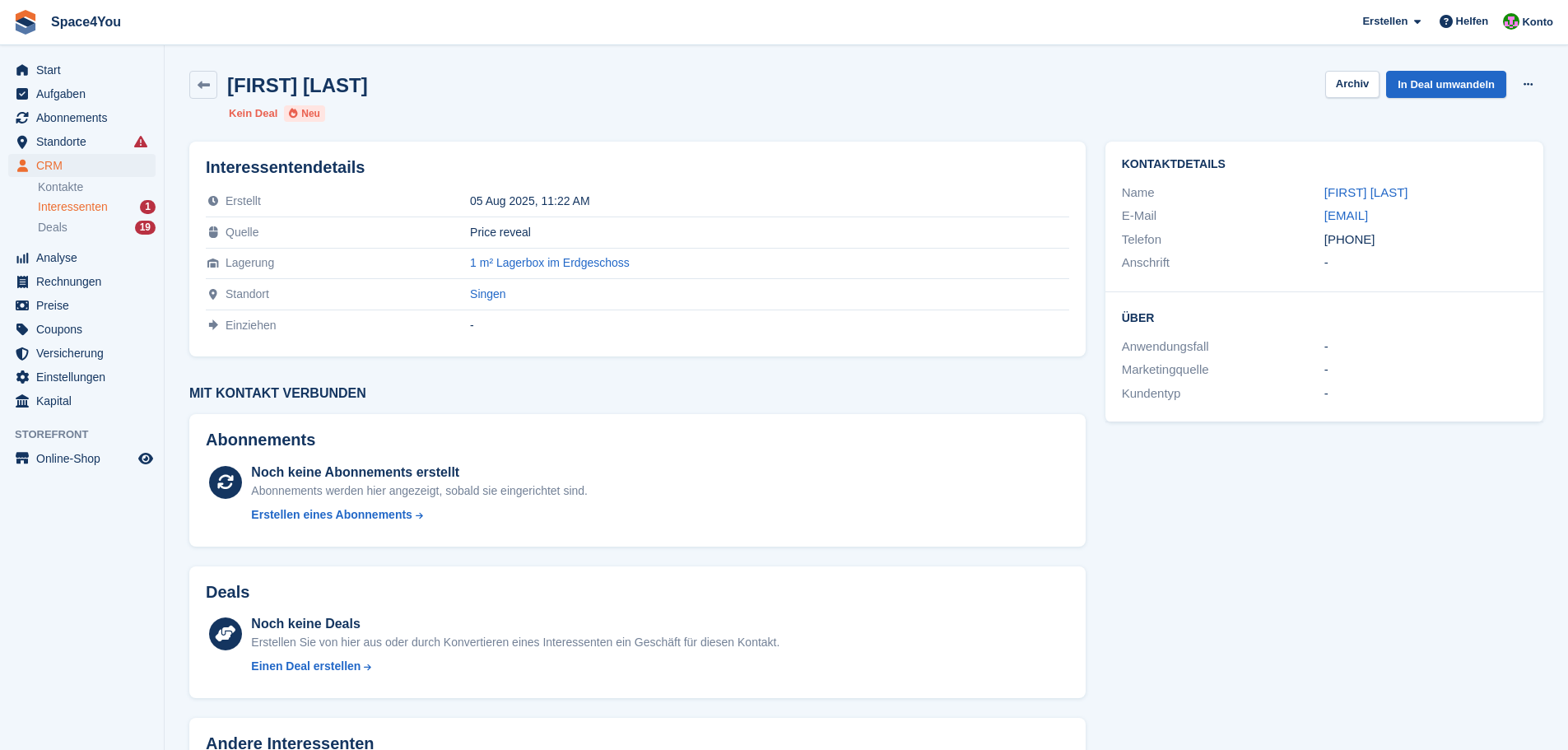 scroll, scrollTop: 0, scrollLeft: 0, axis: both 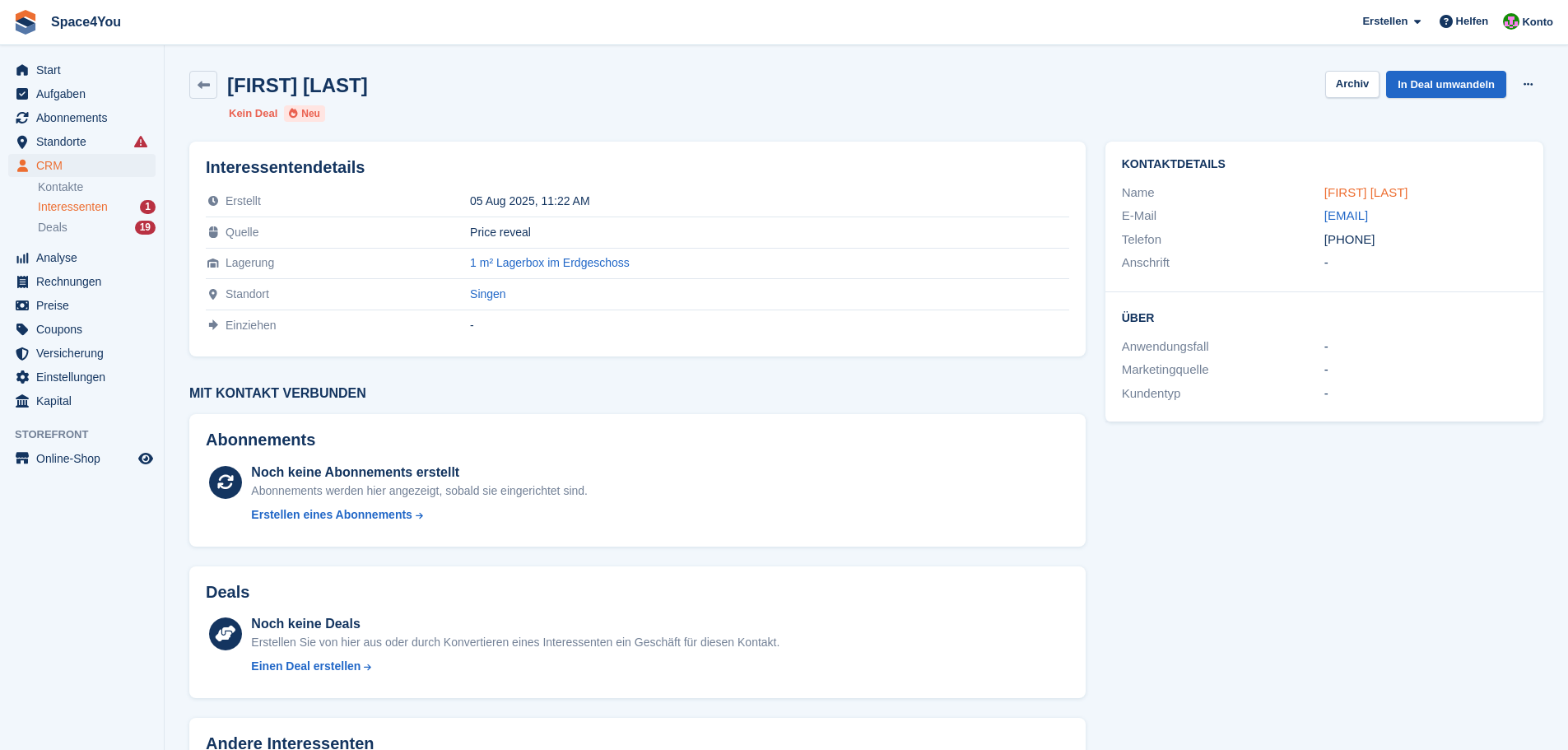 click on "[FIRST] [LAST]" at bounding box center (1366, 192) 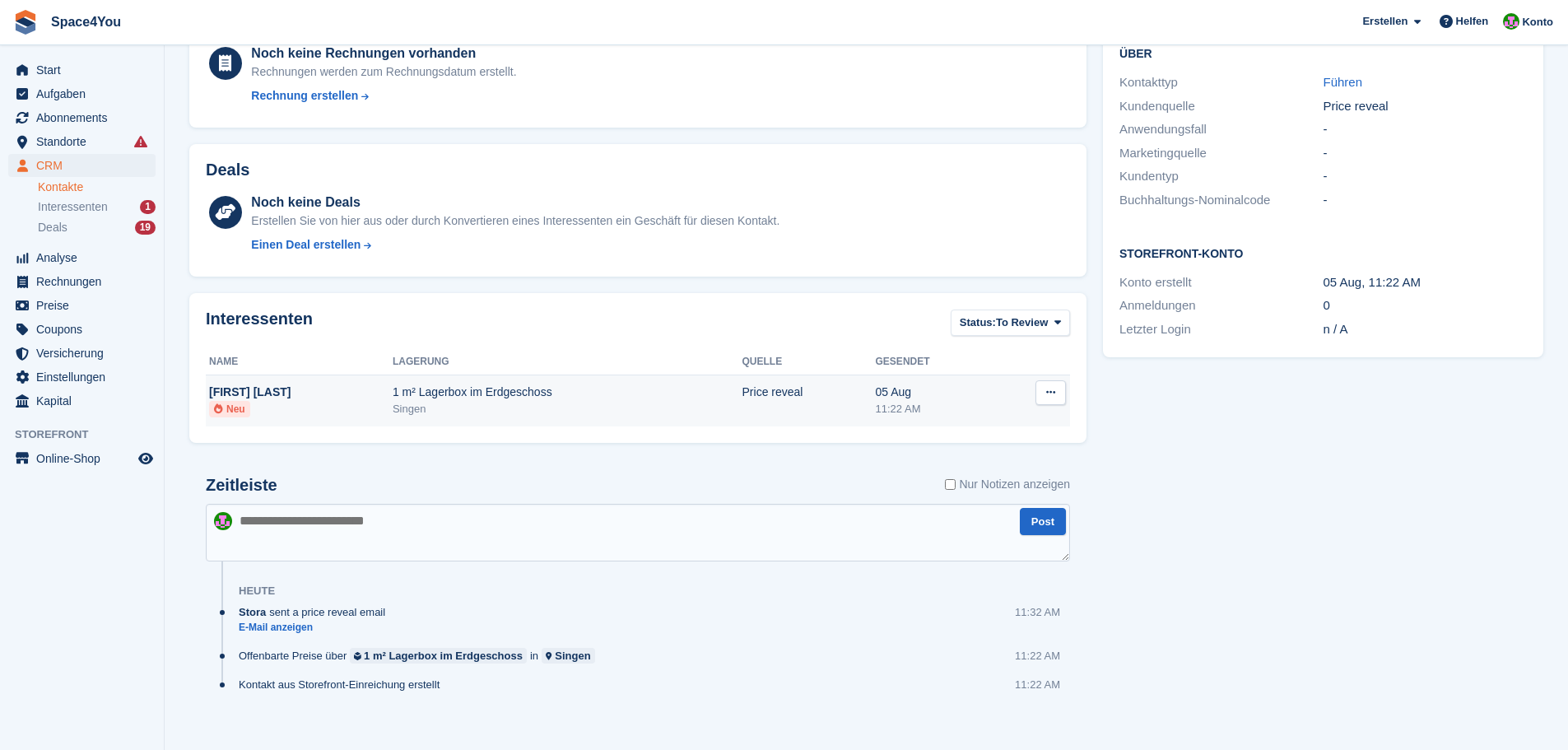 scroll, scrollTop: 298, scrollLeft: 0, axis: vertical 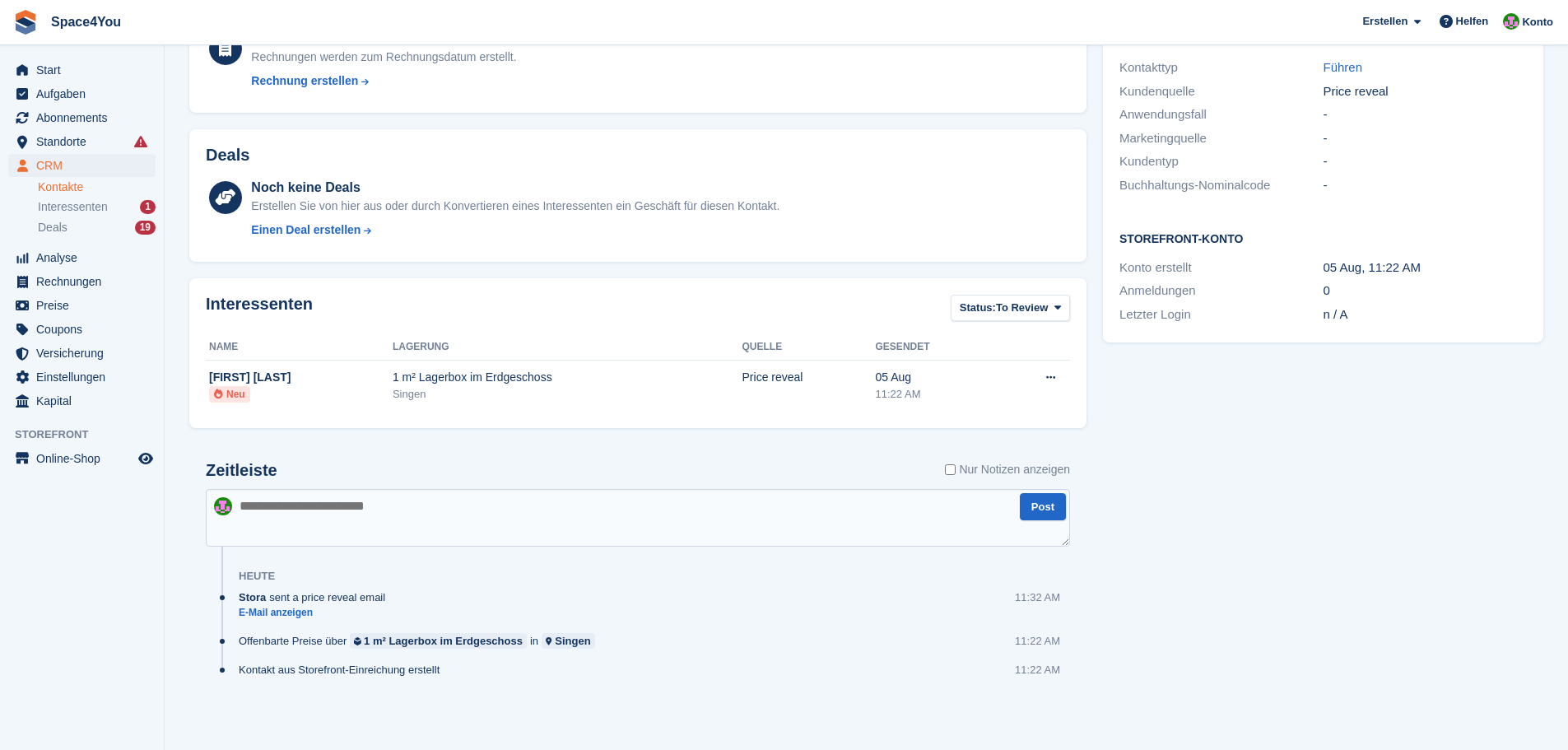 click at bounding box center (638, 518) 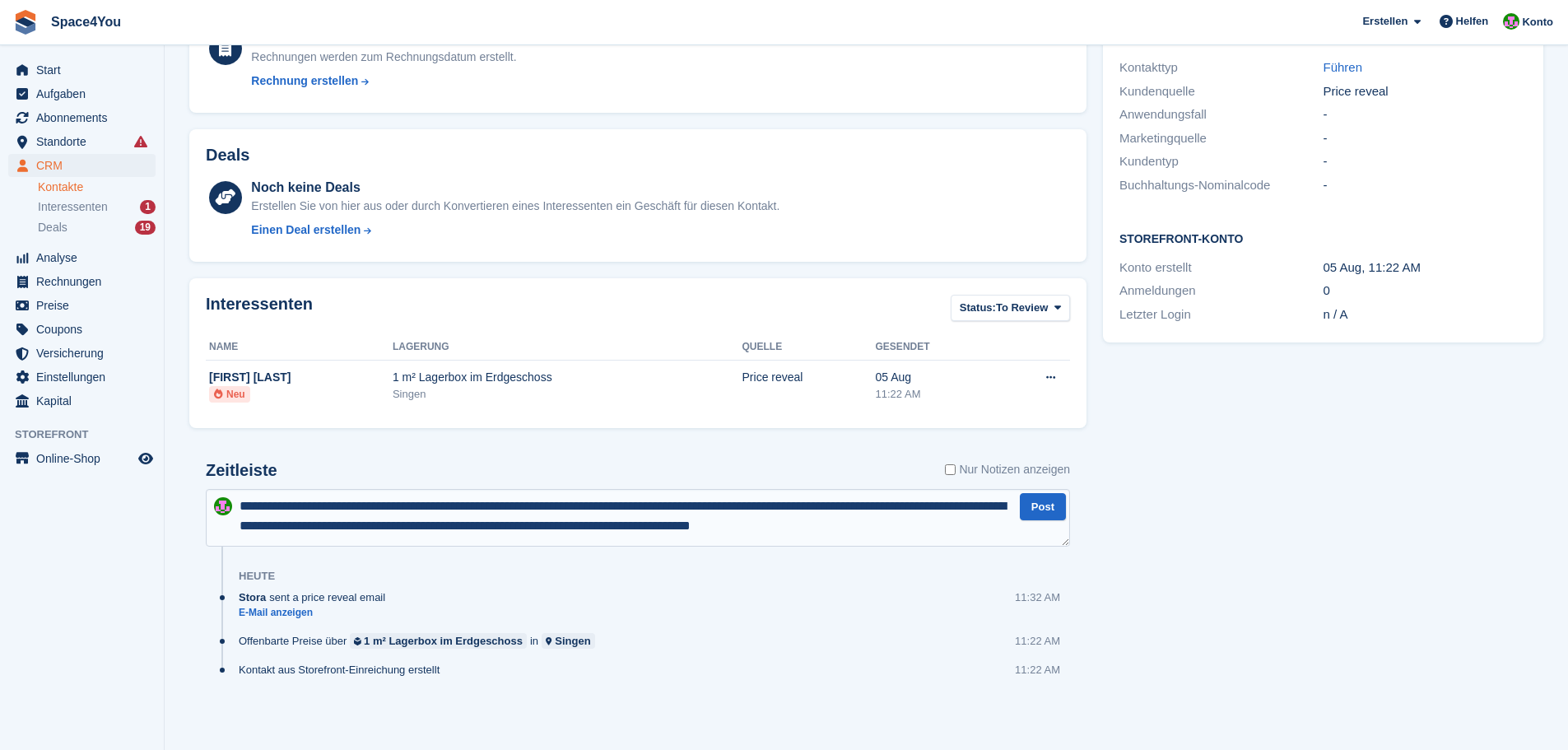 click on "**********" at bounding box center [638, 518] 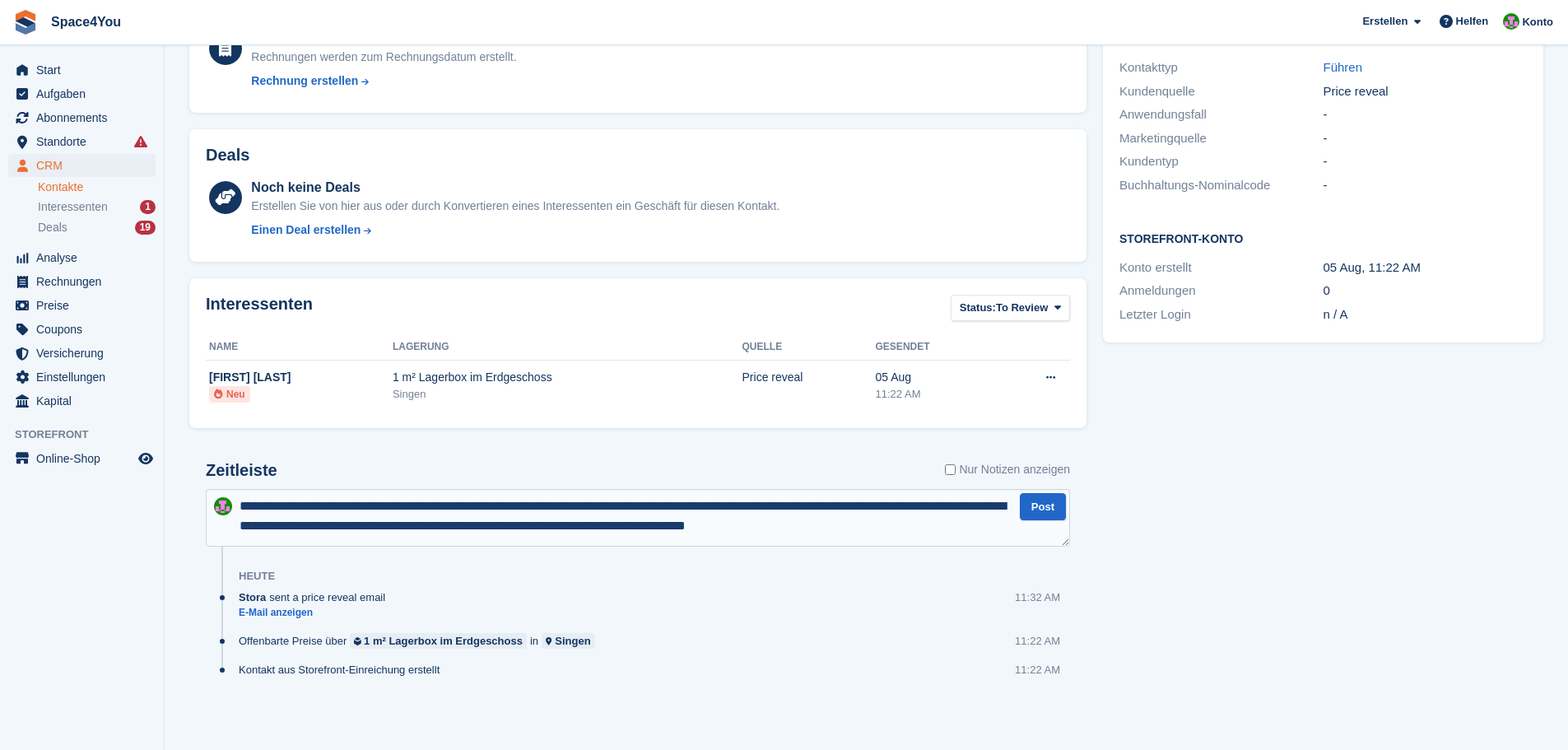 click on "**********" at bounding box center [638, 518] 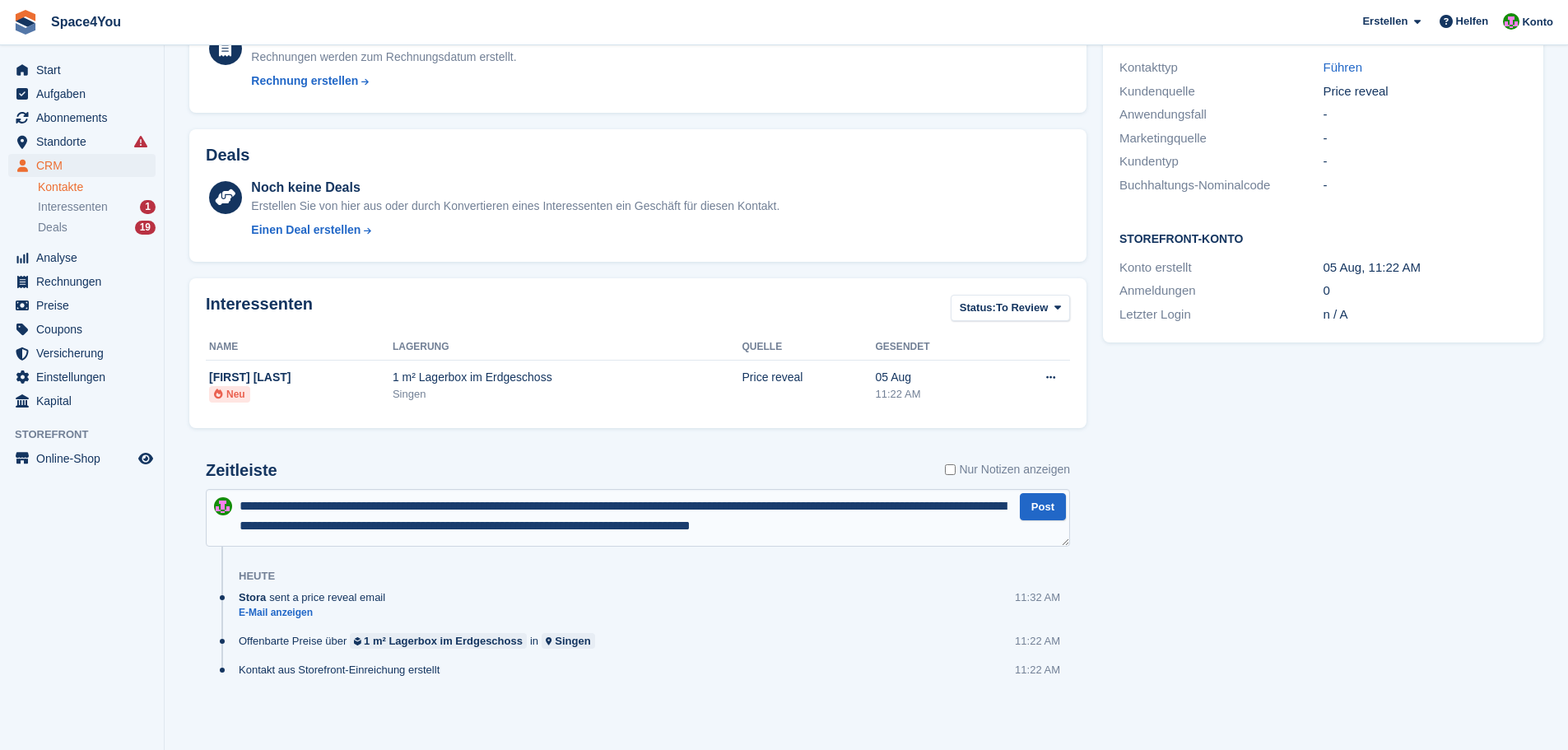 click on "**********" at bounding box center [638, 518] 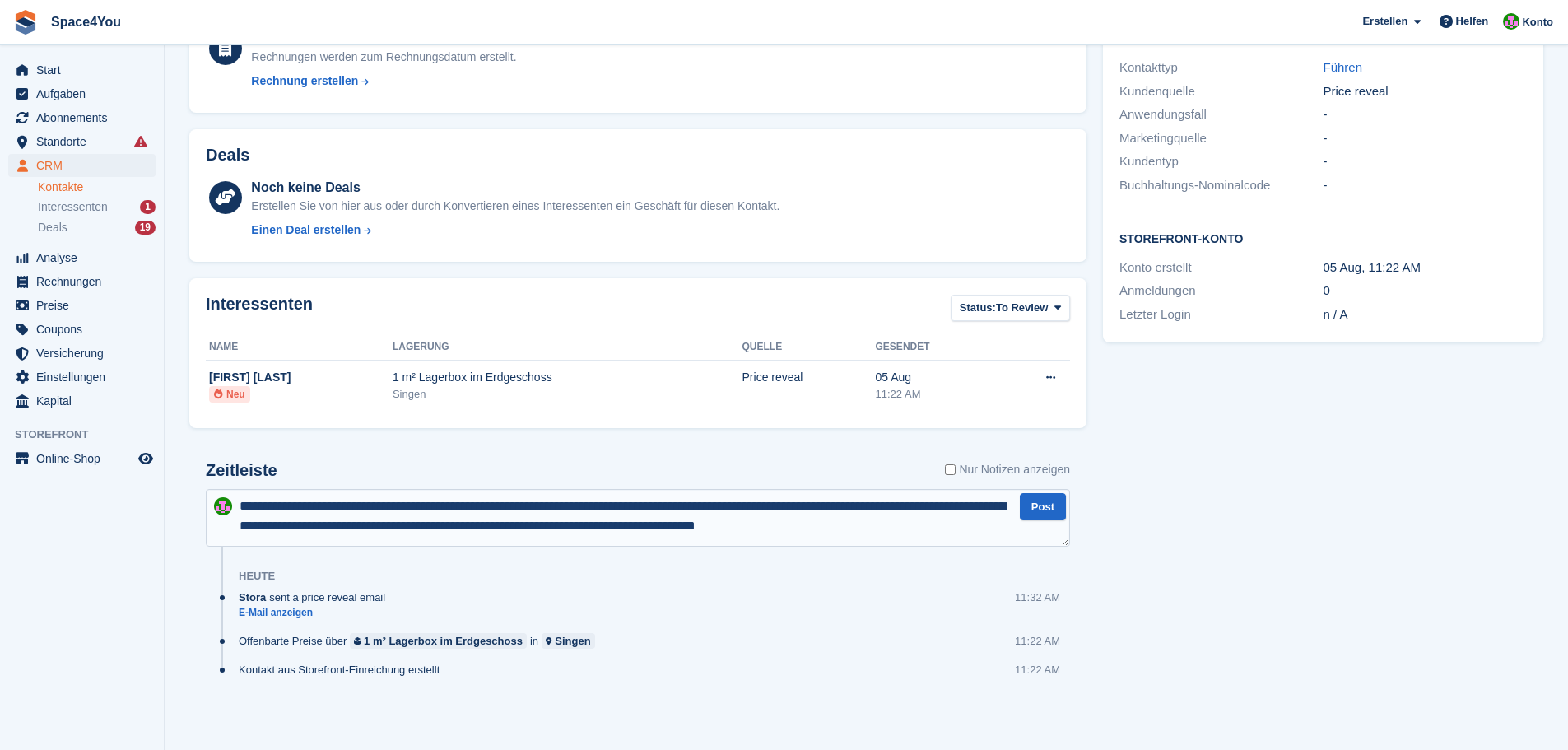 click on "**********" at bounding box center [638, 518] 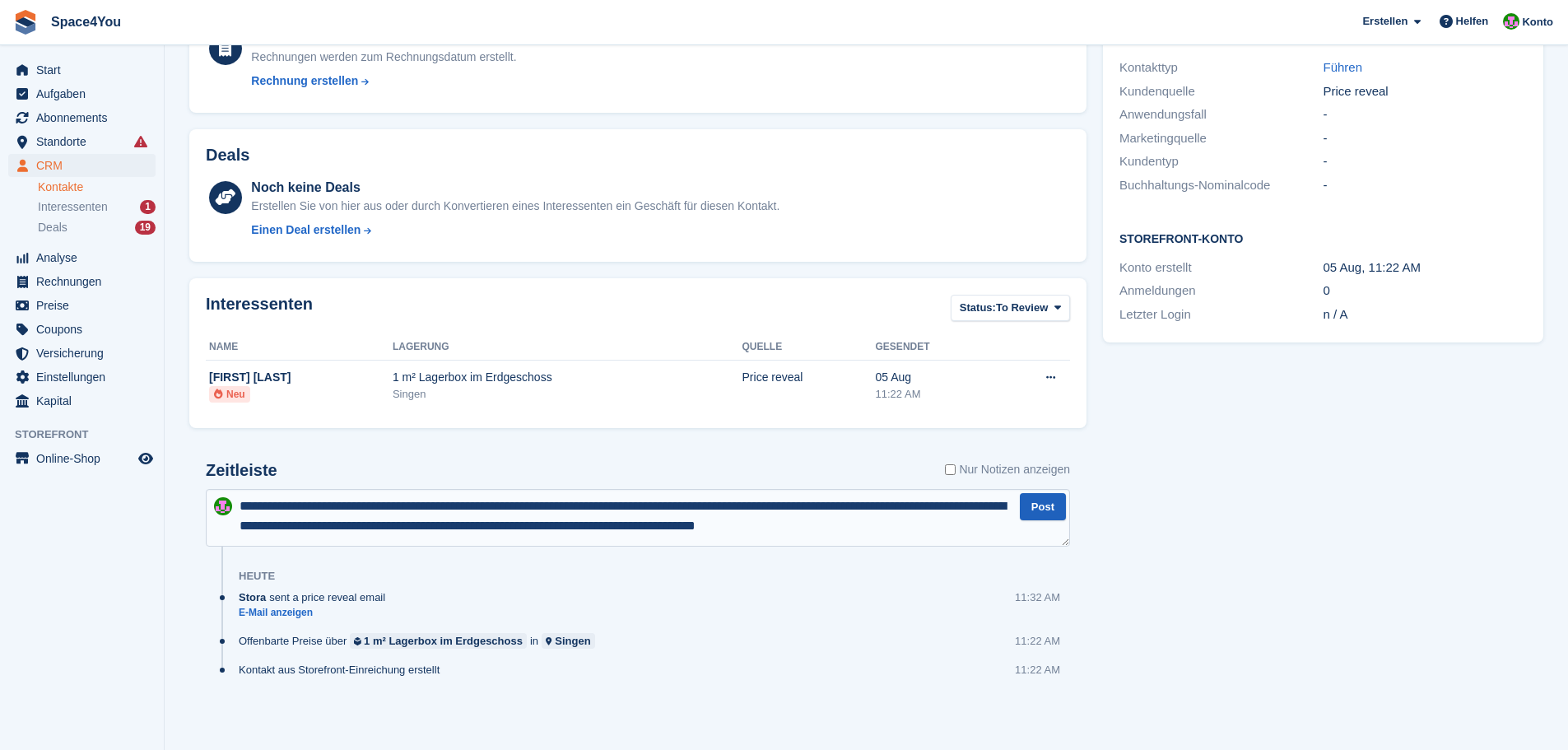 type on "**********" 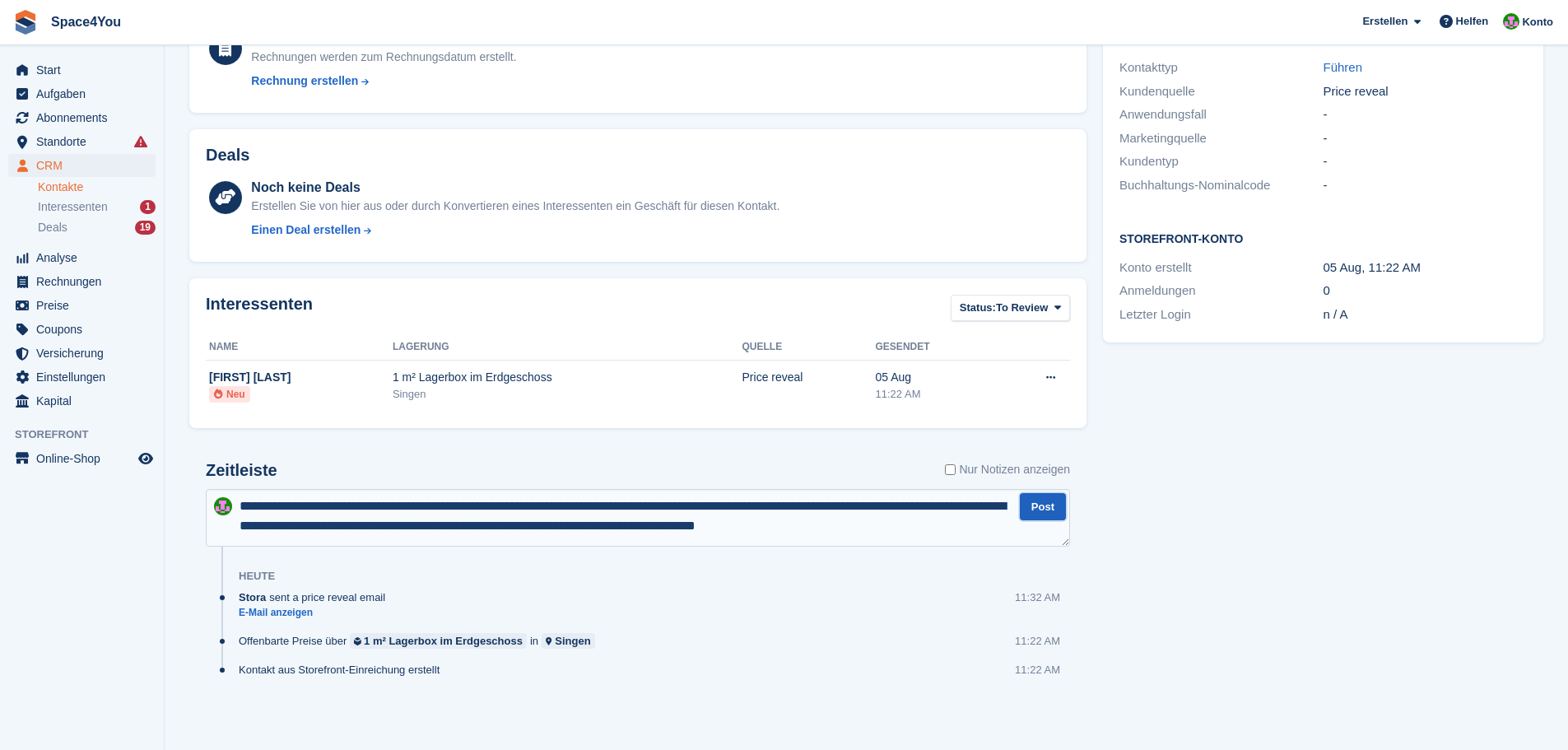 click on "Post" at bounding box center [1043, 506] 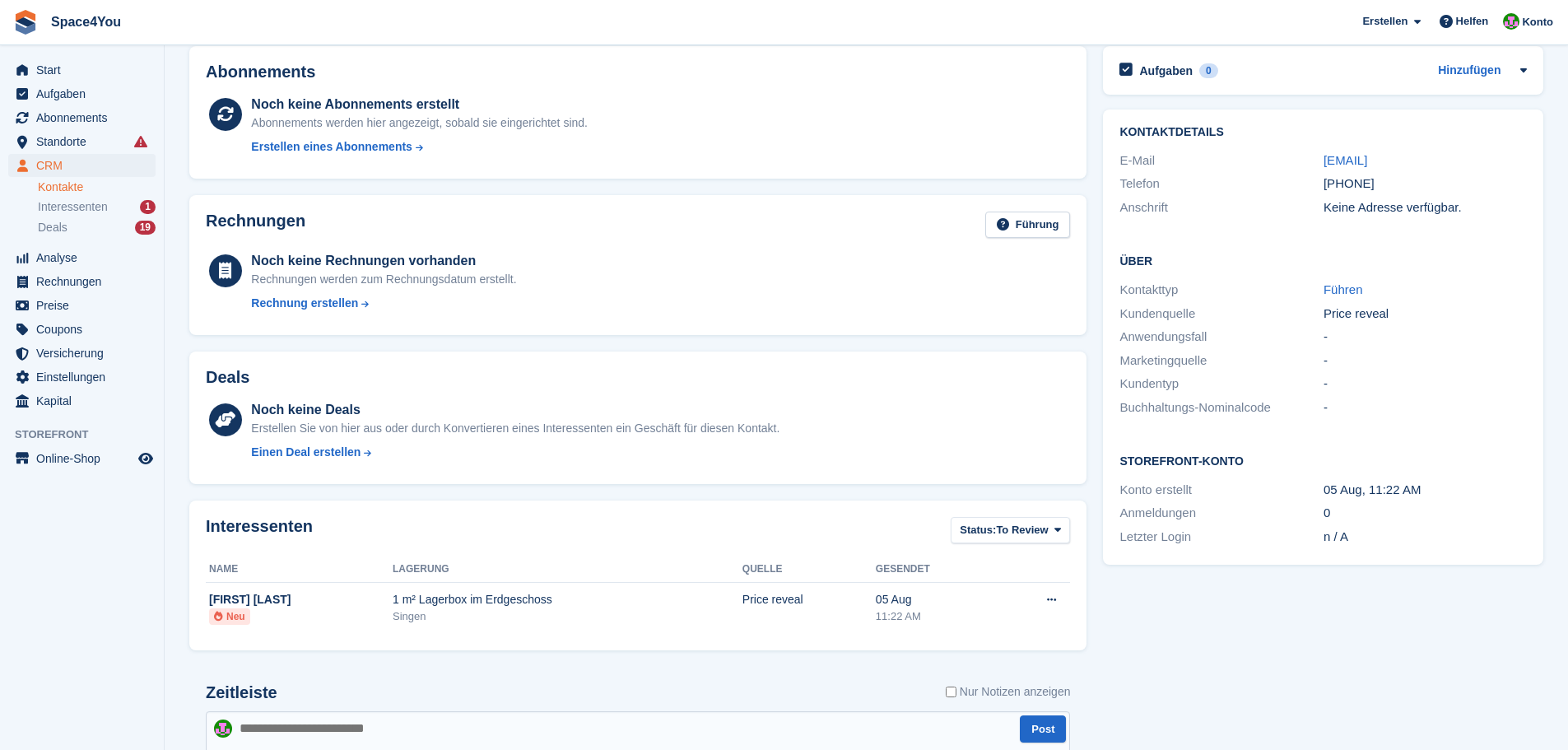 scroll, scrollTop: 0, scrollLeft: 0, axis: both 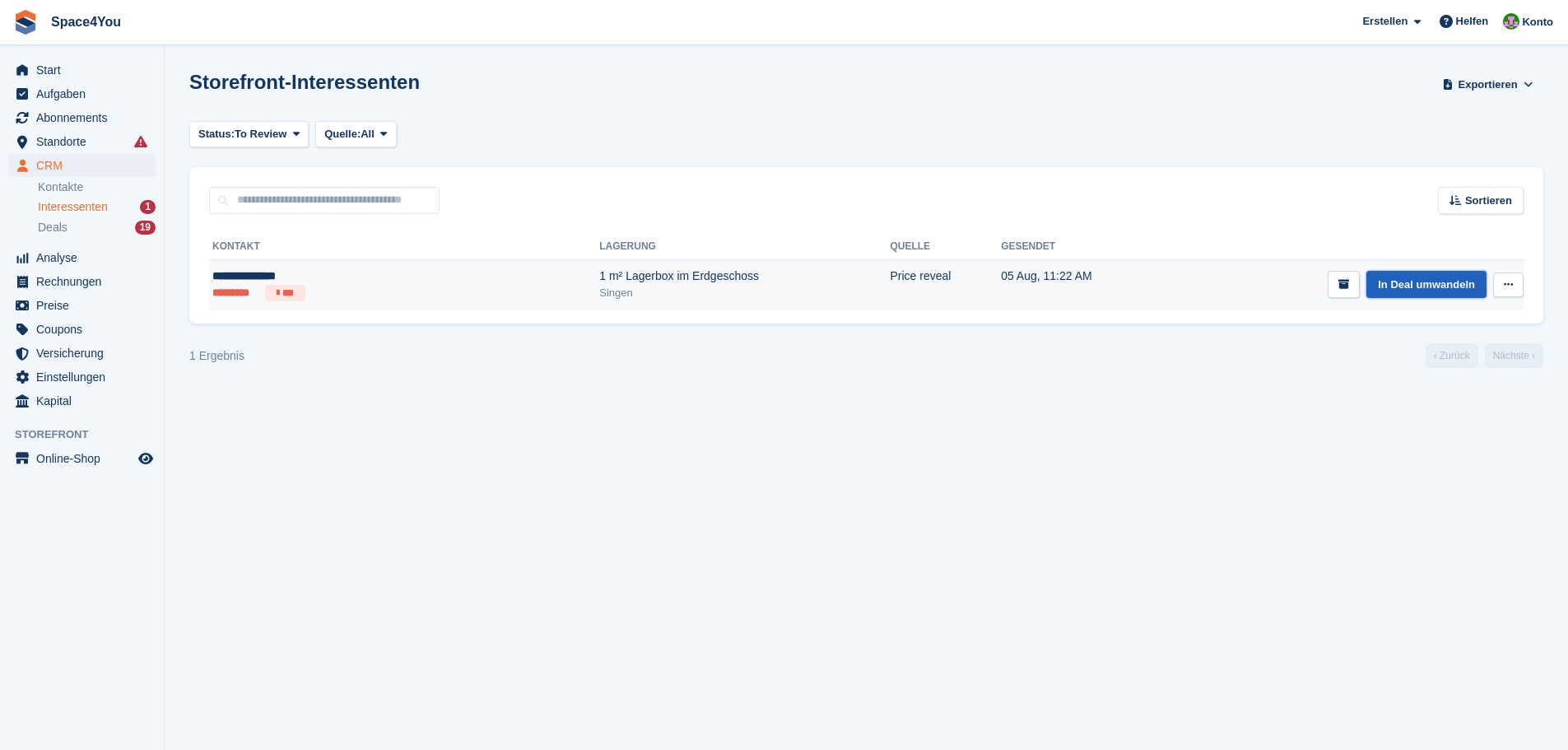 click on "In Deal umwandeln" at bounding box center (1426, 284) 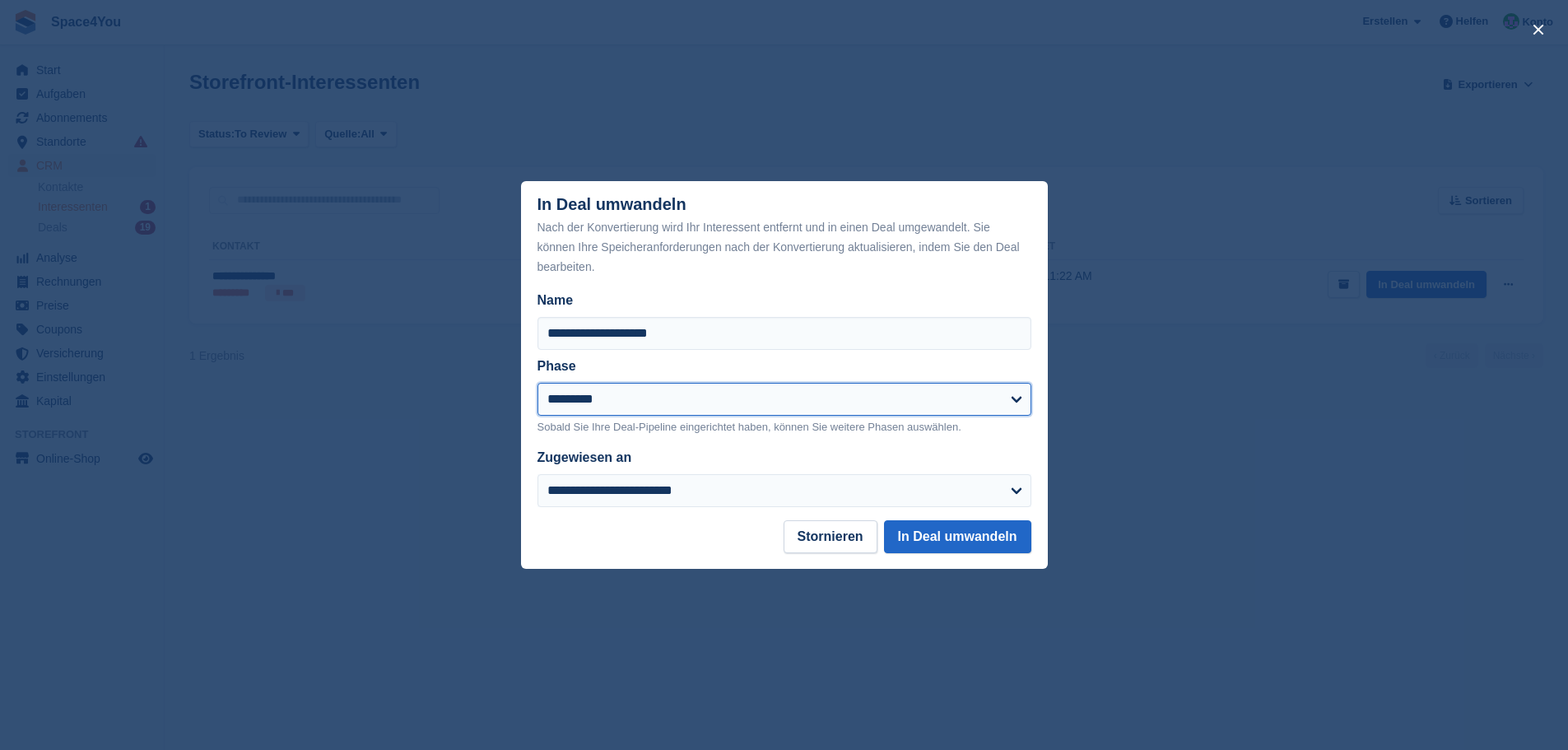 click on "**********" at bounding box center (784, 399) 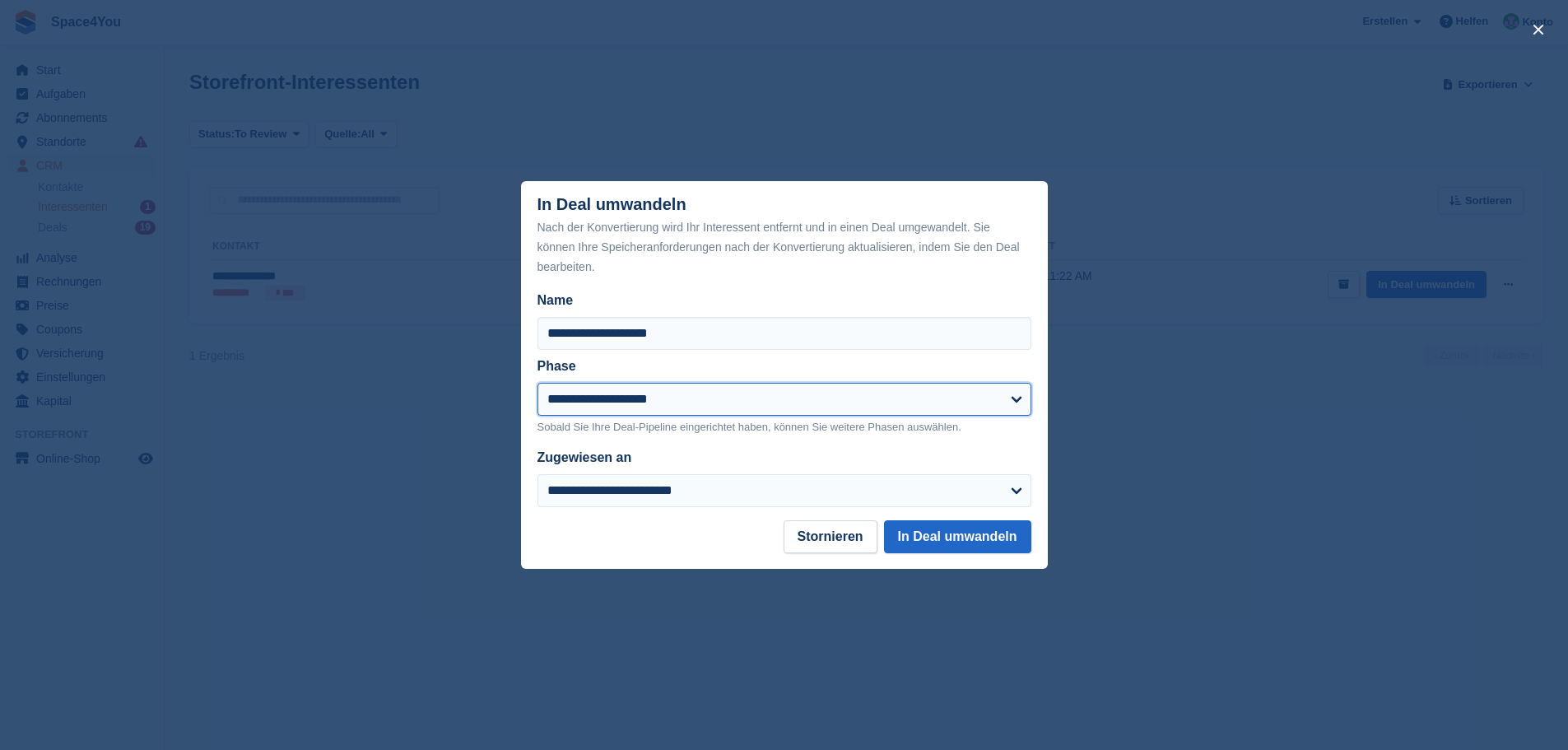 click on "**********" at bounding box center [784, 399] 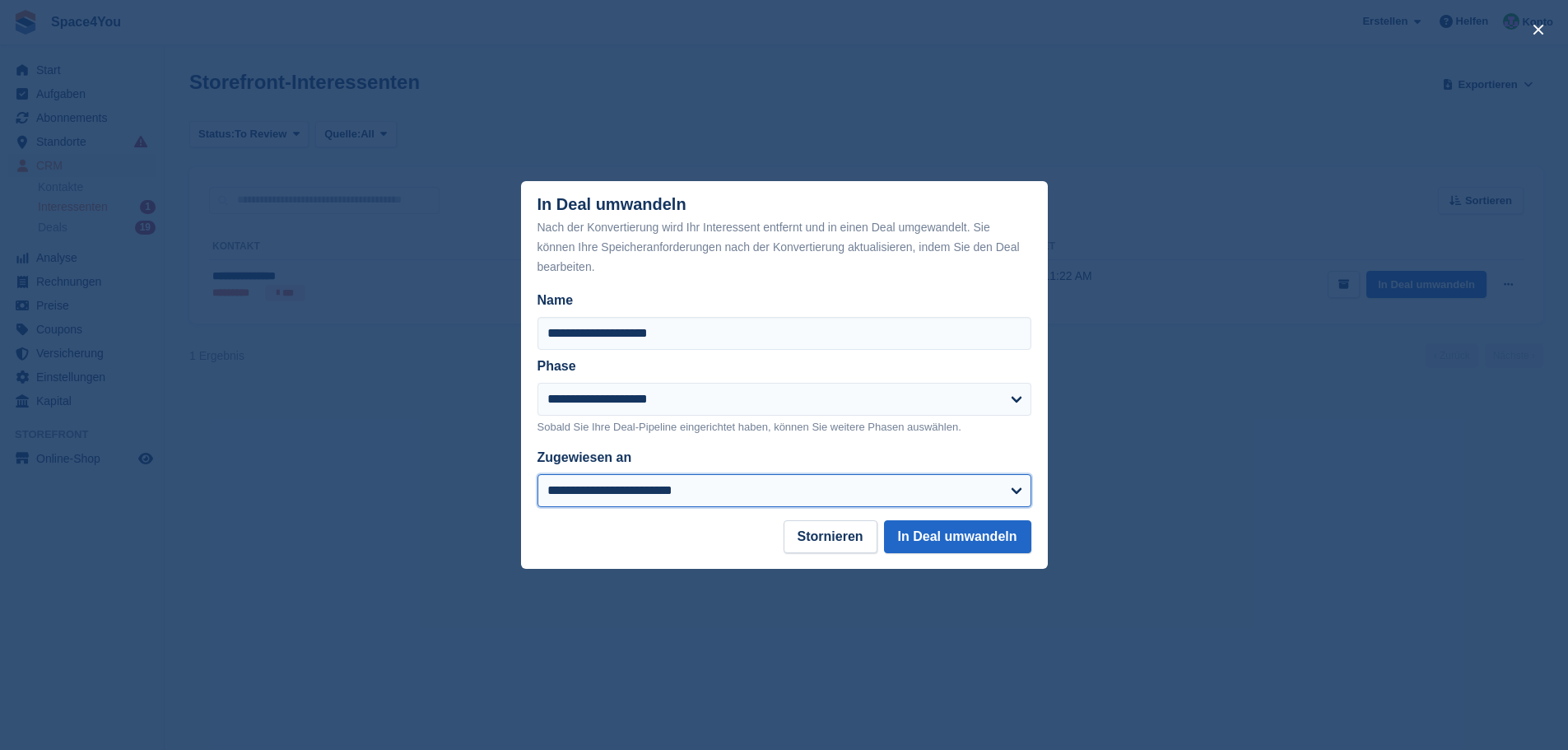 click on "**********" at bounding box center [784, 491] 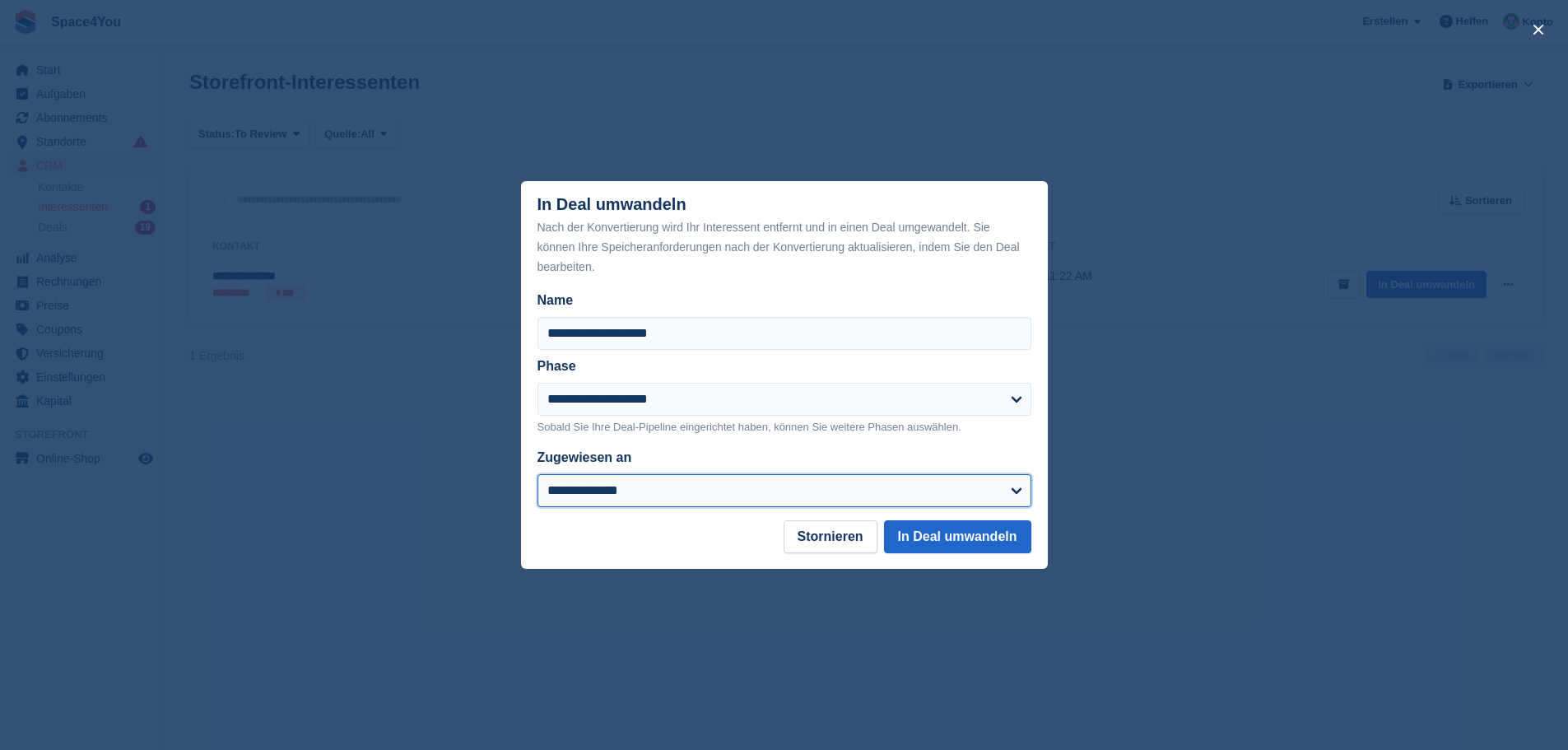 click on "**********" at bounding box center [784, 491] 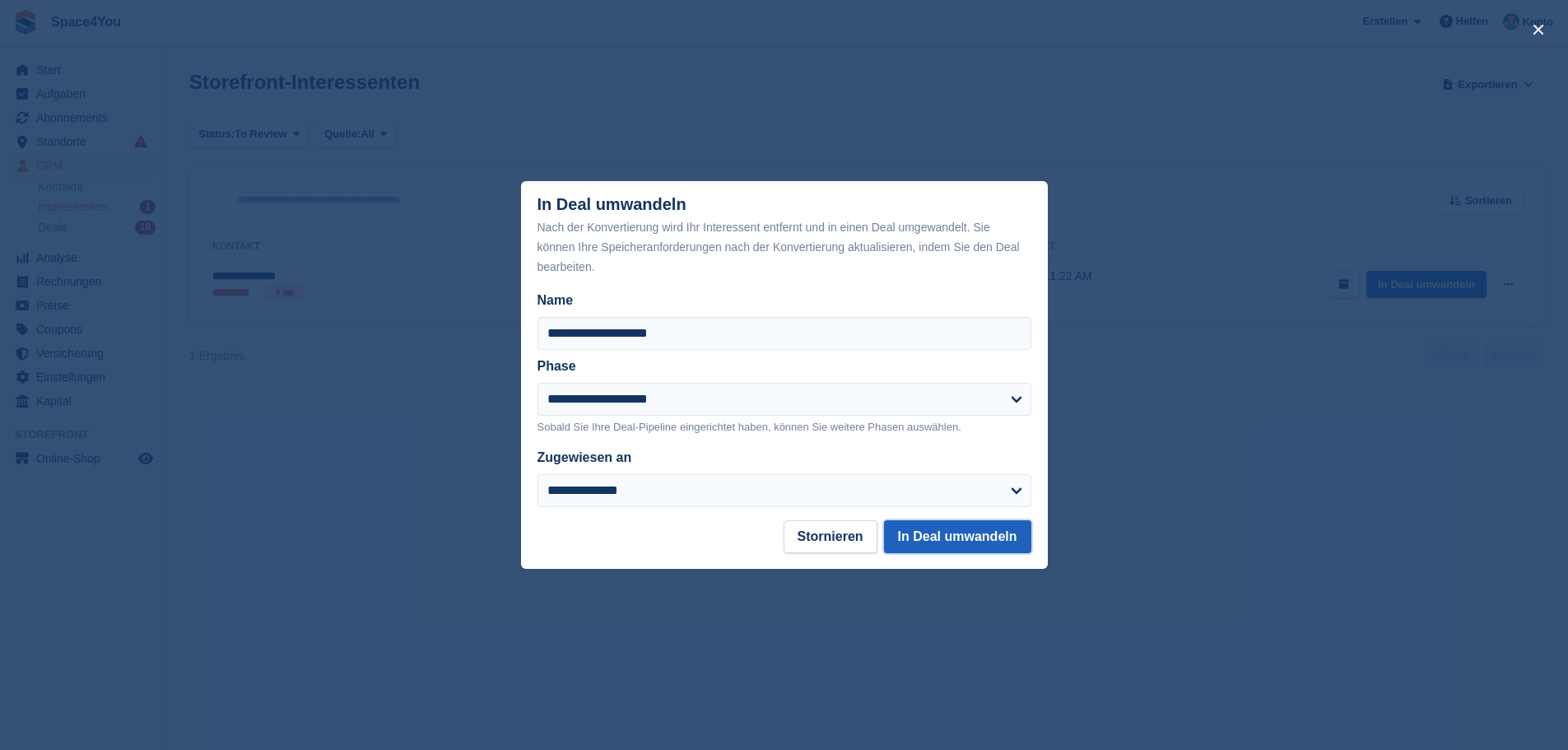 click on "In Deal umwandeln" at bounding box center (957, 537) 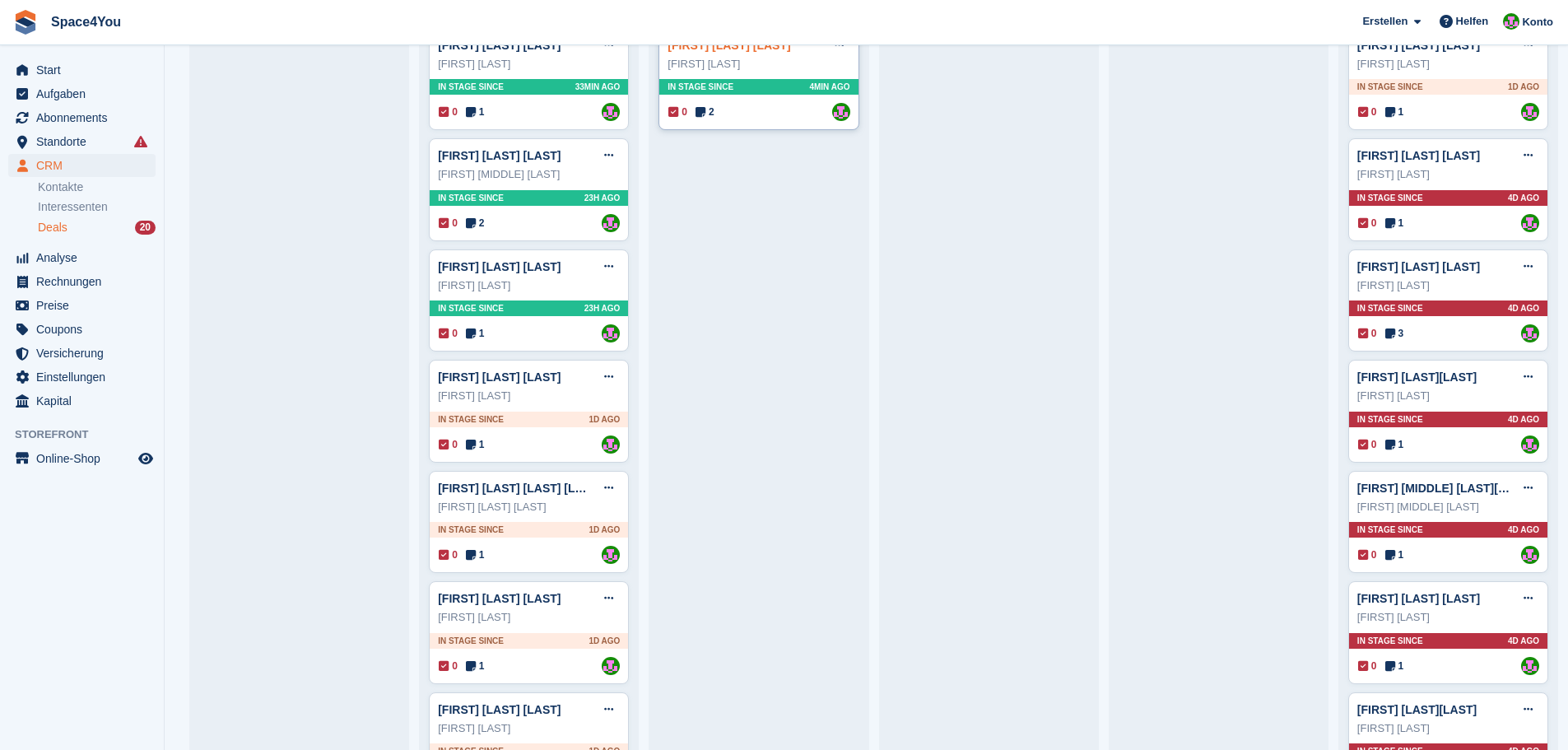 scroll, scrollTop: 329, scrollLeft: 0, axis: vertical 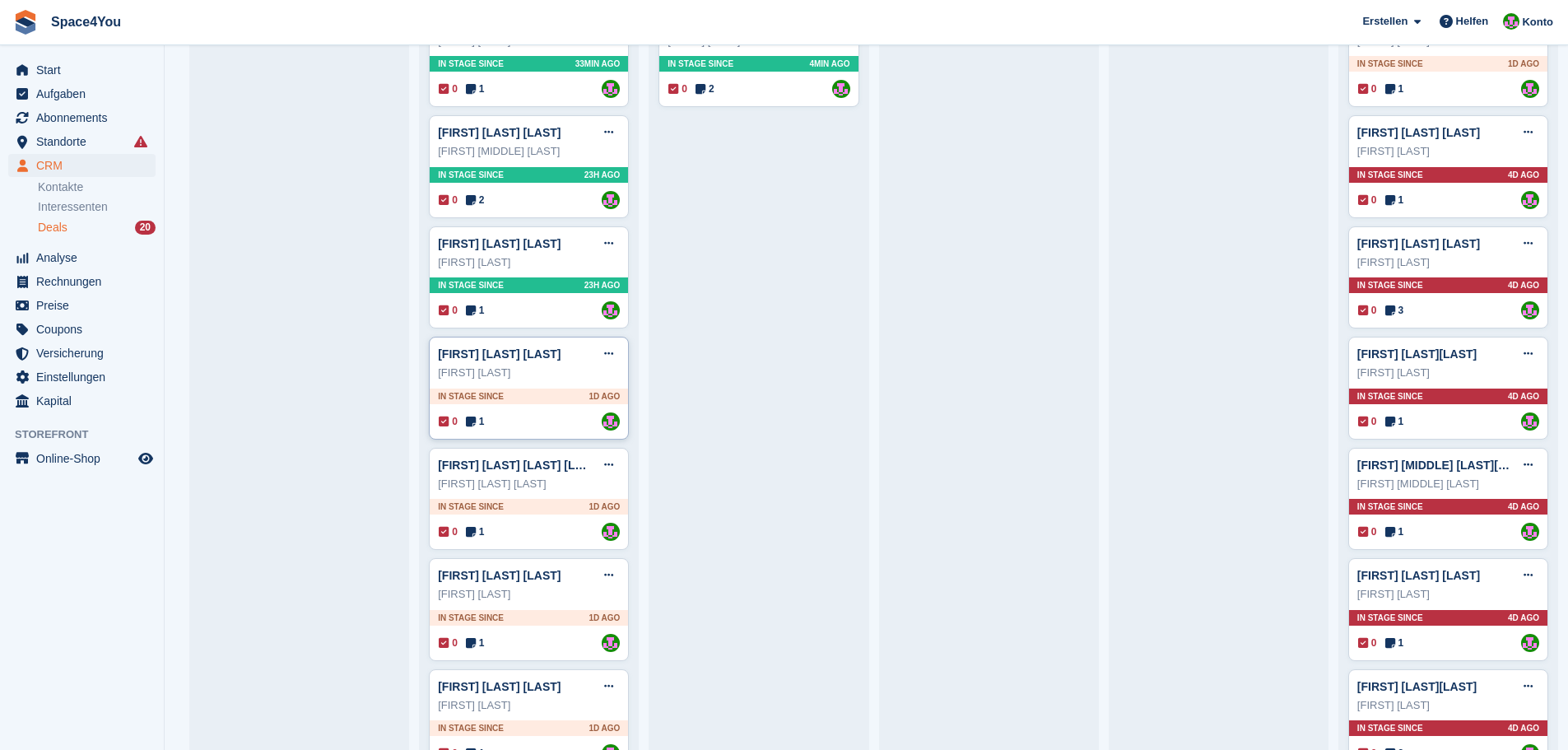 click on "Leon Barmettler" at bounding box center (528, 373) 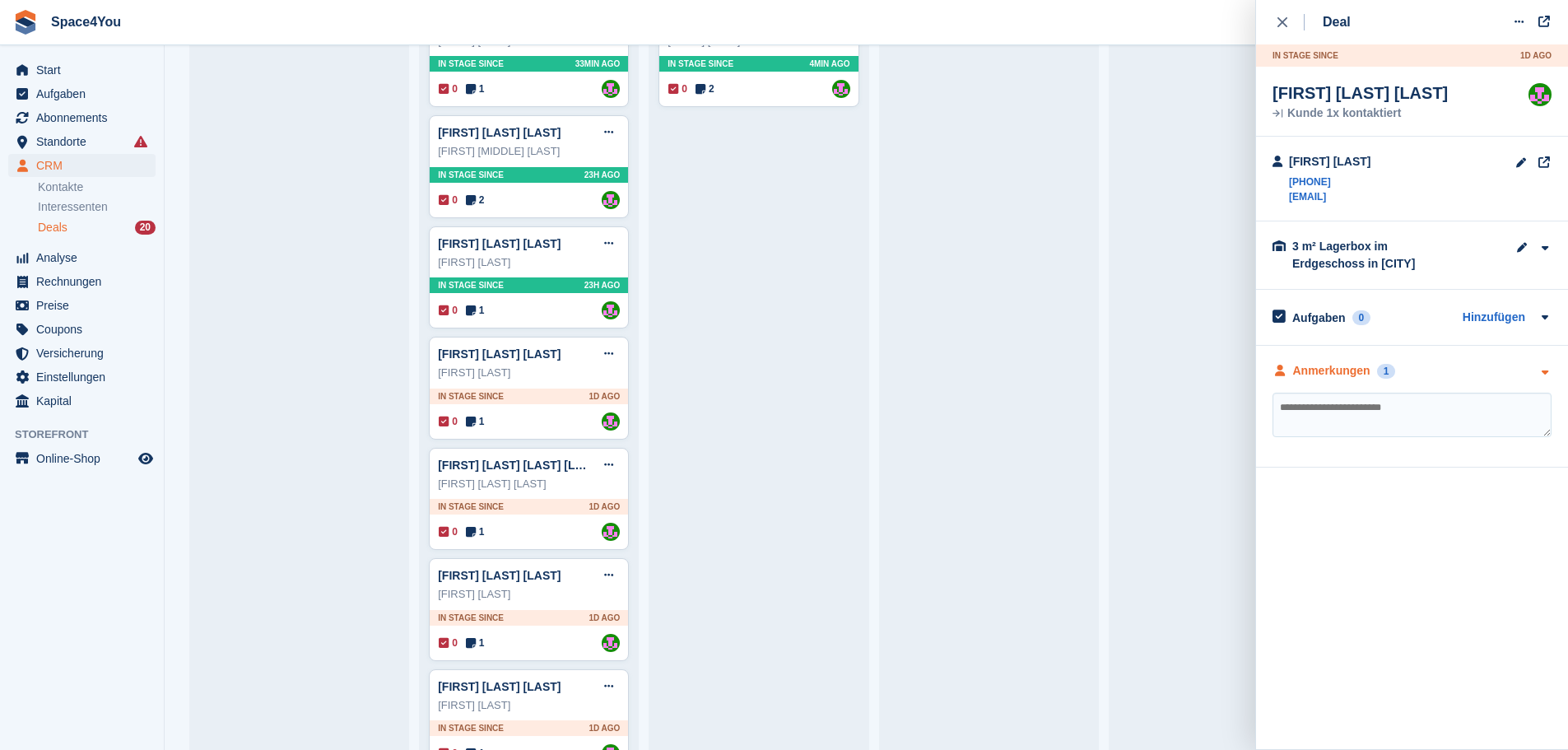 click at bounding box center (1544, 372) 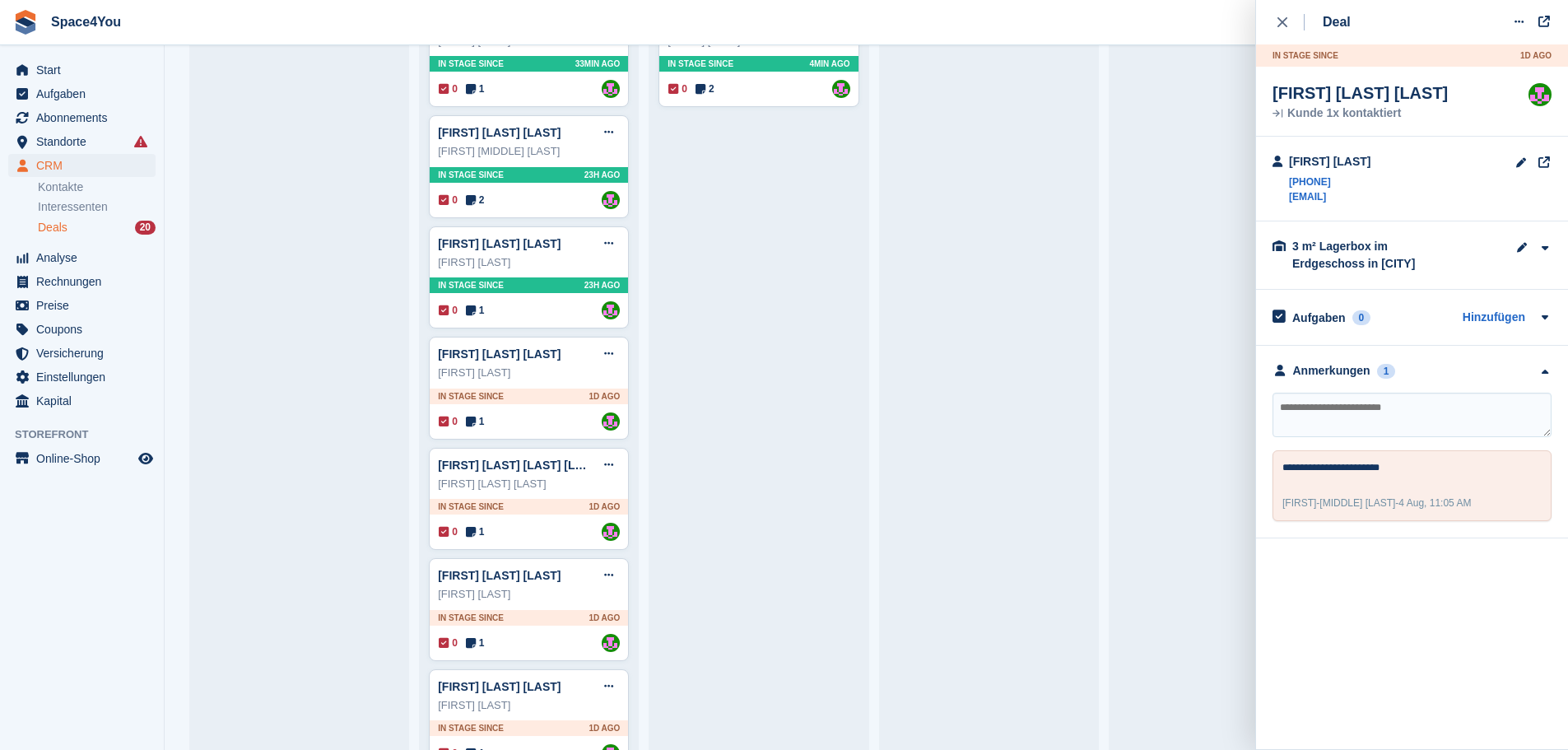 drag, startPoint x: 1399, startPoint y: 193, endPoint x: 1285, endPoint y: 207, distance: 114.85643 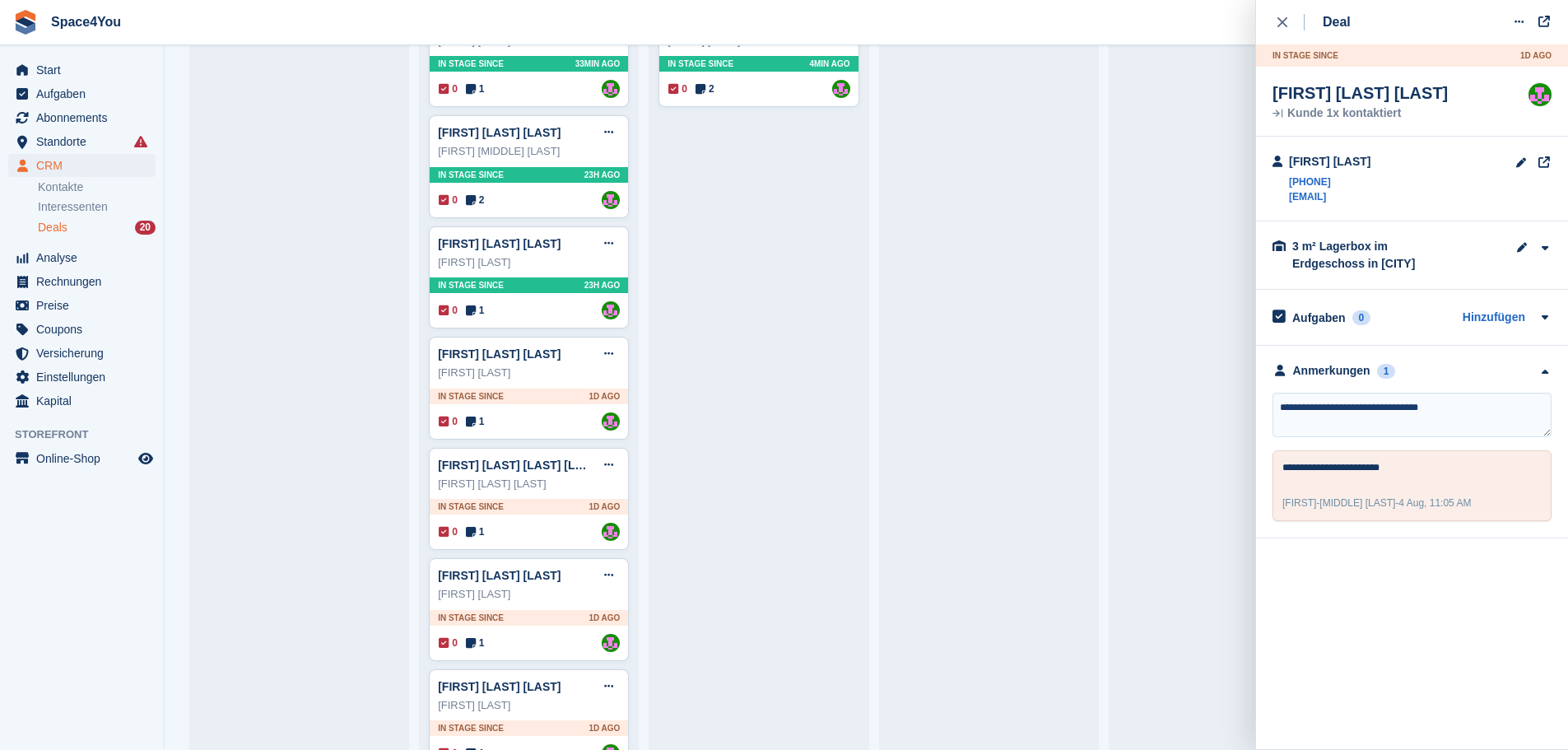 type on "**********" 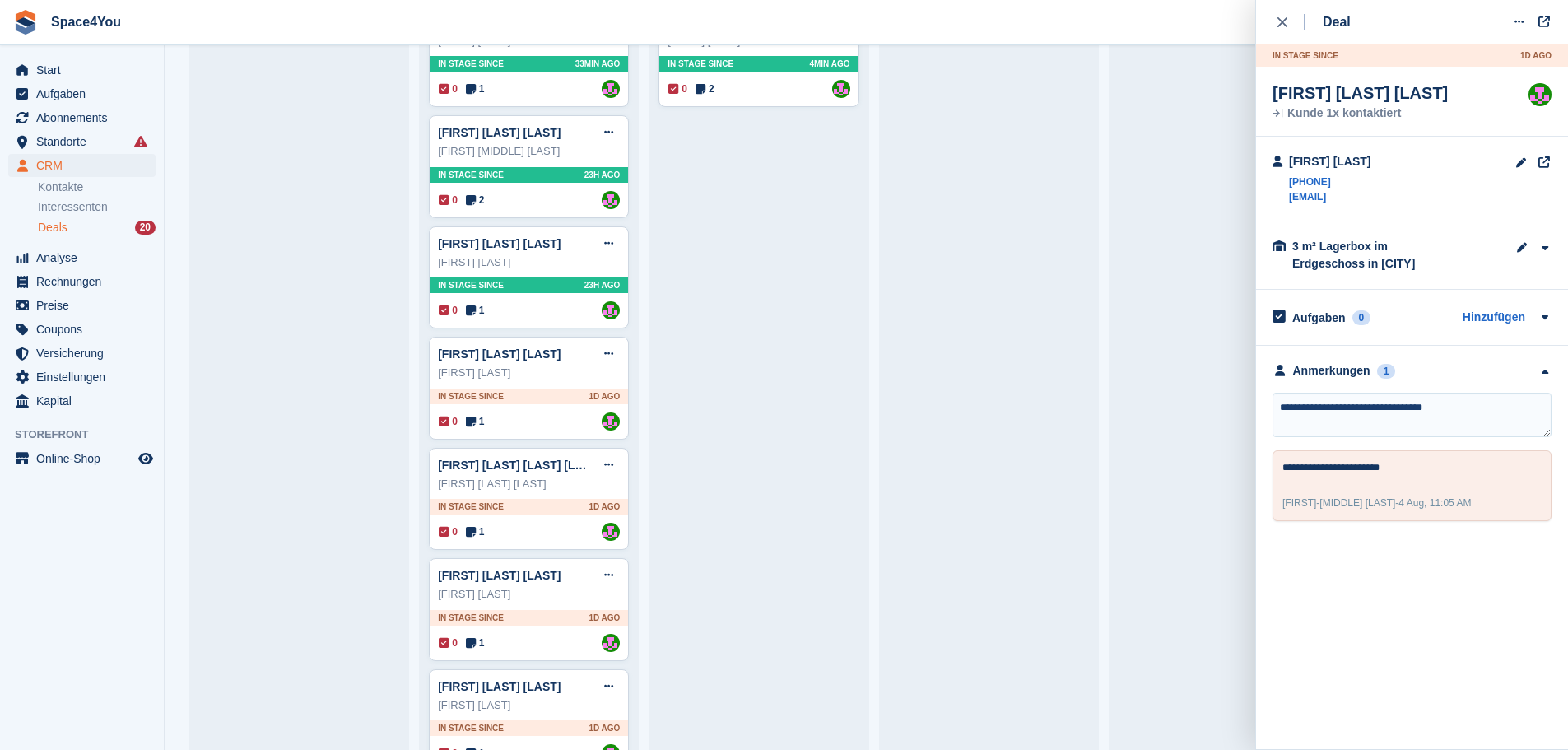type 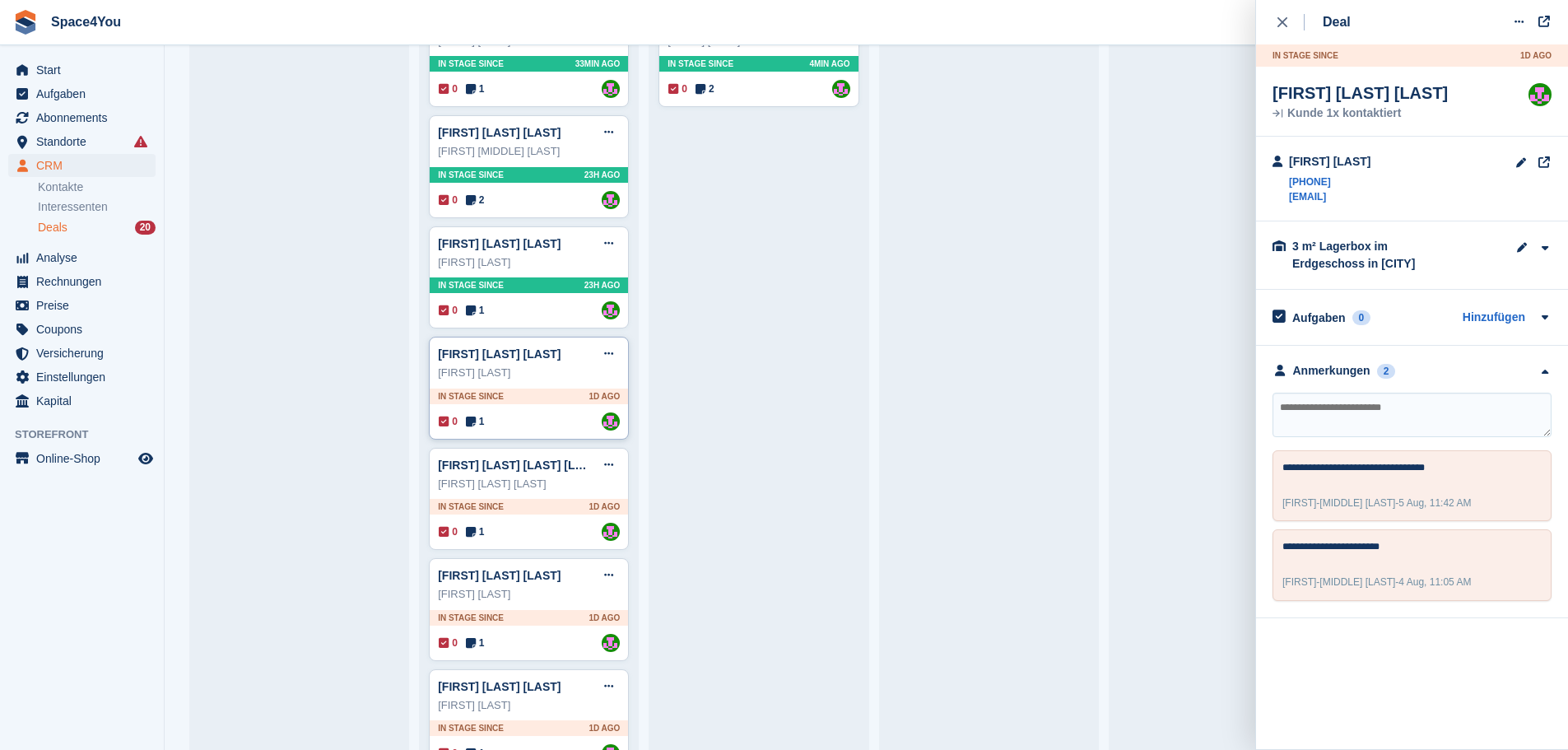 type 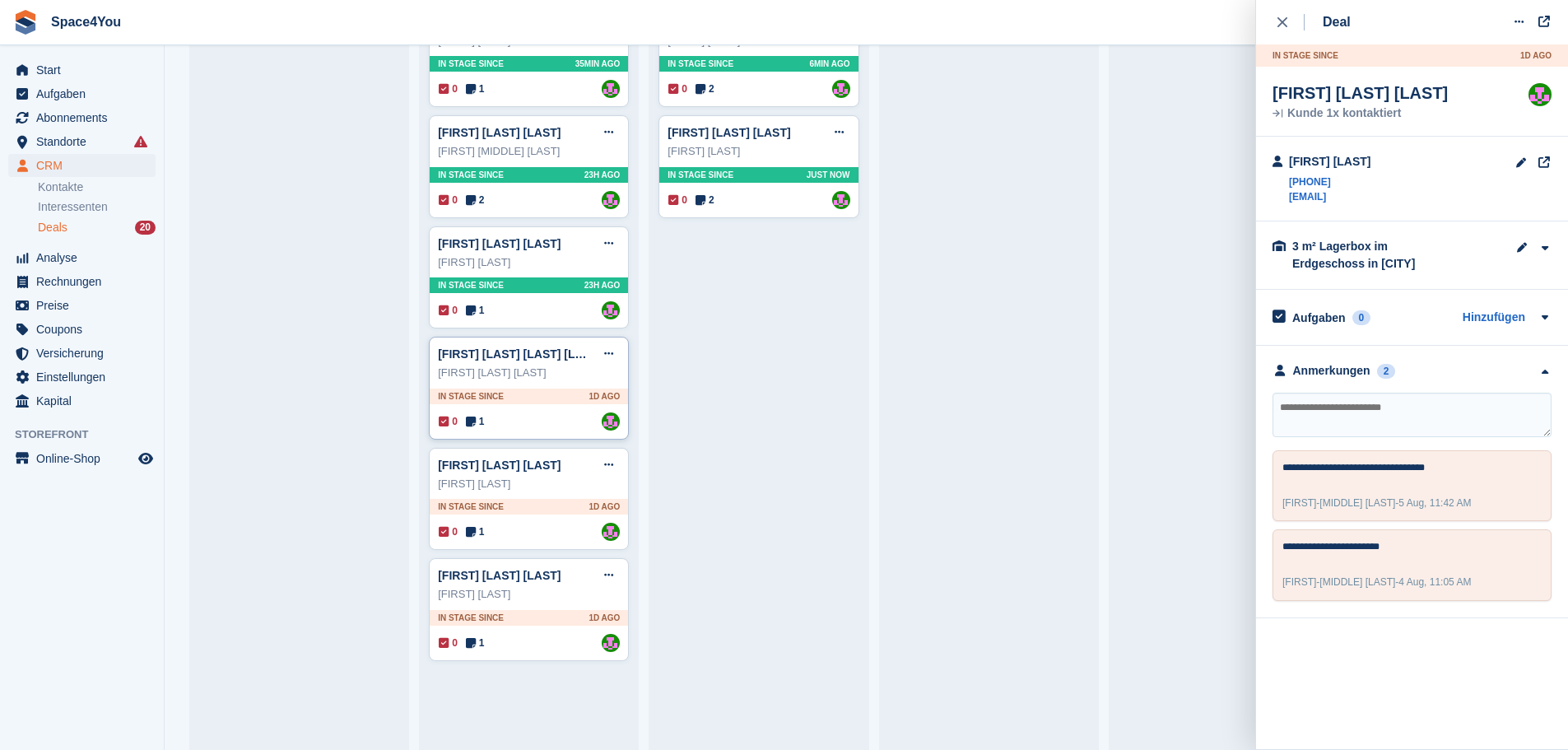 click on "Daniel Herrero Klopp" at bounding box center (528, 373) 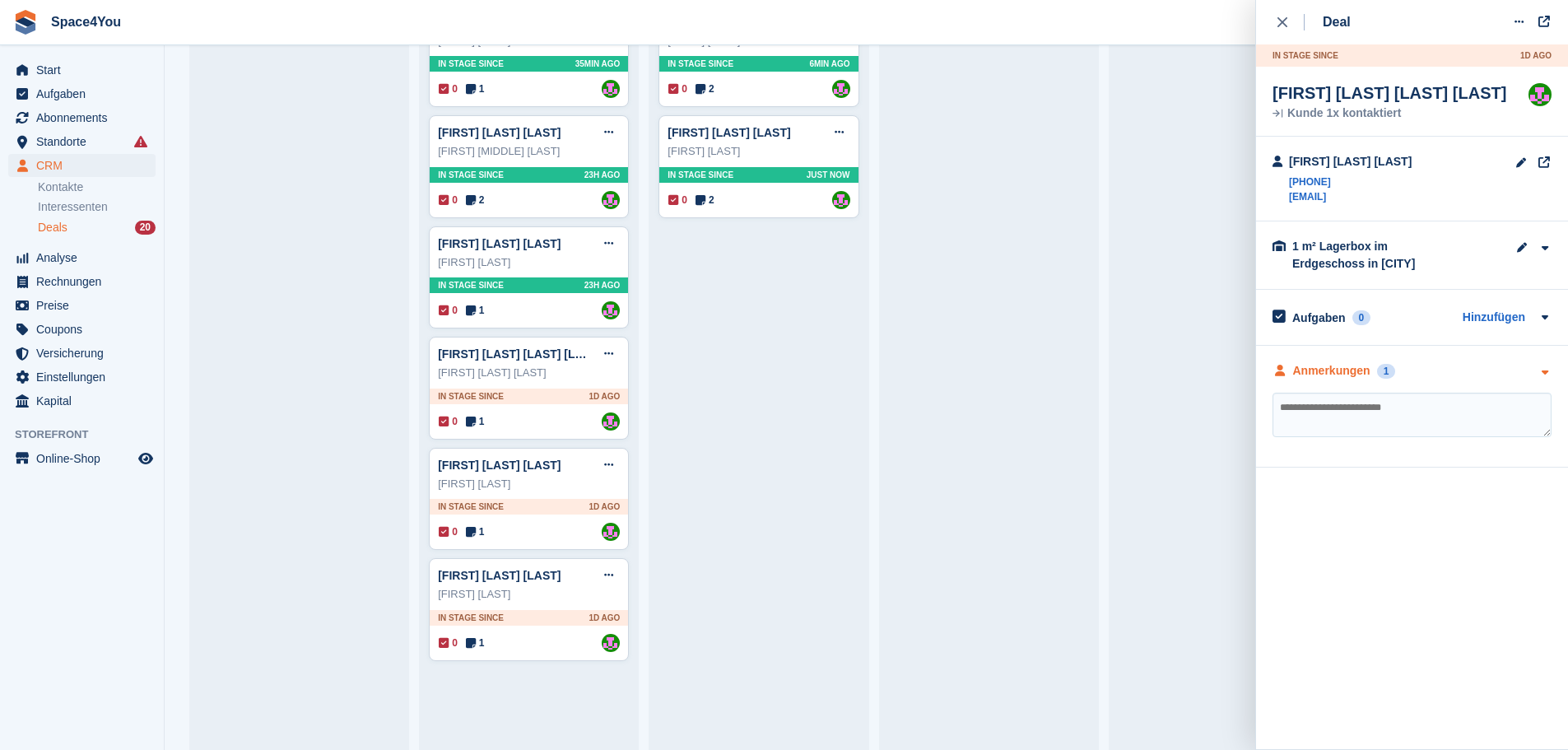 click on "Anmerkungen
1" at bounding box center (1412, 370) 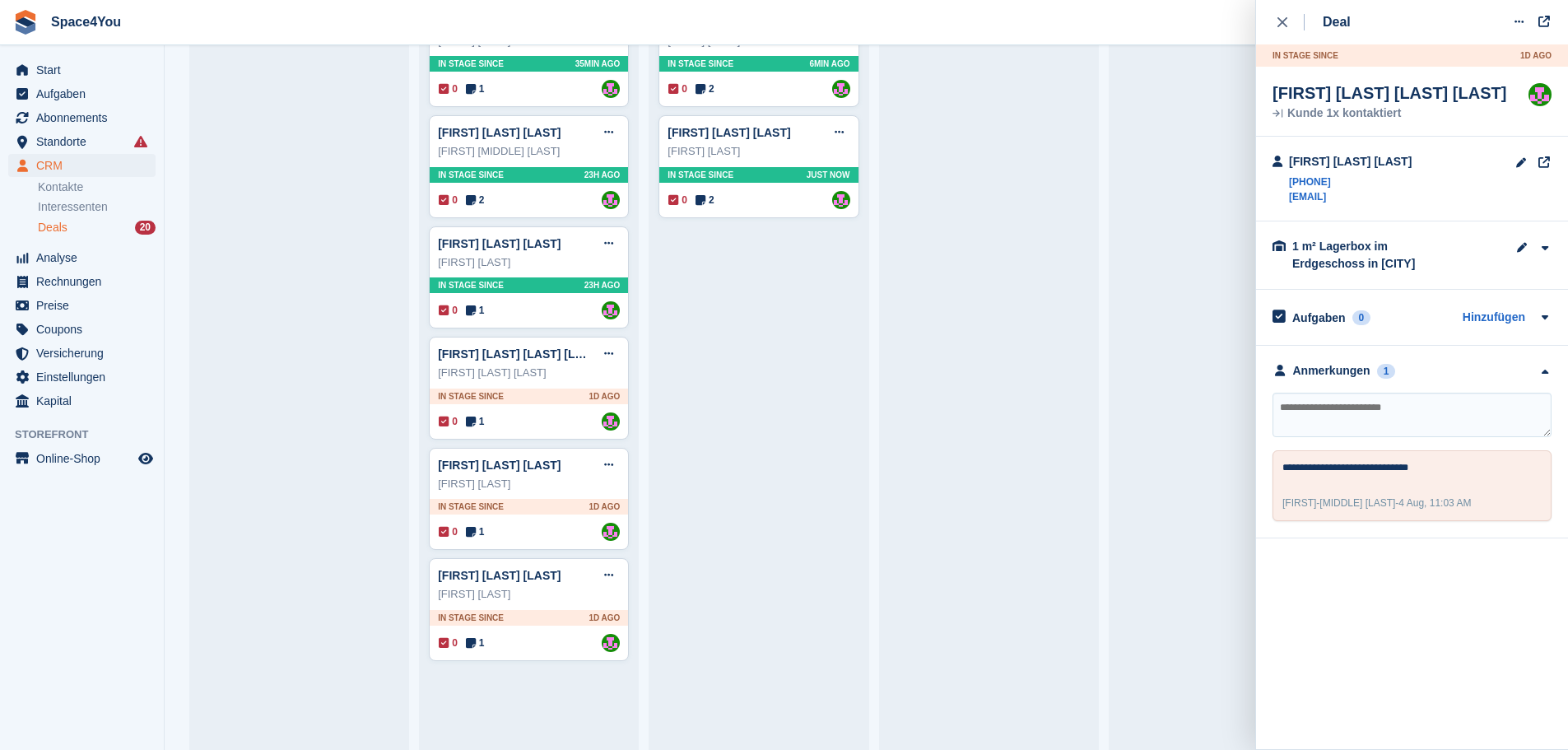 click at bounding box center [1412, 415] 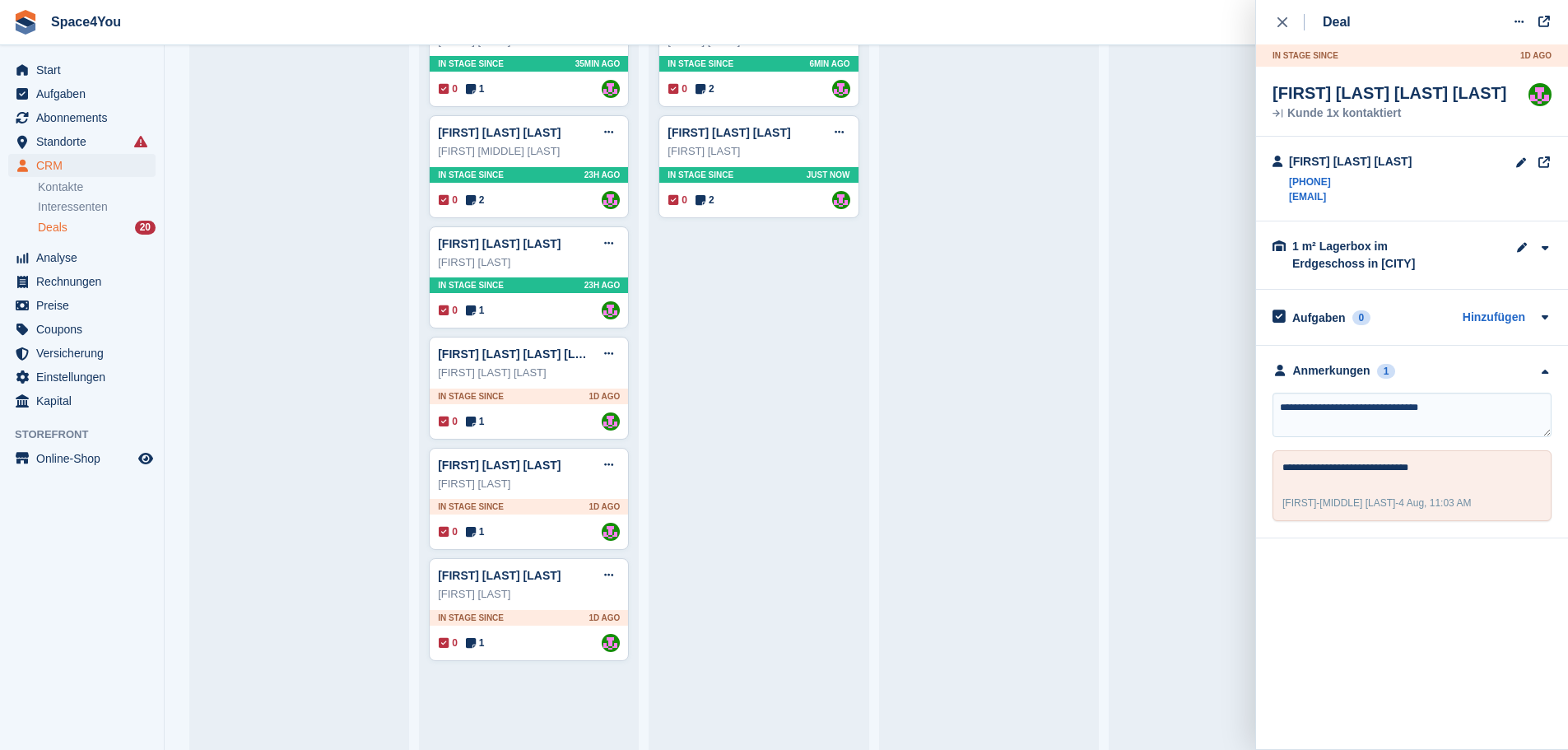 type on "**********" 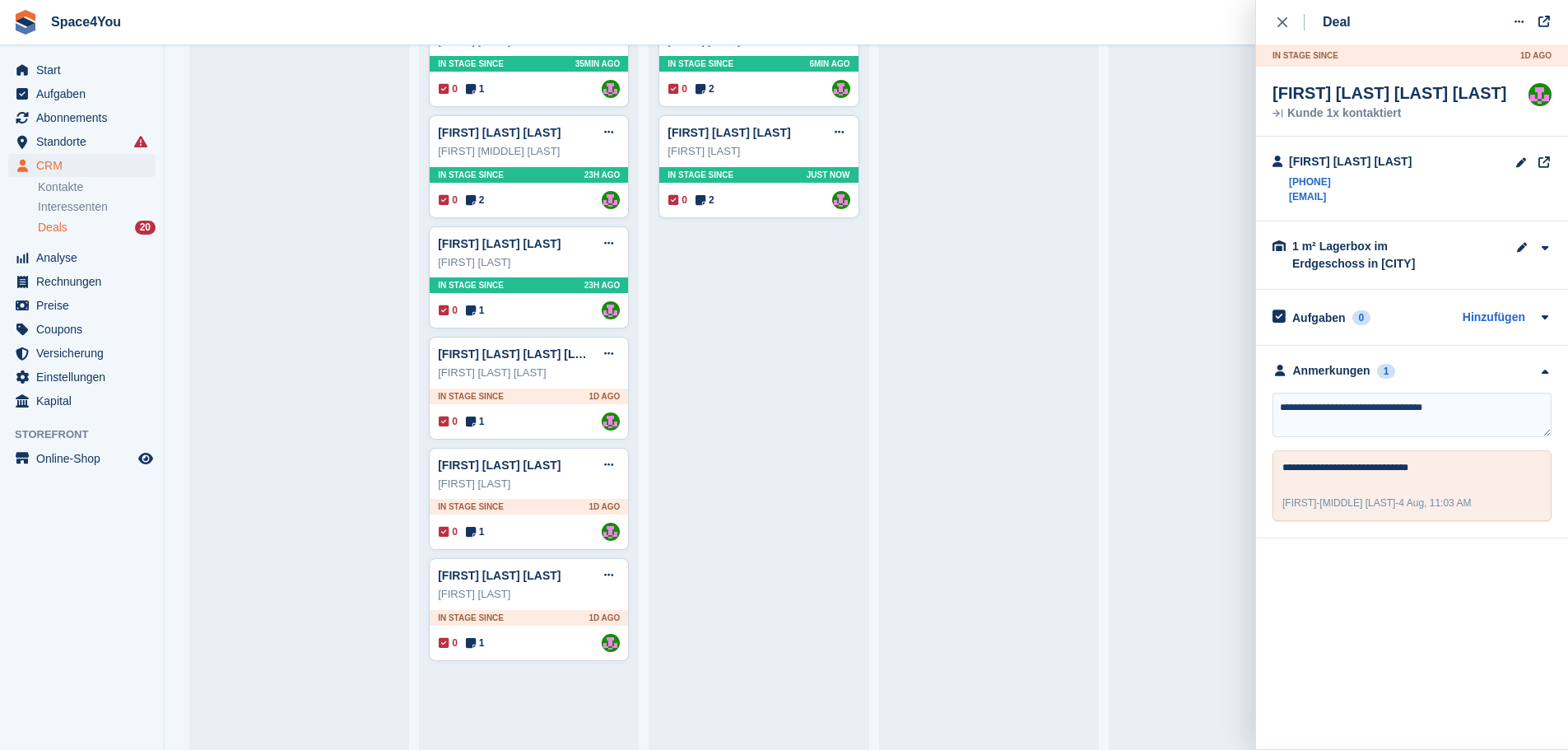 type 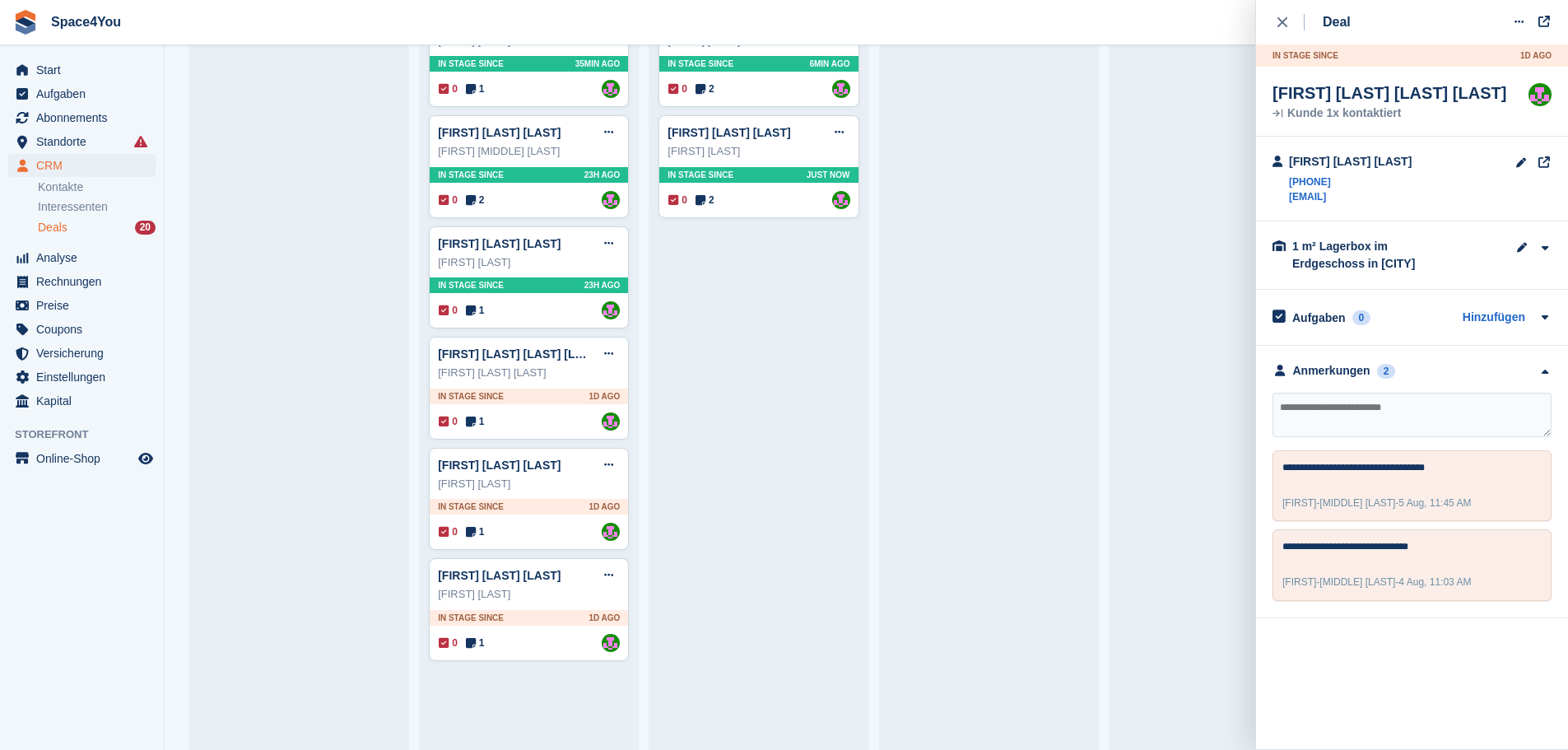 drag, startPoint x: 1413, startPoint y: 201, endPoint x: 1288, endPoint y: 194, distance: 125.19585 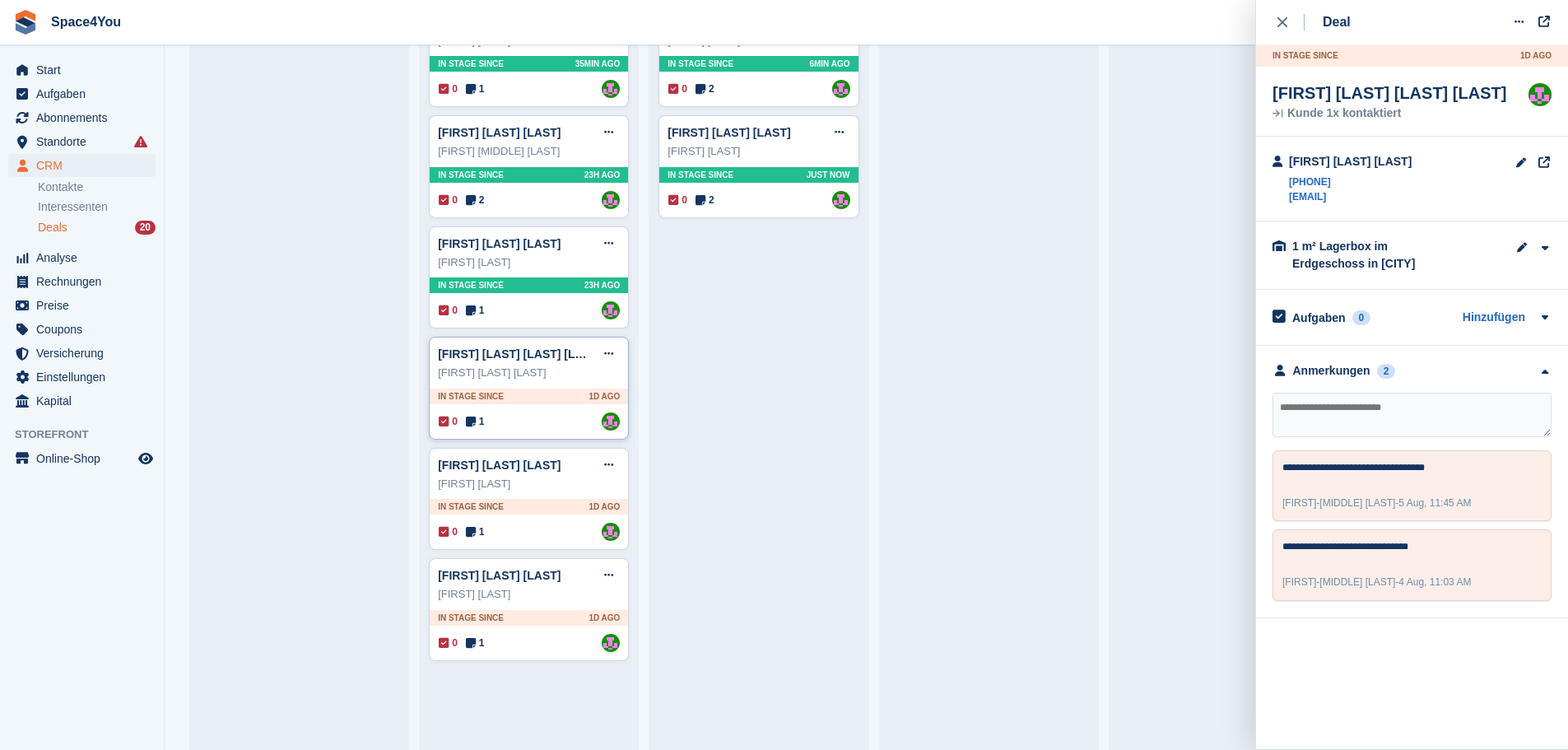 type 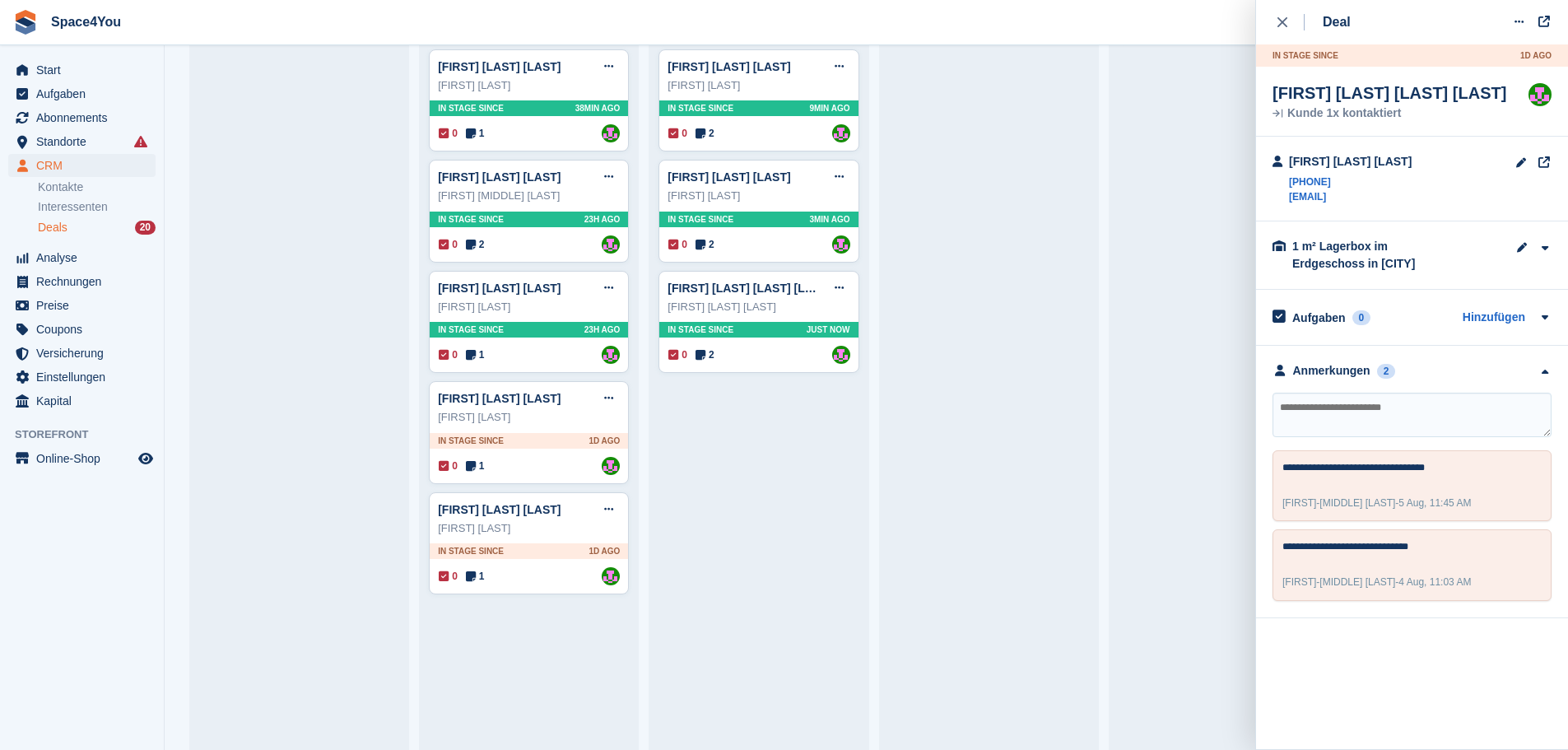 scroll, scrollTop: 329, scrollLeft: 0, axis: vertical 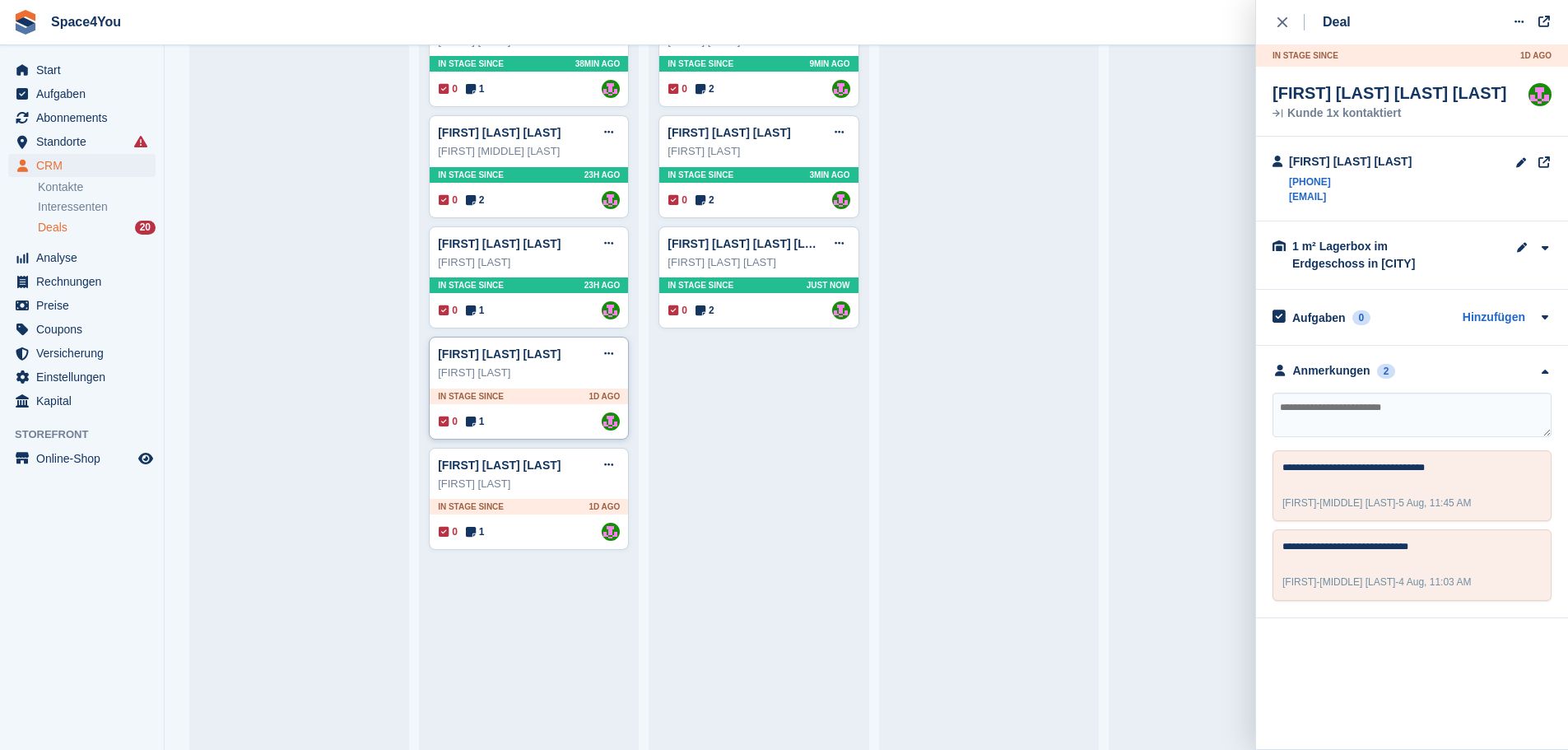 click on "Patrick Landis" at bounding box center (528, 373) 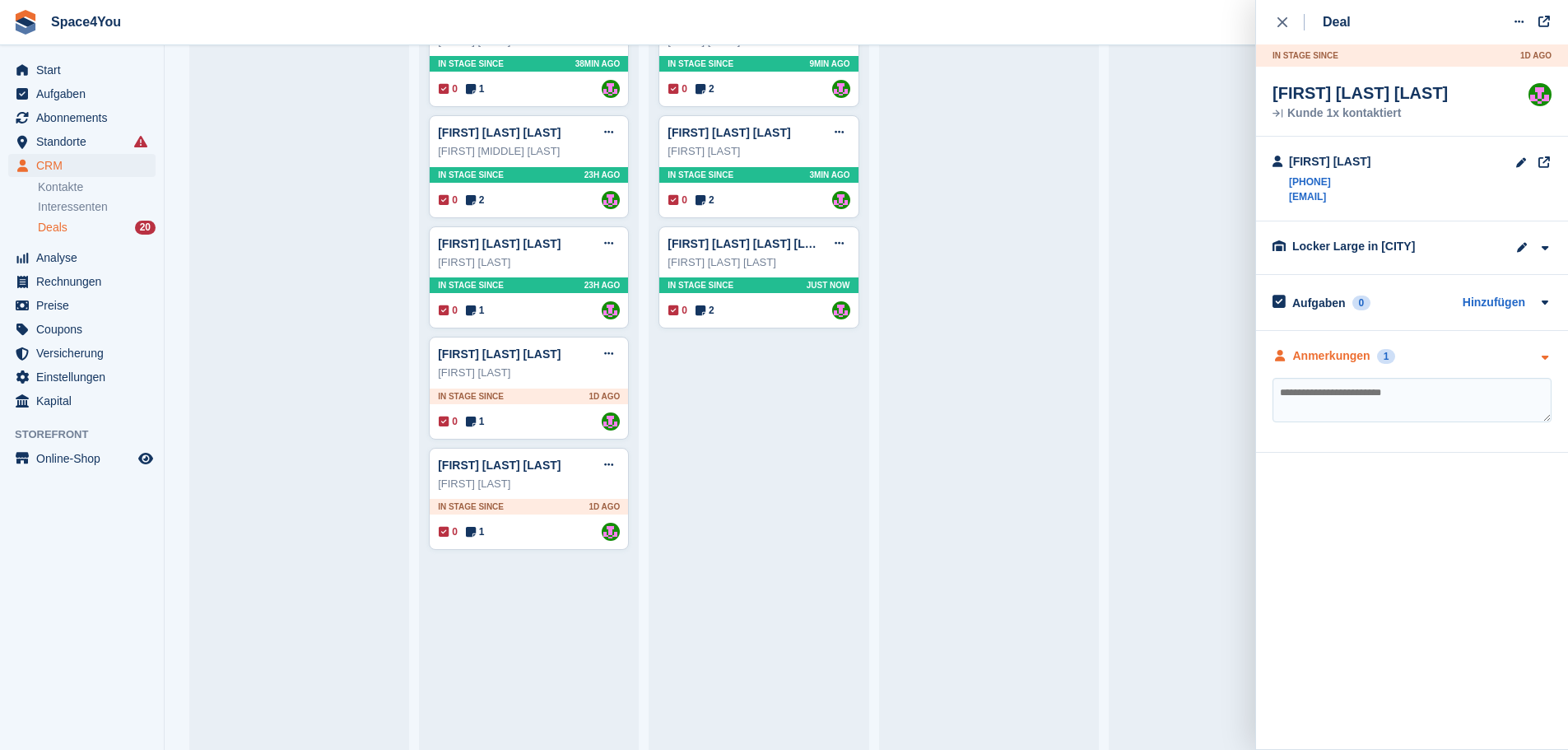 click on "Anmerkungen
1" at bounding box center [1412, 356] 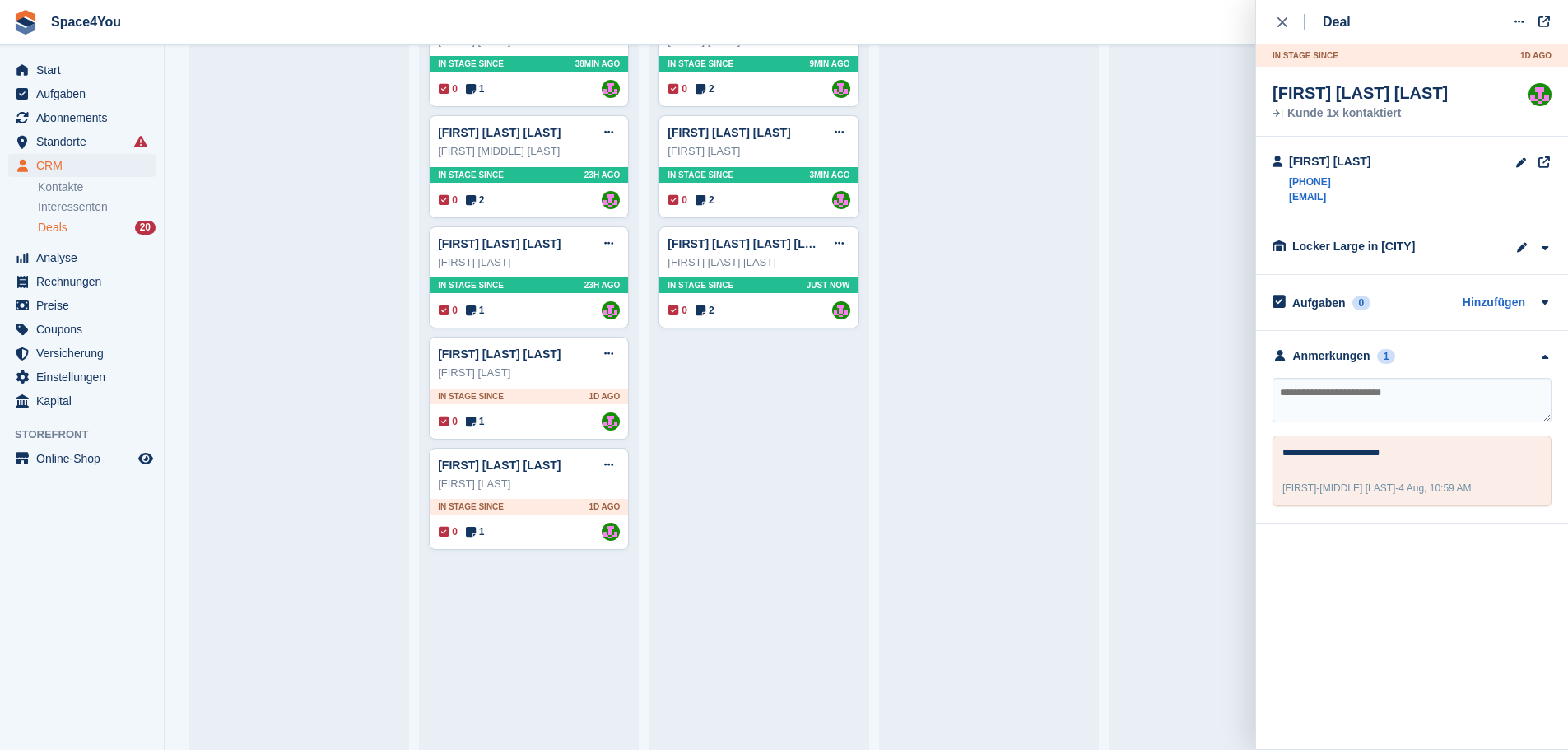 click at bounding box center (1412, 400) 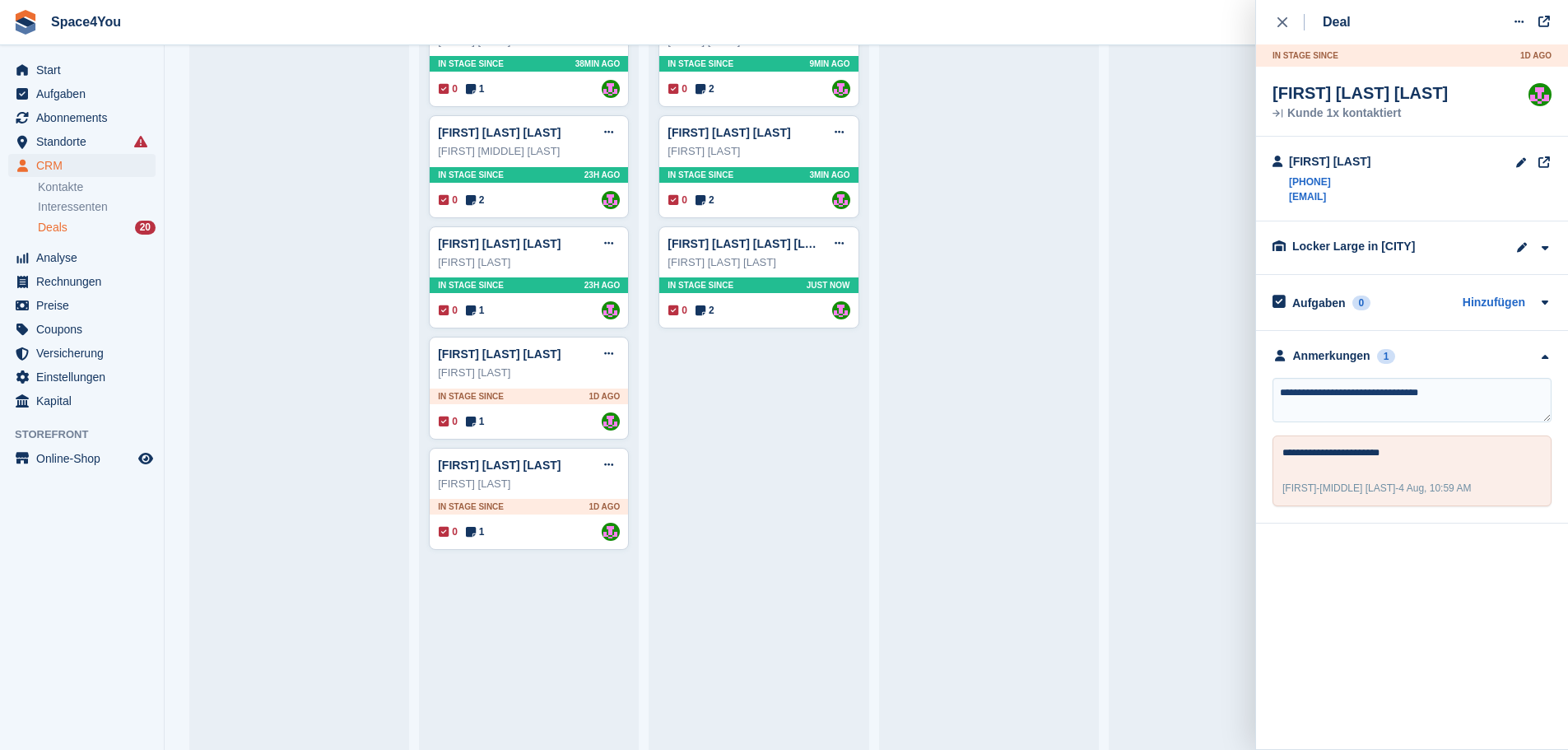 type on "**********" 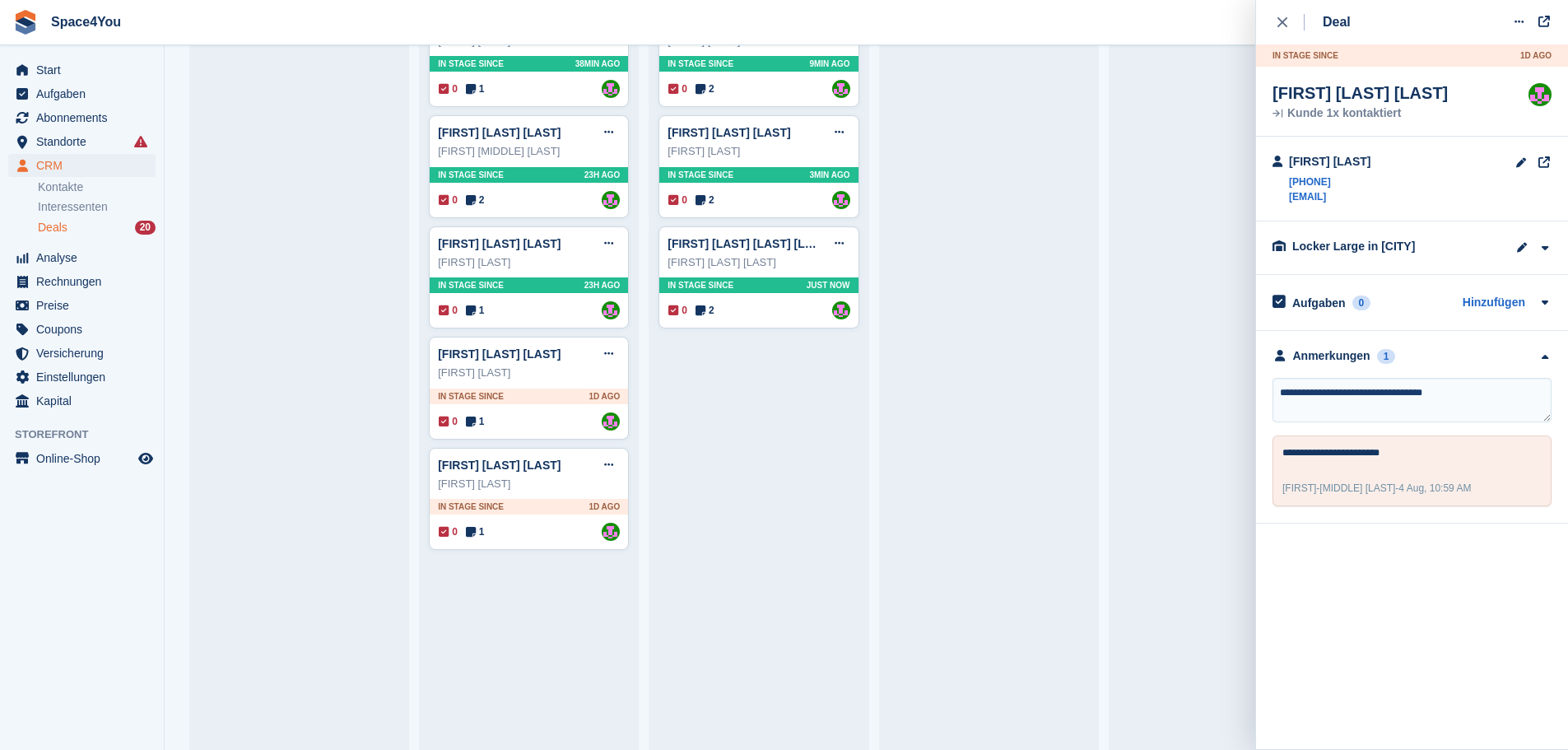 type 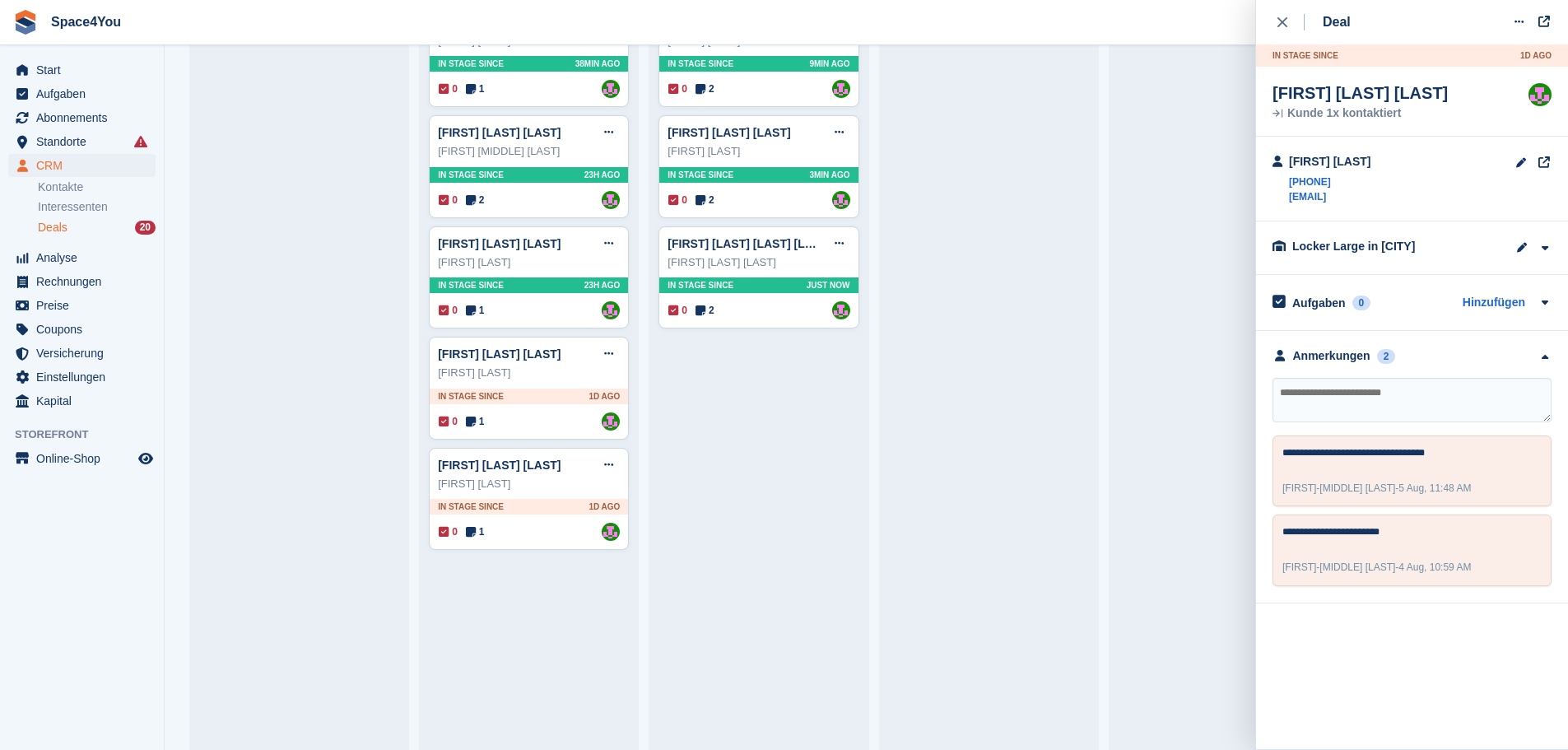 drag, startPoint x: 1405, startPoint y: 197, endPoint x: 1287, endPoint y: 207, distance: 118.42297 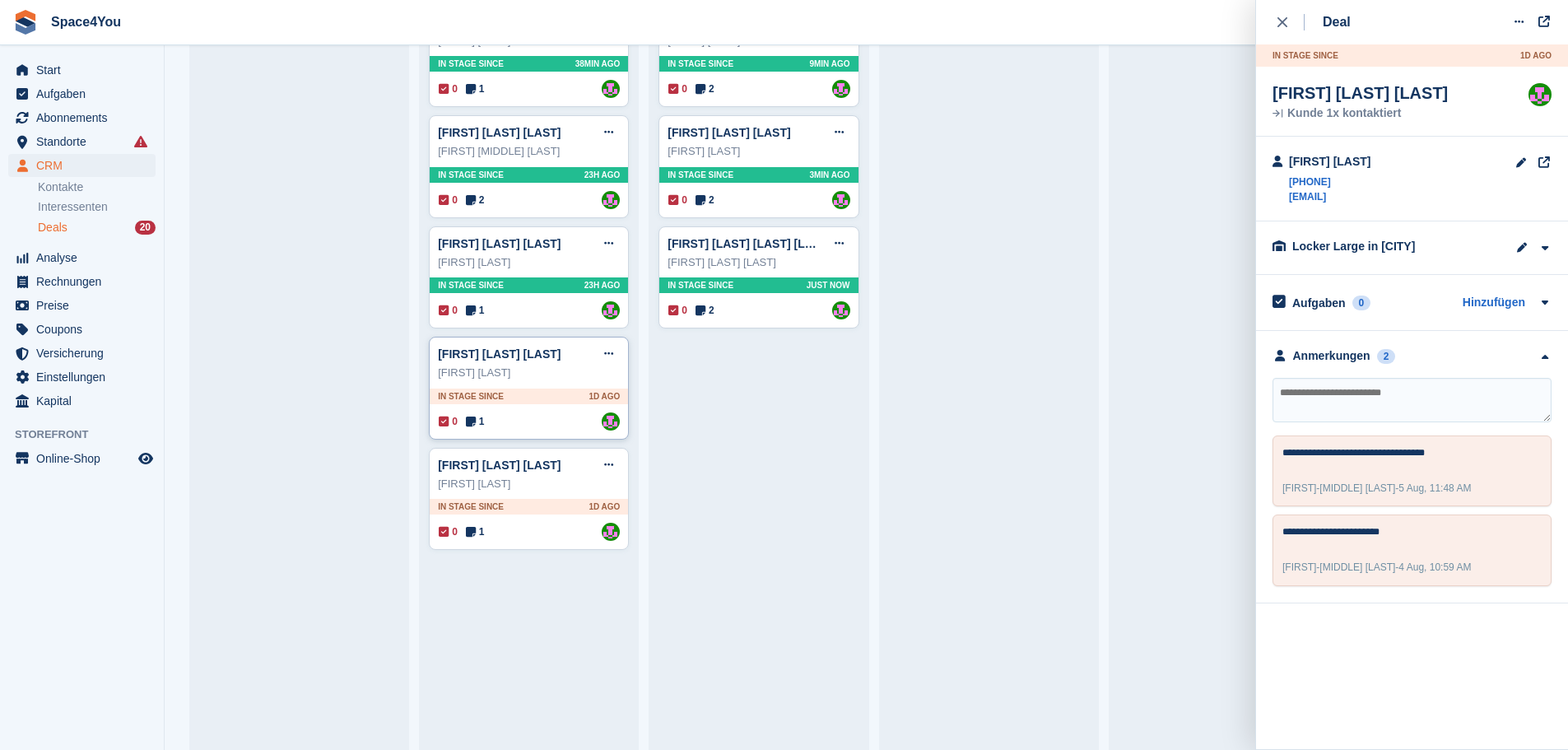 type 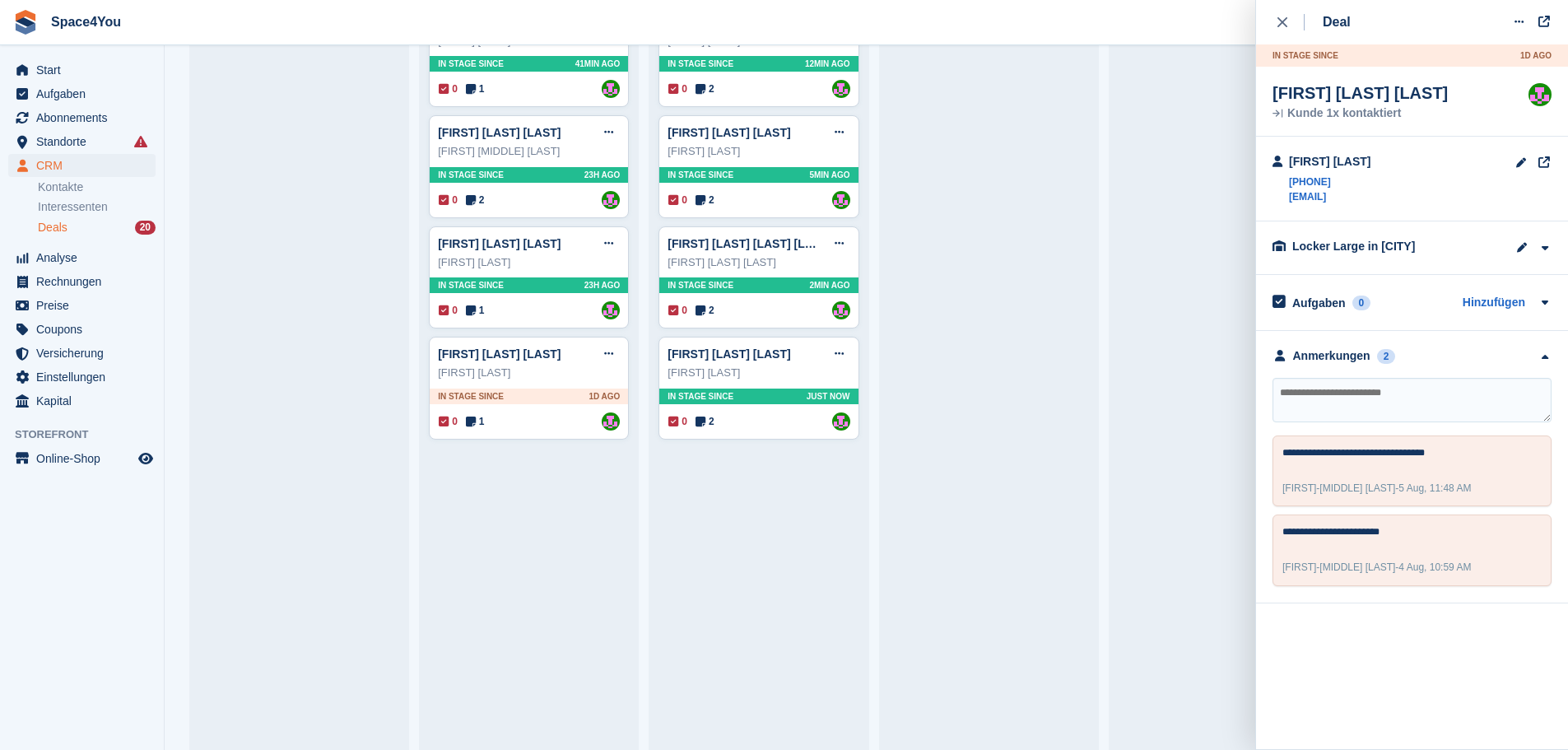 click on "Deal
Deal bearbeiten
Als gewonnen markieren
Als verloren markieren
Deal löschen
In stage since 1D AGO
Patrick Landis Deal
Kunde 1x kontaktiert
Zugewiesen an Luca-André Talhoff" at bounding box center (1412, 375) 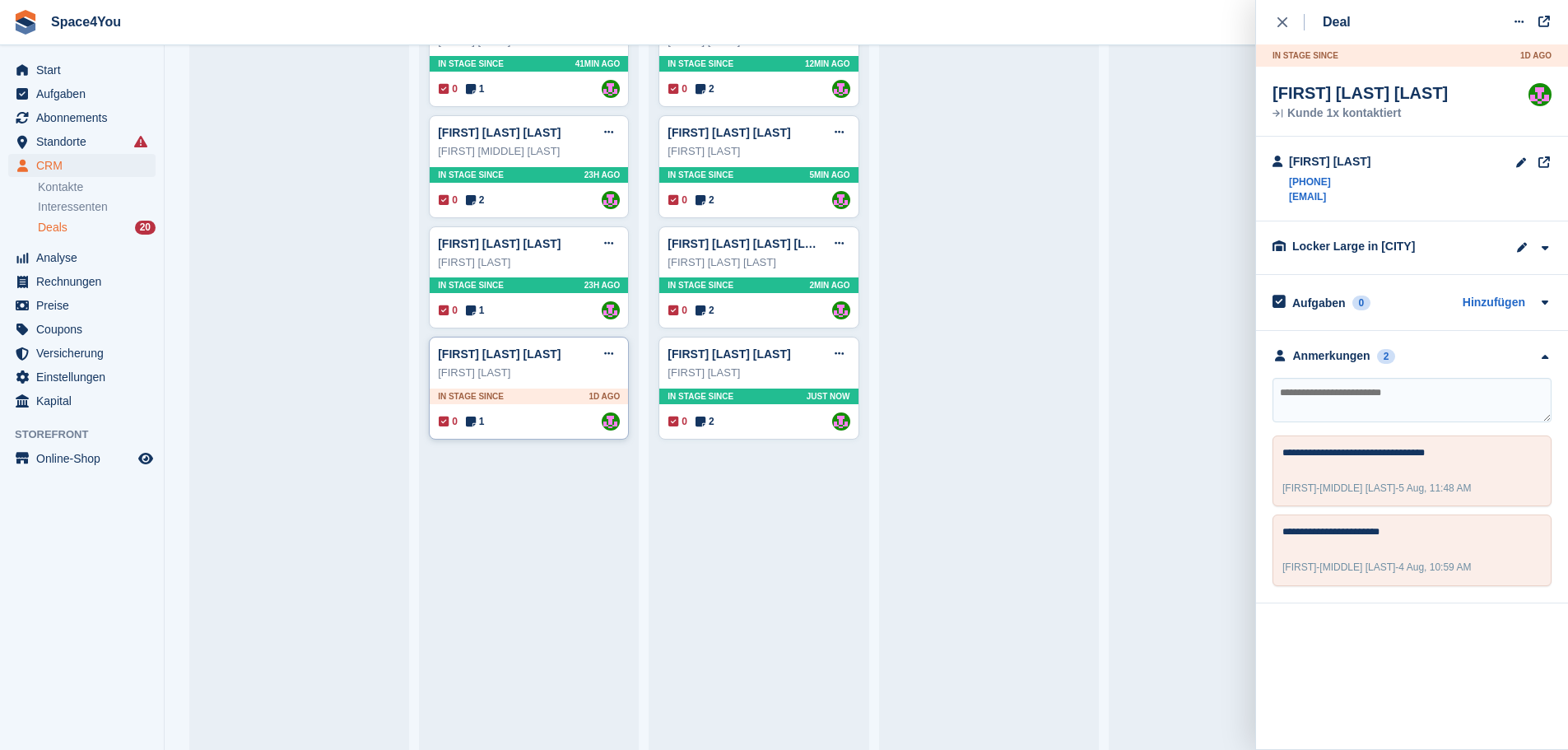 click on "Shanice Merz" at bounding box center (528, 373) 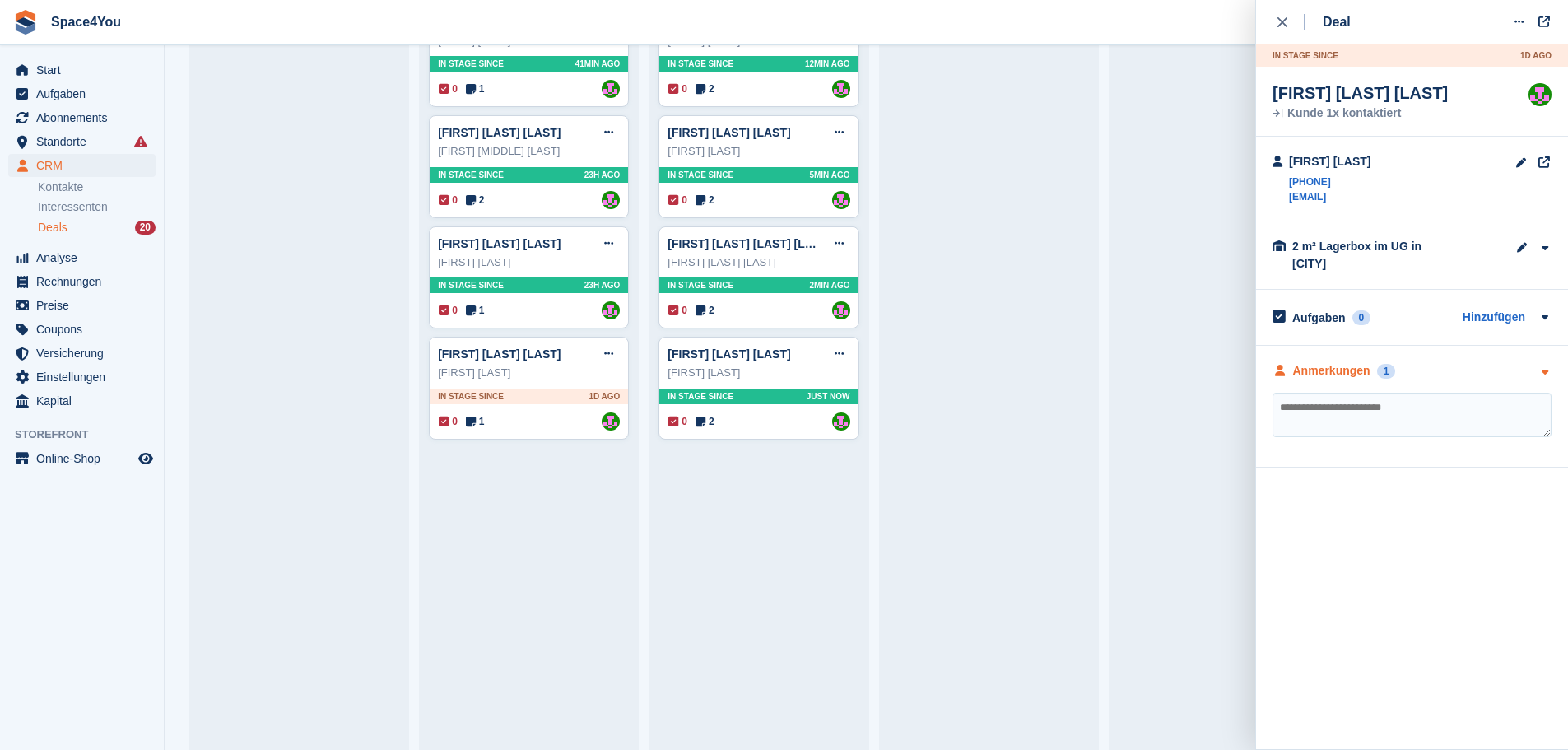 click at bounding box center [1544, 372] 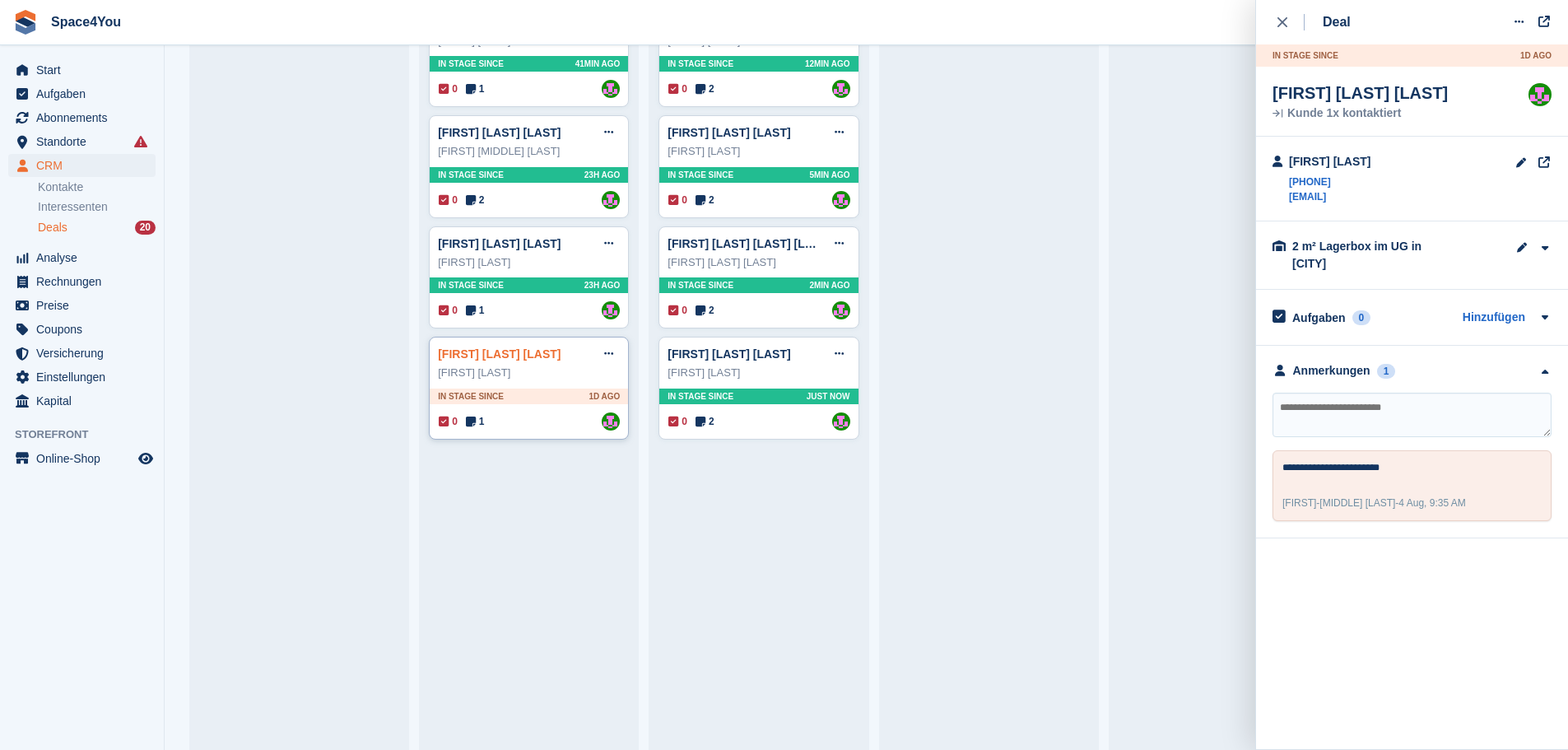click on "[FIRST] [MIDDLE] [LAST]" at bounding box center [499, 354] 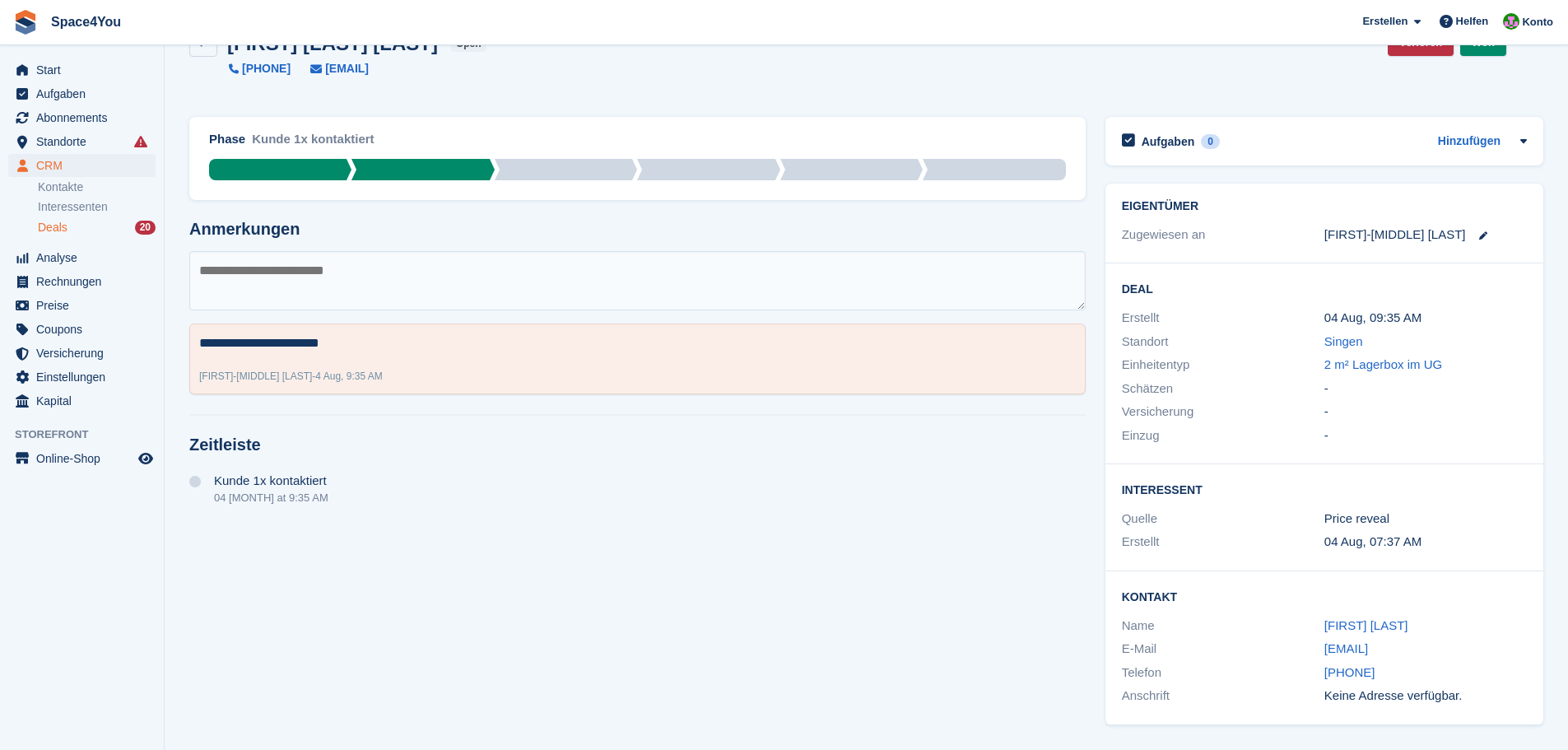 scroll, scrollTop: 0, scrollLeft: 0, axis: both 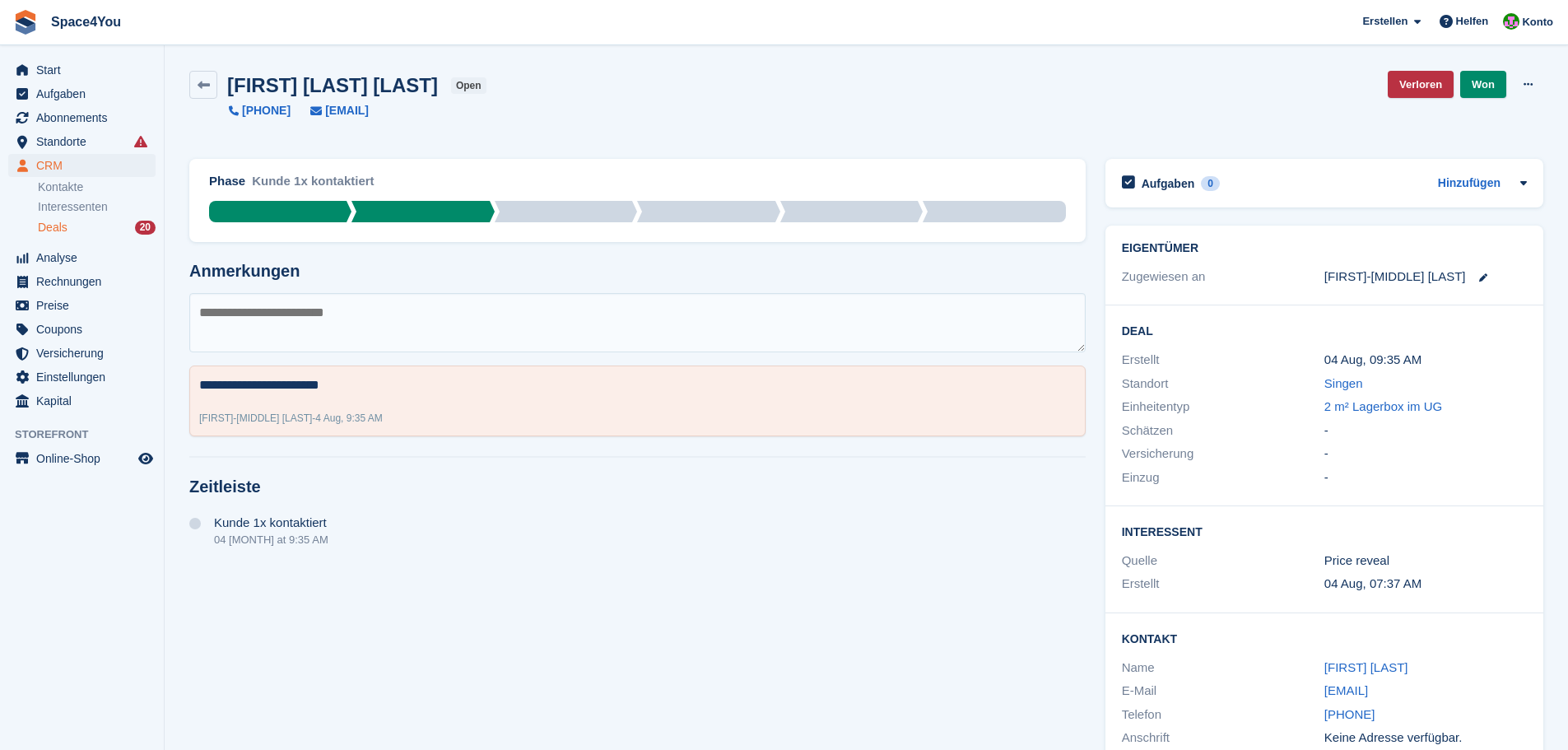 click on "Deals
20" at bounding box center (96, 227) 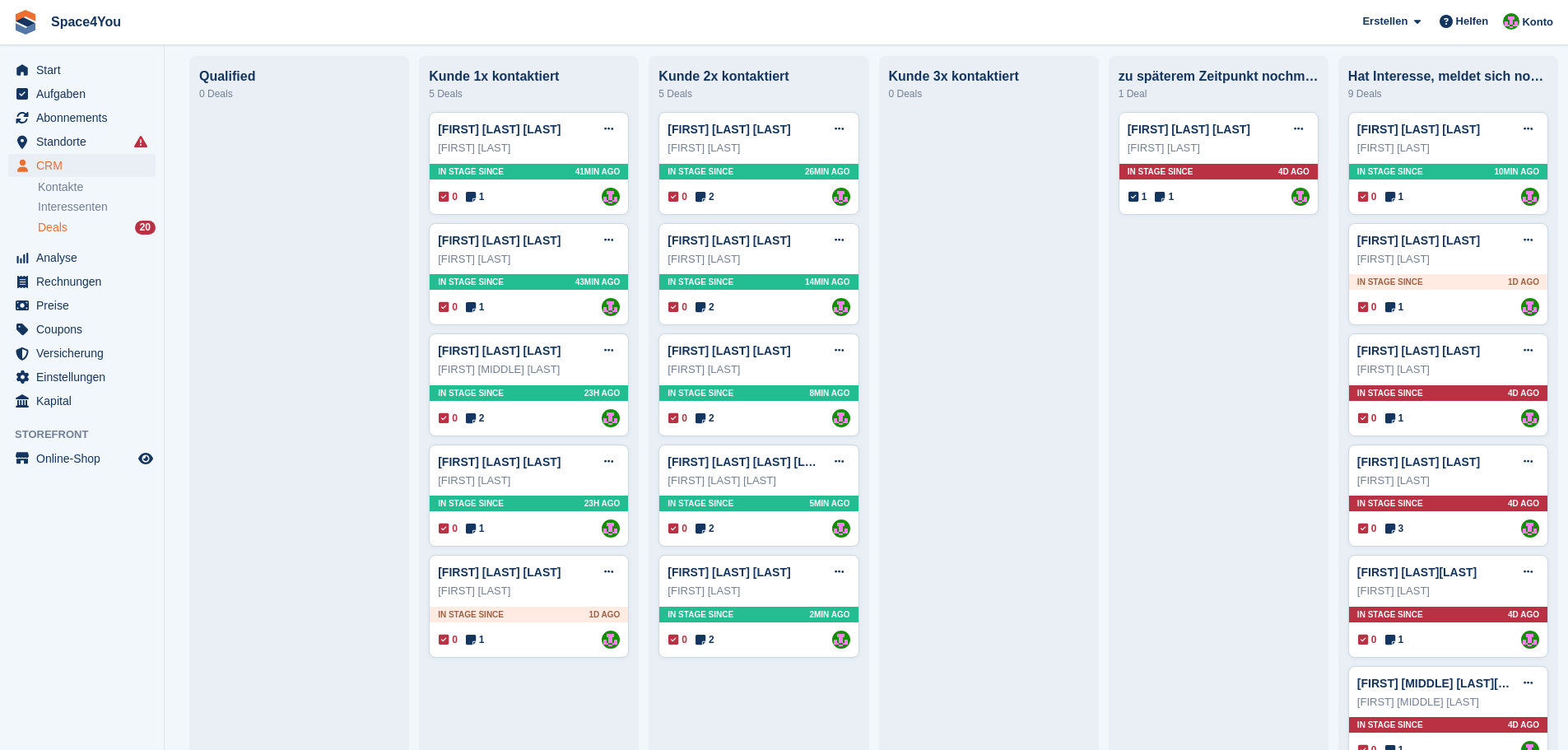 scroll, scrollTop: 82, scrollLeft: 0, axis: vertical 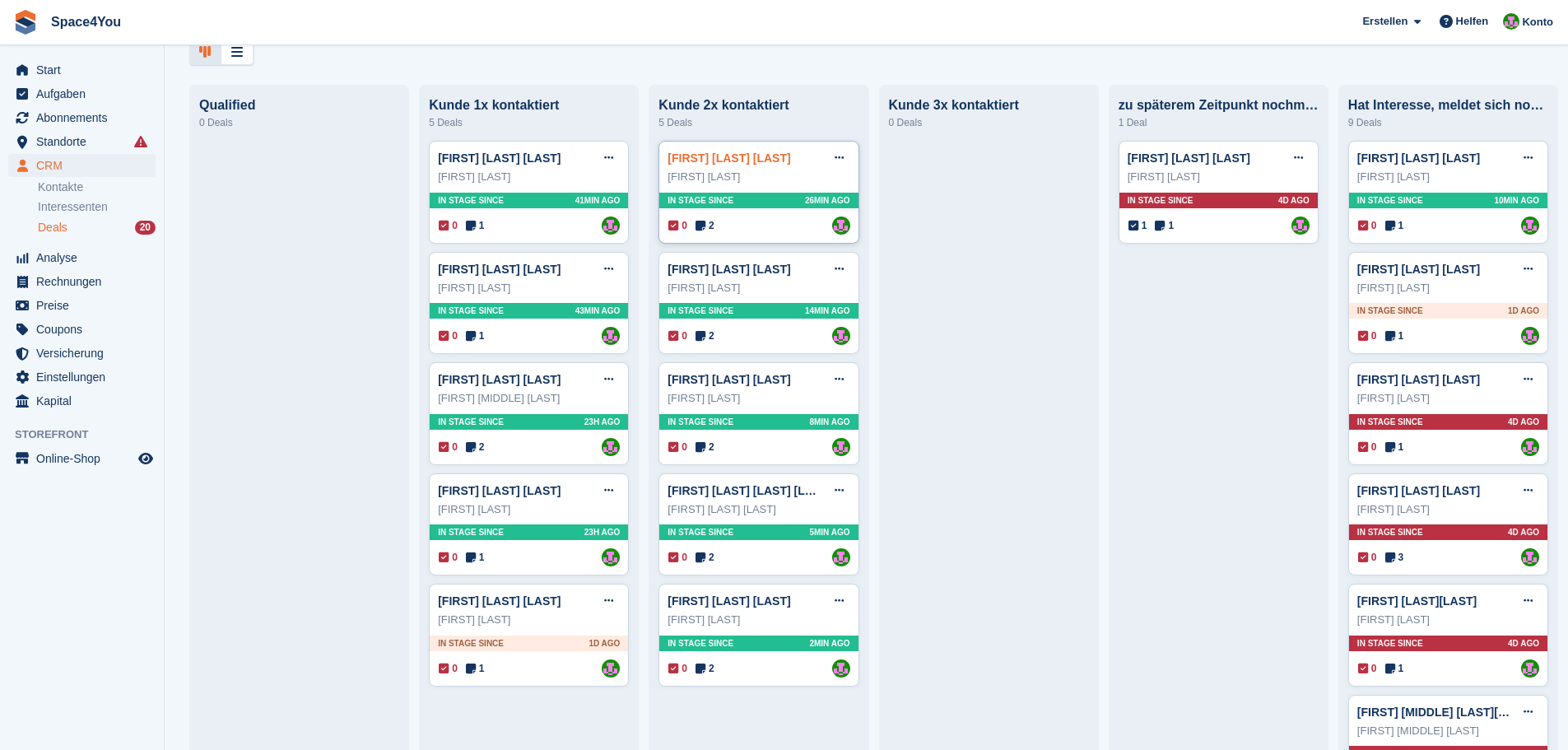 click on "[FIRST] [LAST] Deal" at bounding box center (728, 158) 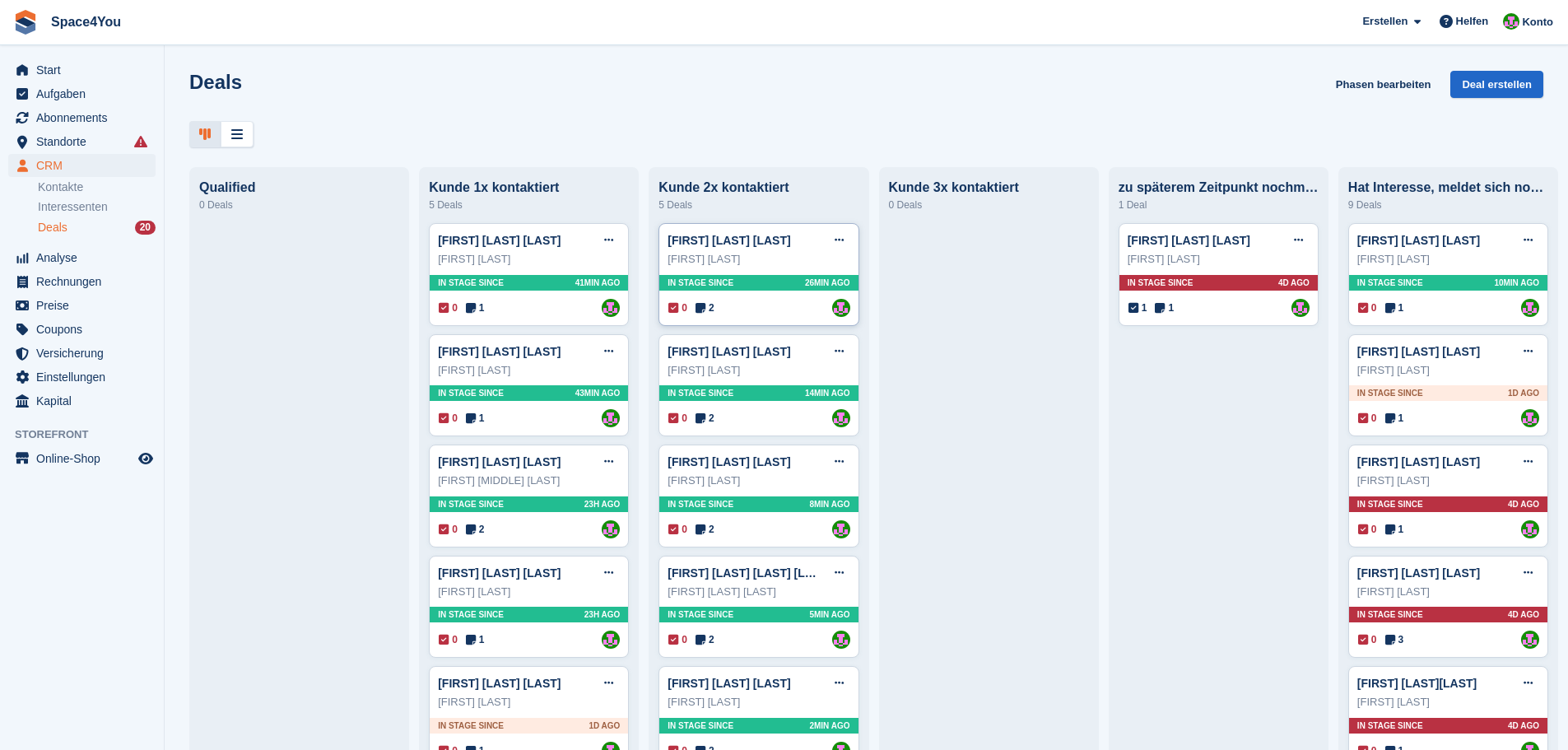 click on "[FIRST] [LAST]" at bounding box center (758, 259) 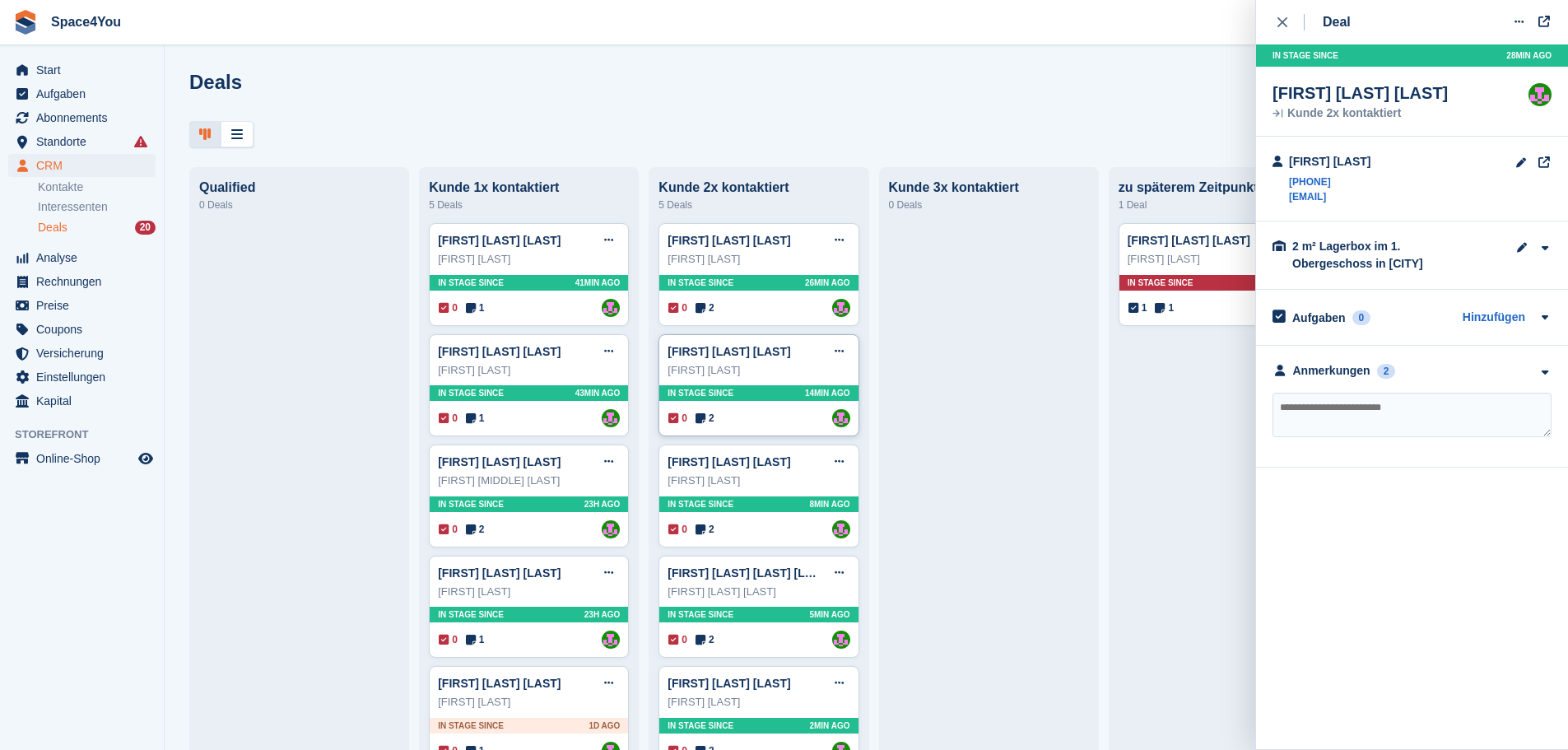 click on "[FIRST] [LAST]" at bounding box center [758, 370] 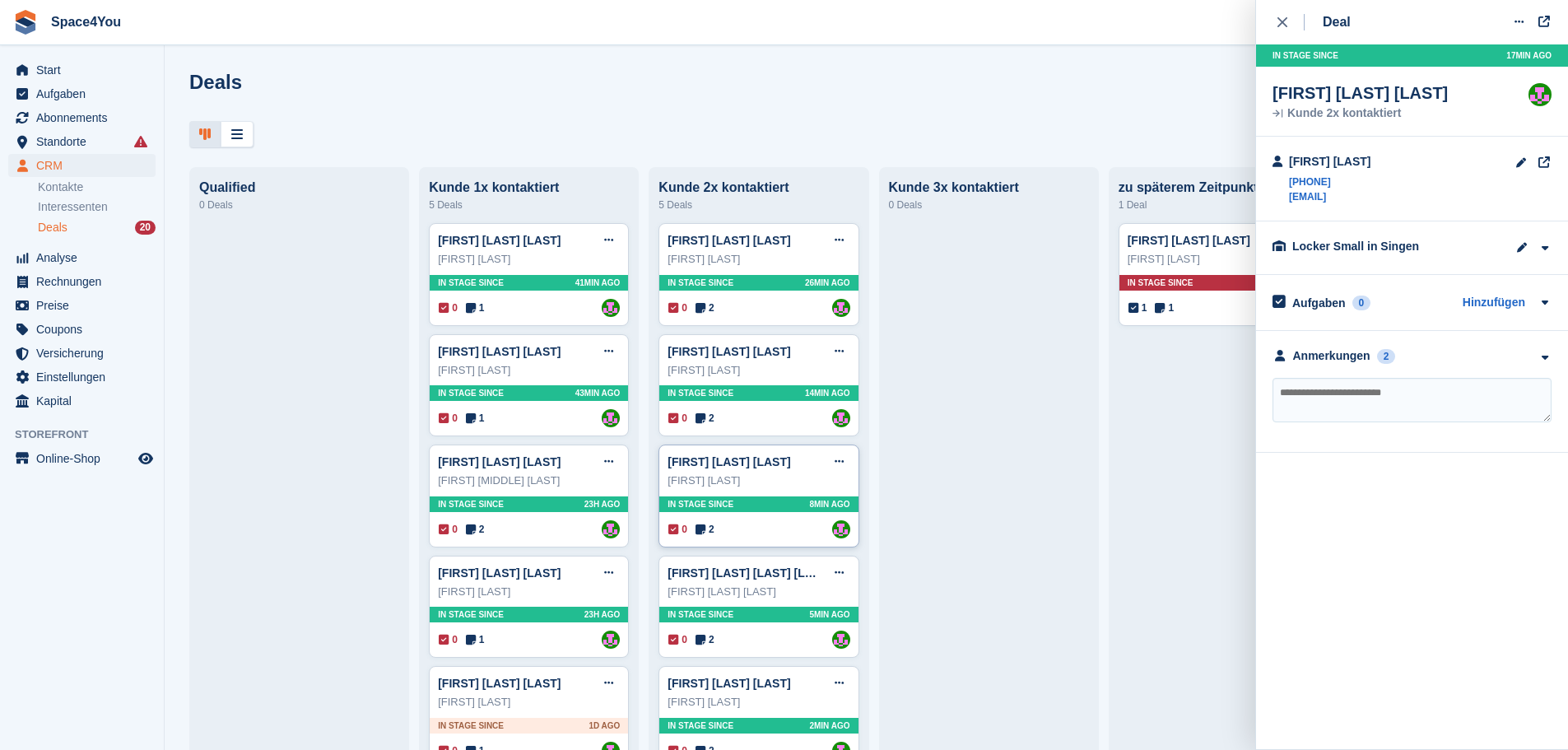 click on "[FIRST] [LAST]" at bounding box center (758, 481) 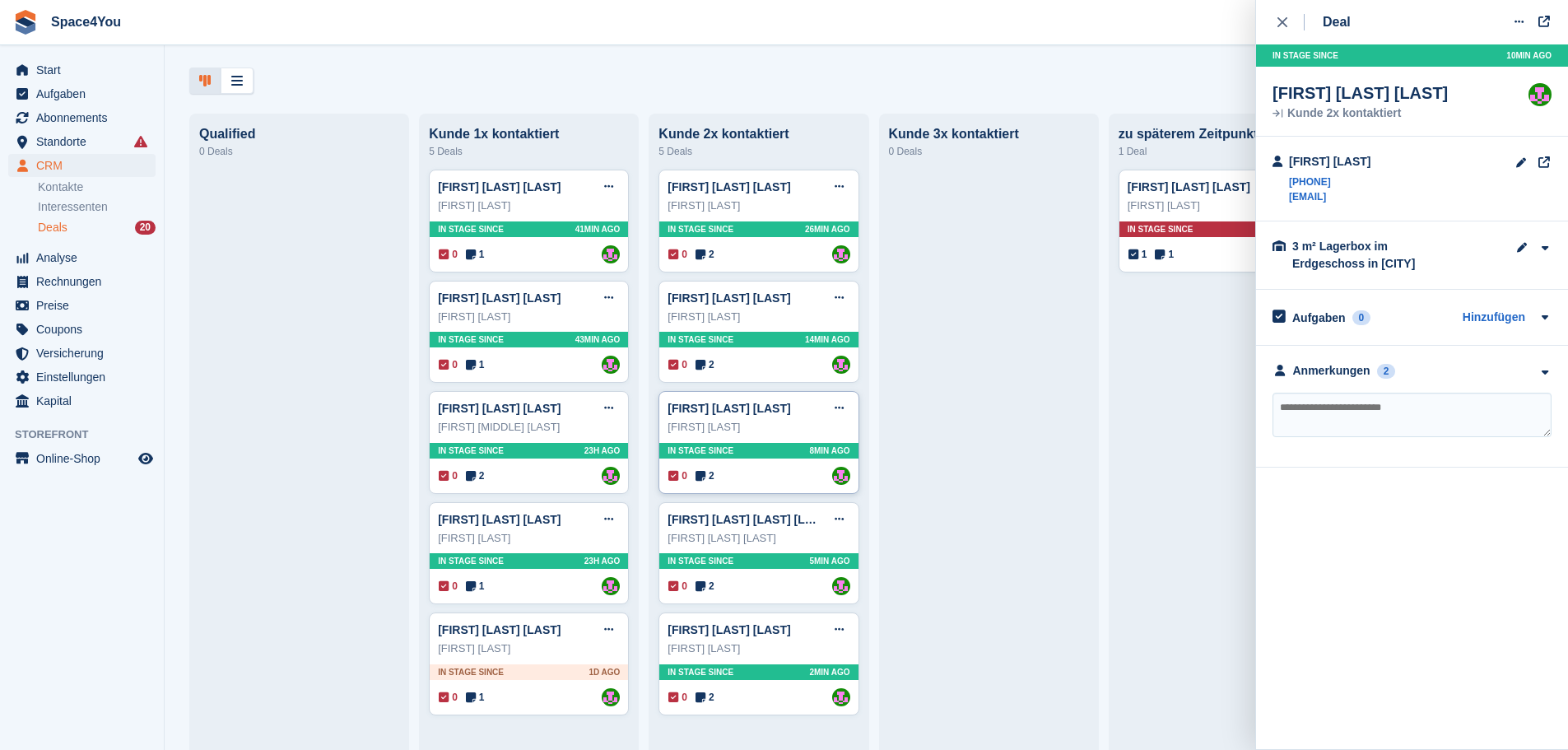 scroll, scrollTop: 82, scrollLeft: 0, axis: vertical 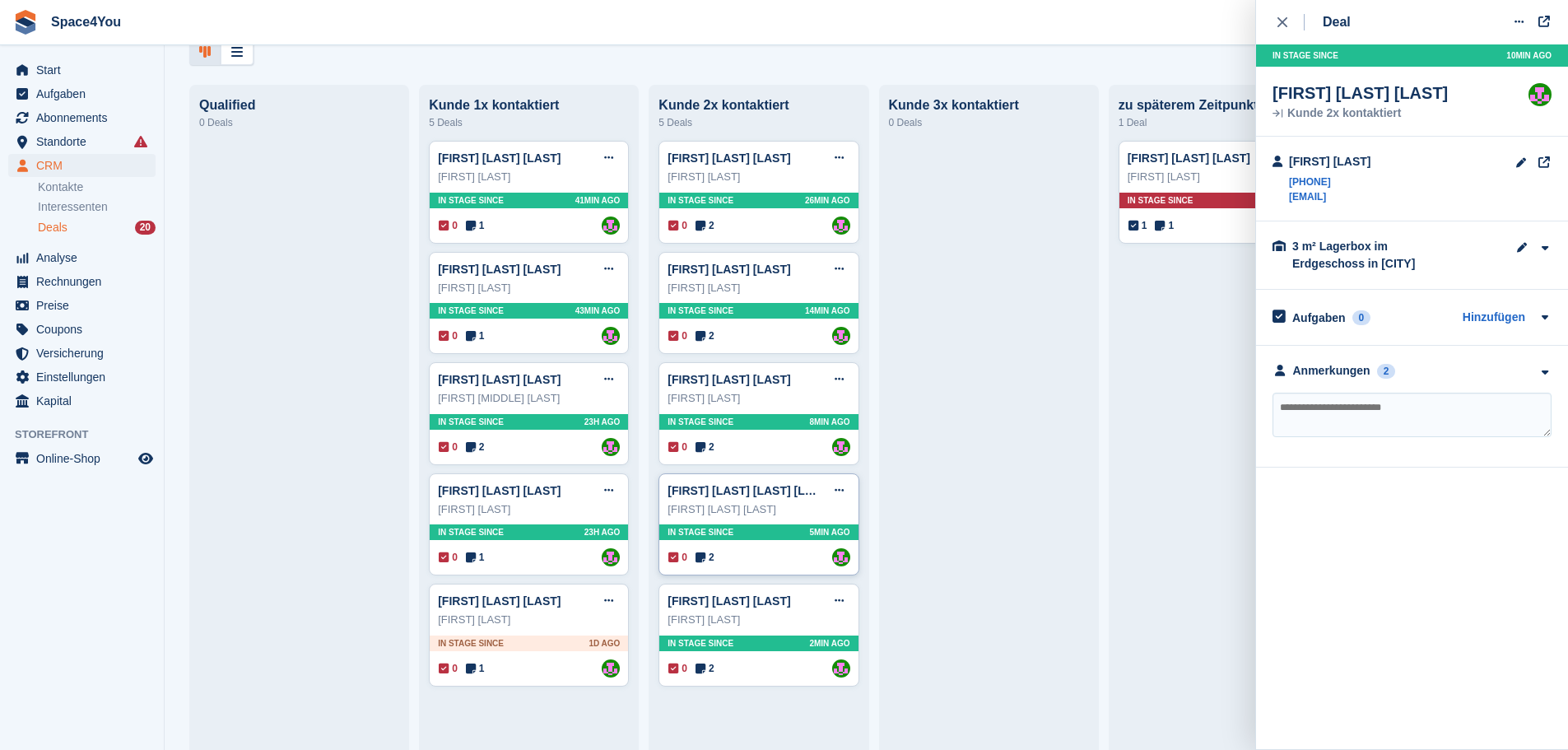 click on "[FIRST] [LAST]" at bounding box center [758, 510] 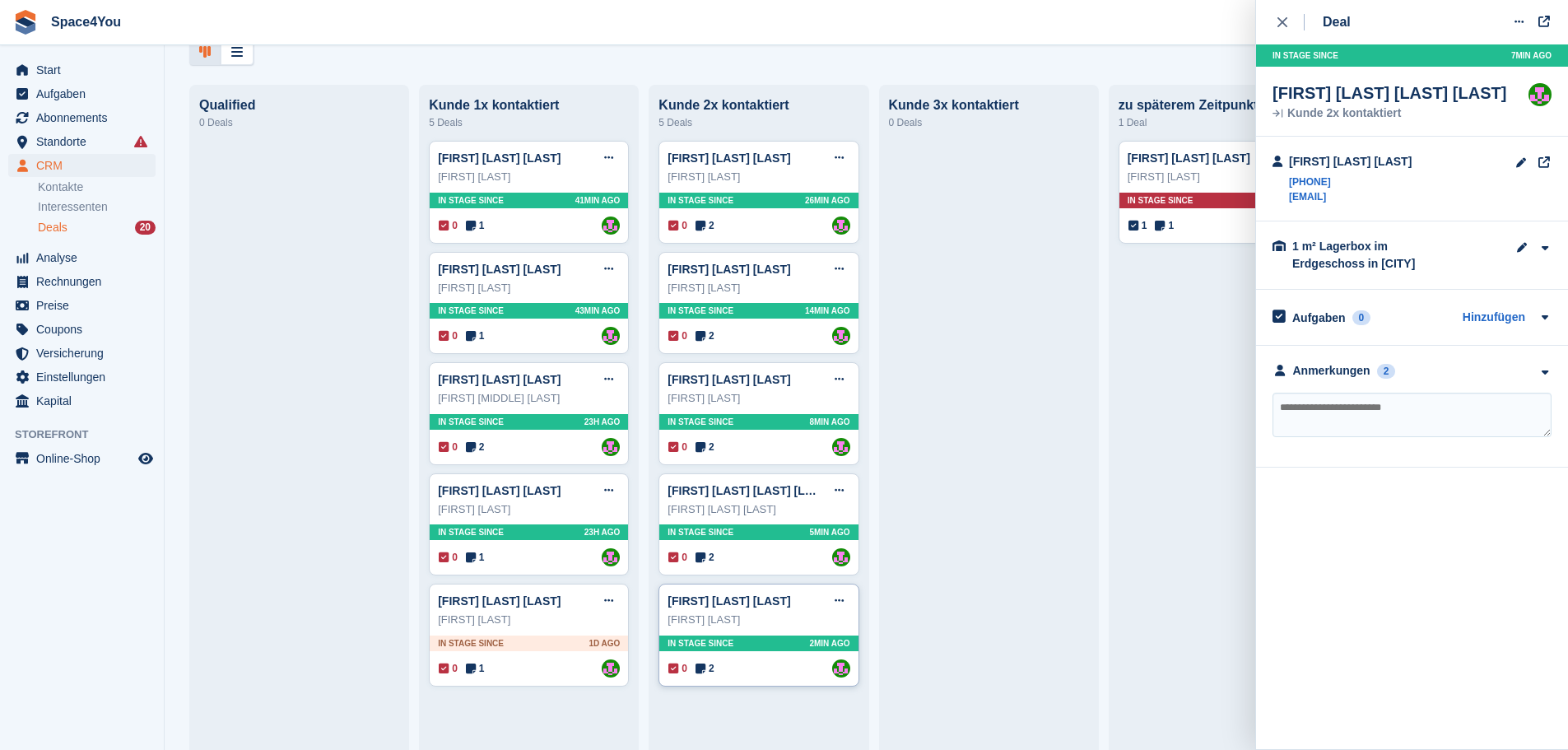 click on "[FIRST] [LAST]" at bounding box center [758, 620] 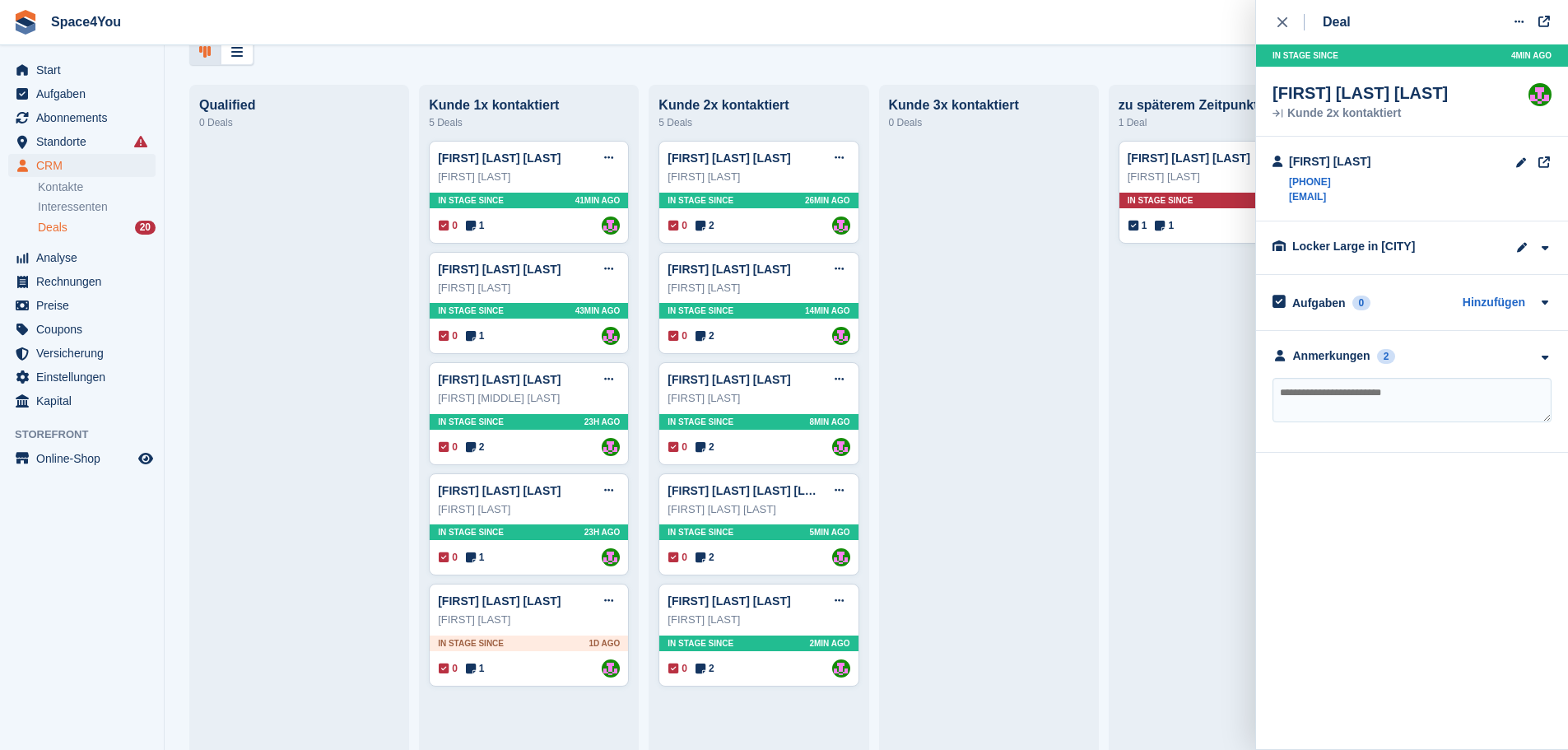 click on "Deals
Phasen bearbeiten
Deal erstellen
Qualified
0 Deals
Kunde 1x kontaktiert
5 Deals
Torben Schwermann Deal
Deal bearbeiten
Als gewonnen markieren
Als verloren markieren
Deal löschen
Torben Schwermann
In stage since 41MIN AGO
0
1
Zugewiesen an Luca-André Talhoff
Sandra Brzezniak Deal" at bounding box center [866, 375] 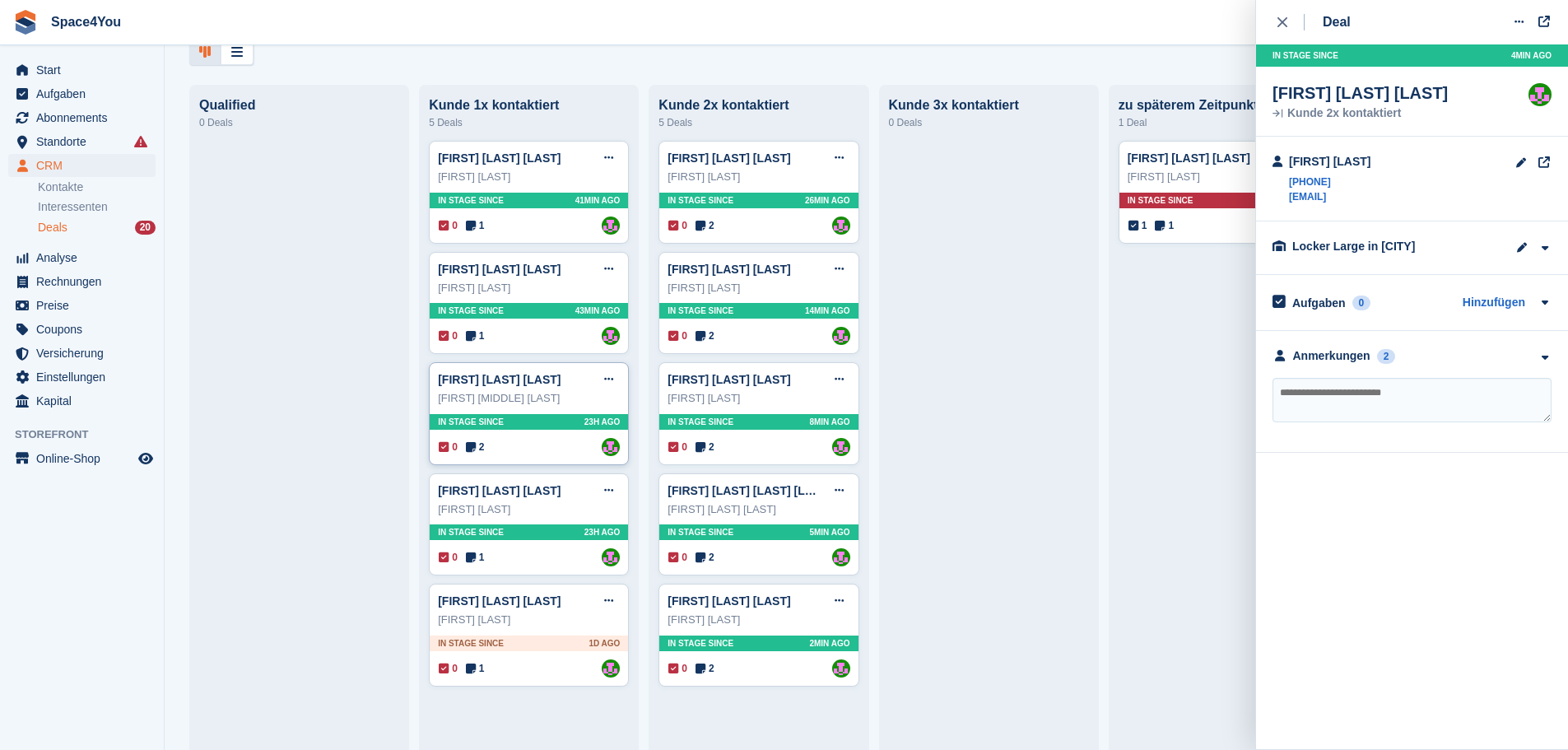 click on "Brenda Leuze Deal
Deal bearbeiten
Als gewonnen markieren
Als verloren markieren
Deal löschen
Brenda Maureen Leuze
In stage since 23H AGO
0
2
Zugewiesen an Luca-André Talhoff" at bounding box center [528, 413] 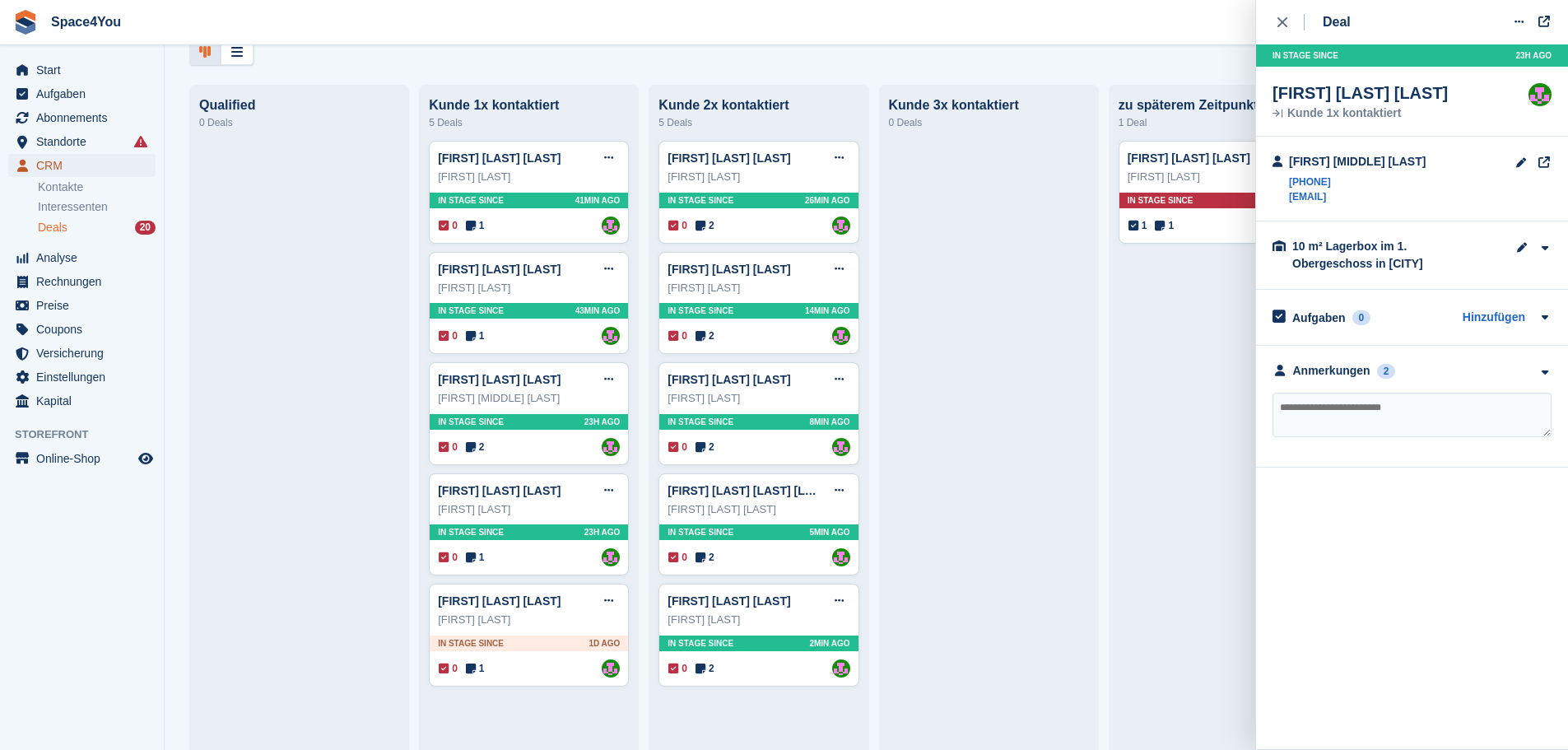 click on "CRM" at bounding box center (86, 165) 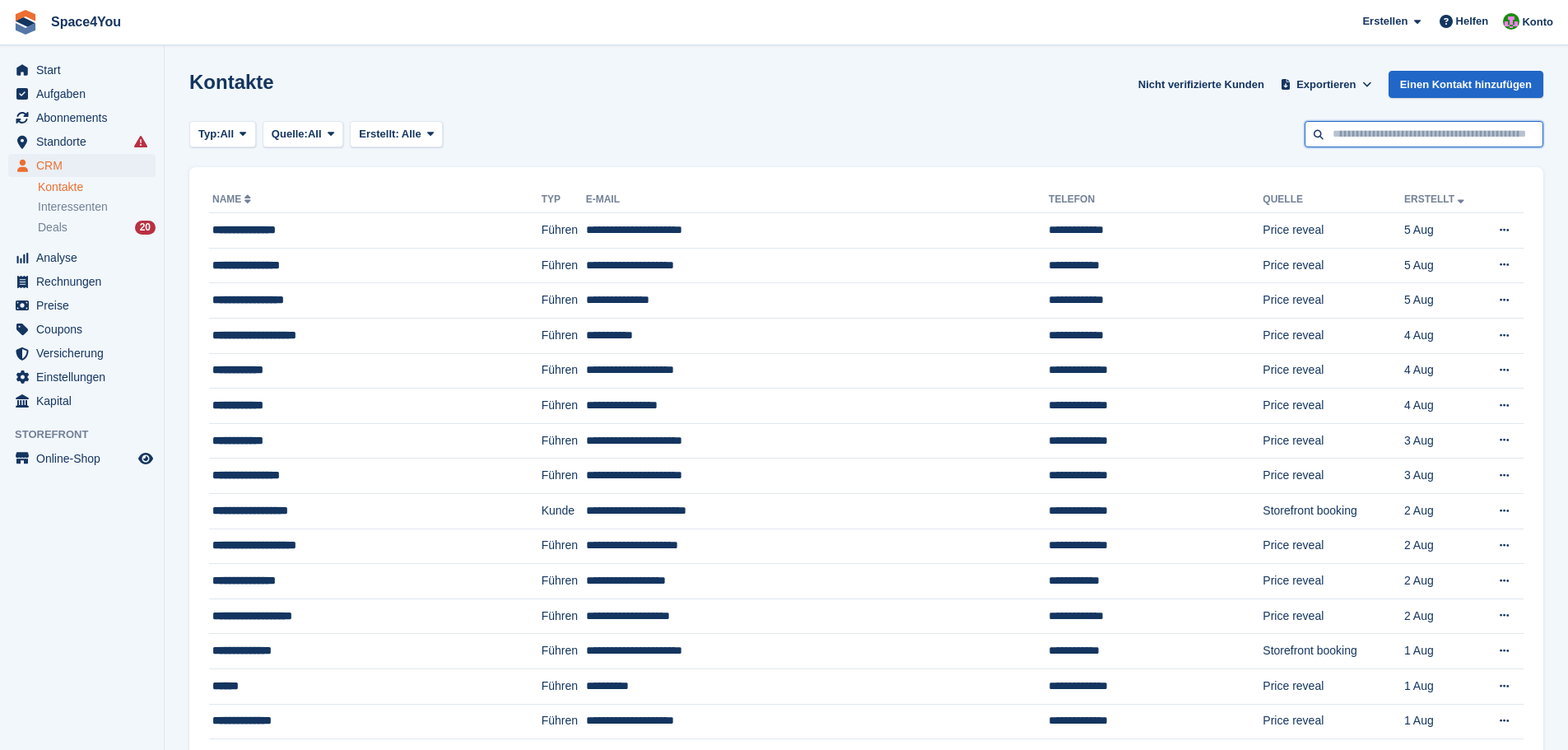 click at bounding box center [1424, 134] 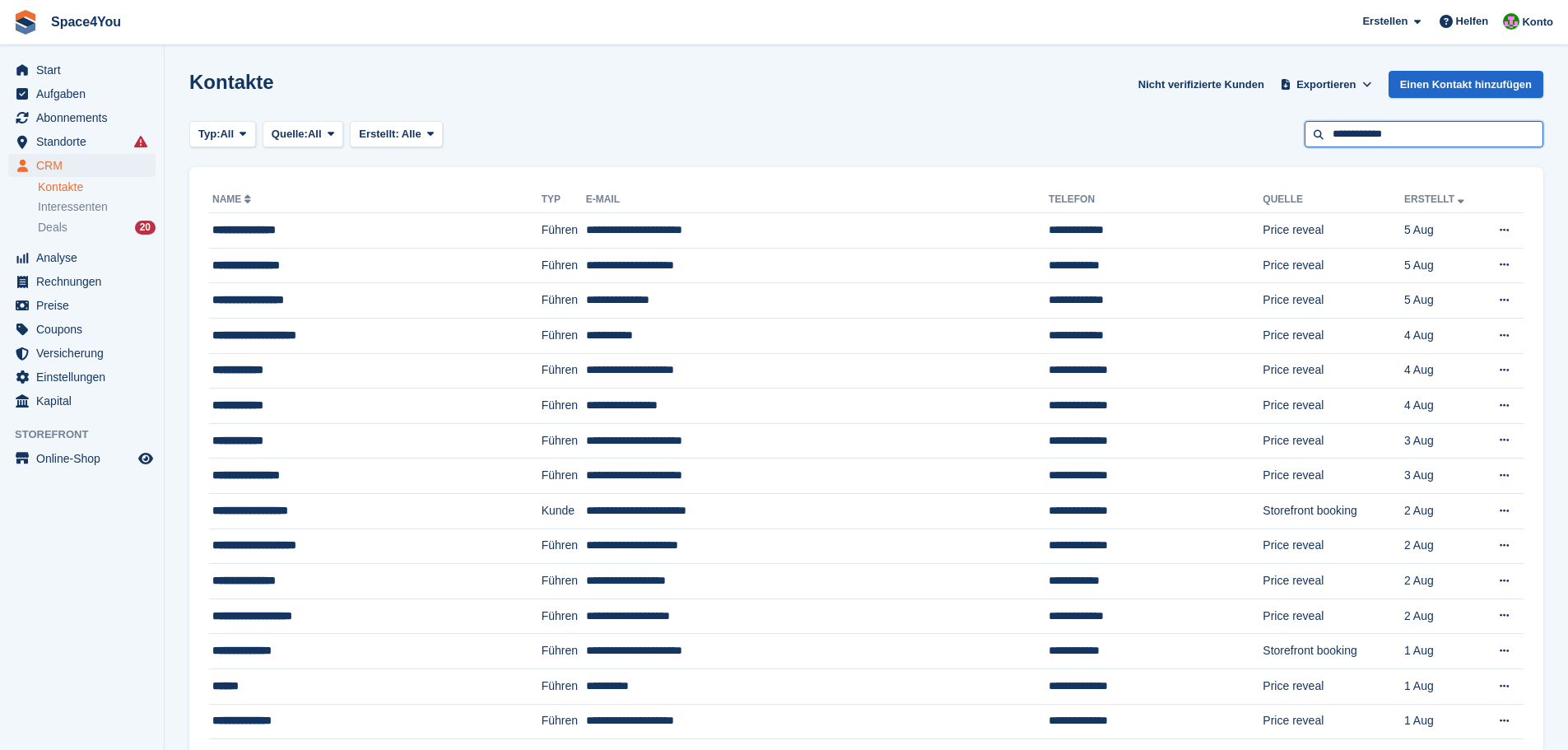 type on "**********" 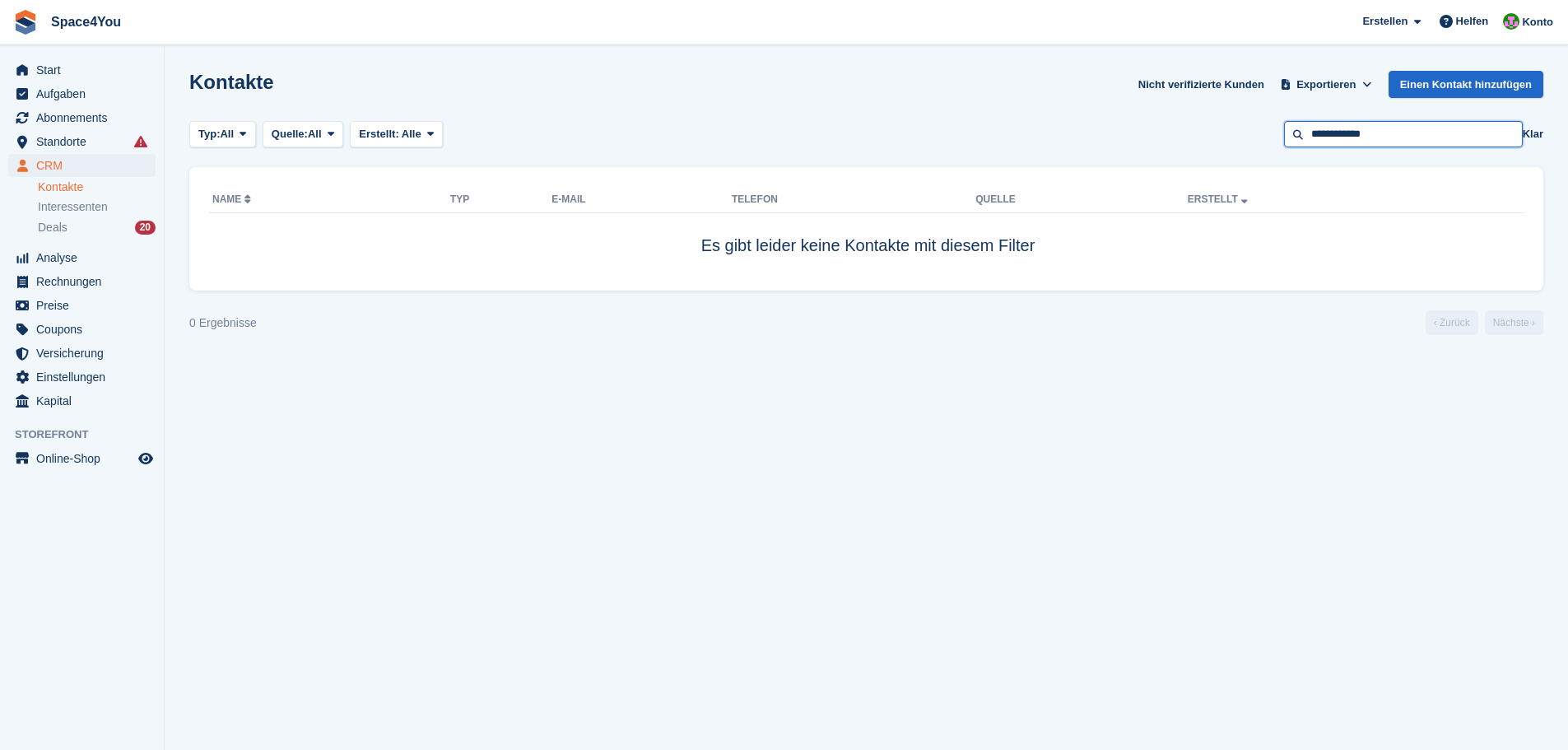 click on "**********" at bounding box center [1403, 134] 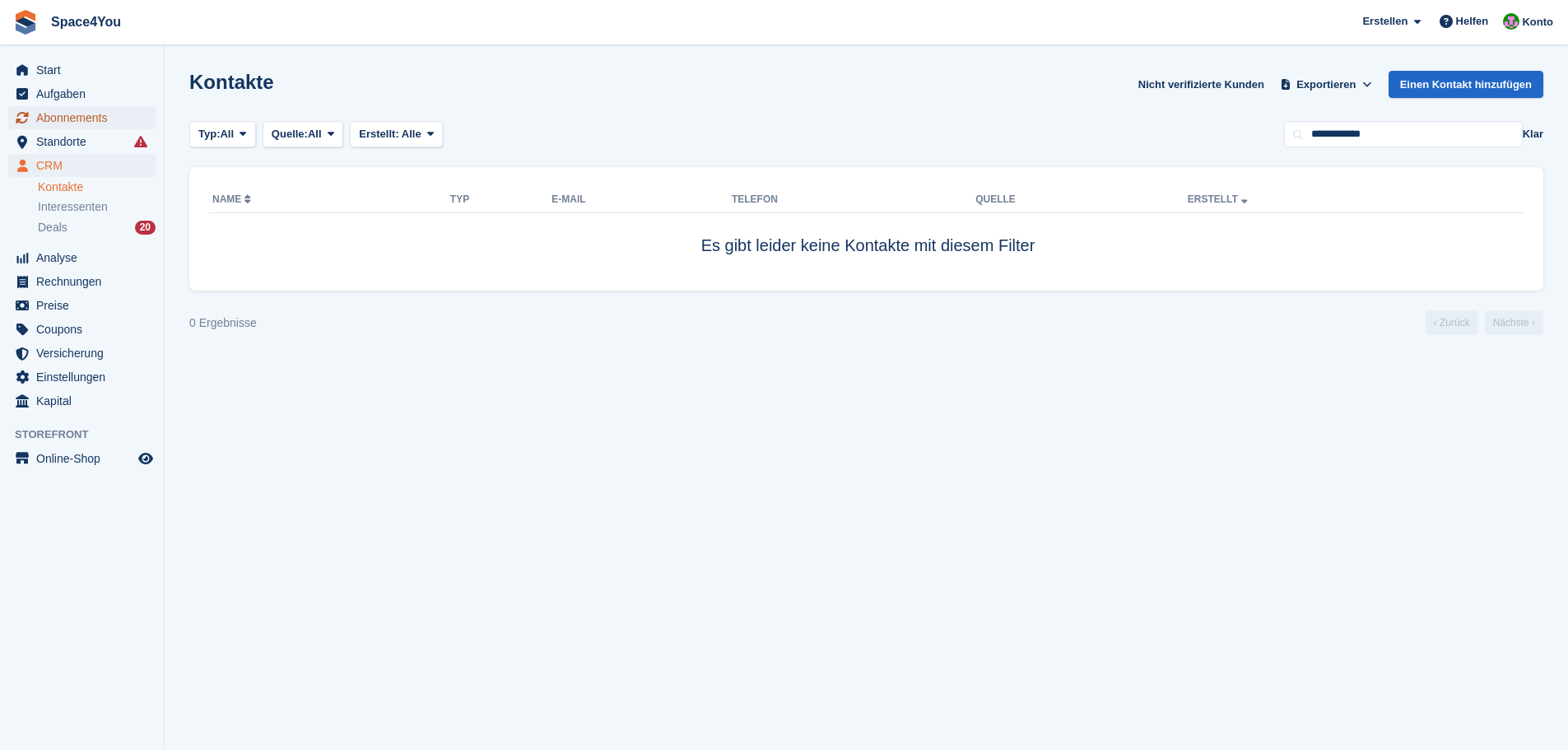 click on "Abonnements" at bounding box center (86, 118) 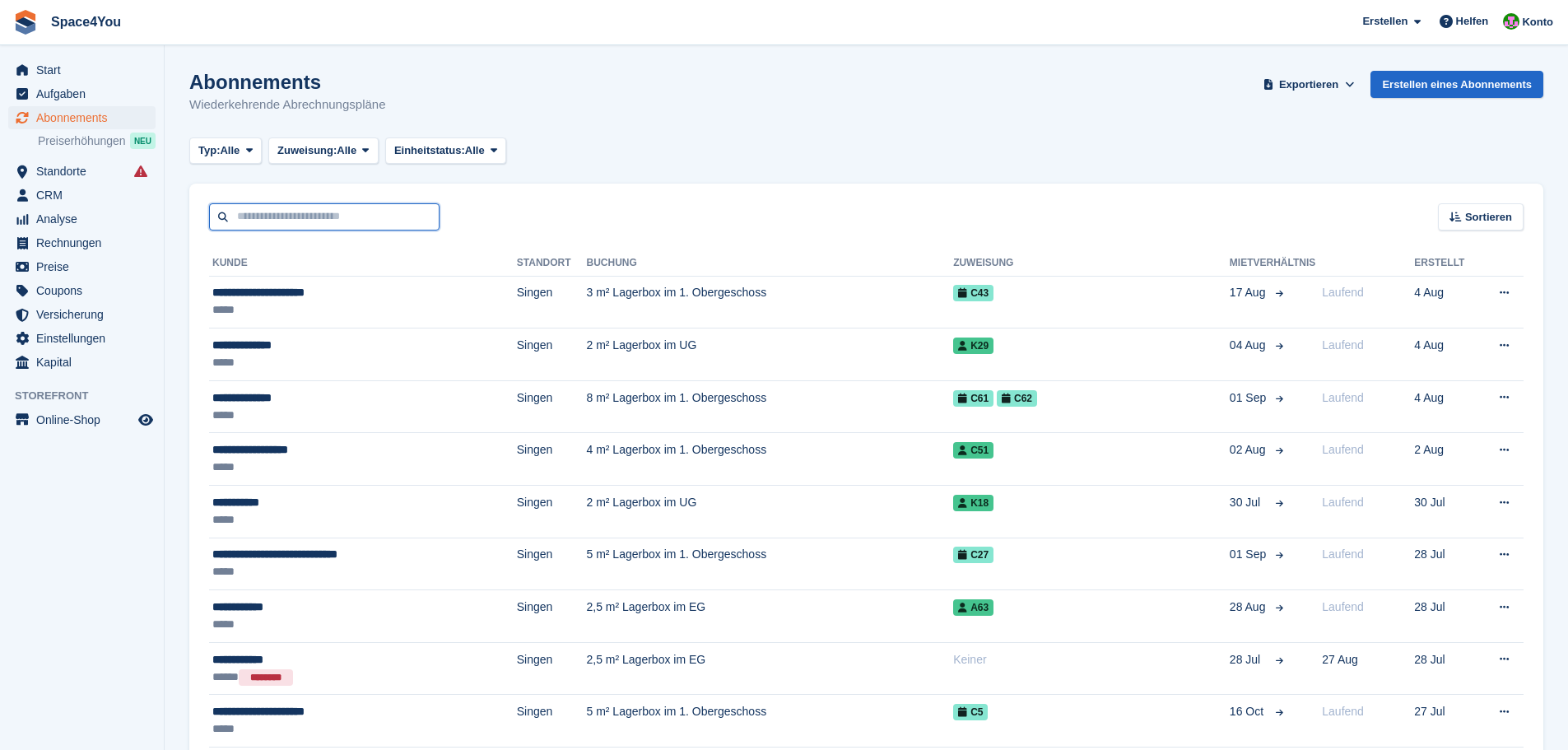 click at bounding box center [324, 217] 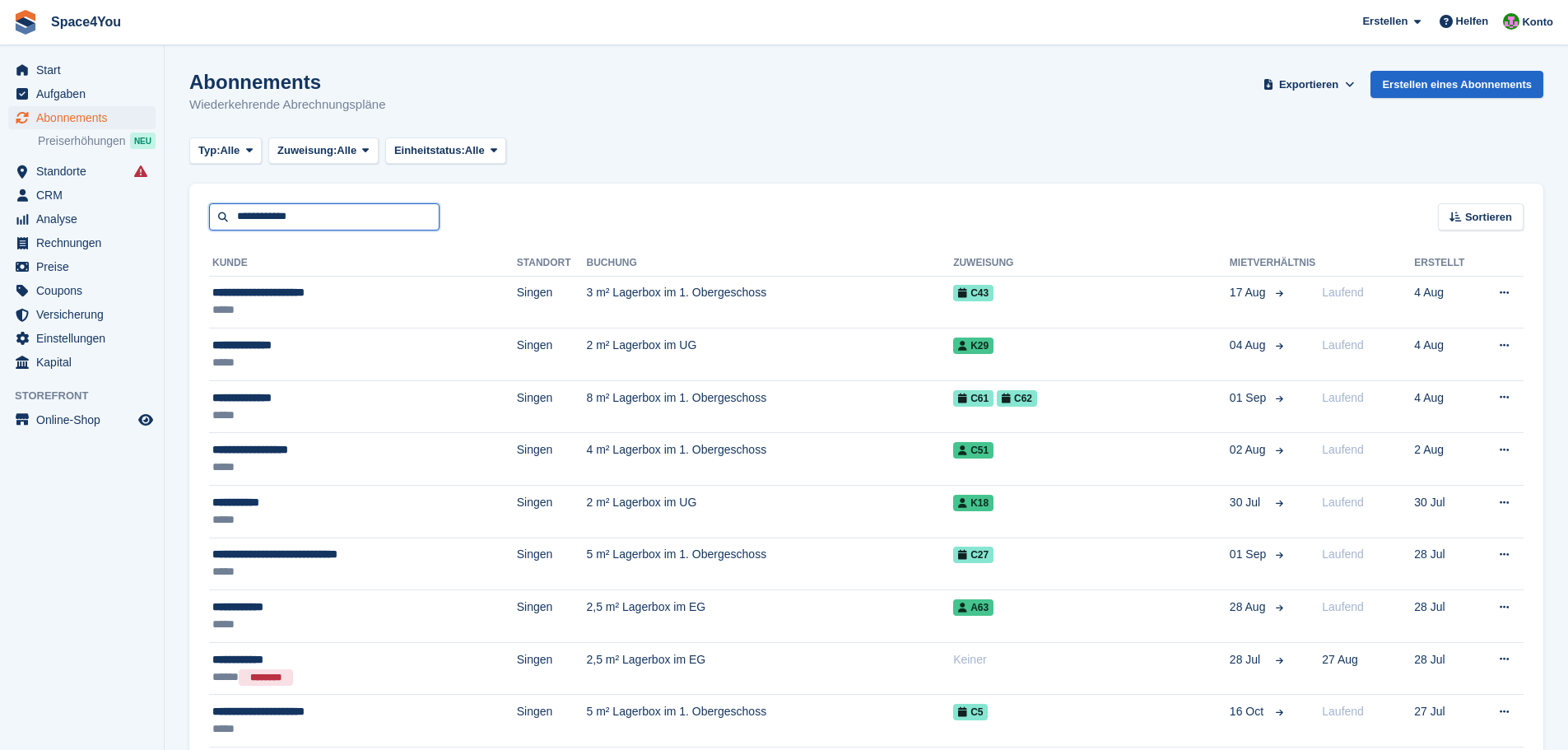 type on "**********" 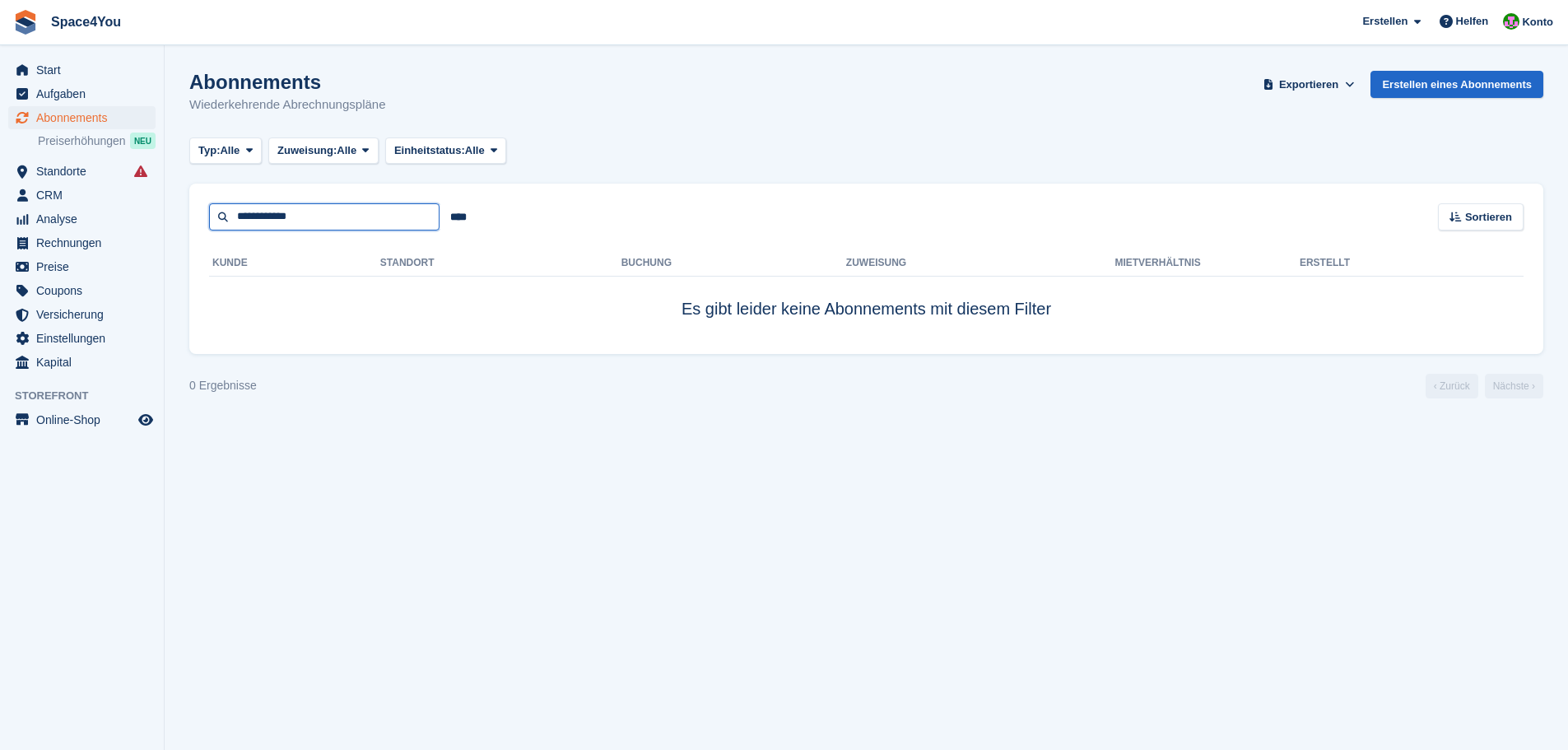 click on "**********" at bounding box center (324, 217) 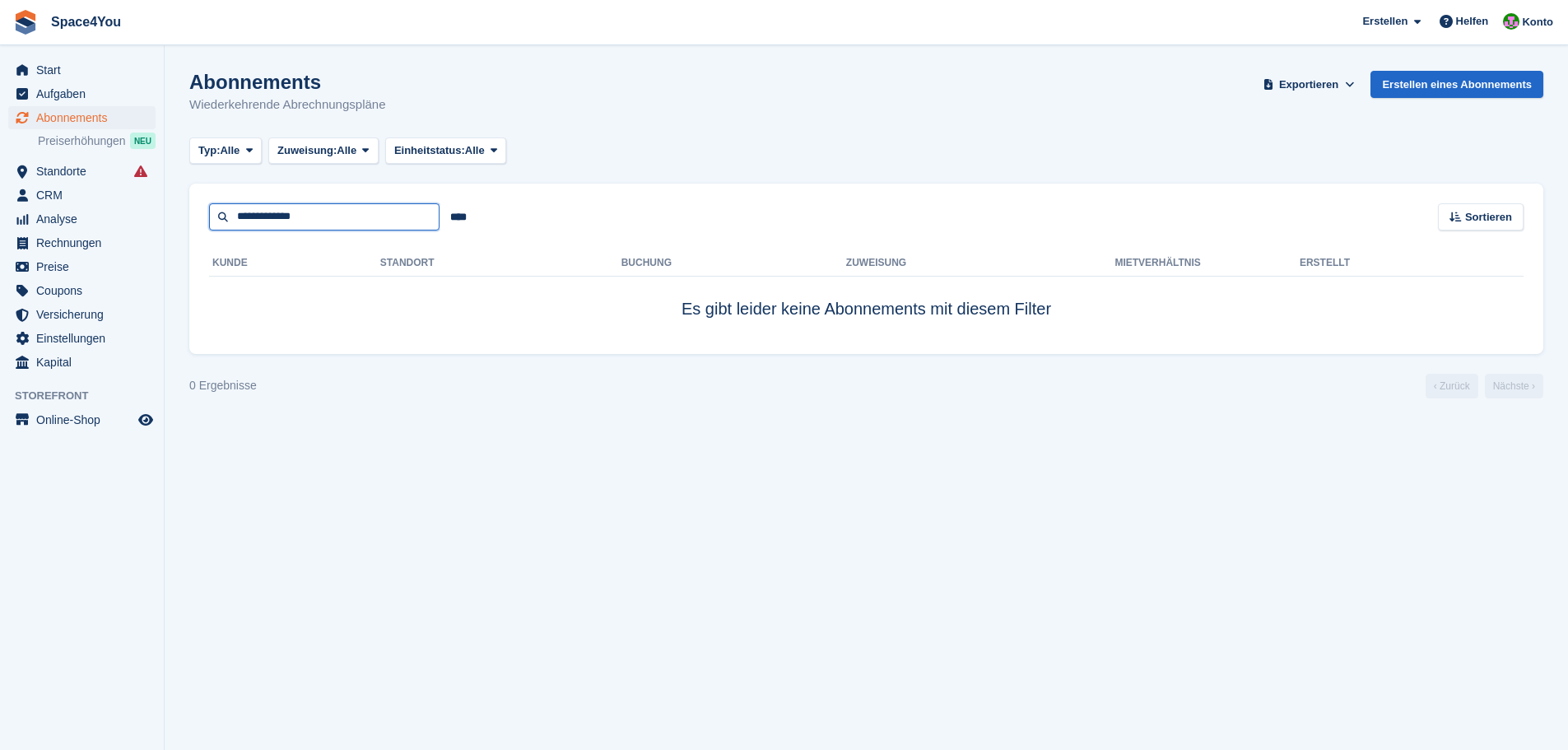 type on "**********" 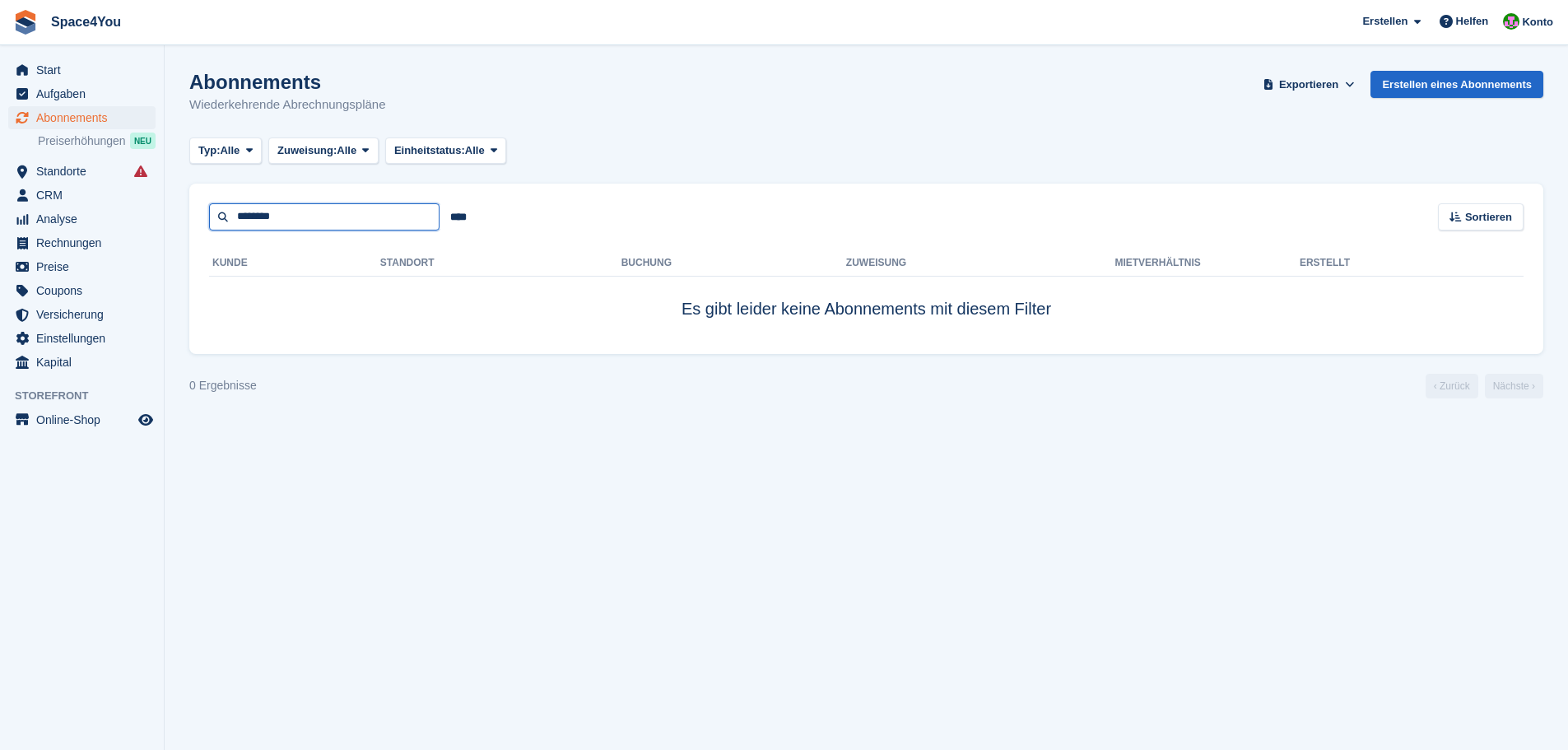 type on "********" 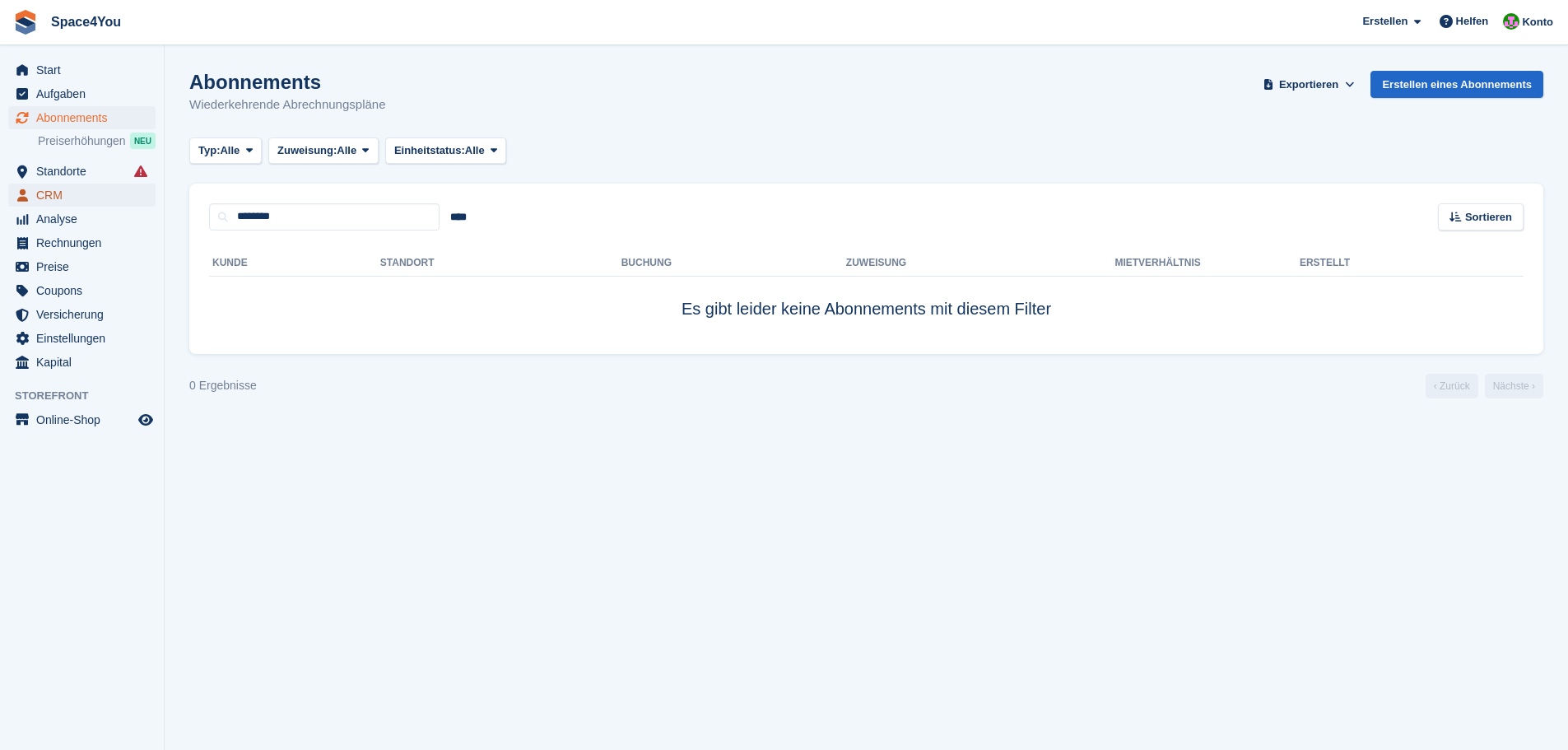 click on "CRM" at bounding box center (86, 195) 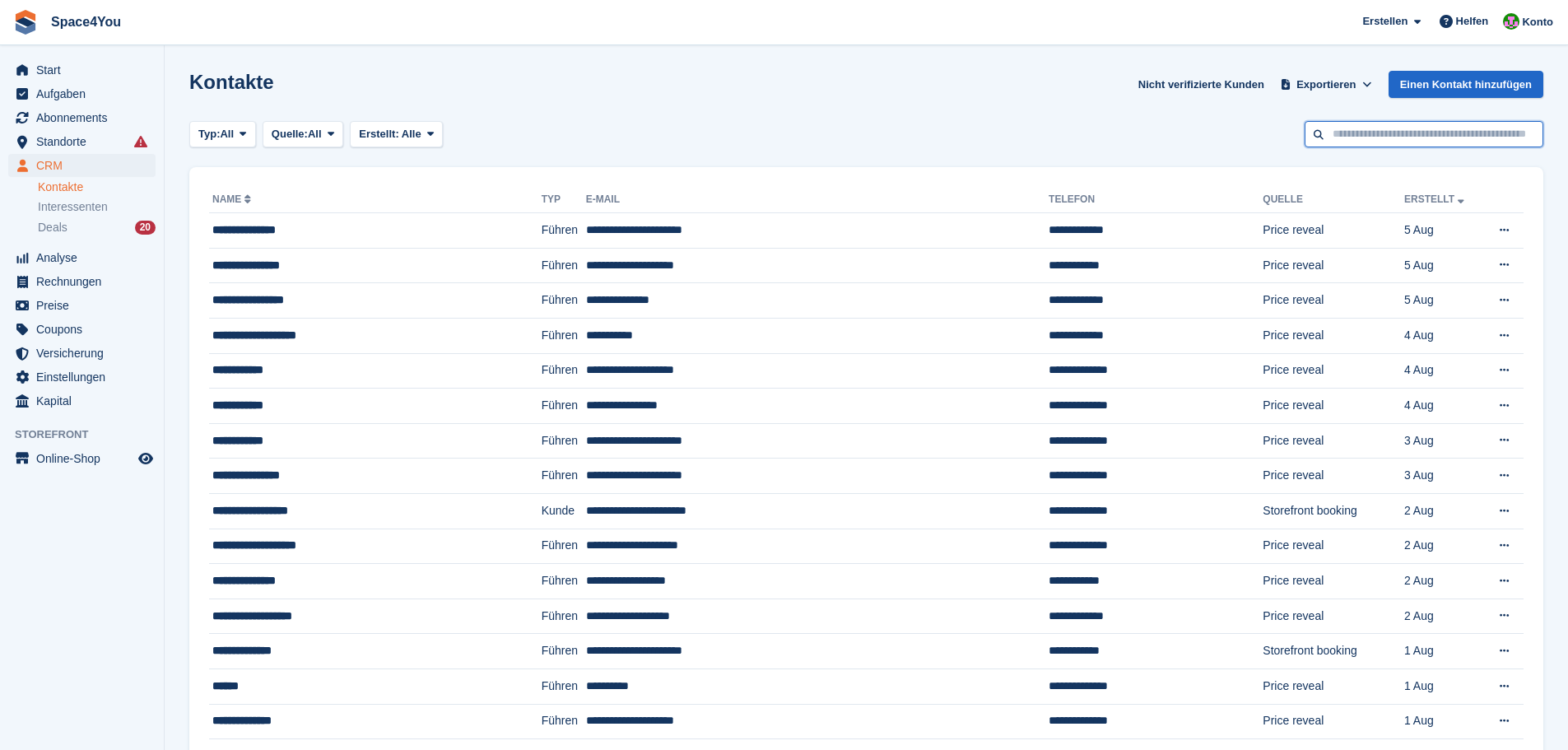 click at bounding box center (1424, 134) 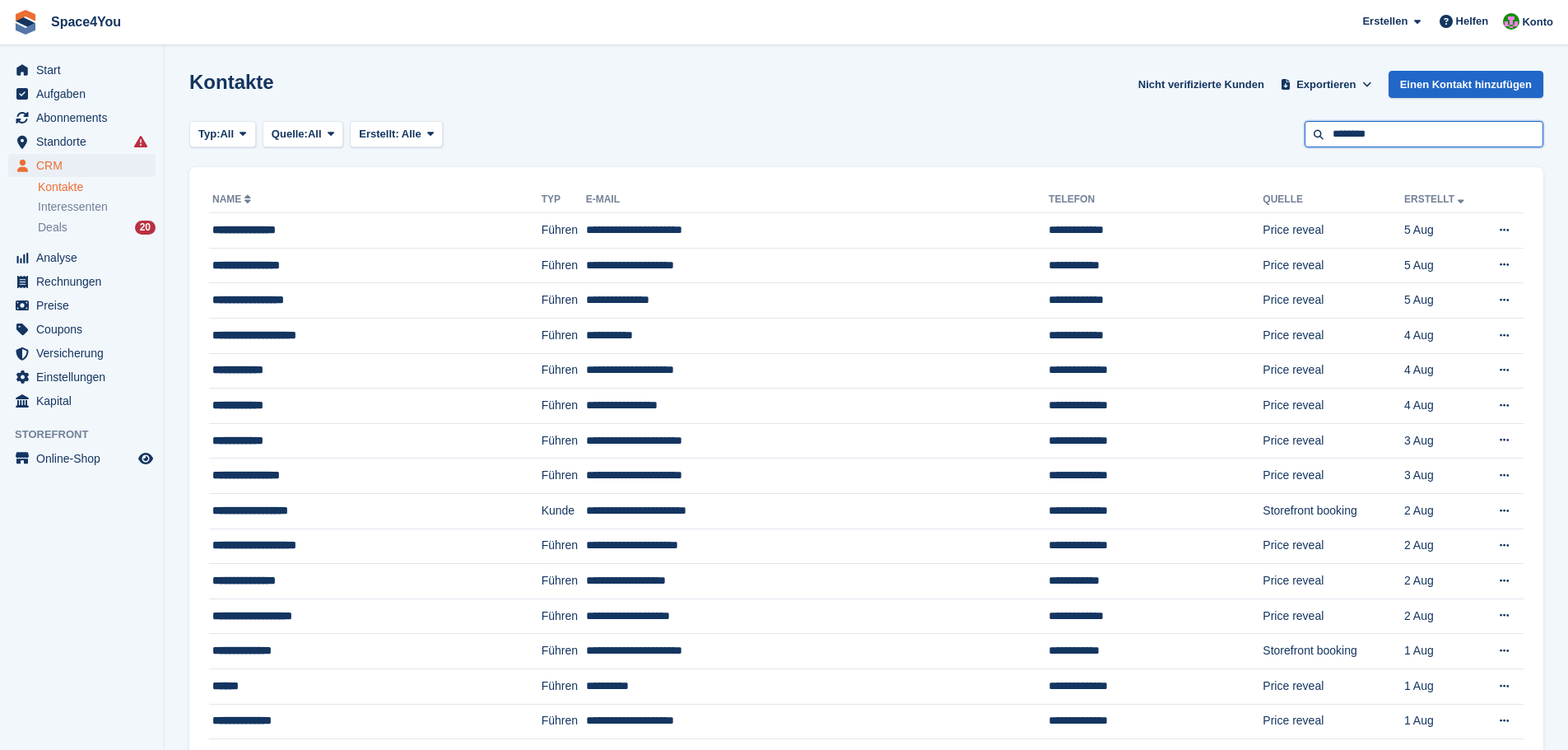 type on "********" 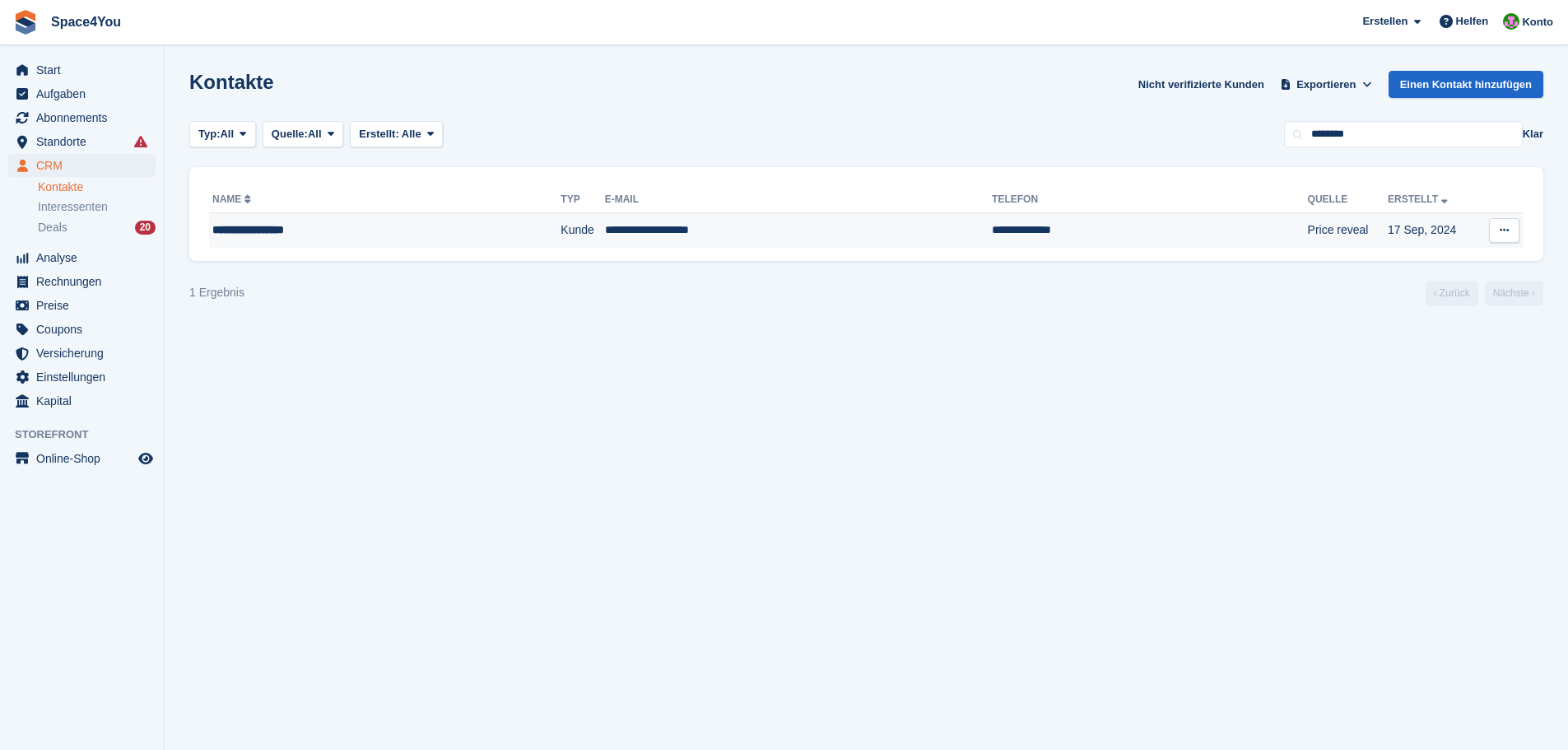 click on "**********" at bounding box center [344, 230] 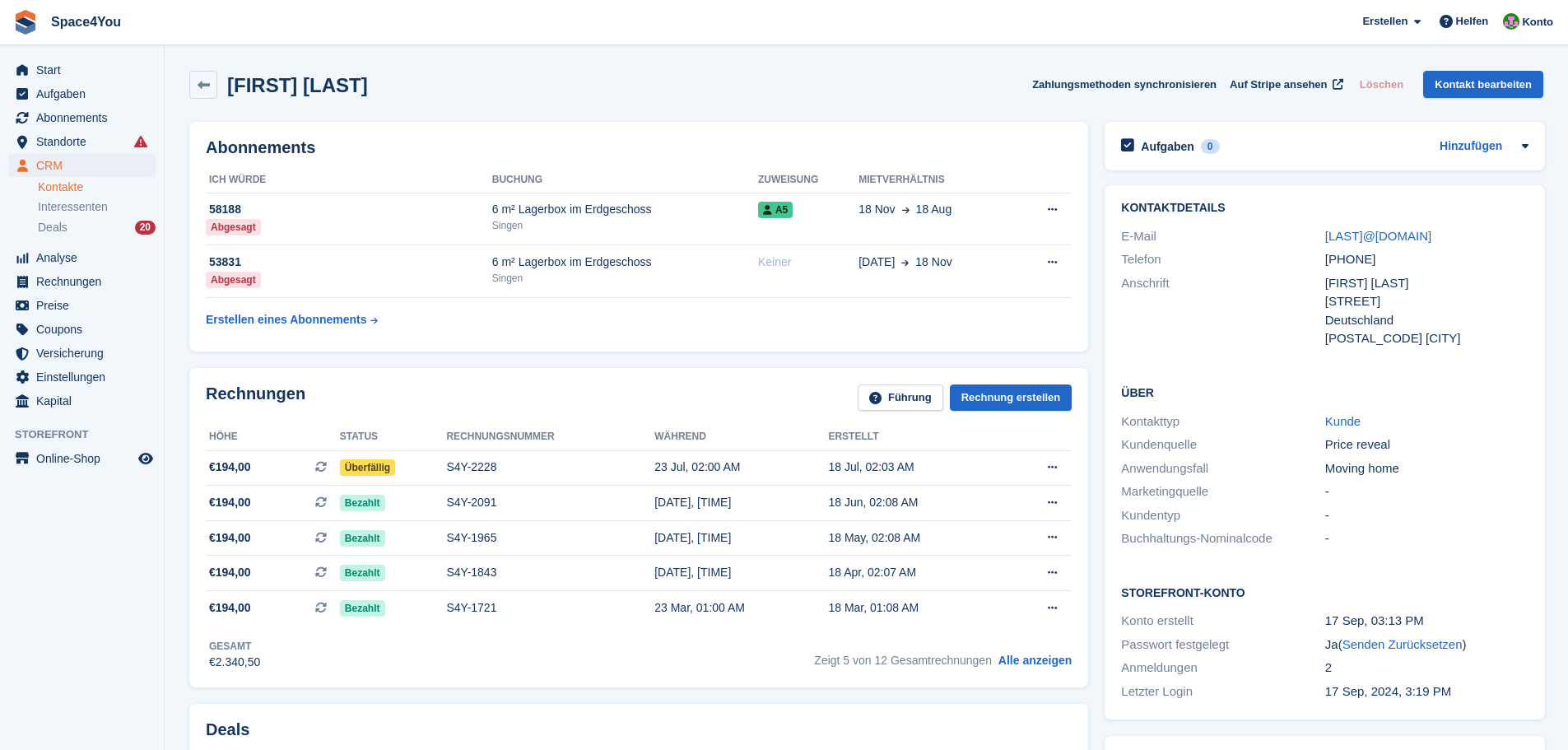 scroll, scrollTop: 0, scrollLeft: 0, axis: both 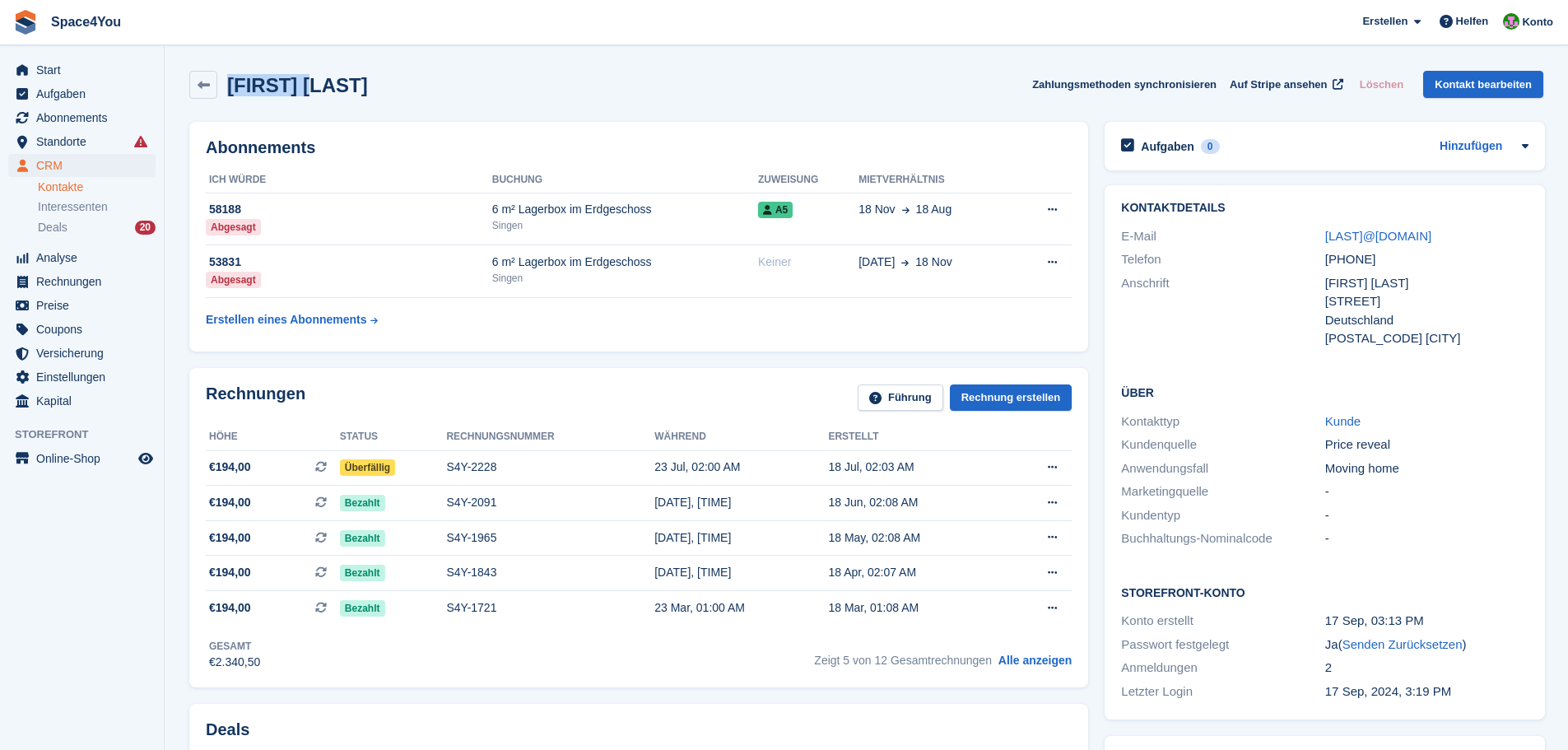 click on "[FIRST] [LAST]" at bounding box center [278, 85] 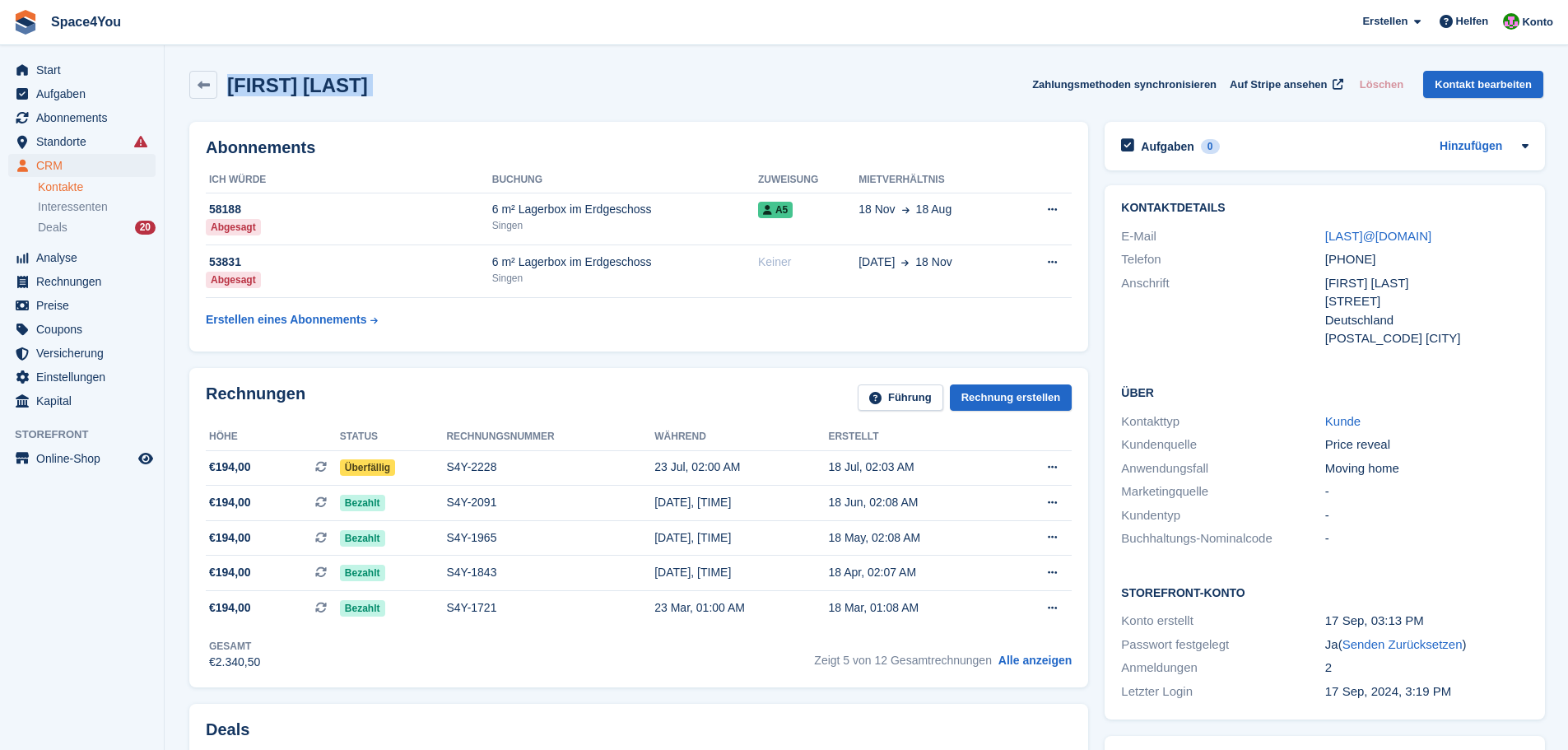 click on "[FIRST] [LAST]" at bounding box center (278, 85) 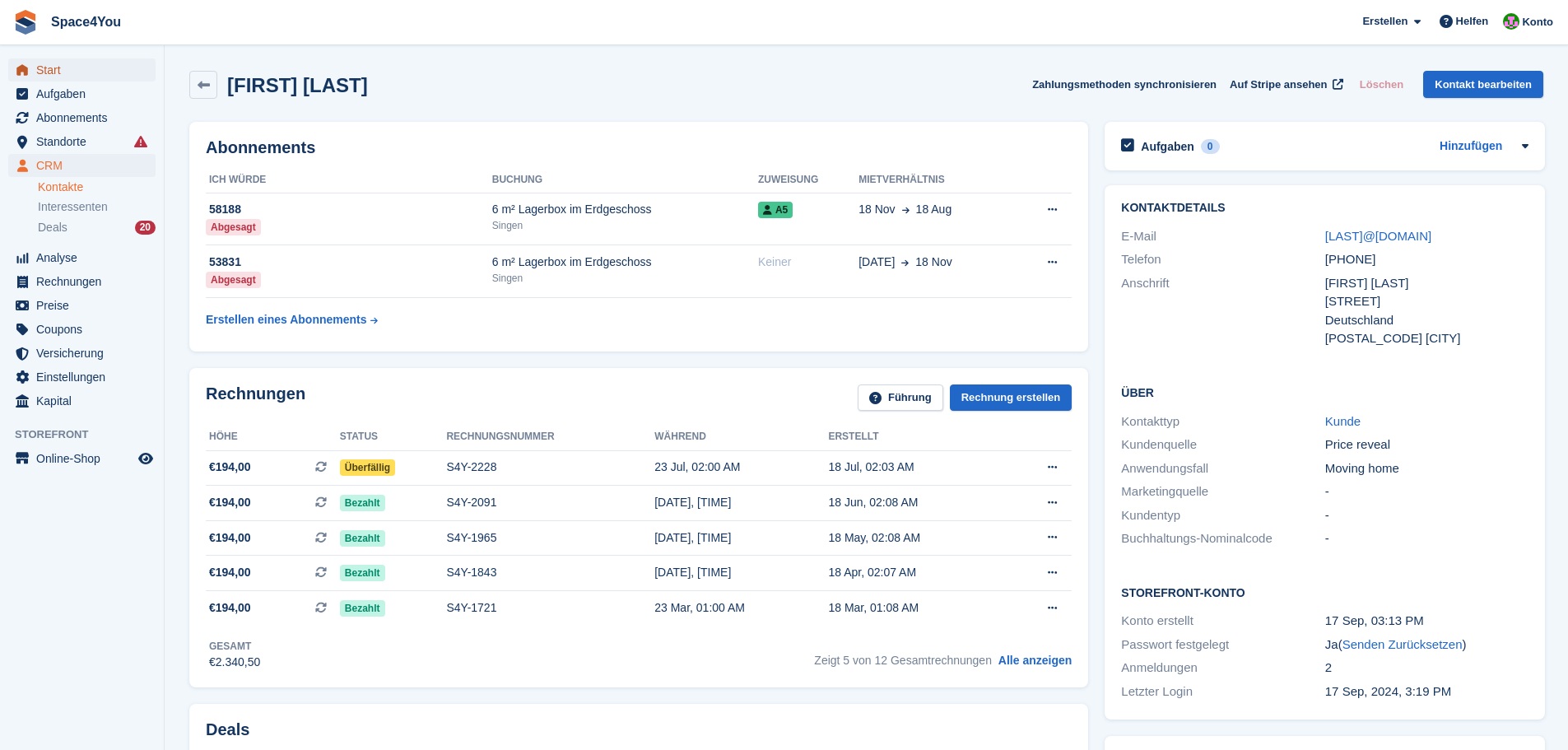 click on "Start" at bounding box center (86, 70) 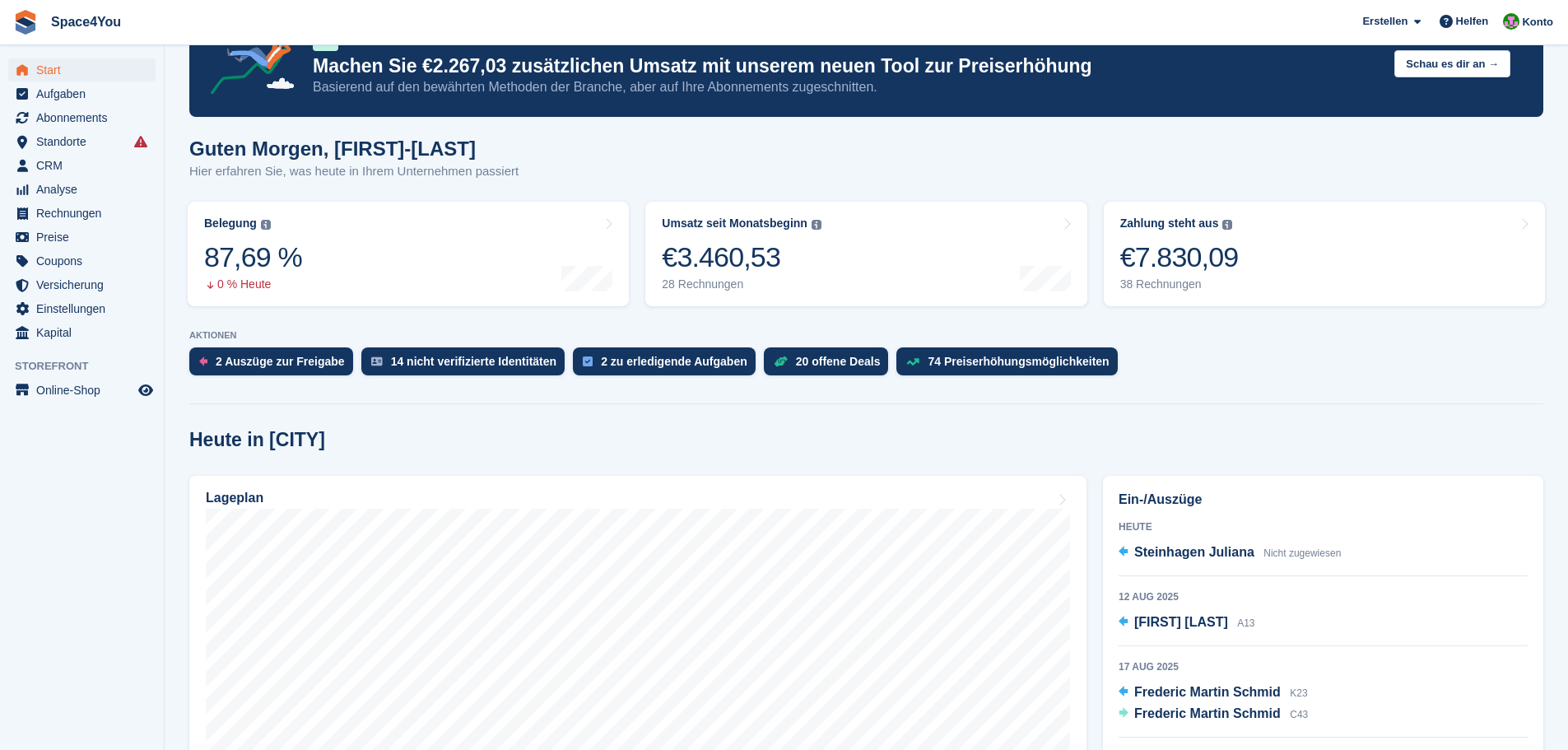 scroll, scrollTop: 0, scrollLeft: 0, axis: both 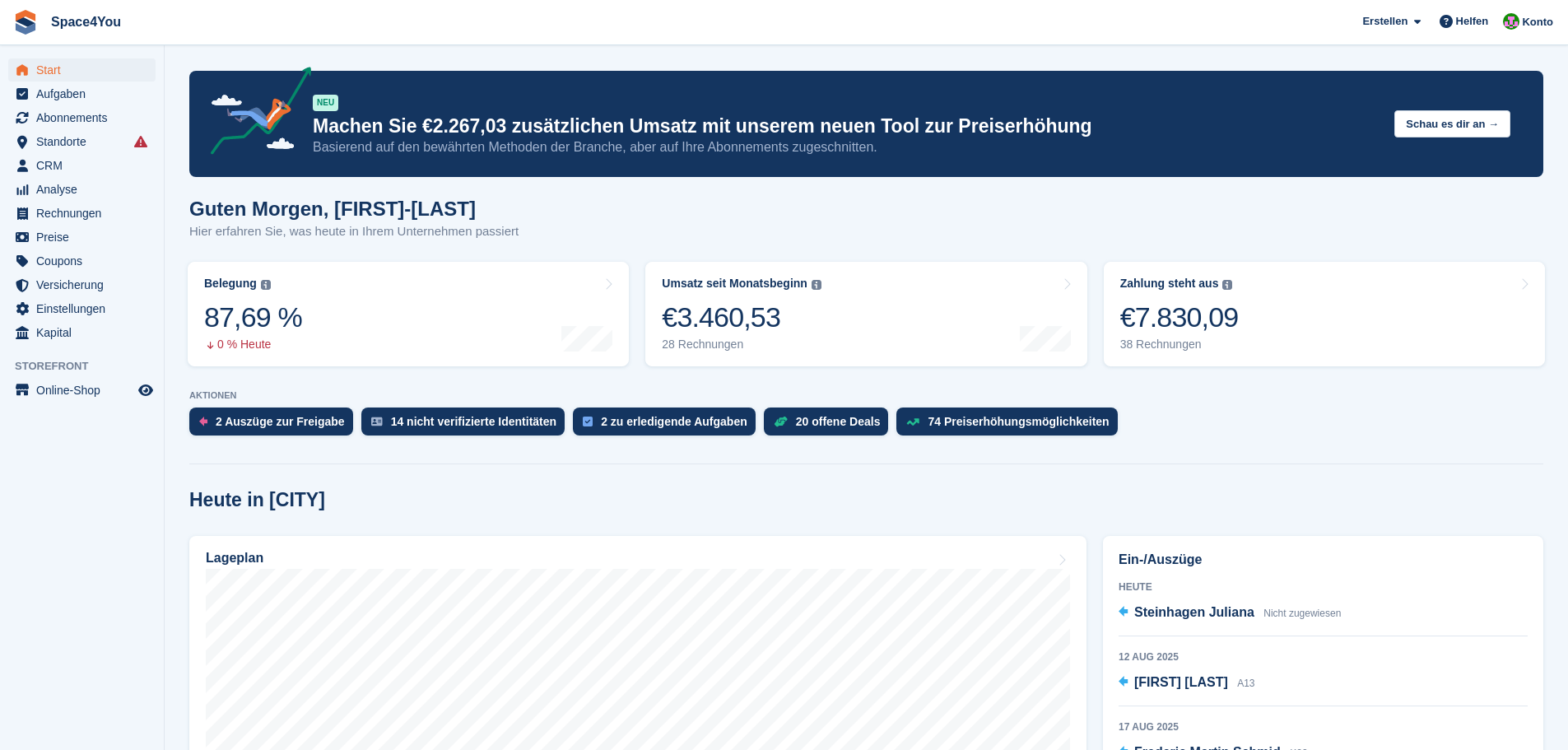 click on "NEU
Machen Sie €2.267,03 zusätzlichen Umsatz mit unserem neuen Tool zur Preiserhöhung
Basierend auf den bewährten Methoden der Branche, aber auf Ihre Abonnements zugeschnitten.
Schau es dir an →
Guten Morgen, [FIRST]-[LAST]
Hier erfahren Sie, was heute in Ihrem Unternehmen passiert
Belegung
Flächenprozentsatz aller aktuell belegten Einheiten. Beinhaltet Einheiten mit dem Status „Belegt“, „Repo“ oder „Überbelegt“. Die Trendlinie zeigt die Veränderungen der letzten 30 Tage.
87,69 %
0 % Heute" at bounding box center (866, 1701) 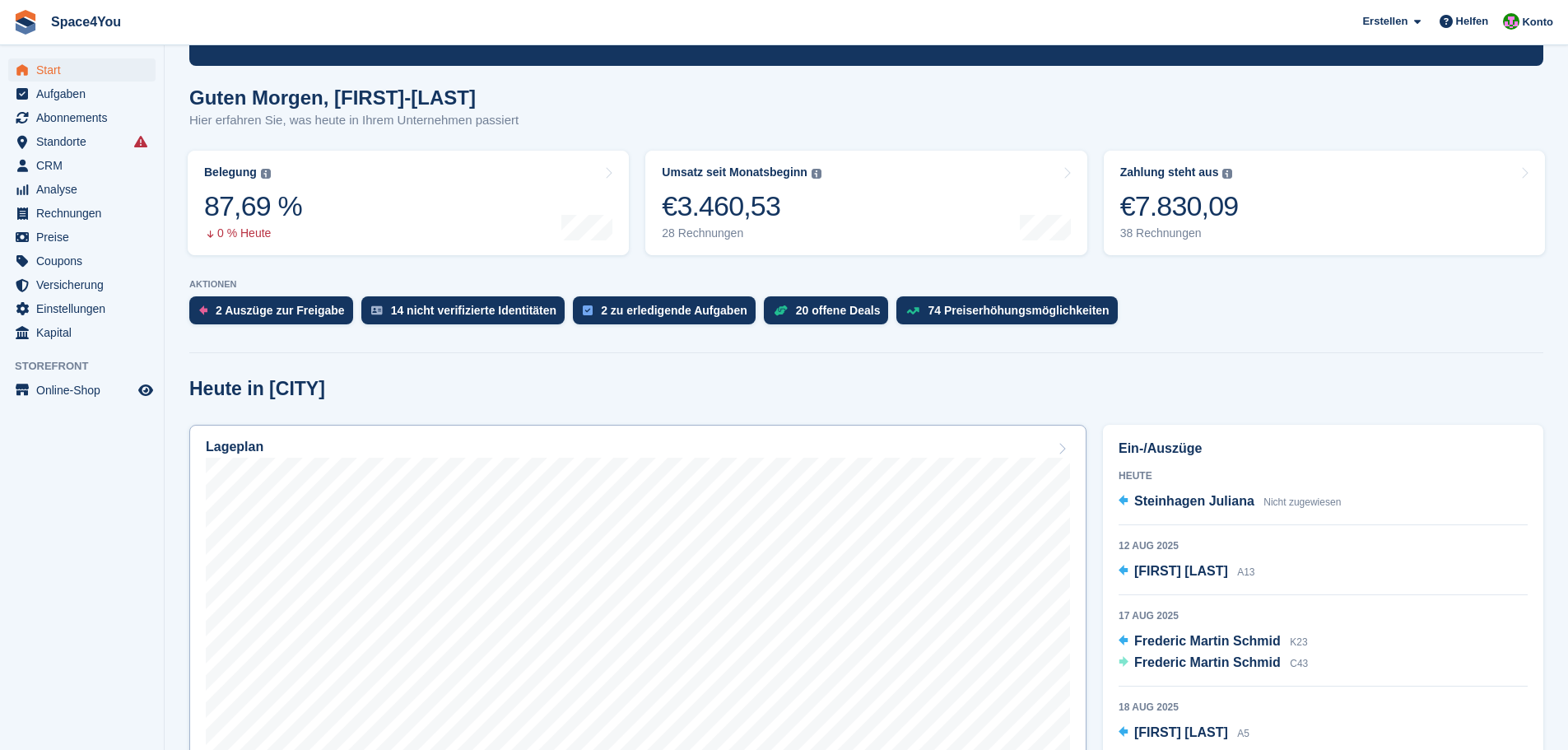 scroll, scrollTop: 82, scrollLeft: 0, axis: vertical 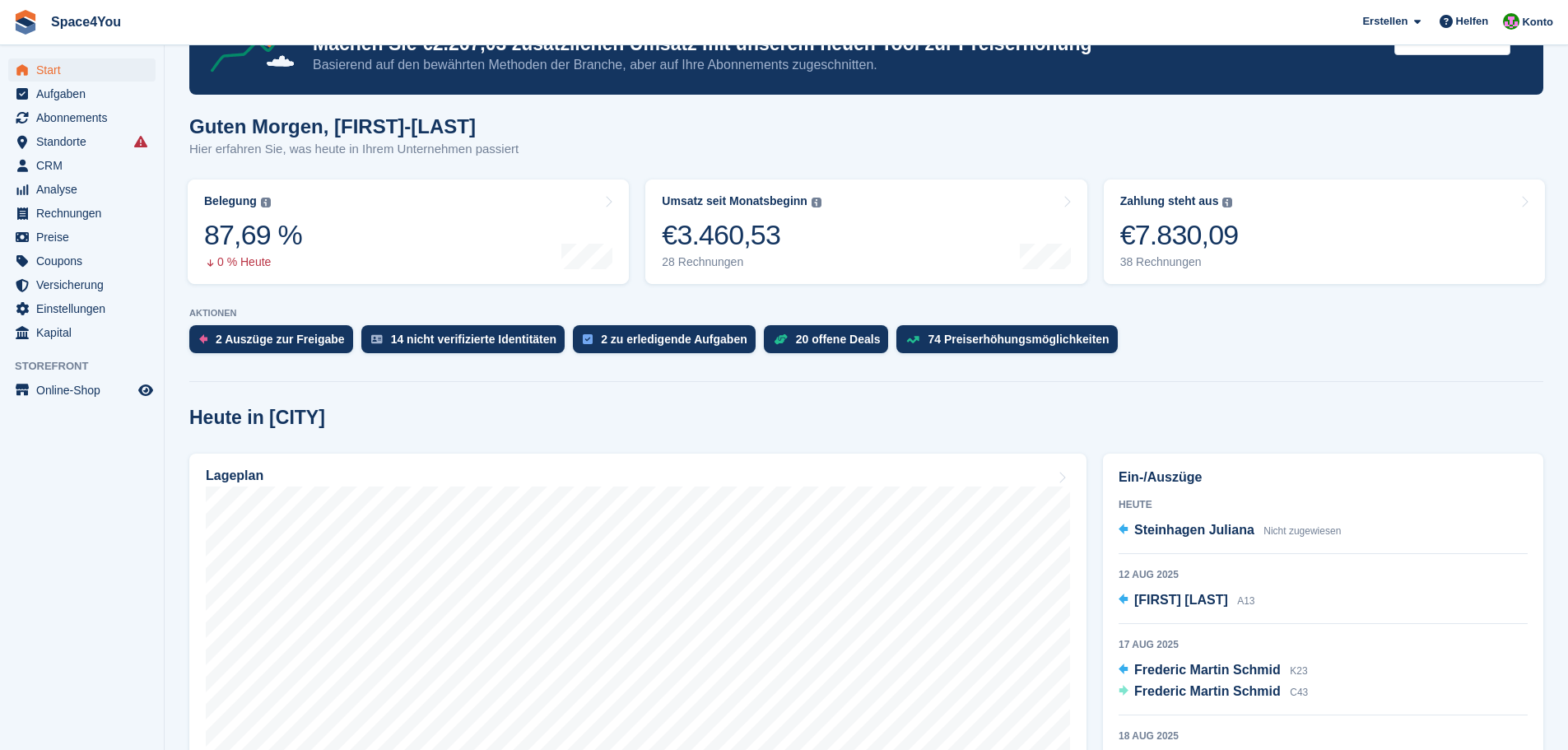 click on "Heute in [CITY]" at bounding box center [257, 417] 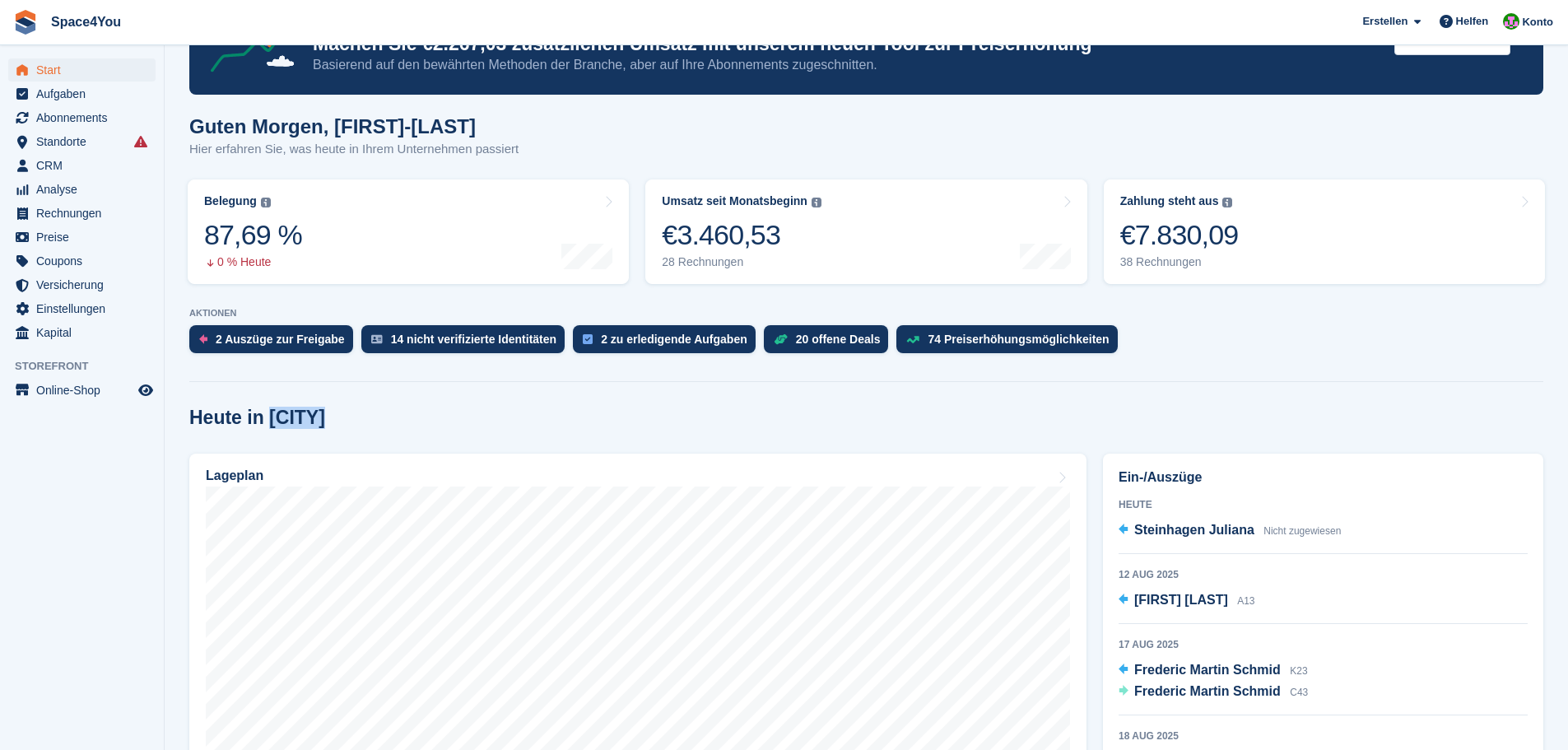 click on "Heute in [CITY]" at bounding box center [257, 417] 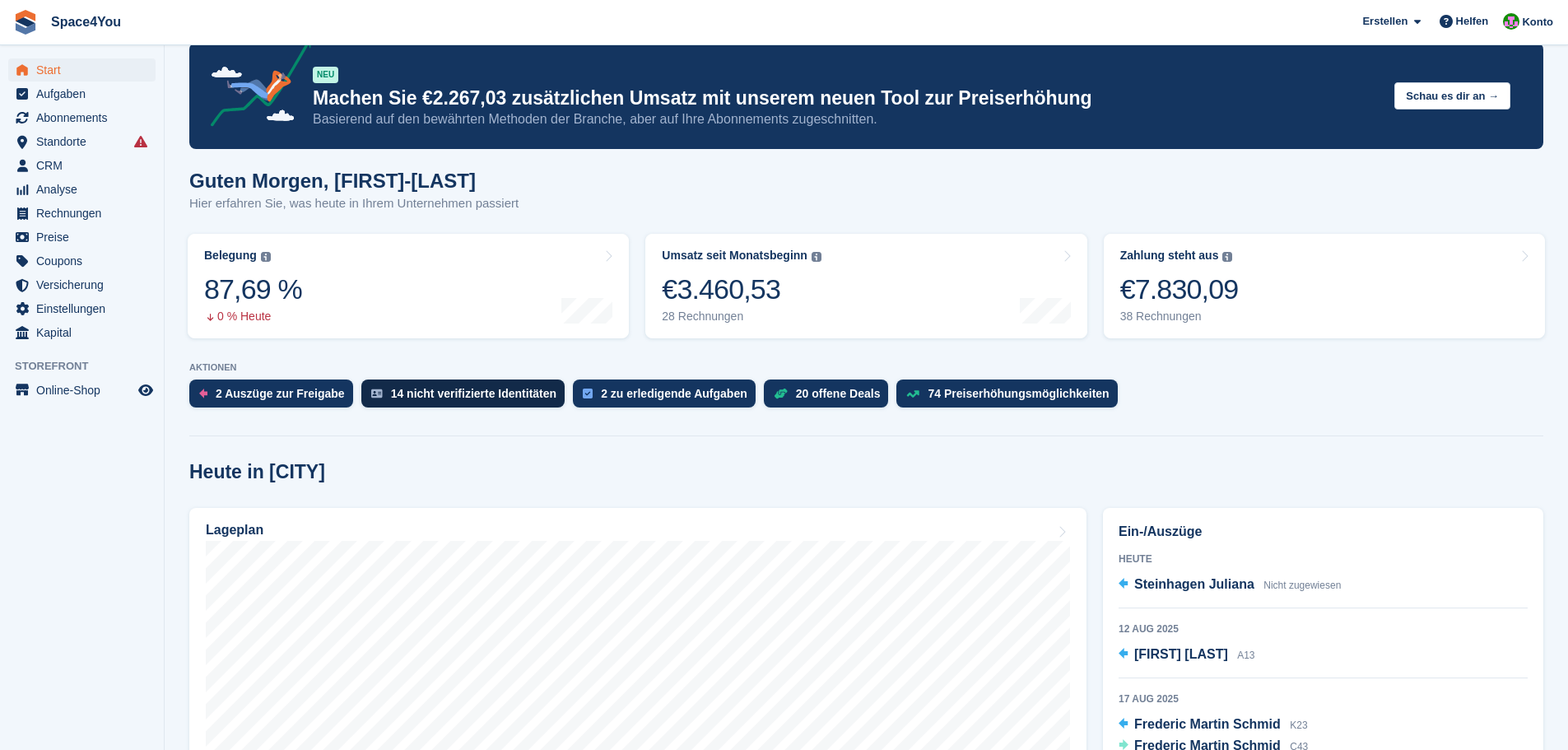 scroll, scrollTop: 0, scrollLeft: 0, axis: both 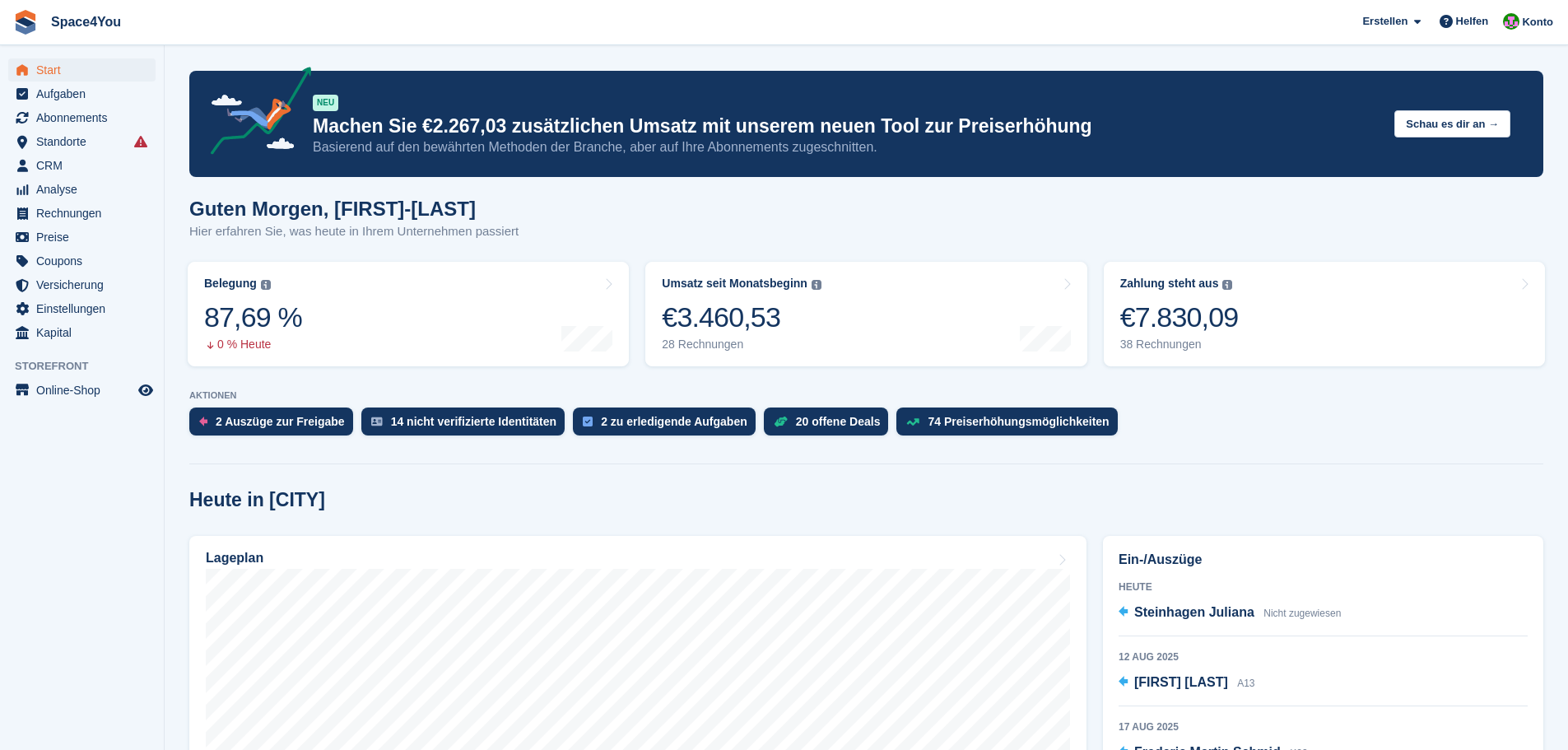 click on "Heute in [CITY]
Lageplan
Ein-/Auszüge
Heute
[FIRST] [LAST]
Nicht zugewiesen
12 Aug 2025
[FIRST] [LAST]
A13
17 Aug 2025
[FIRST] [LAST]
K23
[FIRST] [LAST]
C43
18 Aug 2025
[FIRST] [LAST]
A5
27 Aug 2025" at bounding box center (866, 1938) 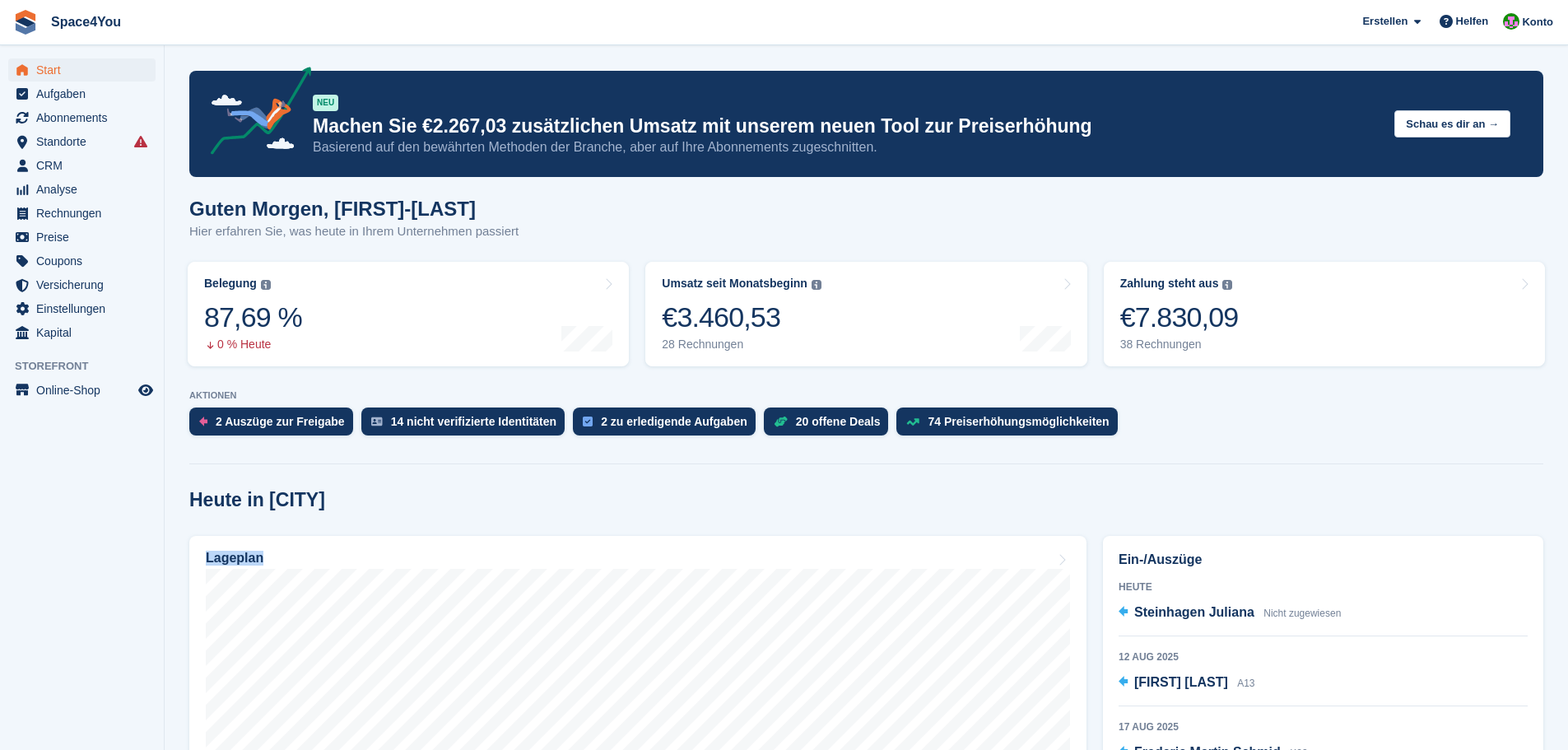 click on "Heute in [CITY]
Lageplan
Ein-/Auszüge
Heute
[FIRST] [LAST]
Nicht zugewiesen
12 Aug 2025
[FIRST] [LAST]
A13
17 Aug 2025
[FIRST] [LAST]
K23
[FIRST] [LAST]
C43
18 Aug 2025
[FIRST] [LAST]
A5
27 Aug 2025" at bounding box center [866, 1938] 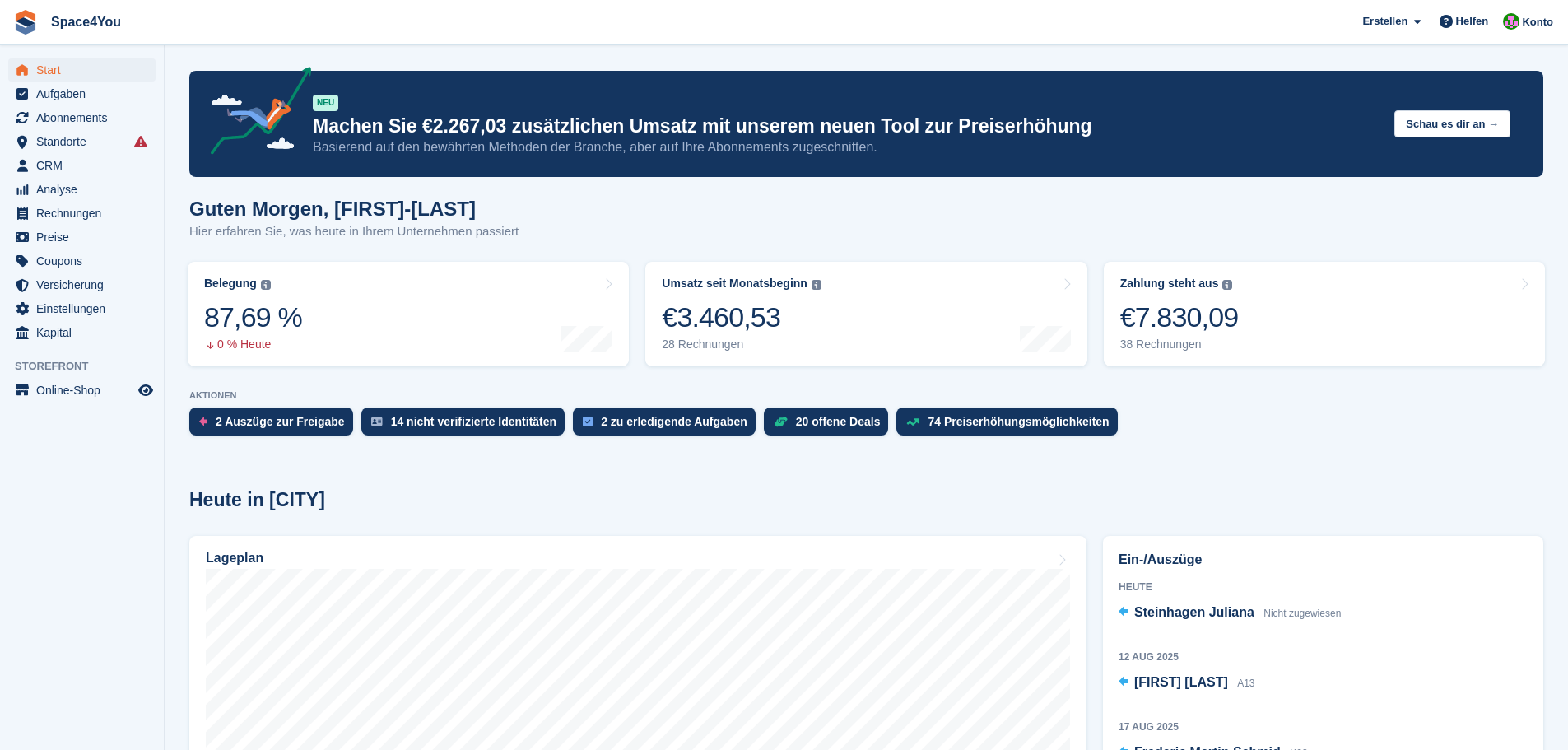 click on "Heute in [CITY]" at bounding box center (257, 500) 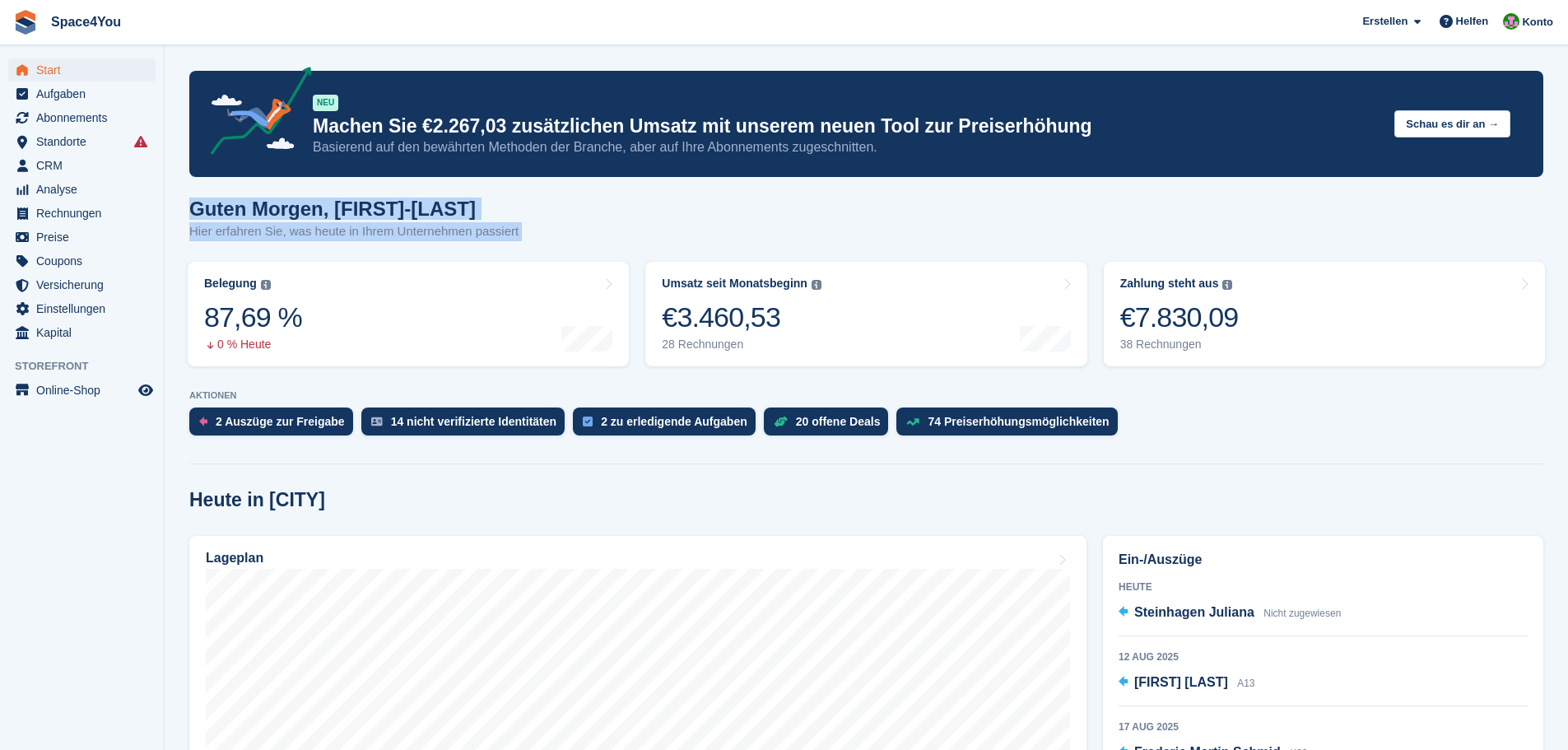 drag, startPoint x: 524, startPoint y: 233, endPoint x: 203, endPoint y: 215, distance: 321.50428 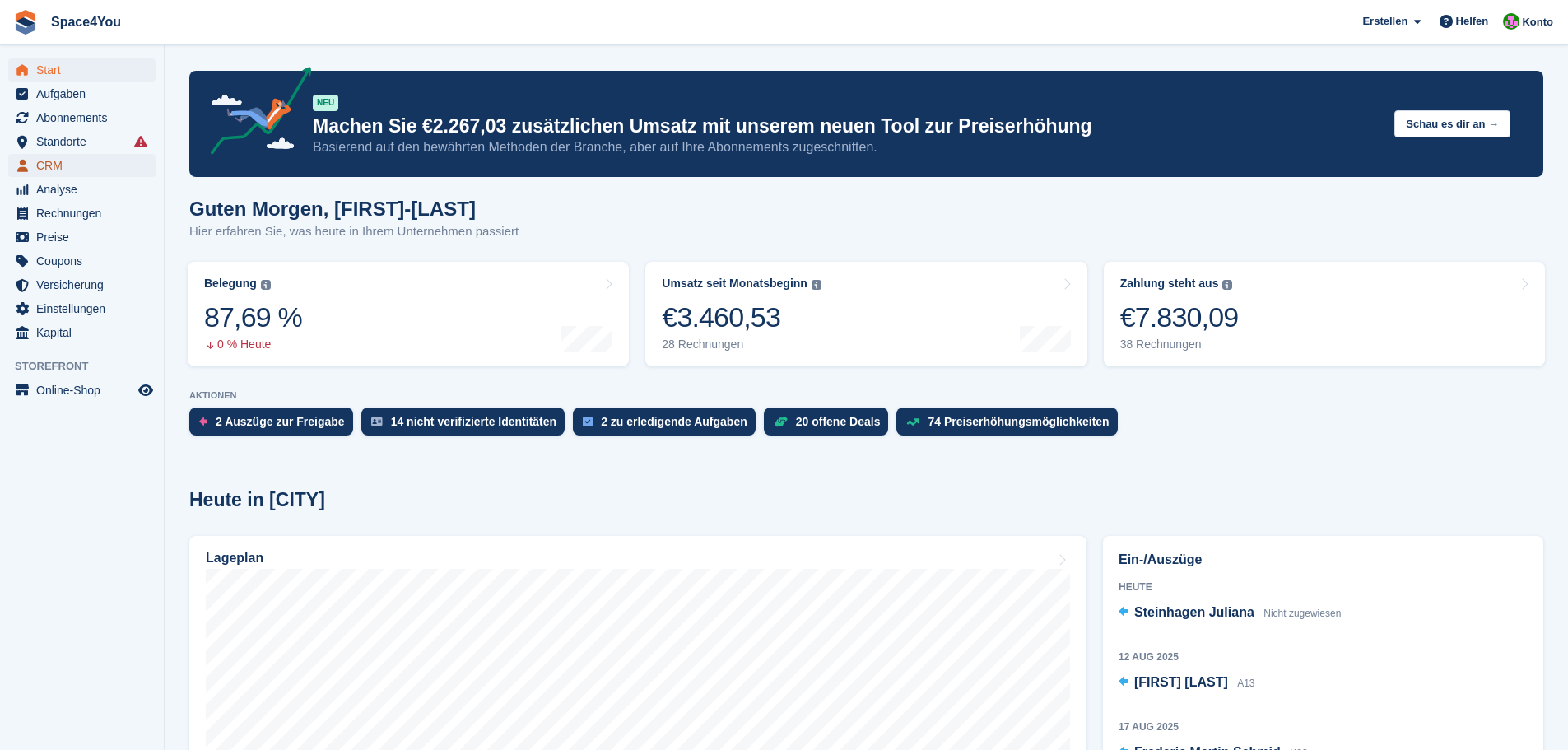 click on "CRM" at bounding box center [86, 165] 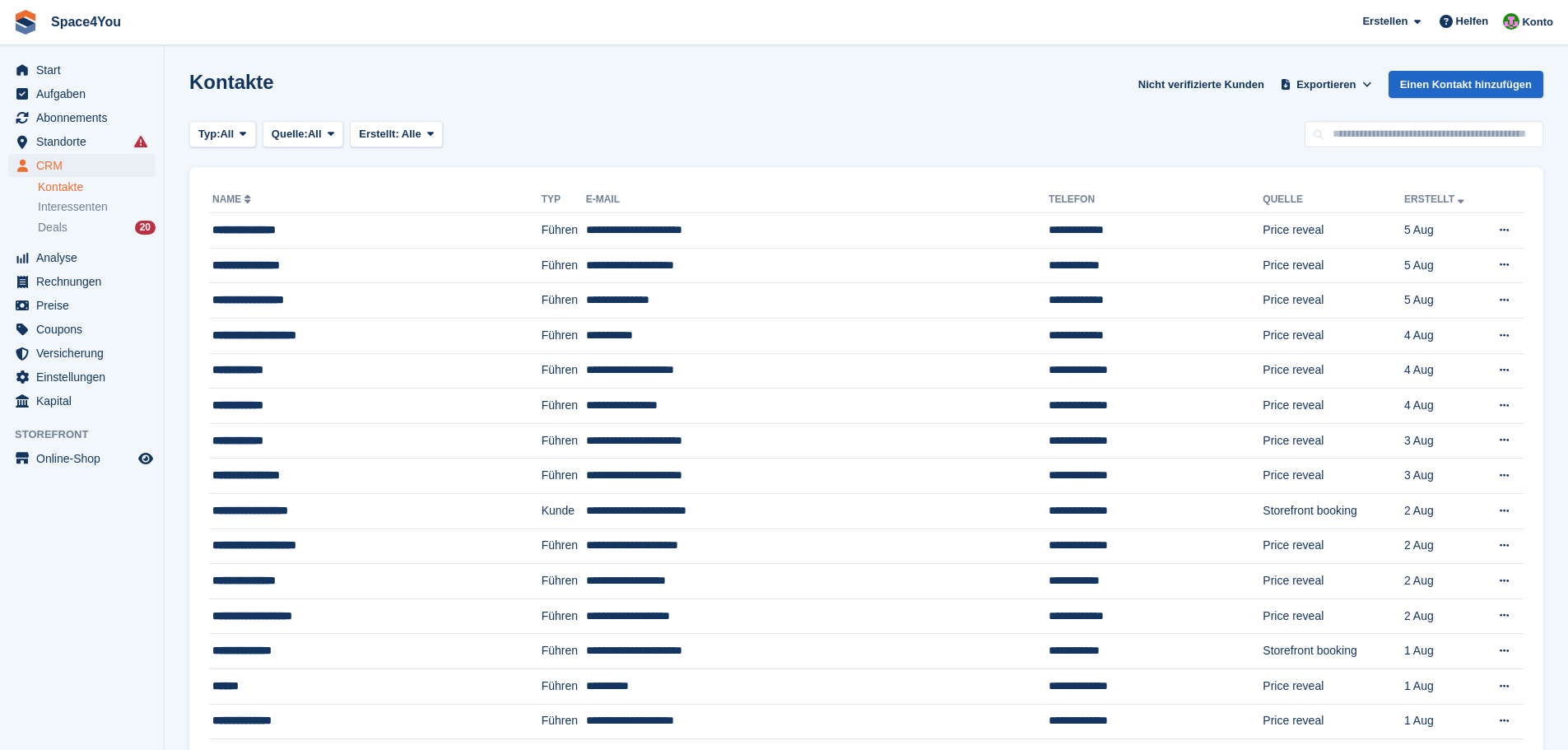 scroll, scrollTop: 0, scrollLeft: 0, axis: both 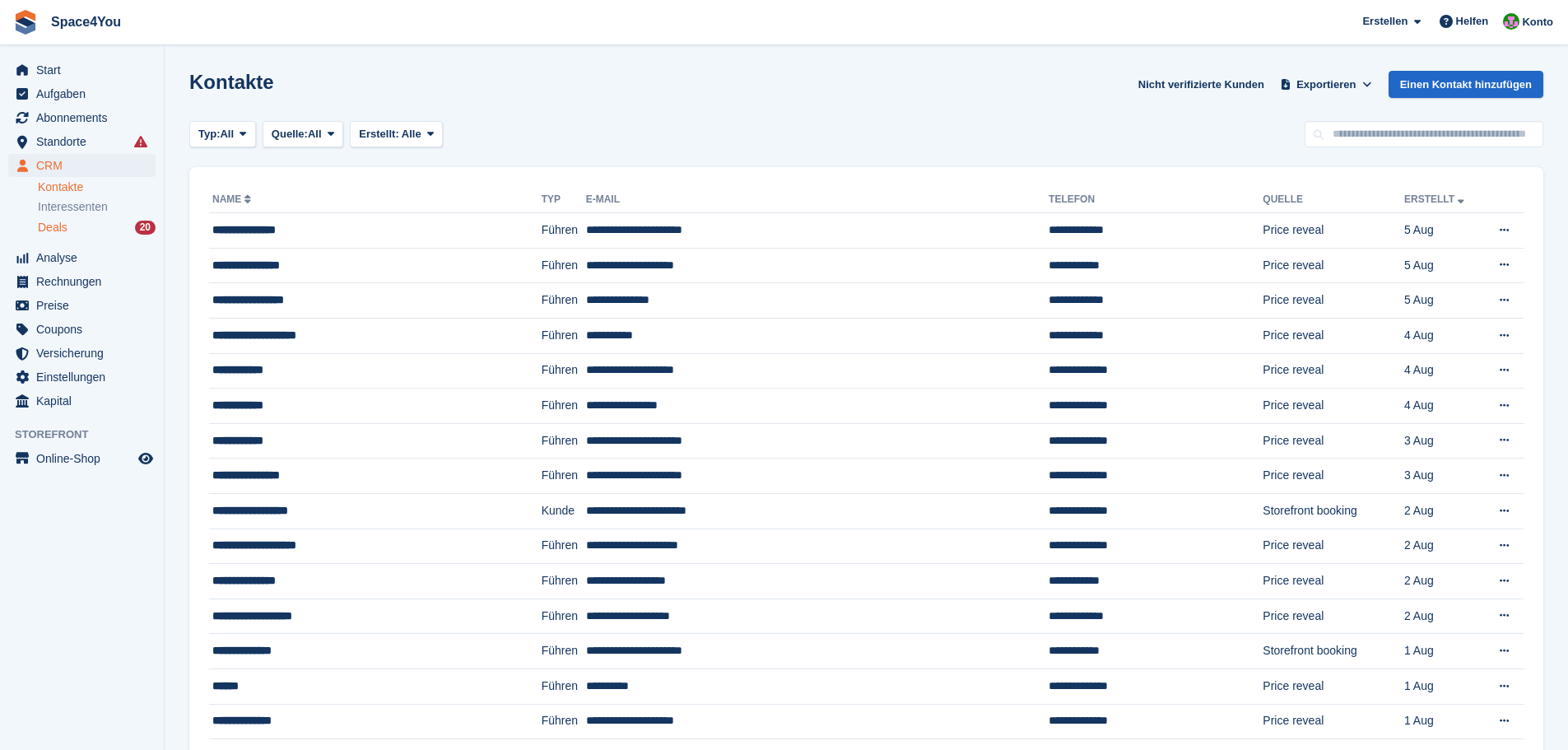 click on "Deals
20" at bounding box center [96, 227] 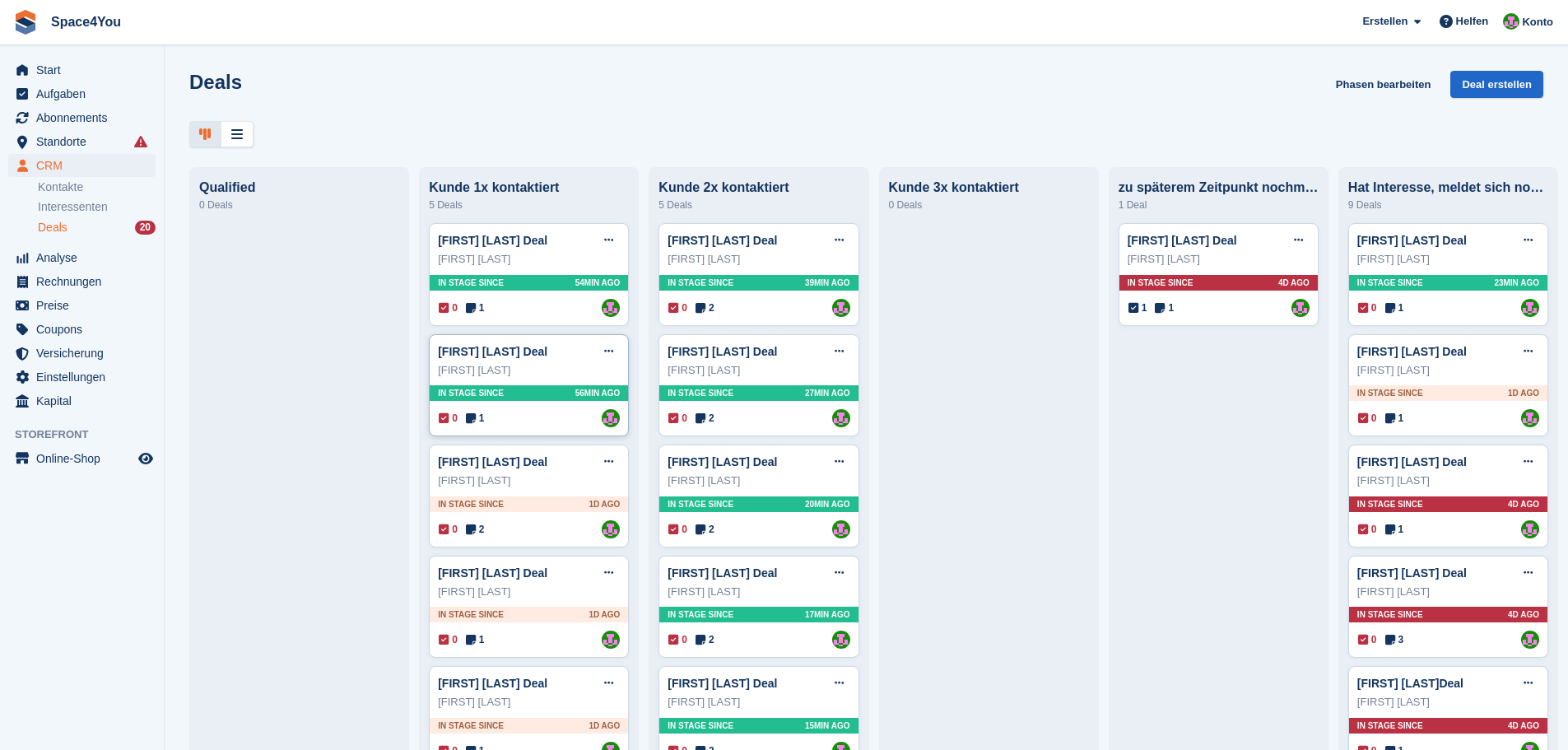 click on "[FIRST] [LAST]" at bounding box center (528, 370) 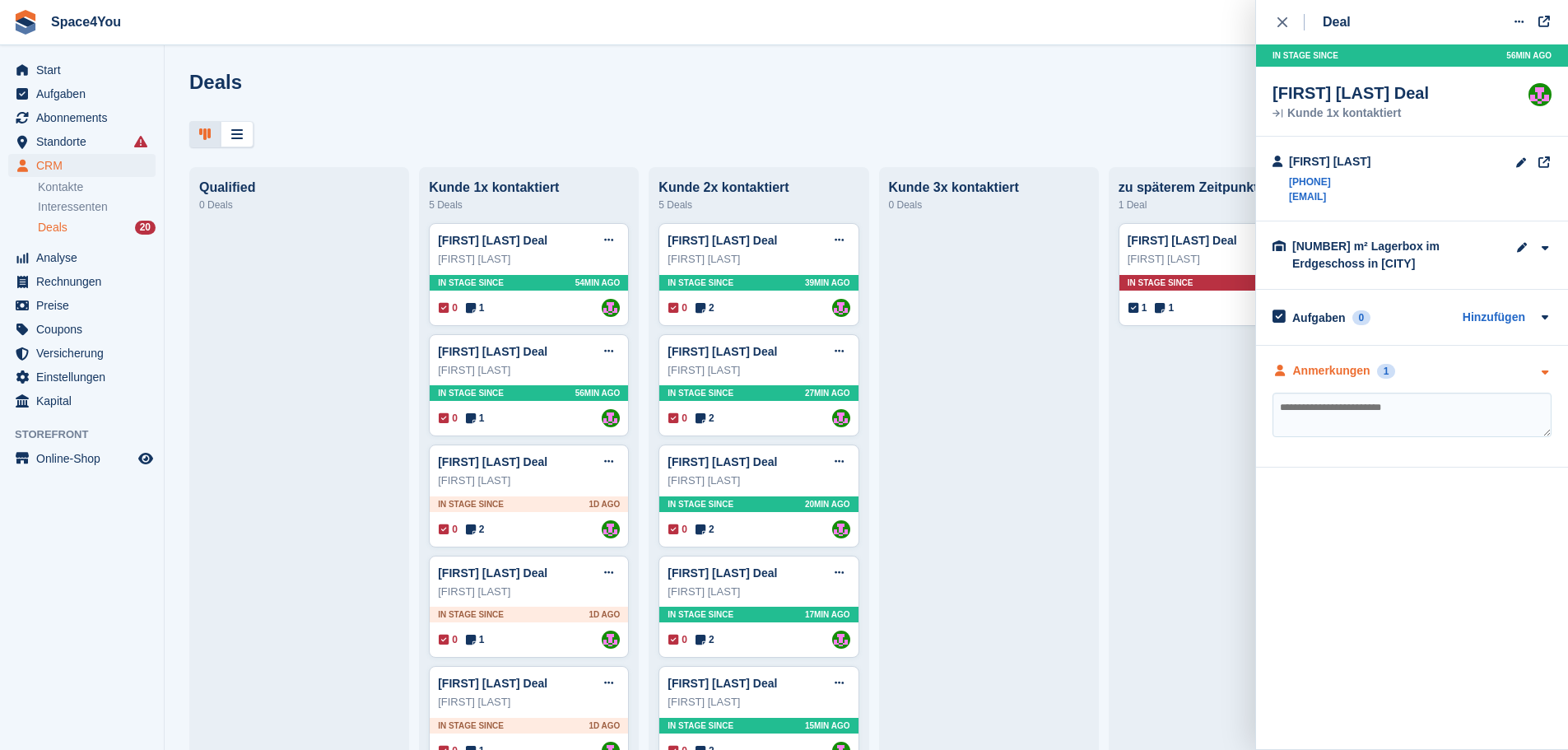 click on "Anmerkungen
1" at bounding box center [1412, 370] 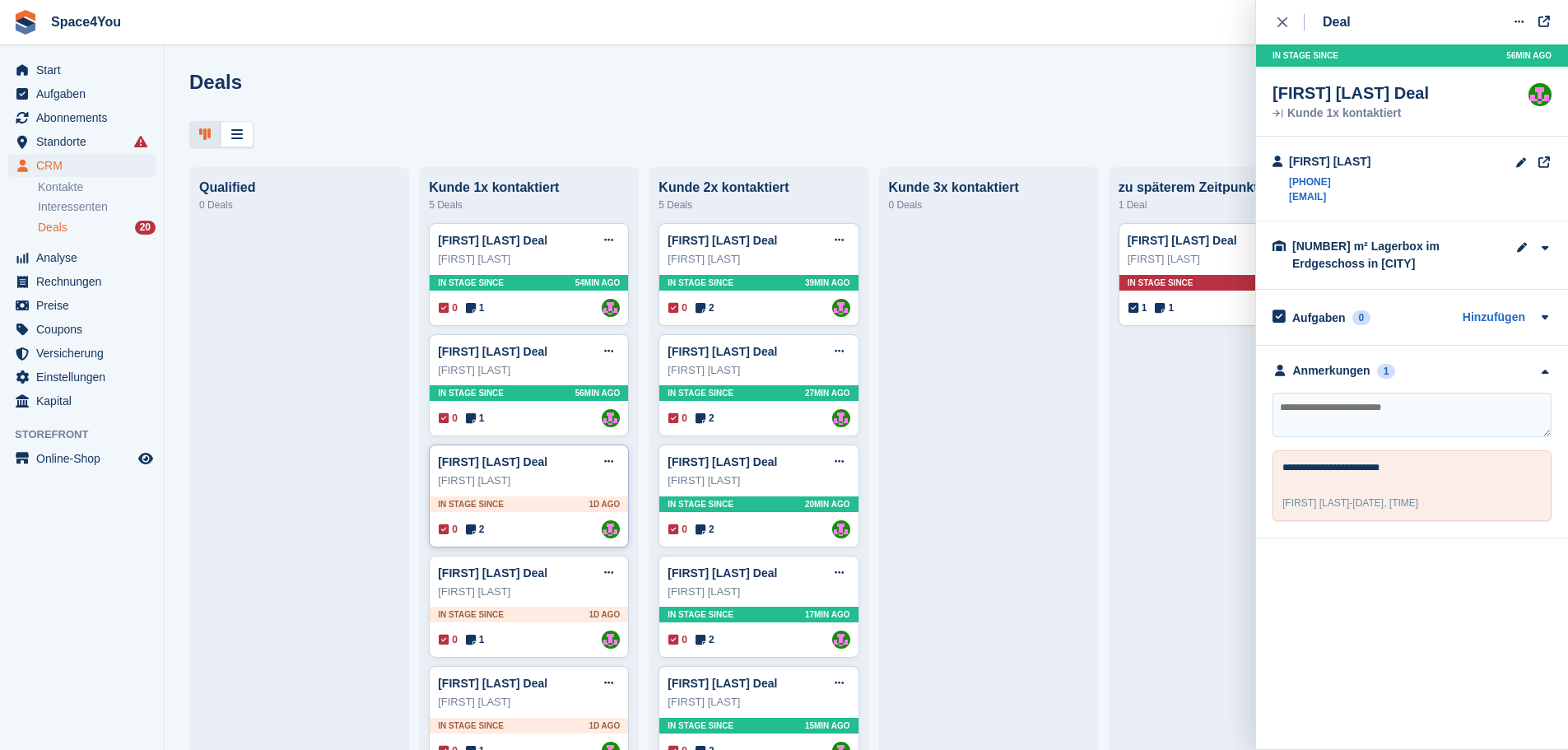 click on "Brenda Maureen Leuze" at bounding box center (528, 481) 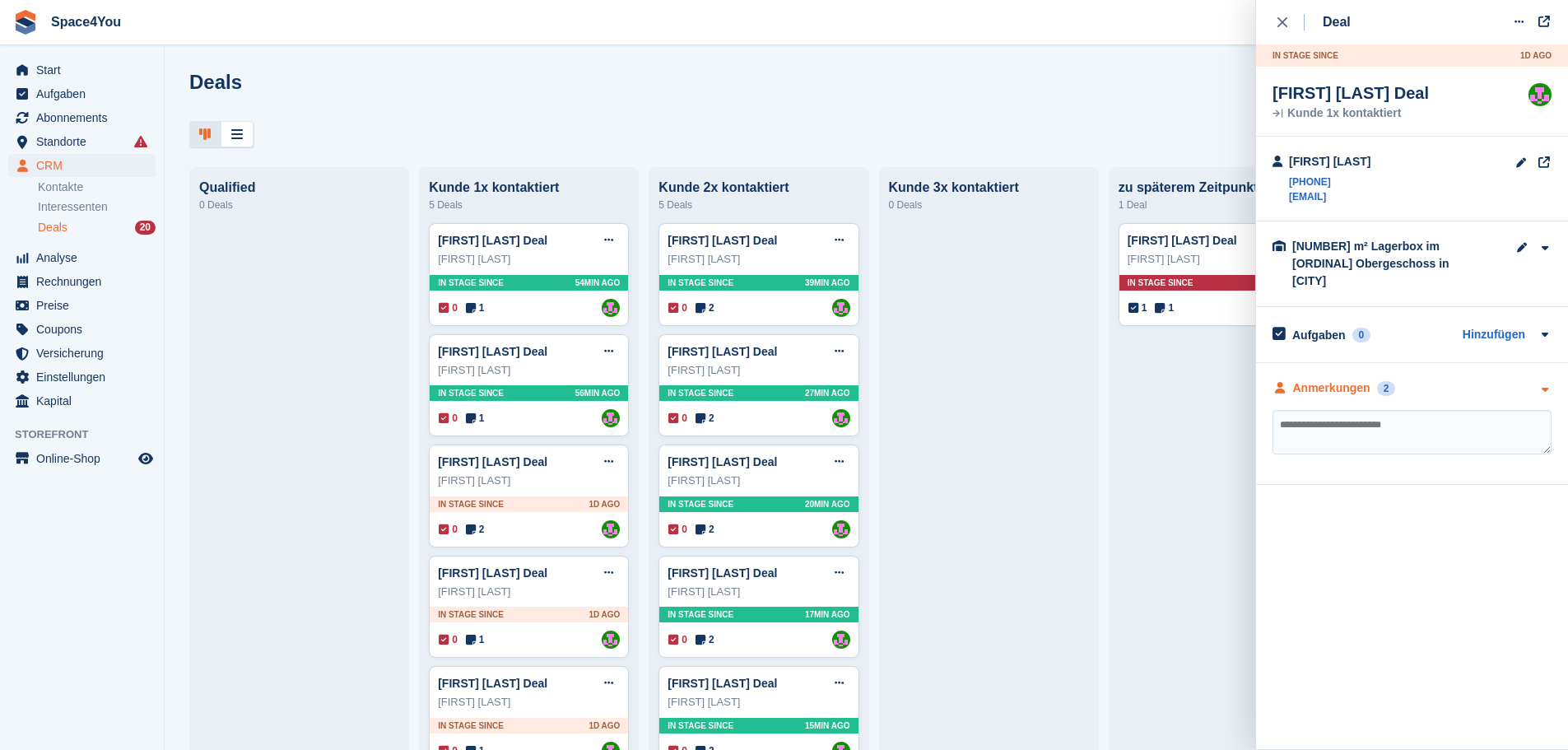 click on "Anmerkungen
2" at bounding box center (1412, 388) 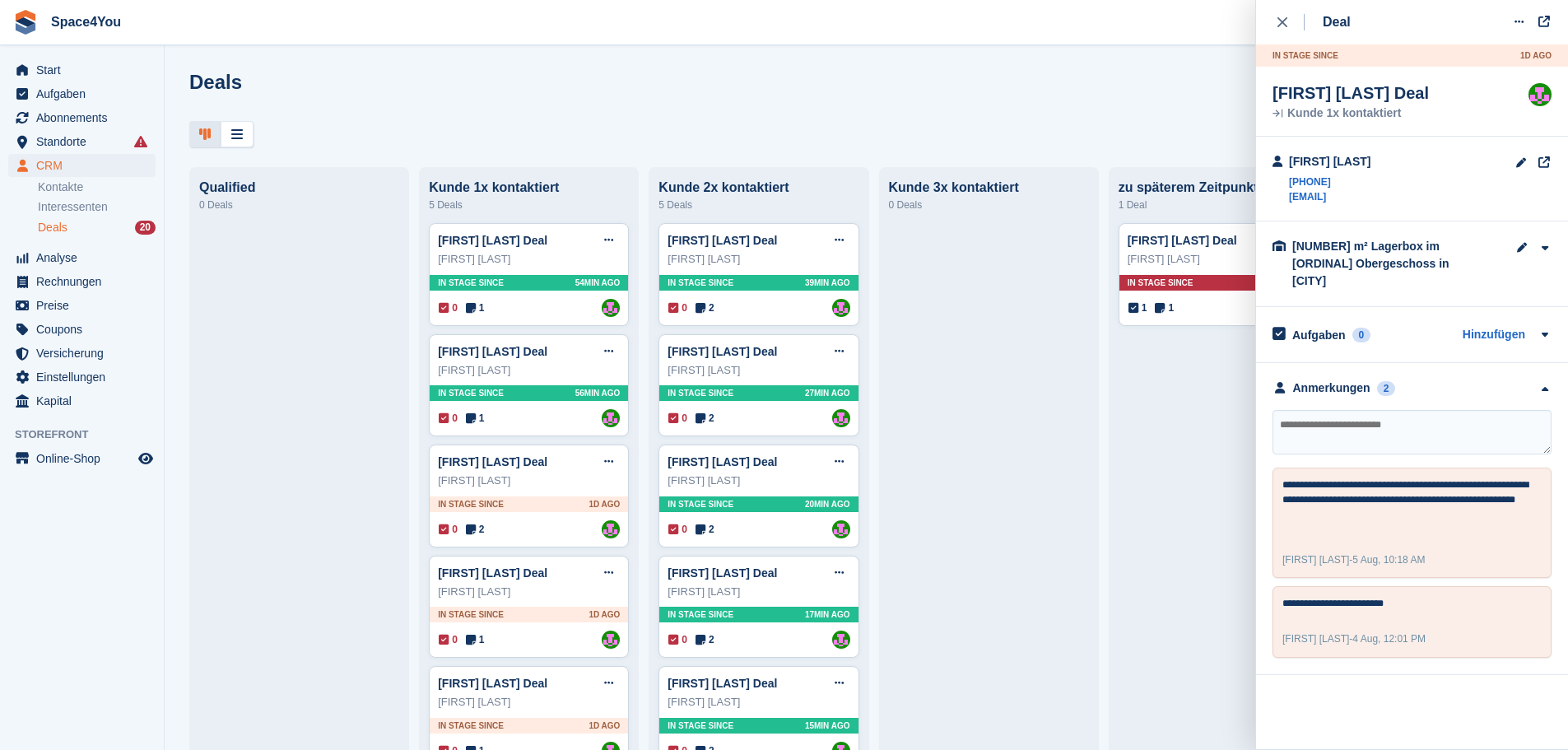 click on "Deals
Phasen bearbeiten
Deal erstellen
Qualified
0 Deals
Kunde 1x kontaktiert
5 Deals
Torben Schwermann Deal
Deal bearbeiten
Als gewonnen markieren
Als verloren markieren
Deal löschen
Torben Schwermann
In stage since 54MIN AGO
0
1
Zugewiesen an Luca-André Talhoff
Sandra Brzezniak Deal" at bounding box center (866, 375) 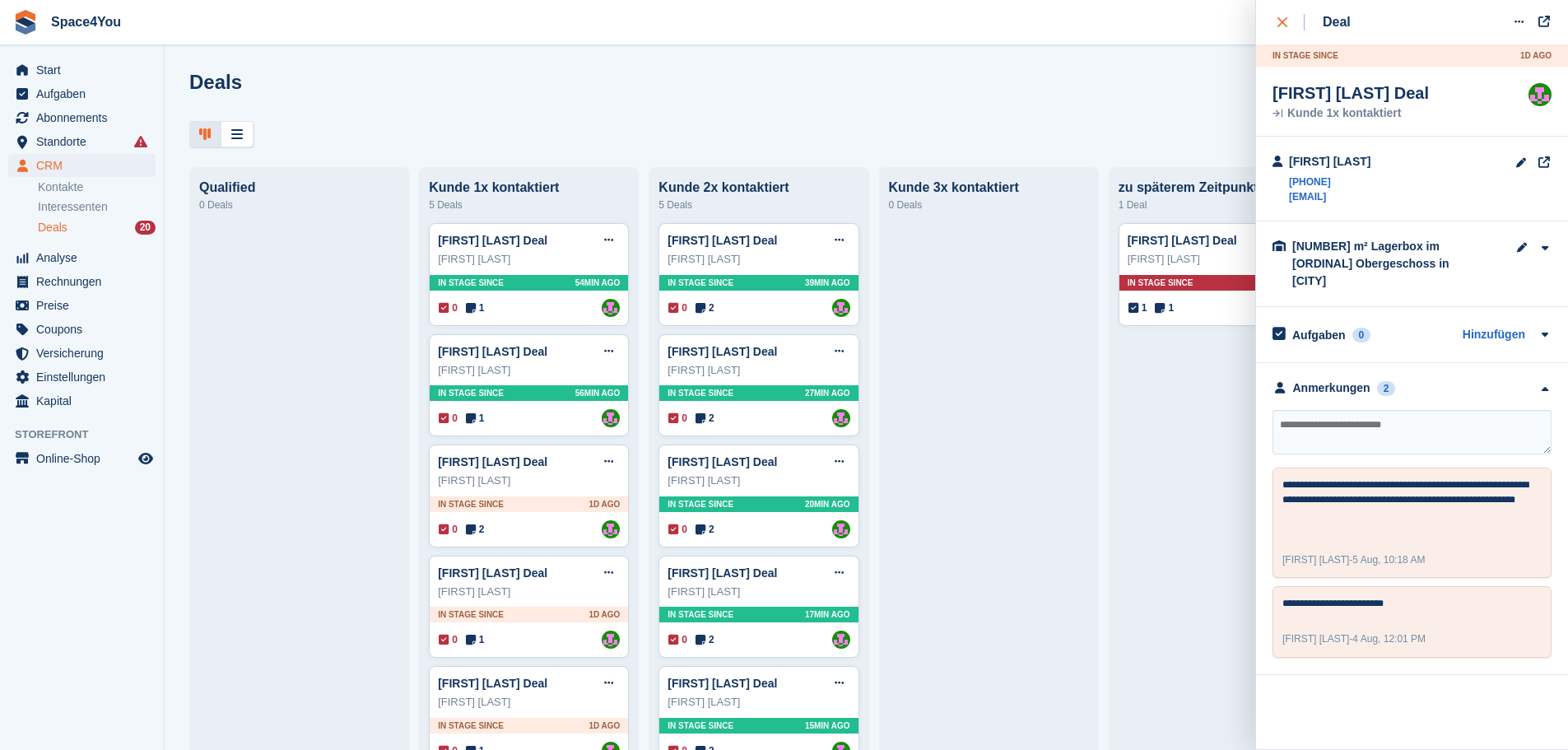 click 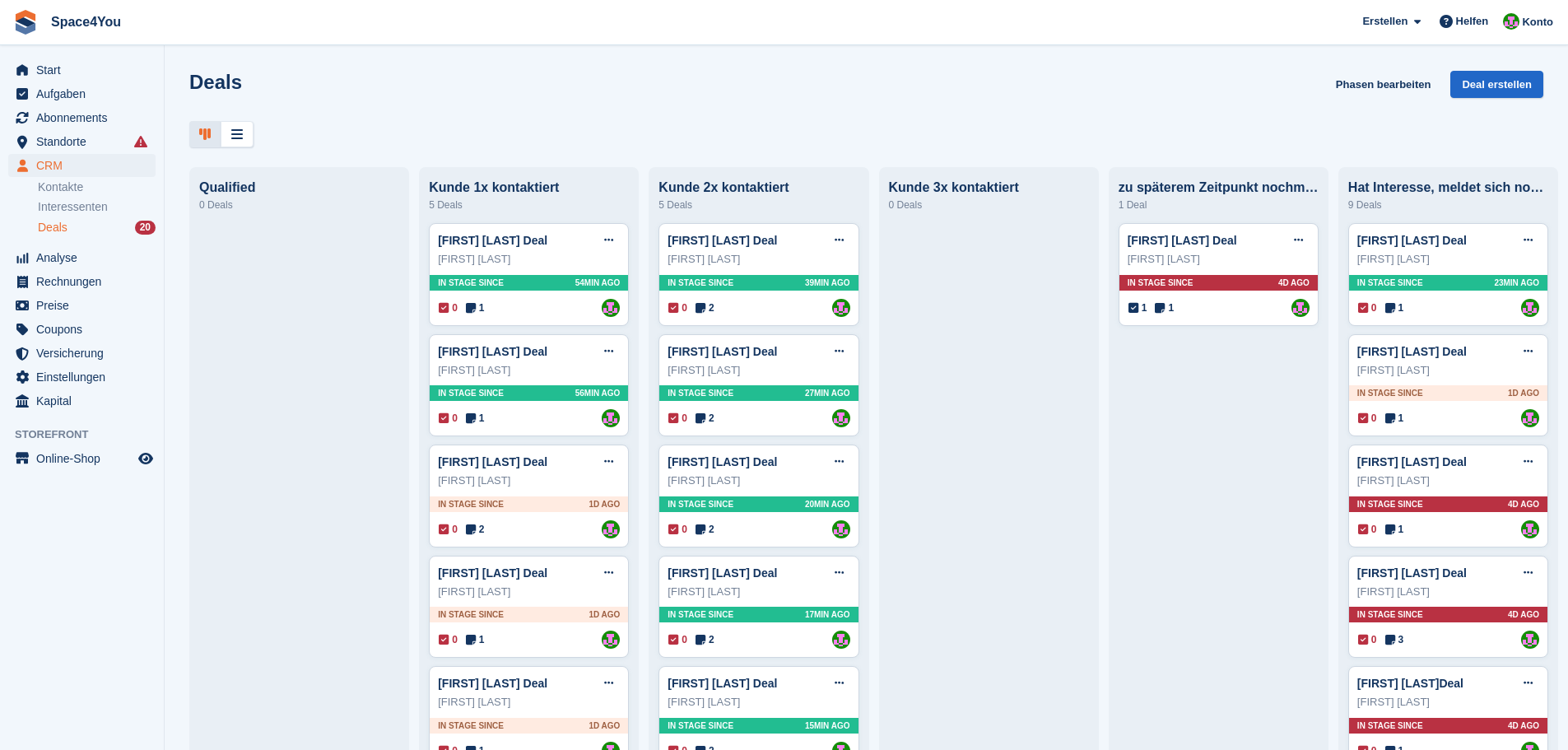 click on "Deals
Phasen bearbeiten
Deal erstellen
Qualified
0 Deals
Kunde 1x kontaktiert
5 Deals
Torben Schwermann Deal
Deal bearbeiten
Als gewonnen markieren
Als verloren markieren
Deal löschen
Torben Schwermann
In stage since 54MIN AGO
0
1
Zugewiesen an Luca-André Talhoff
Sandra Brzezniak Deal" at bounding box center (866, 375) 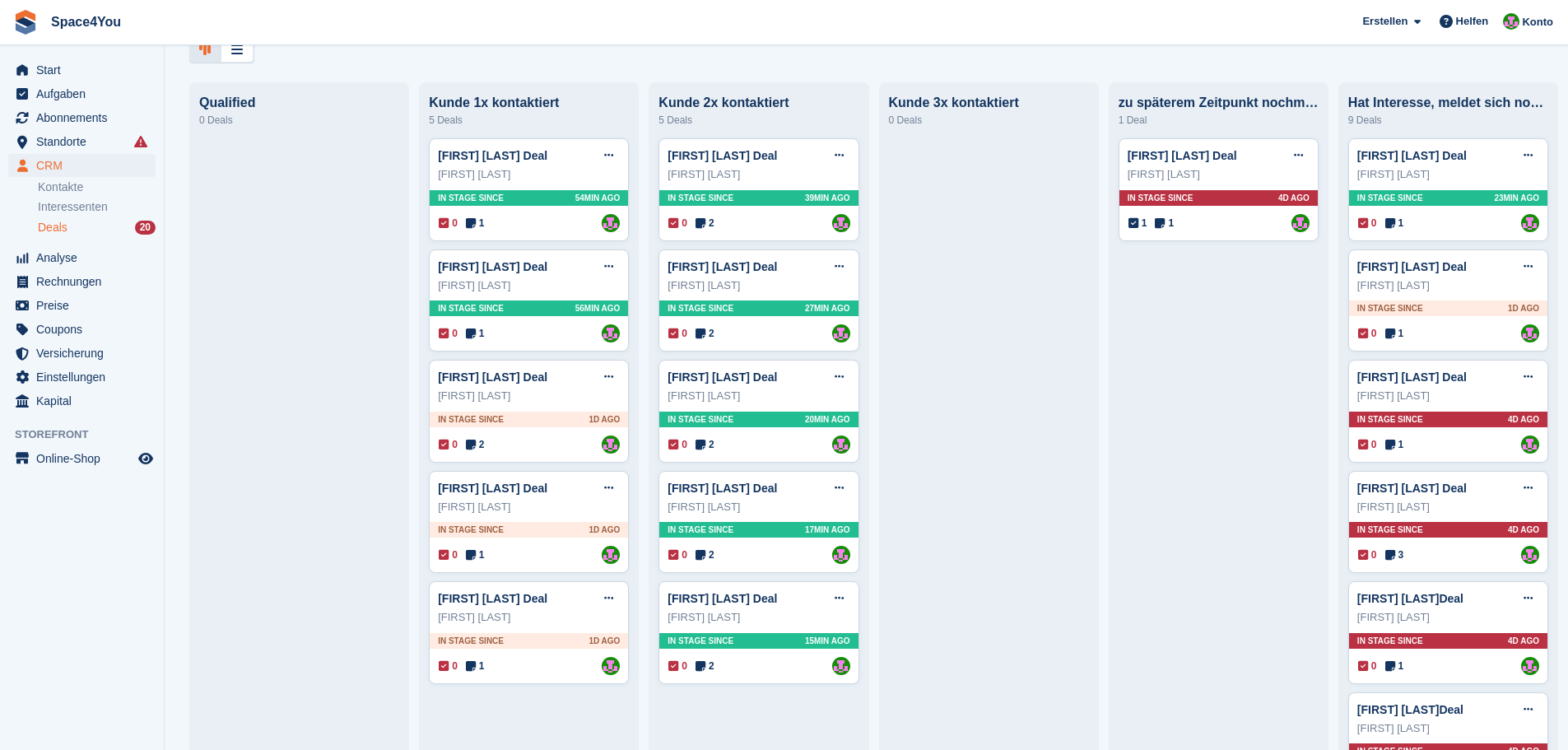 scroll, scrollTop: 0, scrollLeft: 0, axis: both 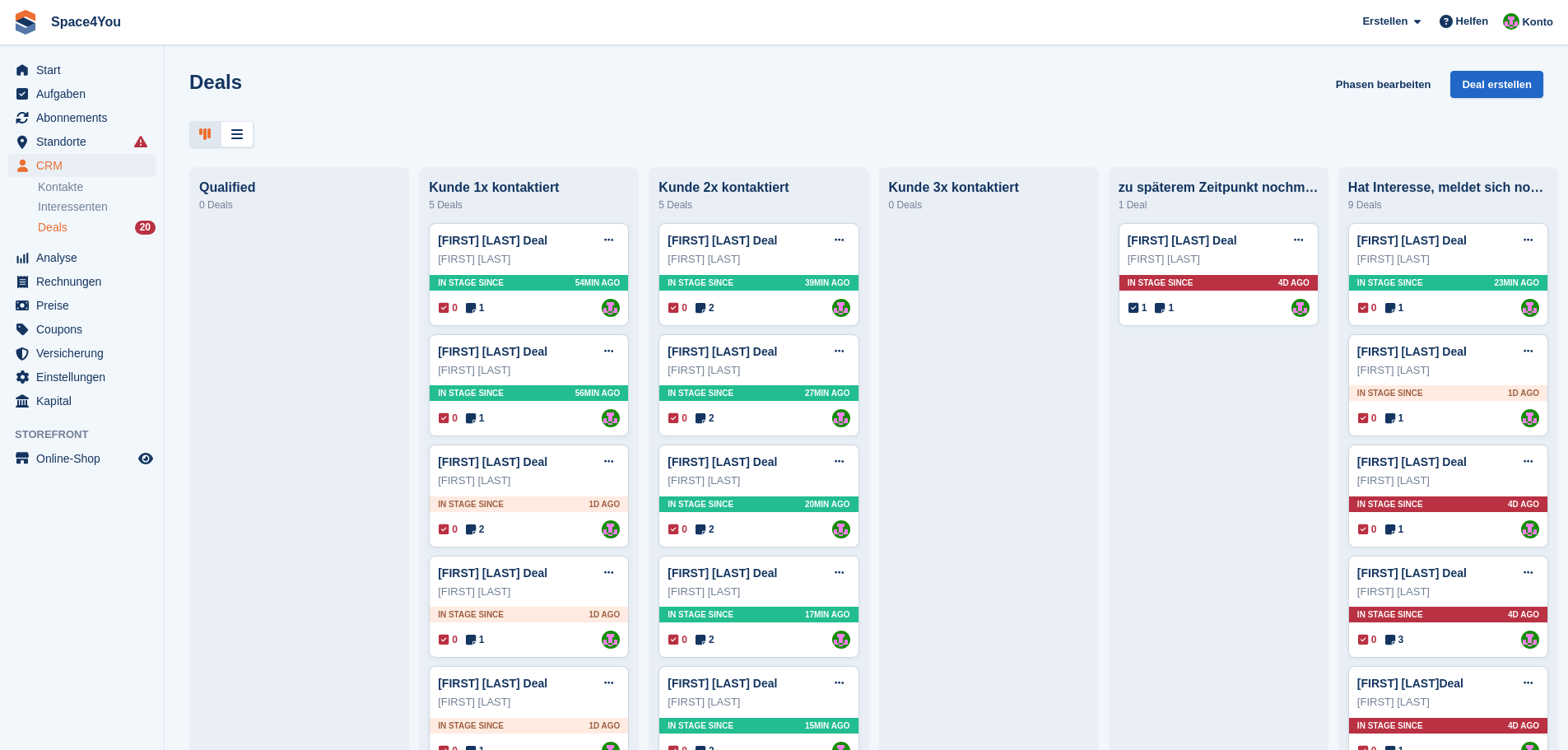 click on "Deals
Phasen bearbeiten
Deal erstellen
Qualified
0 Deals
Kunde 1x kontaktiert
5 Deals
Torben Schwermann Deal
Deal bearbeiten
Als gewonnen markieren
Als verloren markieren
Deal löschen
Torben Schwermann
In stage since 54MIN AGO
0
1
Zugewiesen an Luca-André Talhoff
Sandra Brzezniak Deal" at bounding box center (866, 375) 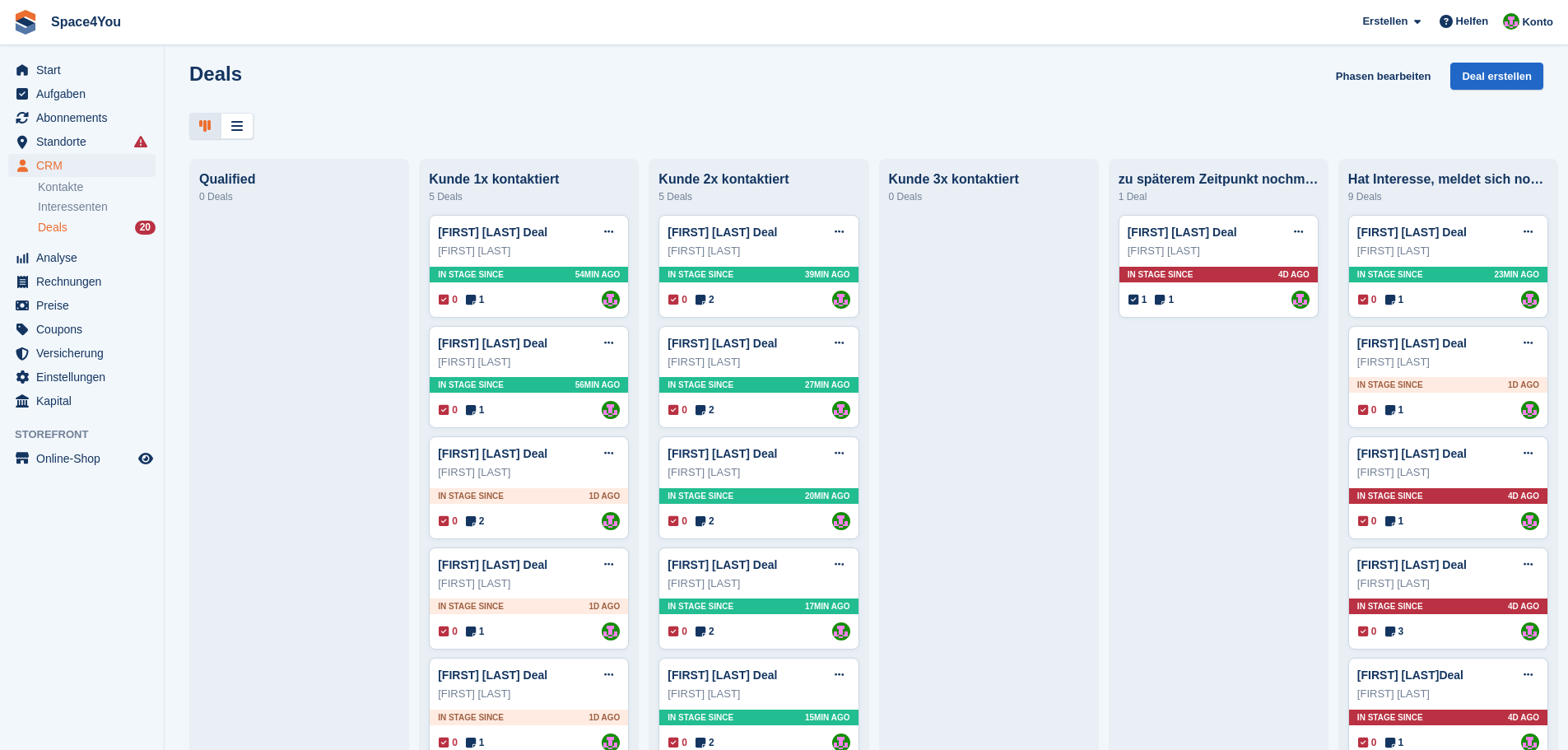 scroll, scrollTop: 0, scrollLeft: 0, axis: both 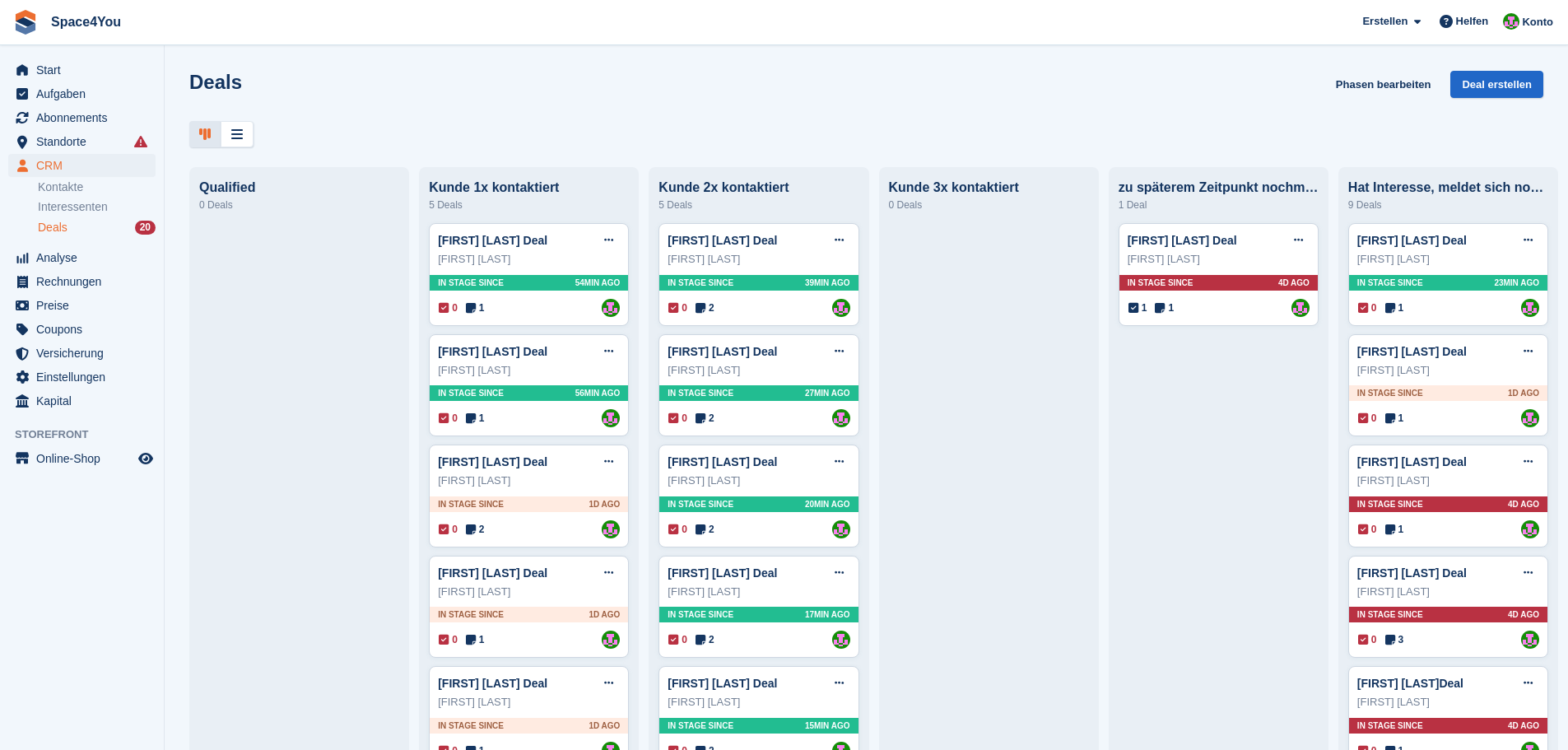 click on "Deals
Phasen bearbeiten
Deal erstellen" at bounding box center (866, 94) 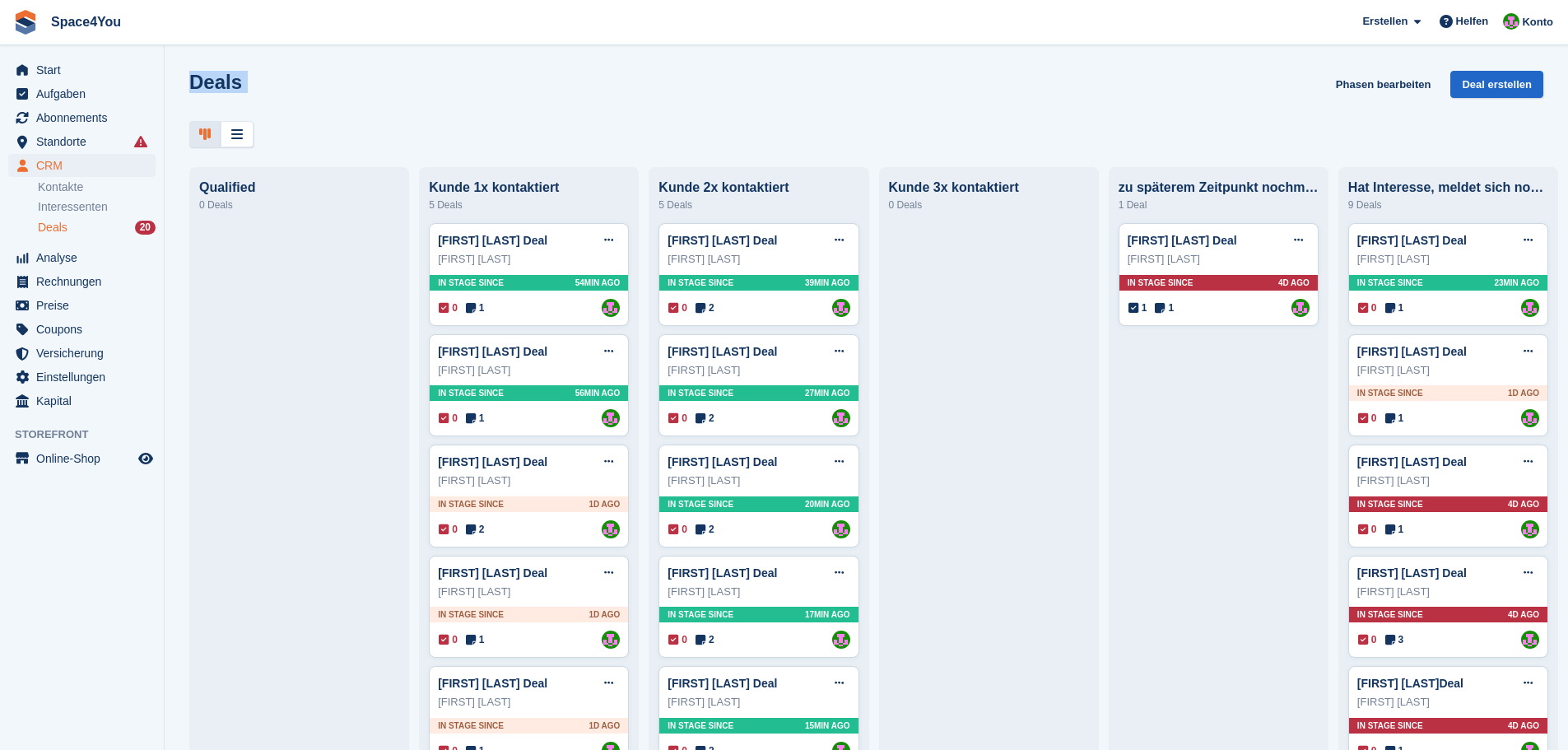 click on "Deals
Phasen bearbeiten
Deal erstellen" at bounding box center (866, 94) 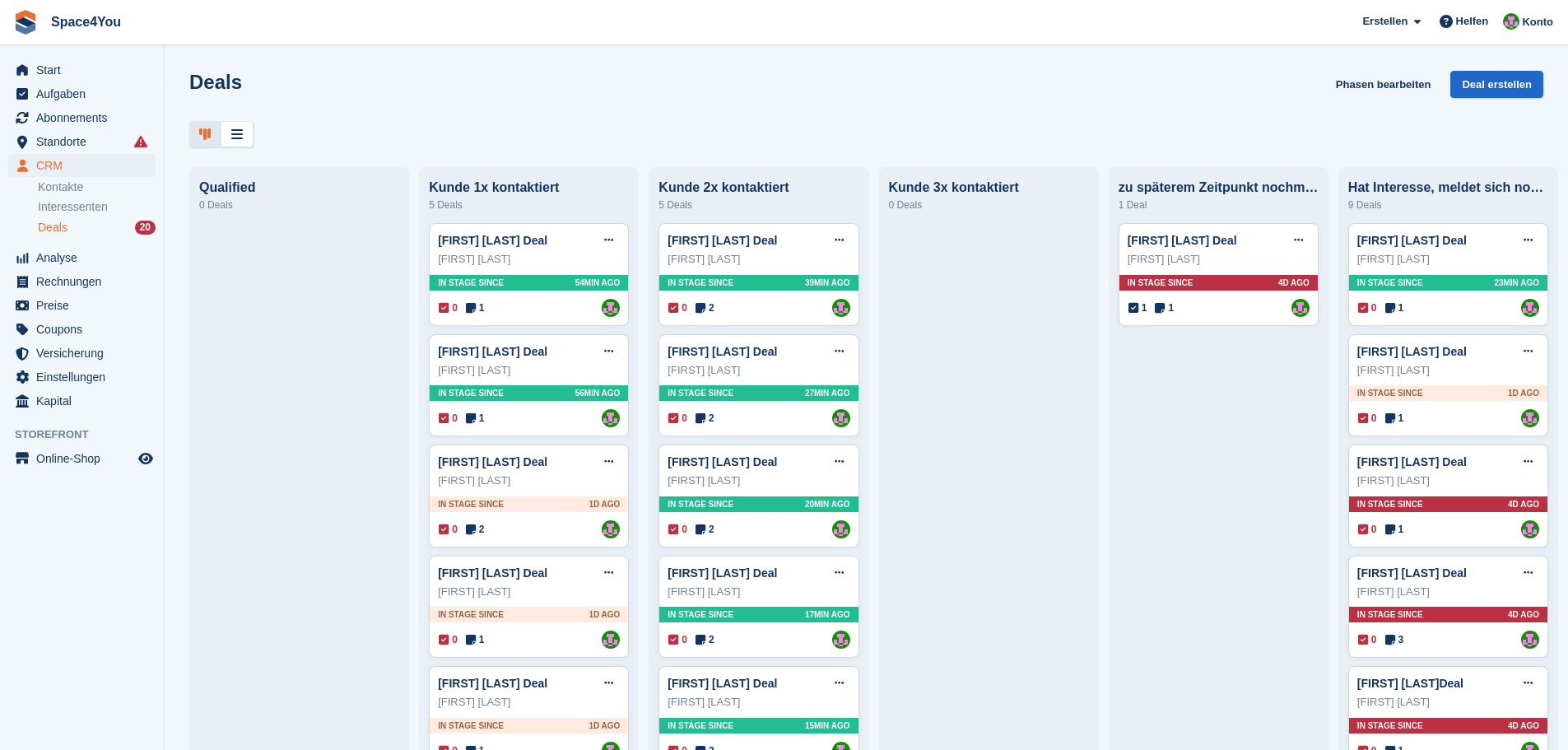 scroll, scrollTop: 247, scrollLeft: 0, axis: vertical 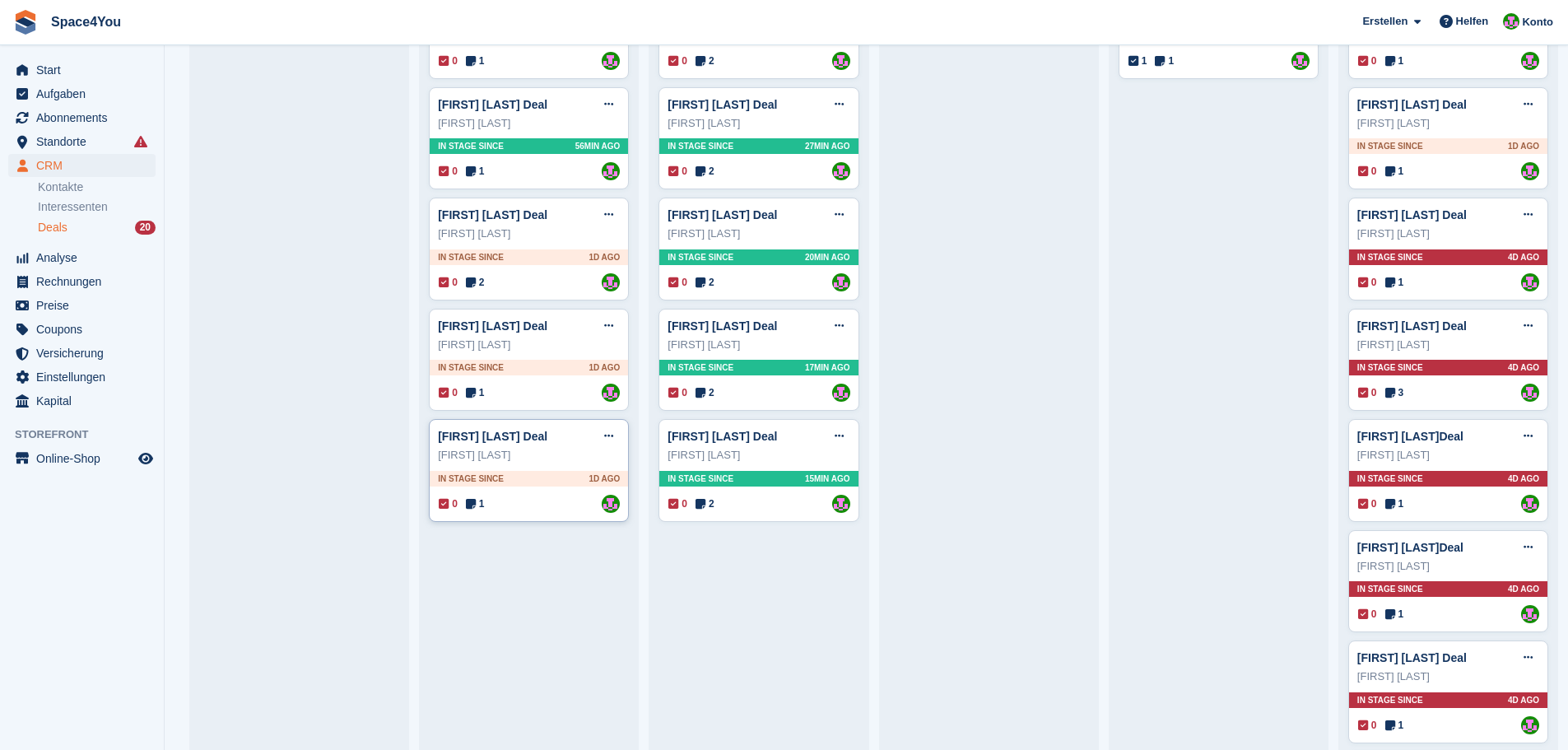 click on "Shanice Merz" at bounding box center [528, 455] 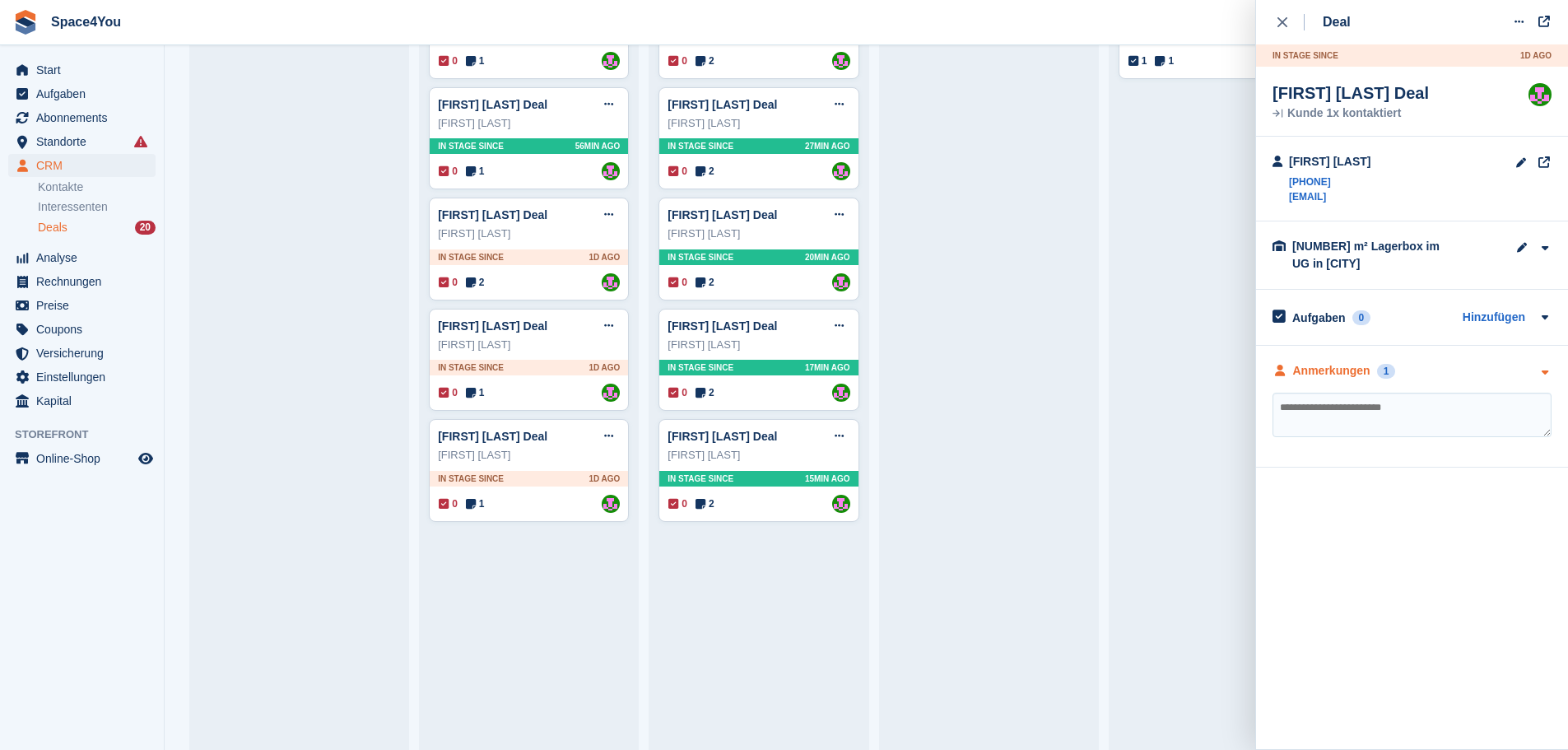 click on "Anmerkungen
1" at bounding box center (1412, 370) 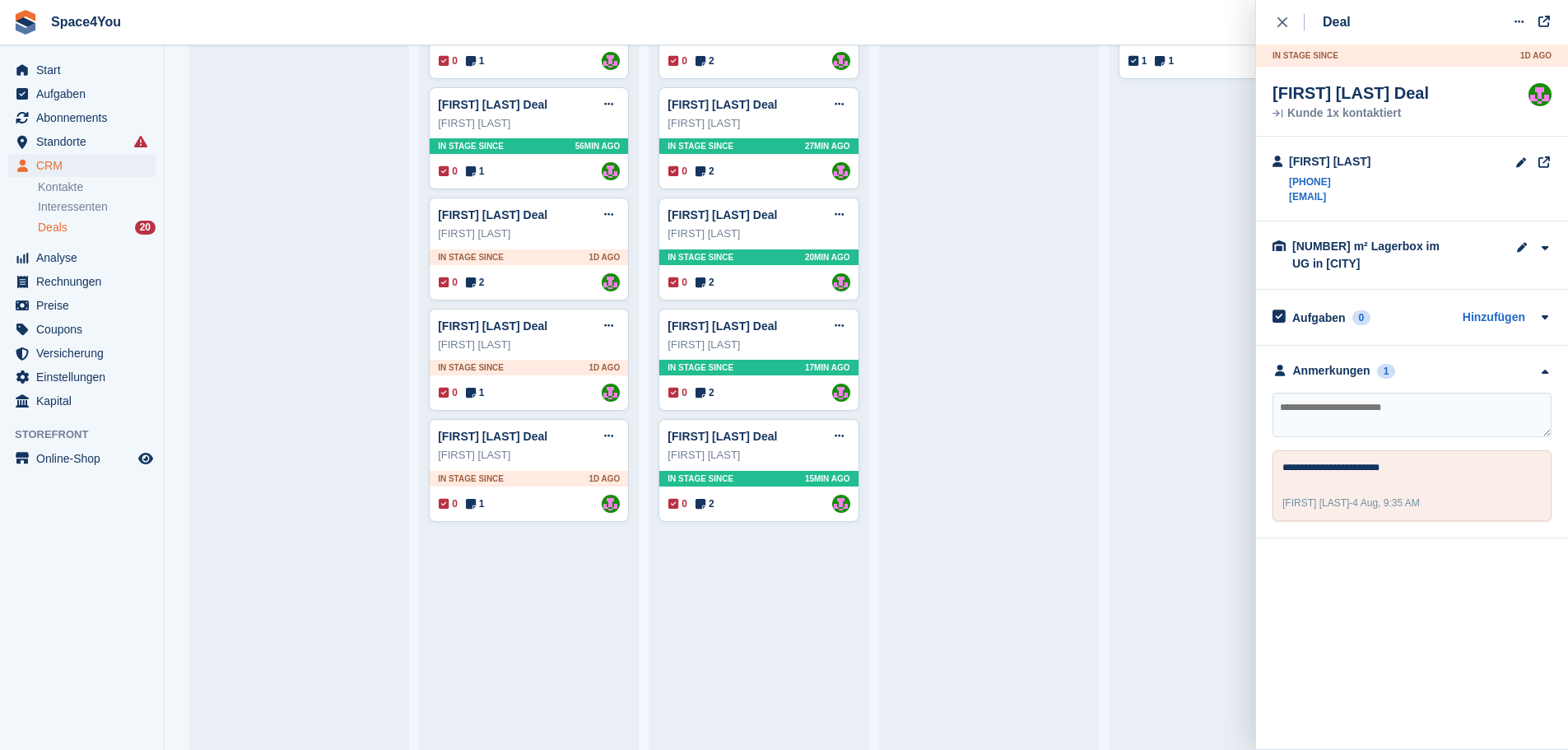 click at bounding box center (1412, 415) 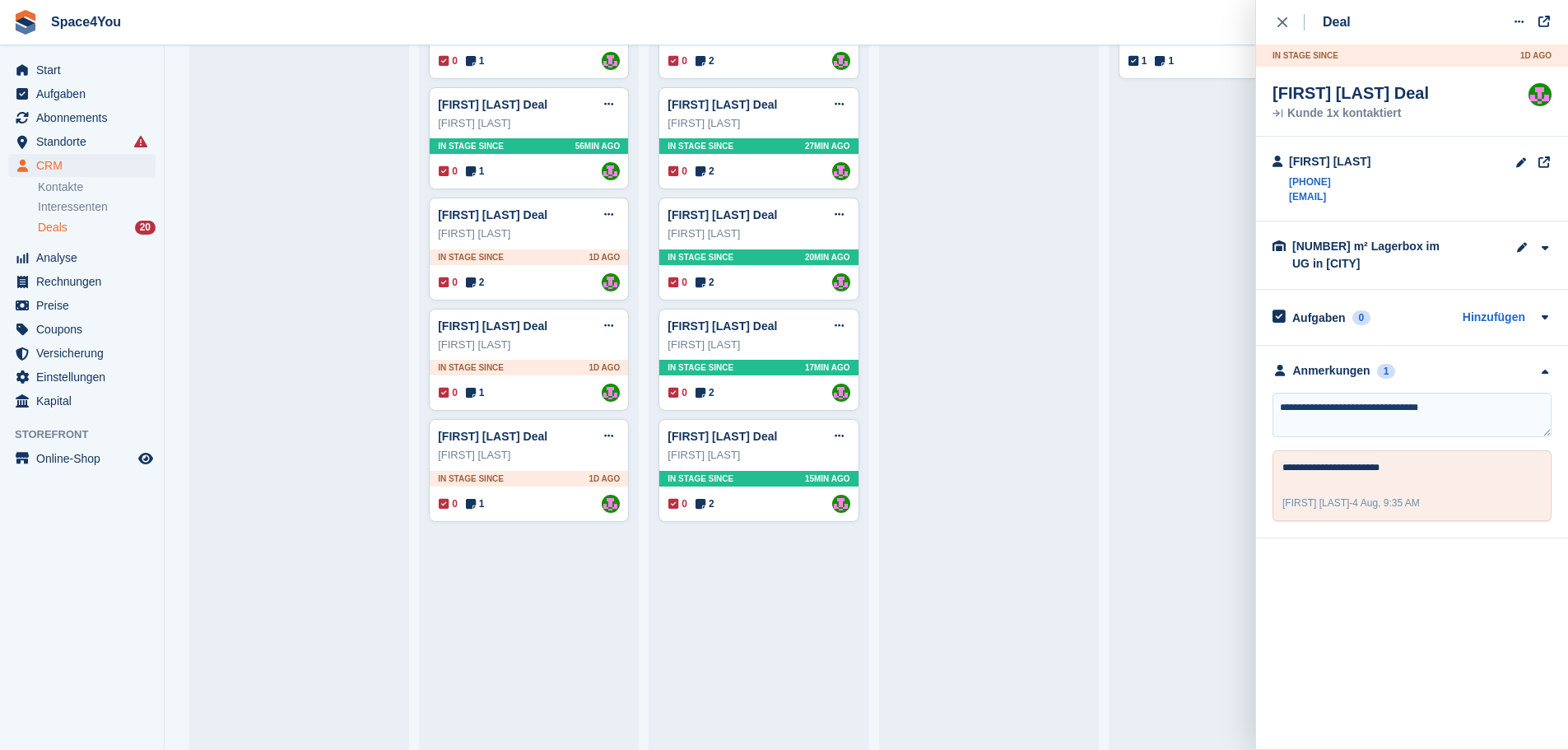 type on "**********" 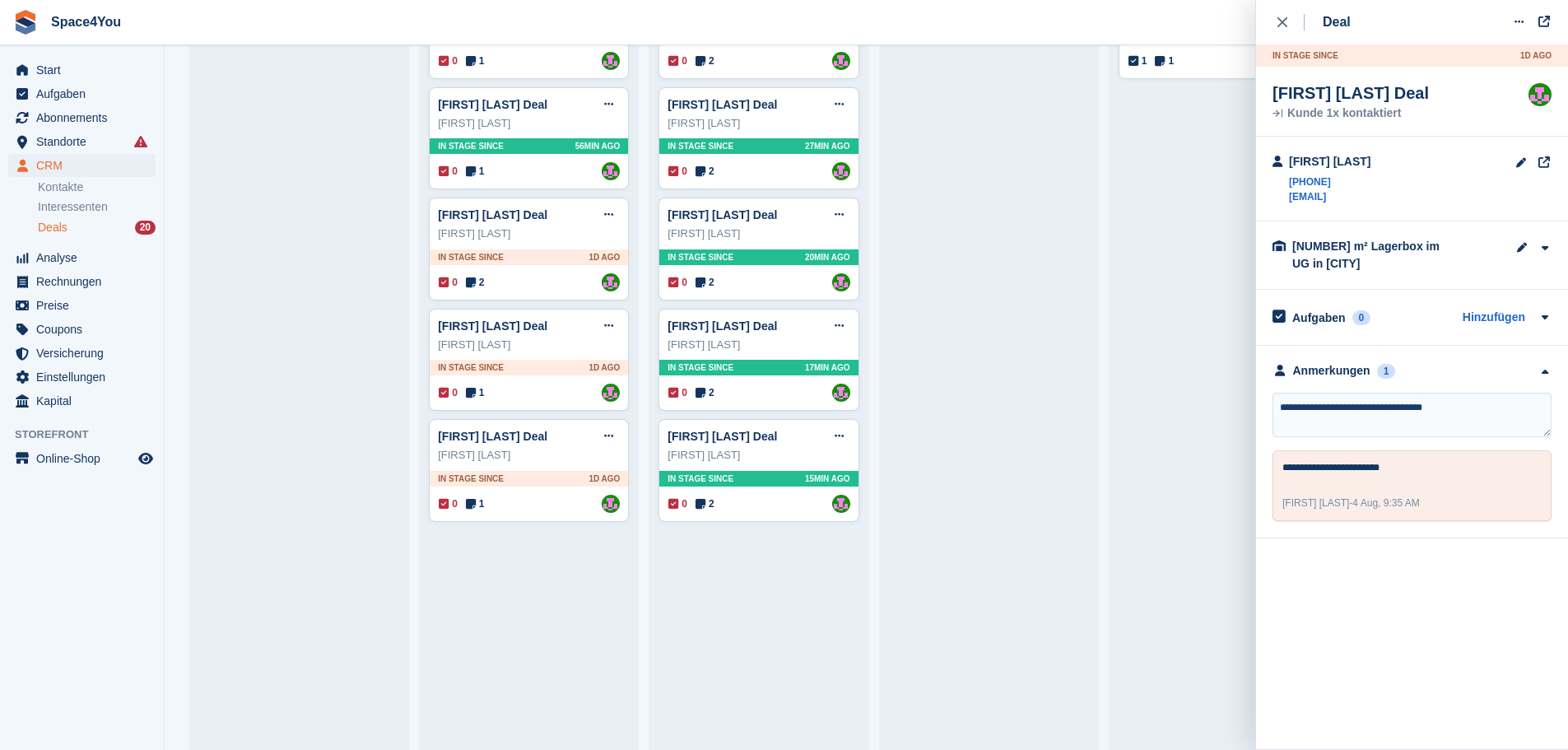 type 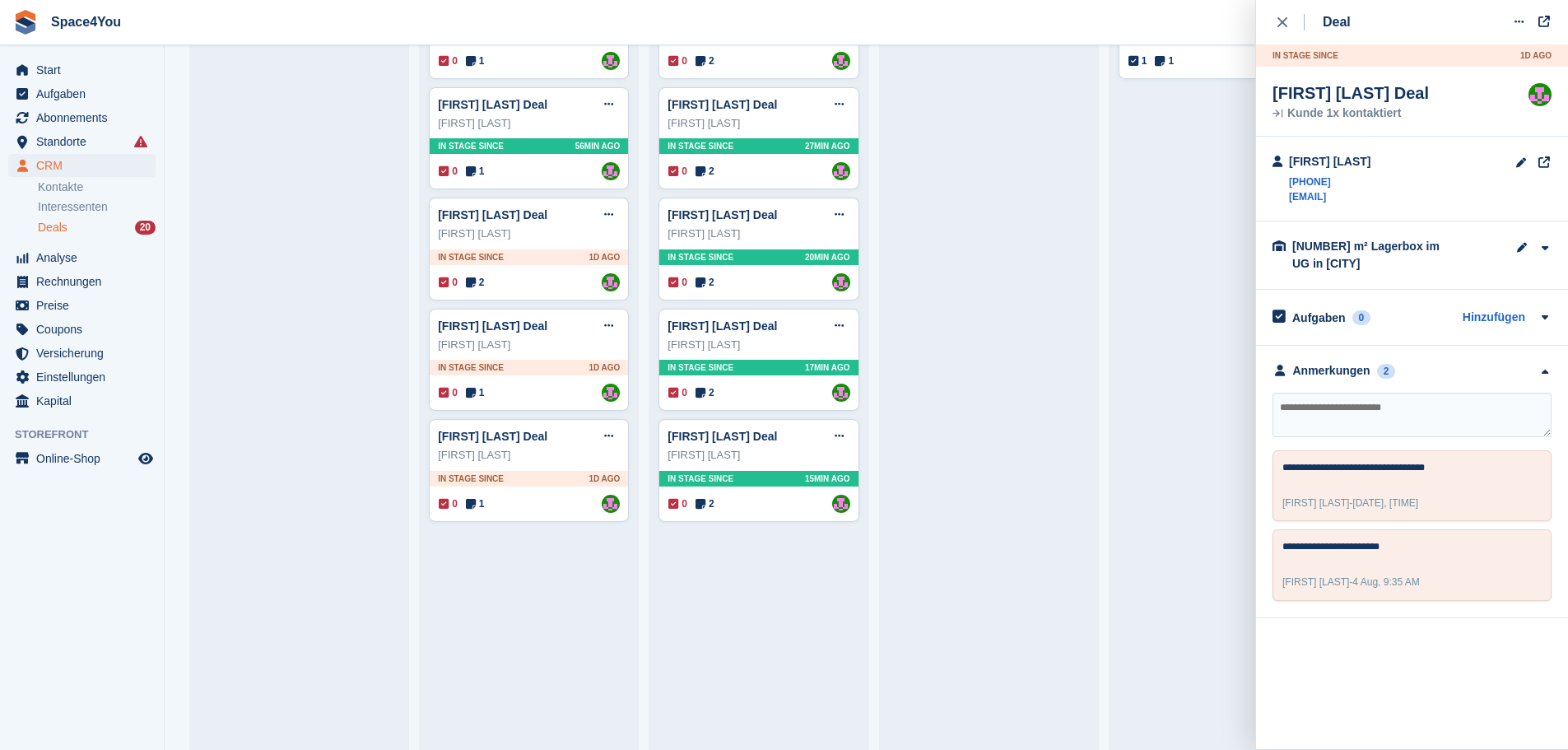 drag, startPoint x: 1430, startPoint y: 195, endPoint x: 1288, endPoint y: 210, distance: 142.7901 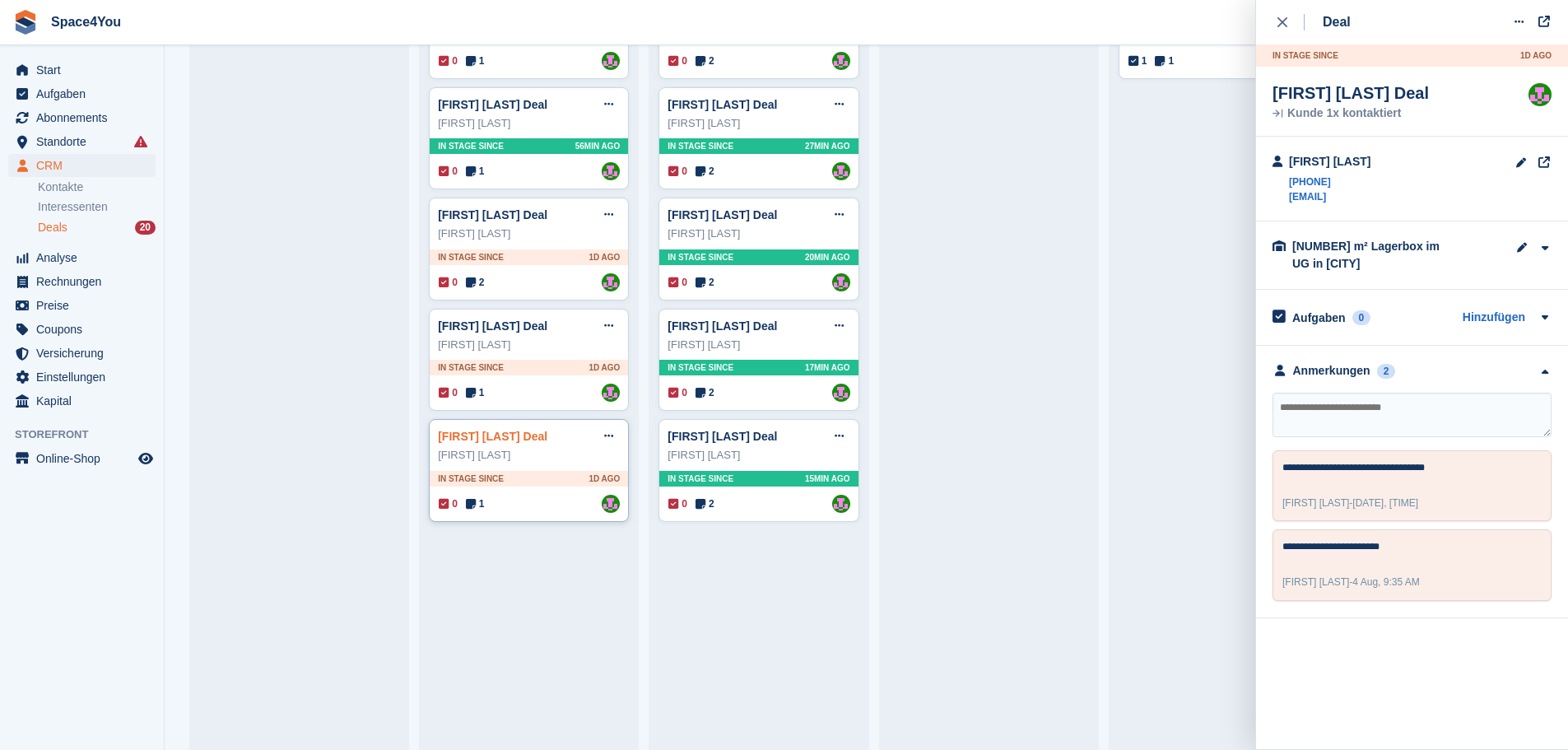 type 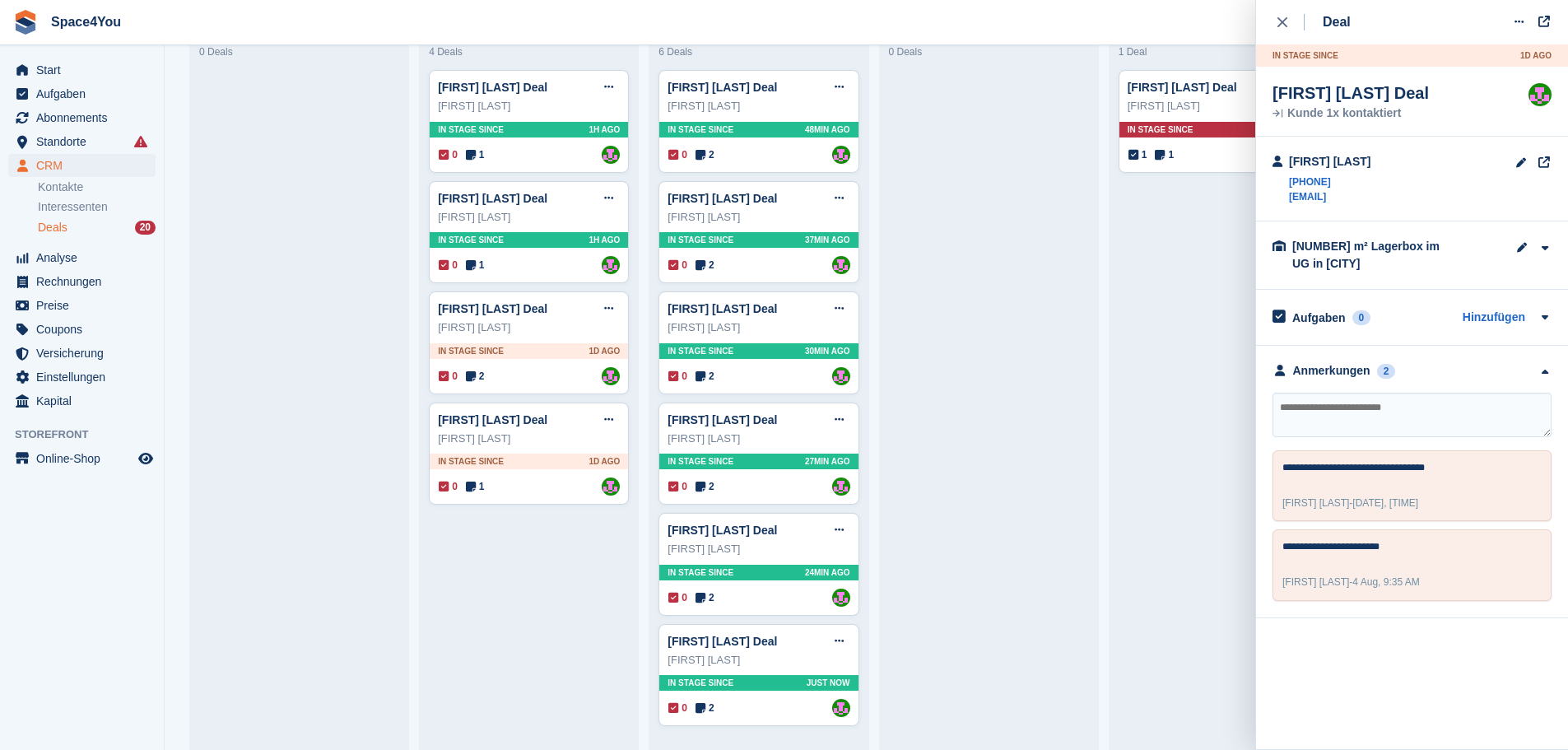 scroll, scrollTop: 0, scrollLeft: 0, axis: both 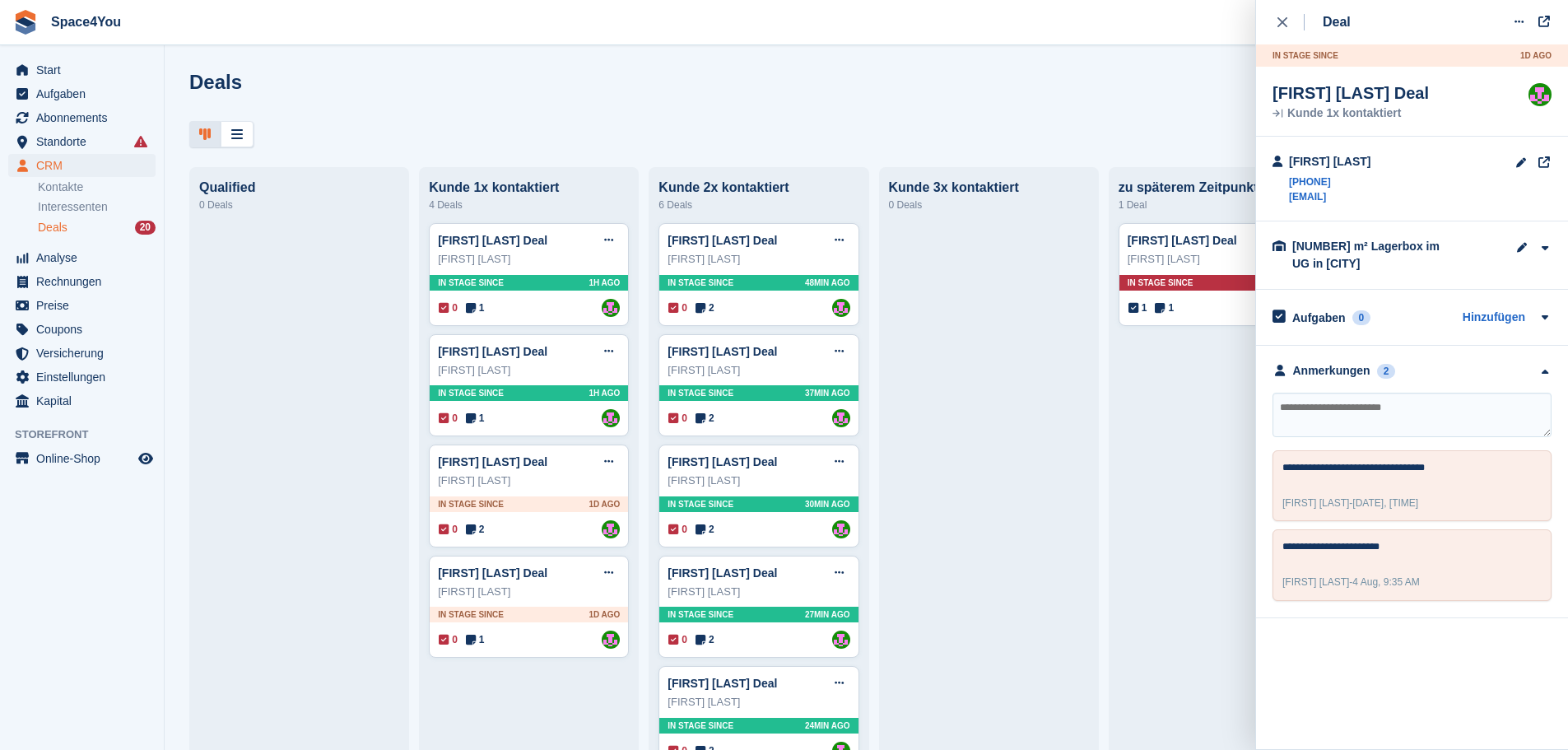 click at bounding box center (866, 134) 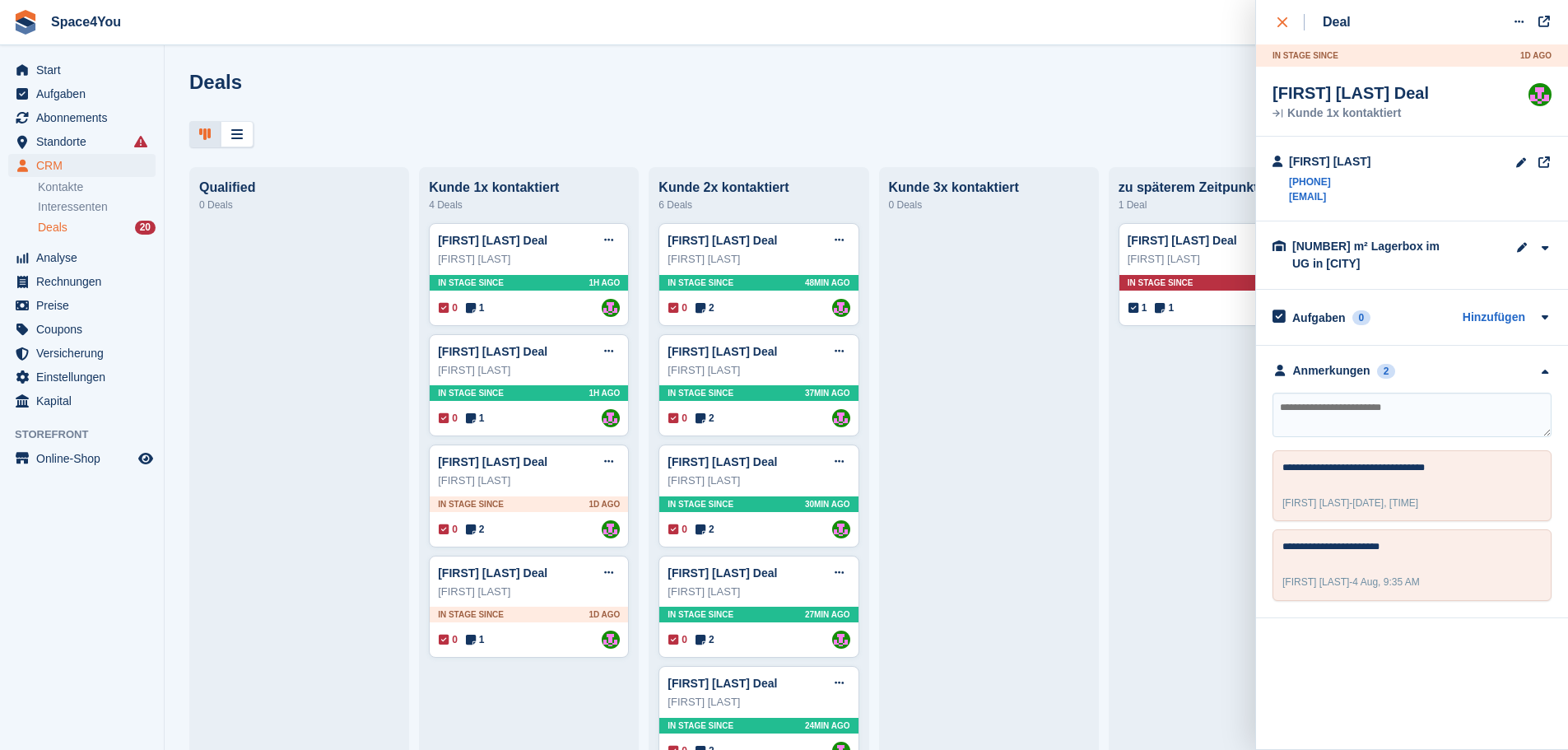 click 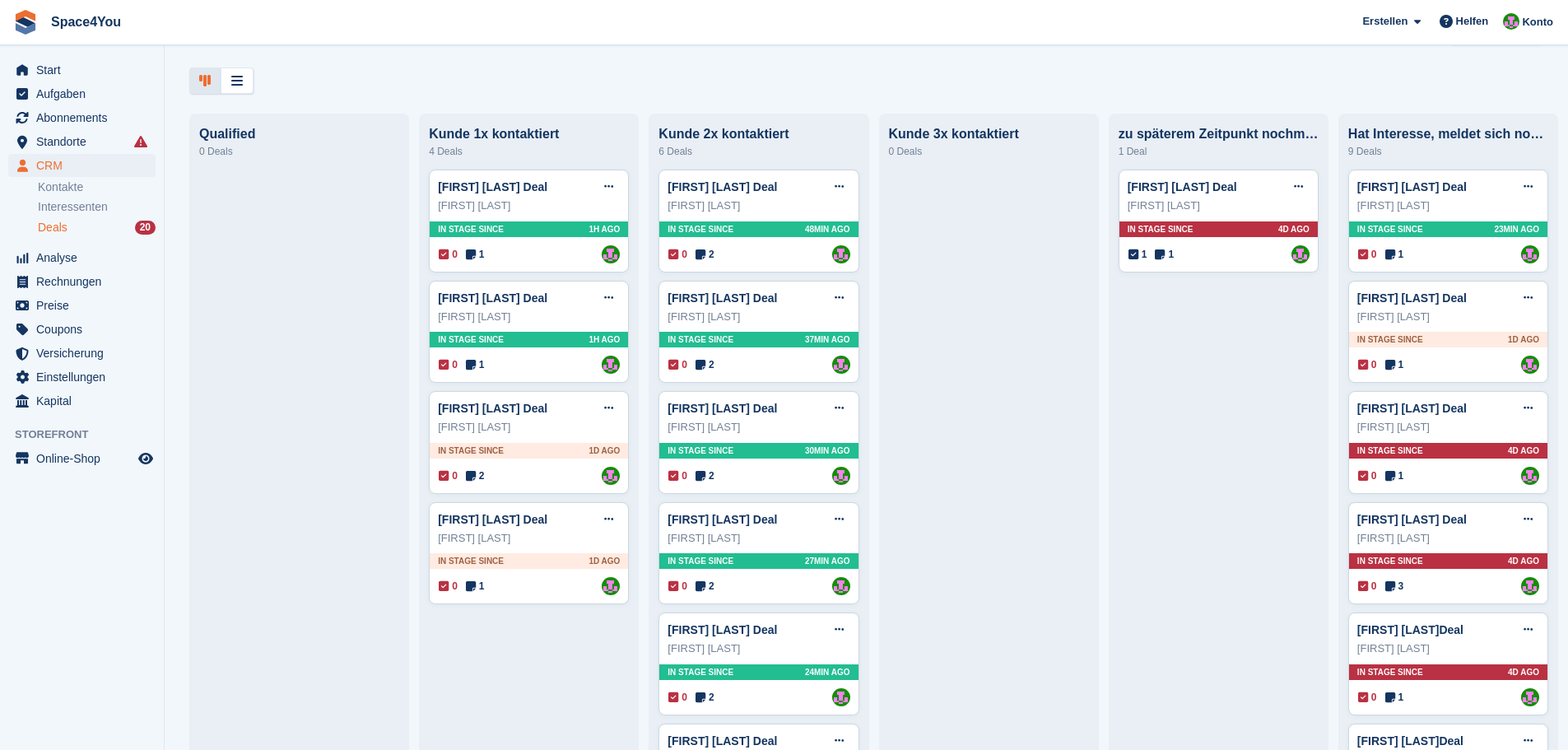 scroll, scrollTop: 82, scrollLeft: 0, axis: vertical 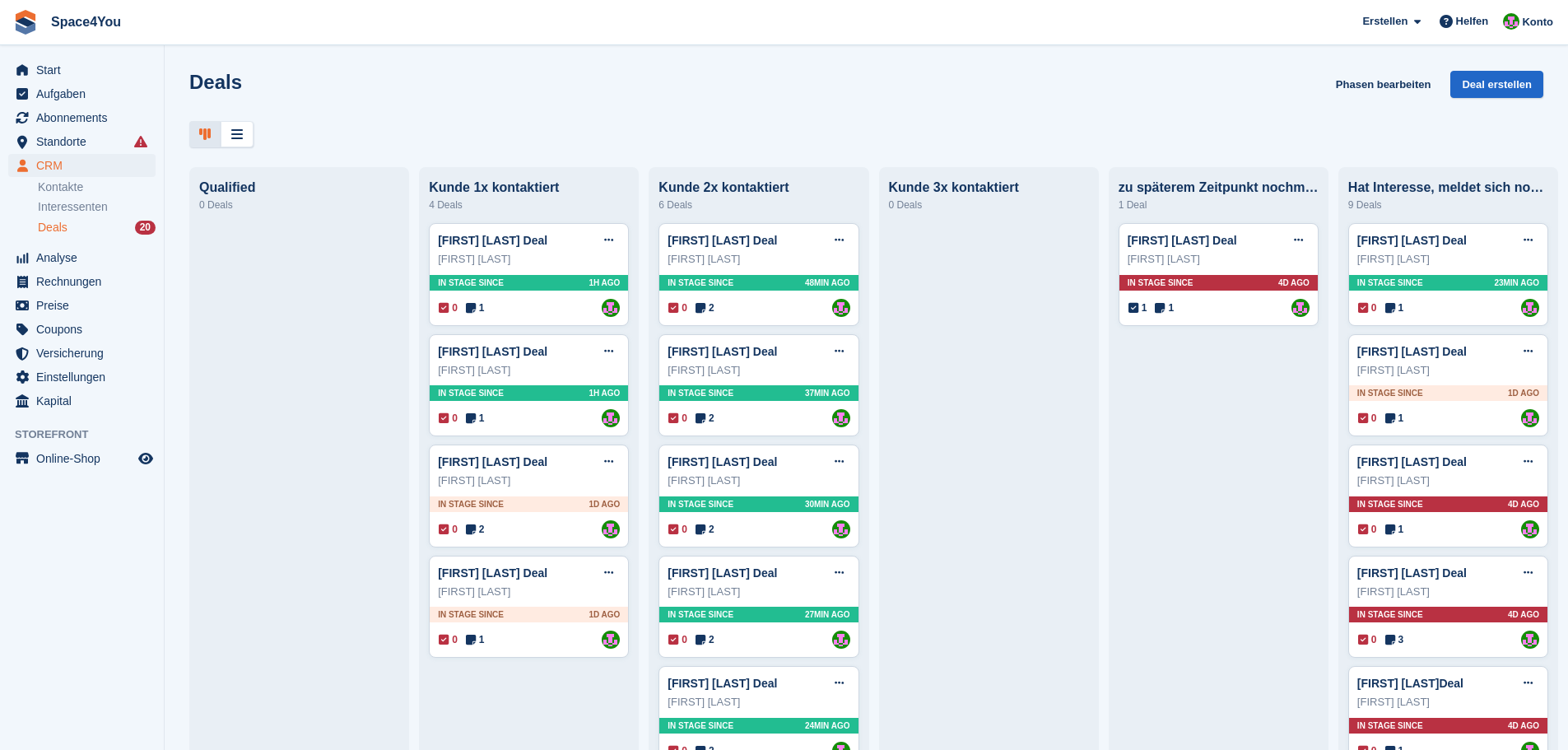 click on "Deals
Phasen bearbeiten
Deal erstellen" at bounding box center (866, 94) 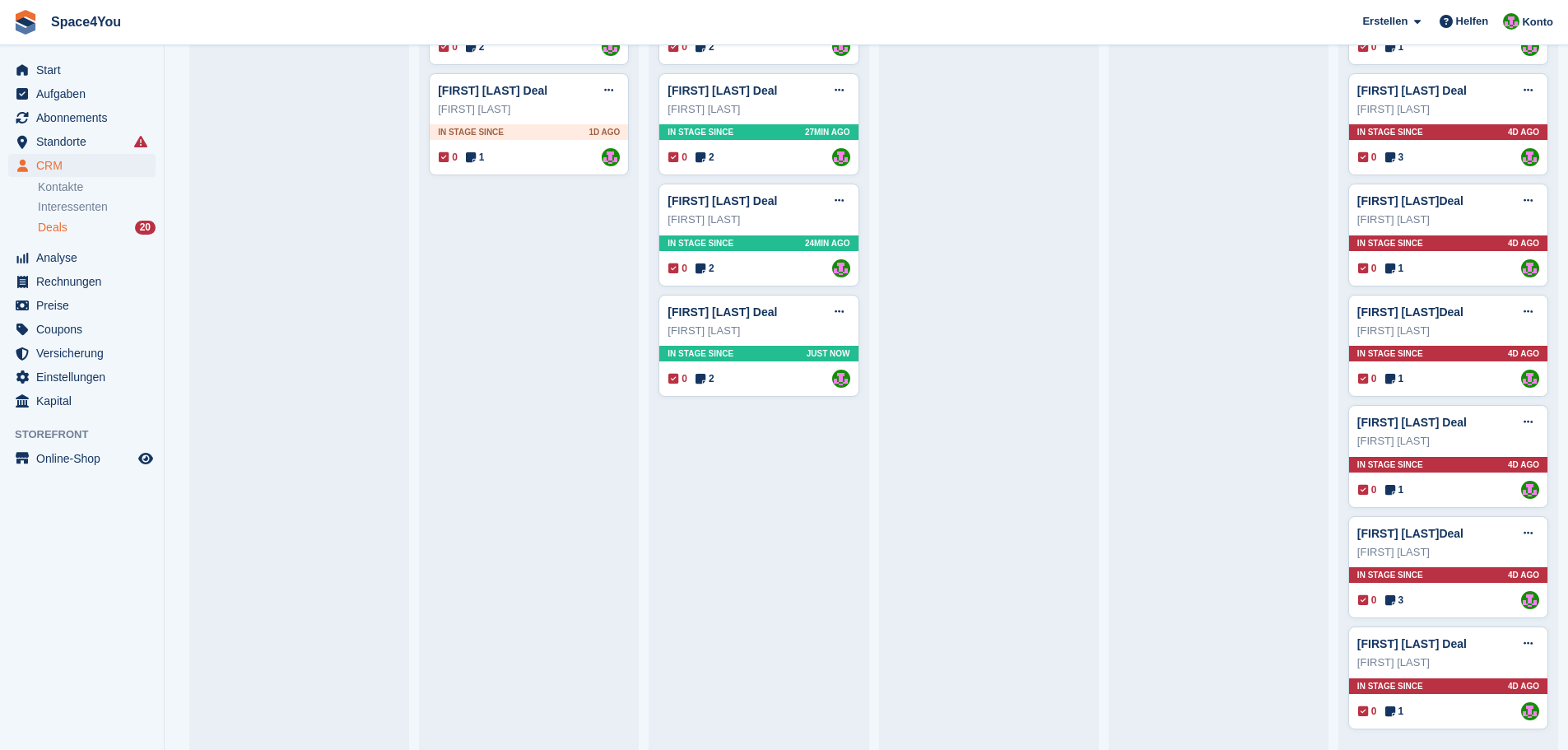 scroll, scrollTop: 487, scrollLeft: 0, axis: vertical 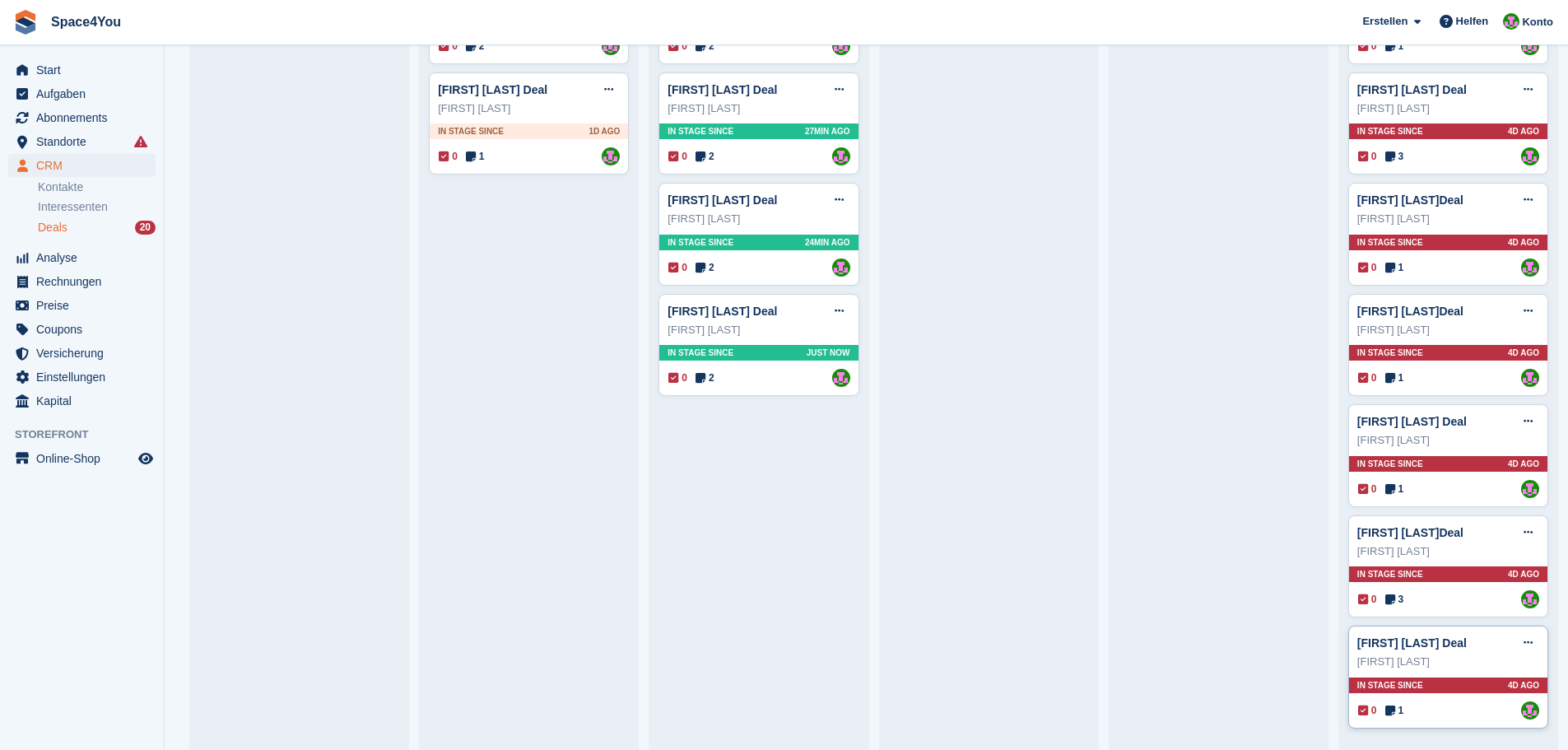 click on "Xaver Beck Elmer" at bounding box center [1448, 662] 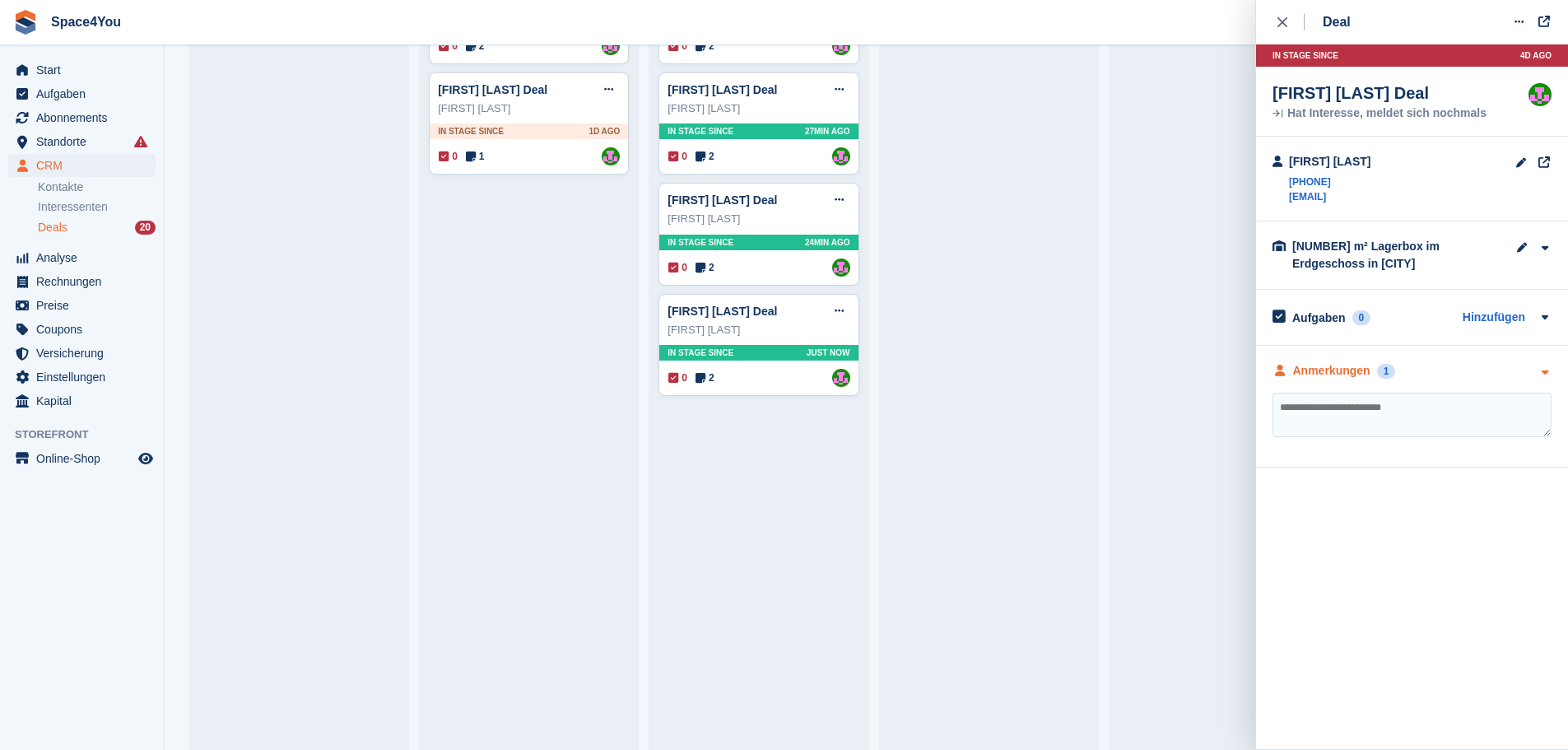 click on "Anmerkungen
1" at bounding box center [1412, 370] 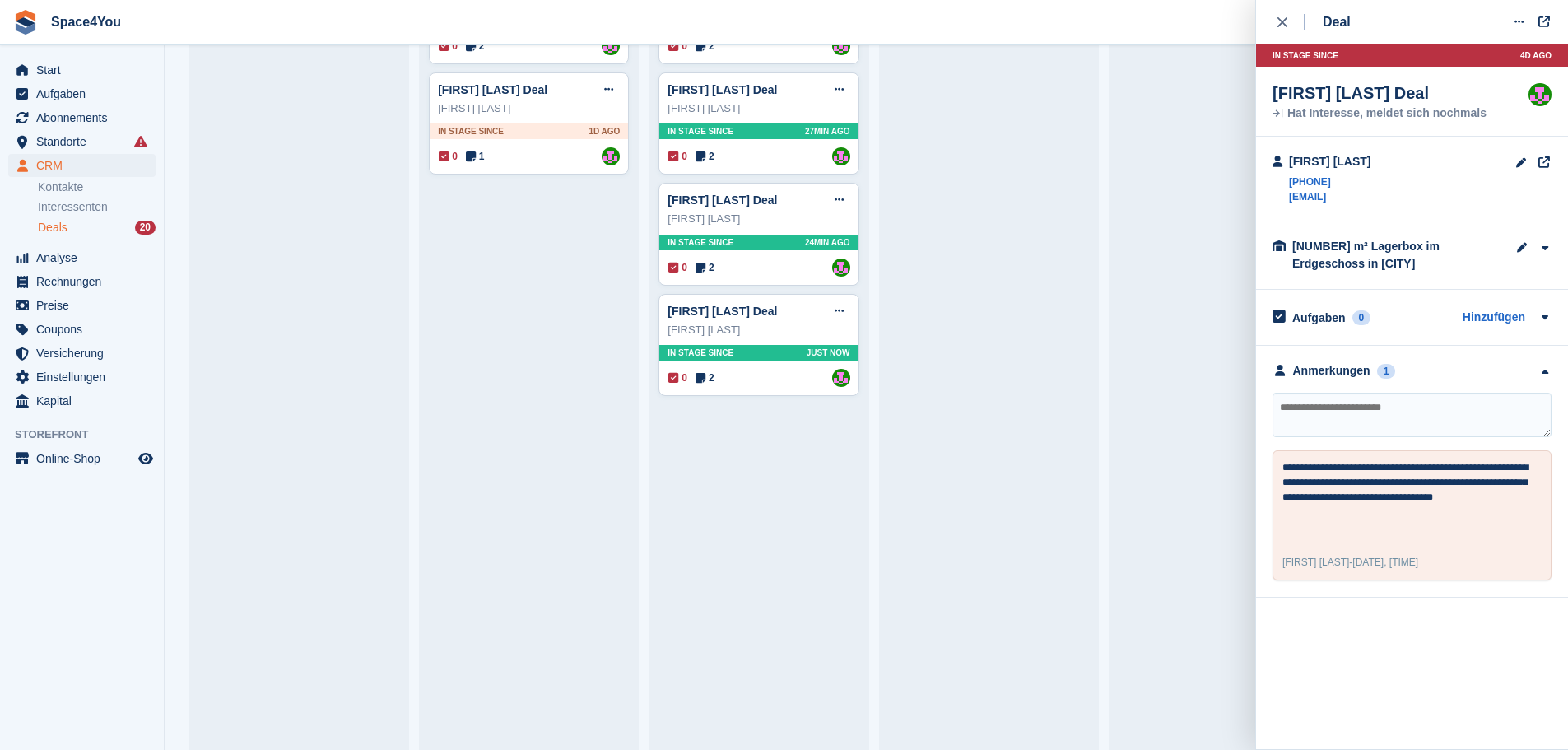 click on "Space4You
Erstellen
Abonnement
Rechnung
Kontakt
Deal
Rabatt
Seite
Helfen
Chat-Support
Senden Sie eine Supportanfrage
Hilfecenter
Erhalten Sie Antworten auf Fragen zu Stora
Was ist neu" at bounding box center [784, 22] 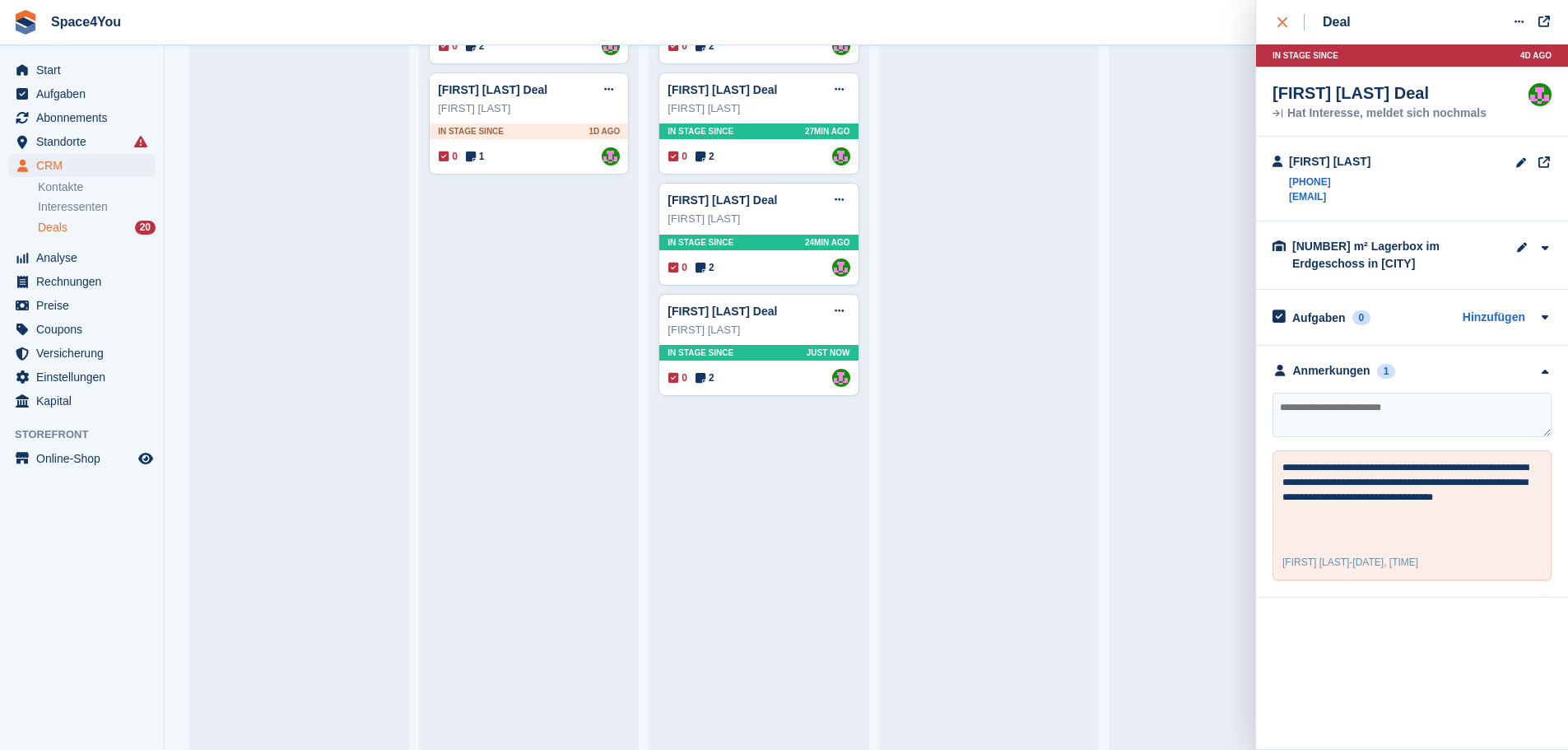 click at bounding box center [1291, 22] 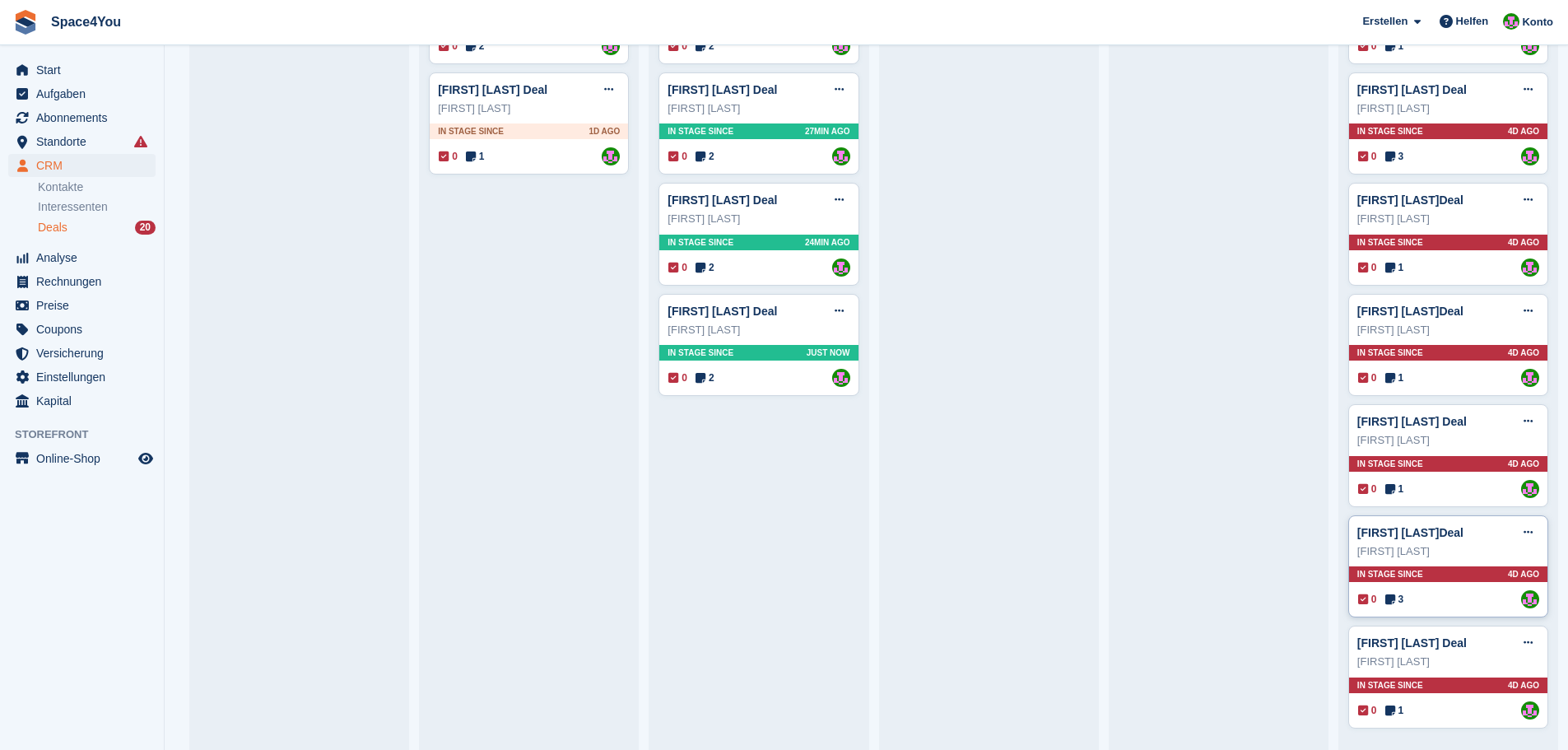 click on "Marianne Rohde" at bounding box center [1448, 552] 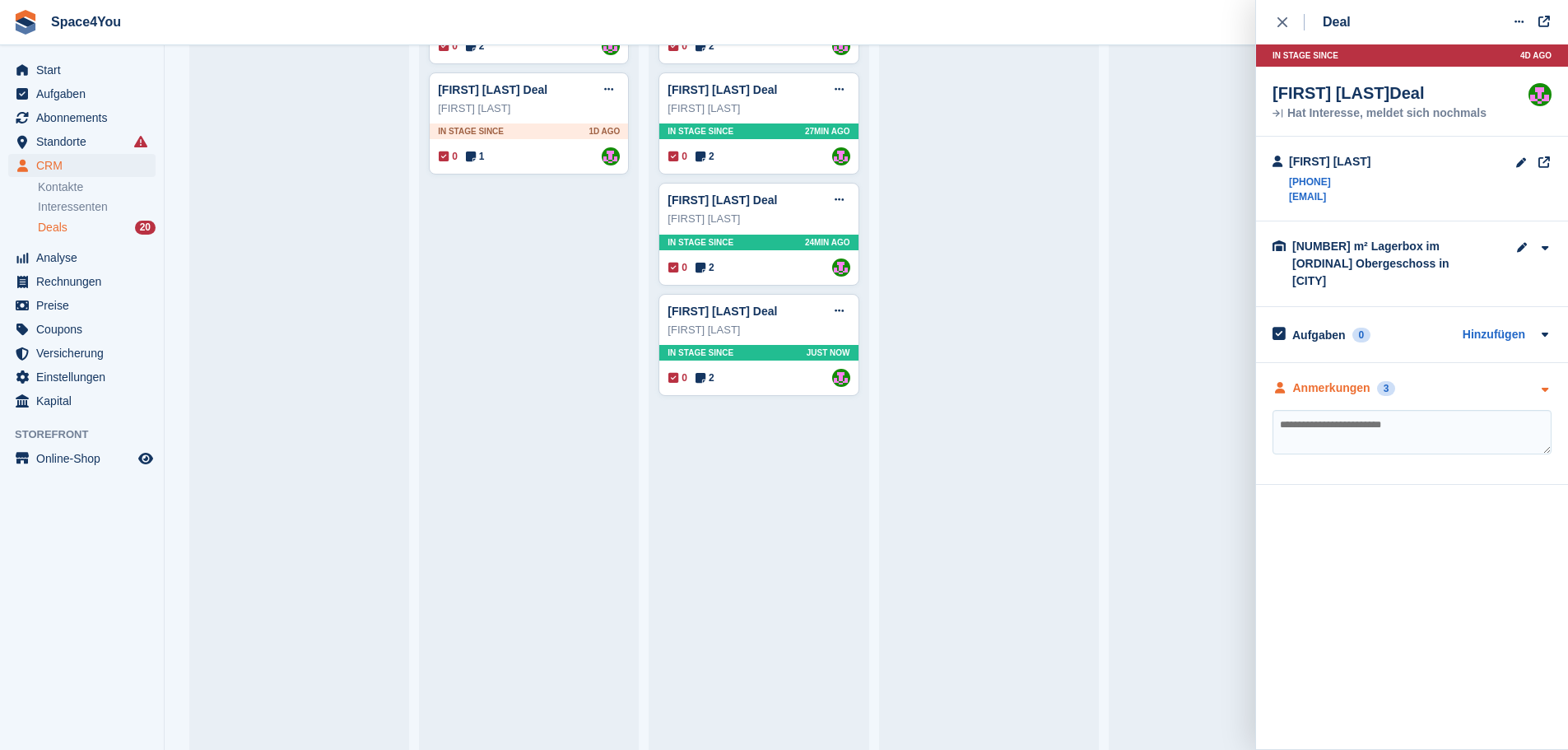 click on "Anmerkungen
3" at bounding box center [1412, 388] 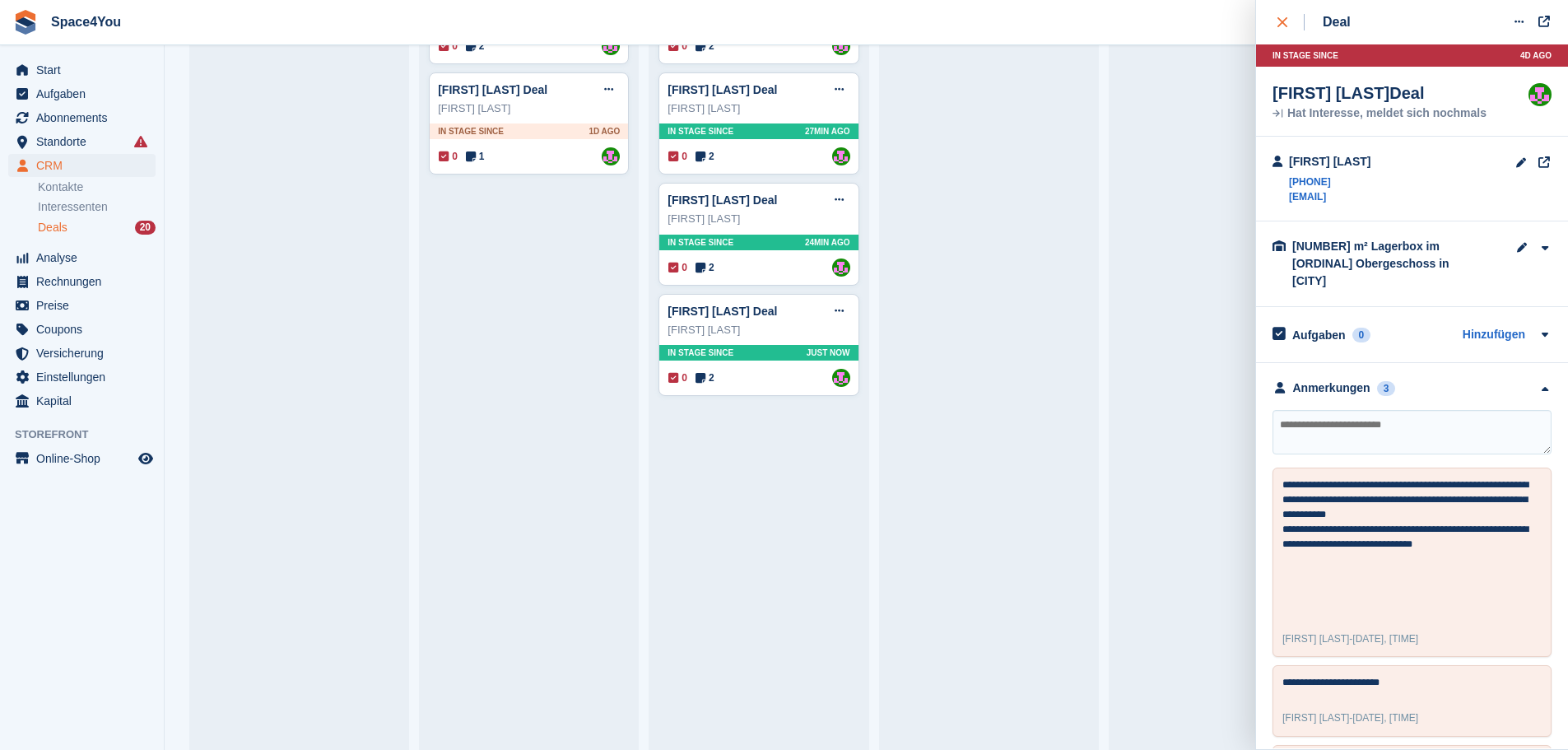 click at bounding box center (1291, 22) 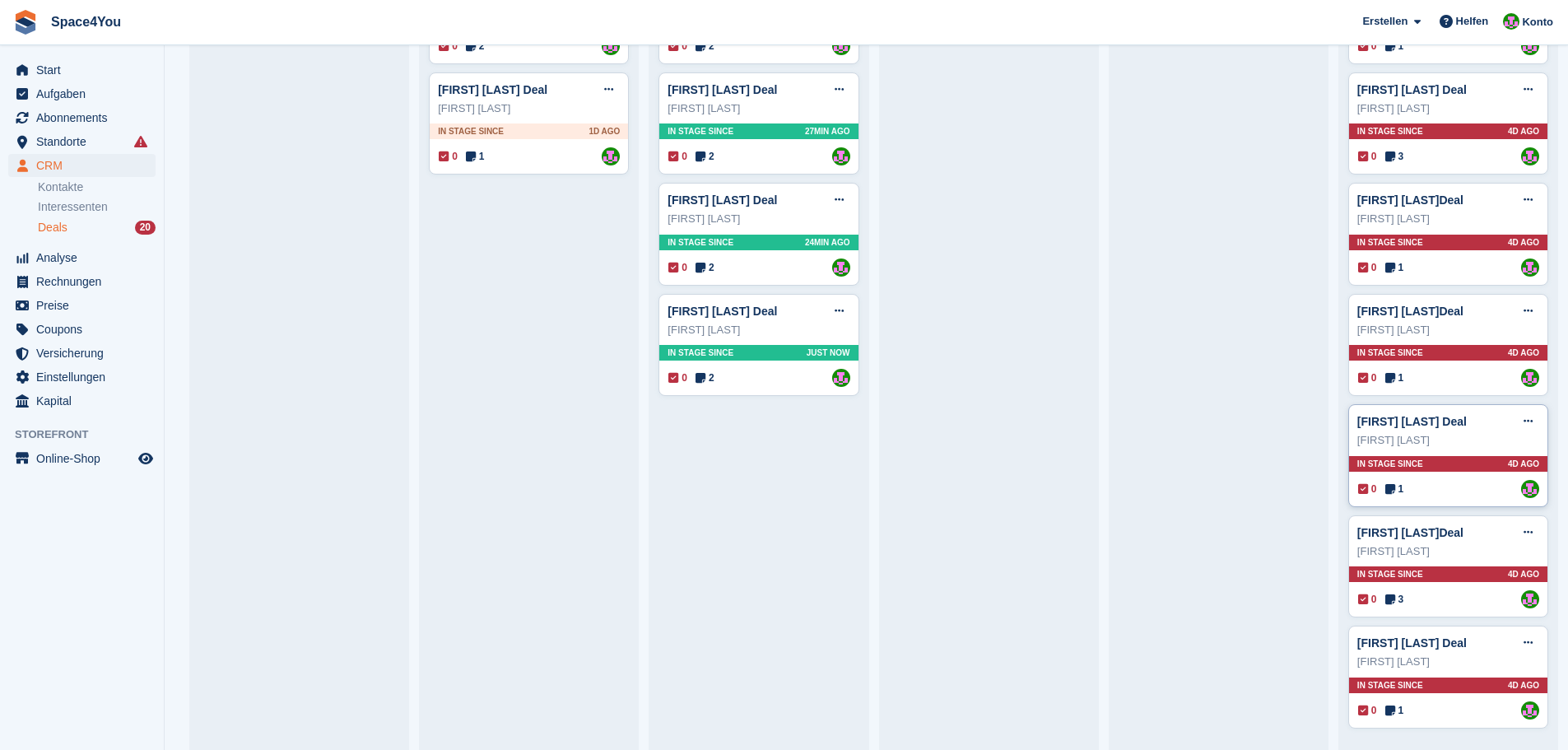 click on "Stefanie Hauer" at bounding box center (1448, 440) 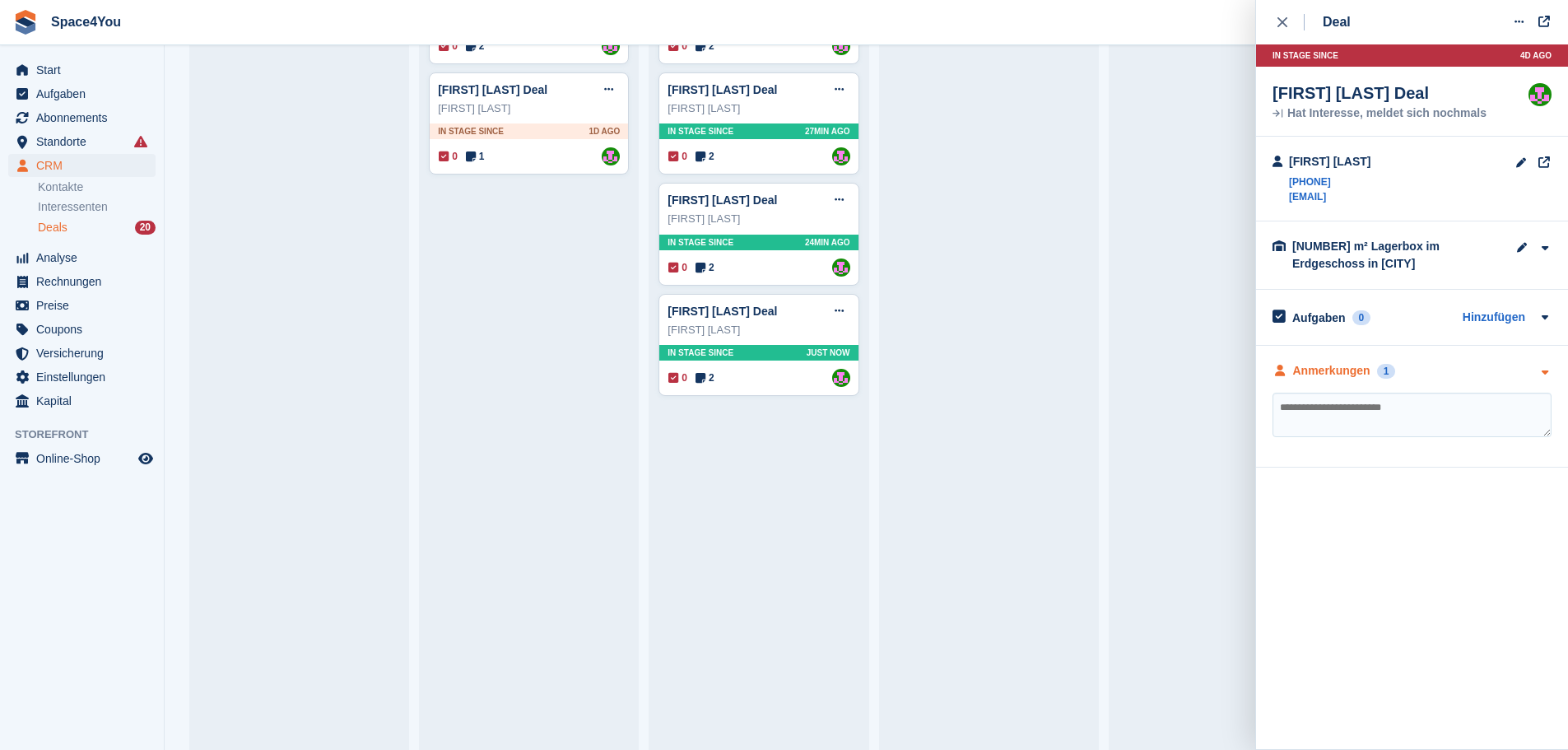click on "Anmerkungen
1" at bounding box center [1412, 370] 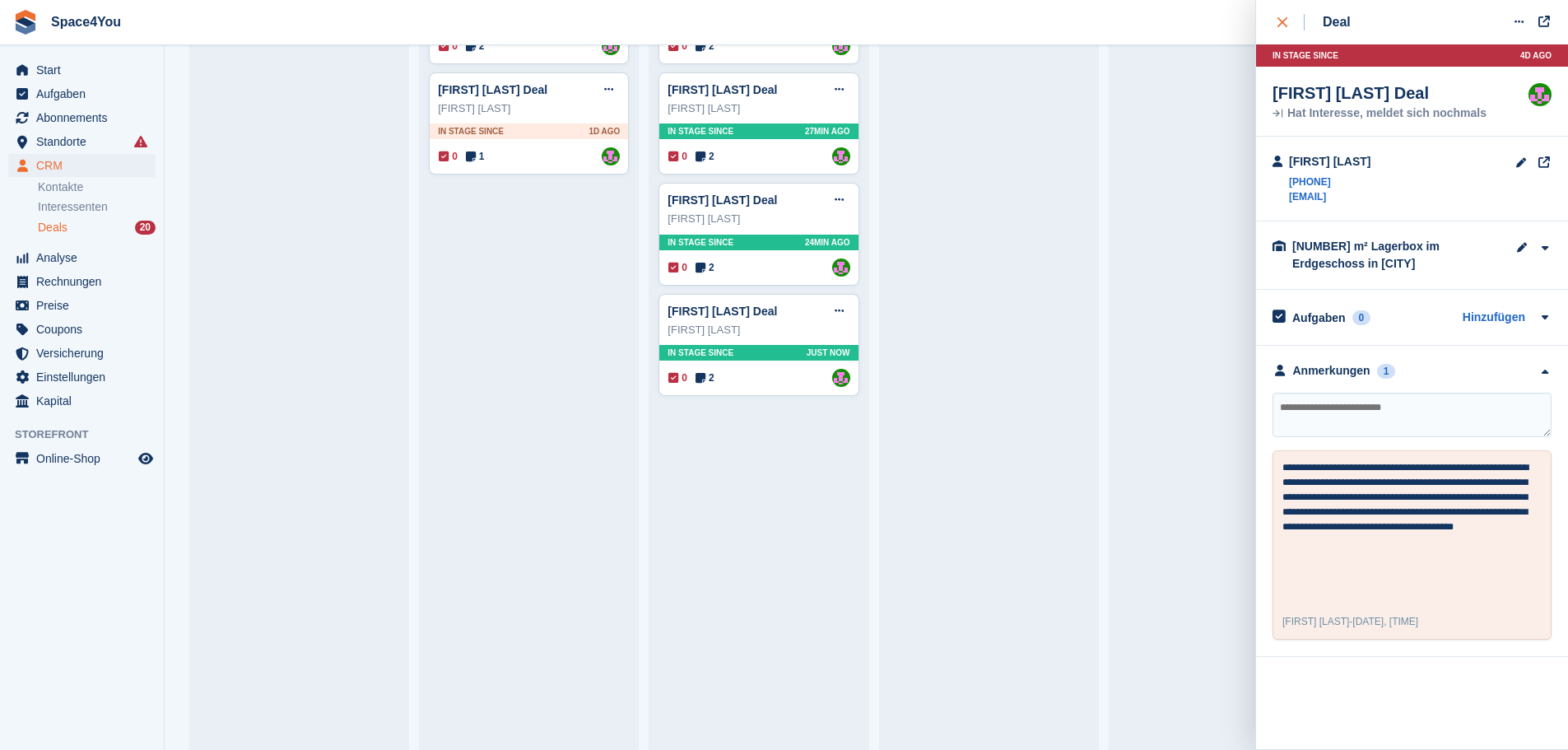 click at bounding box center [1291, 22] 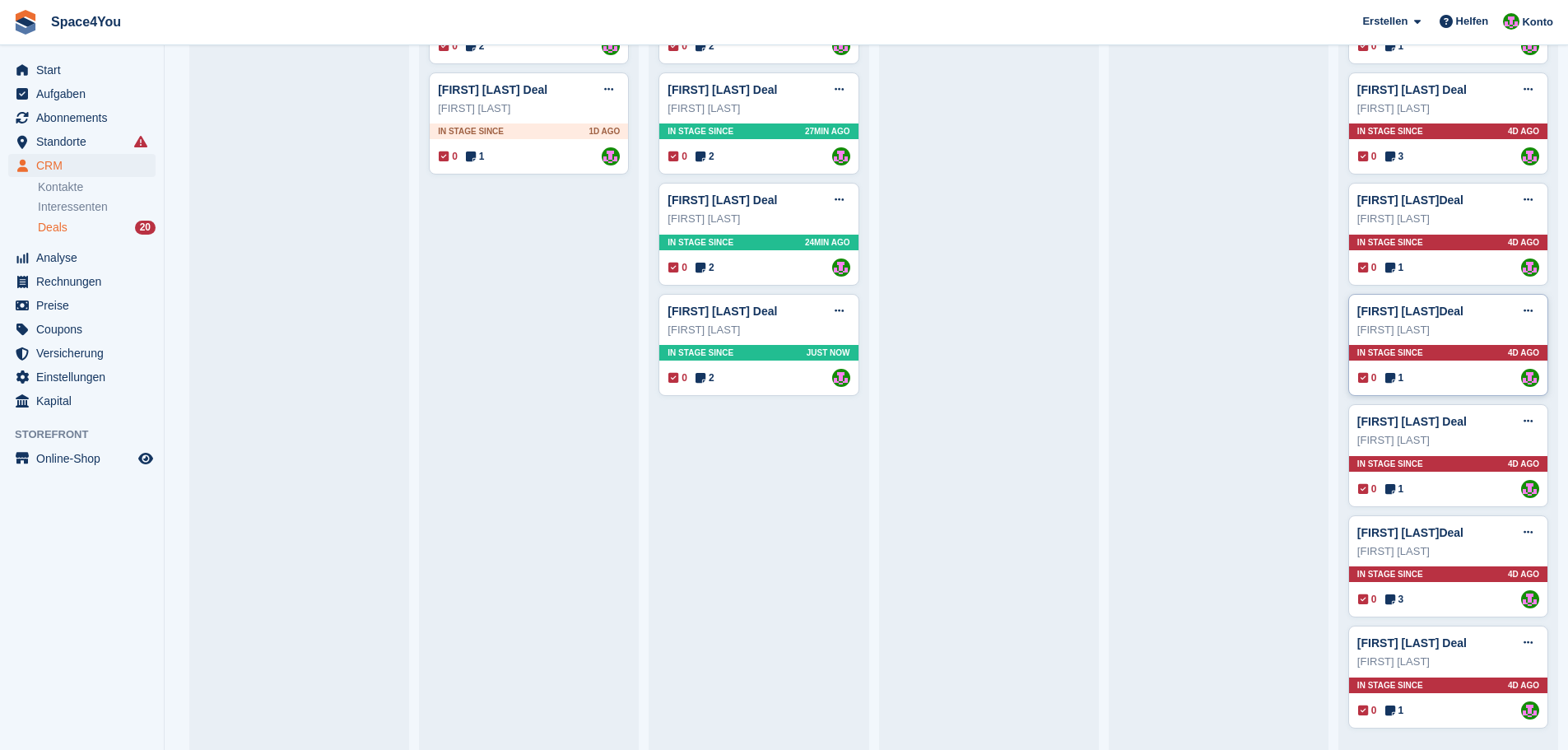 click on "Eva Katharina Puschmann" at bounding box center [1448, 330] 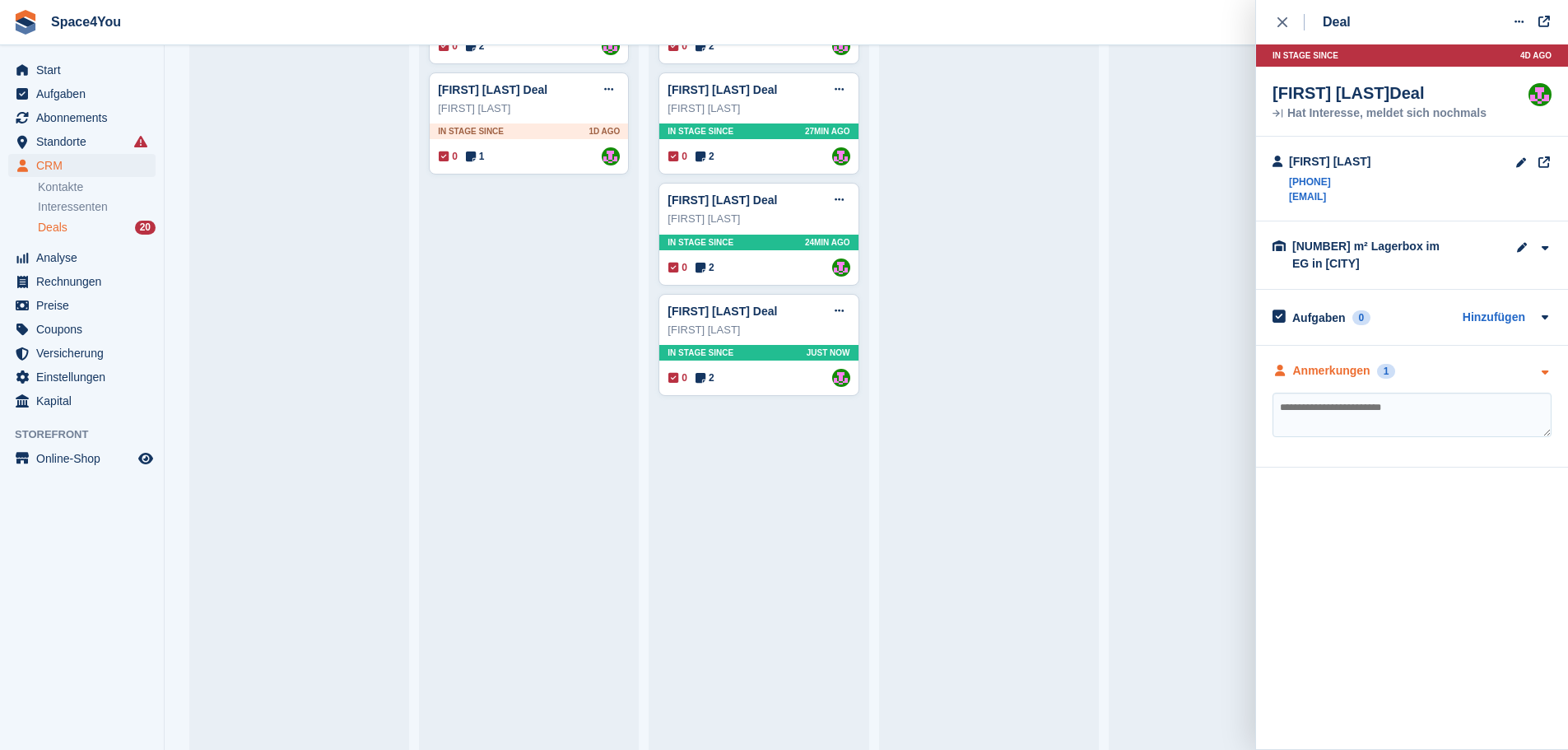 click on "Anmerkungen
1" at bounding box center (1412, 370) 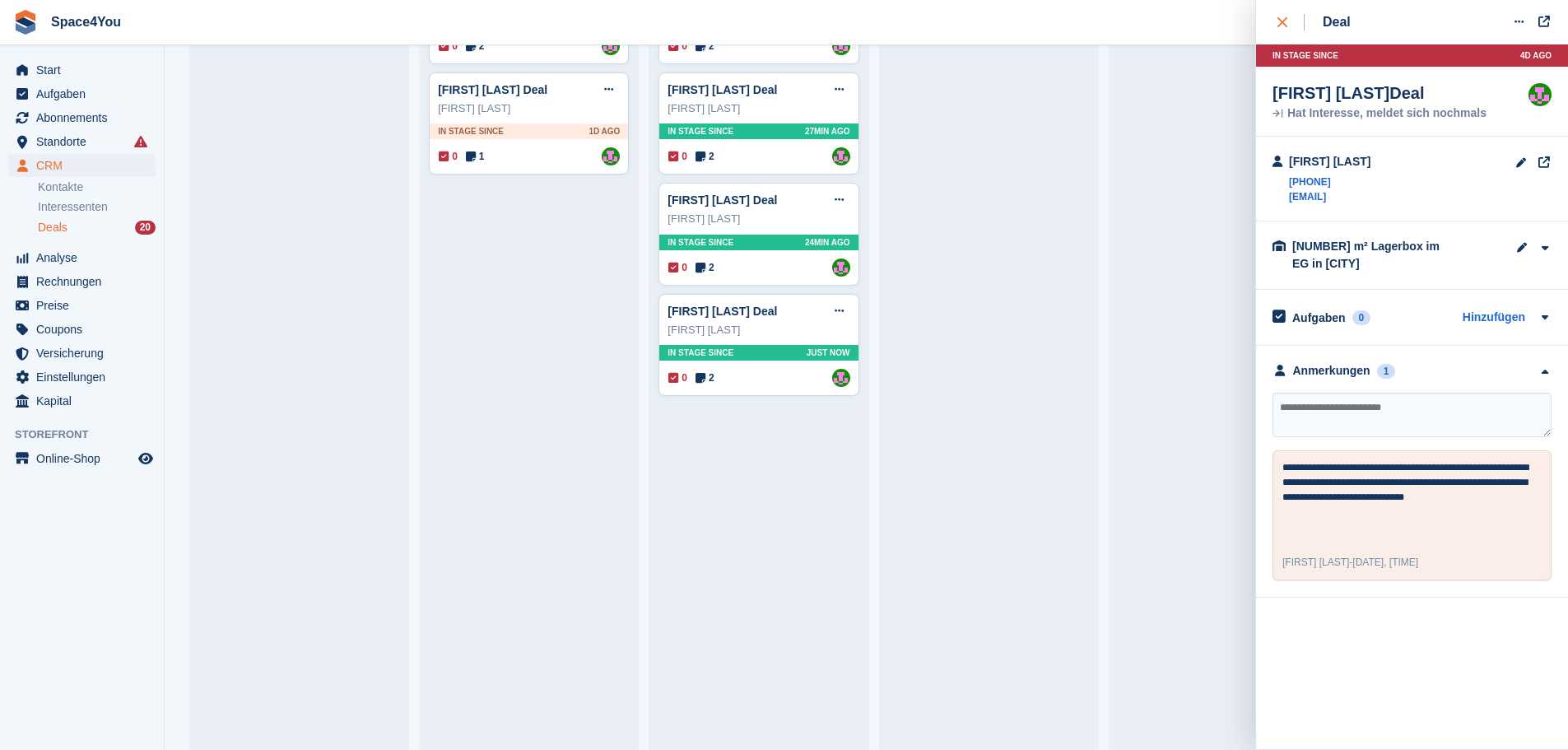 click 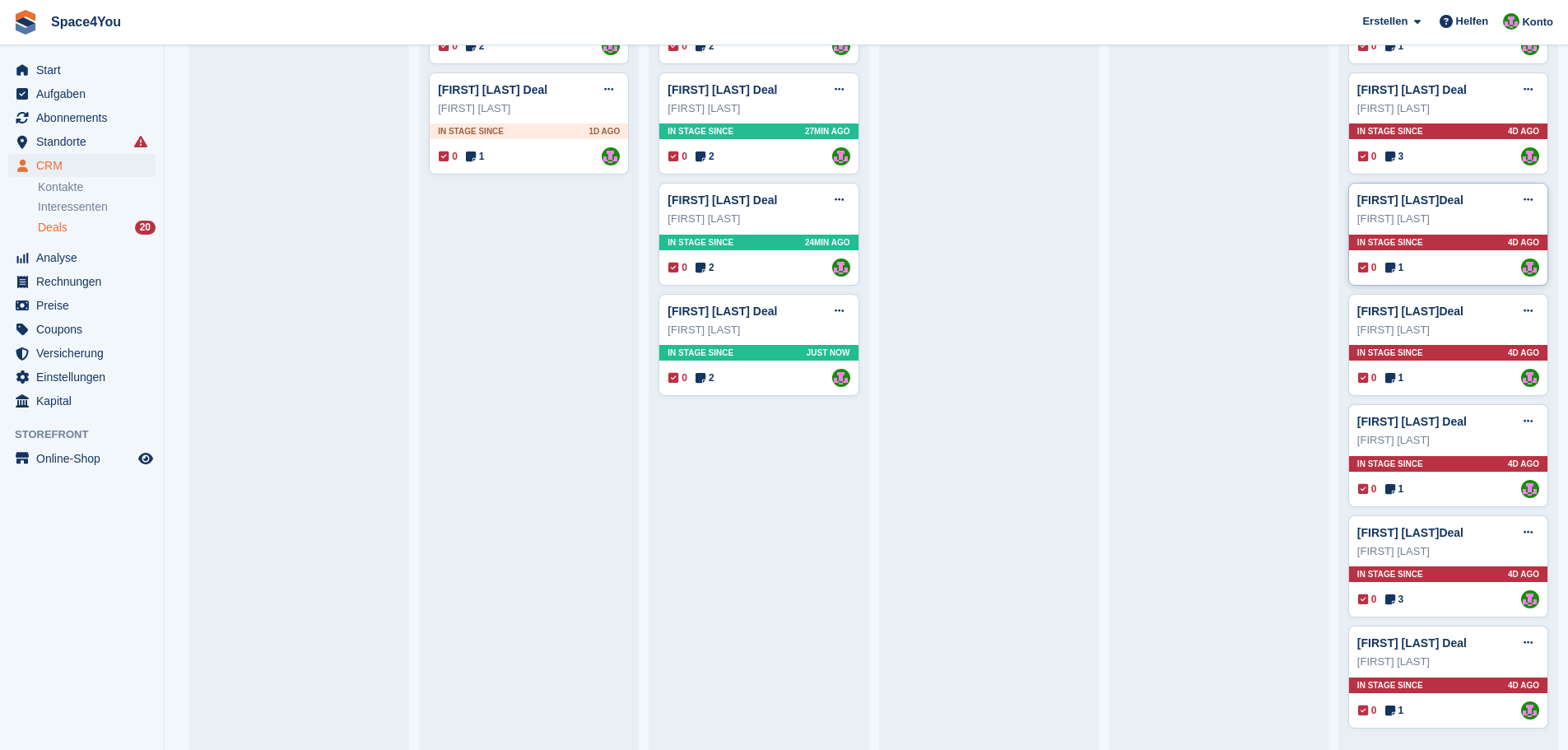 click on "Katarina Bücheler" at bounding box center [1448, 219] 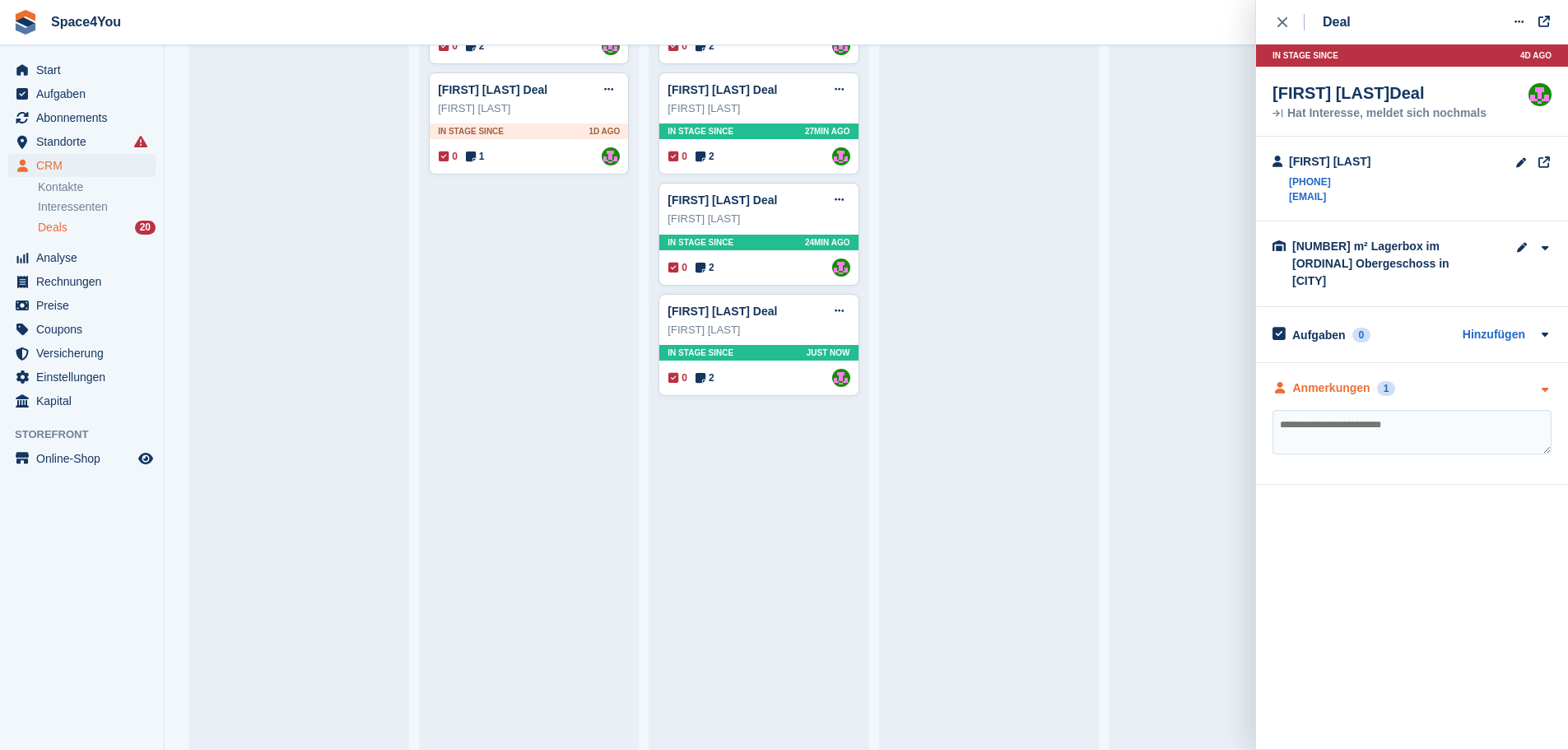 click on "Anmerkungen
1" at bounding box center [1412, 388] 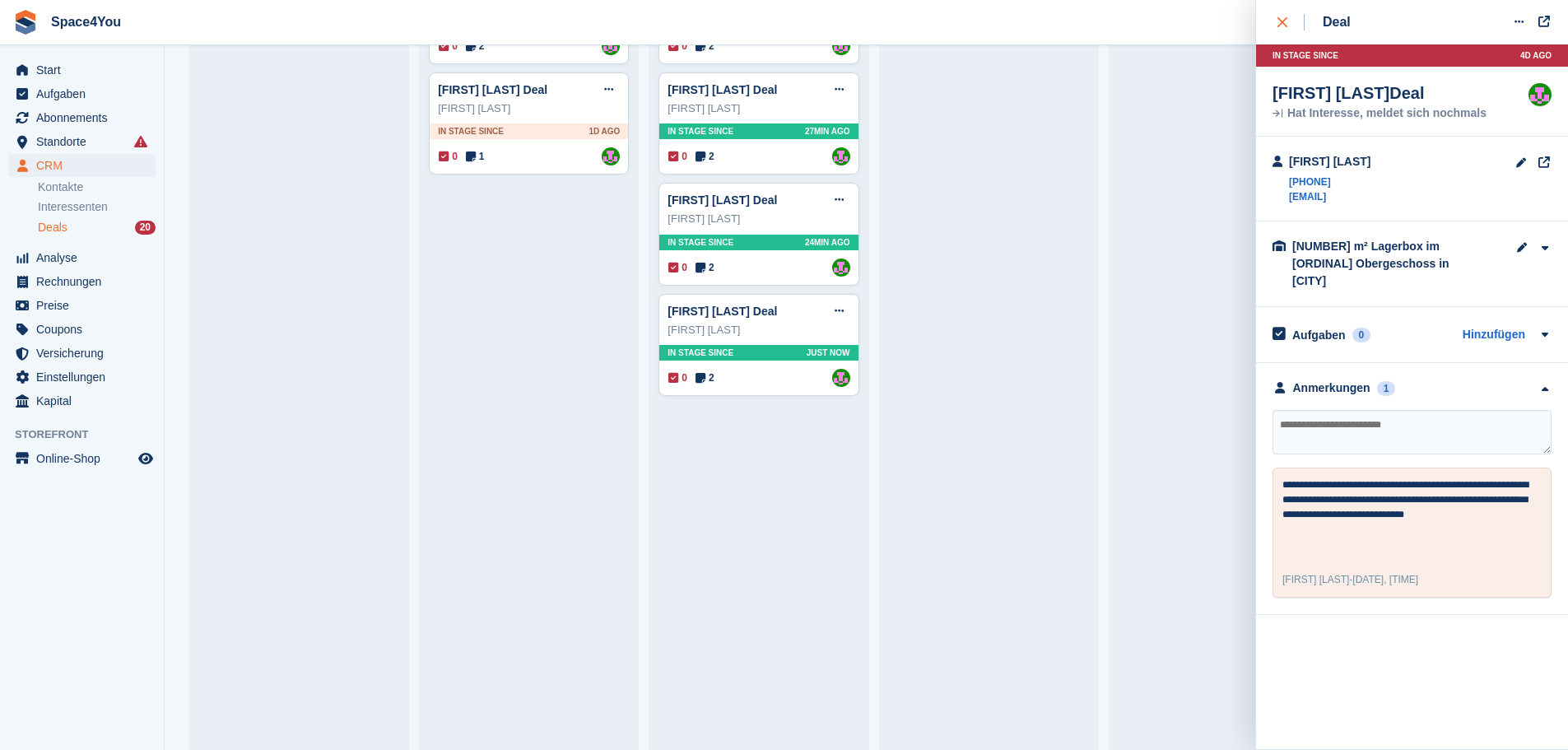click at bounding box center (1291, 22) 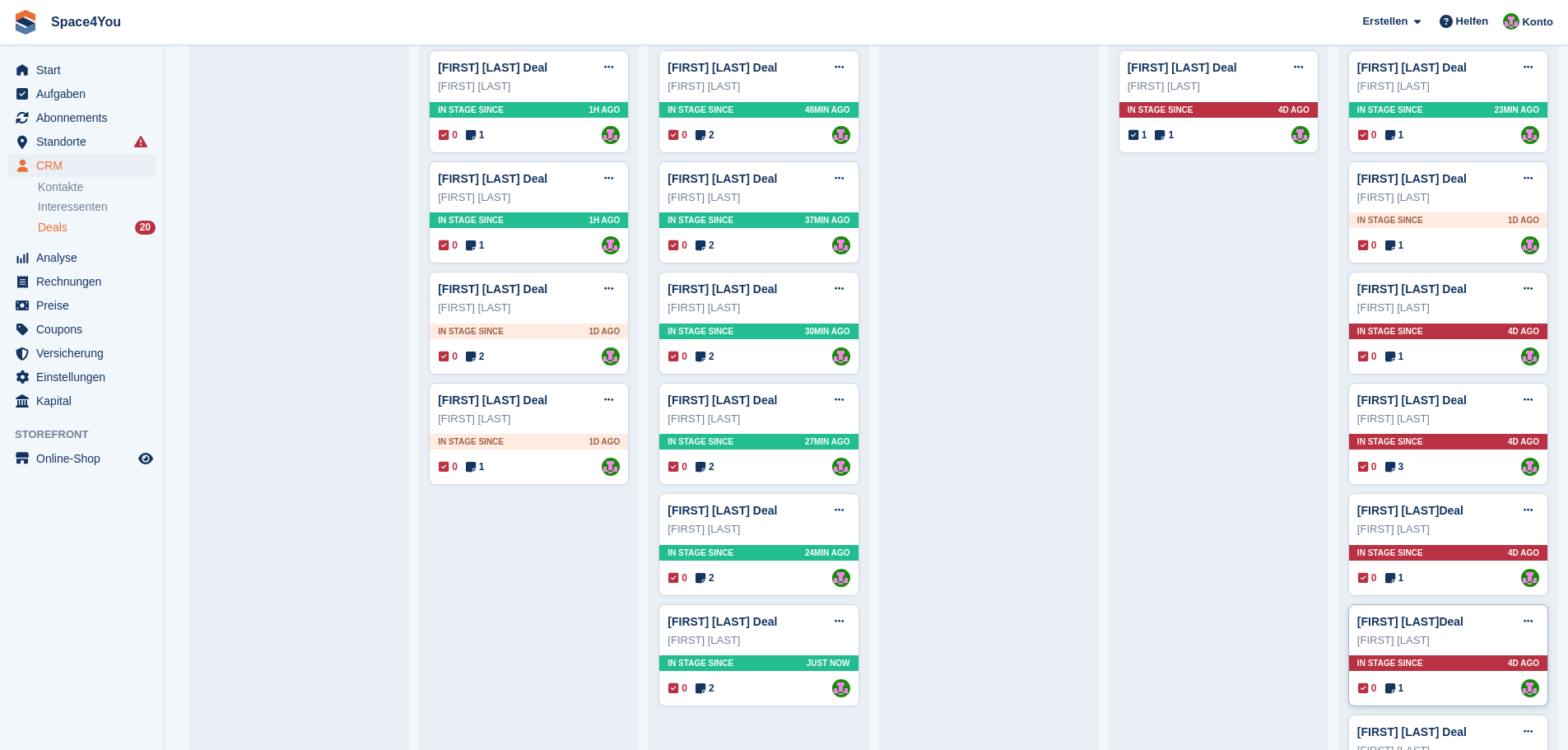 scroll, scrollTop: 158, scrollLeft: 0, axis: vertical 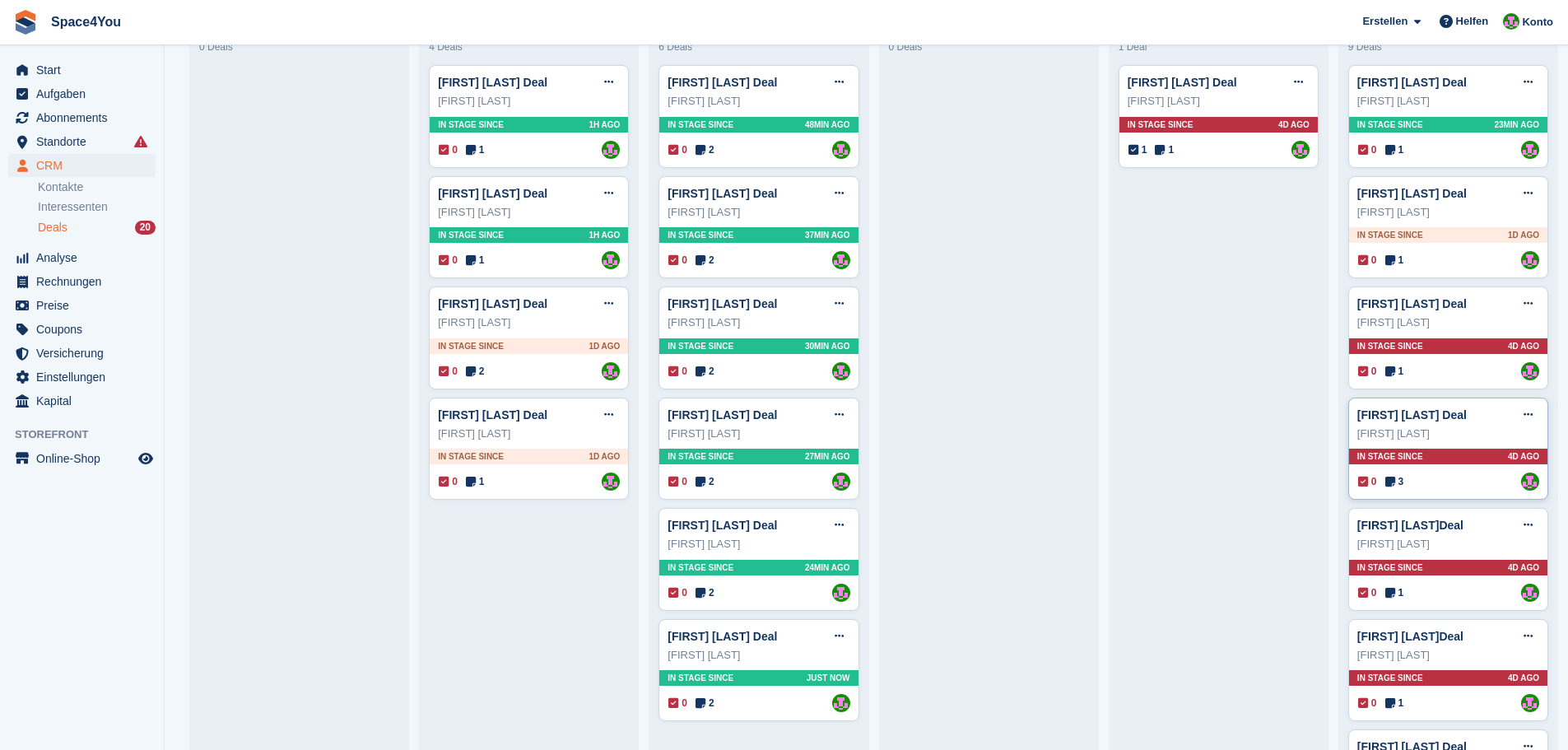 click on "Madeleine Krieg" at bounding box center (1448, 434) 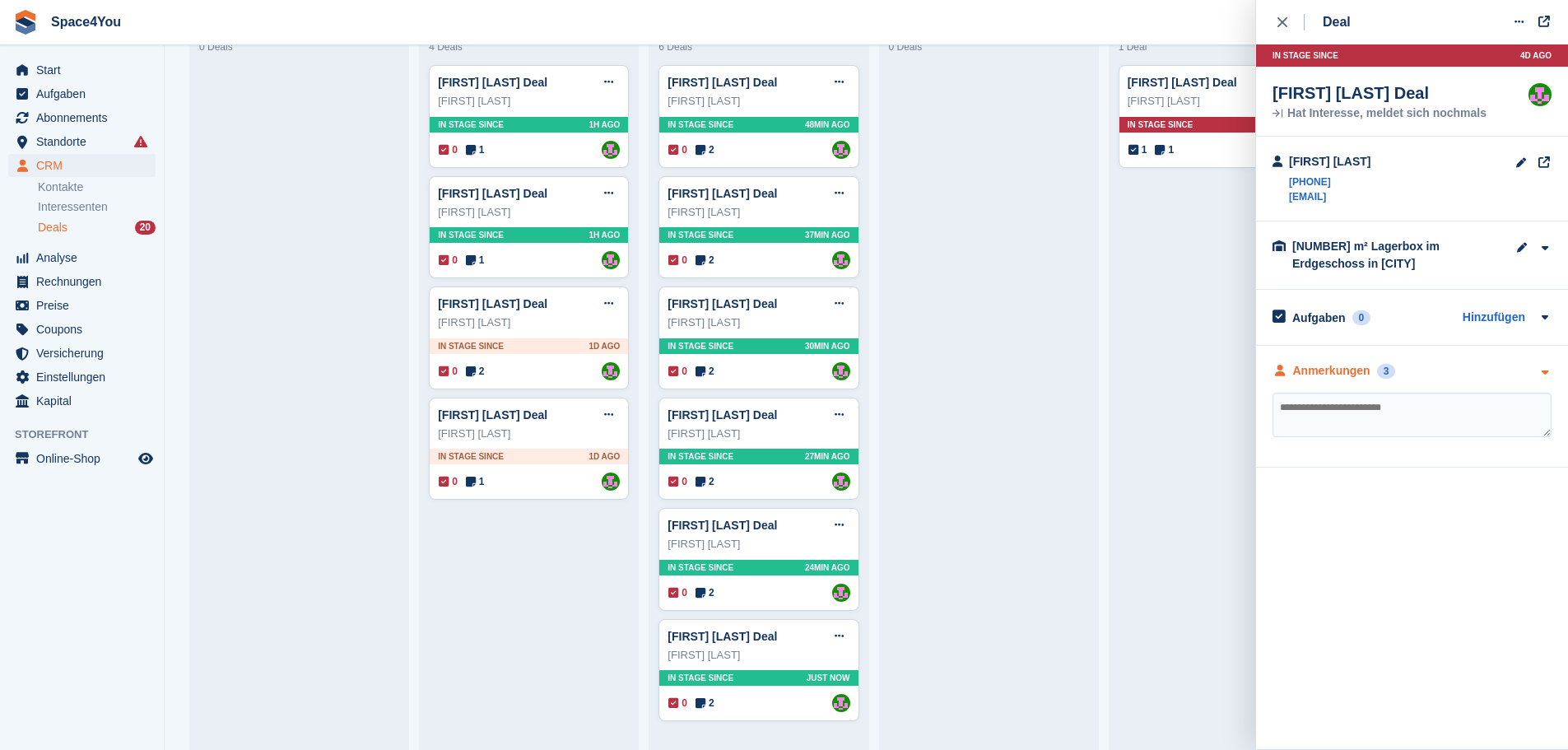 click on "Anmerkungen
3" at bounding box center [1412, 370] 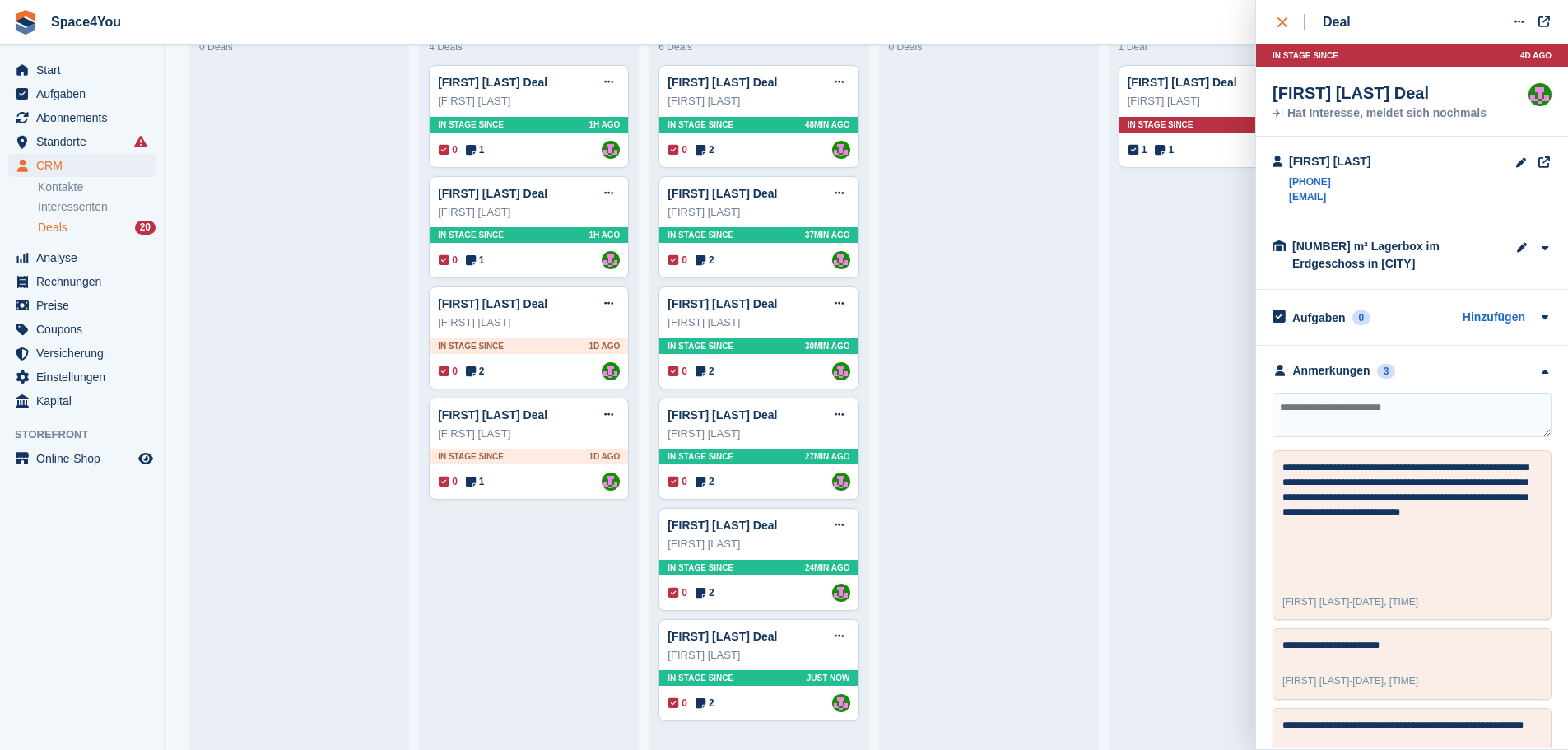 click at bounding box center (1291, 22) 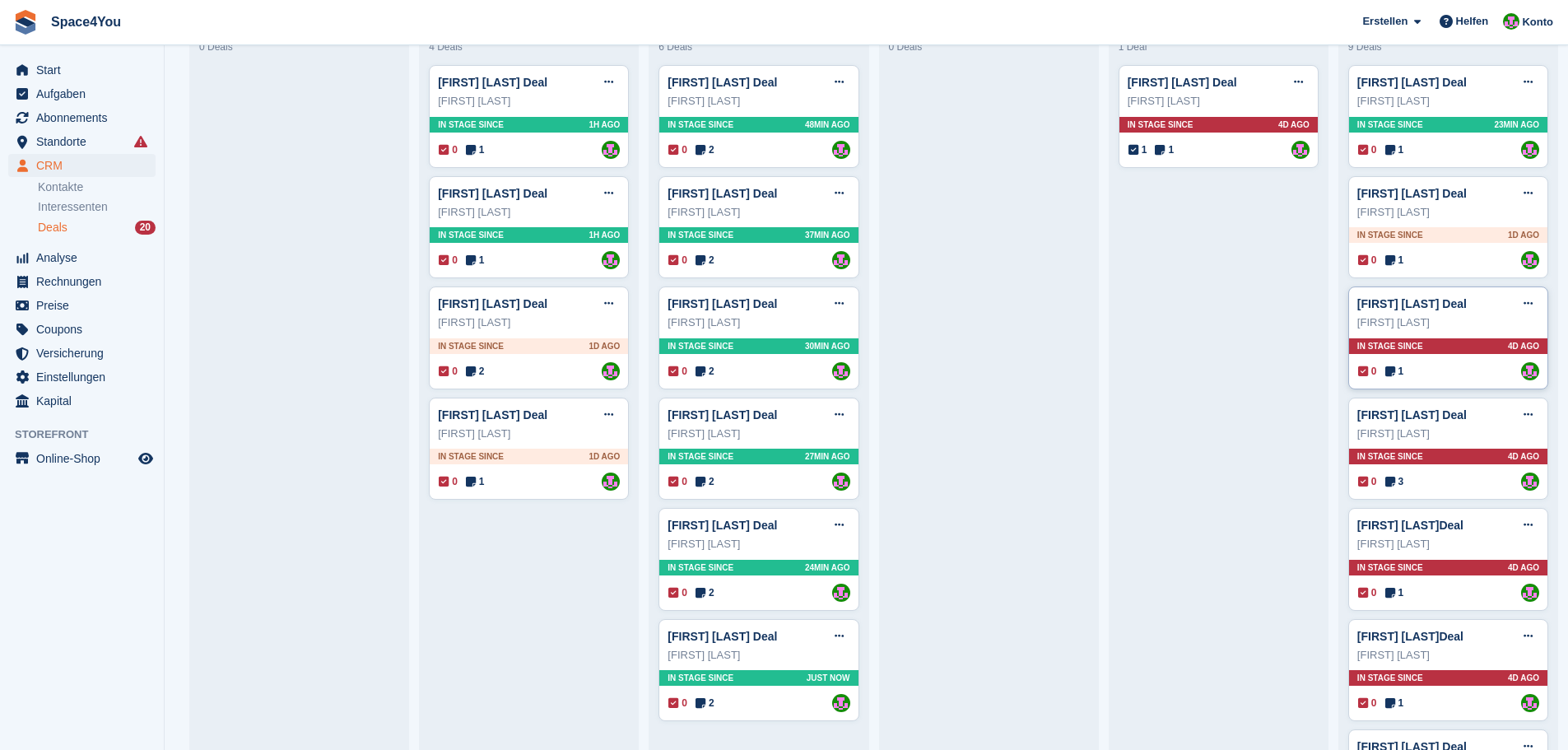 click on "Yannick Veser" at bounding box center [1448, 323] 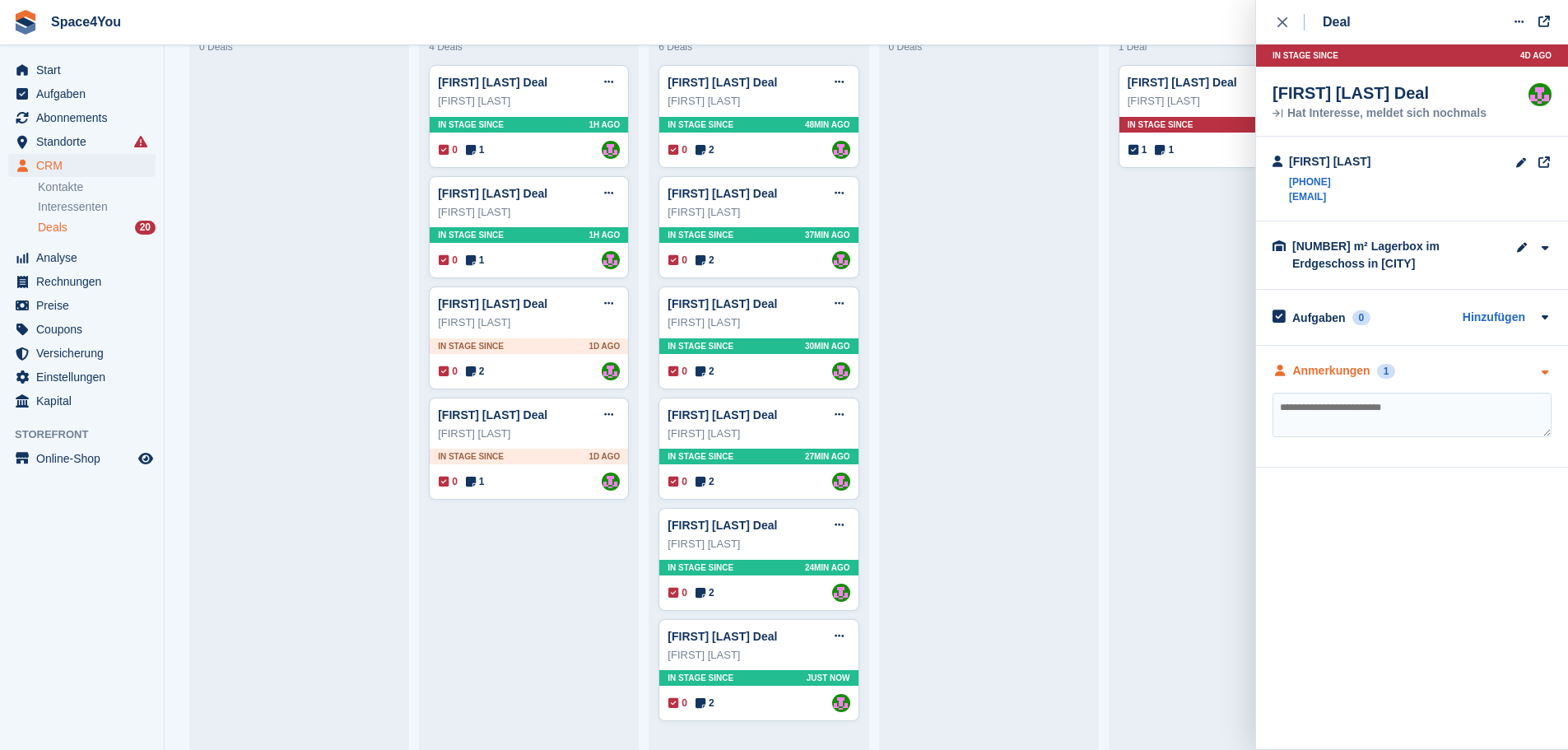 click on "Anmerkungen
1" at bounding box center (1412, 370) 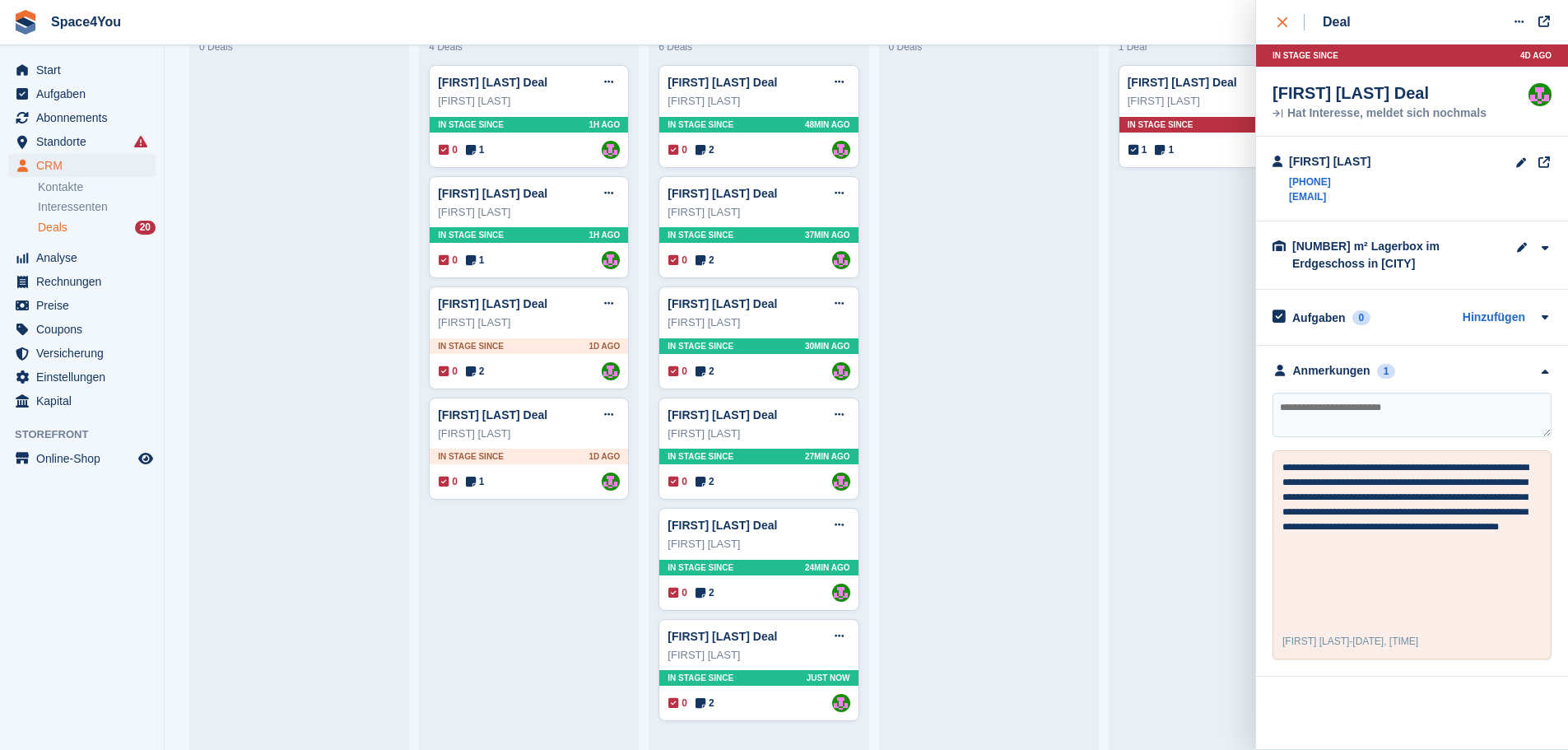 click at bounding box center [1291, 22] 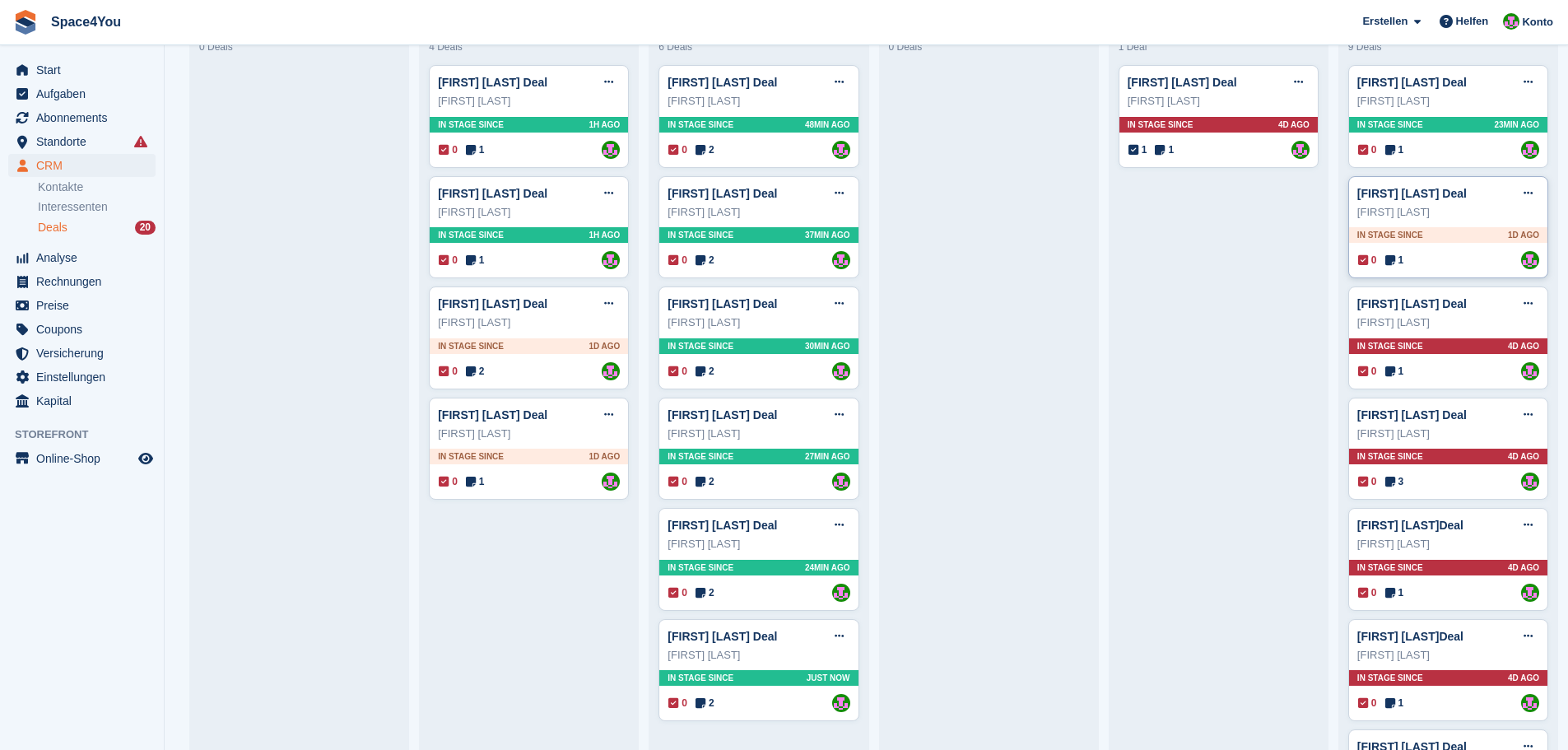 click on "Larissa Fuhrmann" at bounding box center (1448, 212) 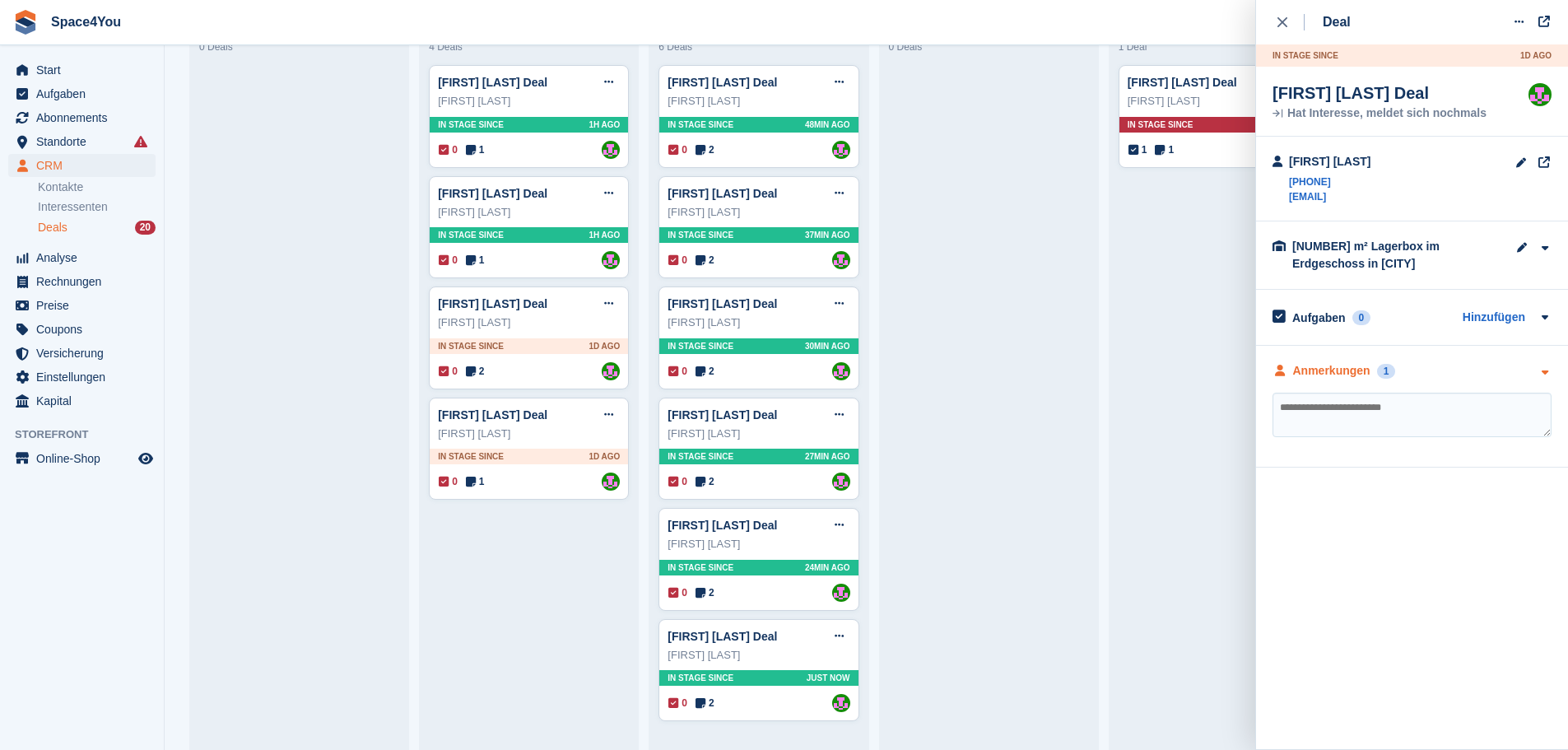 click on "Anmerkungen
1" at bounding box center [1412, 370] 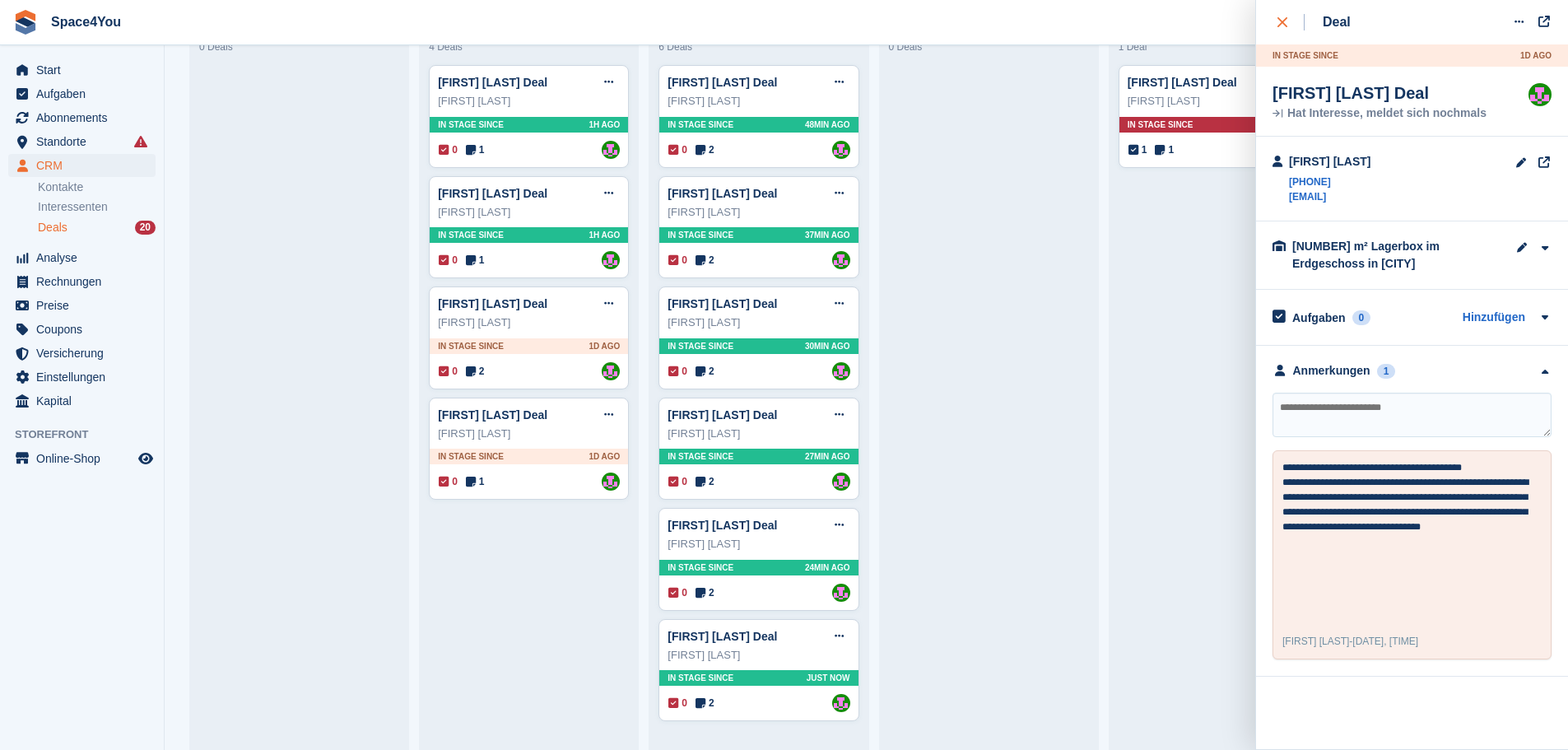 click 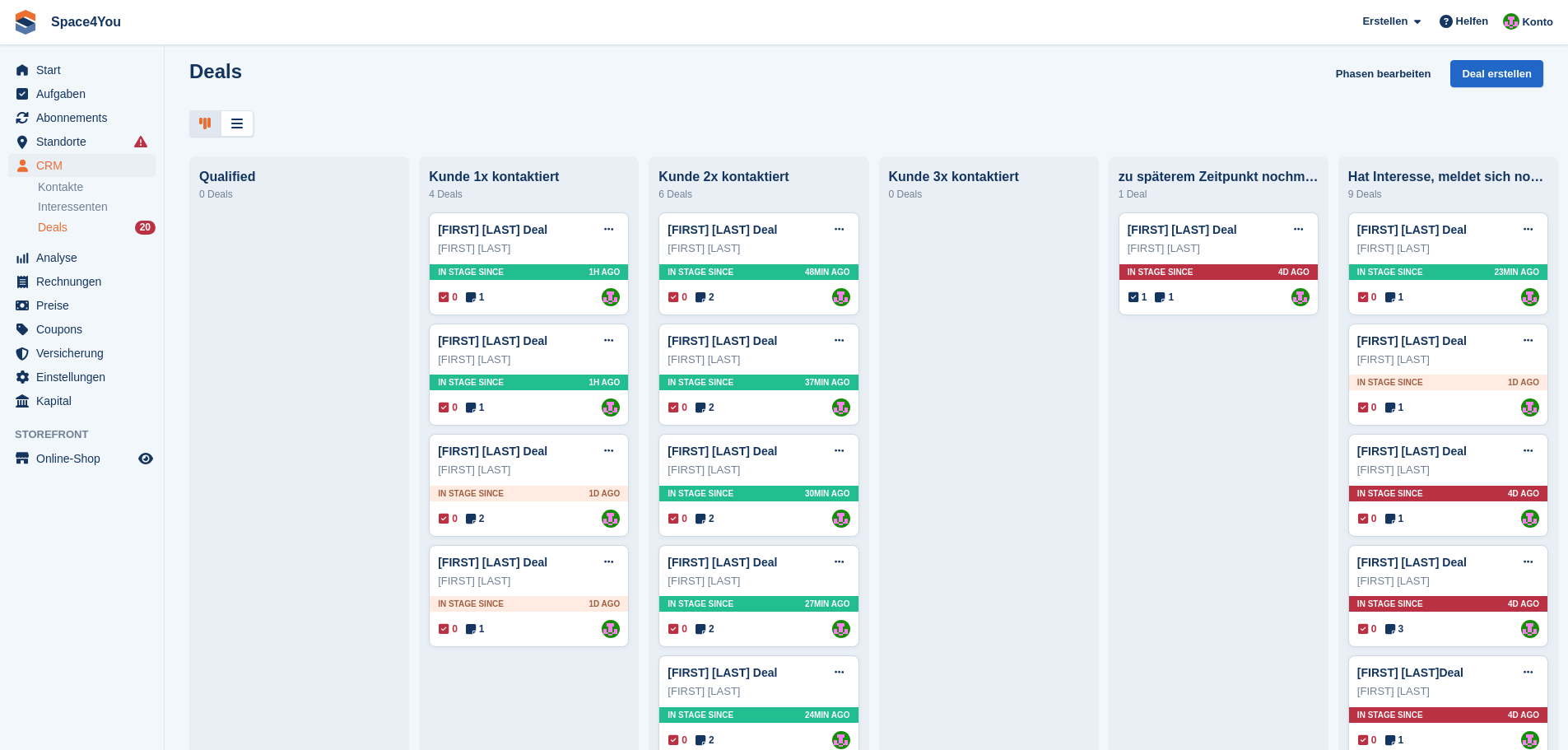 scroll, scrollTop: 0, scrollLeft: 0, axis: both 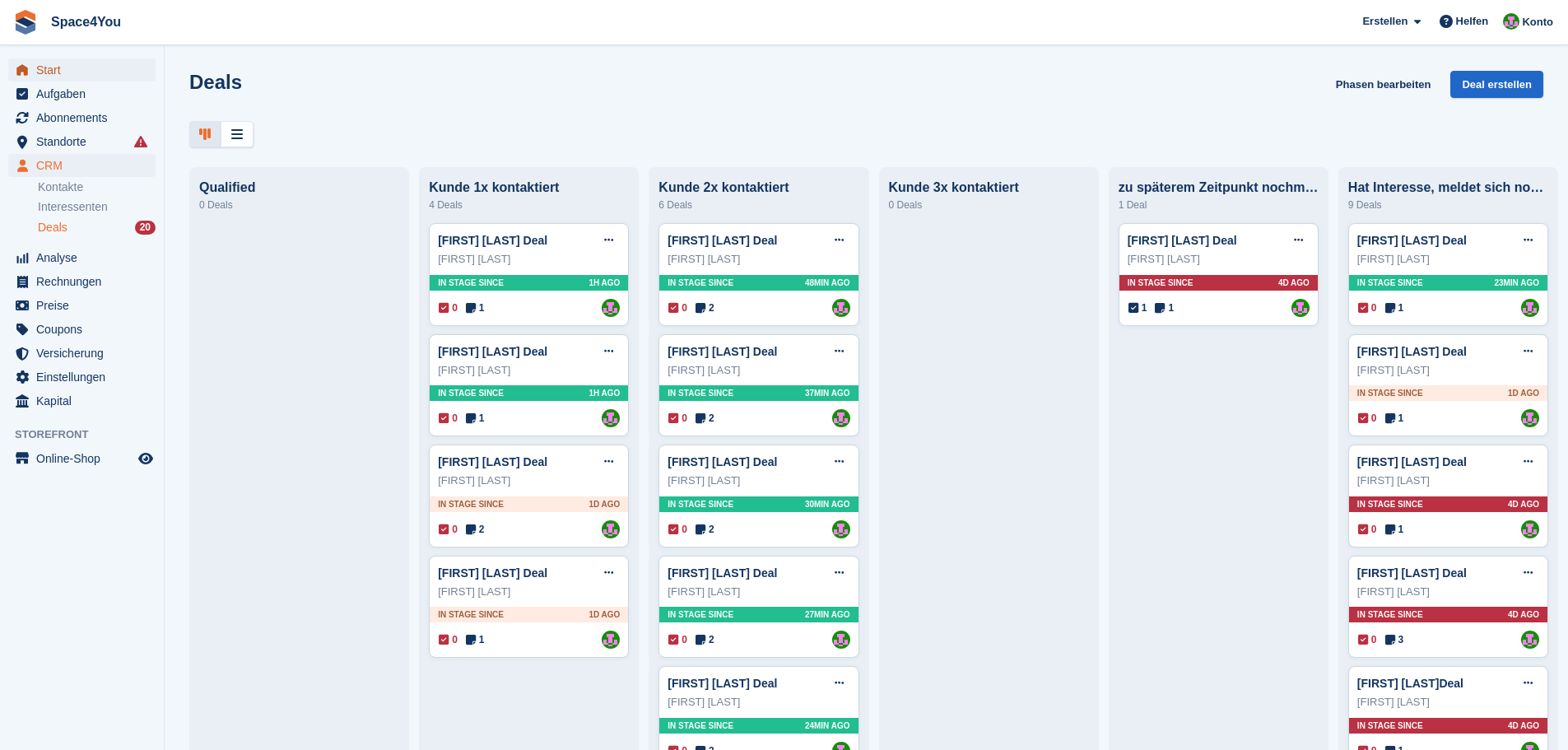 click on "Start" at bounding box center [86, 70] 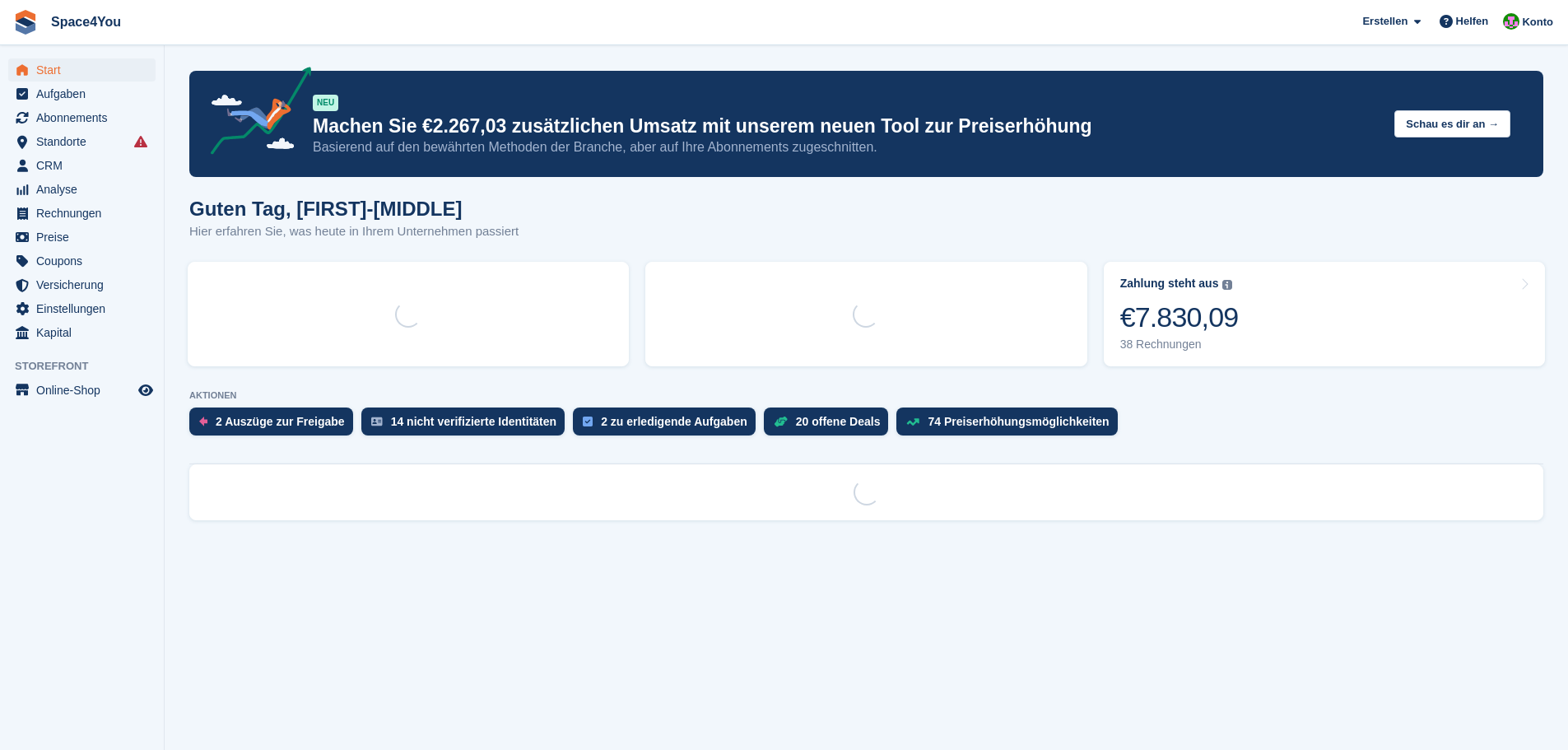 scroll, scrollTop: 0, scrollLeft: 0, axis: both 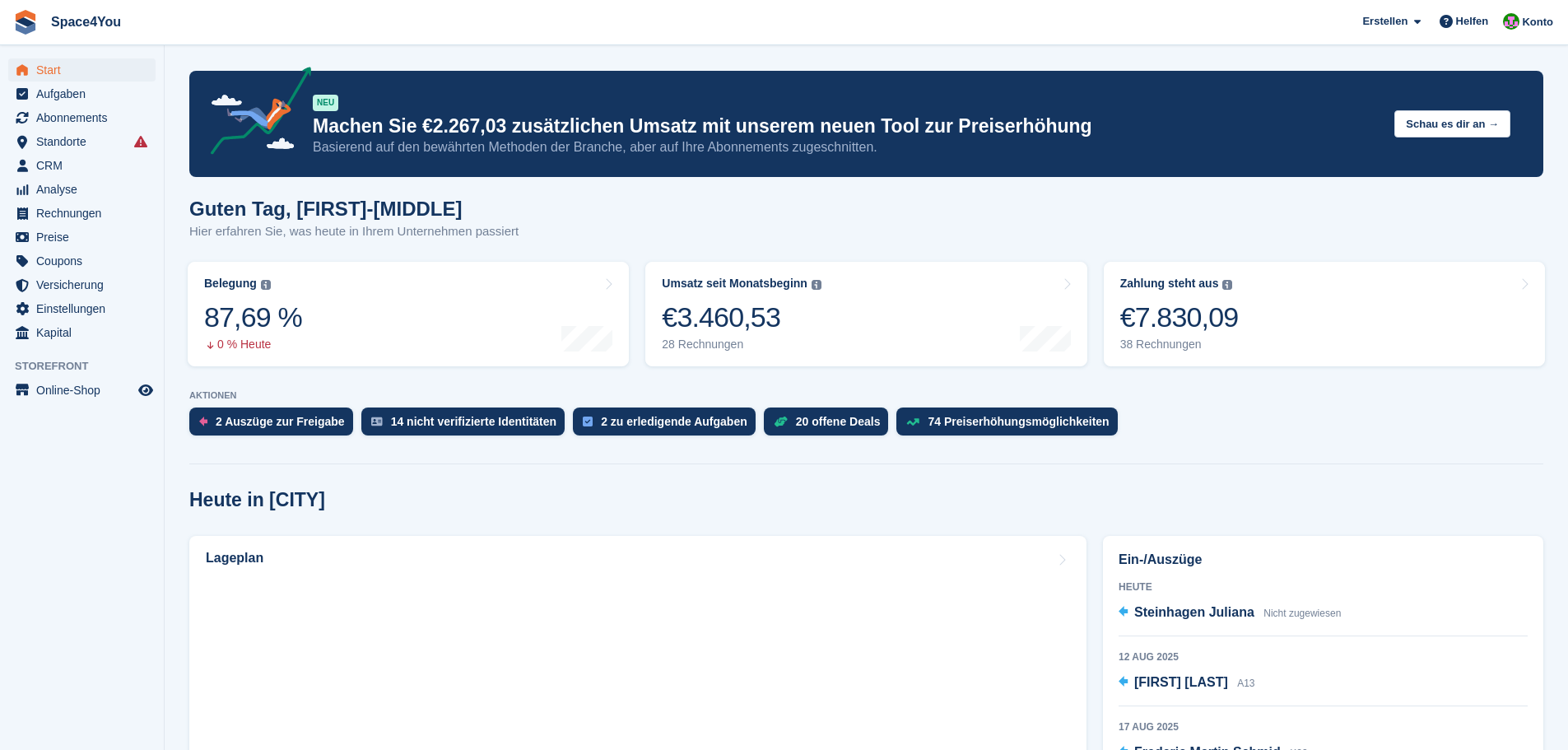 click on "Zahlung steht aus
Der gesamte ausstehende Saldo aller offenen Rechnungen.
€7.830,09
38 Rechnungen" at bounding box center [1324, 314] 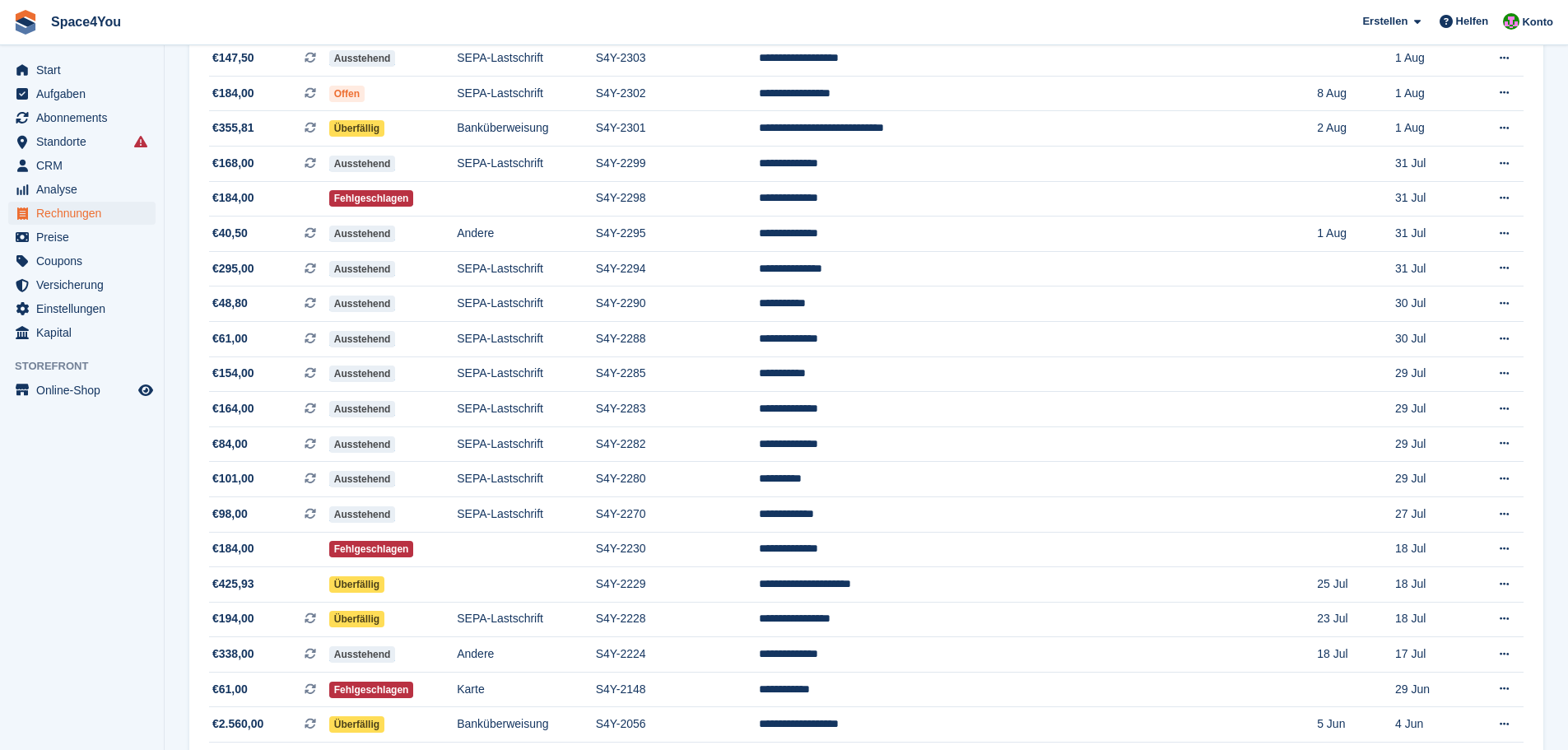 scroll, scrollTop: 906, scrollLeft: 0, axis: vertical 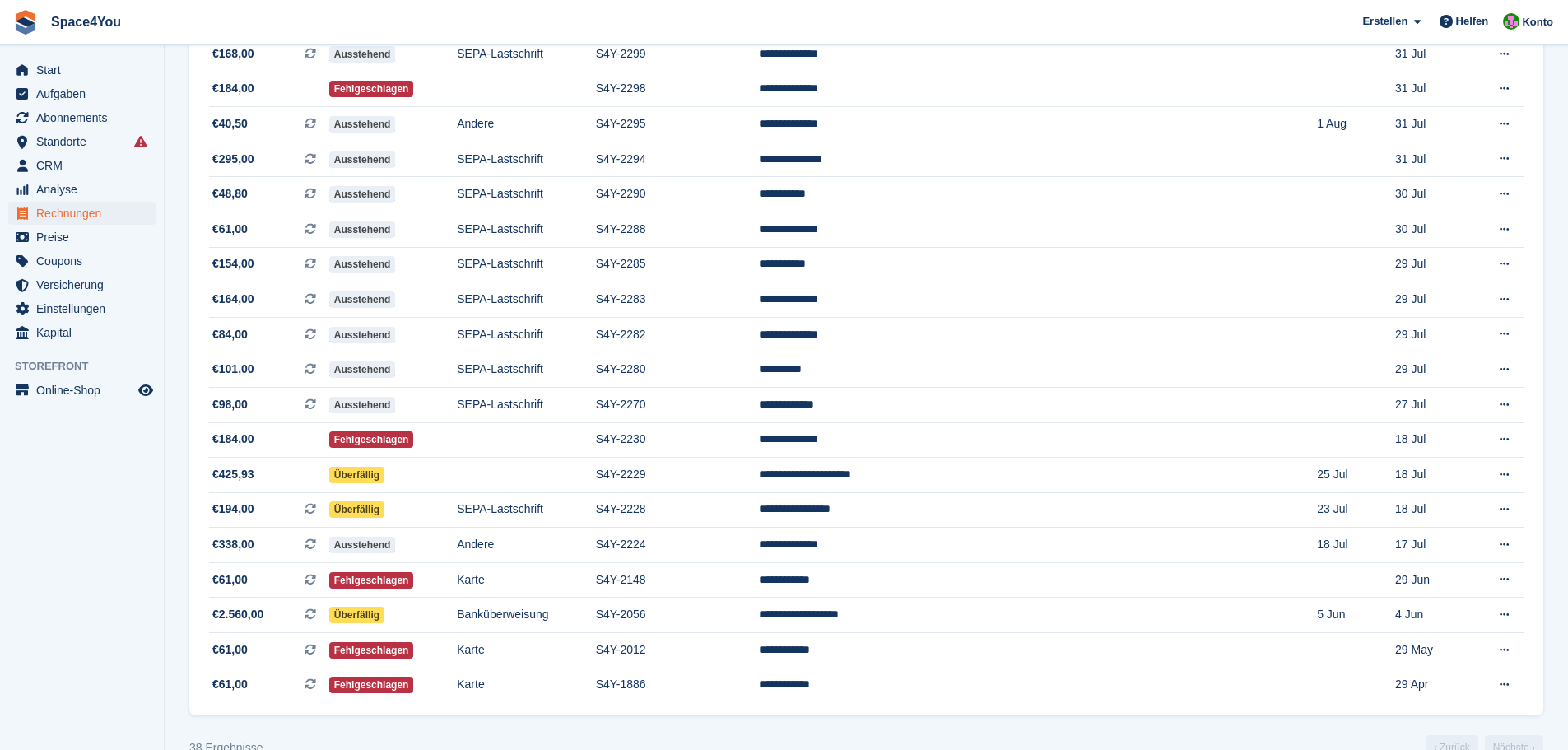click on "Start
Aufgaben
Abonnements
Abonnements
Abonnements
Preiserhöhungen
NEU
Preiserhöhungen
NEU
Standorte
Standorte
Standorte
Singen
Singen
CRM" at bounding box center [81, 379] 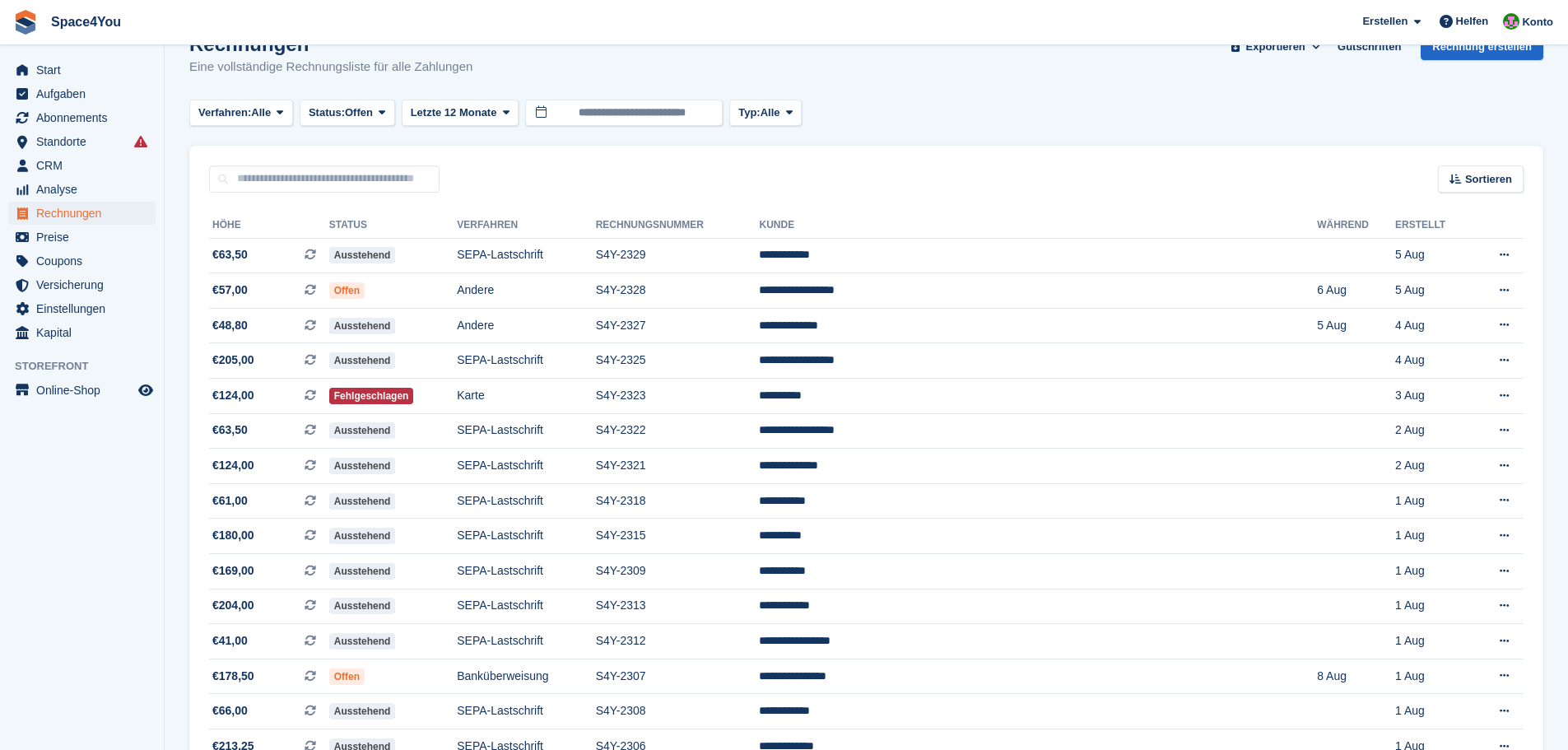 scroll, scrollTop: 0, scrollLeft: 0, axis: both 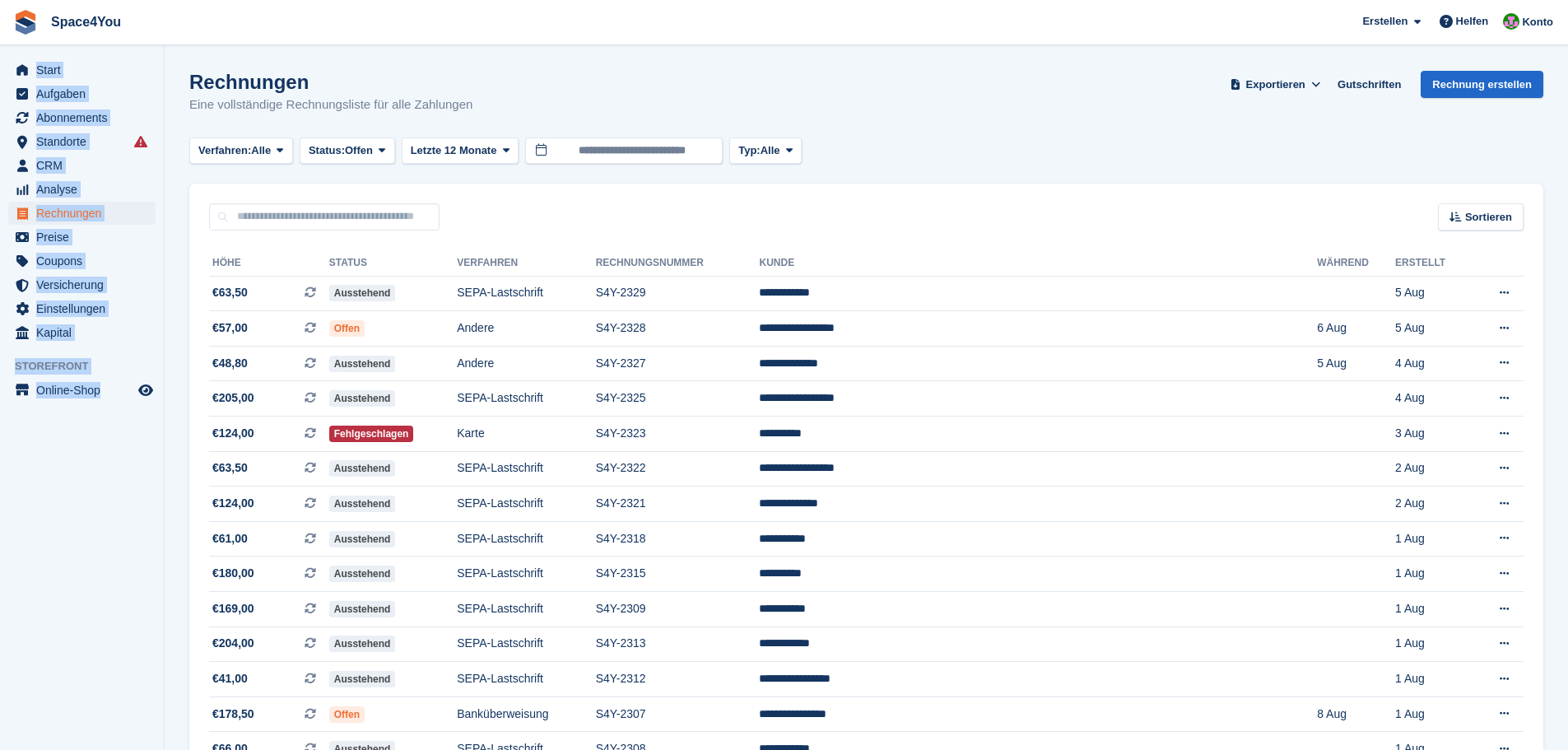 drag, startPoint x: 157, startPoint y: 409, endPoint x: 0, endPoint y: 72, distance: 371.7768 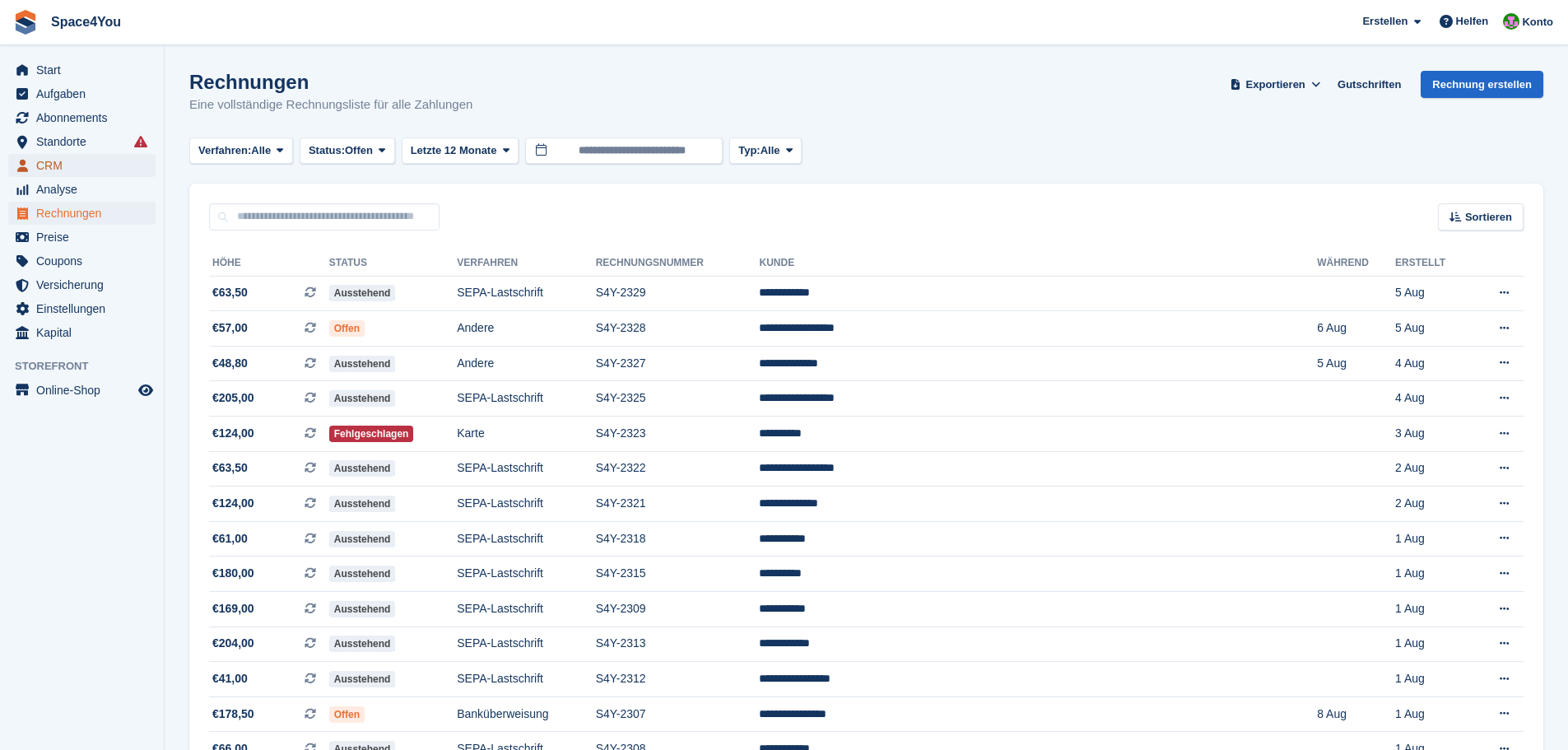 click 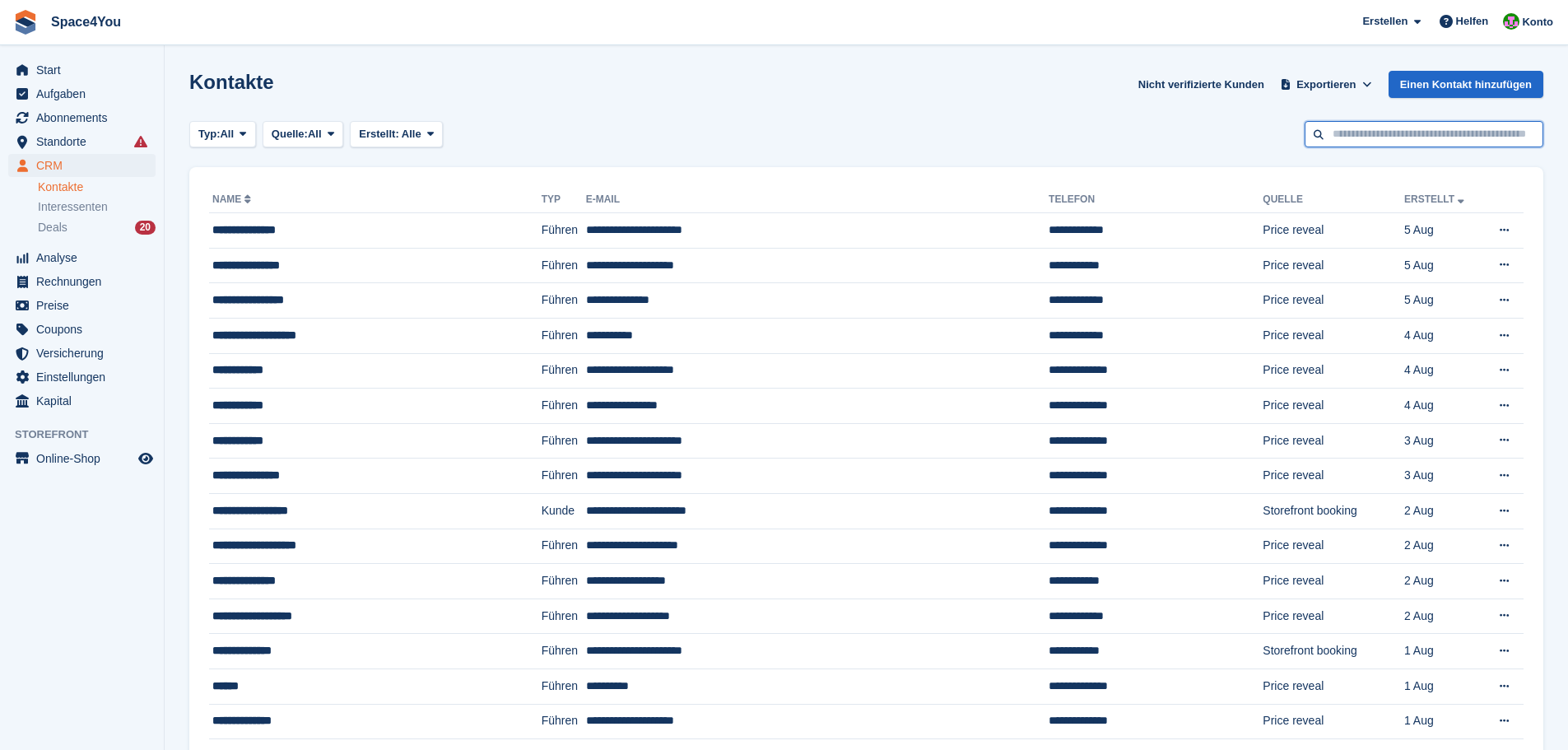 click at bounding box center (1424, 134) 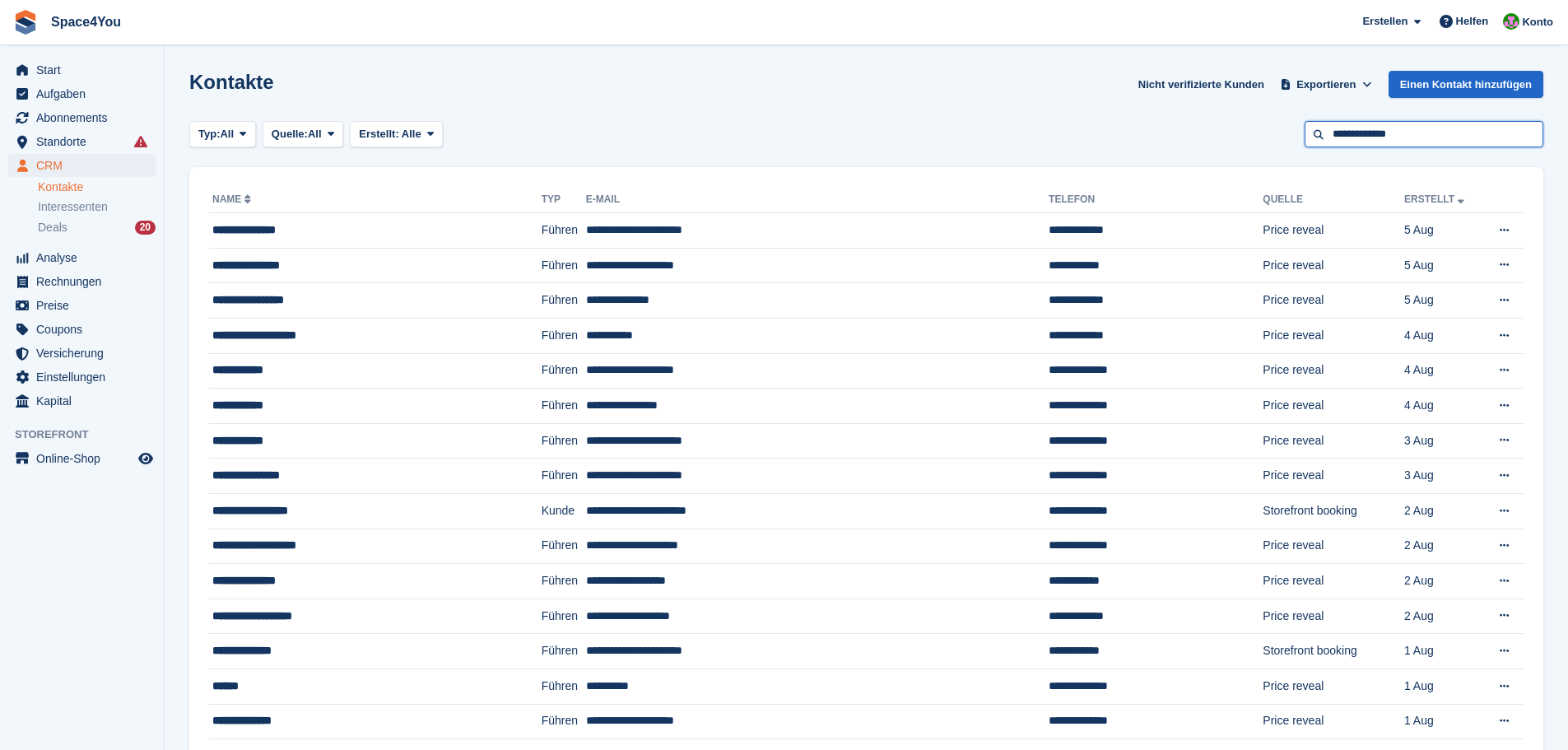 type on "**********" 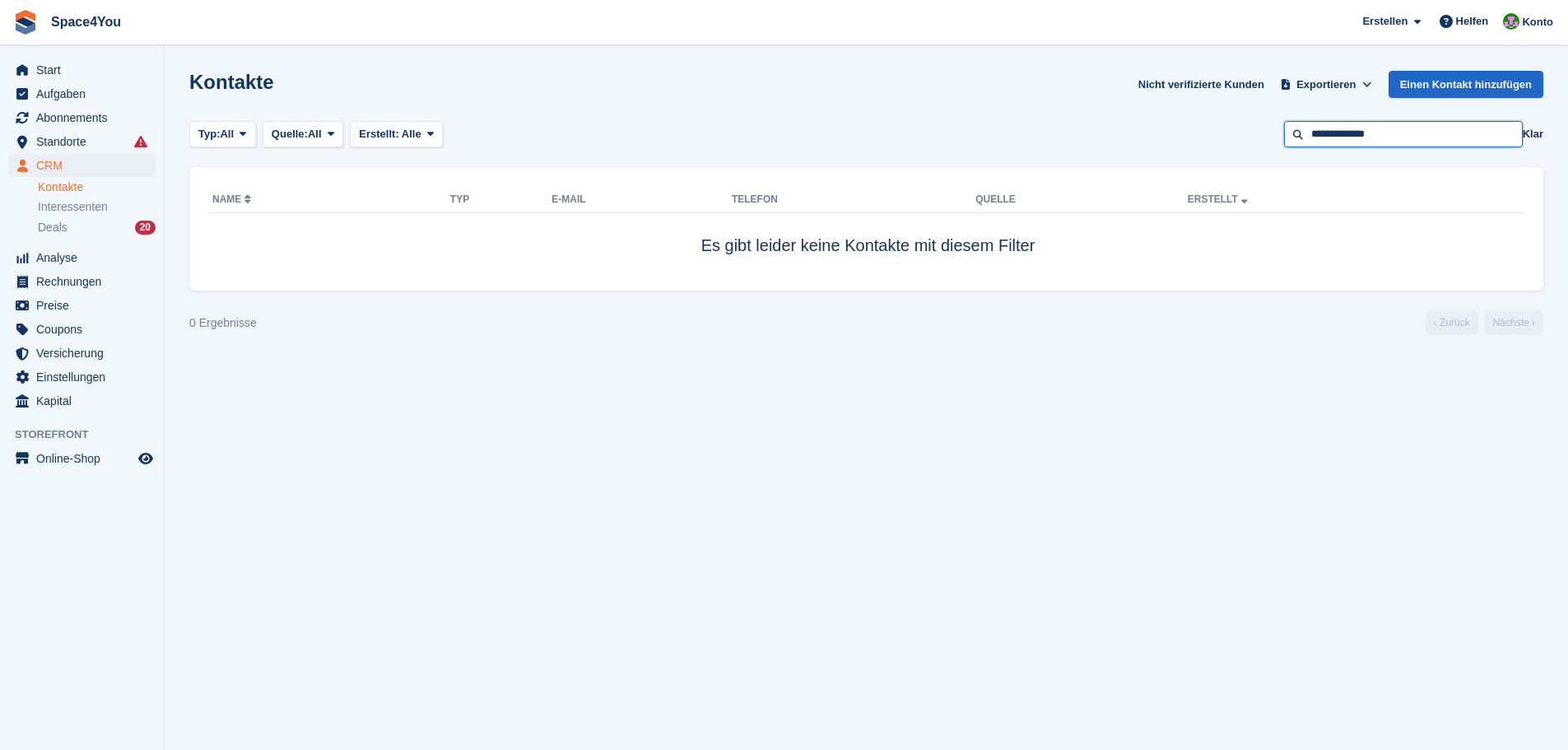 drag, startPoint x: 1345, startPoint y: 131, endPoint x: 1302, endPoint y: 123, distance: 43.737855 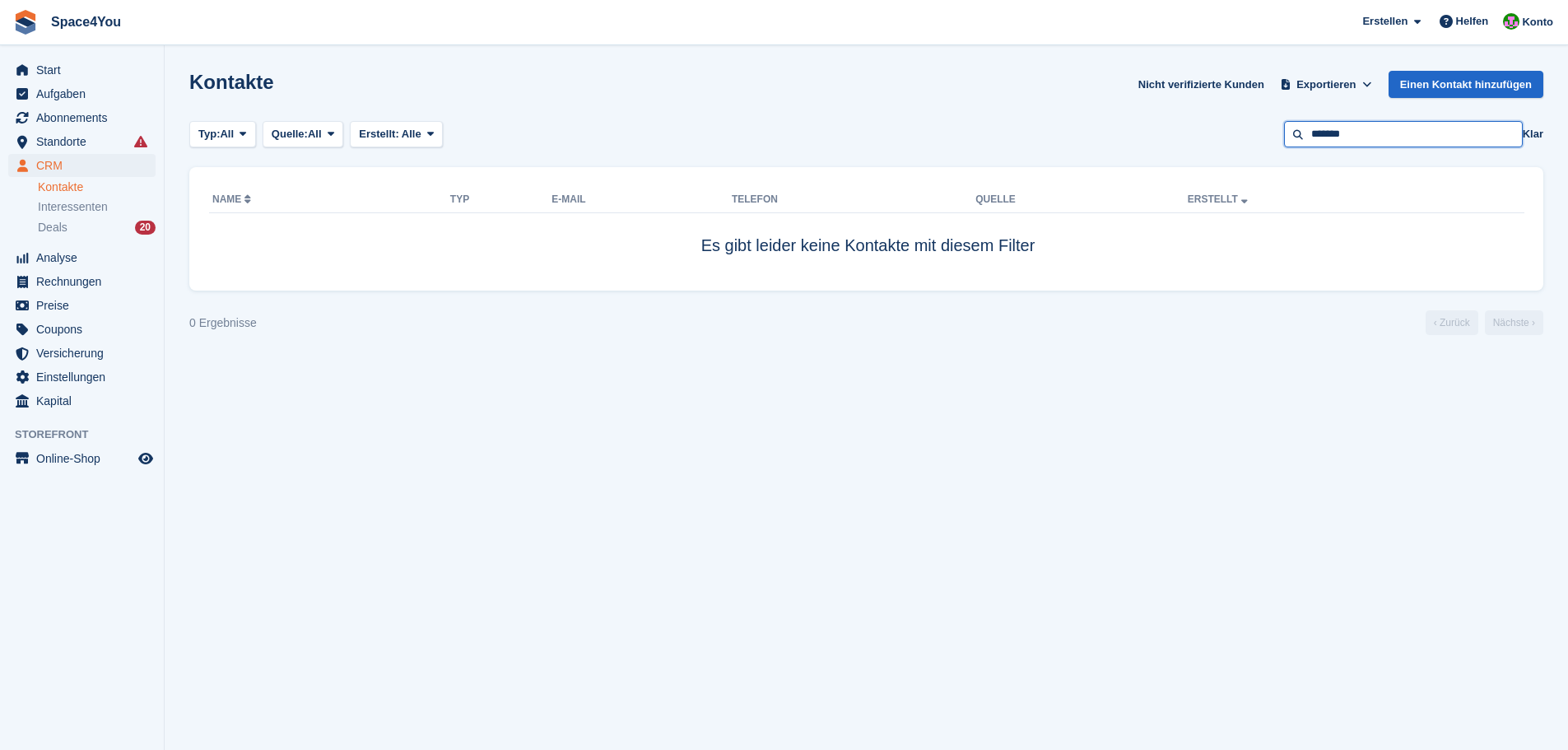 click on "*******" at bounding box center (1403, 134) 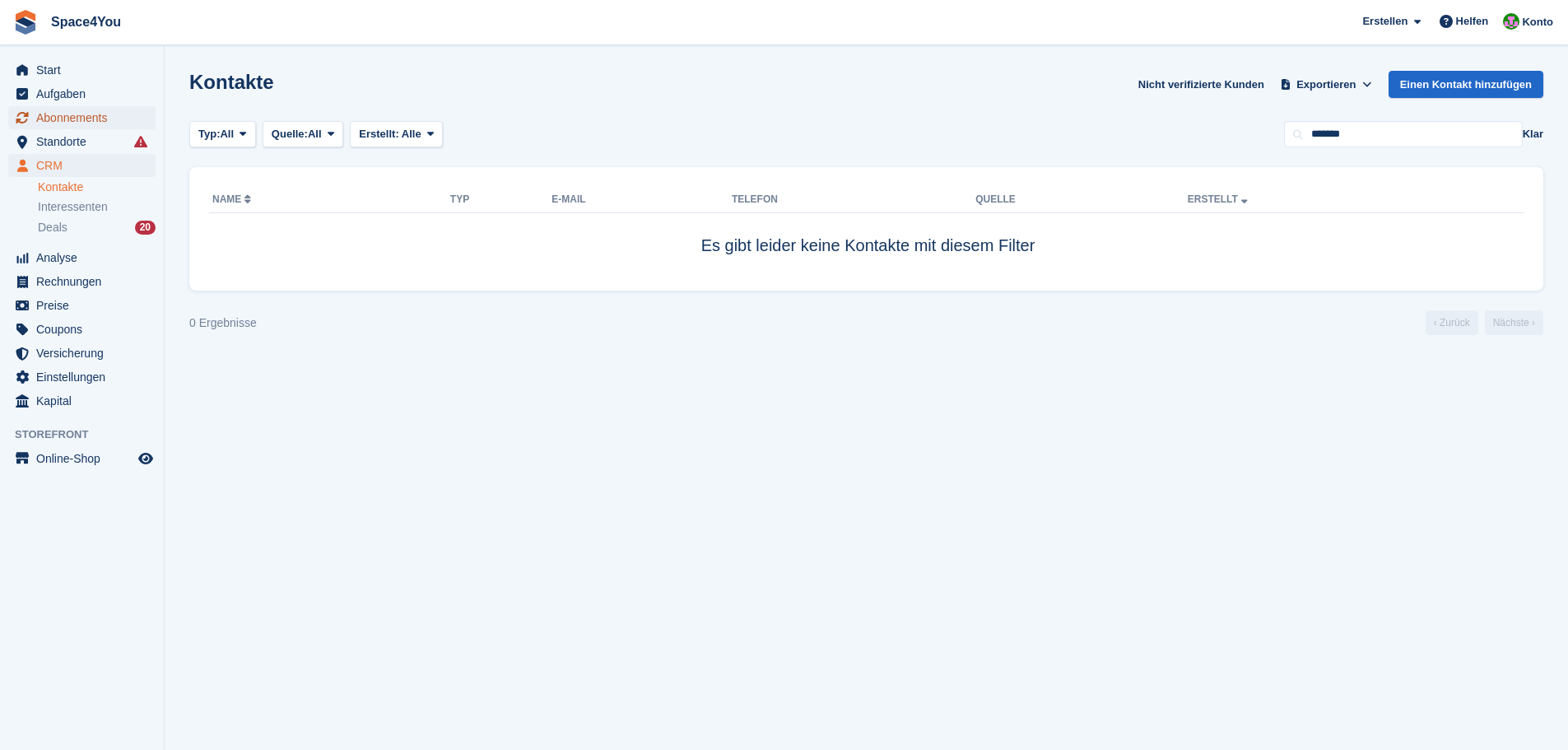 click on "Abonnements" at bounding box center (86, 118) 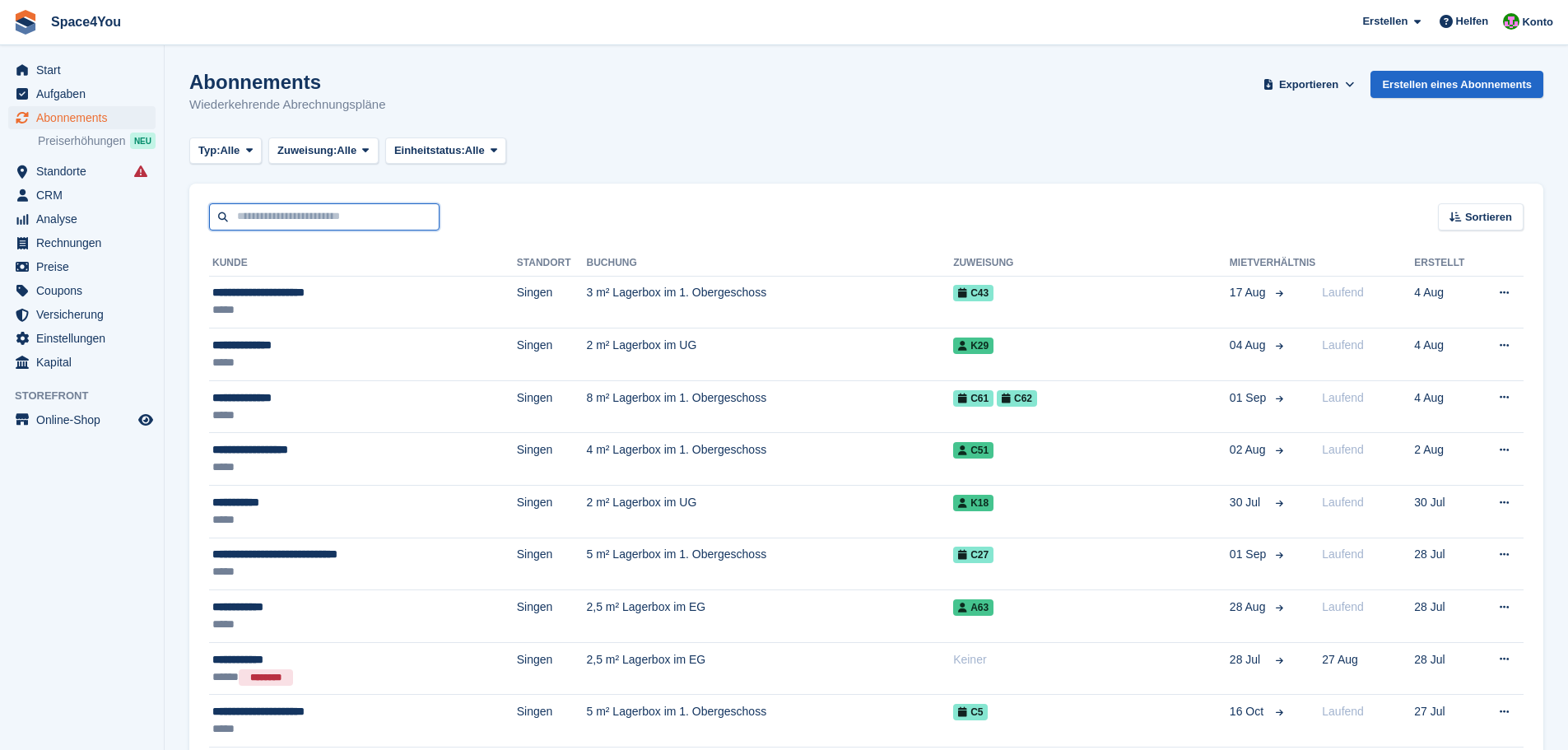 click at bounding box center [324, 217] 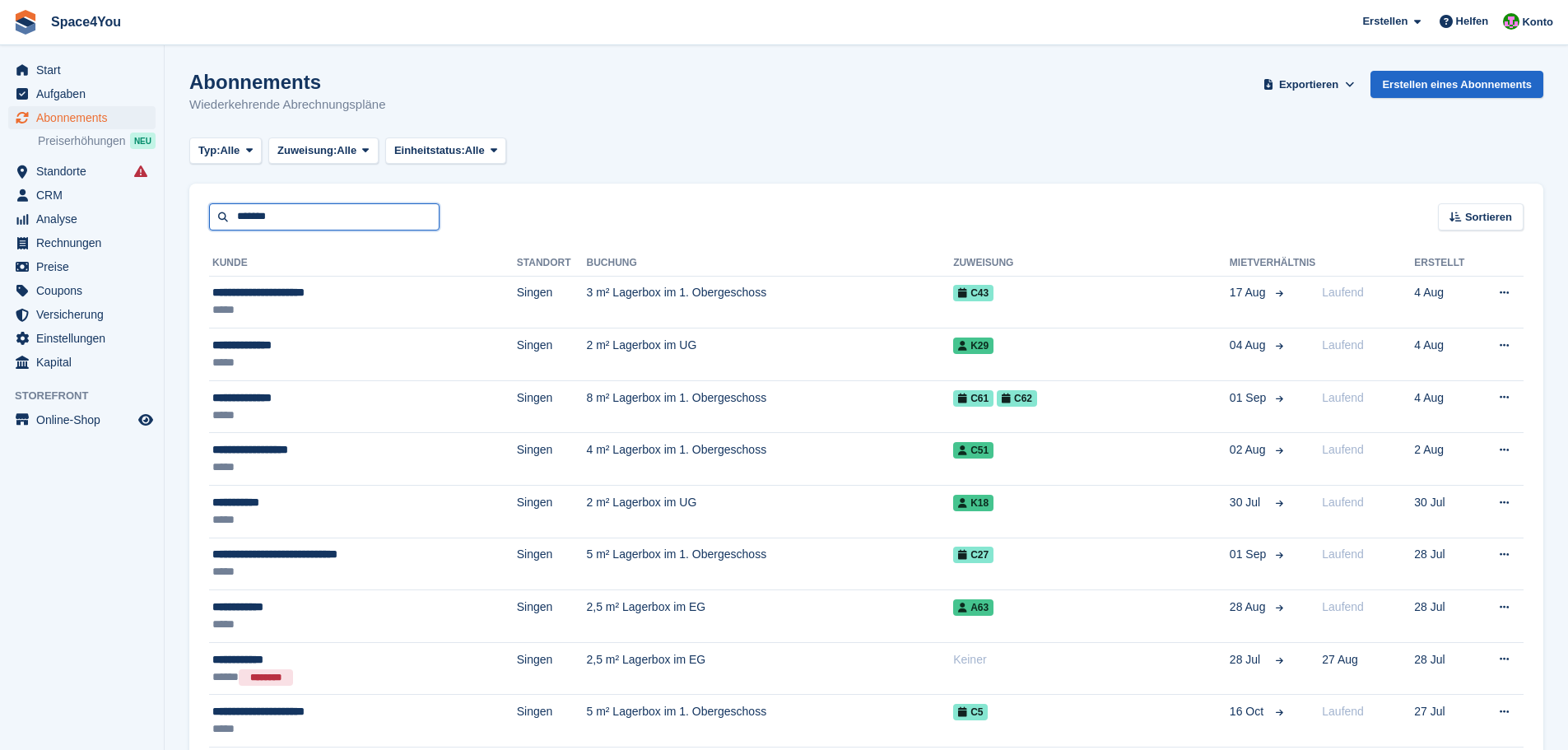 type on "*******" 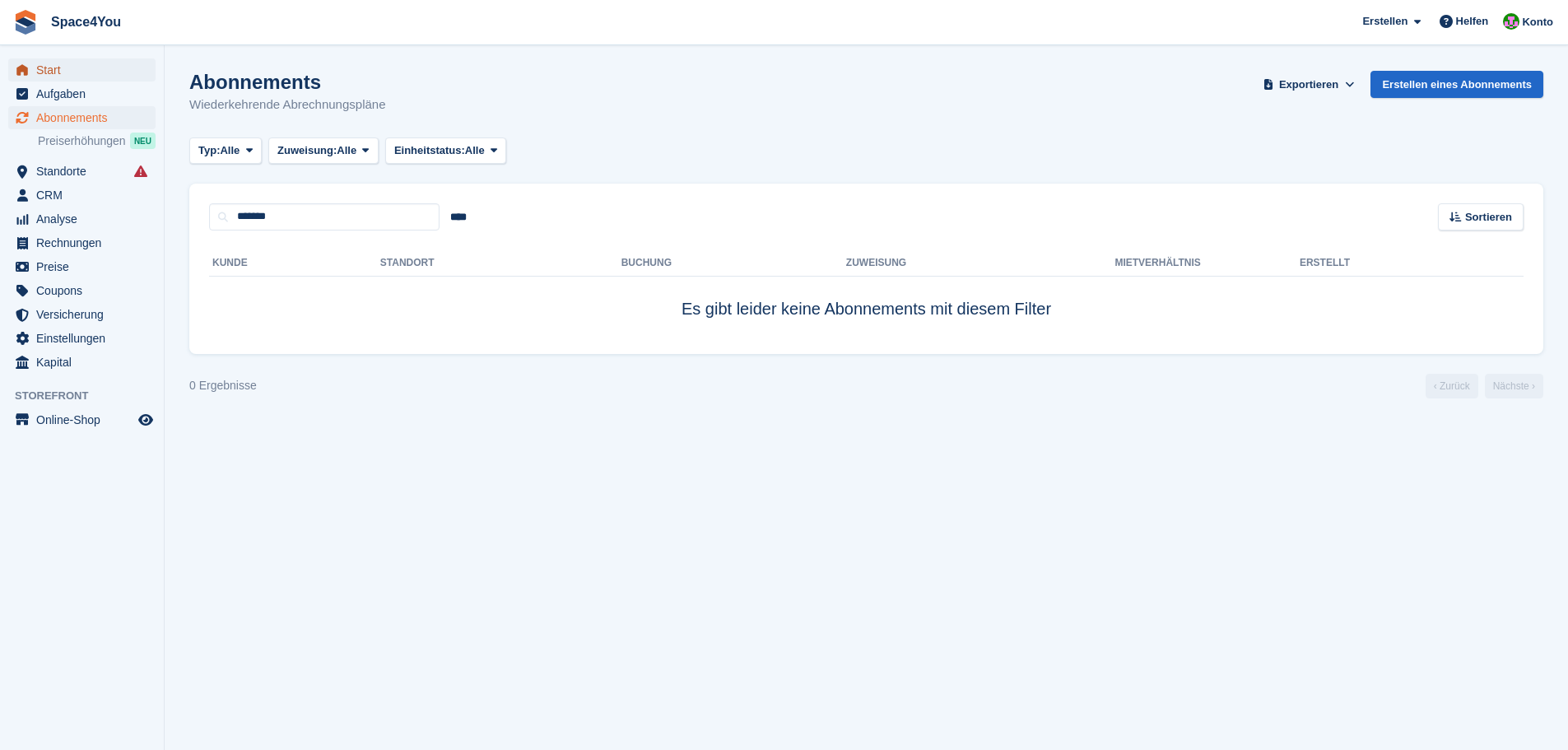 click on "Start" at bounding box center [86, 70] 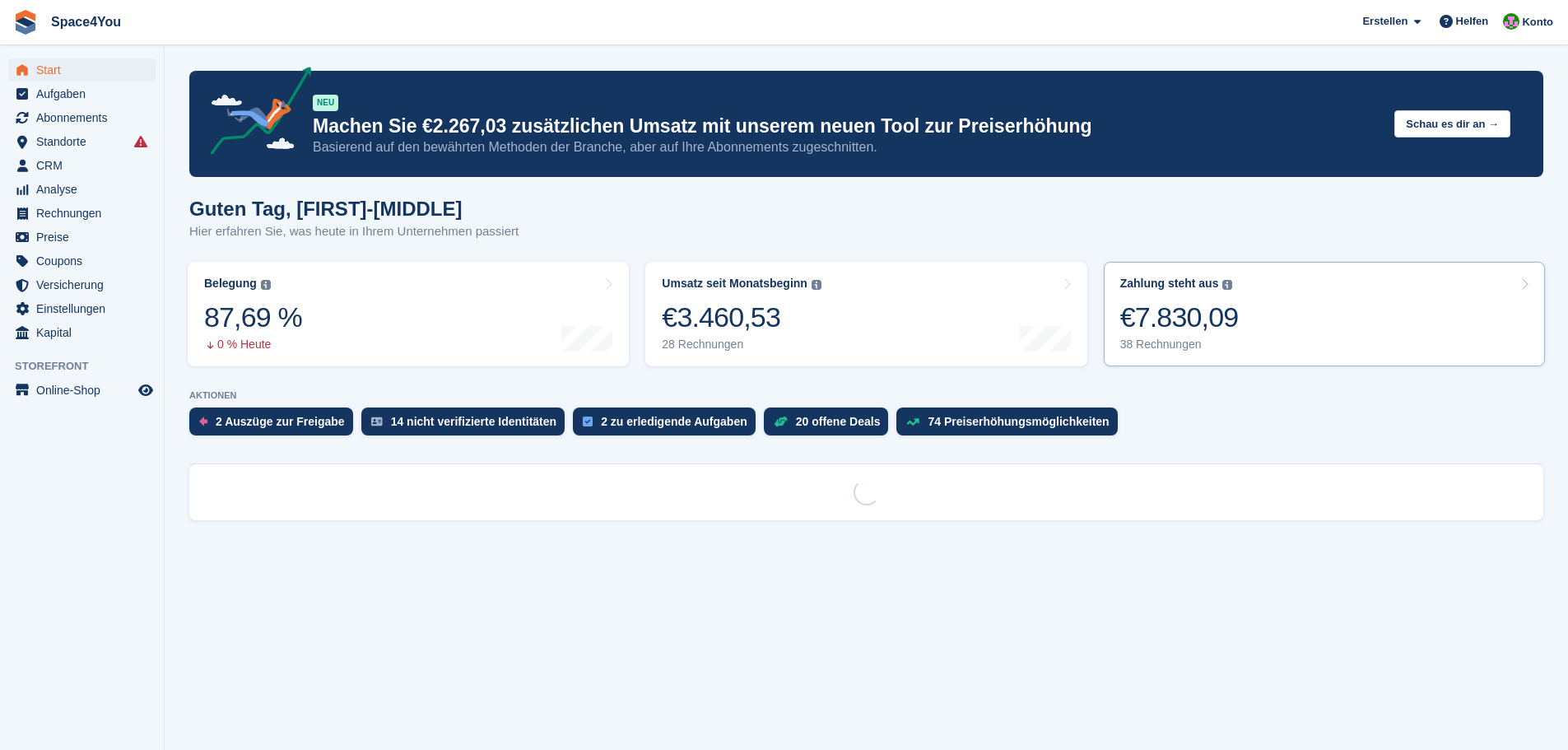 scroll, scrollTop: 0, scrollLeft: 0, axis: both 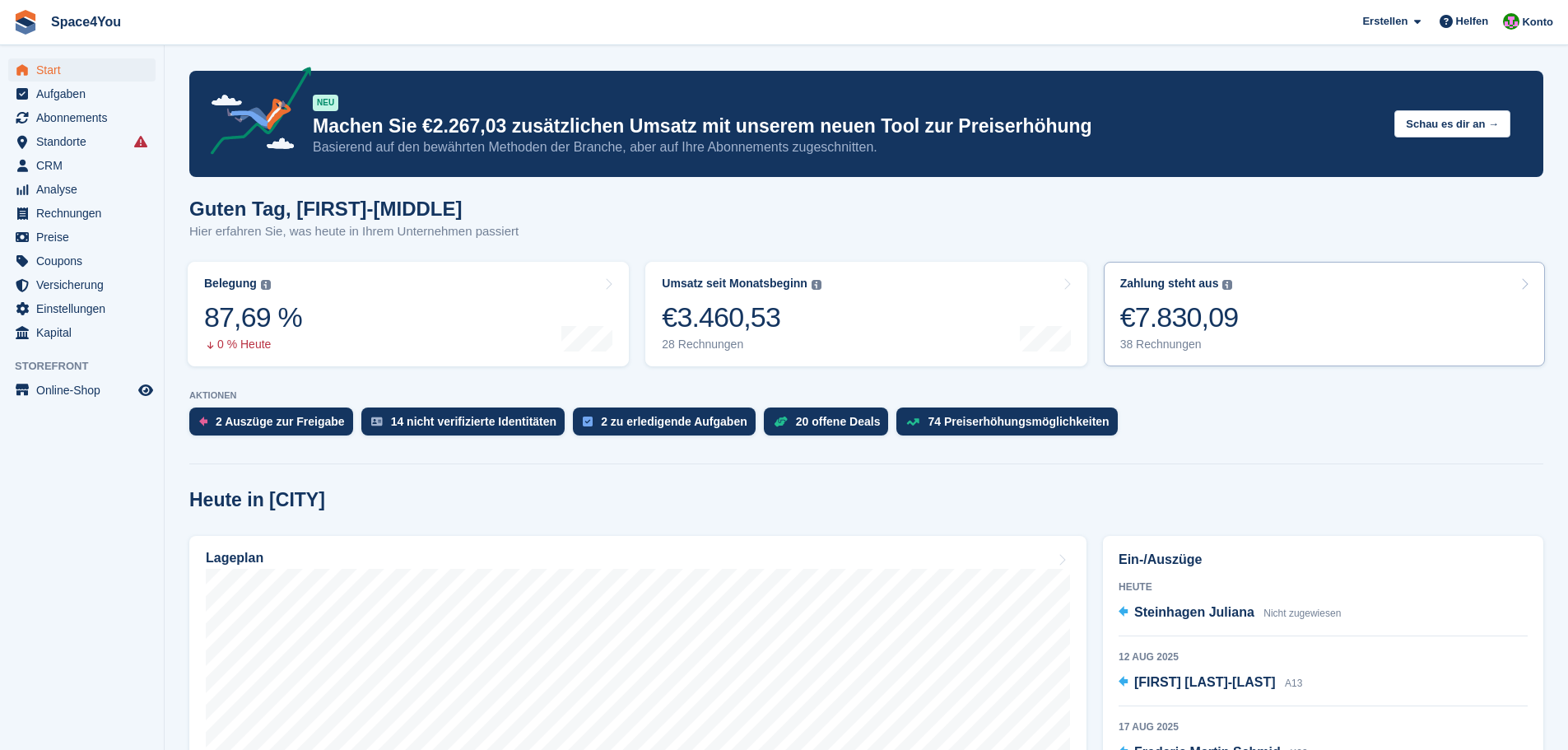 click on "Zahlung steht aus
Der gesamte ausstehende Saldo aller offenen Rechnungen.
€7.830,09
38 Rechnungen" at bounding box center (1324, 314) 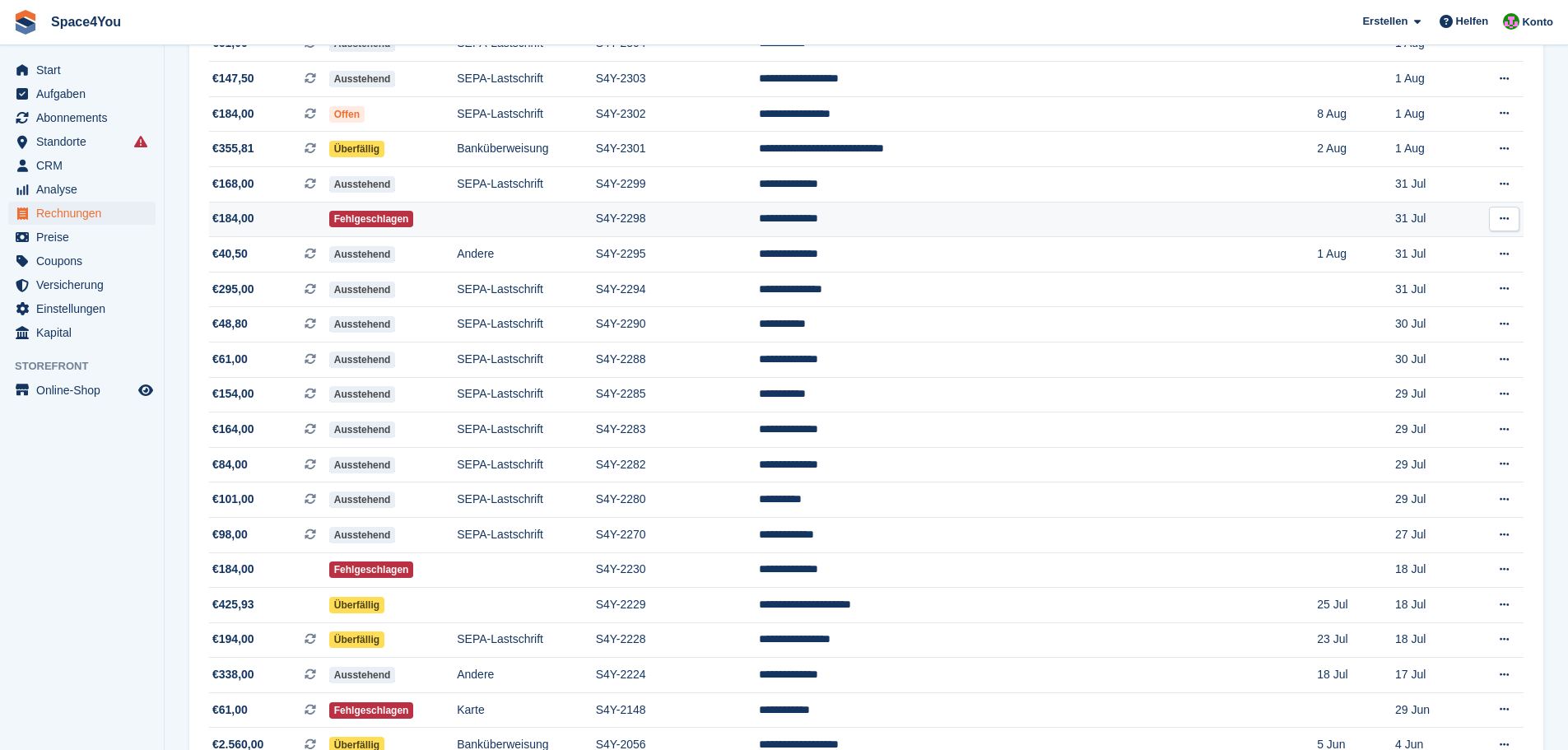 scroll, scrollTop: 940, scrollLeft: 0, axis: vertical 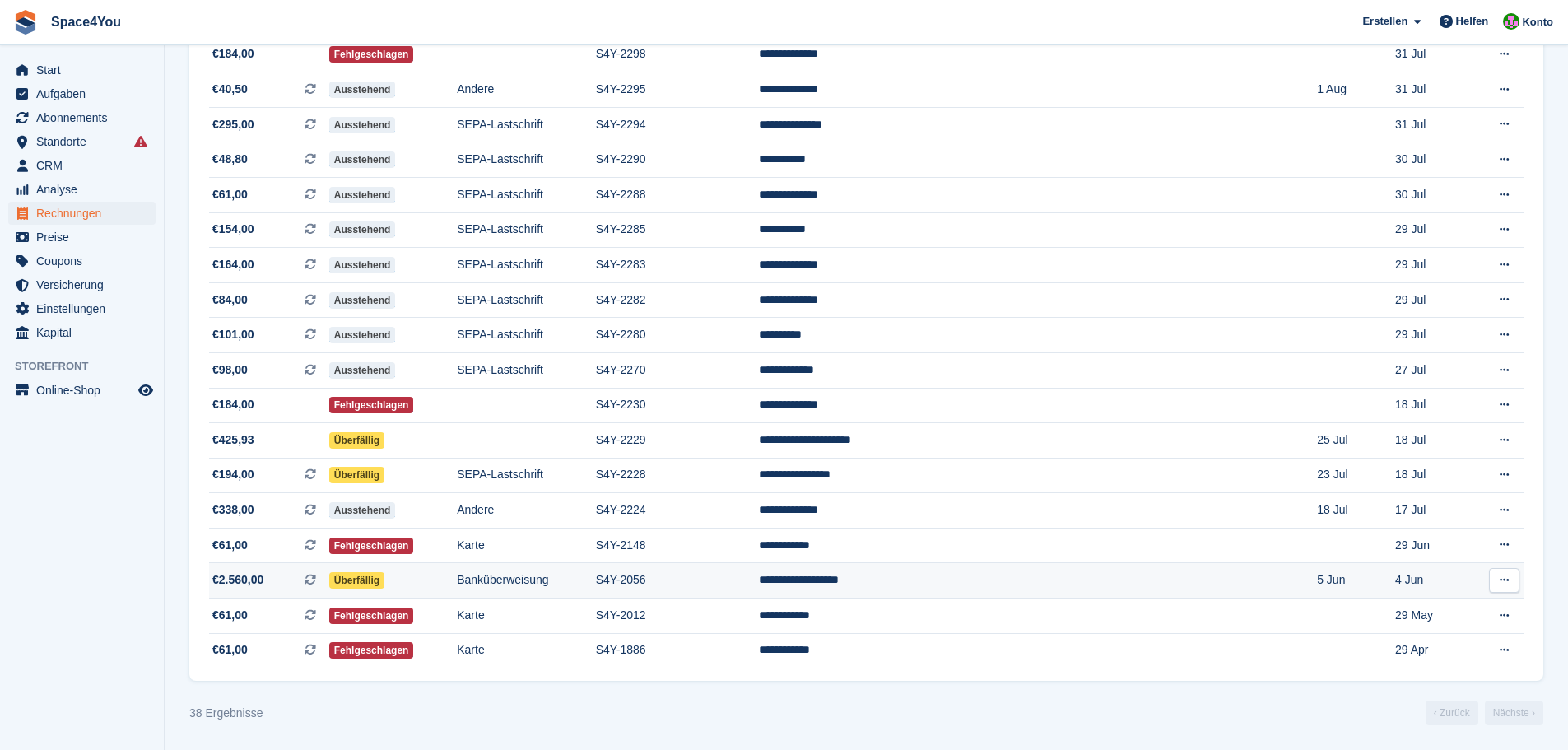 click on "Banküberweisung" at bounding box center (526, 580) 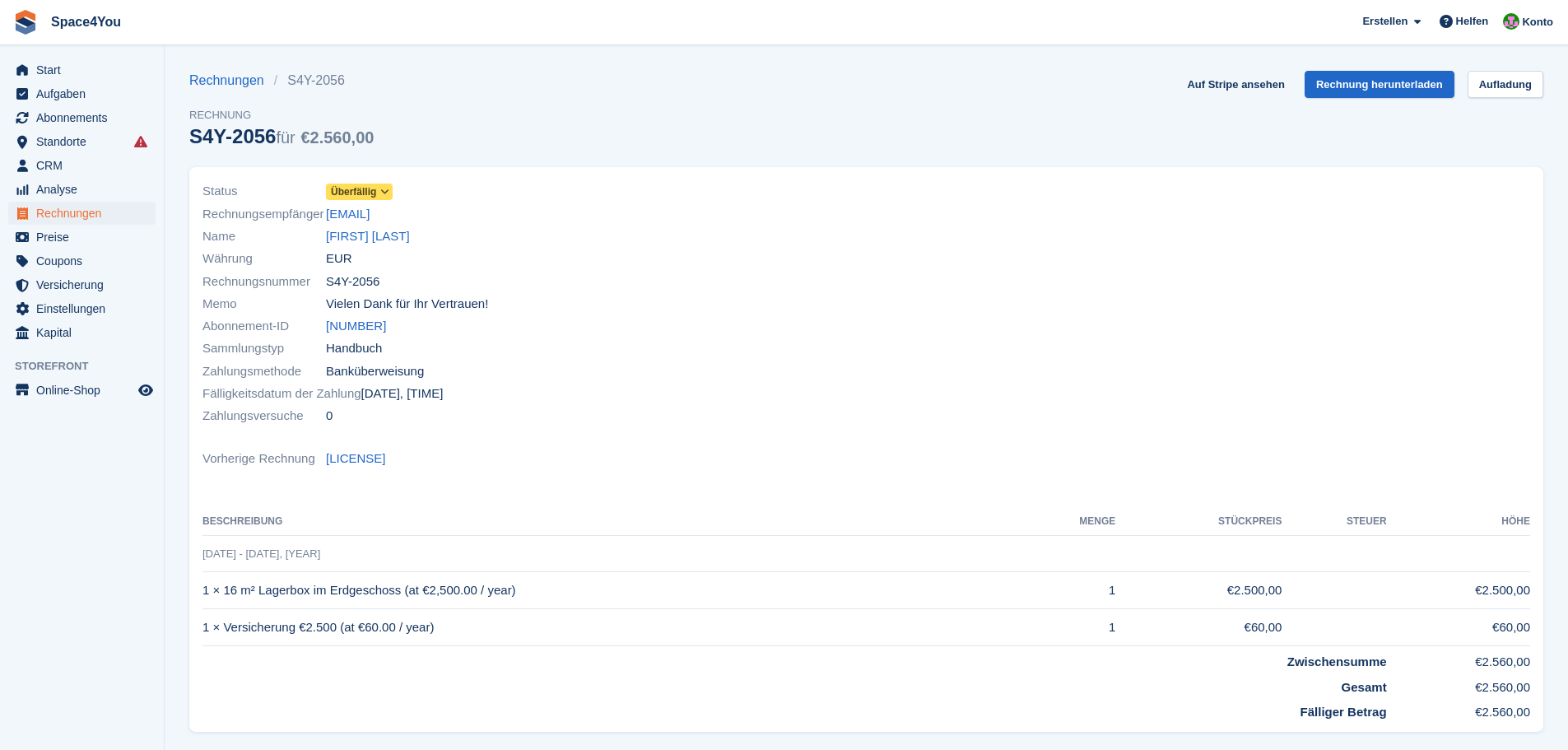 scroll, scrollTop: 0, scrollLeft: 0, axis: both 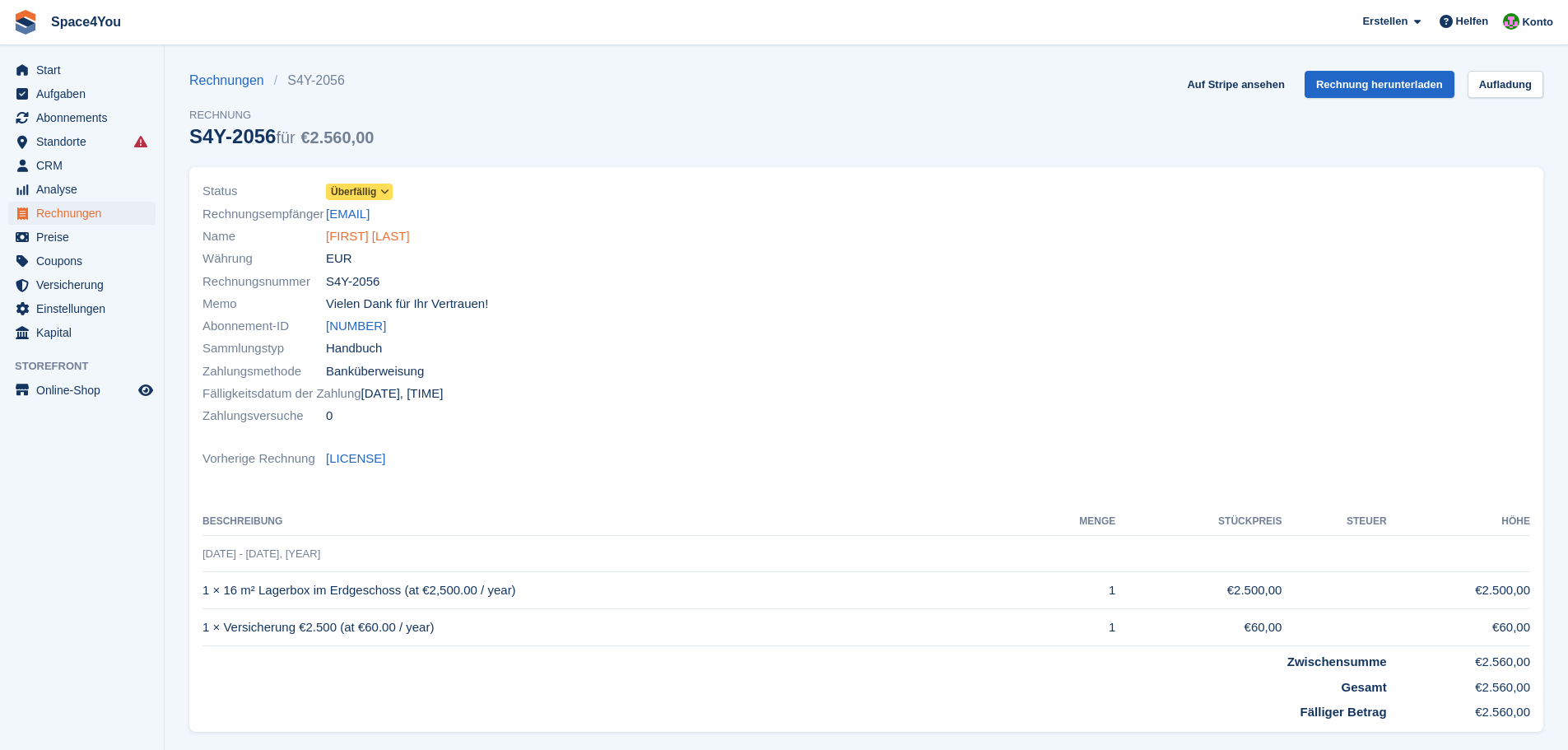 click on "[FIRST] [LAST]" at bounding box center (368, 236) 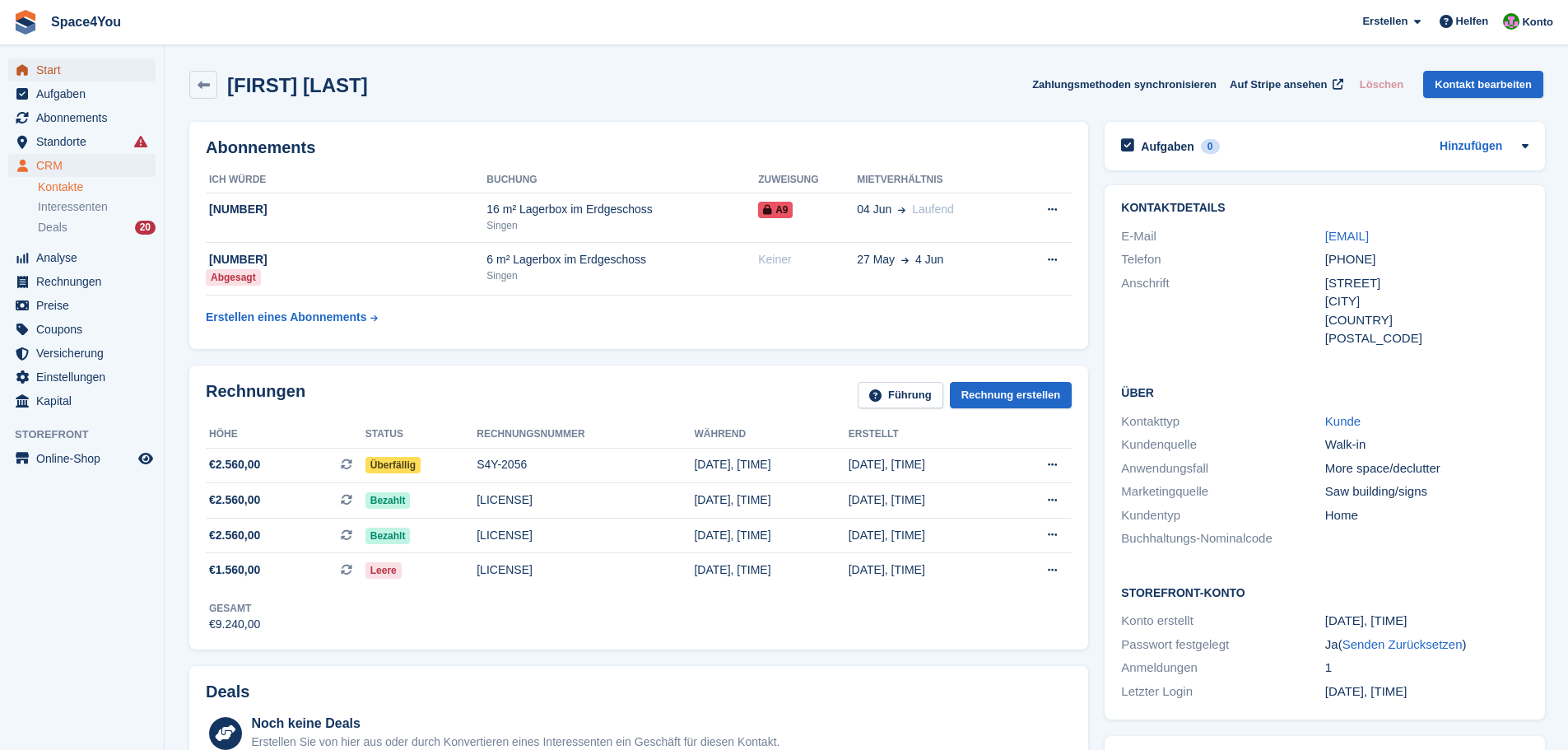 click on "Start" at bounding box center (86, 70) 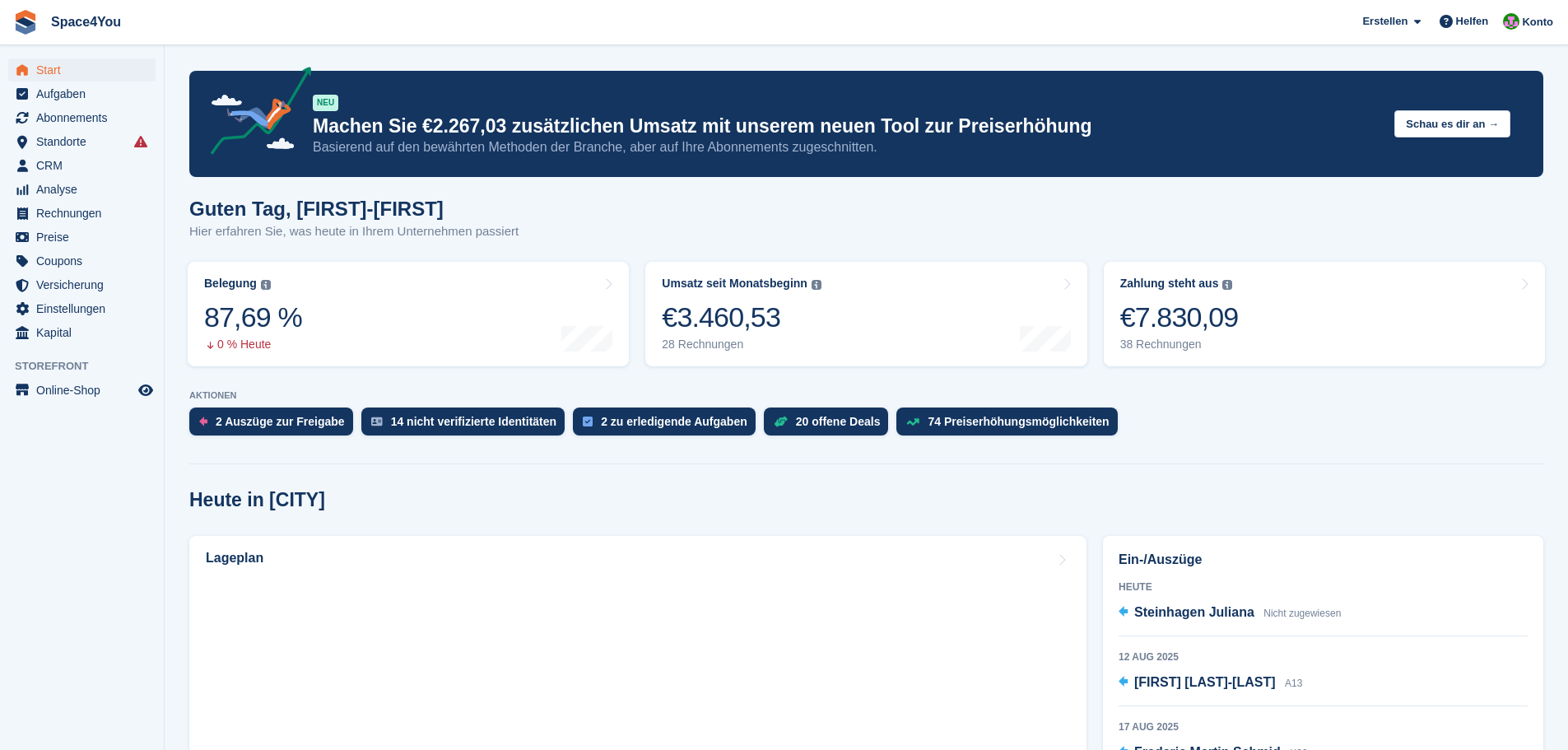 scroll, scrollTop: 0, scrollLeft: 0, axis: both 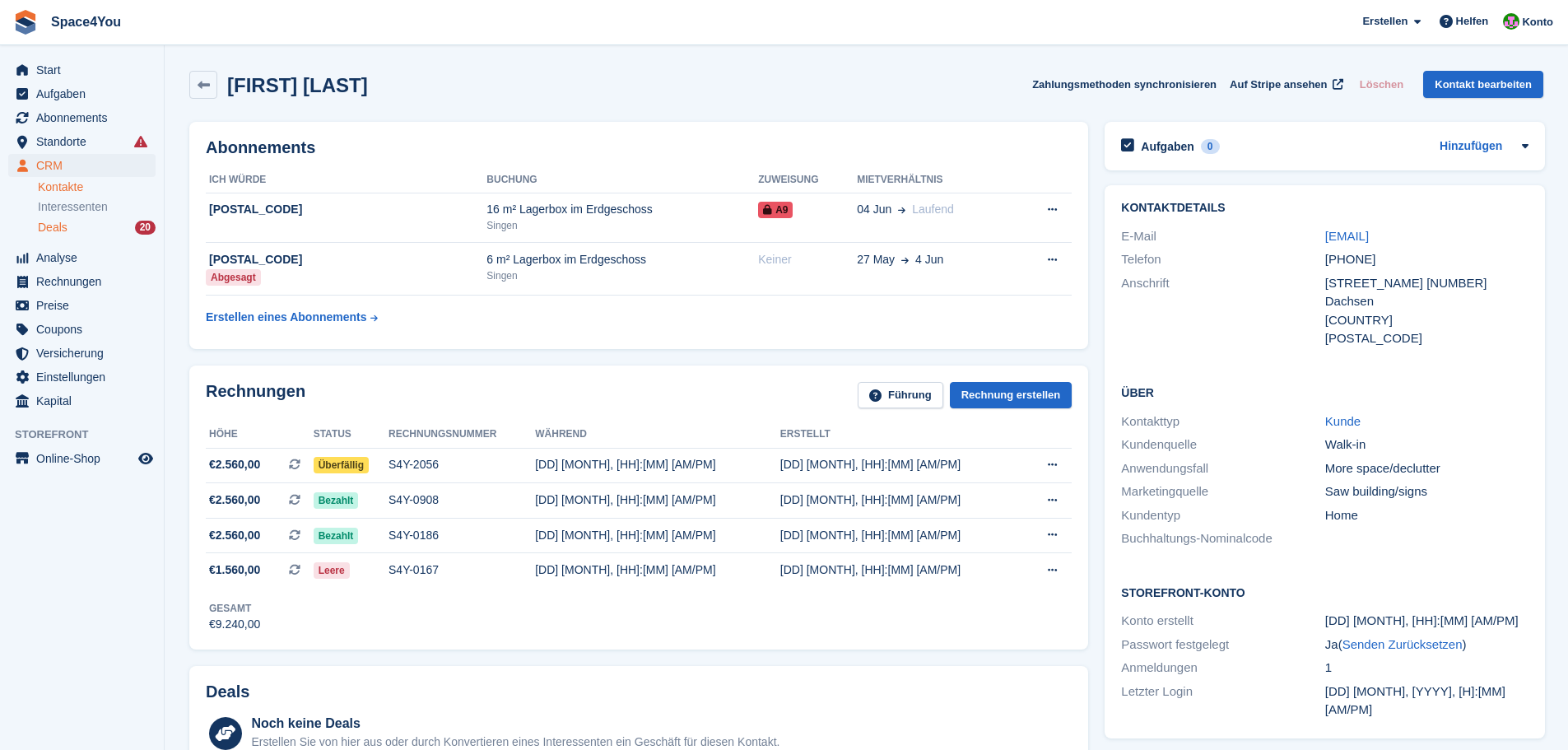 click on "Deals
20" at bounding box center (96, 227) 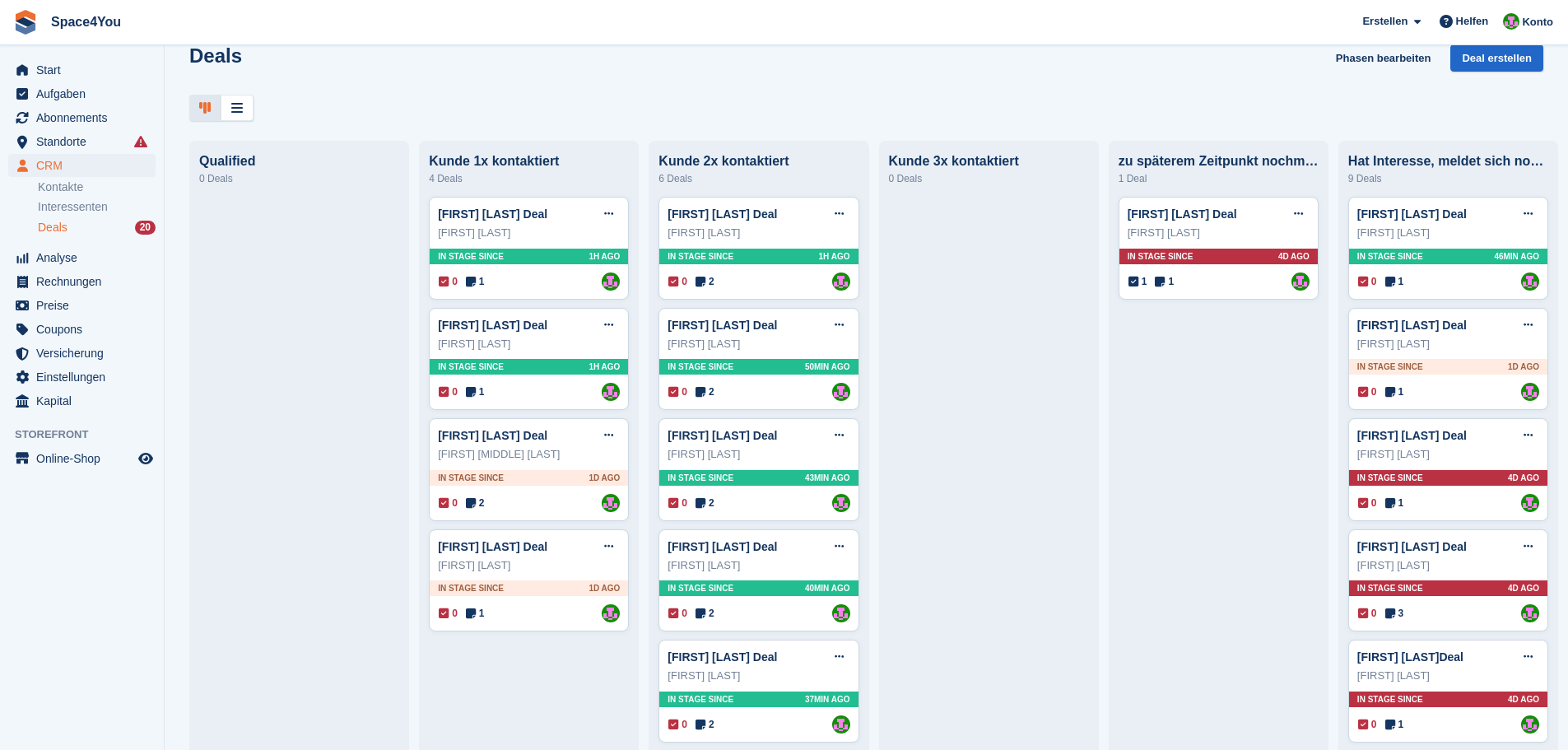 scroll, scrollTop: 0, scrollLeft: 0, axis: both 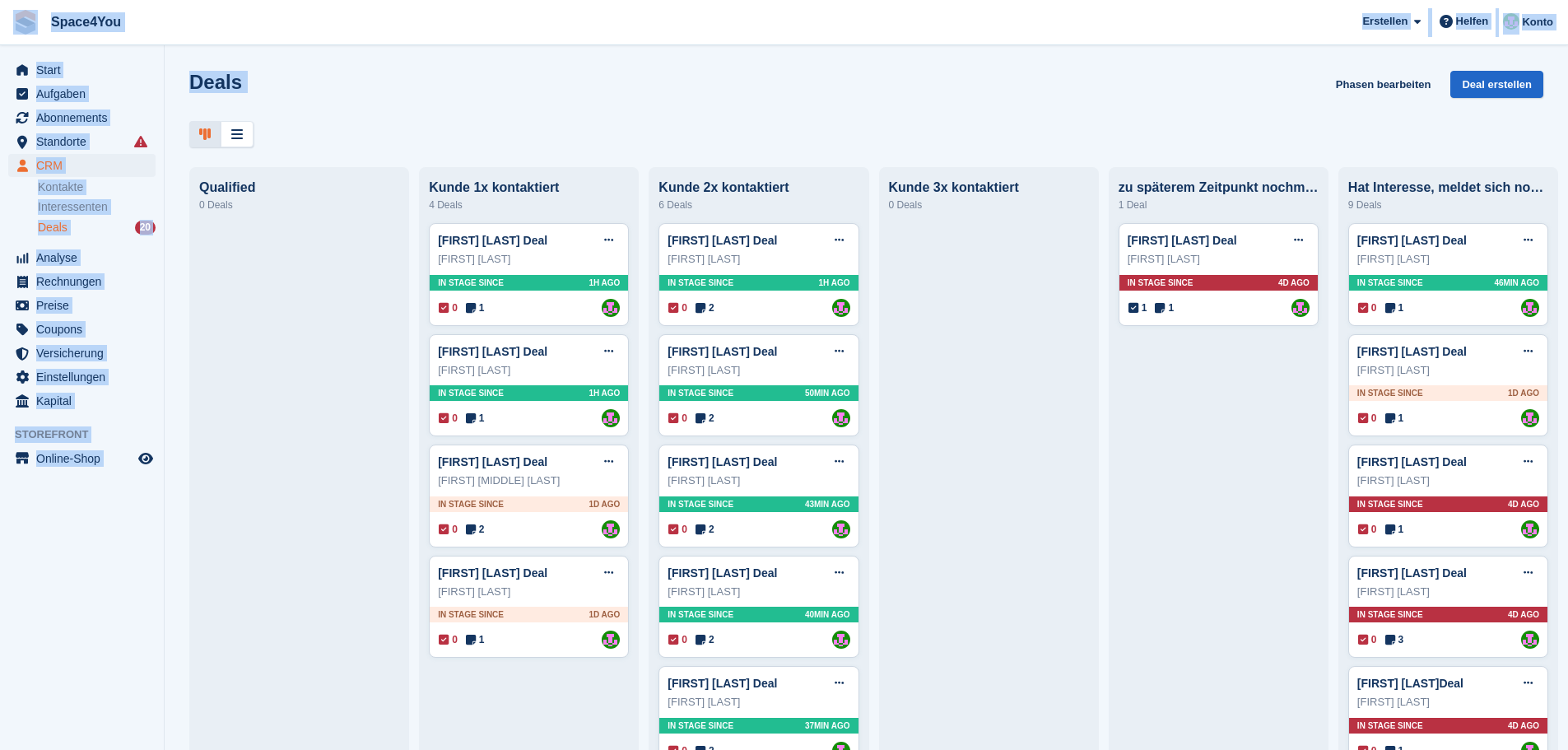 drag, startPoint x: 313, startPoint y: 133, endPoint x: 0, endPoint y: 35, distance: 327.98323 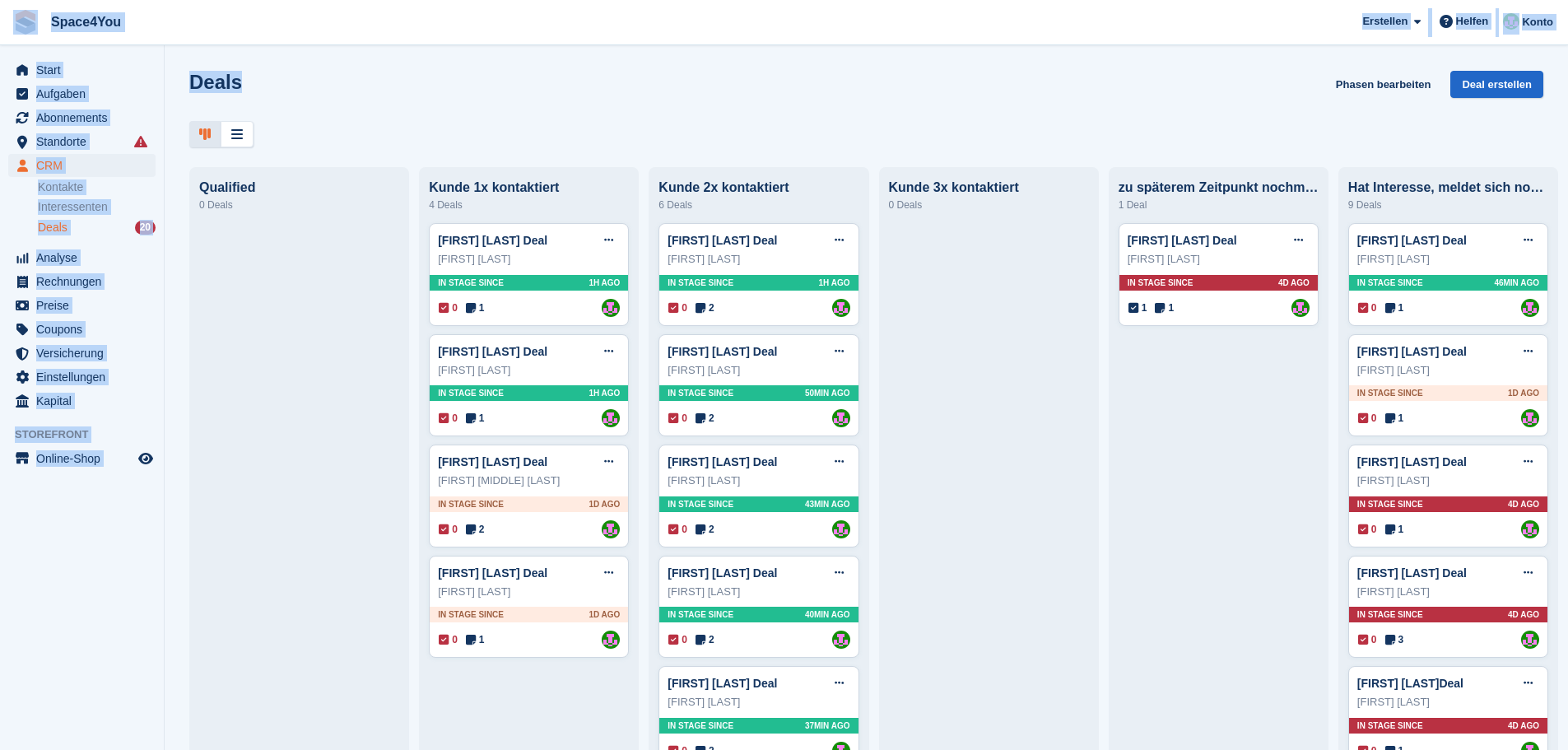 drag, startPoint x: 263, startPoint y: 85, endPoint x: 11, endPoint y: 21, distance: 260 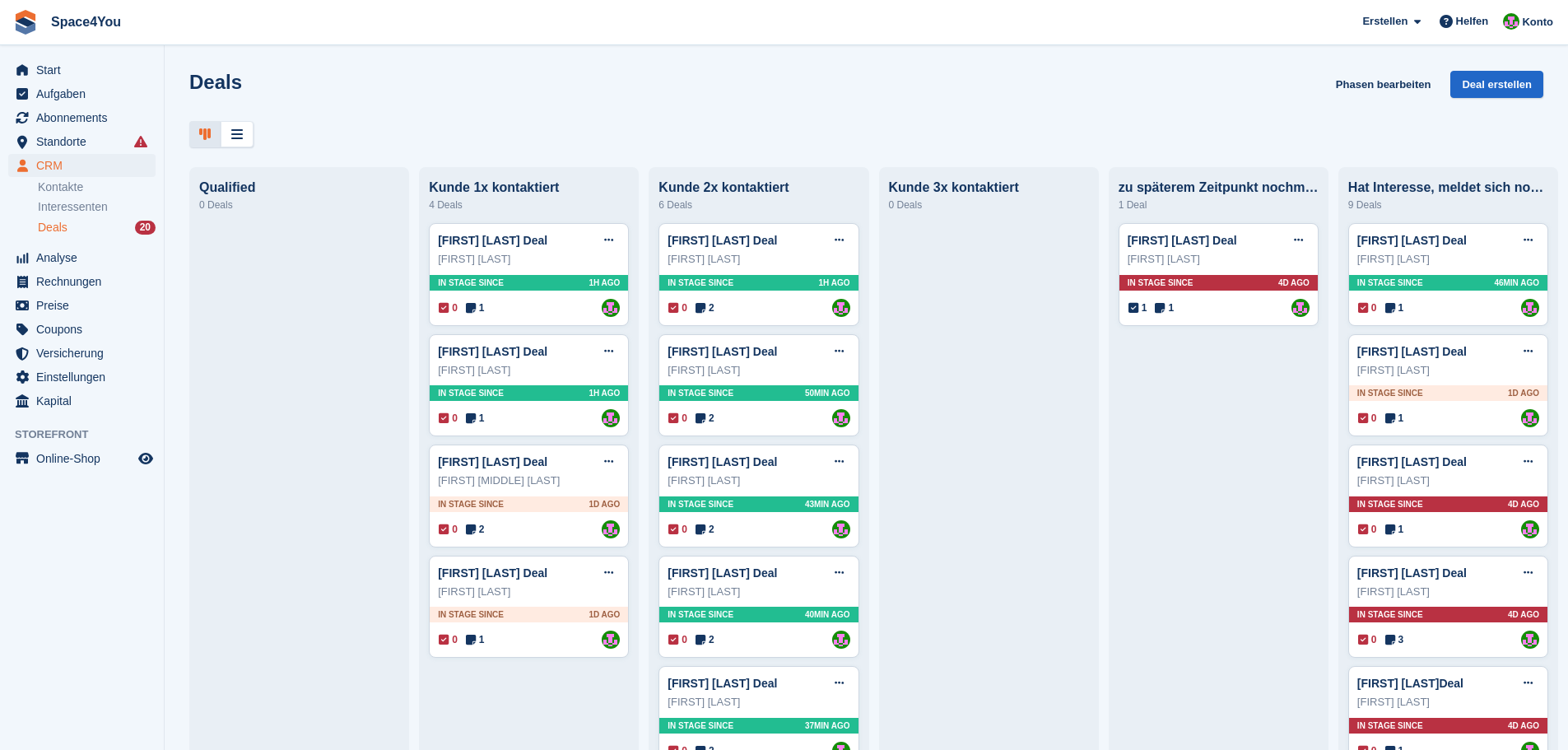click at bounding box center (866, 134) 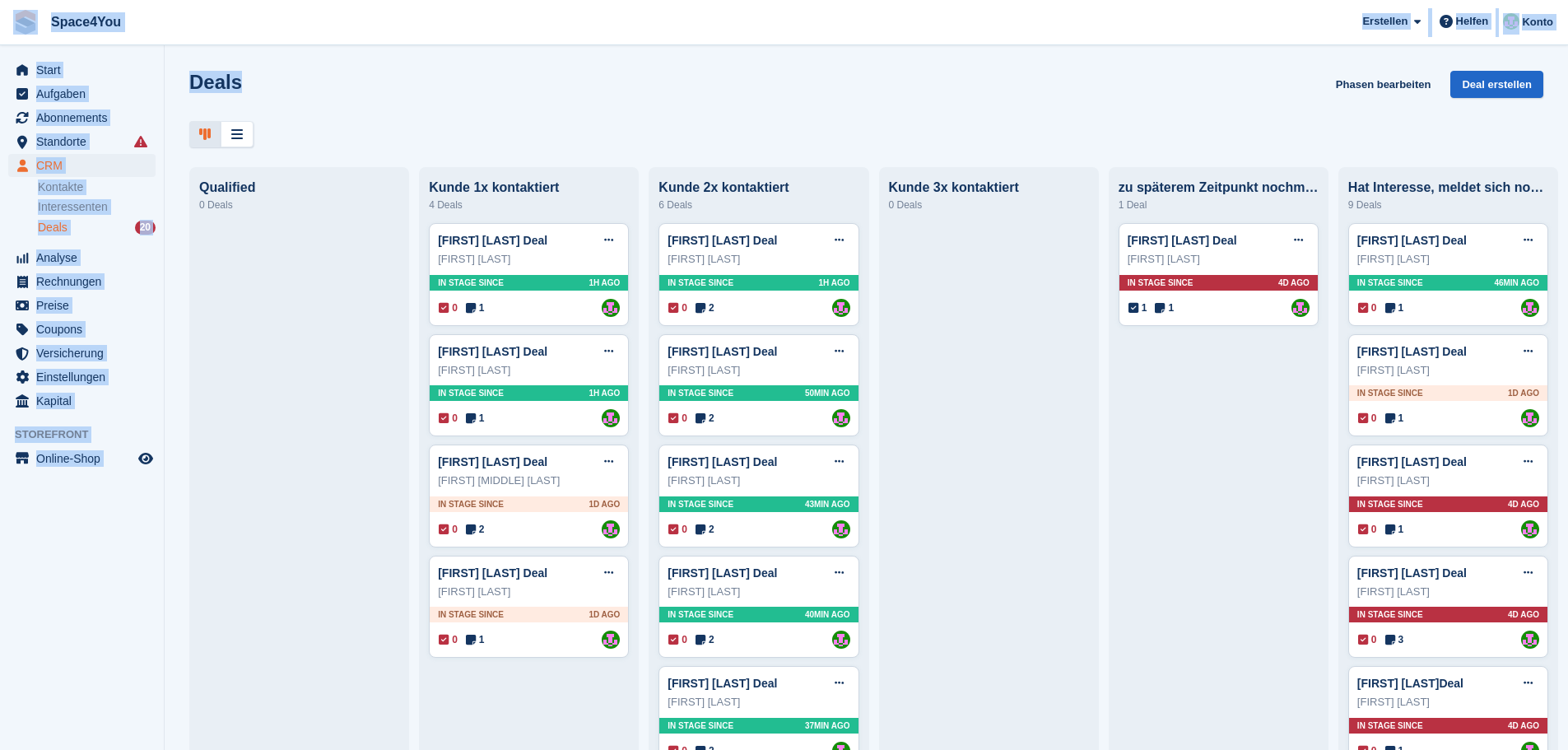 drag, startPoint x: 366, startPoint y: 100, endPoint x: 0, endPoint y: 26, distance: 373.40595 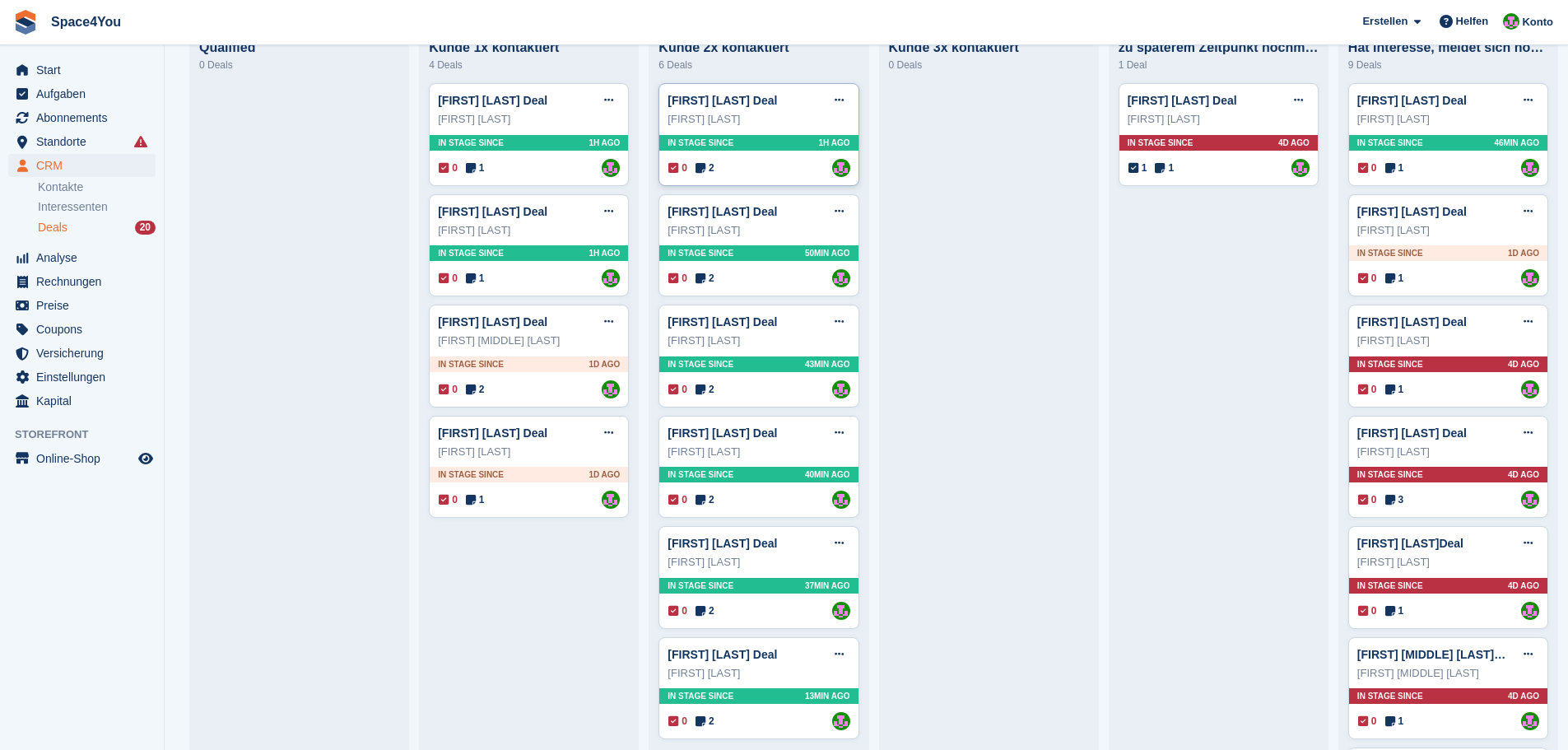 scroll, scrollTop: 165, scrollLeft: 0, axis: vertical 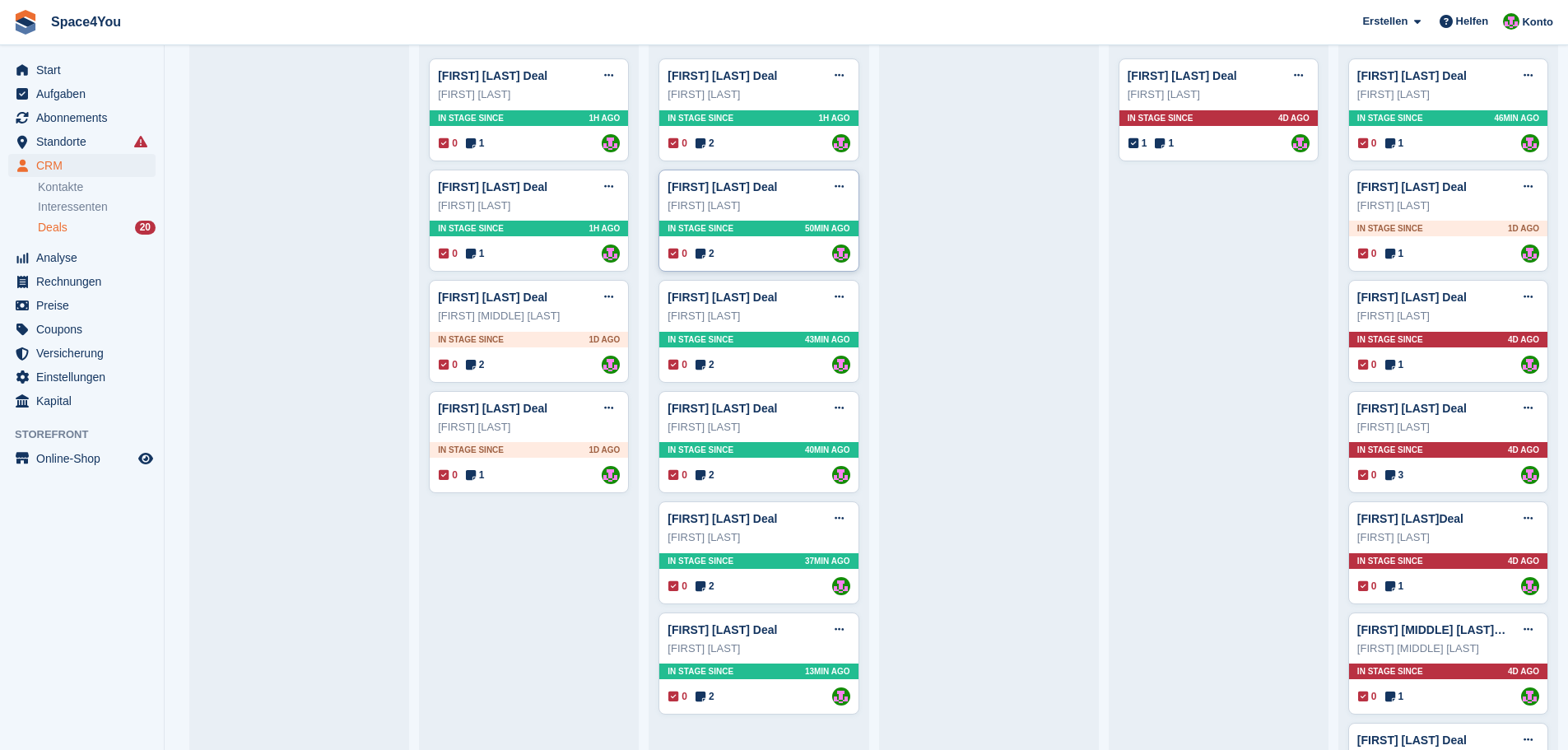 click on "[FIRST] [LAST]" at bounding box center [758, 206] 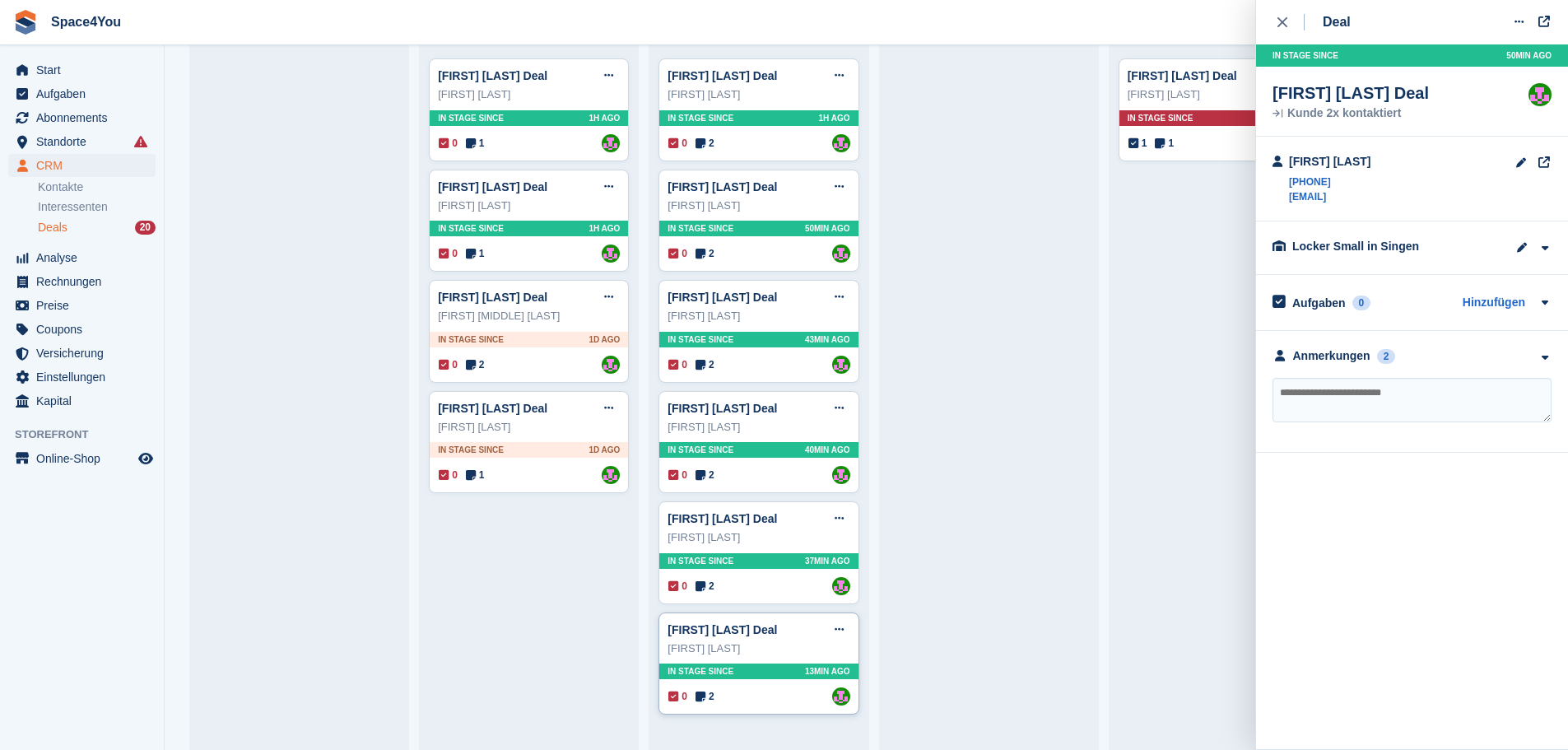 click on "[FIRST] [LAST]" at bounding box center (758, 649) 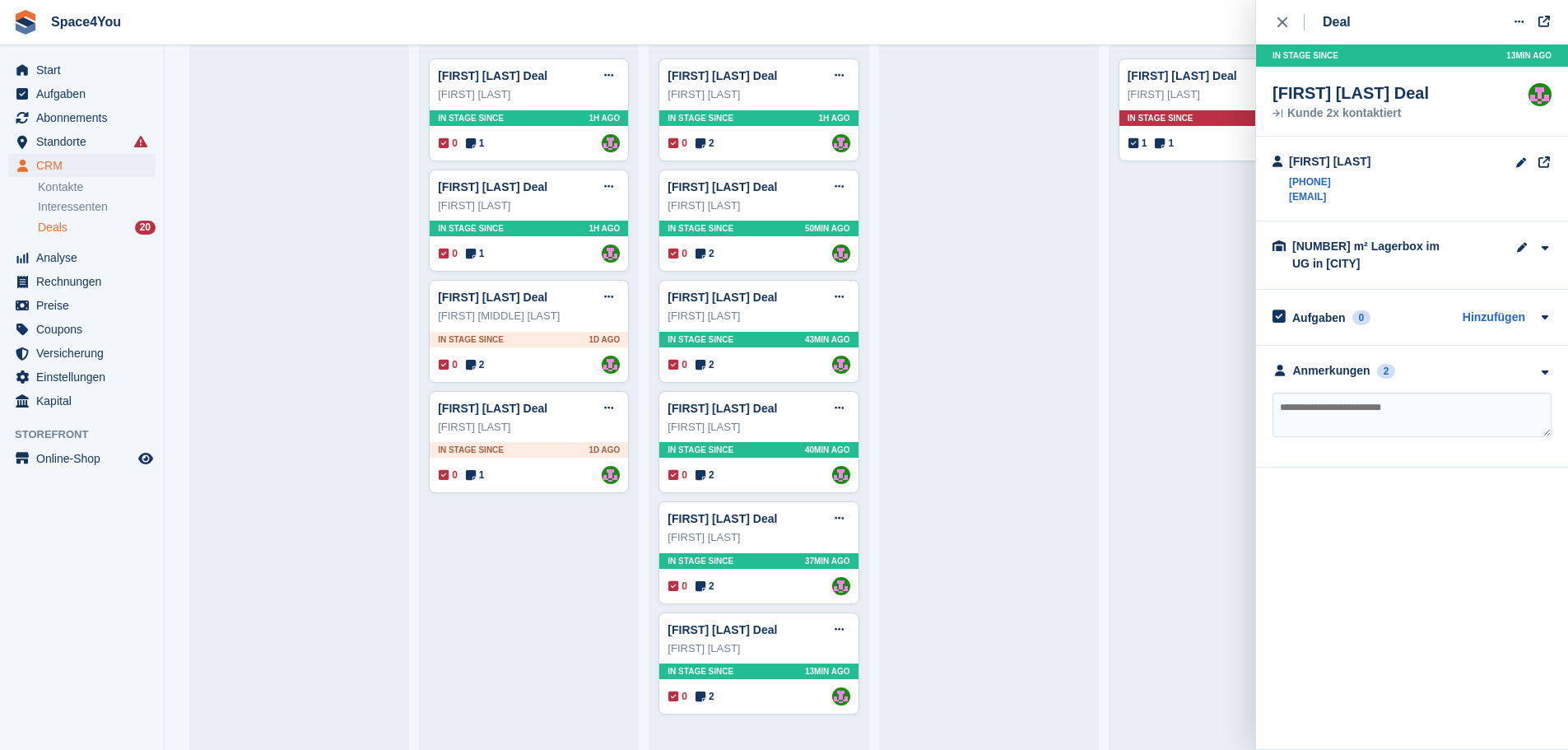 click on "Start
Aufgaben
Abonnements
Abonnements
Abonnements
Preiserhöhungen
NEU
Preiserhöhungen
NEU
Standorte
Standorte
Standorte
[CITY]
[CITY]
CRM" at bounding box center [81, 379] 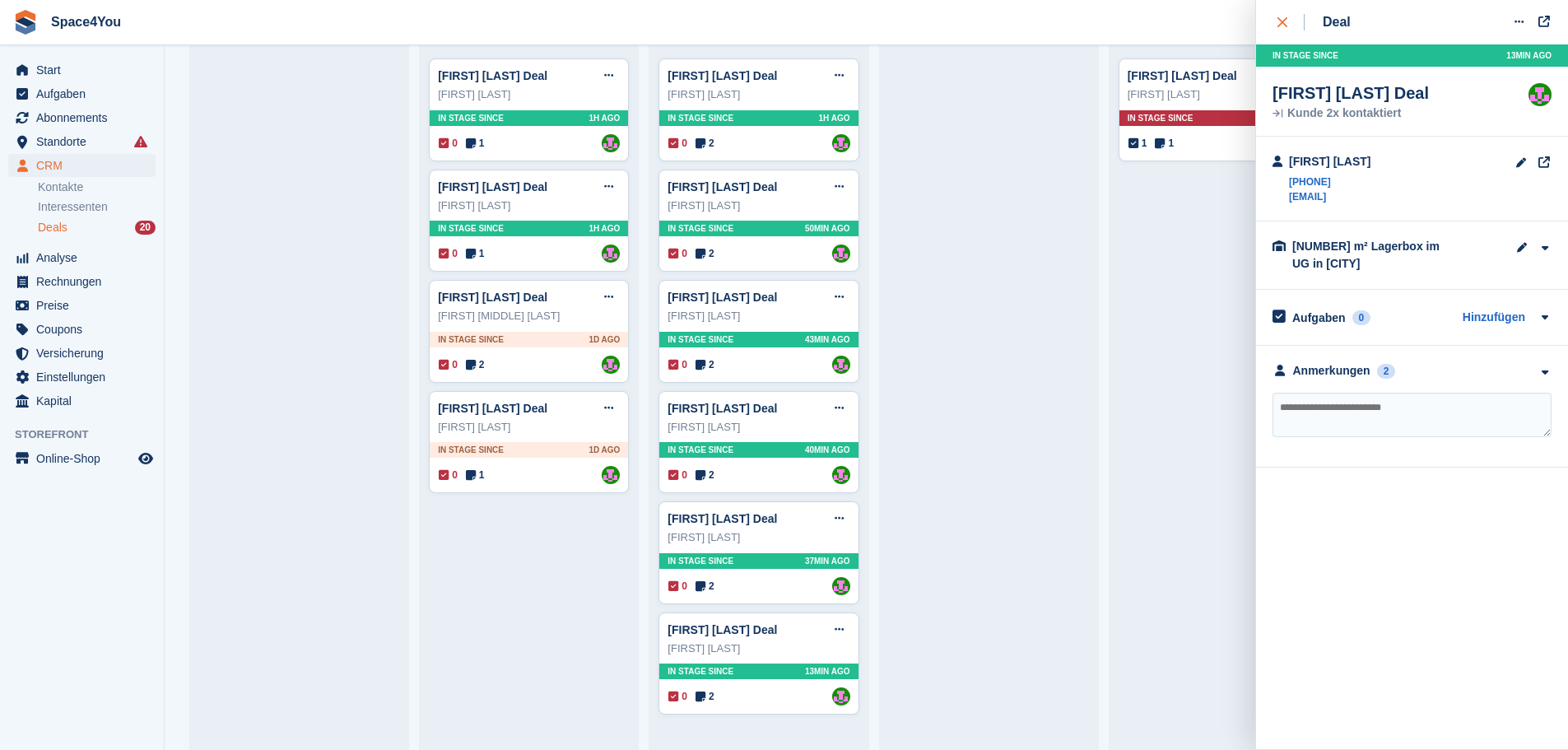 click at bounding box center [1291, 22] 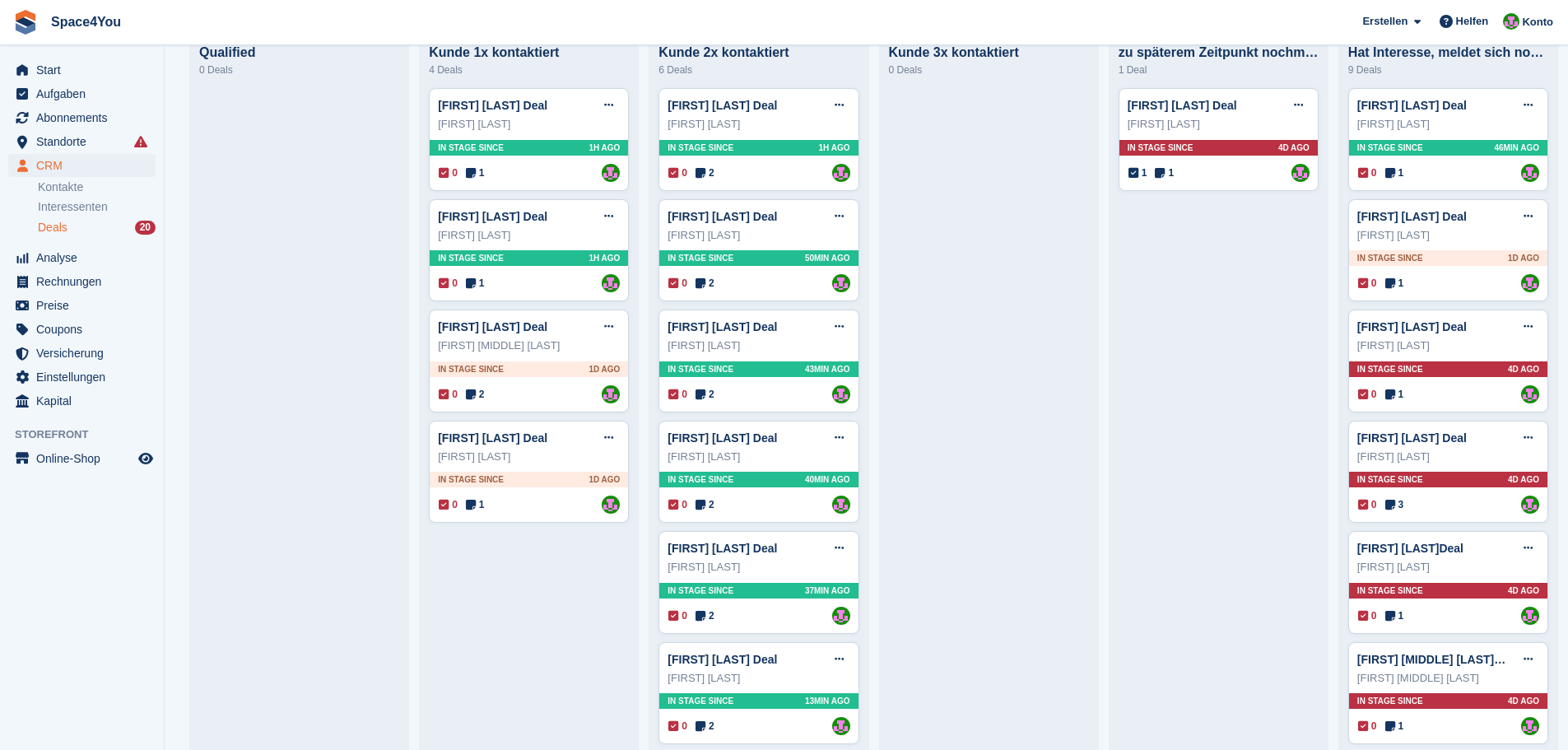 scroll, scrollTop: 82, scrollLeft: 0, axis: vertical 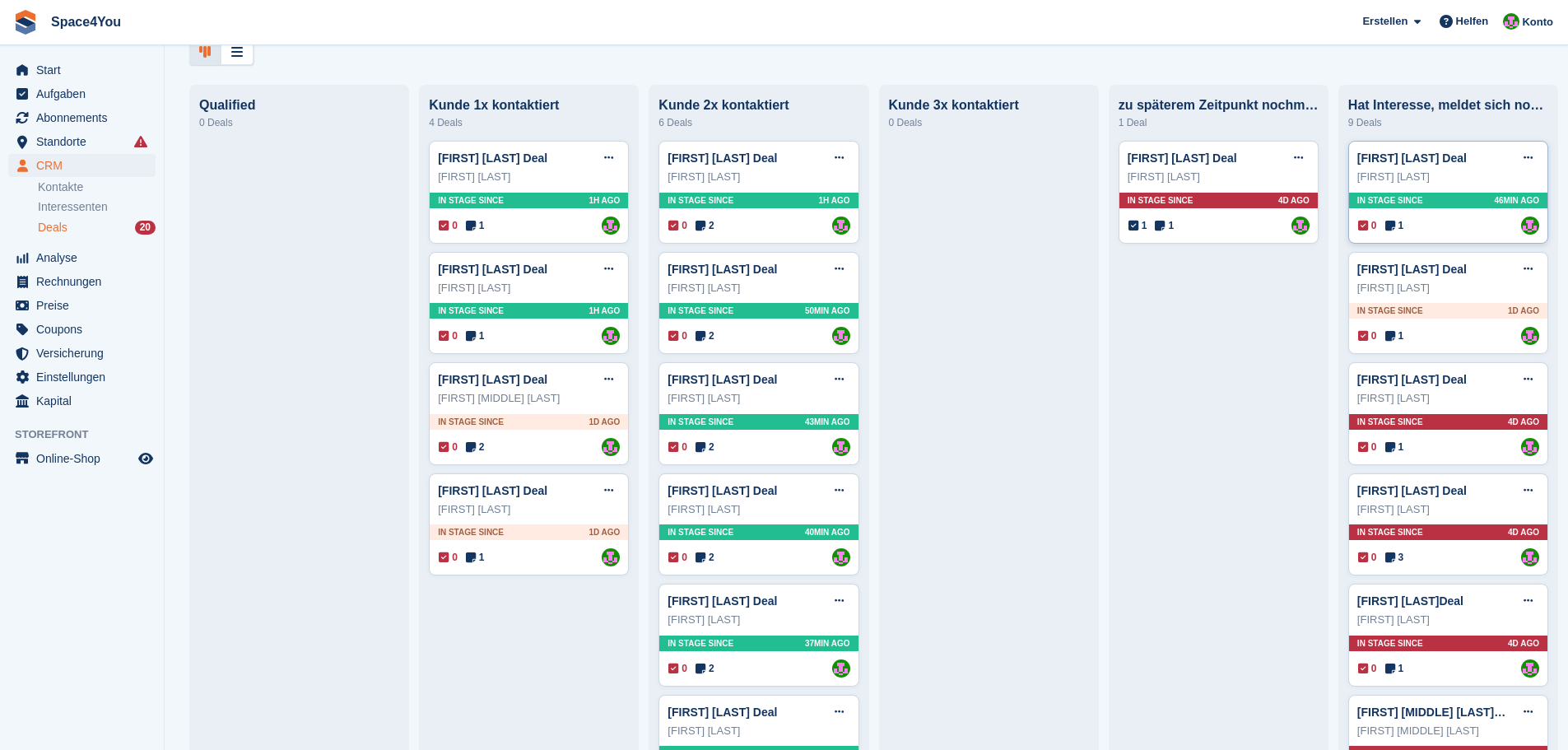 click on "[FIRST] [LAST]" at bounding box center [1448, 177] 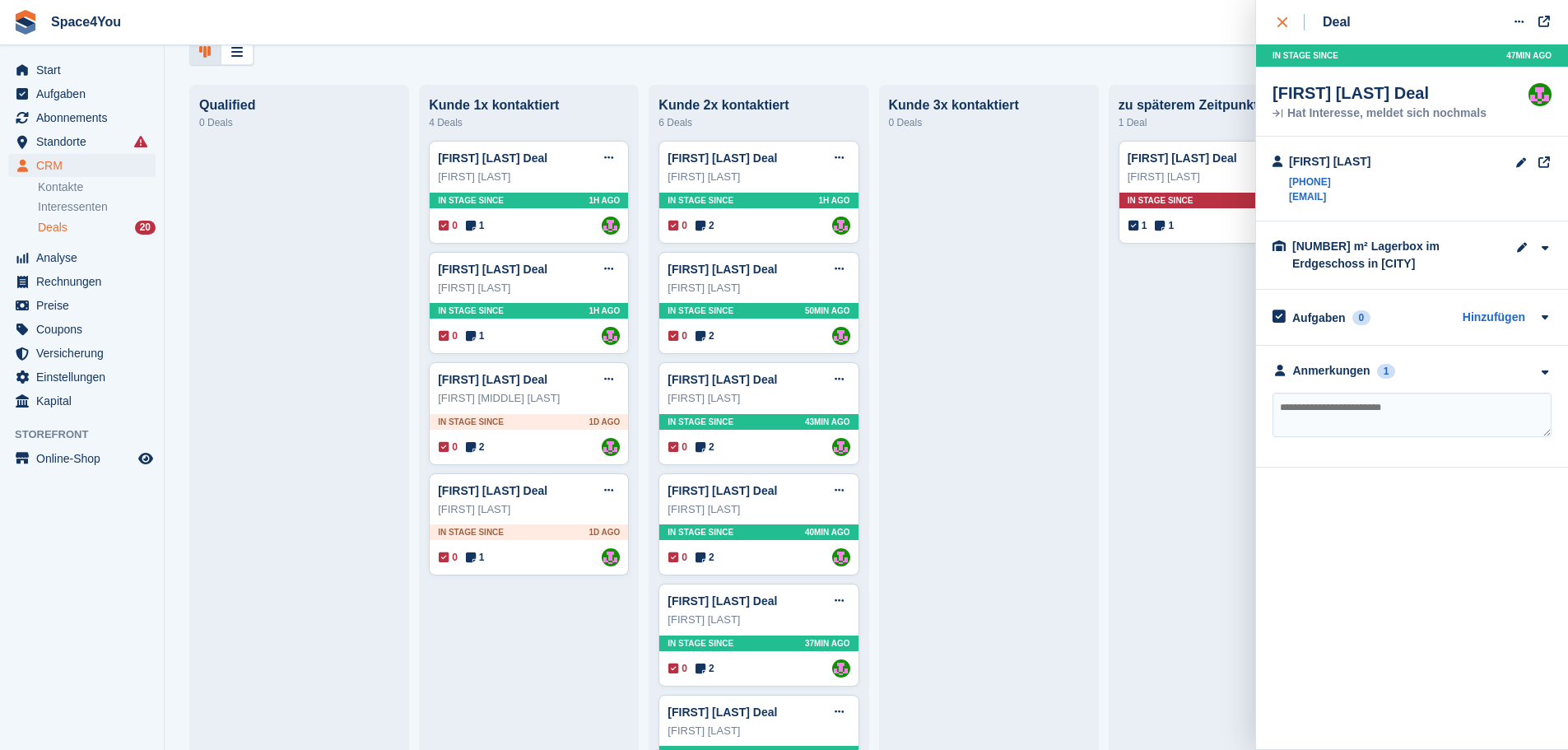 click 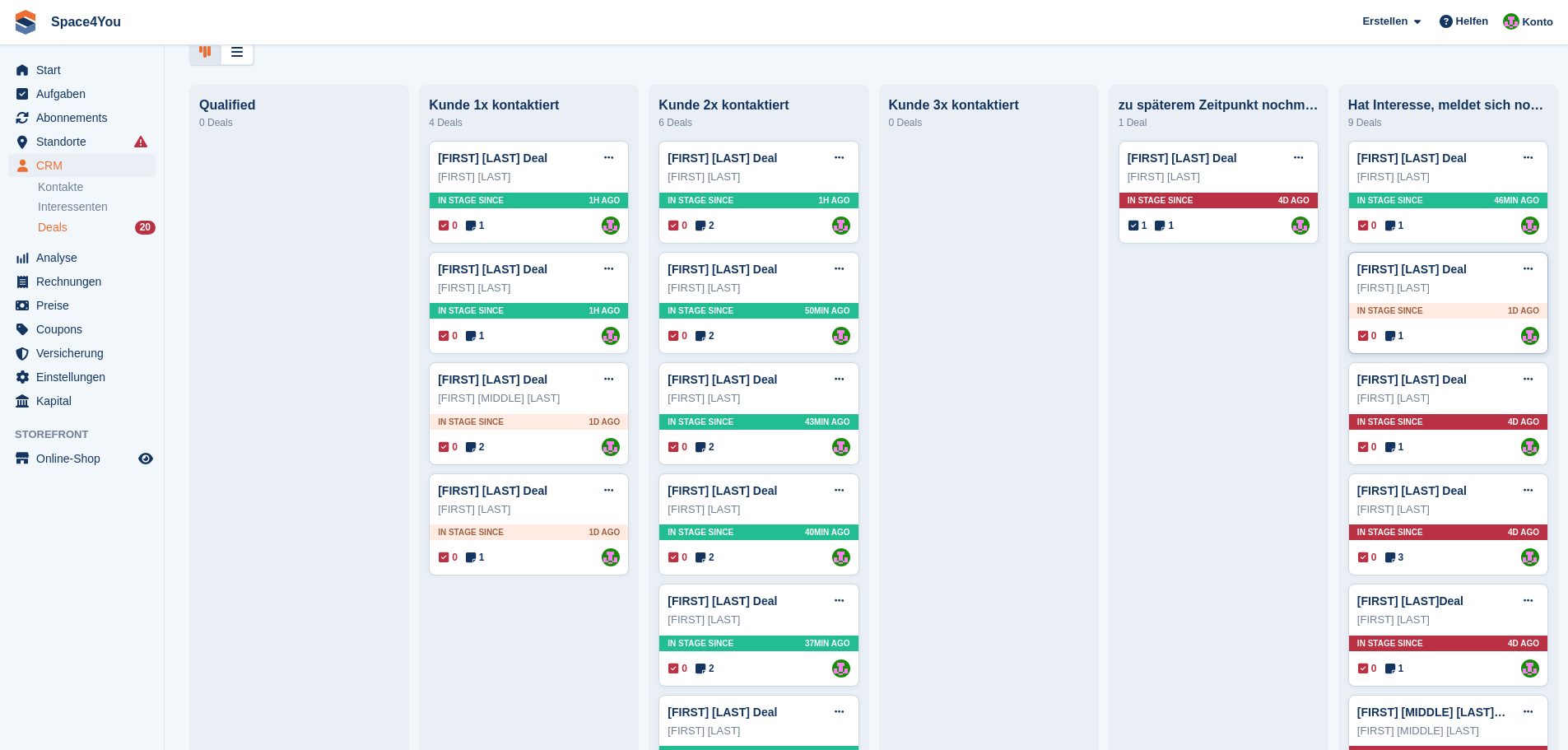click on "[FIRST] [LAST]" at bounding box center [1448, 288] 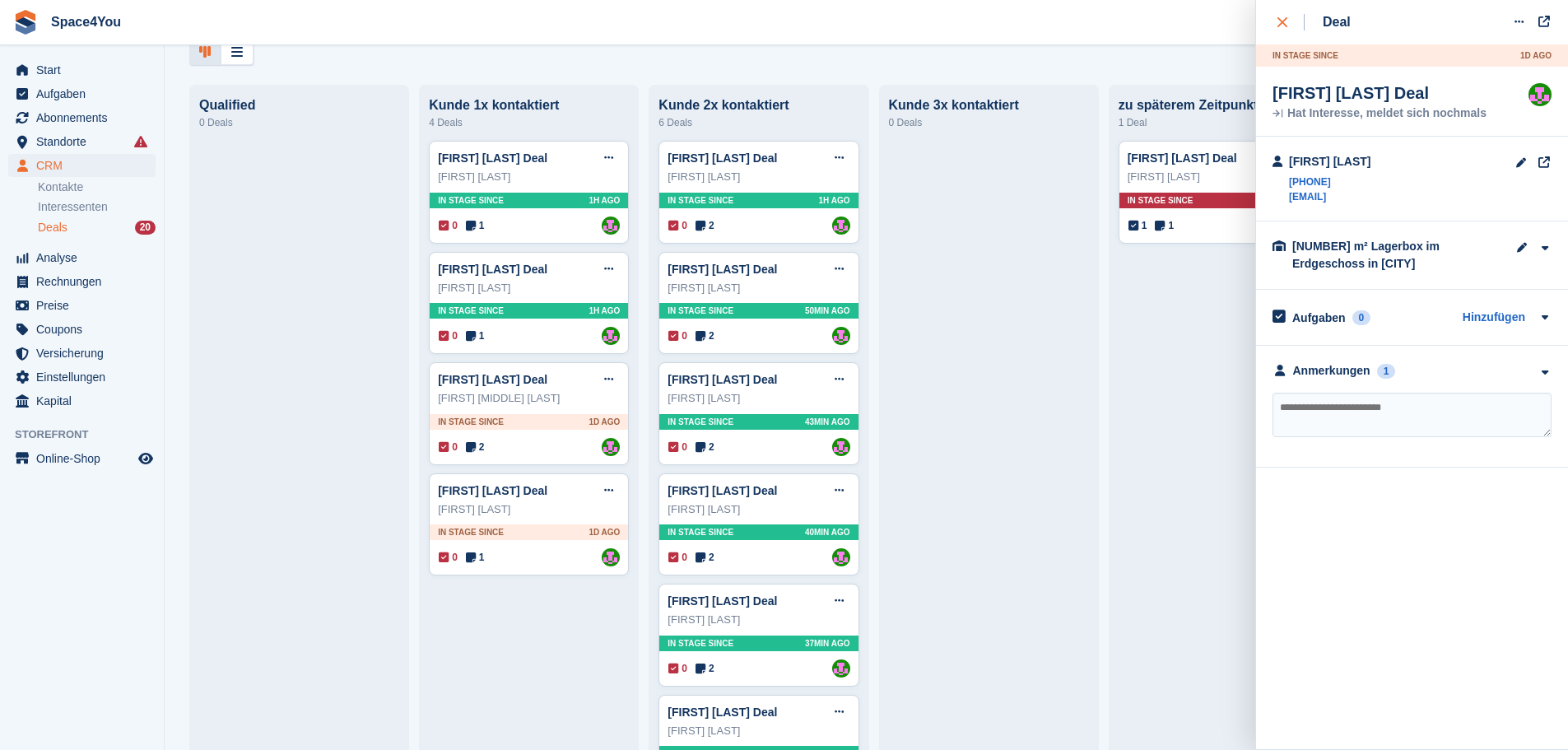 click 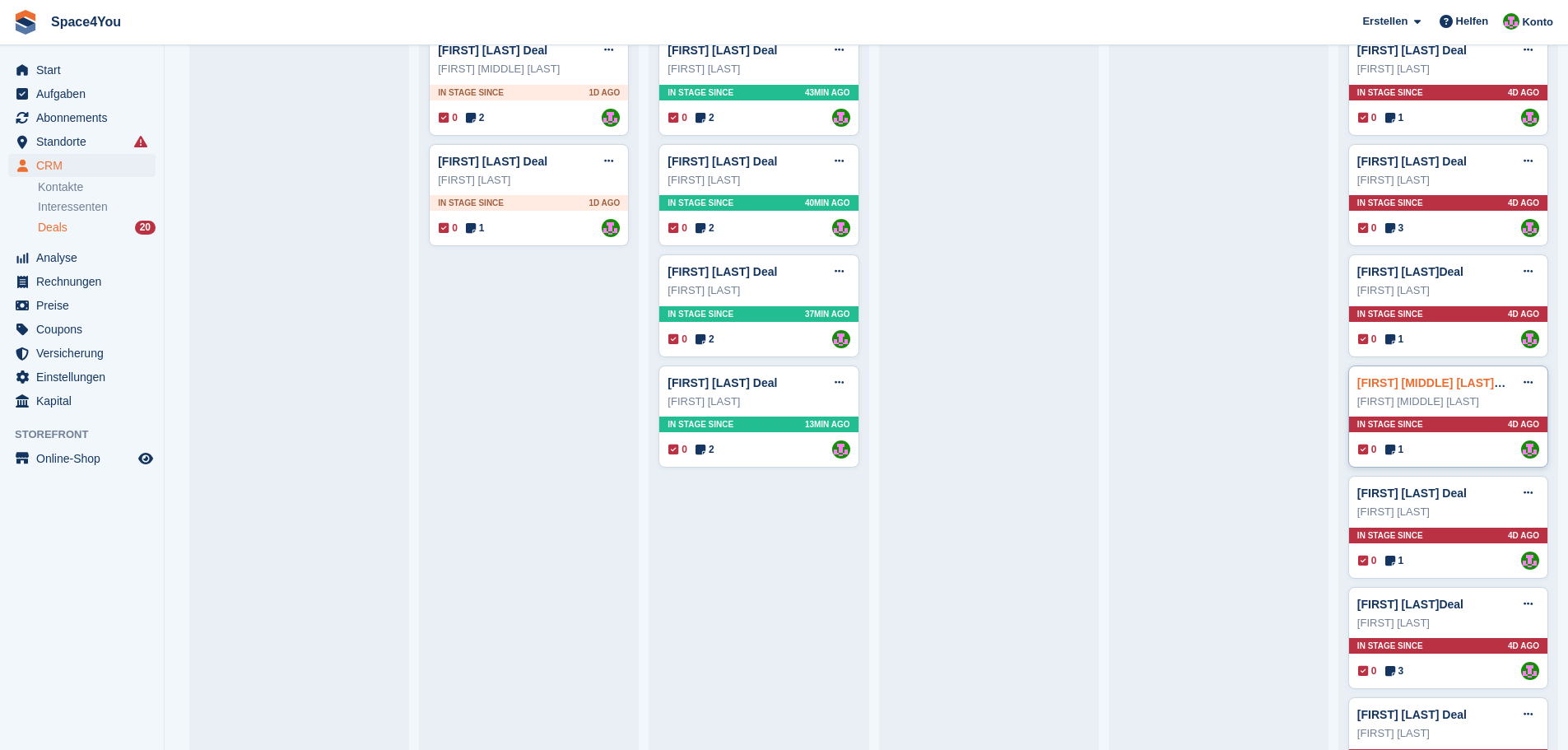scroll, scrollTop: 487, scrollLeft: 0, axis: vertical 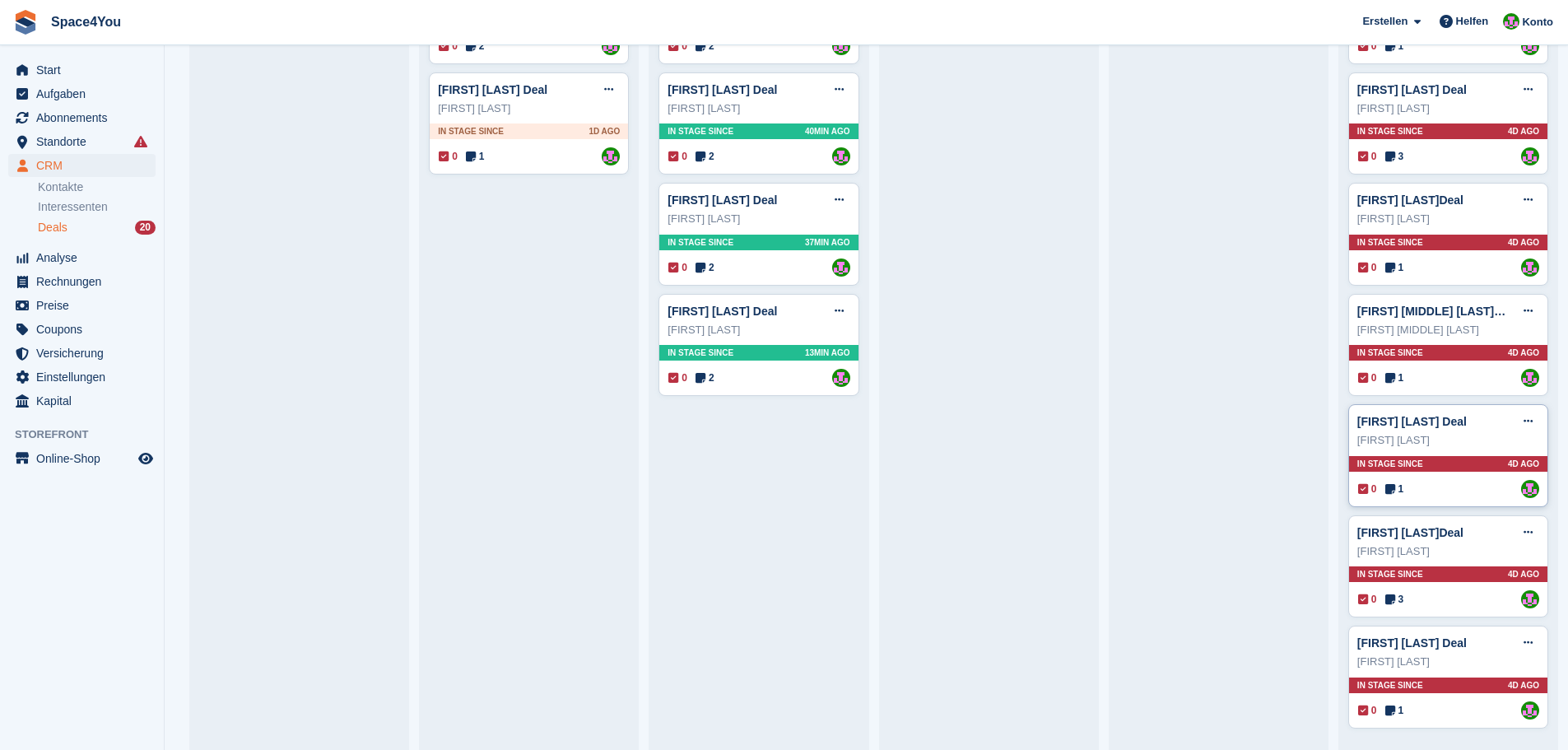 click on "[FIRST] [LAST]" at bounding box center (1448, 440) 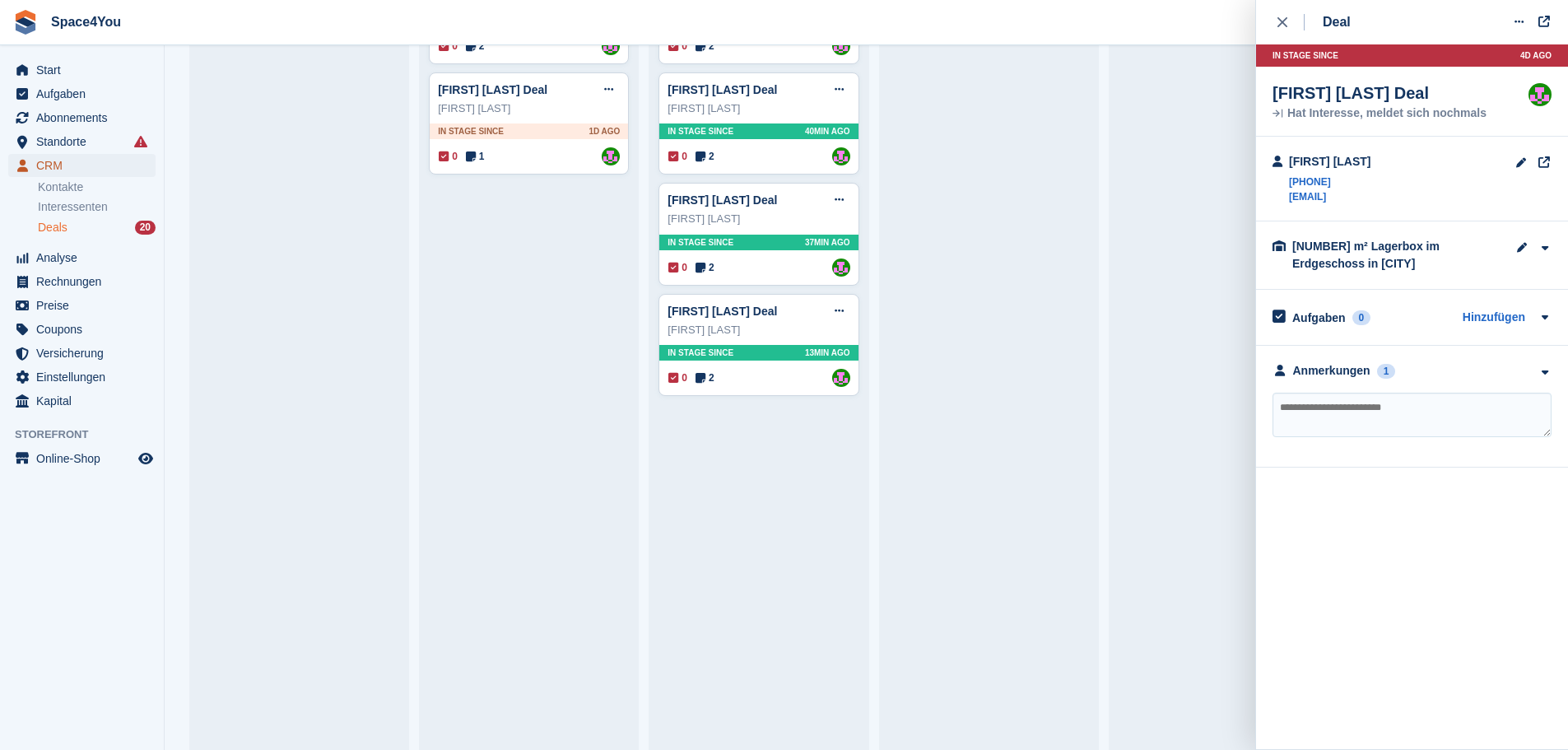 click on "CRM" at bounding box center (86, 165) 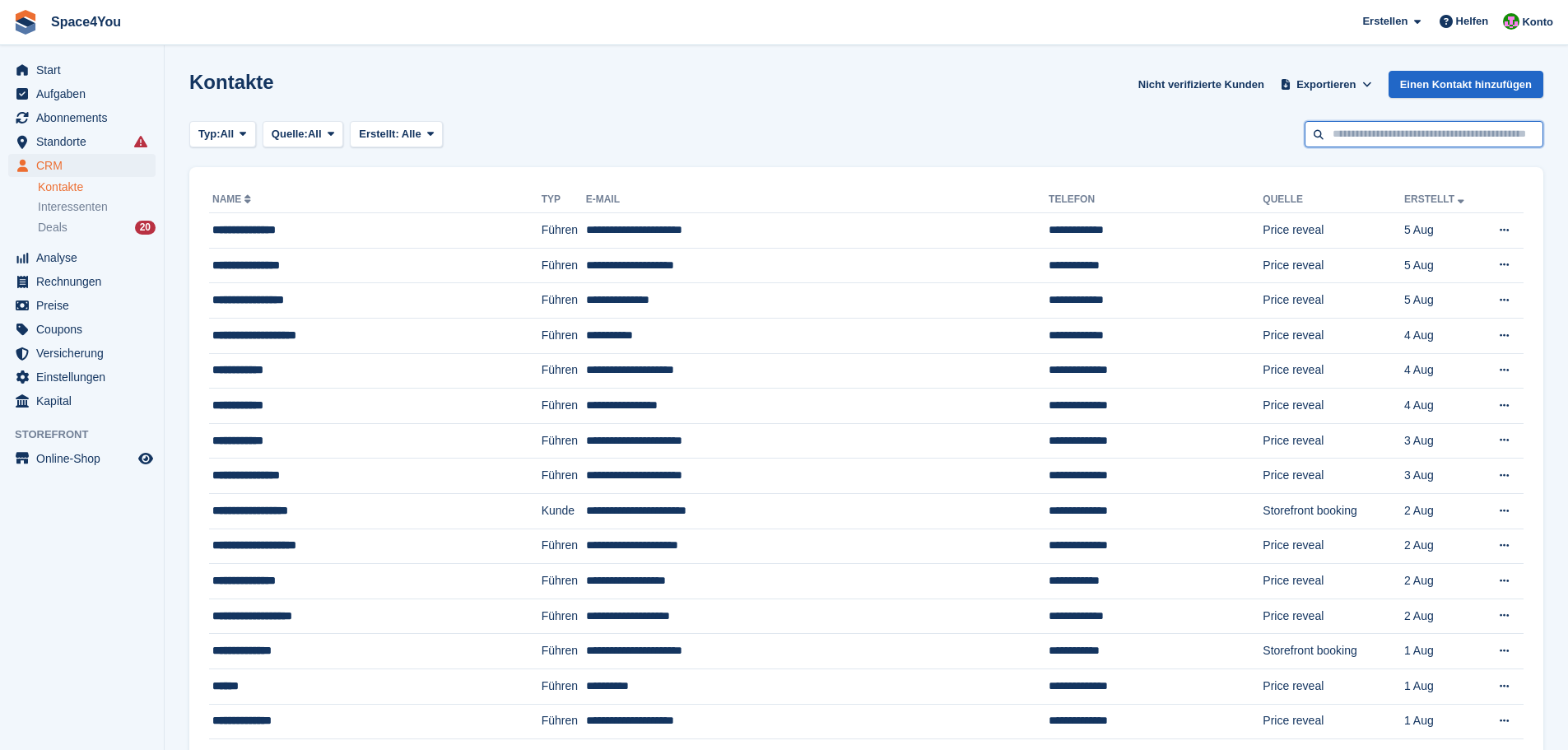 click at bounding box center [1424, 134] 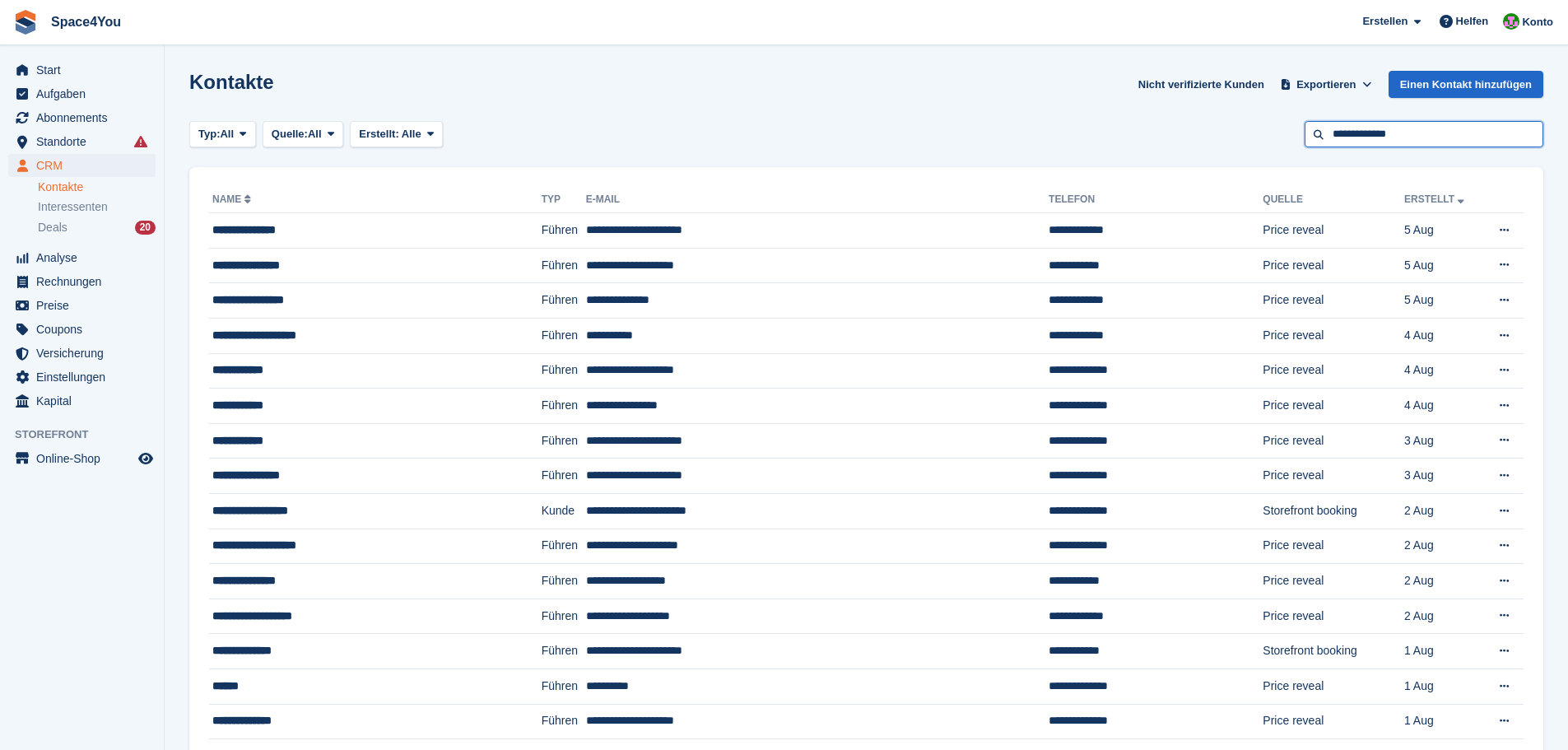type on "**********" 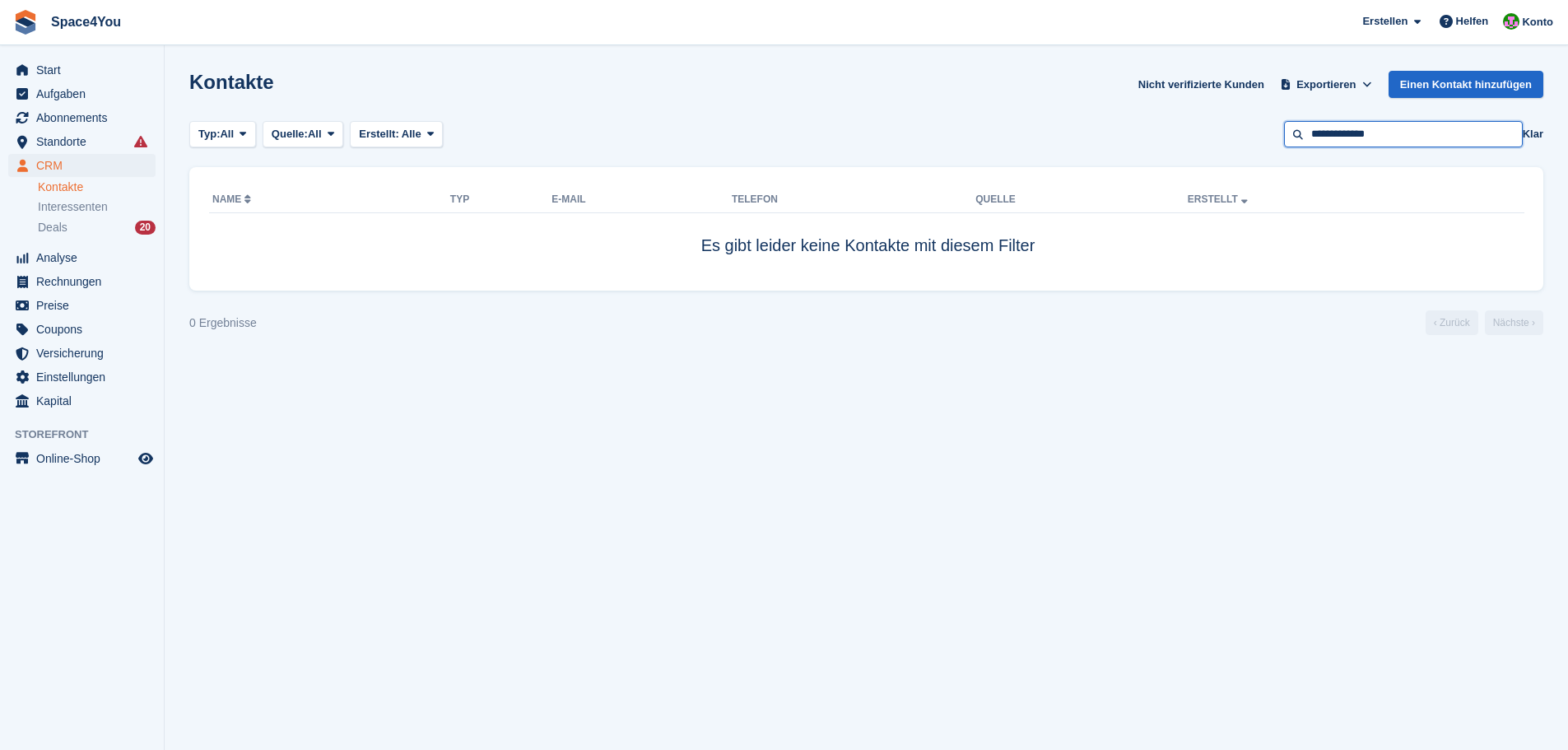 drag, startPoint x: 1331, startPoint y: 137, endPoint x: 1314, endPoint y: 136, distance: 17.029386 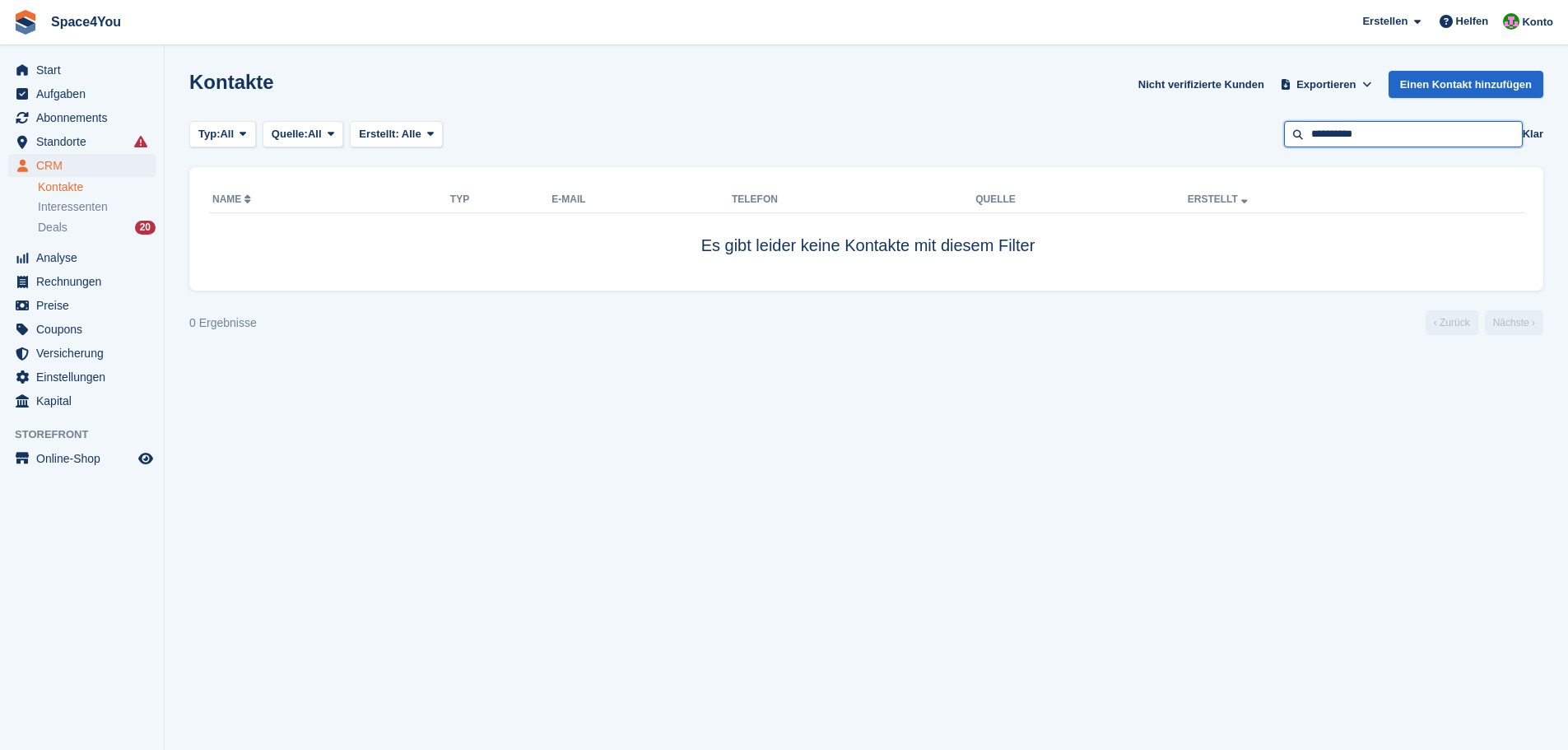 click on "**********" at bounding box center (1403, 134) 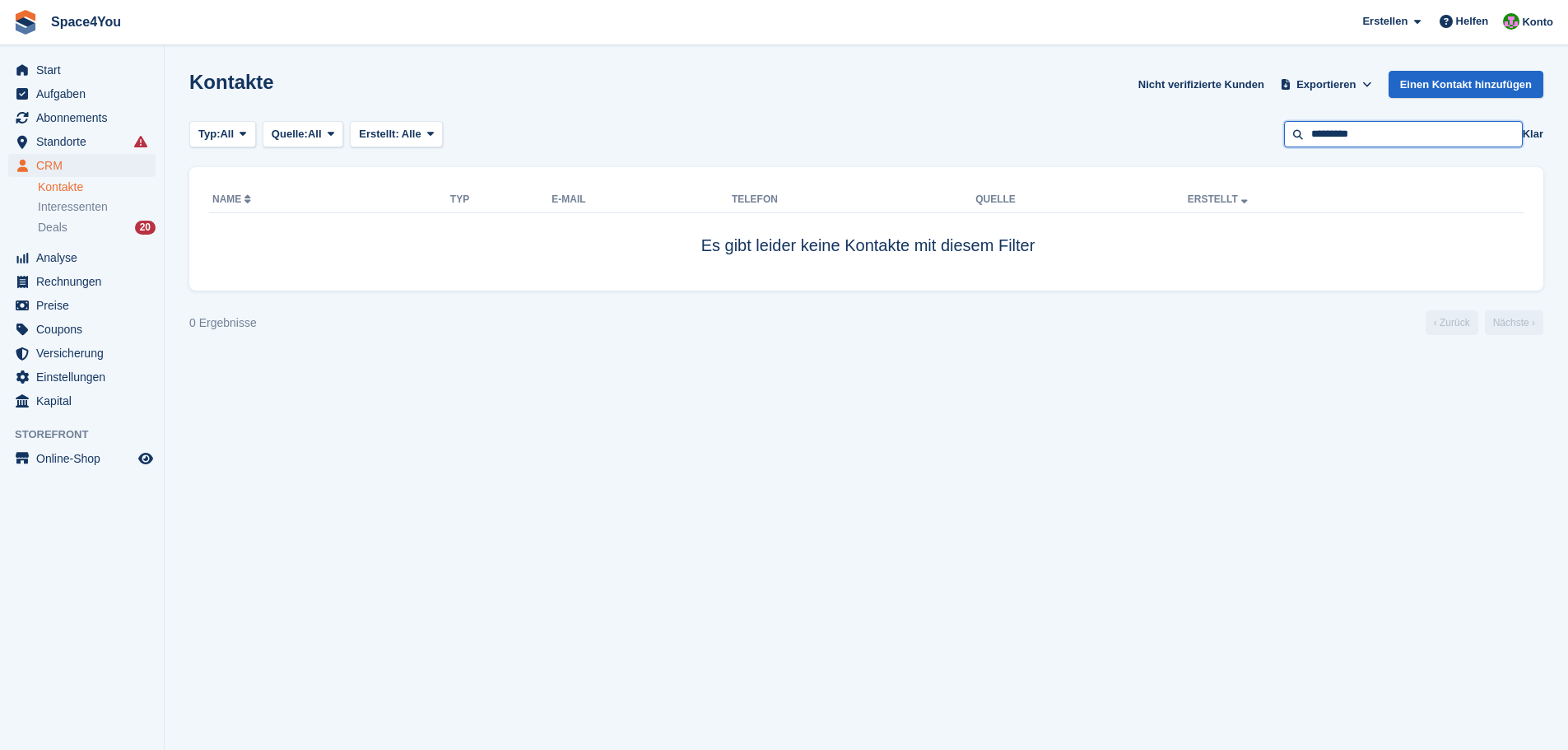 type on "*********" 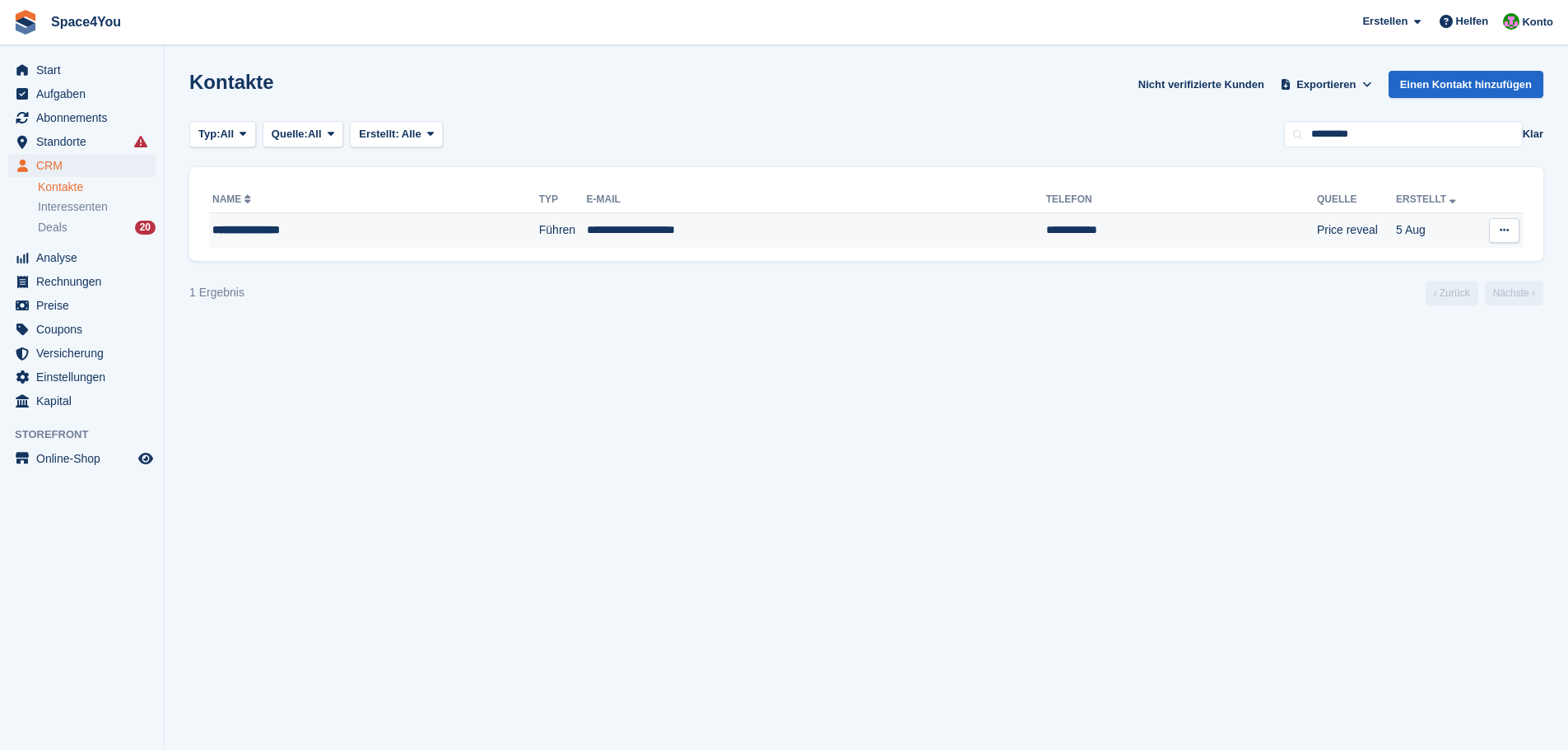 click on "**********" at bounding box center [337, 230] 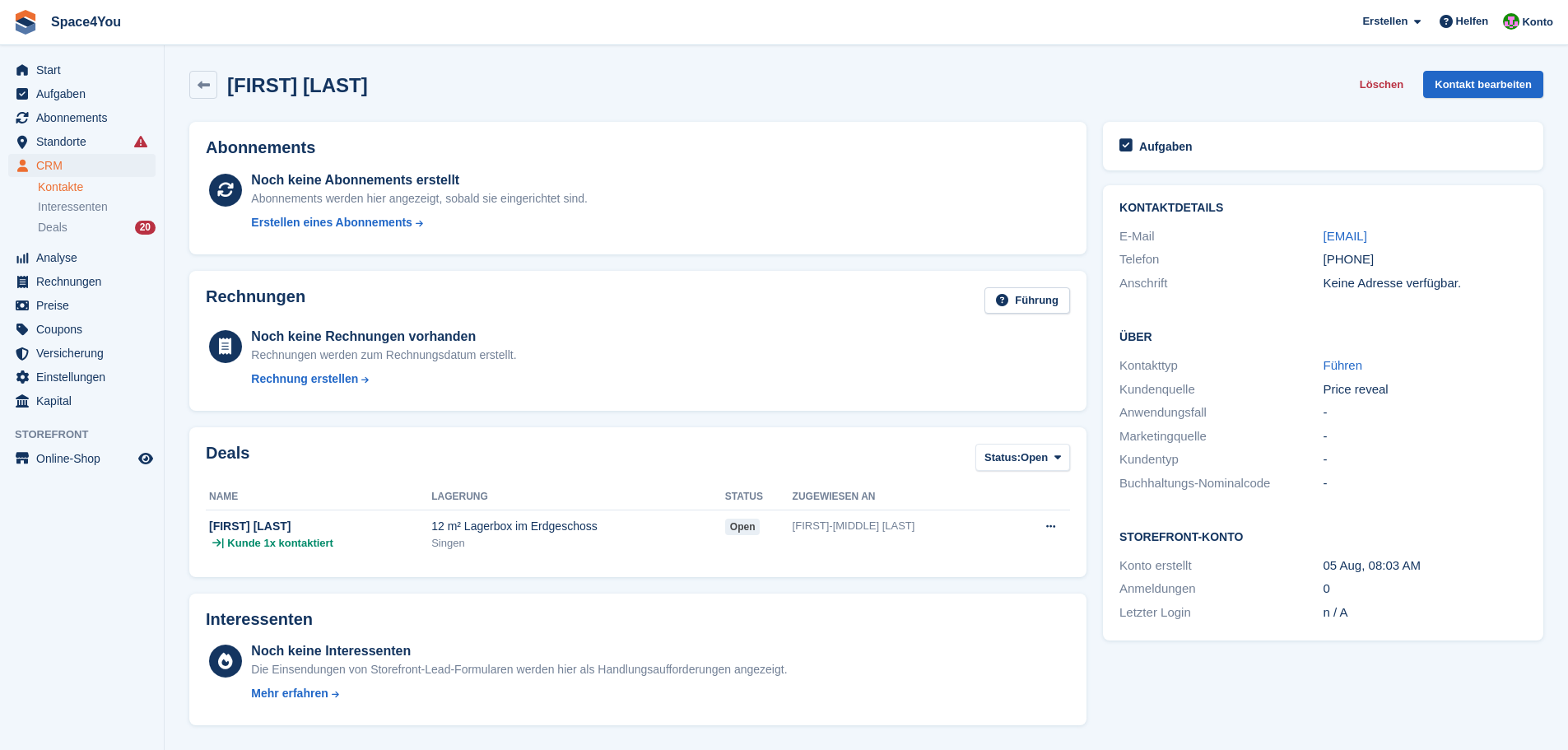 scroll, scrollTop: 0, scrollLeft: 0, axis: both 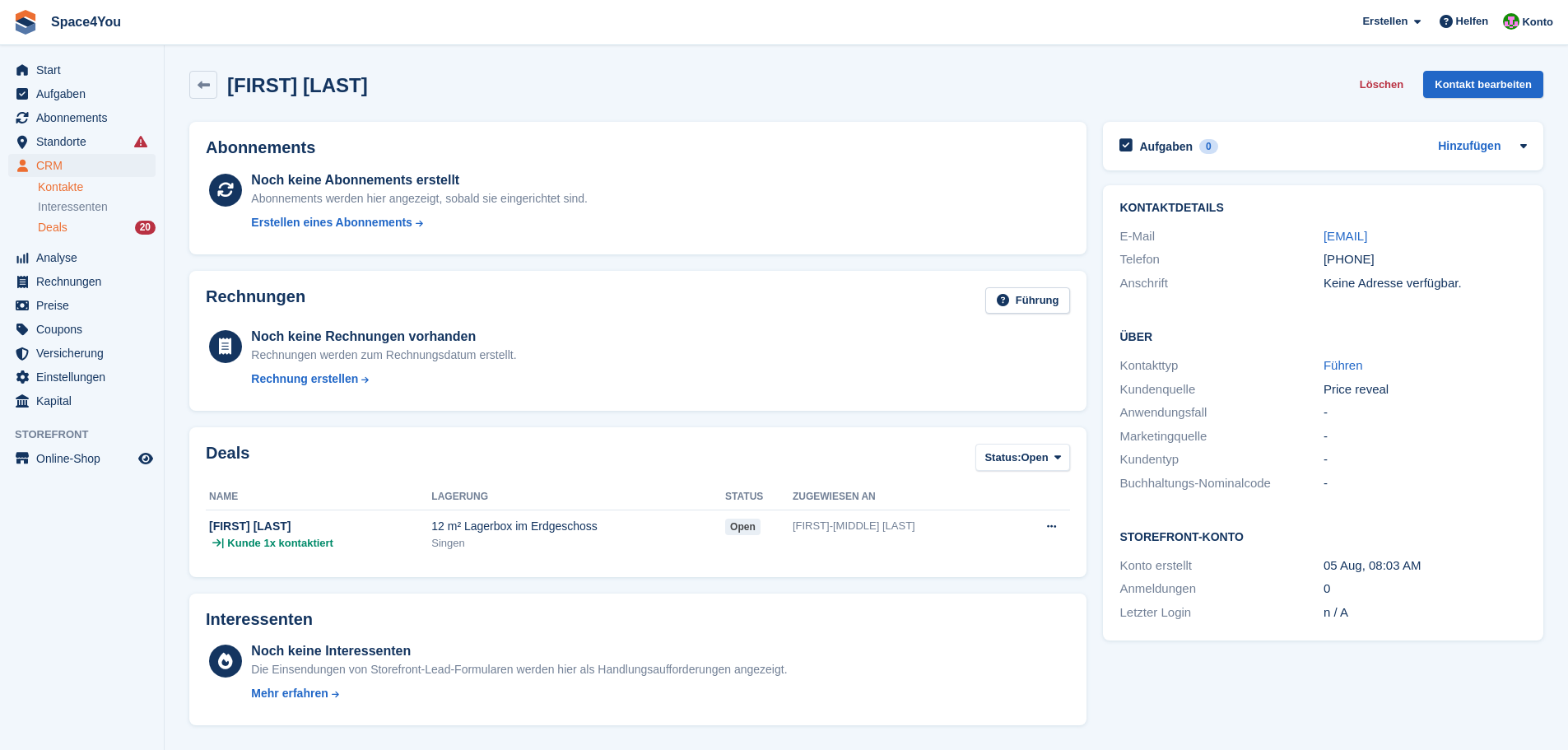 click on "Deals" at bounding box center (53, 227) 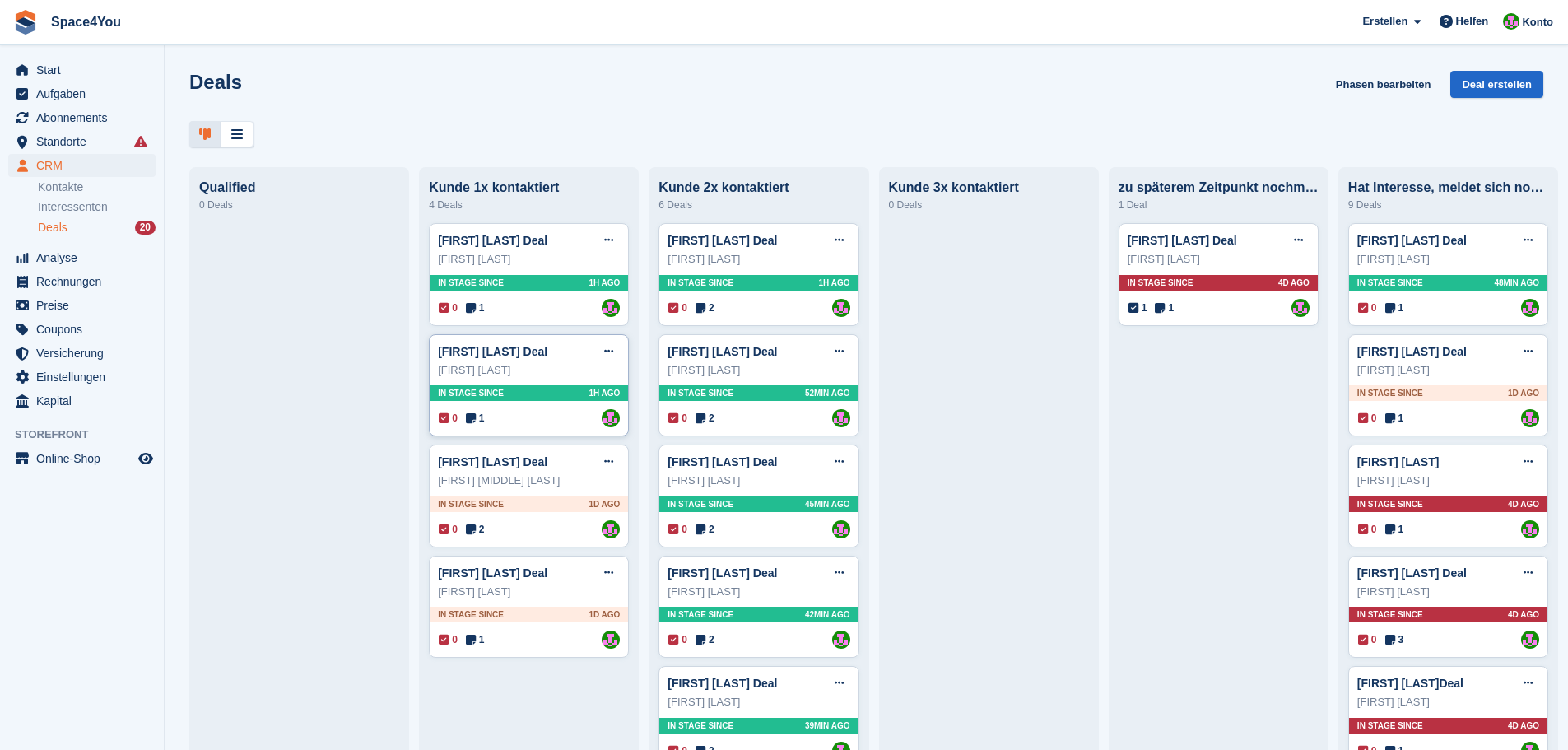 click on "[FIRST] [LAST]" at bounding box center (528, 370) 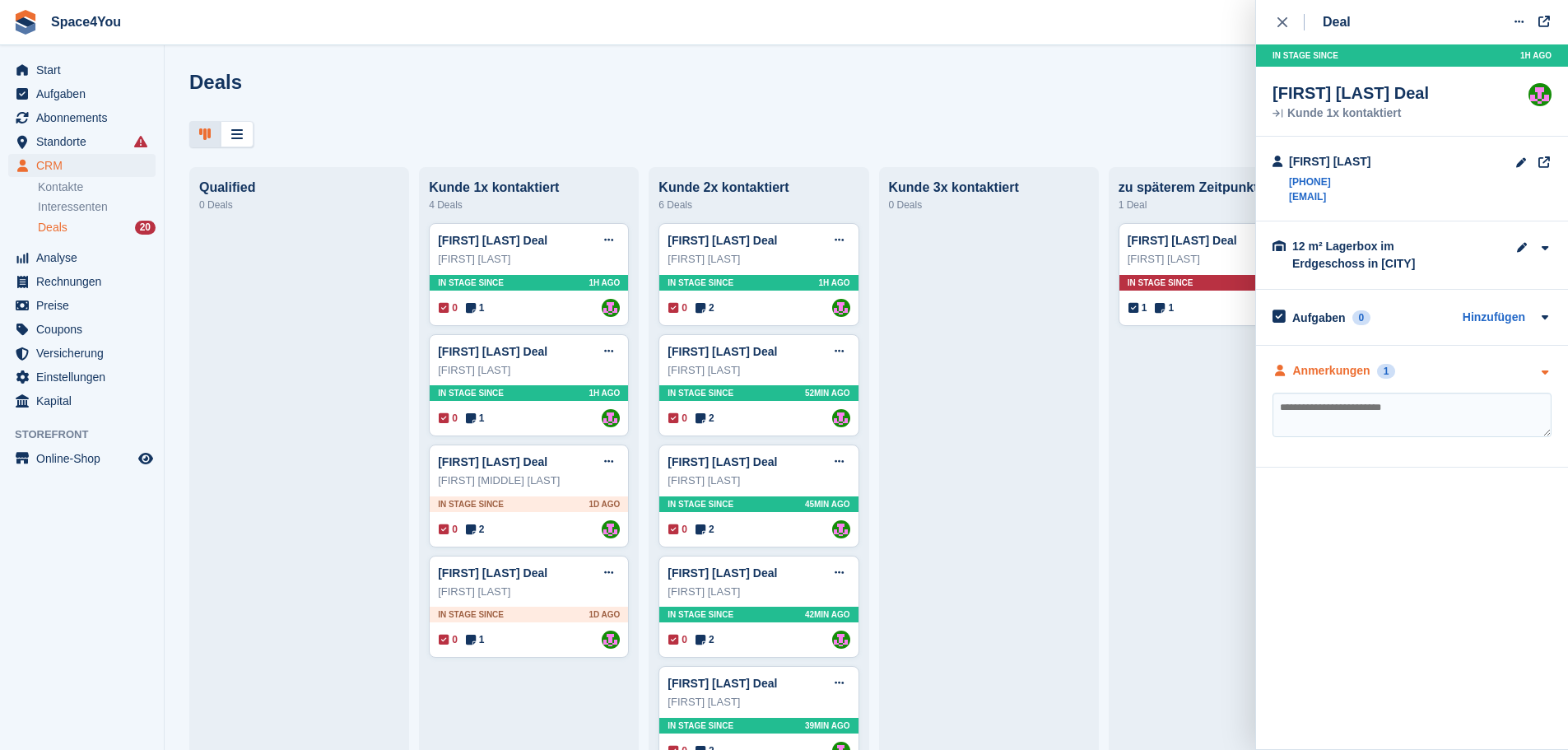 click on "Anmerkungen
1" at bounding box center [1412, 370] 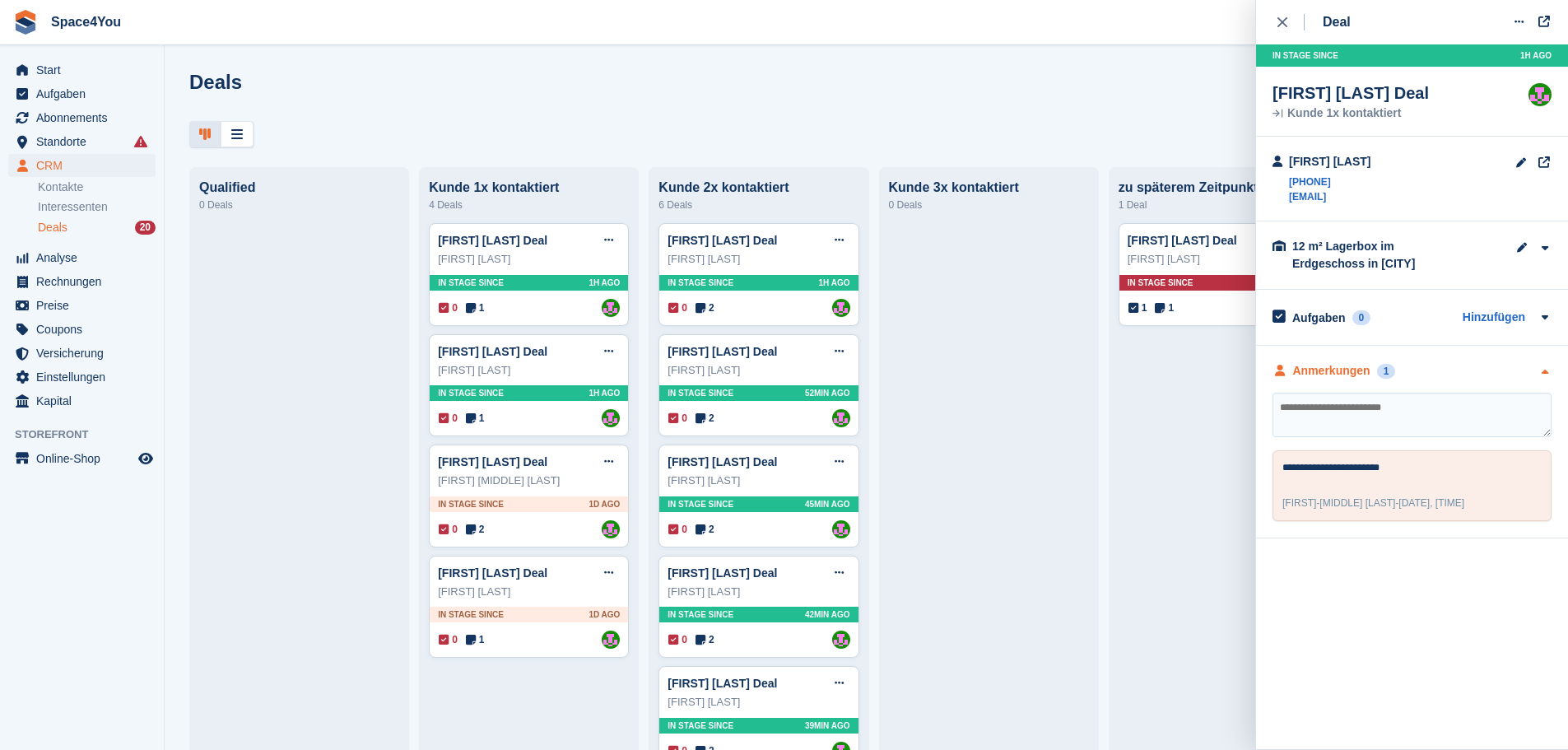 click on "Anmerkungen
1" at bounding box center (1412, 370) 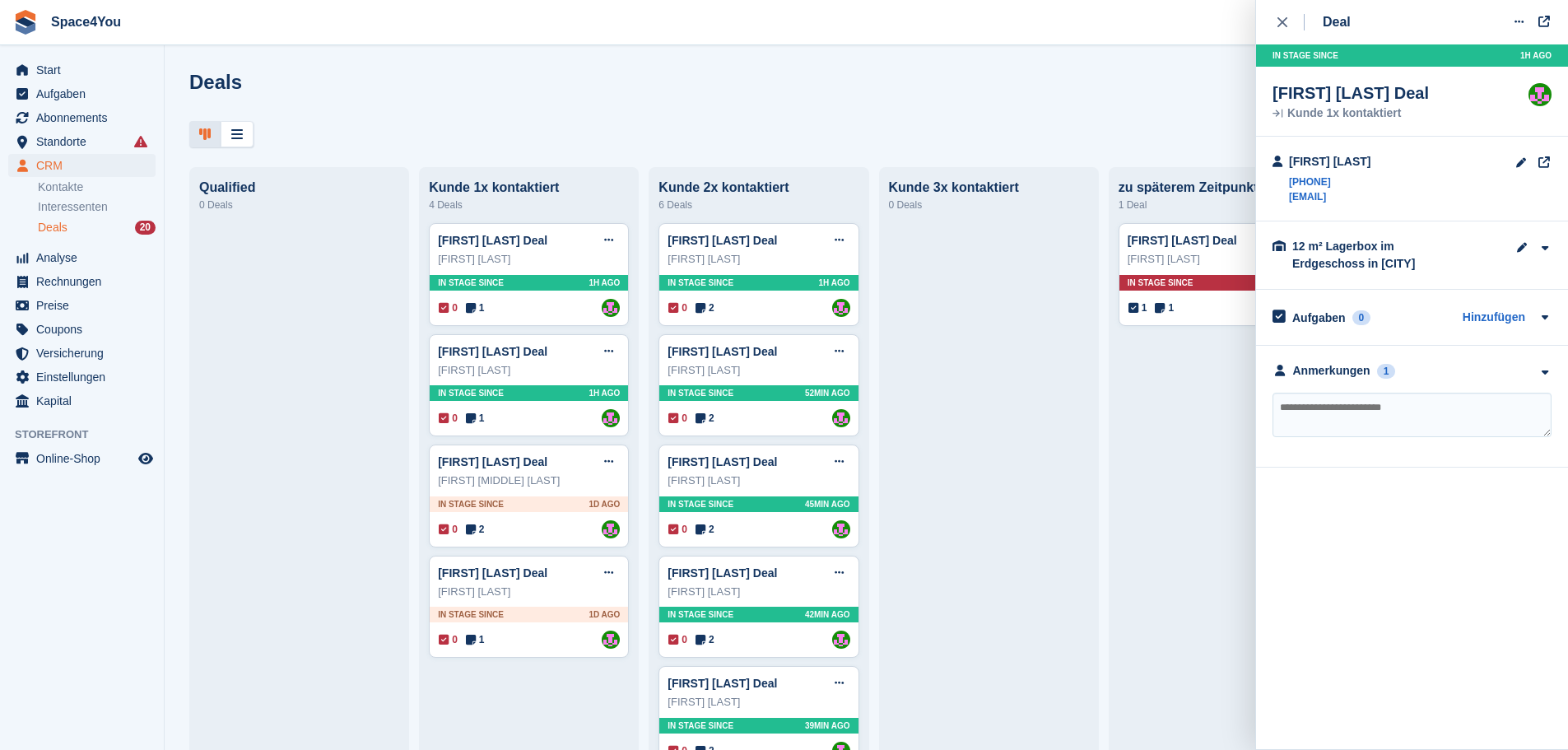 click at bounding box center (1412, 415) 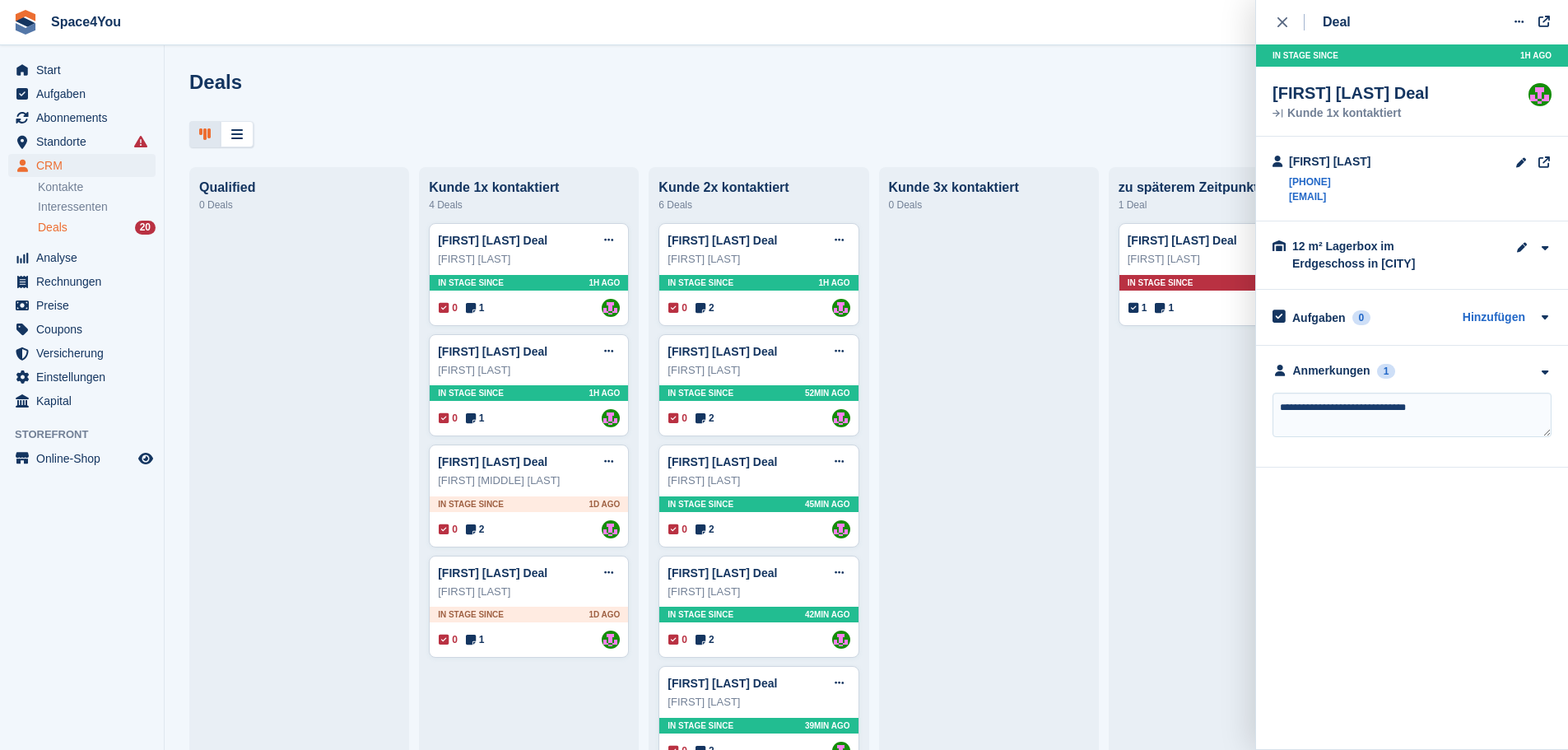 type on "**********" 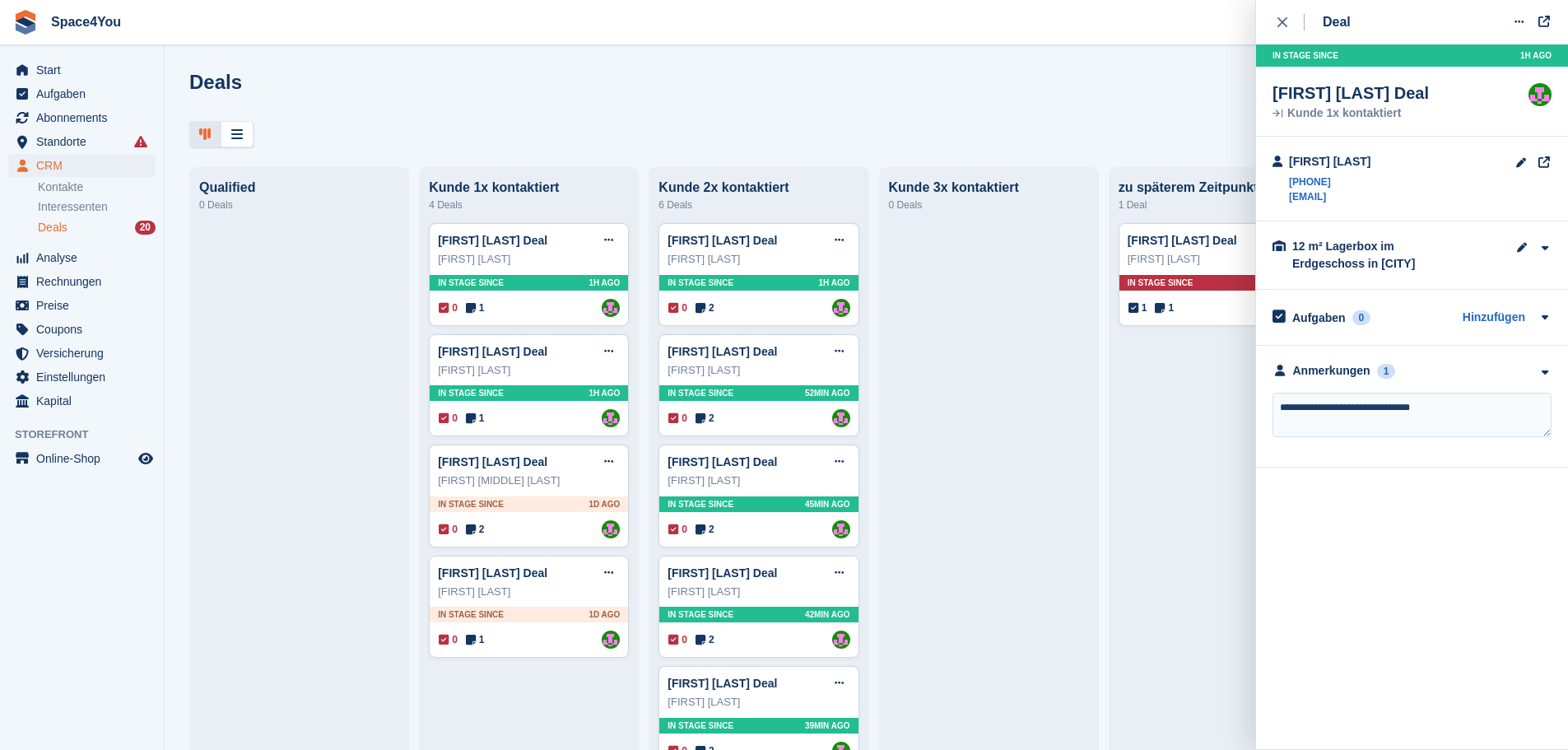 type 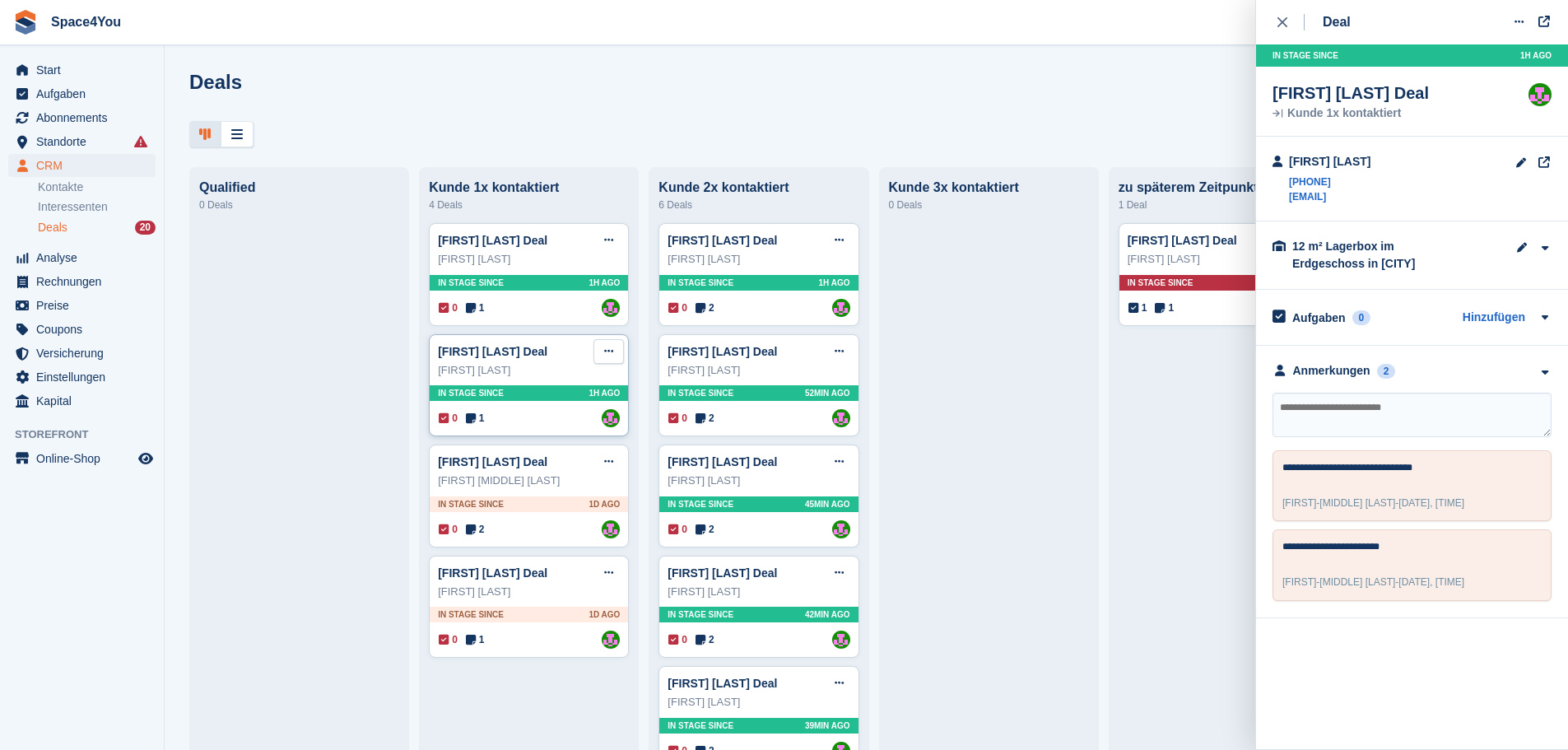 click at bounding box center (608, 351) 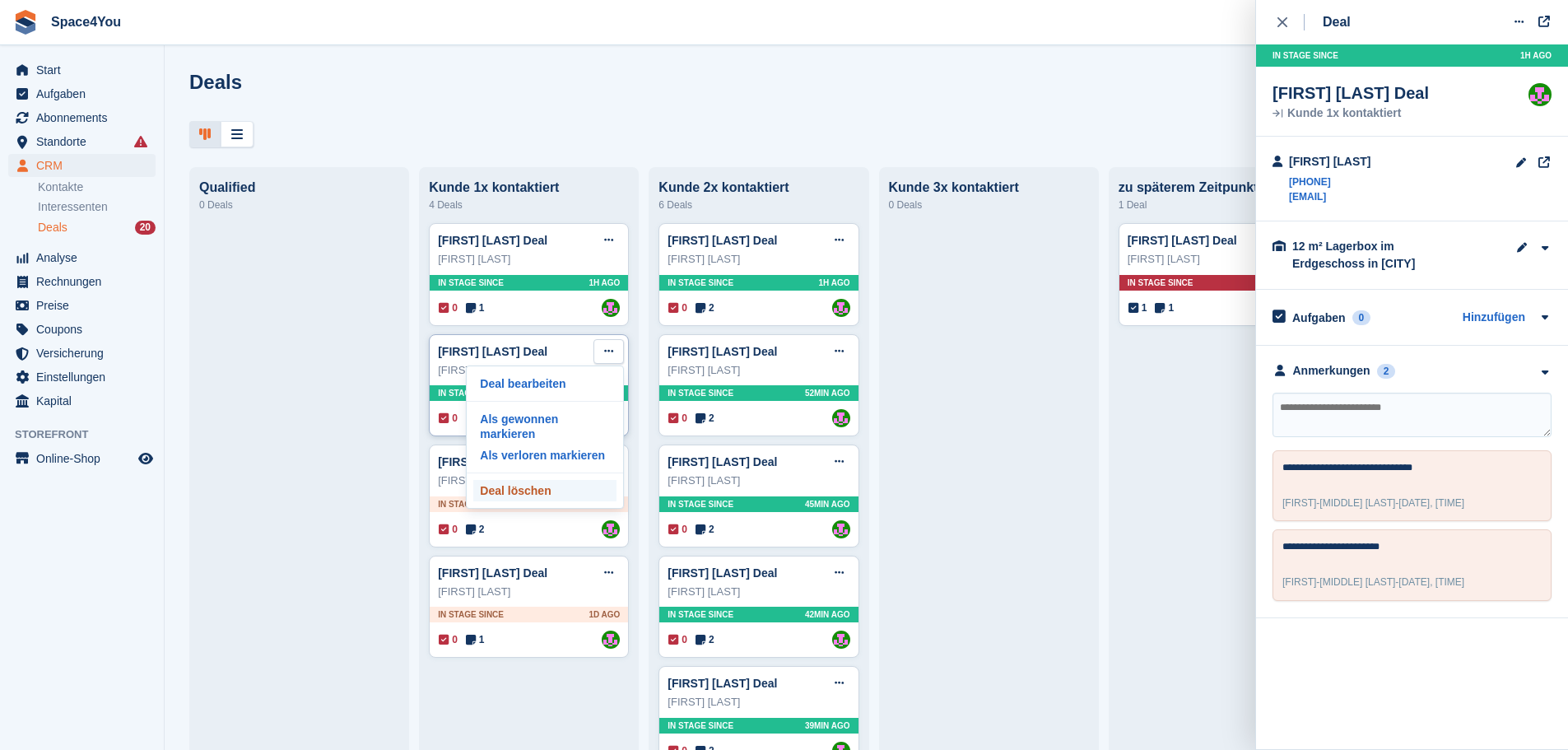 click on "Deal löschen" at bounding box center [545, 491] 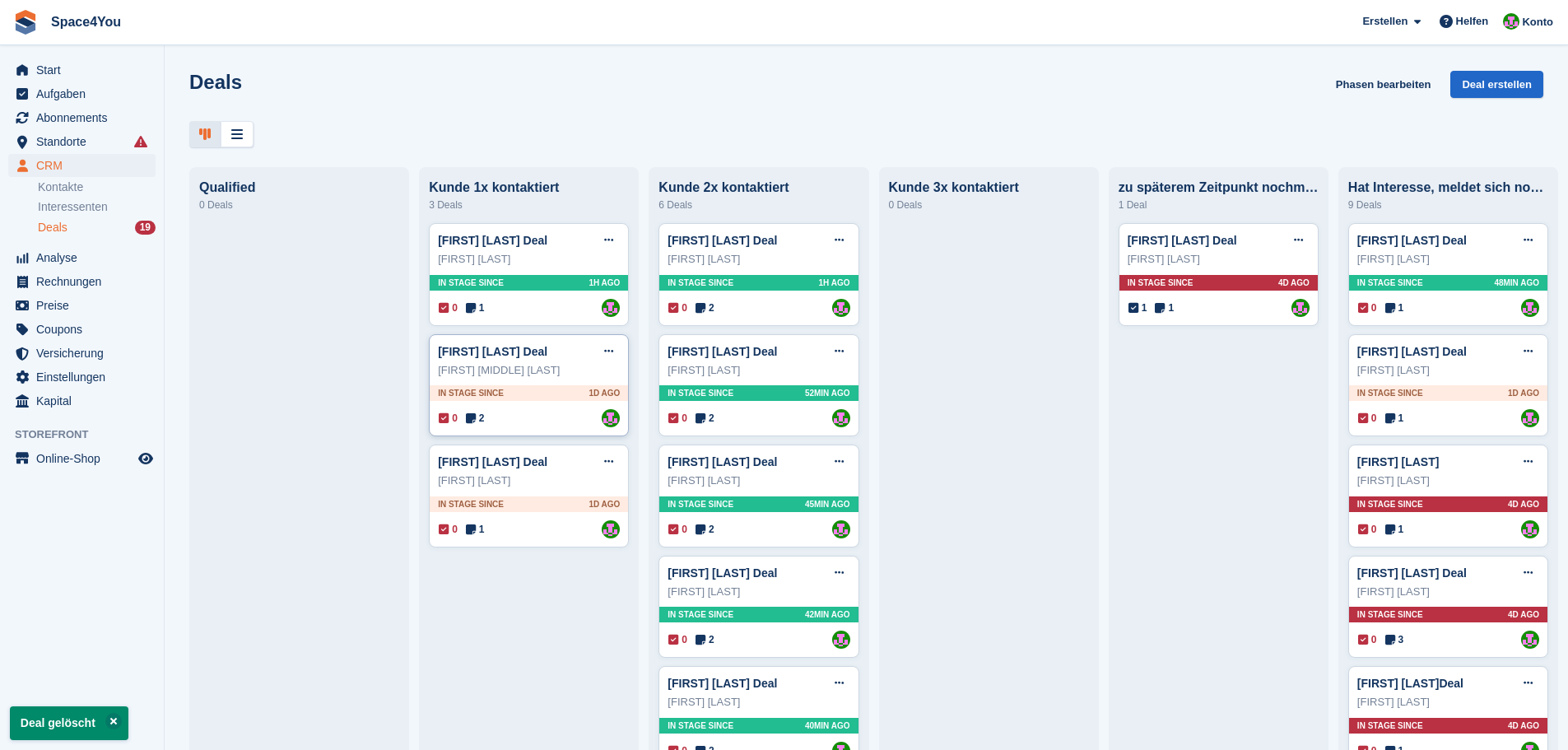 click on "Brenda Leuze Deal
Deal bearbeiten
Als gewonnen markieren
Als verloren markieren
Deal löschen" at bounding box center (528, 352) 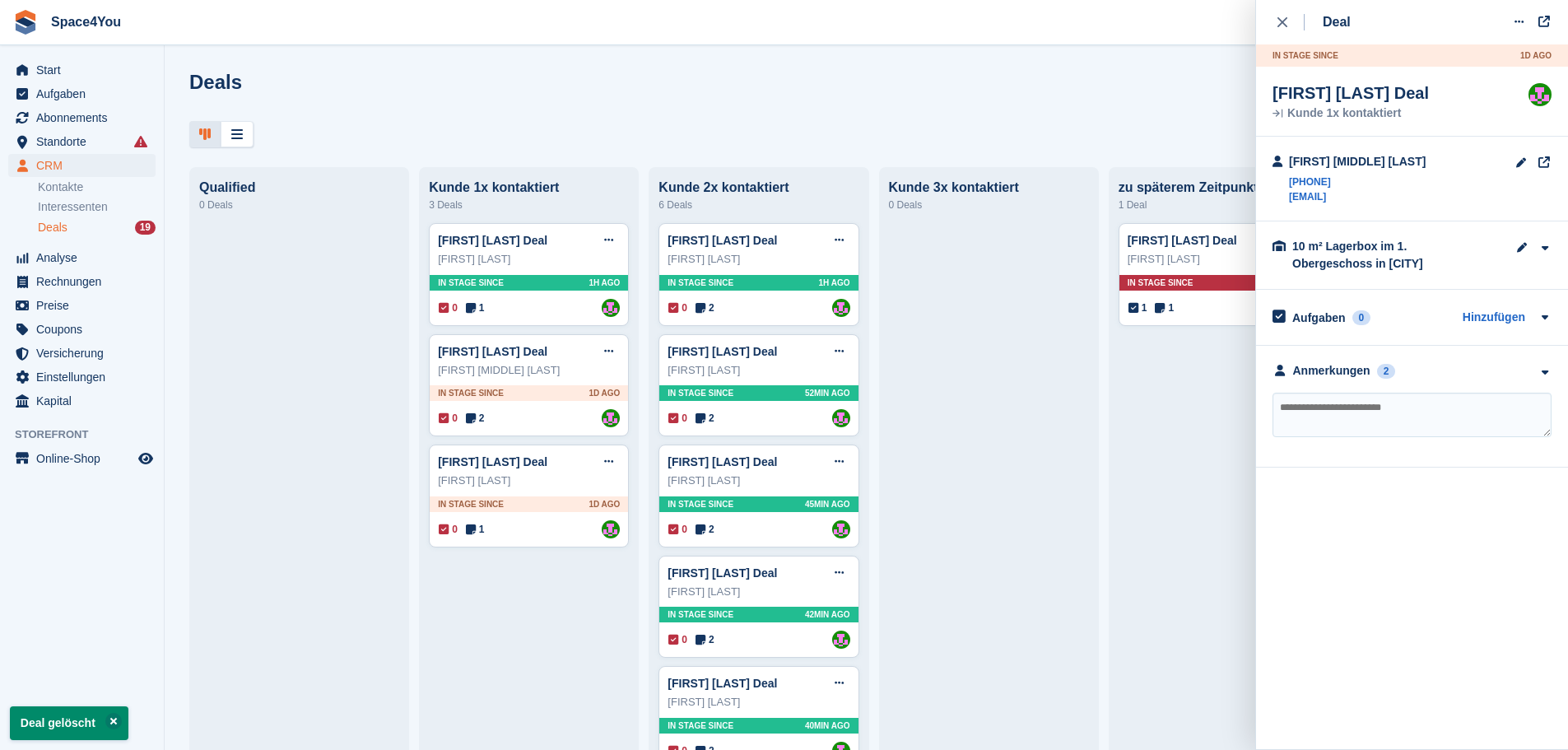 click at bounding box center (866, 134) 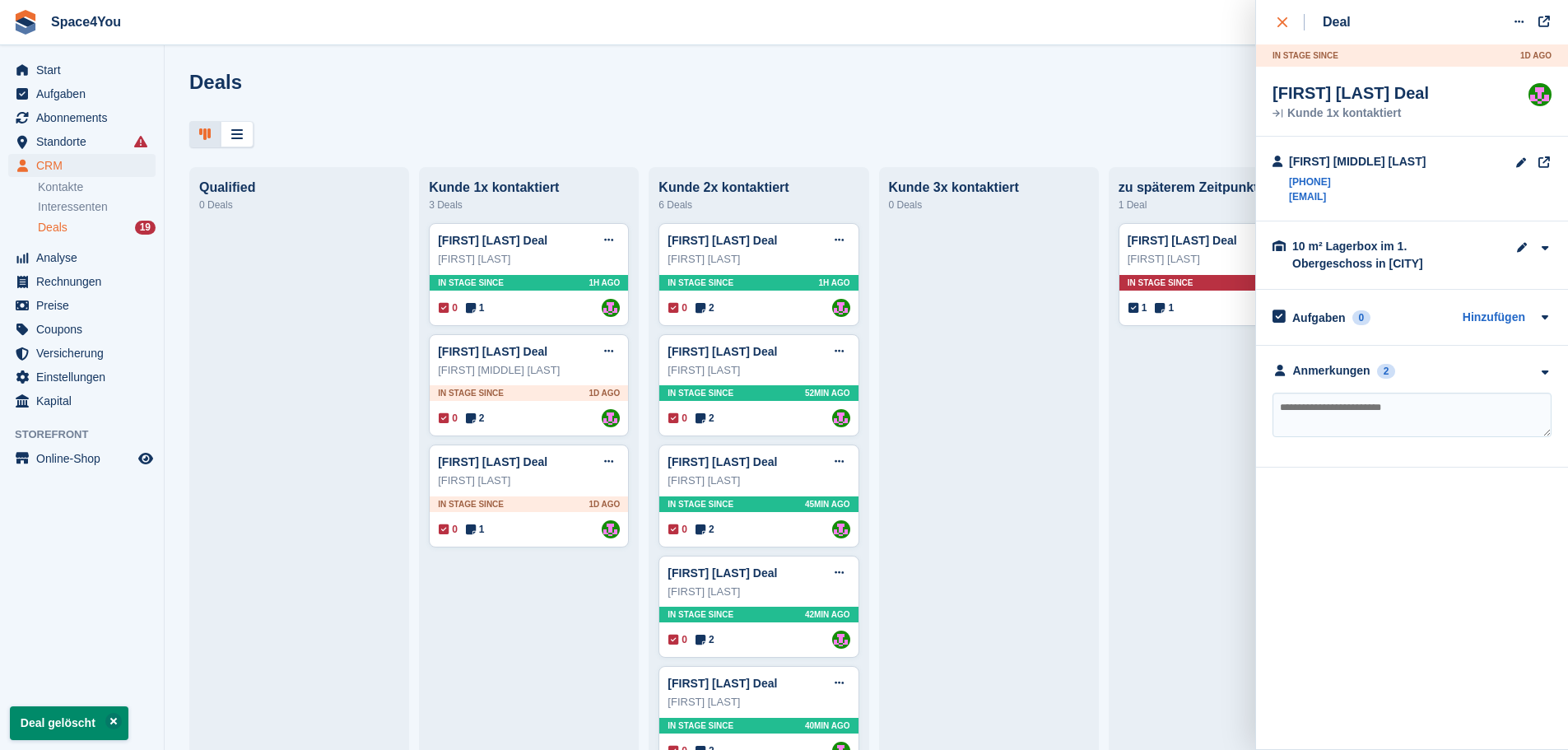 click at bounding box center [1291, 22] 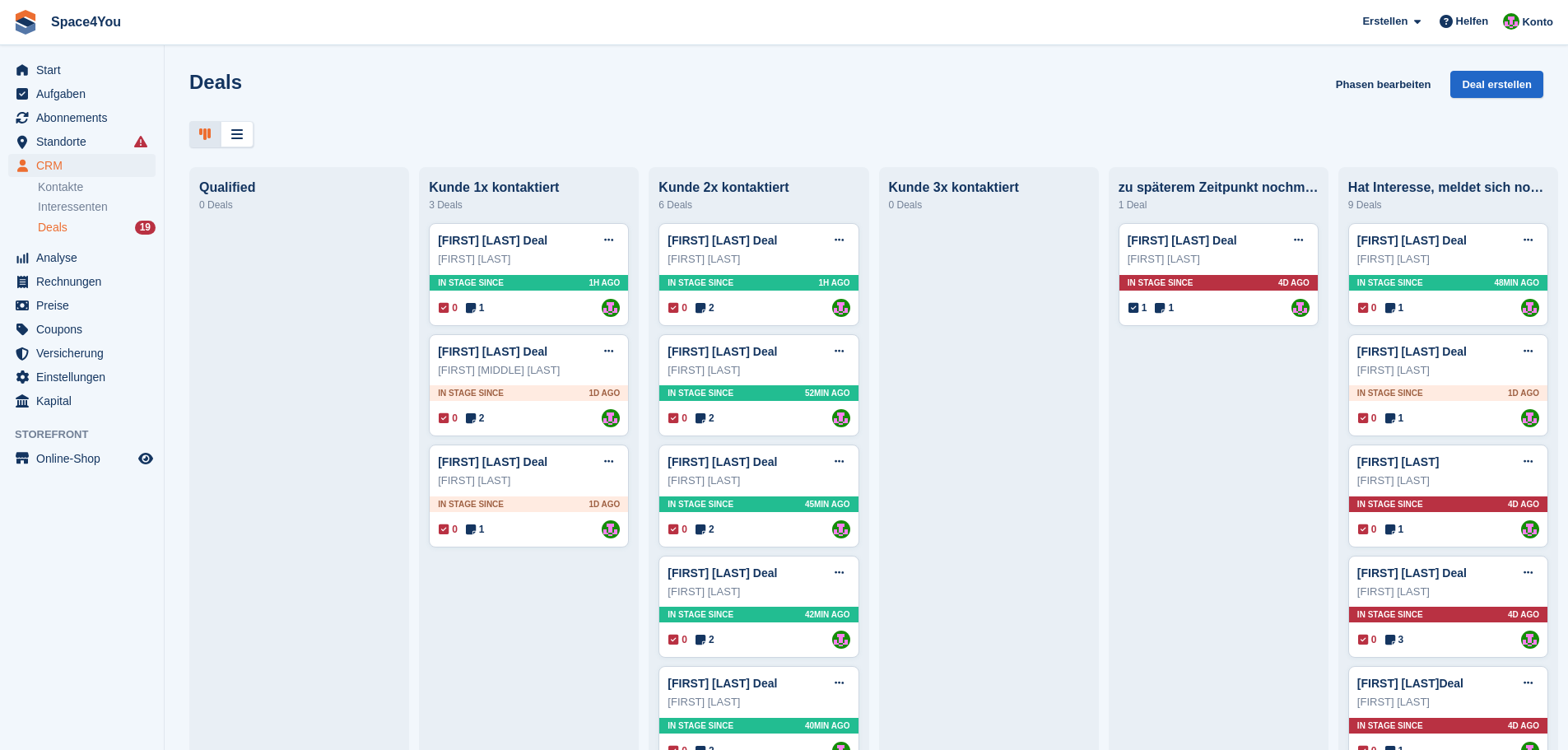 click on "Deals
Phasen bearbeiten
Deal erstellen" at bounding box center (866, 94) 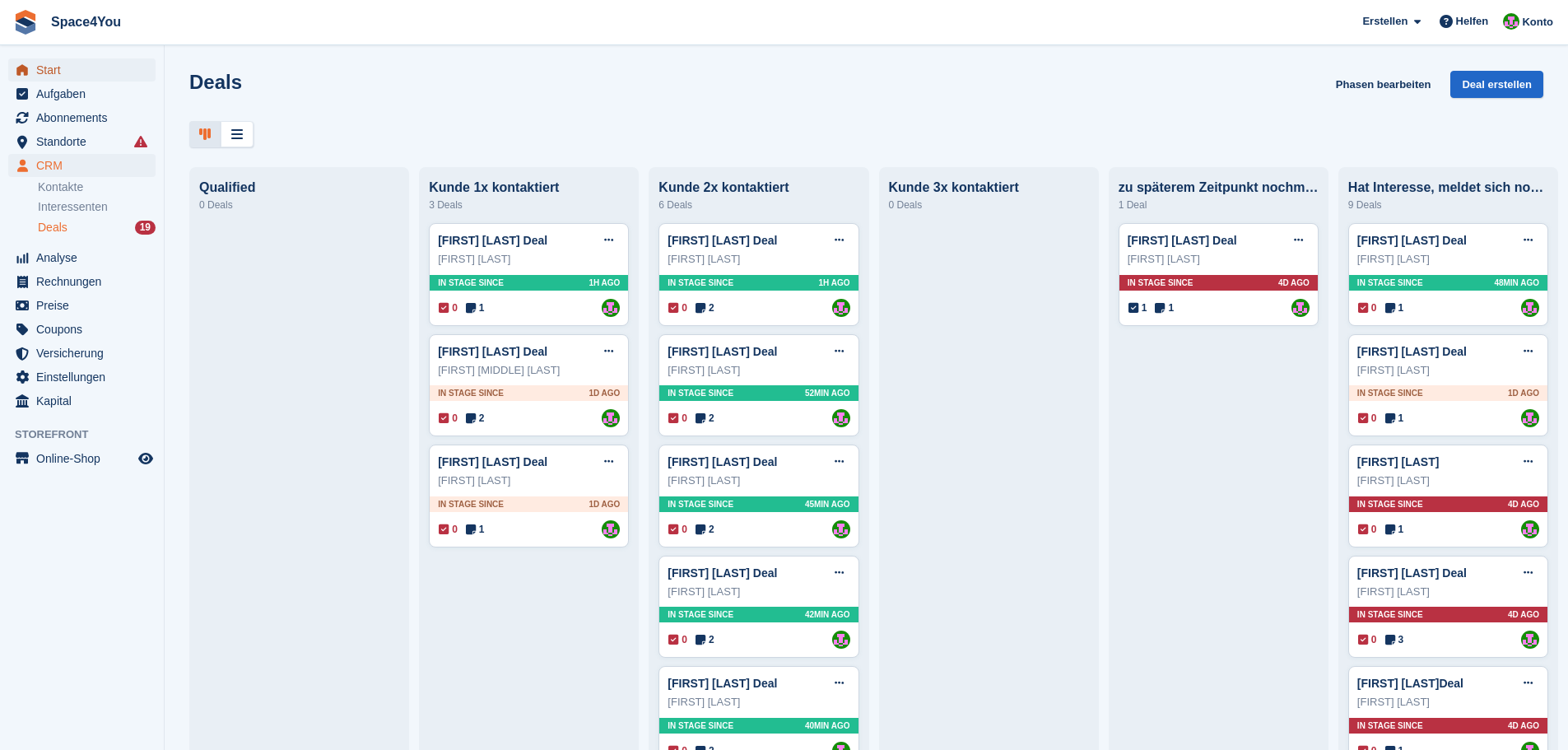 click on "Start" at bounding box center (86, 70) 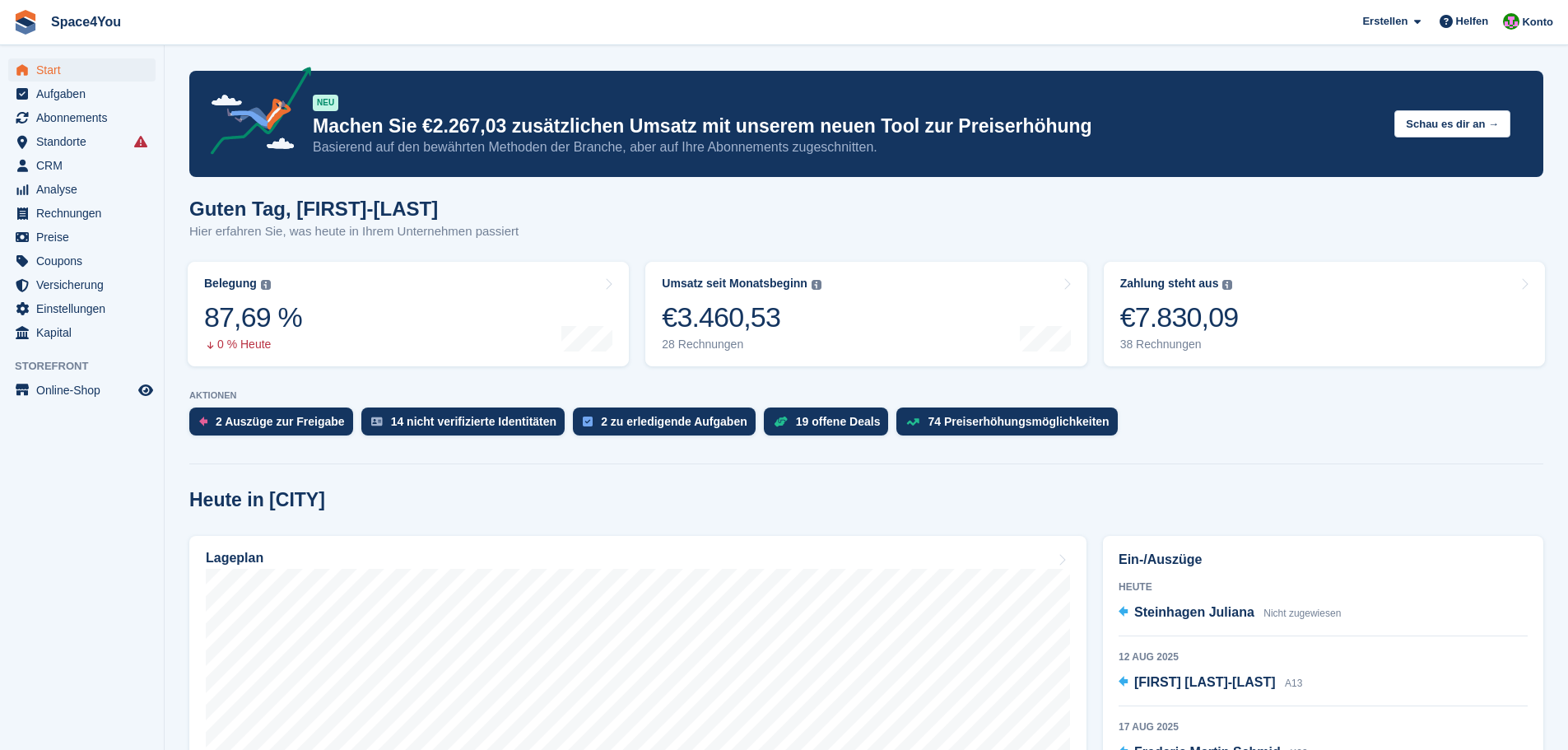scroll, scrollTop: 0, scrollLeft: 0, axis: both 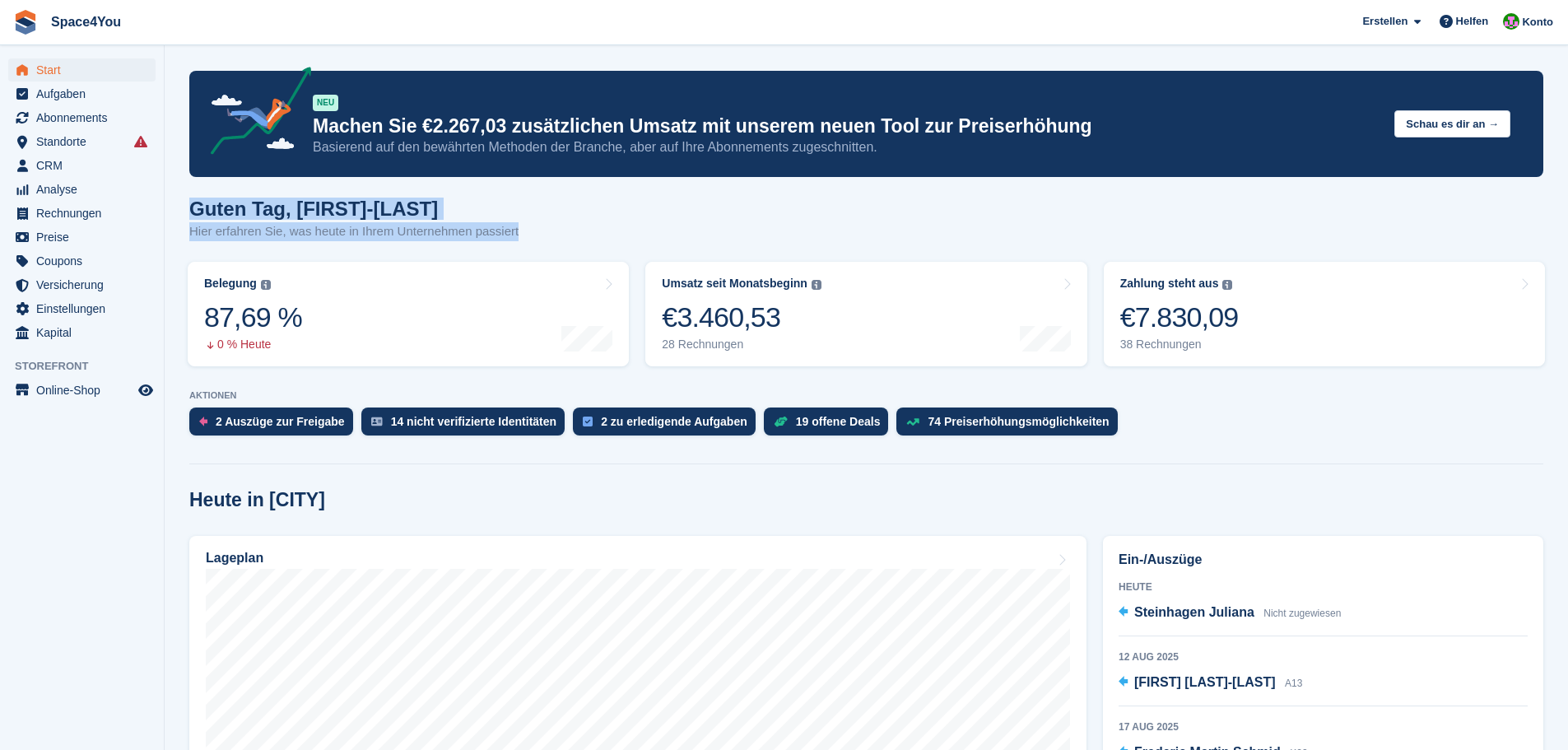 drag, startPoint x: 533, startPoint y: 243, endPoint x: 179, endPoint y: 199, distance: 356.72398 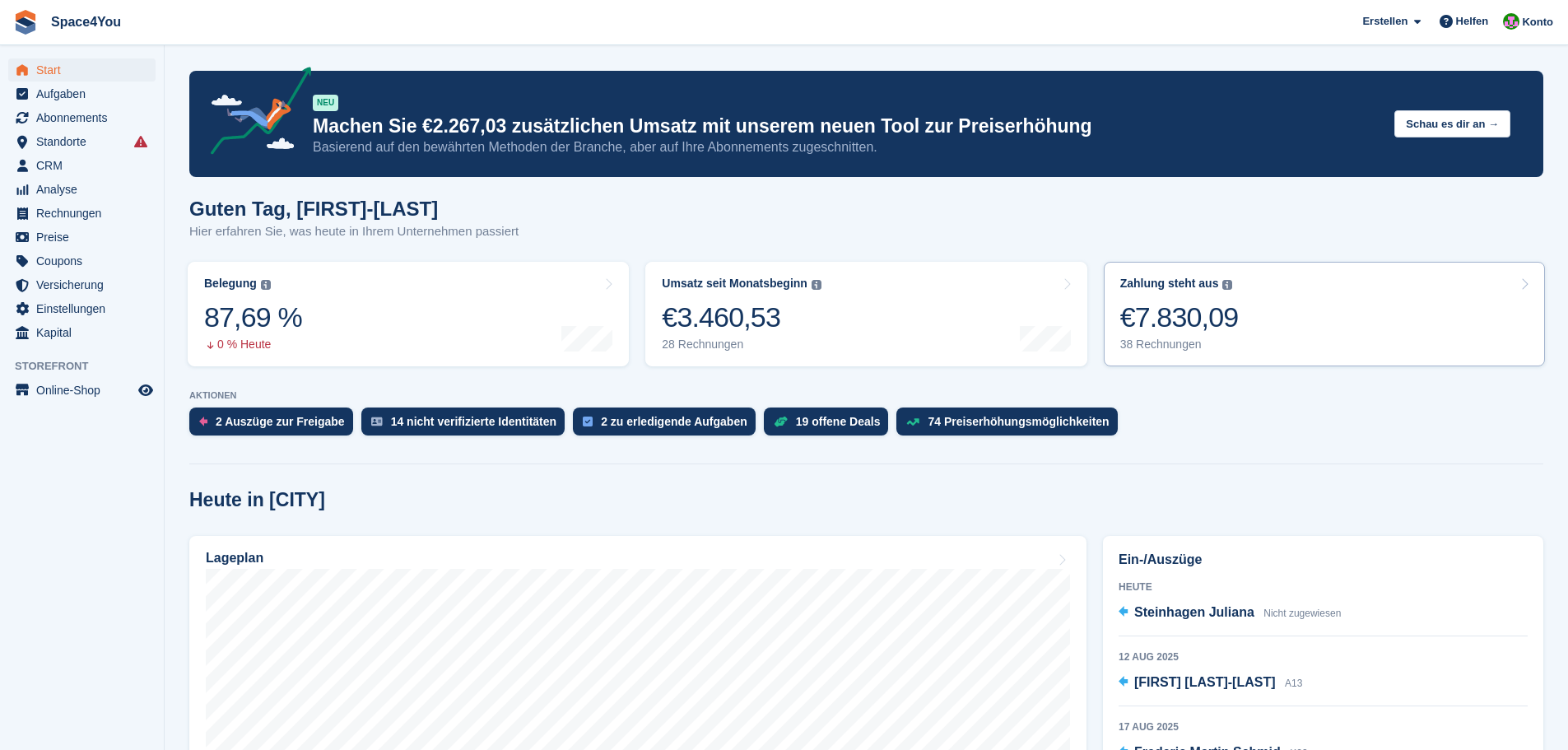 click on "€7.830,09" at bounding box center (1179, 317) 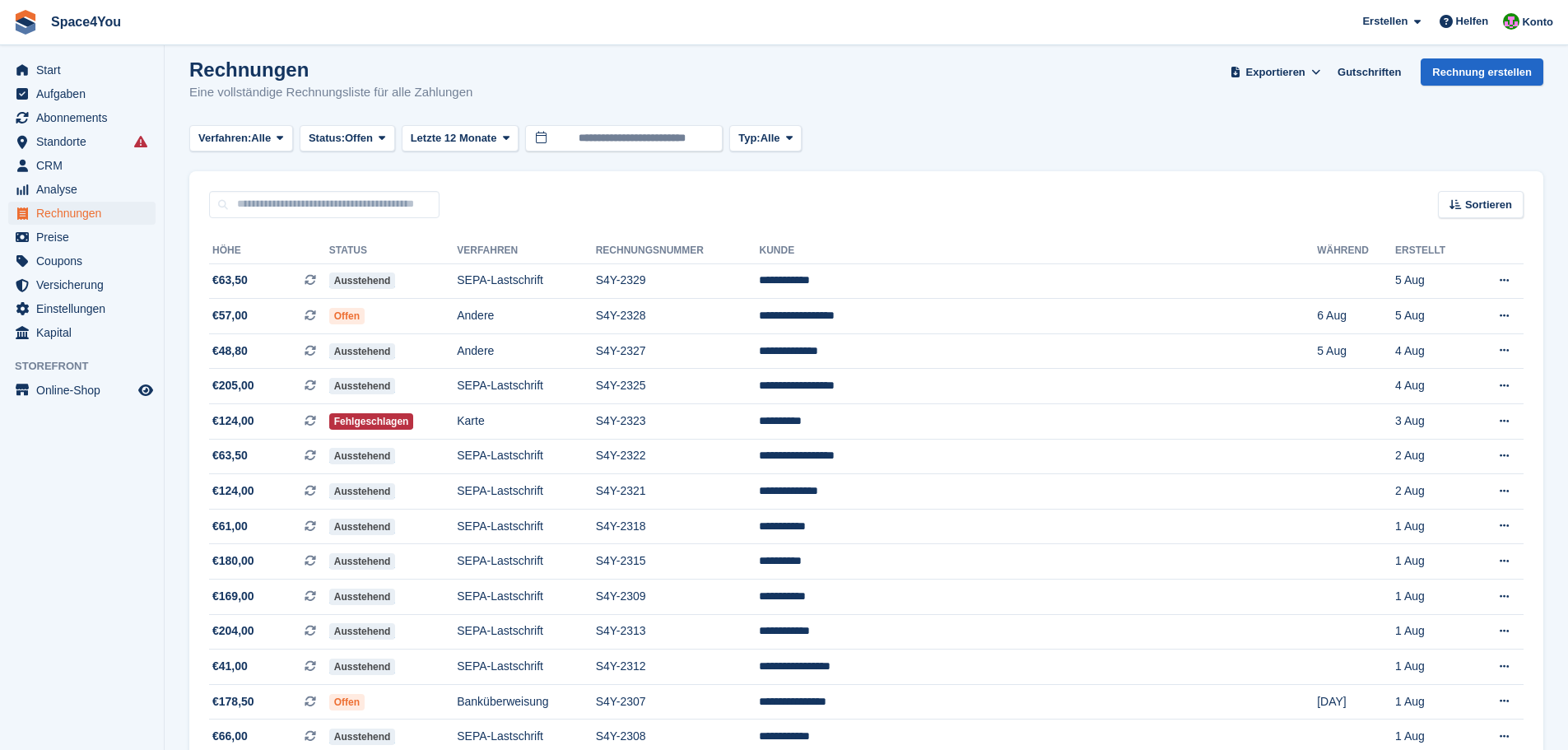 scroll, scrollTop: 0, scrollLeft: 0, axis: both 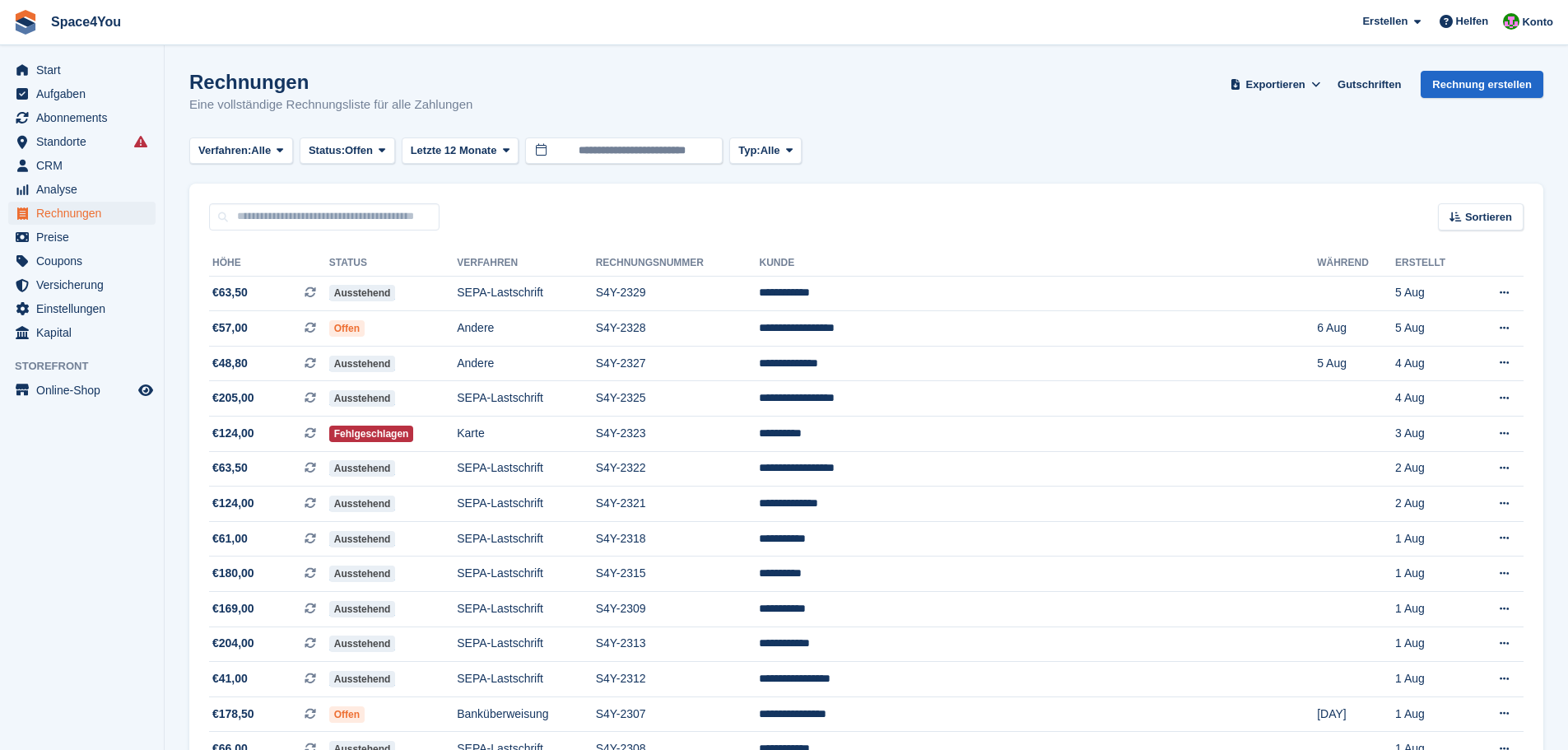 drag, startPoint x: 495, startPoint y: 116, endPoint x: 186, endPoint y: 86, distance: 310.45289 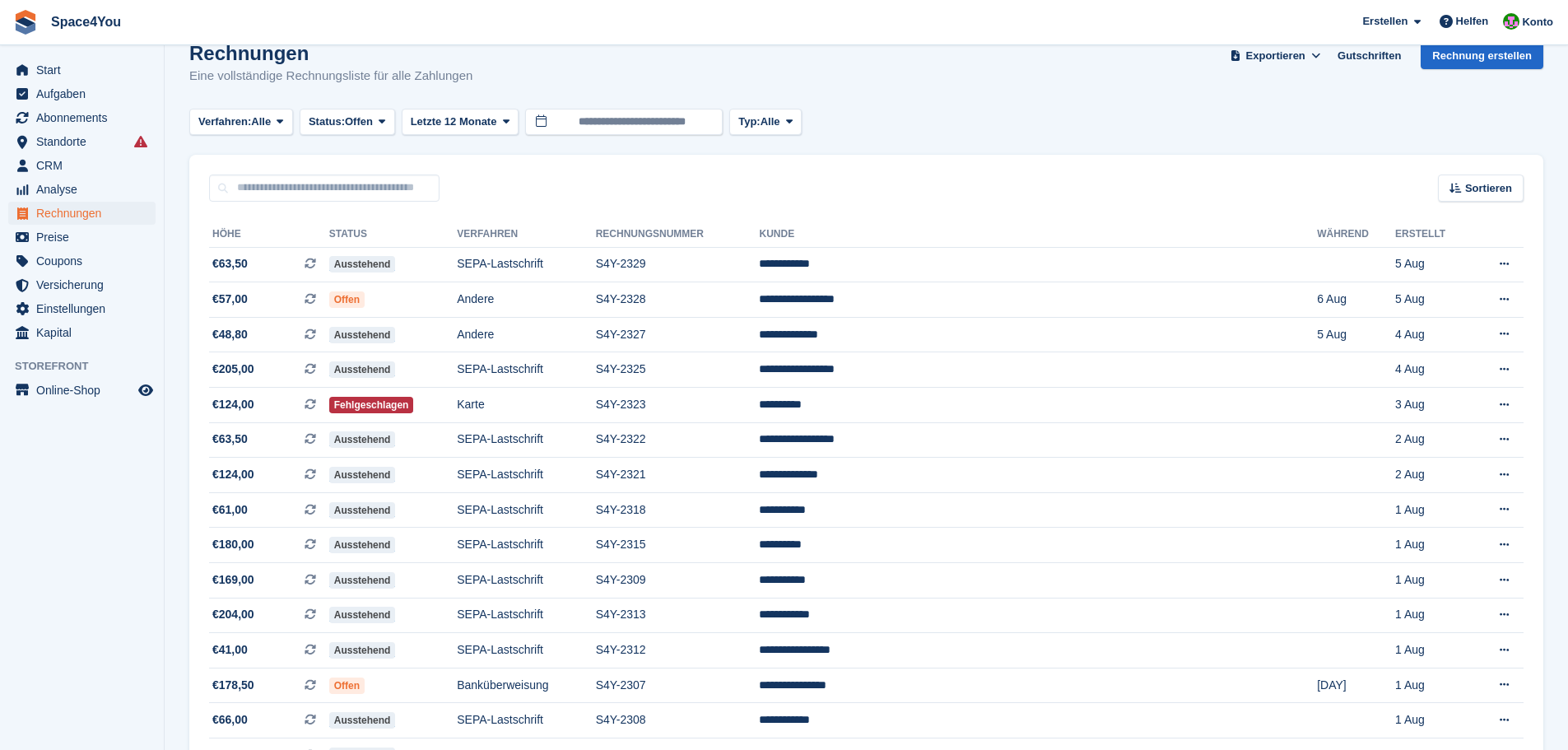 scroll, scrollTop: 0, scrollLeft: 0, axis: both 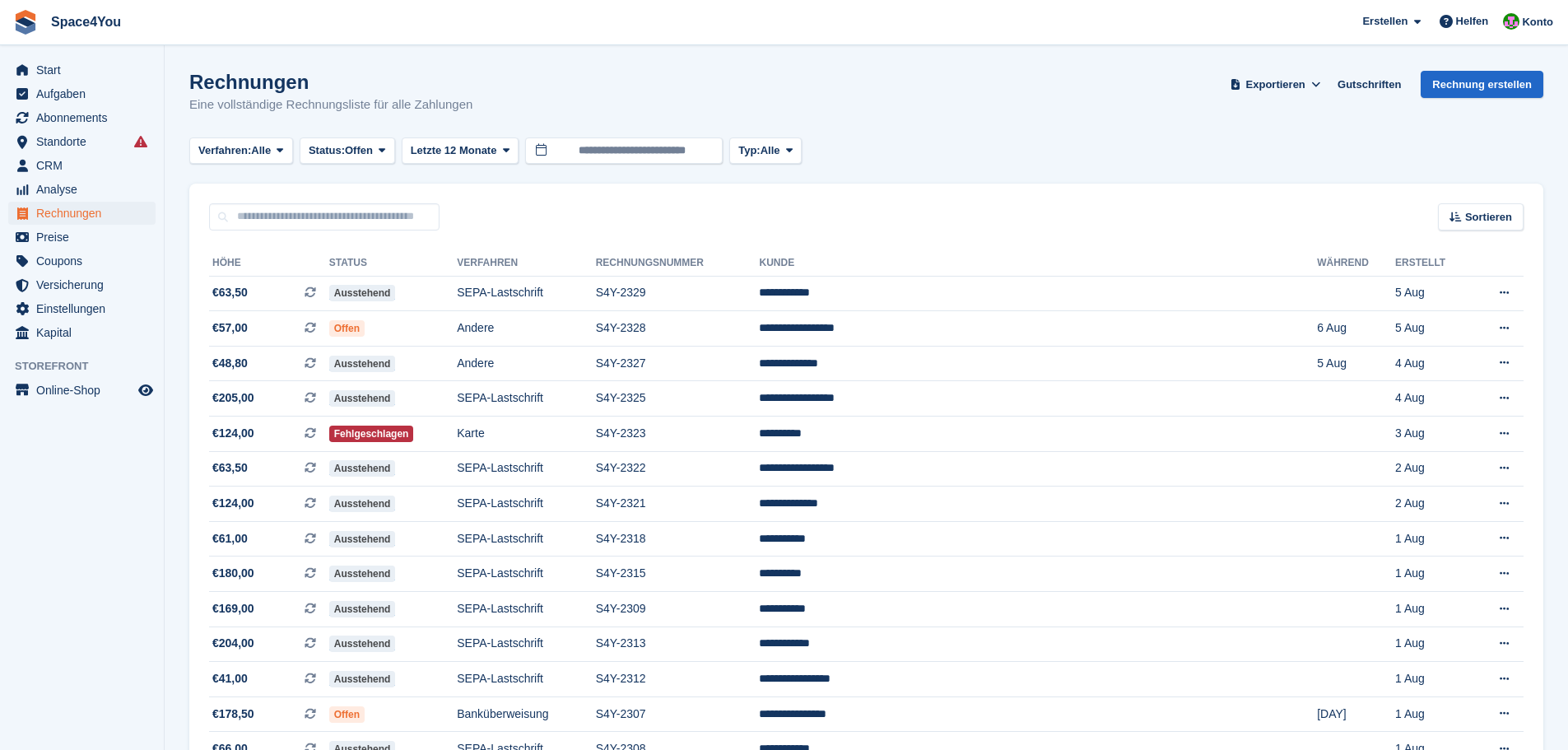 click on "Rechnungen" at bounding box center [331, 82] 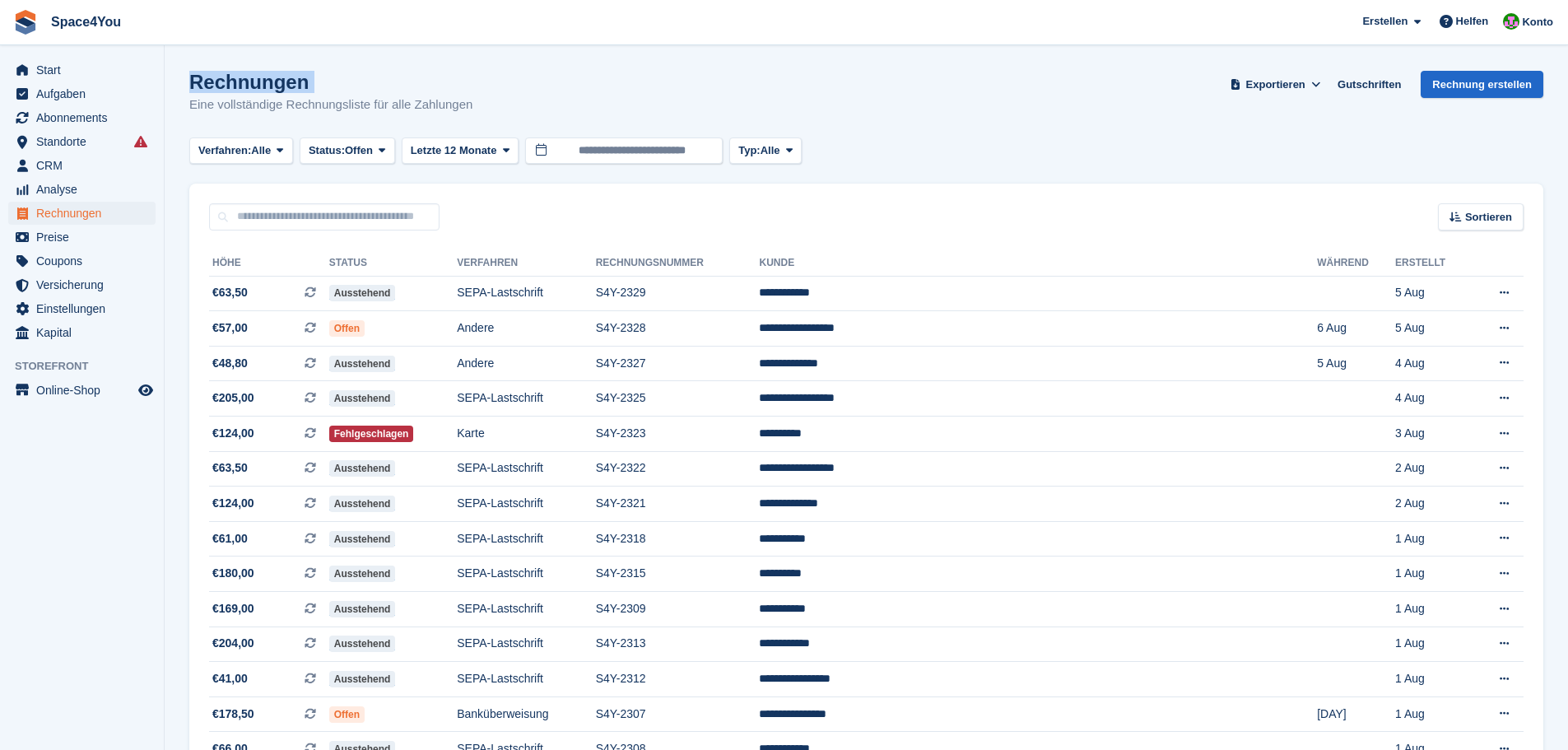drag, startPoint x: 319, startPoint y: 88, endPoint x: 333, endPoint y: 98, distance: 17.204651 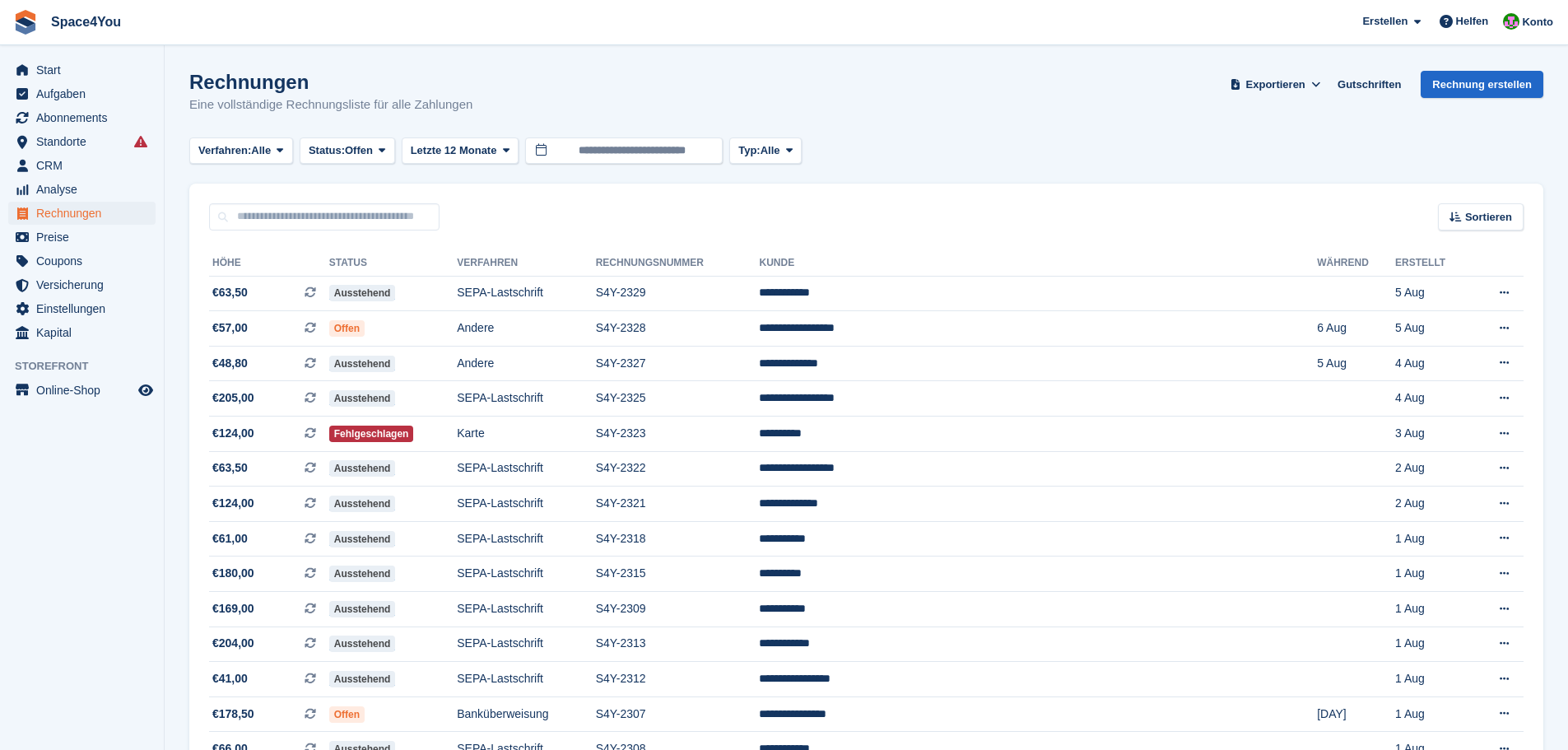 click on "Eine vollständige Rechnungsliste für alle Zahlungen" at bounding box center (331, 105) 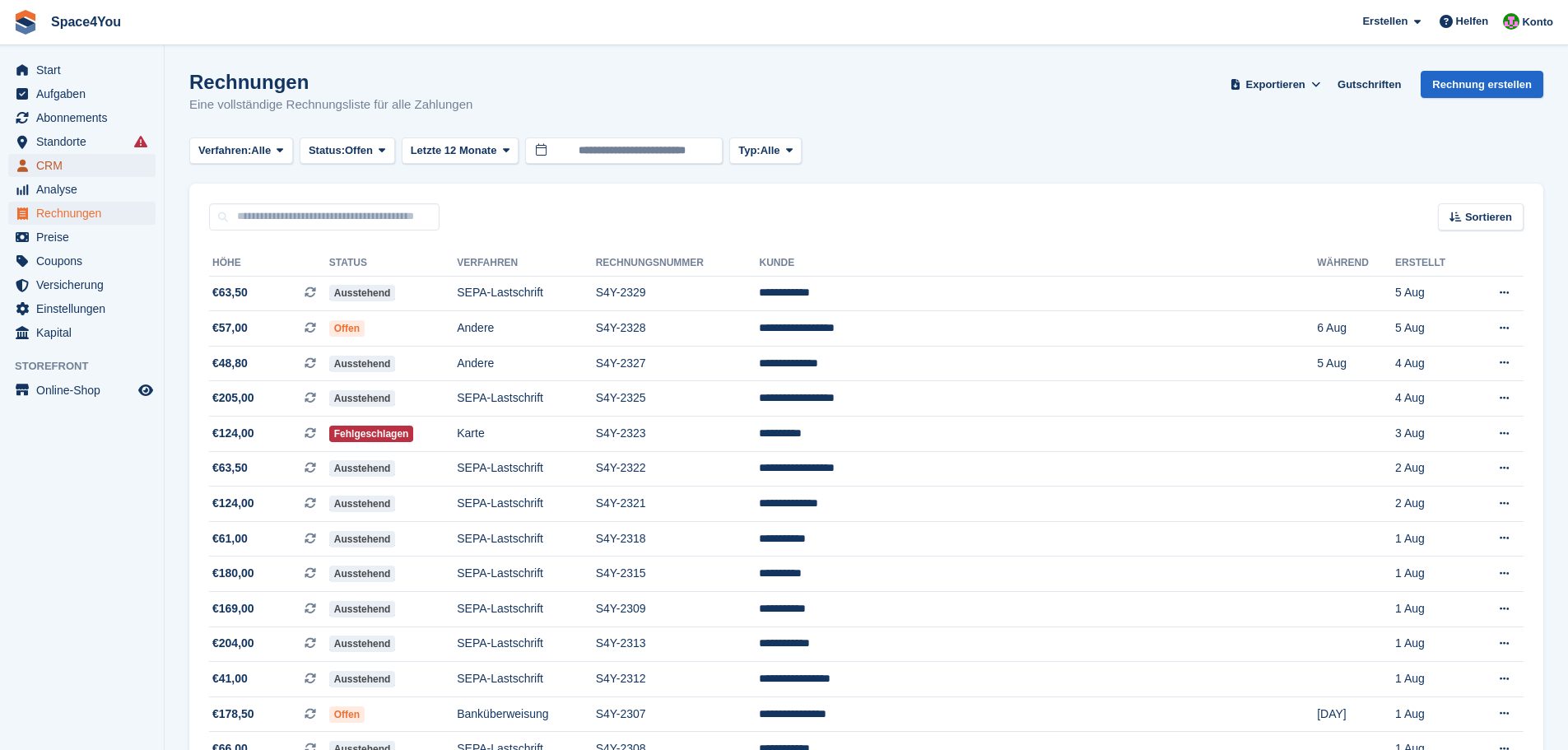 click on "CRM" at bounding box center (86, 165) 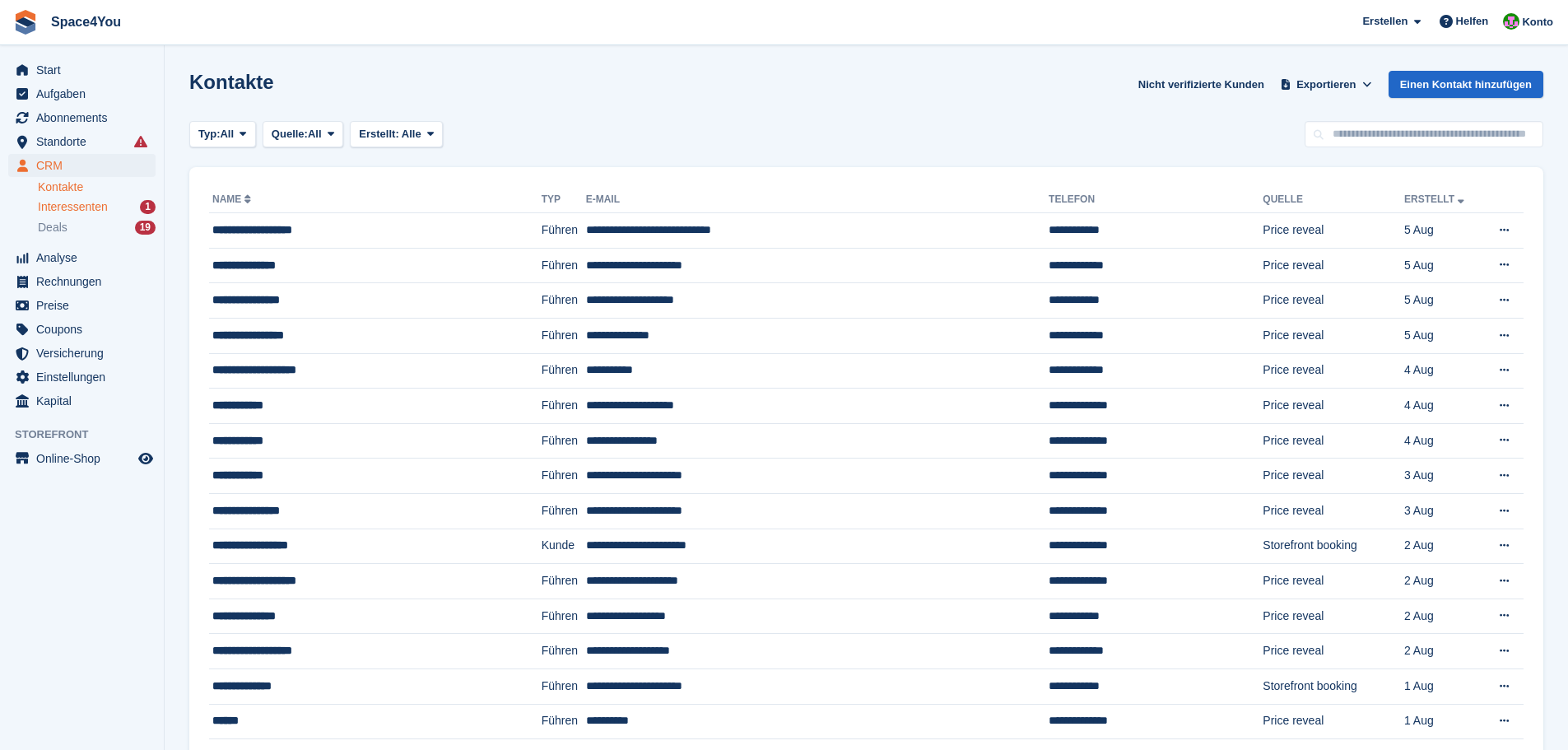 click on "Interessenten" at bounding box center [72, 207] 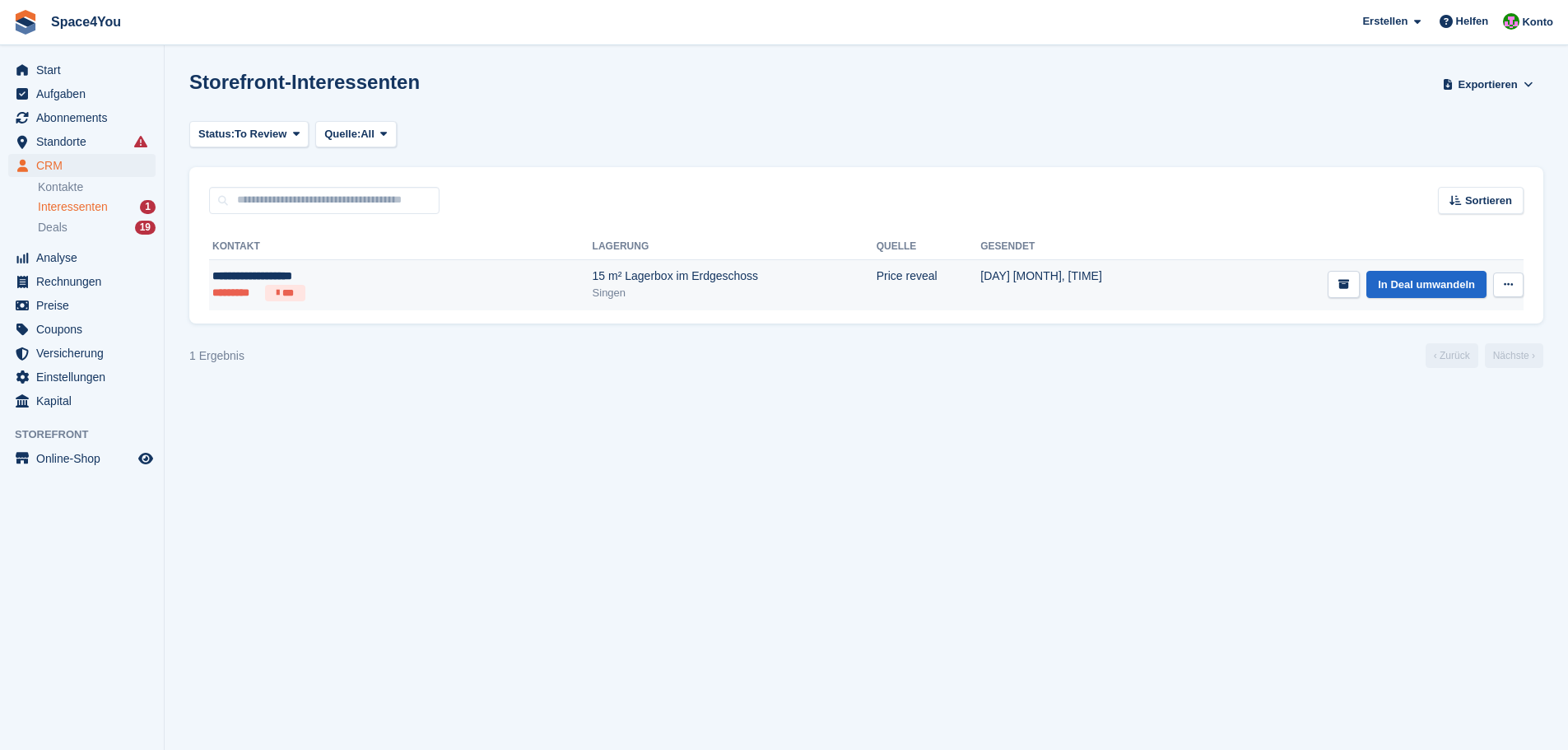 click on "**********" at bounding box center (323, 276) 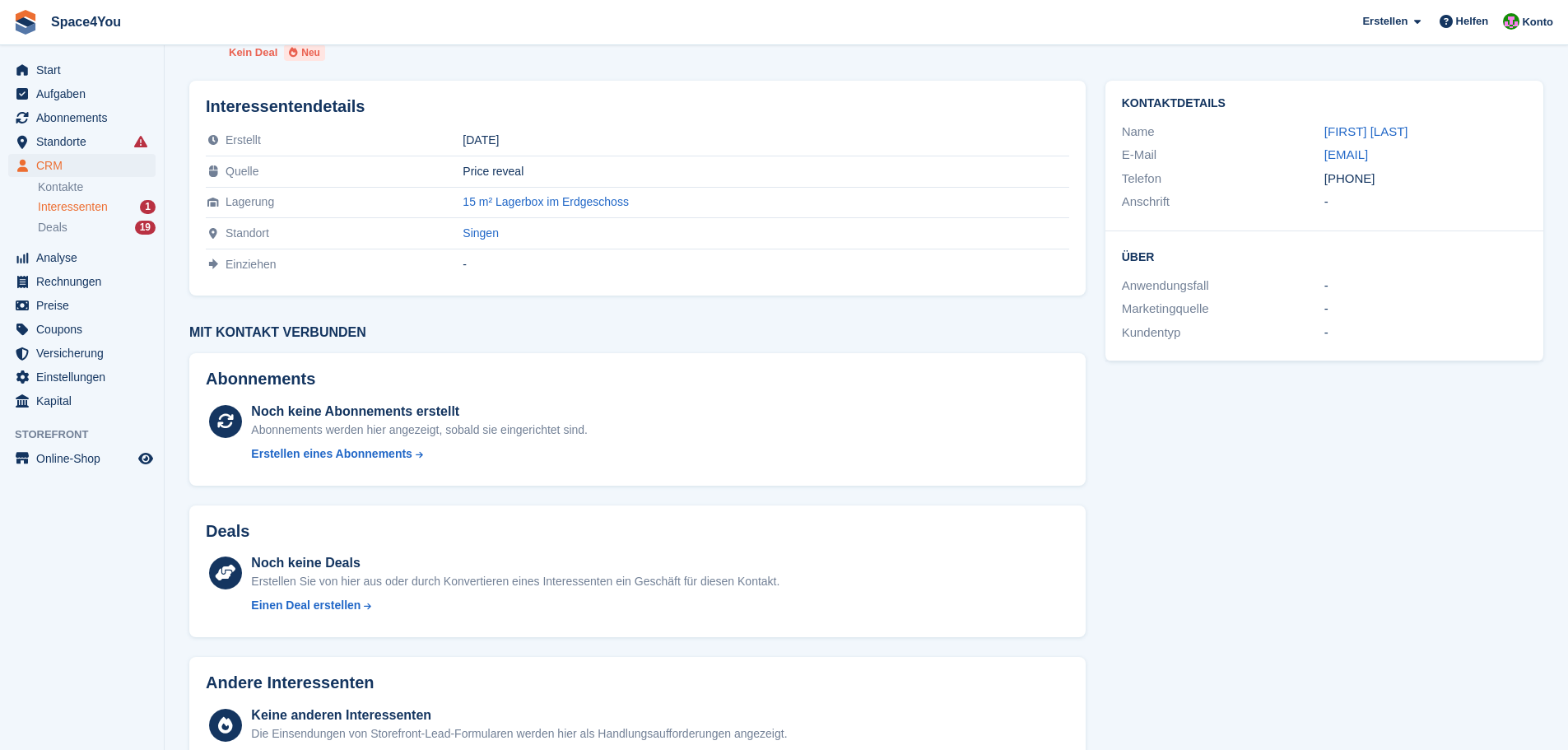 scroll, scrollTop: 0, scrollLeft: 0, axis: both 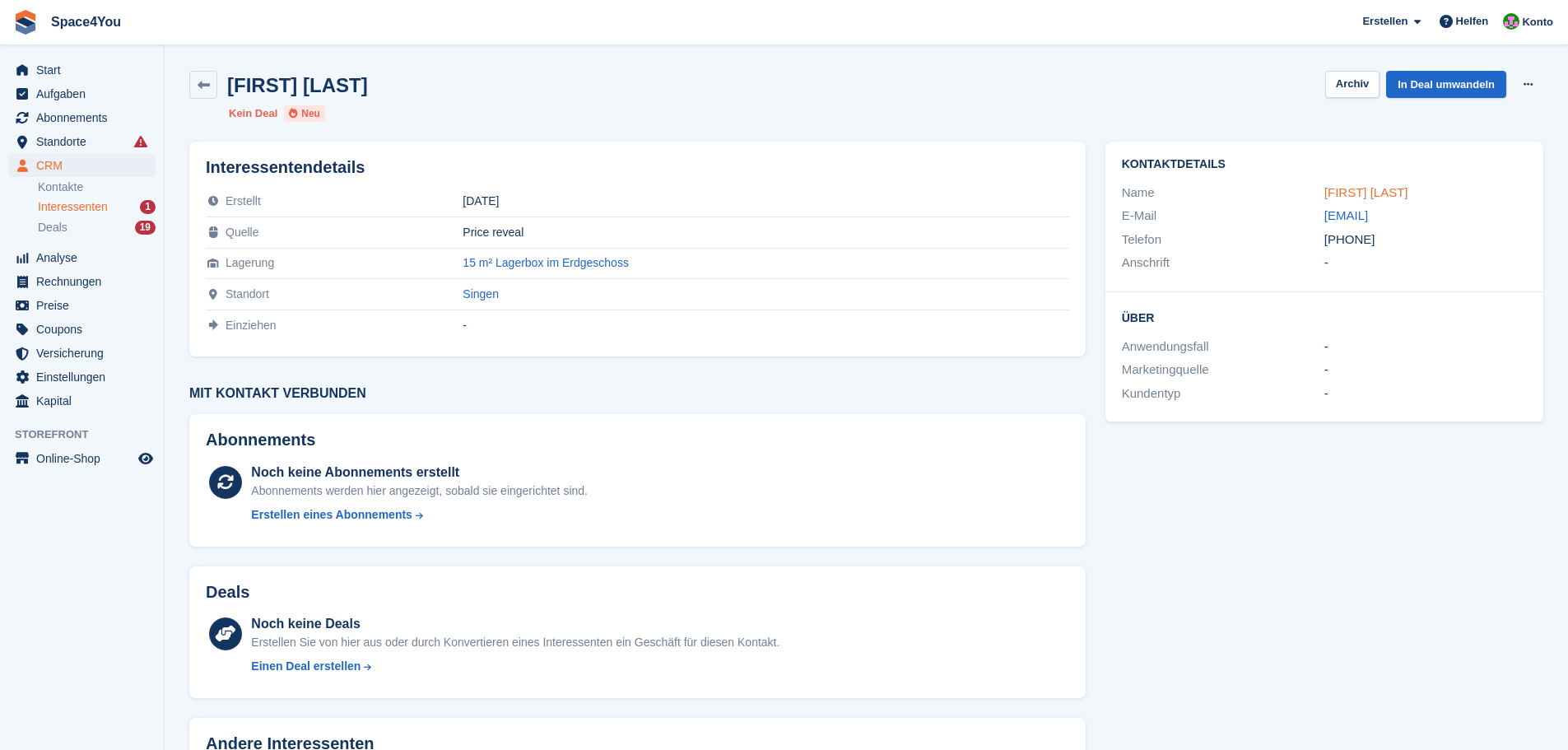 click on "[FIRST] [LAST]" at bounding box center [1366, 192] 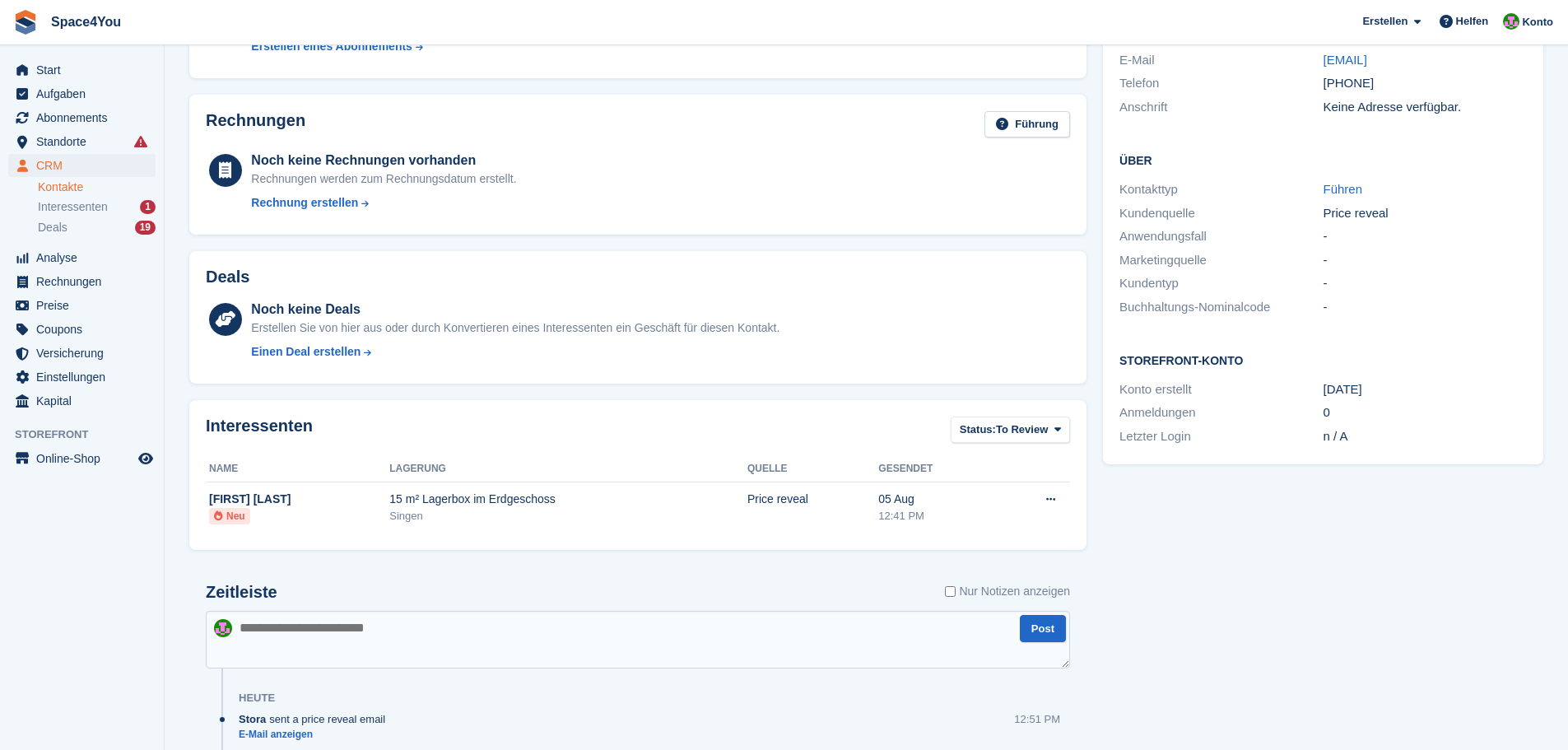 scroll, scrollTop: 298, scrollLeft: 0, axis: vertical 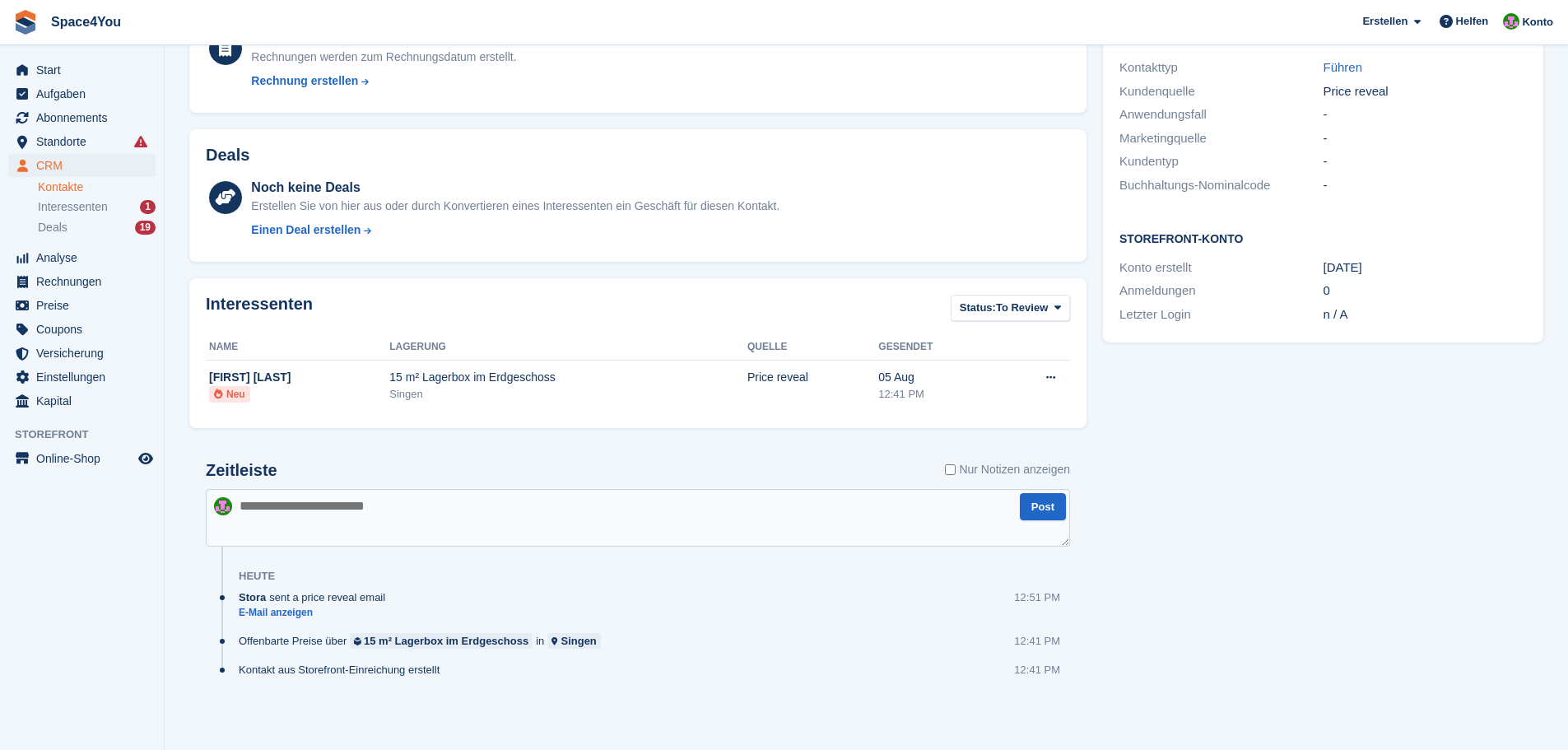 click at bounding box center [638, 518] 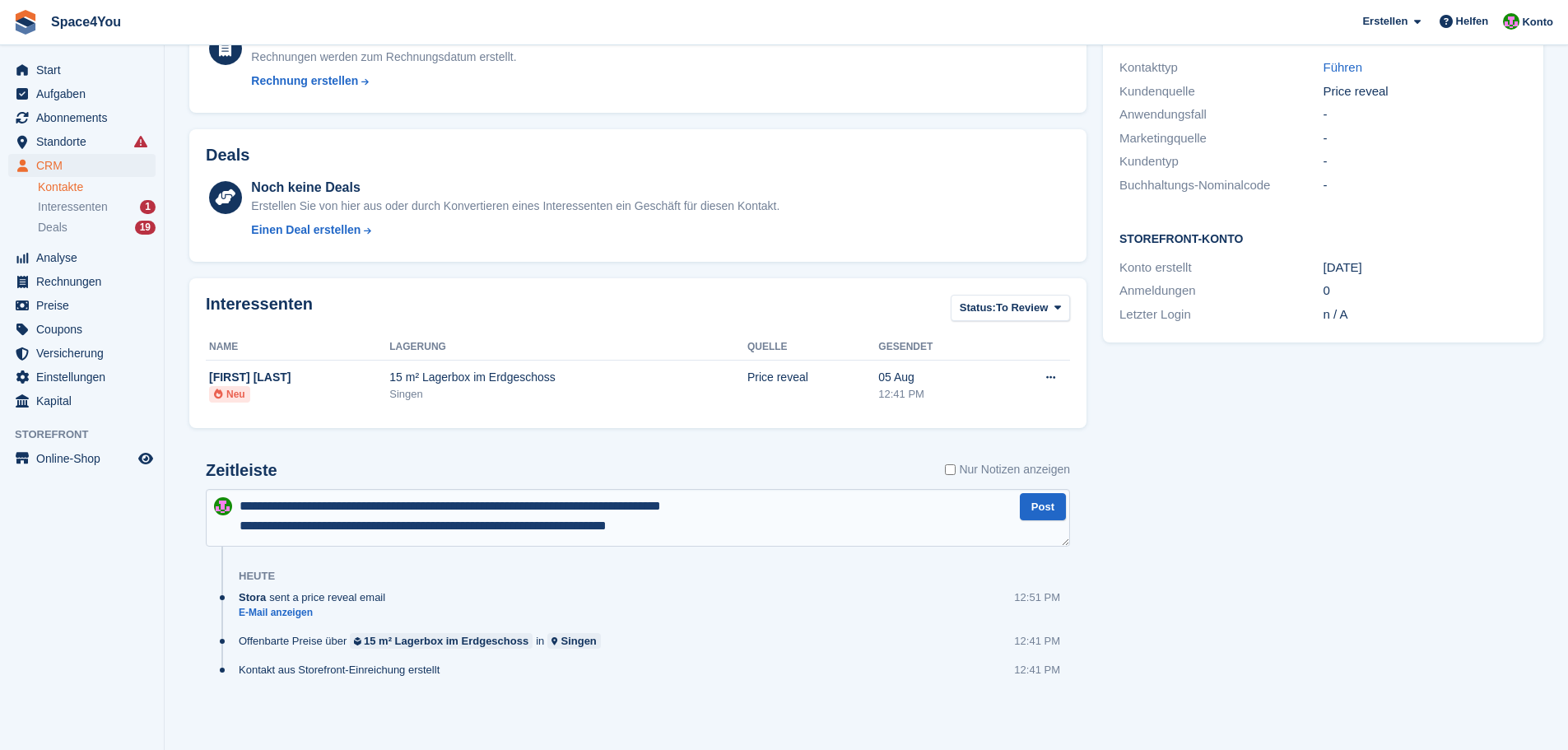 type on "**********" 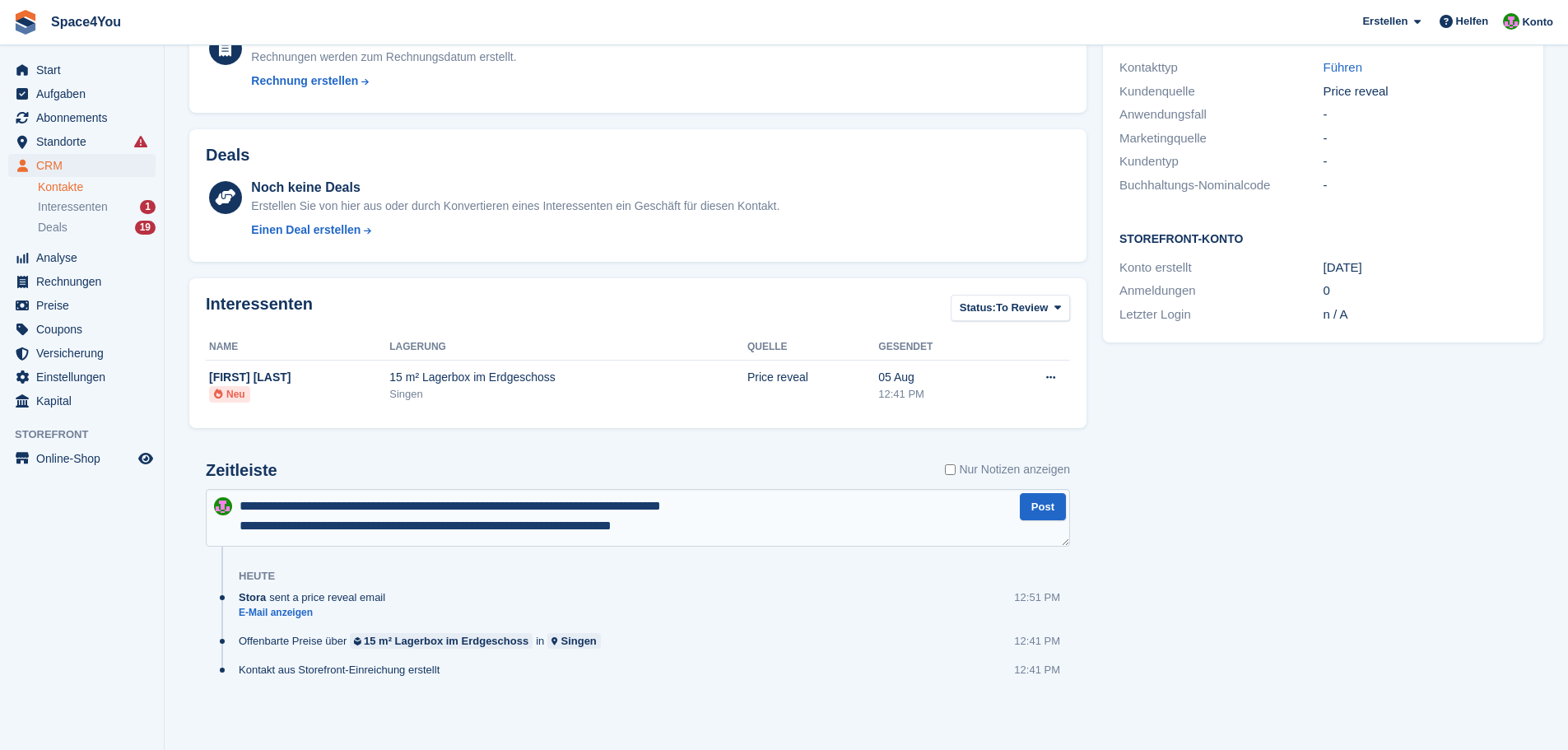 type 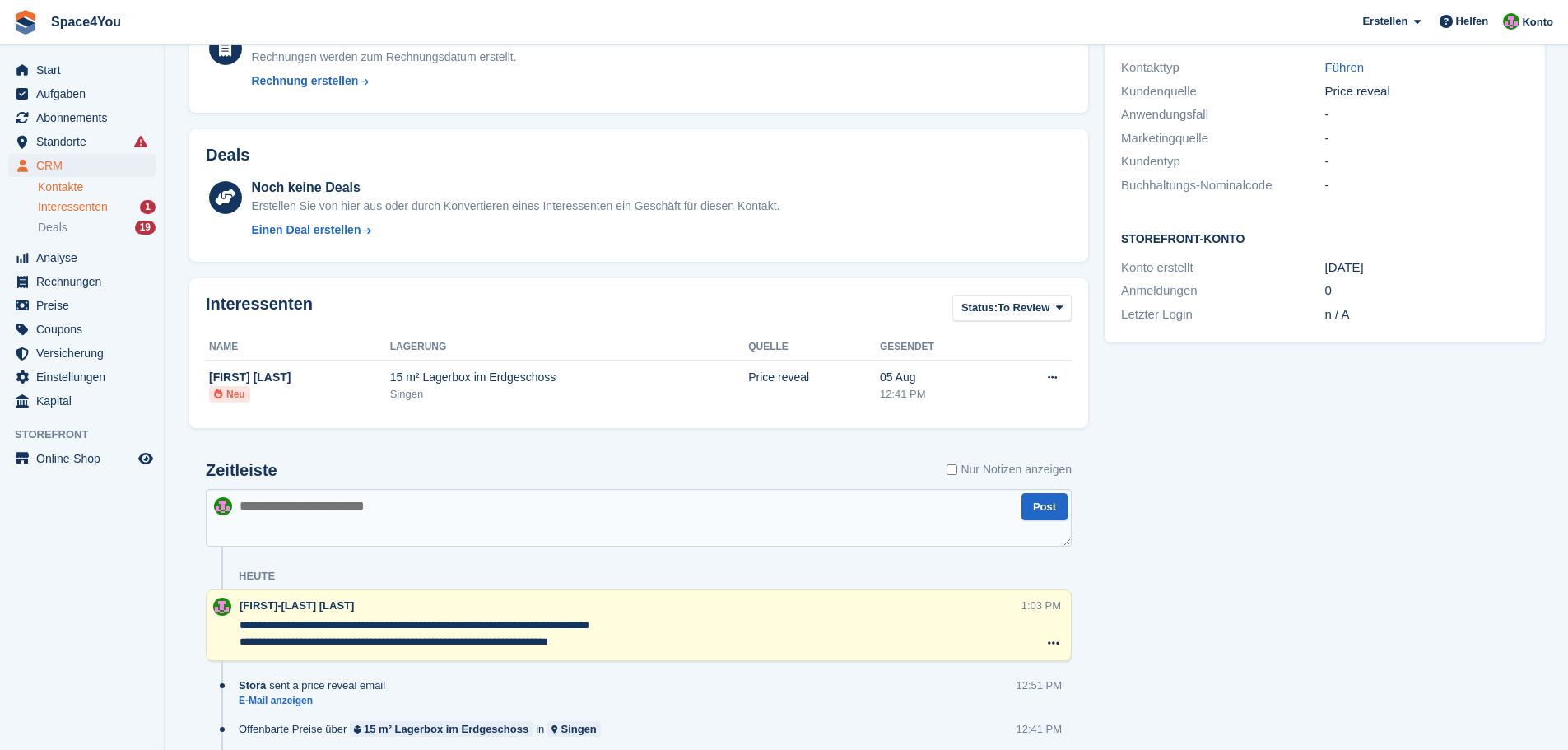 click on "Interessenten" at bounding box center (72, 207) 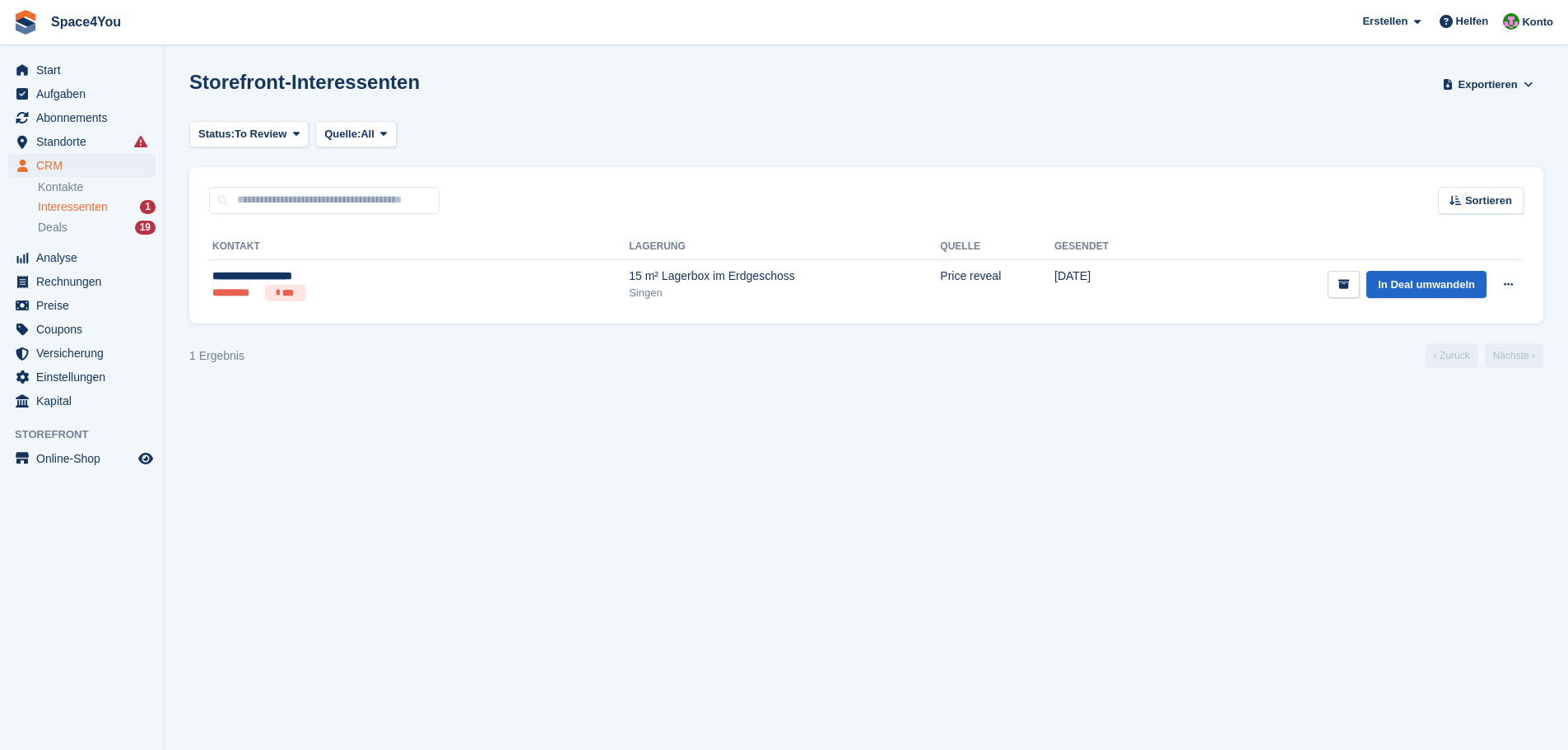 scroll, scrollTop: 0, scrollLeft: 0, axis: both 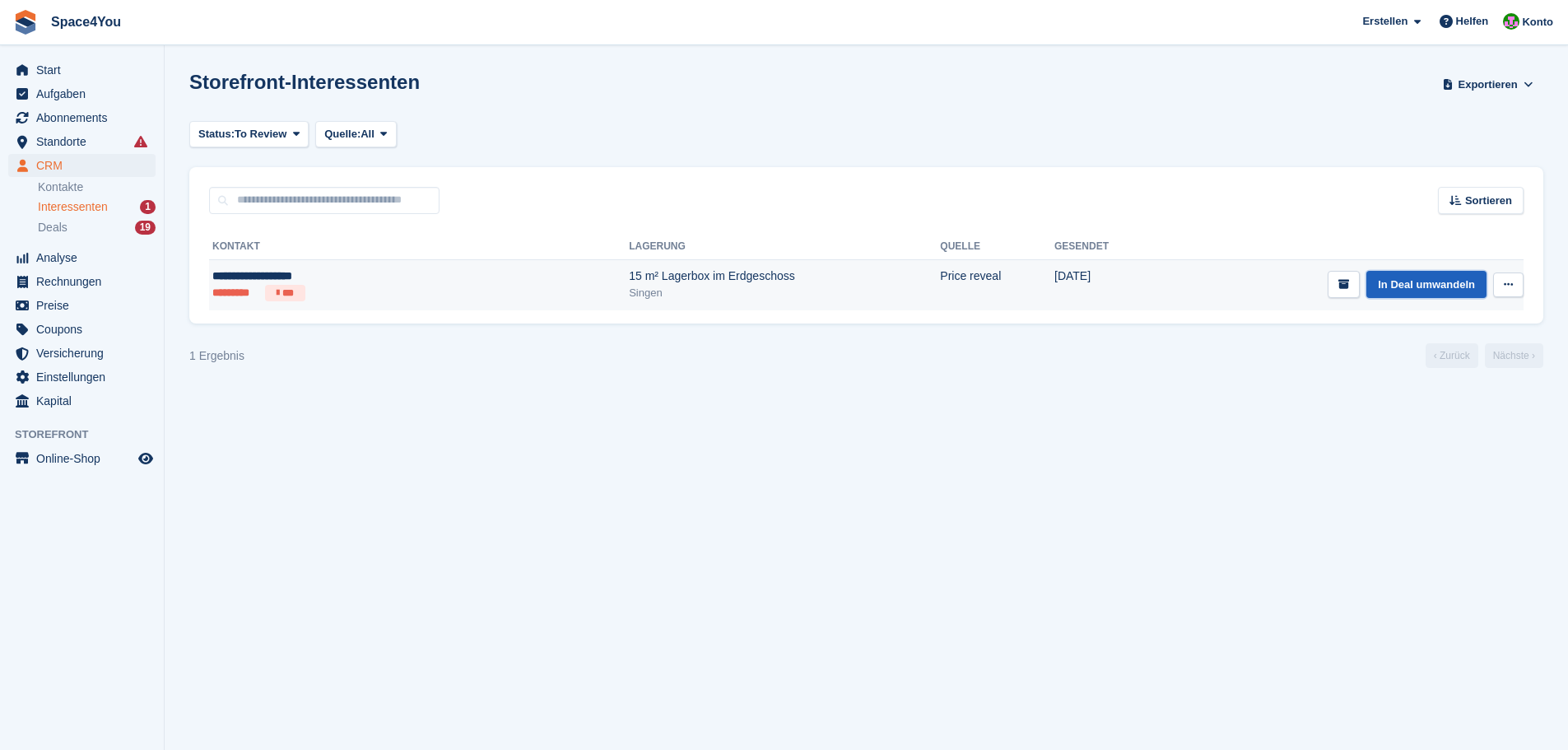 click on "In Deal umwandeln" at bounding box center (1426, 284) 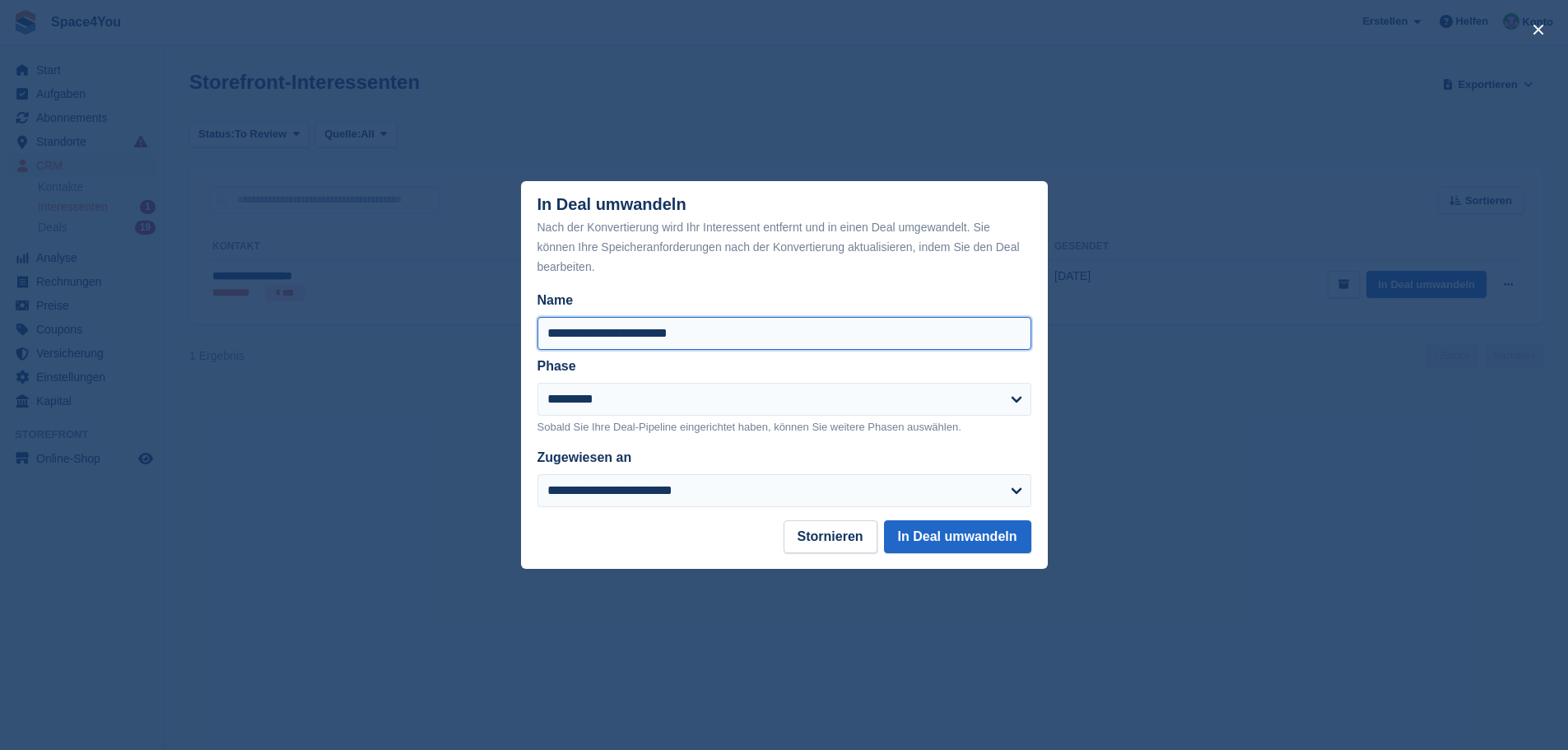 click on "**********" at bounding box center (784, 333) 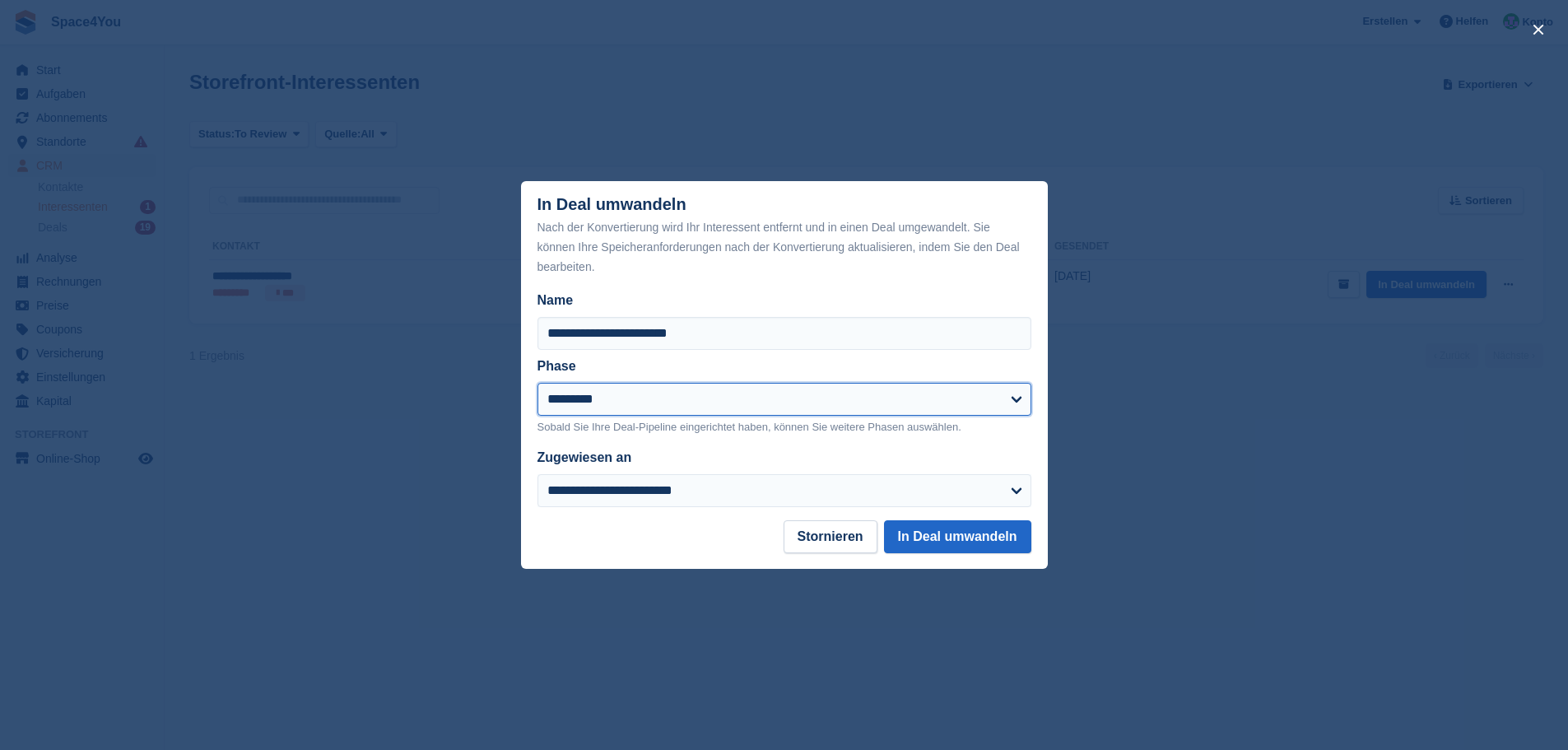 click on "**********" at bounding box center [784, 399] 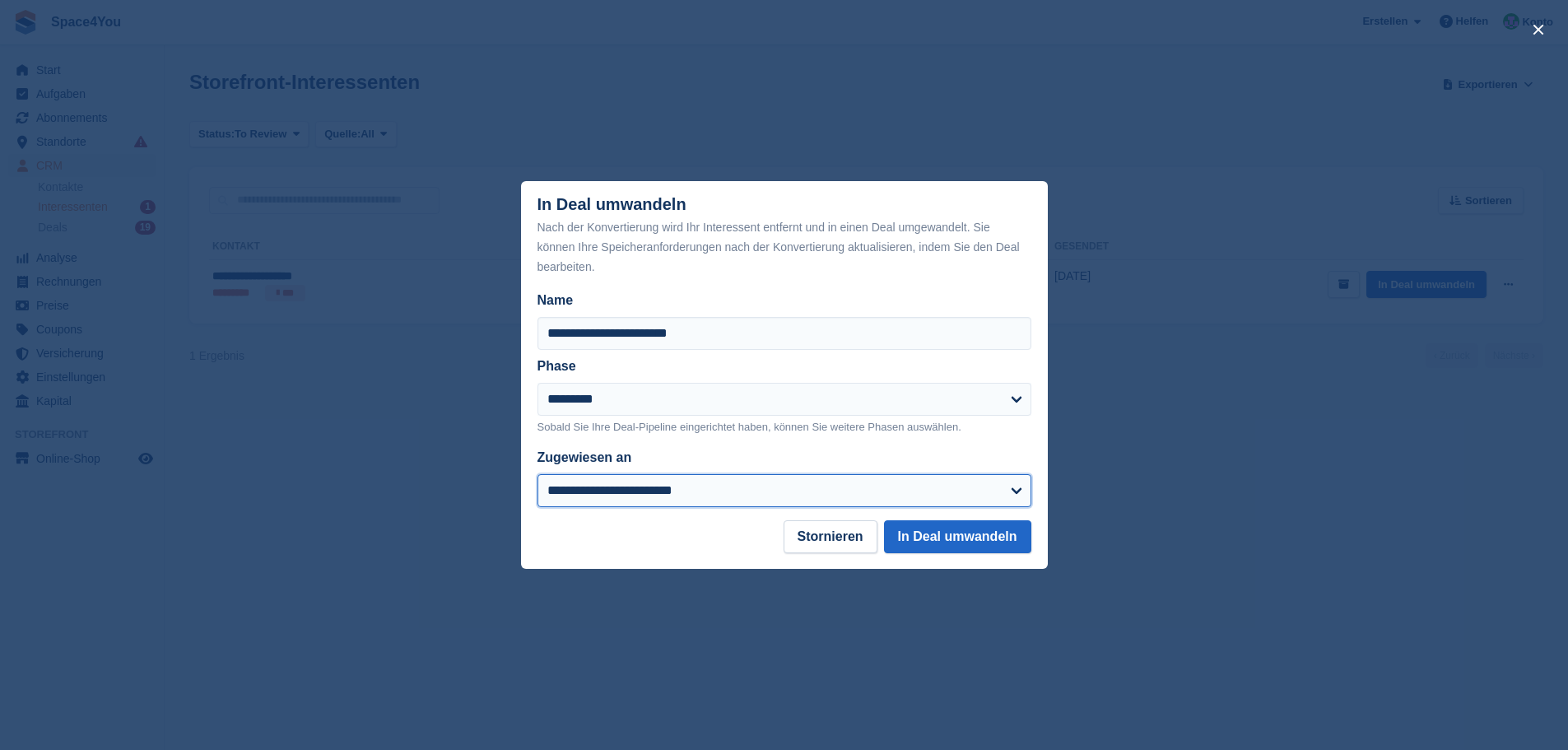 click on "**********" at bounding box center [784, 491] 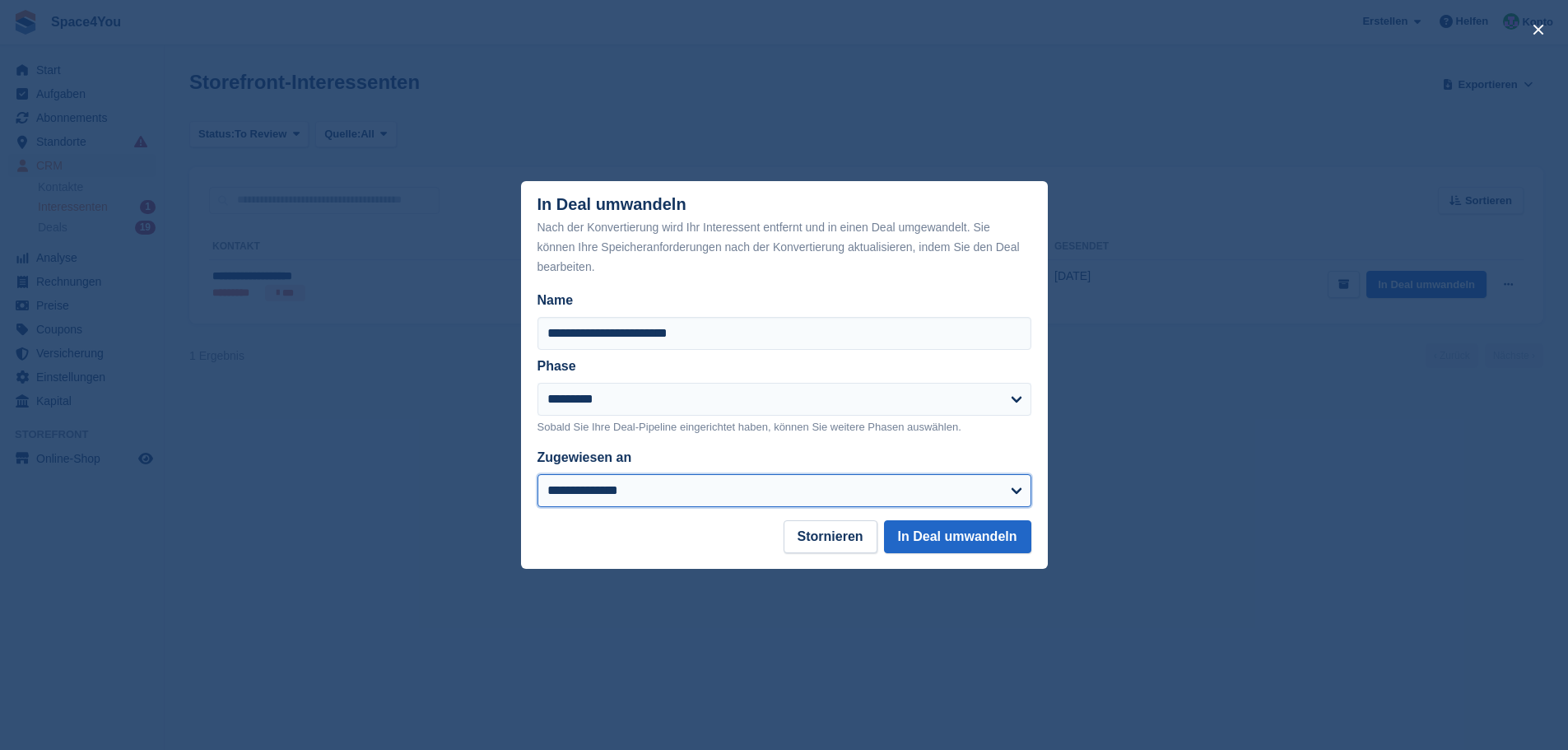 click on "**********" at bounding box center [784, 491] 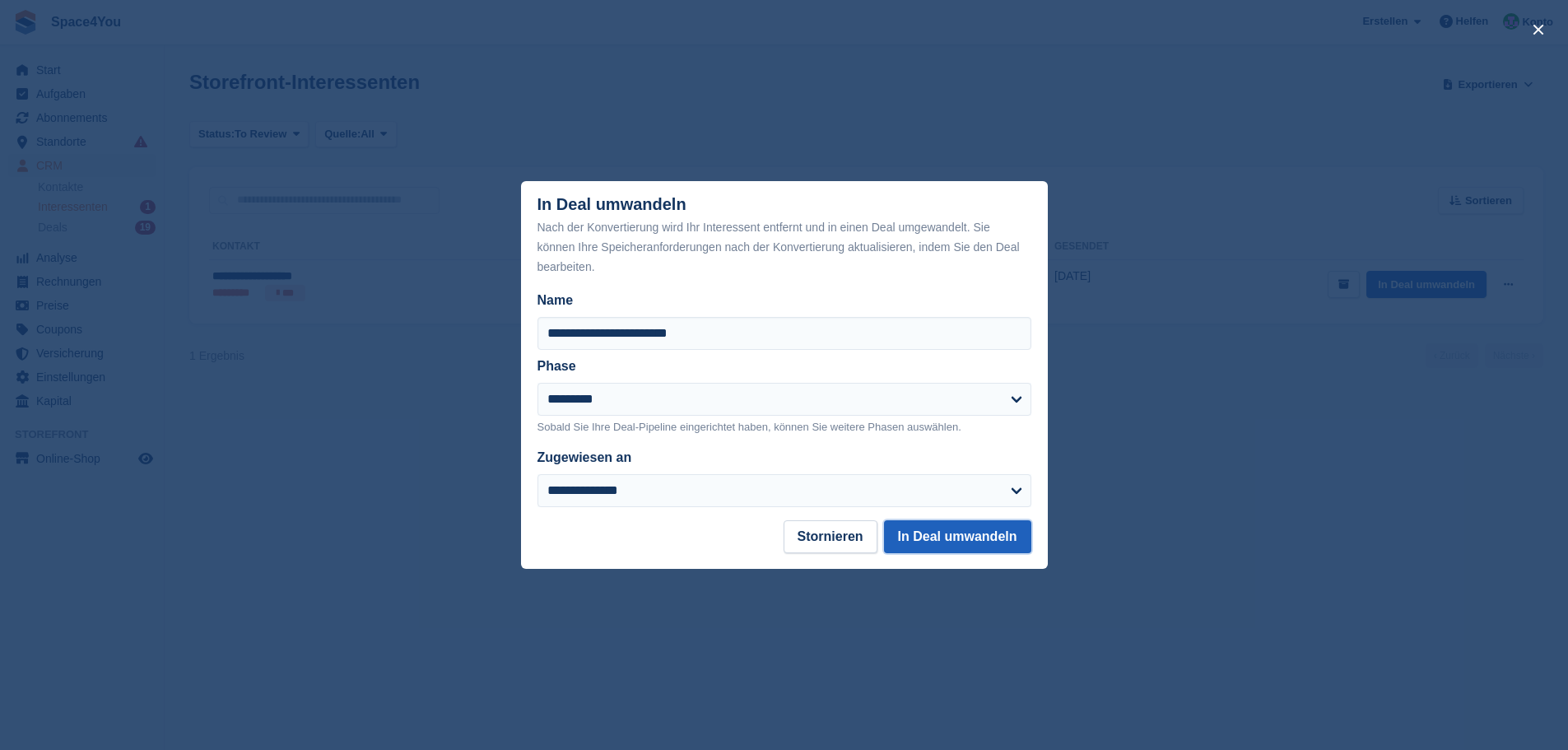 click on "In Deal umwandeln" at bounding box center [957, 537] 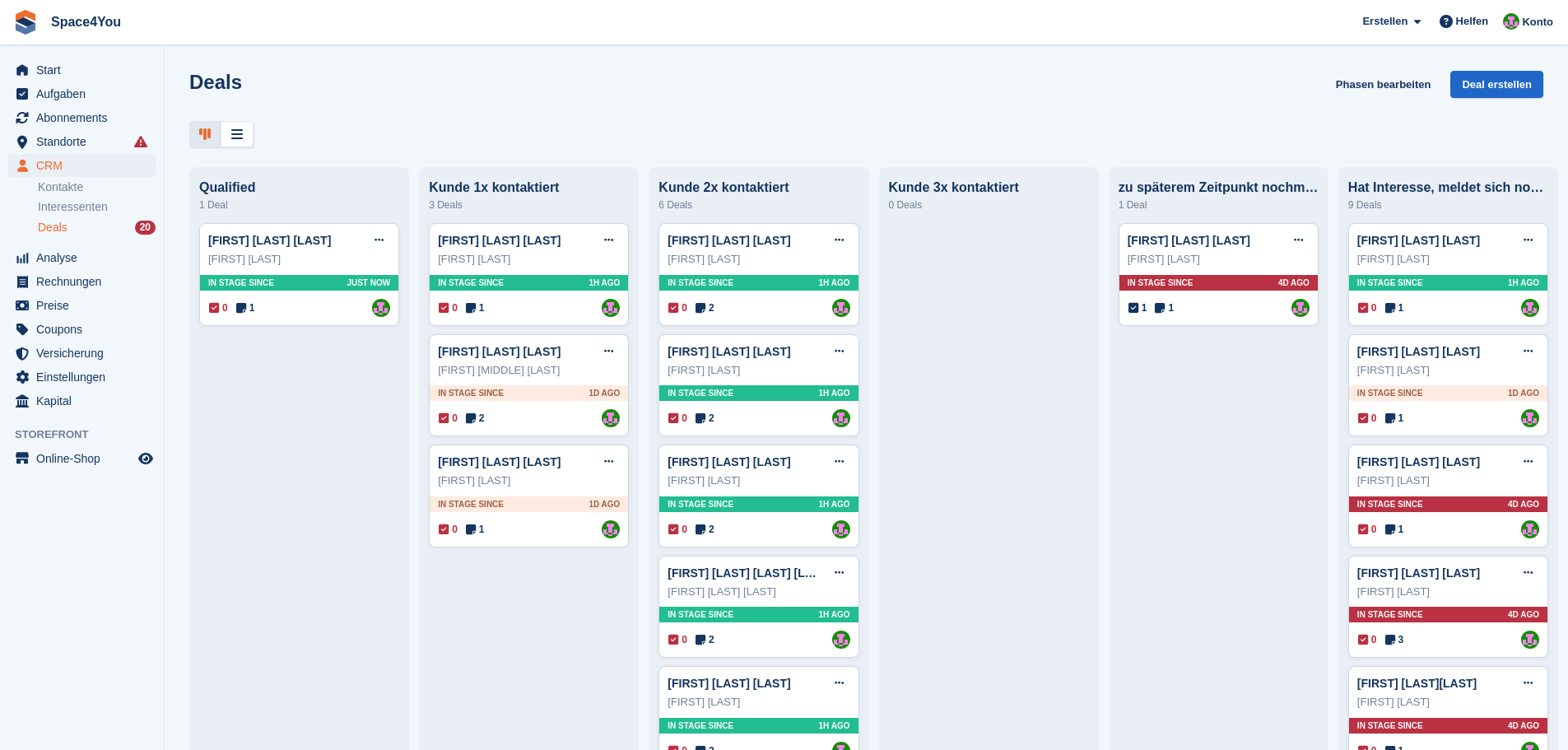 click on "Deals
Phasen bearbeiten
Deal erstellen
Qualified
1 Deal
Saverio  Cetrangolo Deal
Deal bearbeiten
Als gewonnen markieren
Als verloren markieren
Deal löschen
Saverio  Cetrangolo
In stage since Just now
0
1
Zugewiesen an Luca-André Talhoff
Kunde 1x kontaktiert
3 Deals
Torben Schwermann Deal" at bounding box center [866, 375] 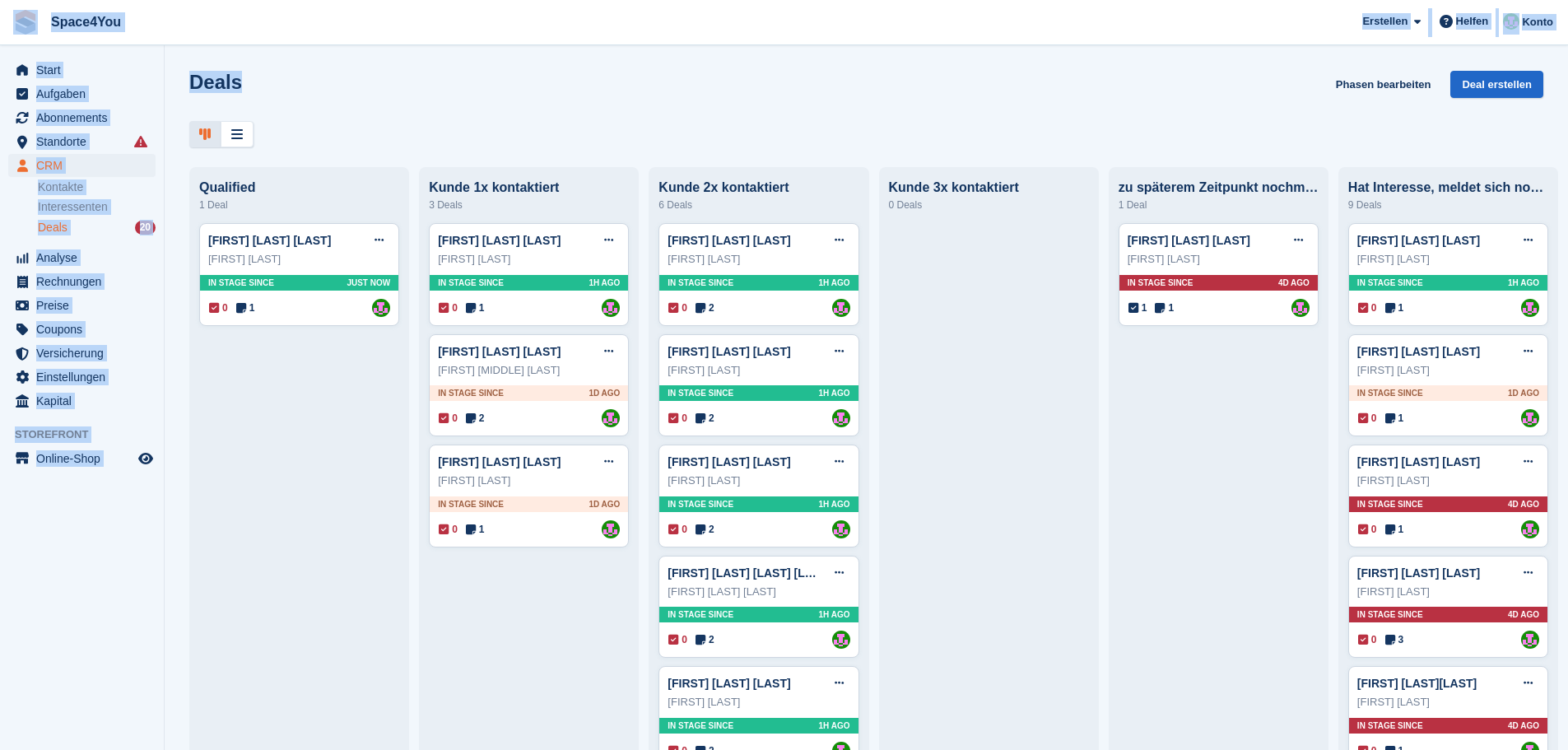 drag, startPoint x: 296, startPoint y: 91, endPoint x: 5, endPoint y: 28, distance: 297.7415 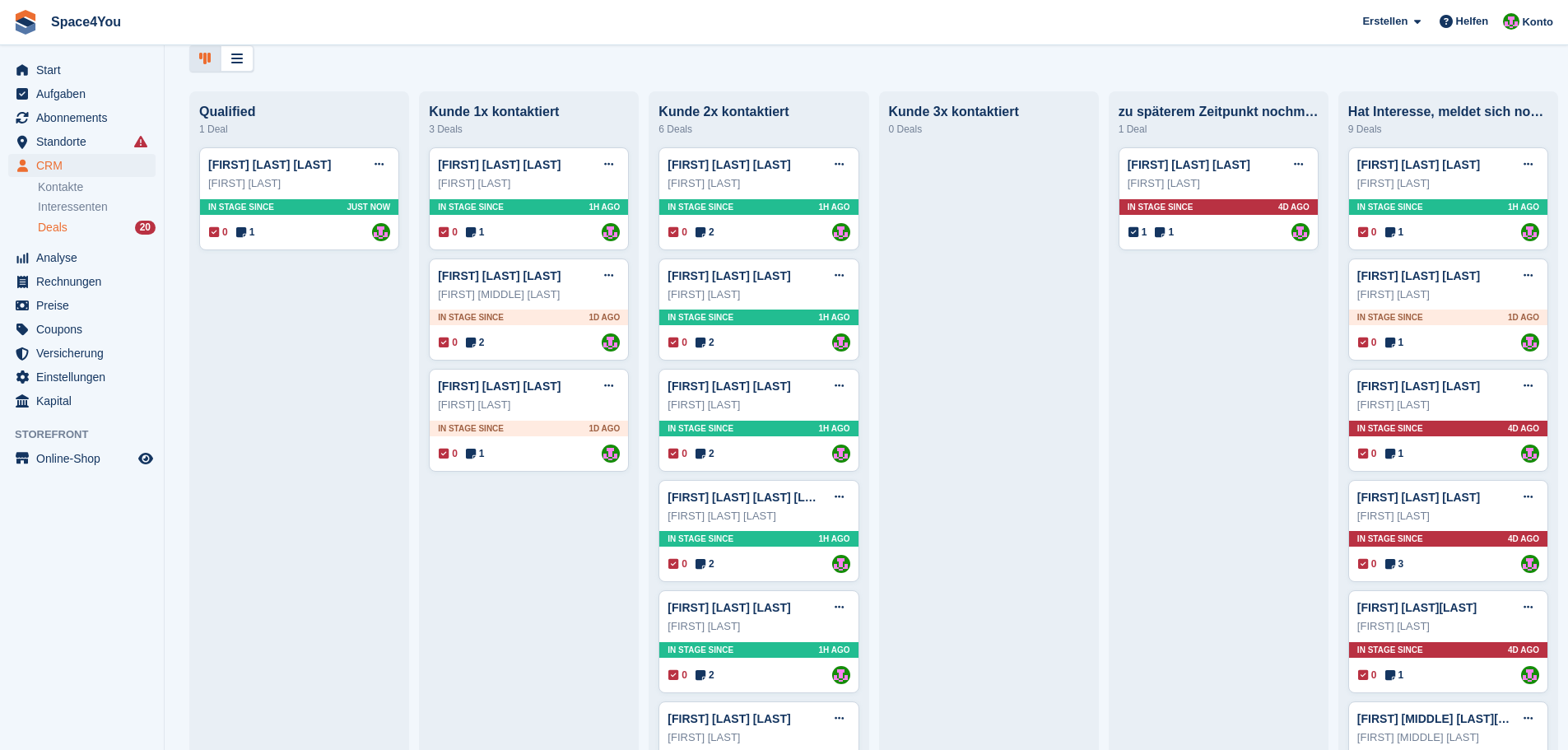 scroll, scrollTop: 0, scrollLeft: 0, axis: both 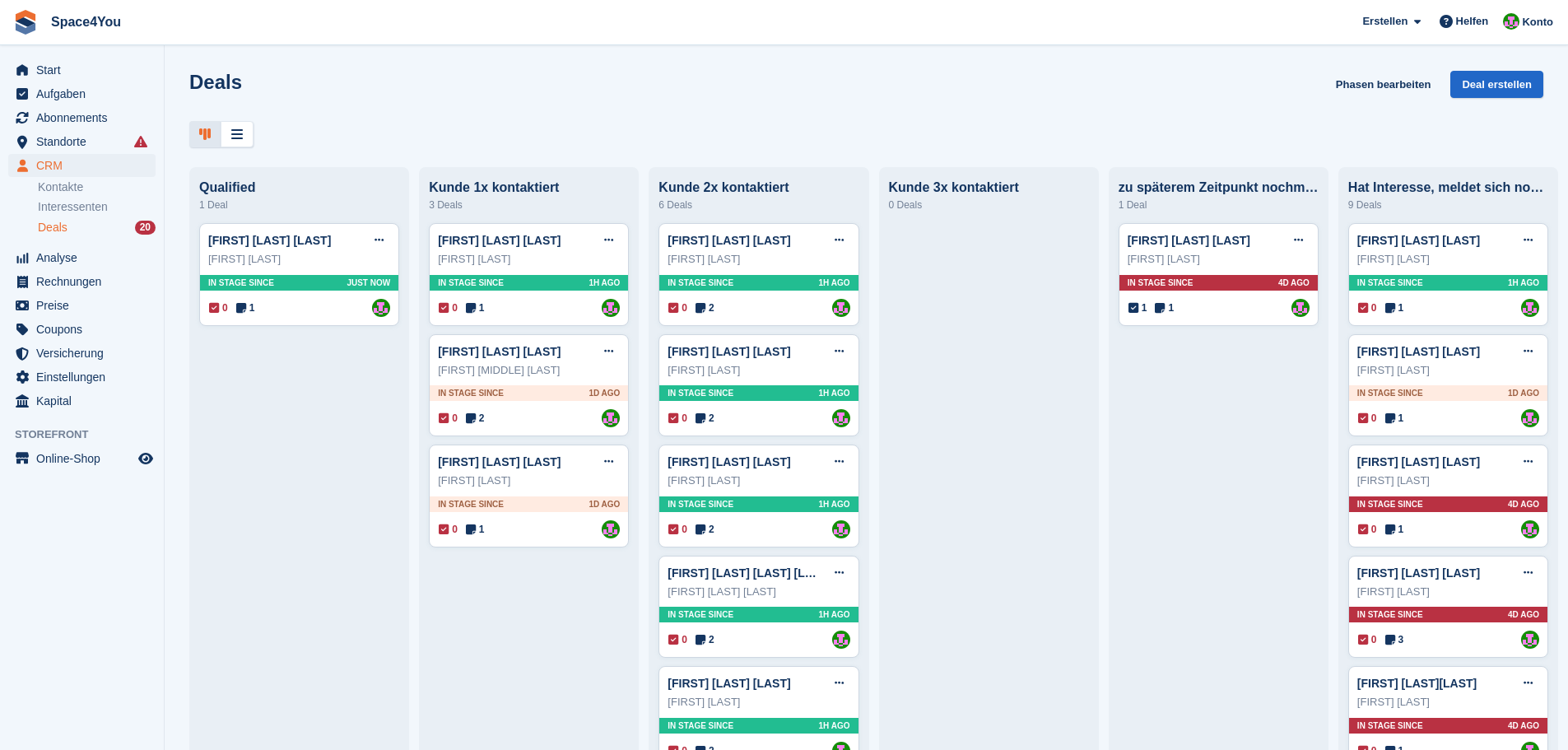 click on "Deals
Phasen bearbeiten
Deal erstellen
Qualified
1 Deal
Saverio  Cetrangolo Deal
Deal bearbeiten
Als gewonnen markieren
Als verloren markieren
Deal löschen
Saverio  Cetrangolo
In stage since Just now
0
1
Zugewiesen an Luca-André Talhoff
Kunde 1x kontaktiert
3 Deals
Torben Schwermann Deal" at bounding box center (866, 375) 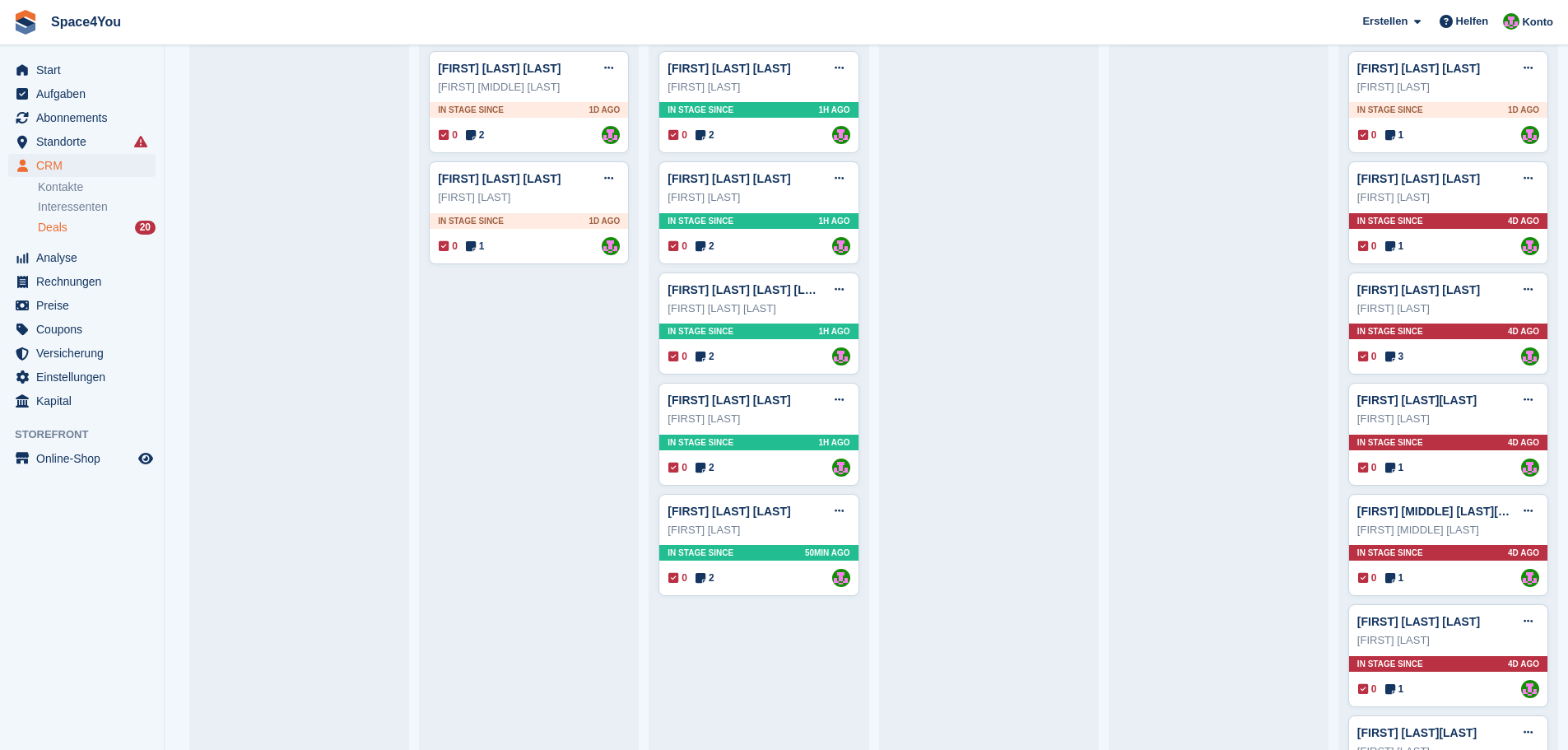 scroll, scrollTop: 0, scrollLeft: 0, axis: both 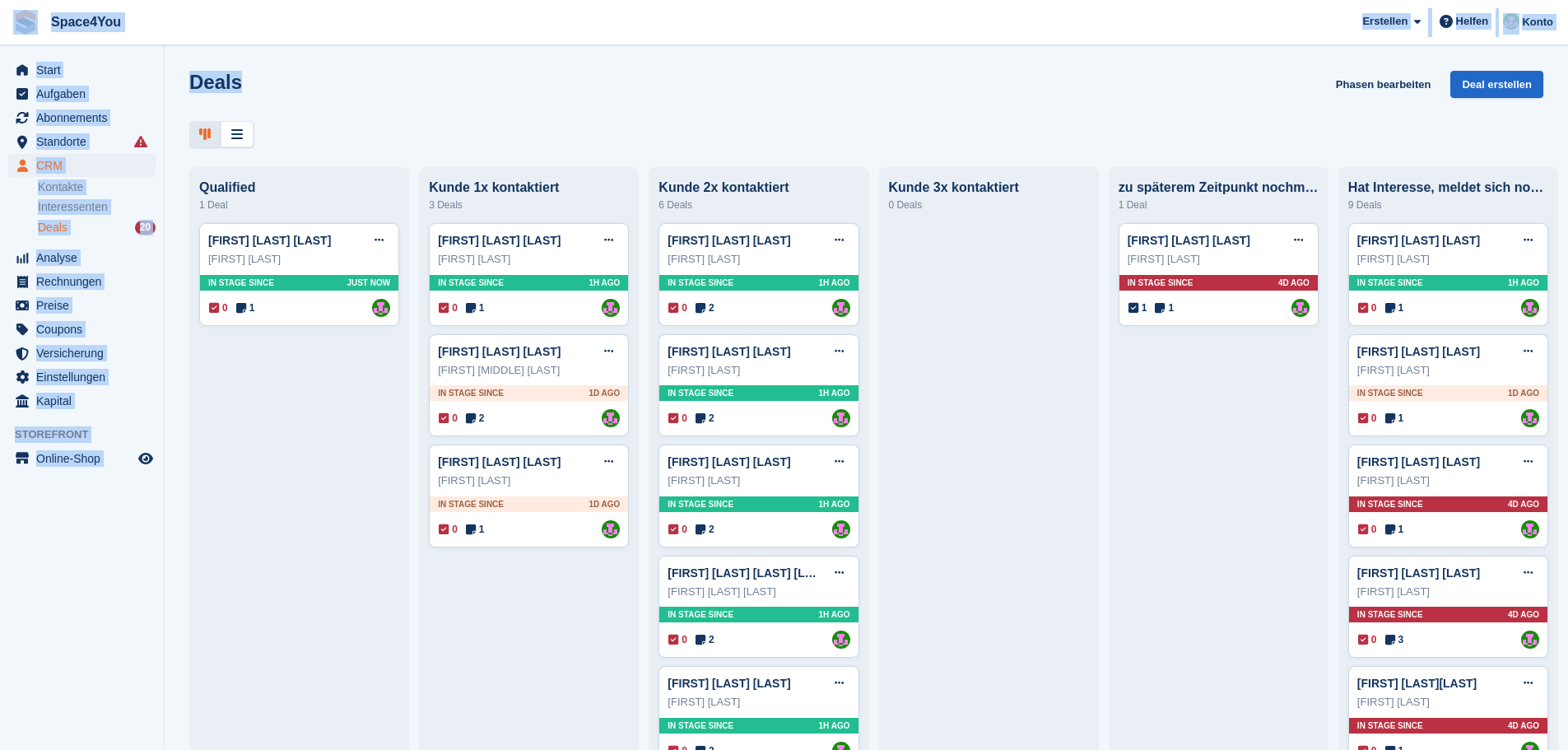 drag, startPoint x: 254, startPoint y: 95, endPoint x: 15, endPoint y: 31, distance: 247.4207 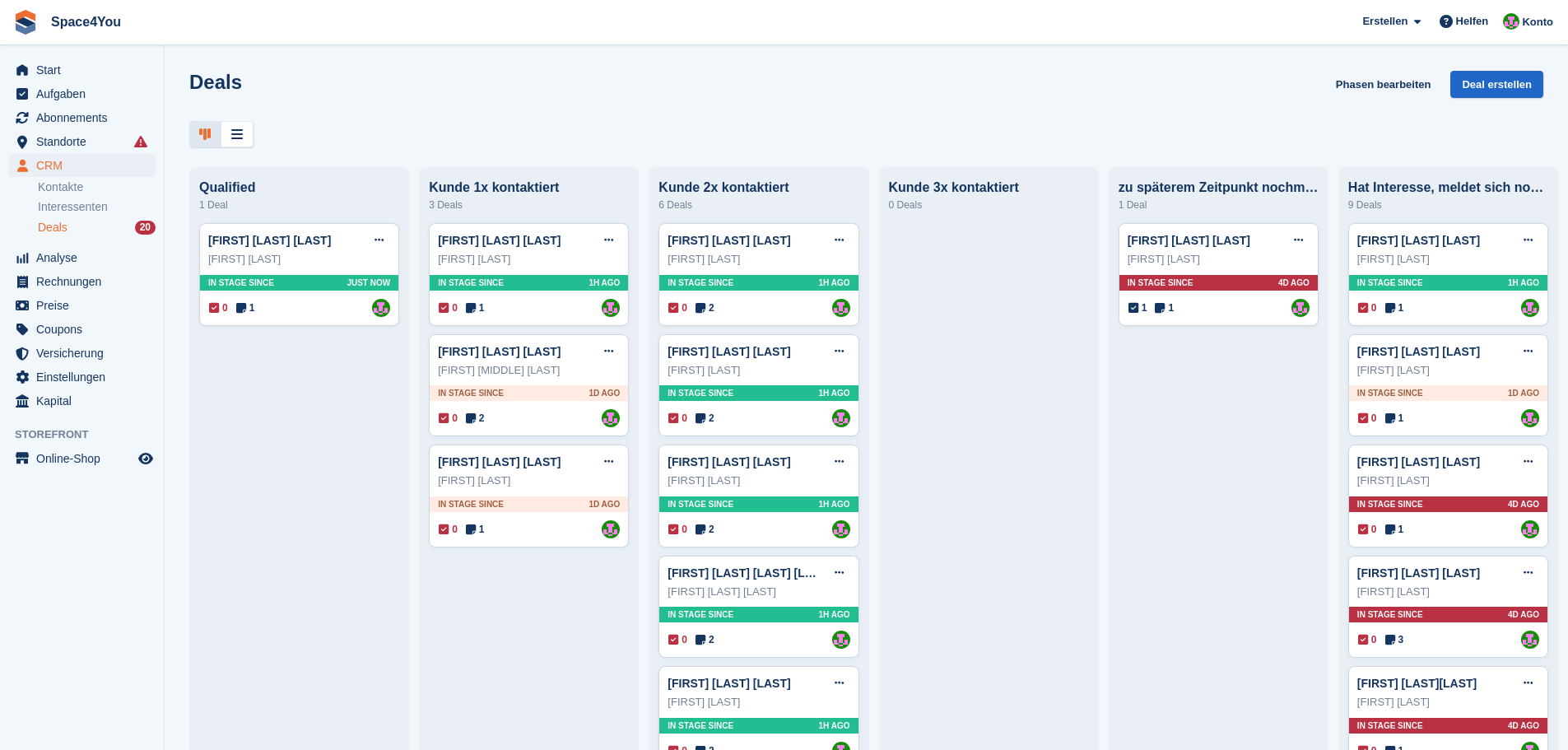 click at bounding box center [866, 134] 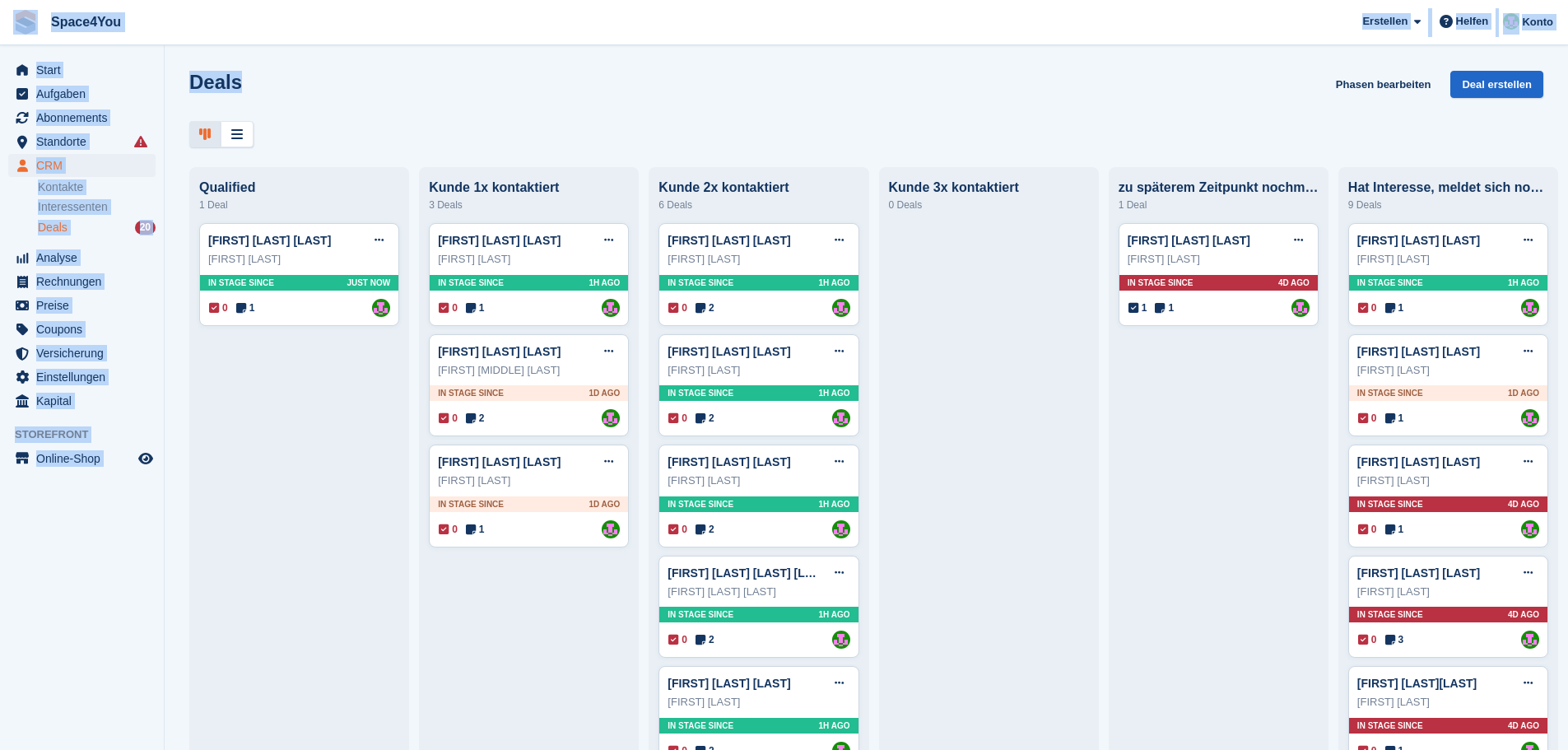 drag, startPoint x: 223, startPoint y: 88, endPoint x: 17, endPoint y: 10, distance: 220.2726 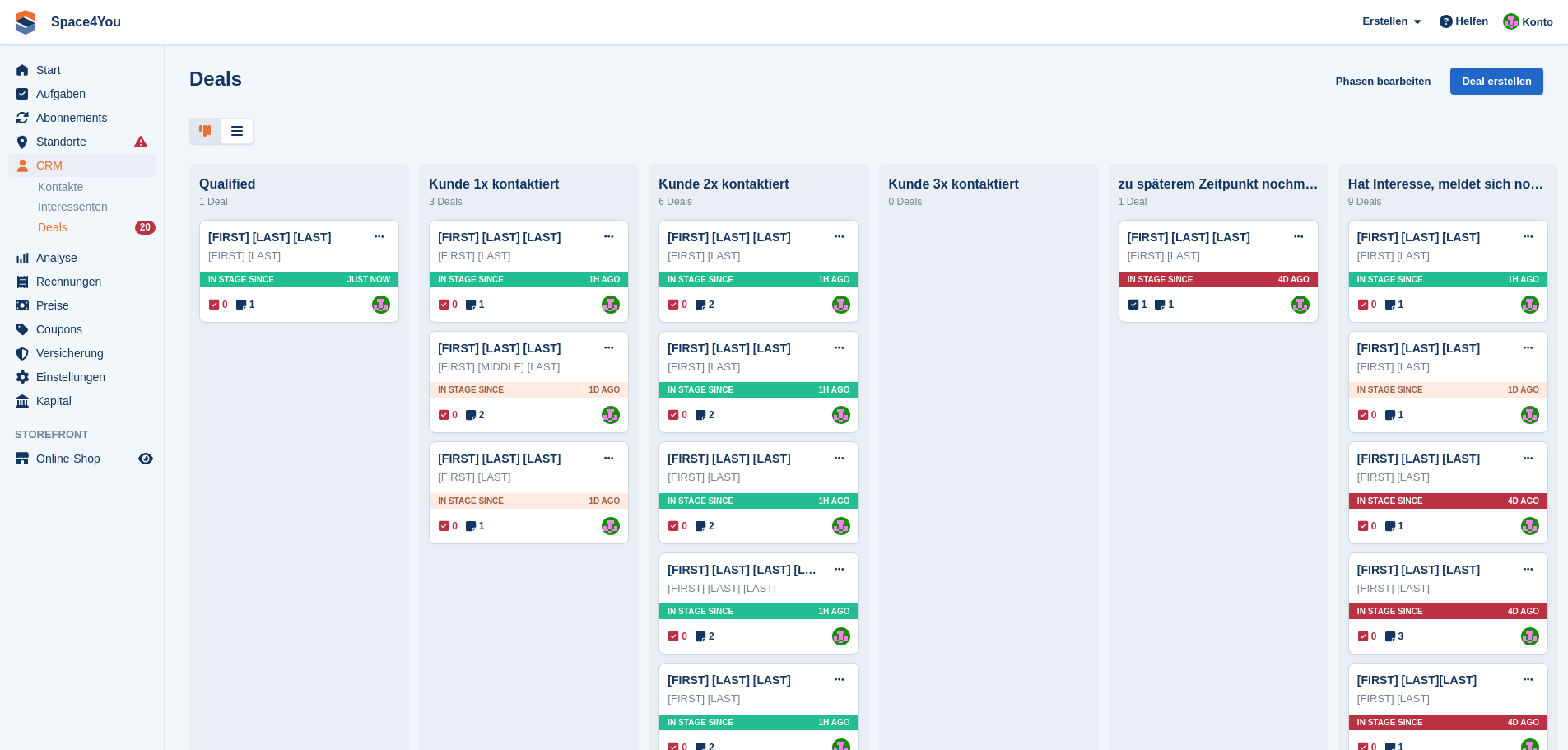 scroll, scrollTop: 0, scrollLeft: 0, axis: both 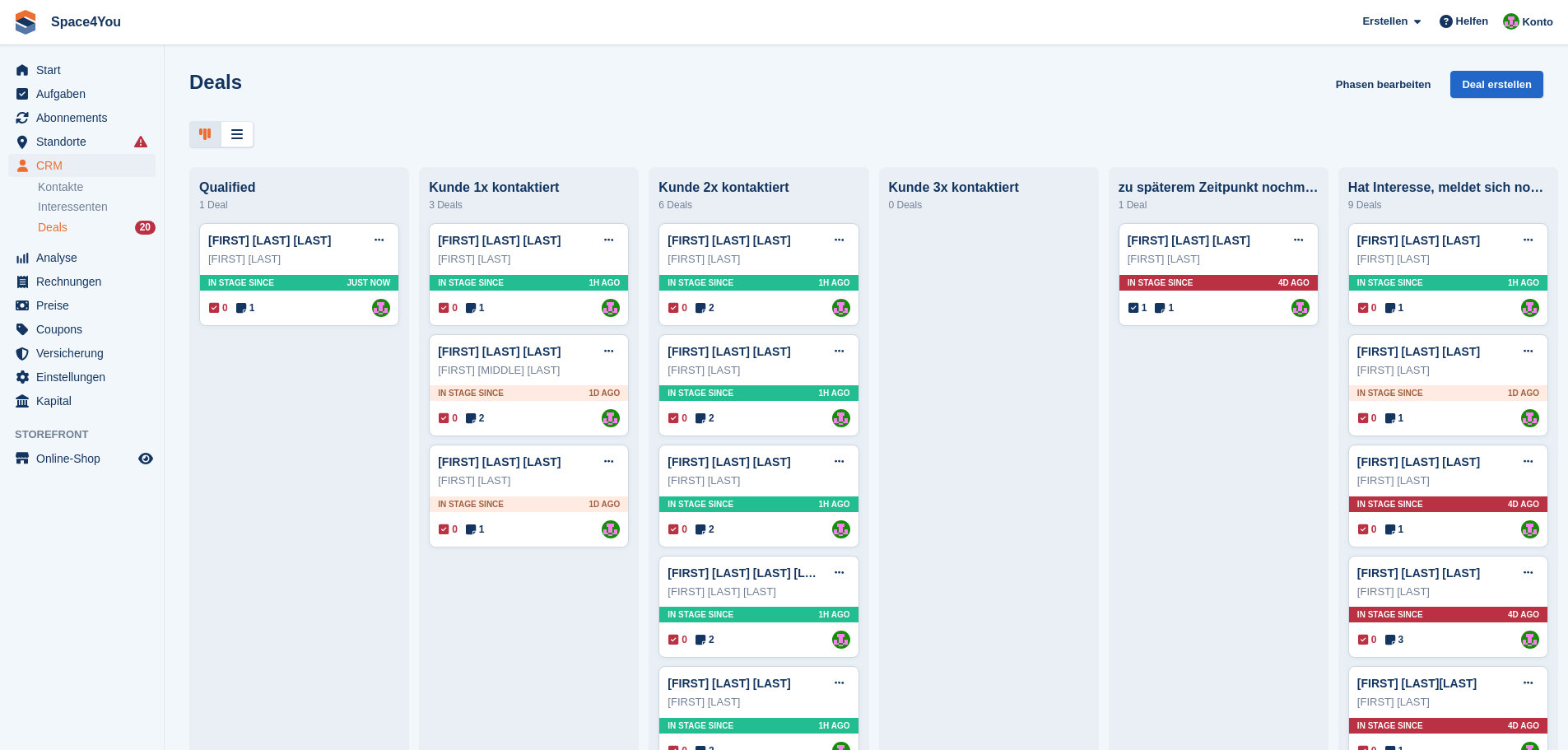 click on "Deals
Phasen bearbeiten
Deal erstellen" at bounding box center [866, 94] 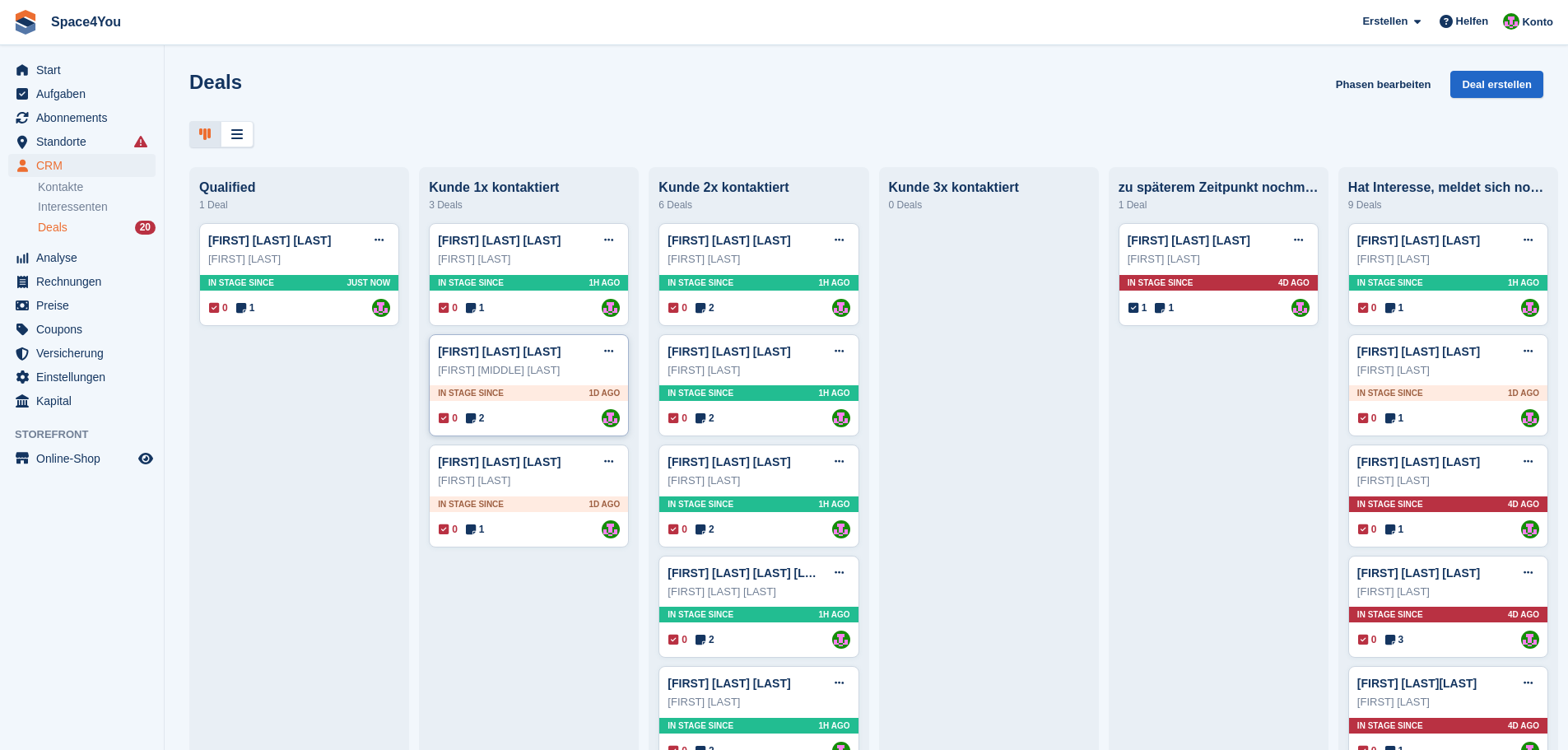 click on "Brenda Maureen Leuze" at bounding box center (528, 370) 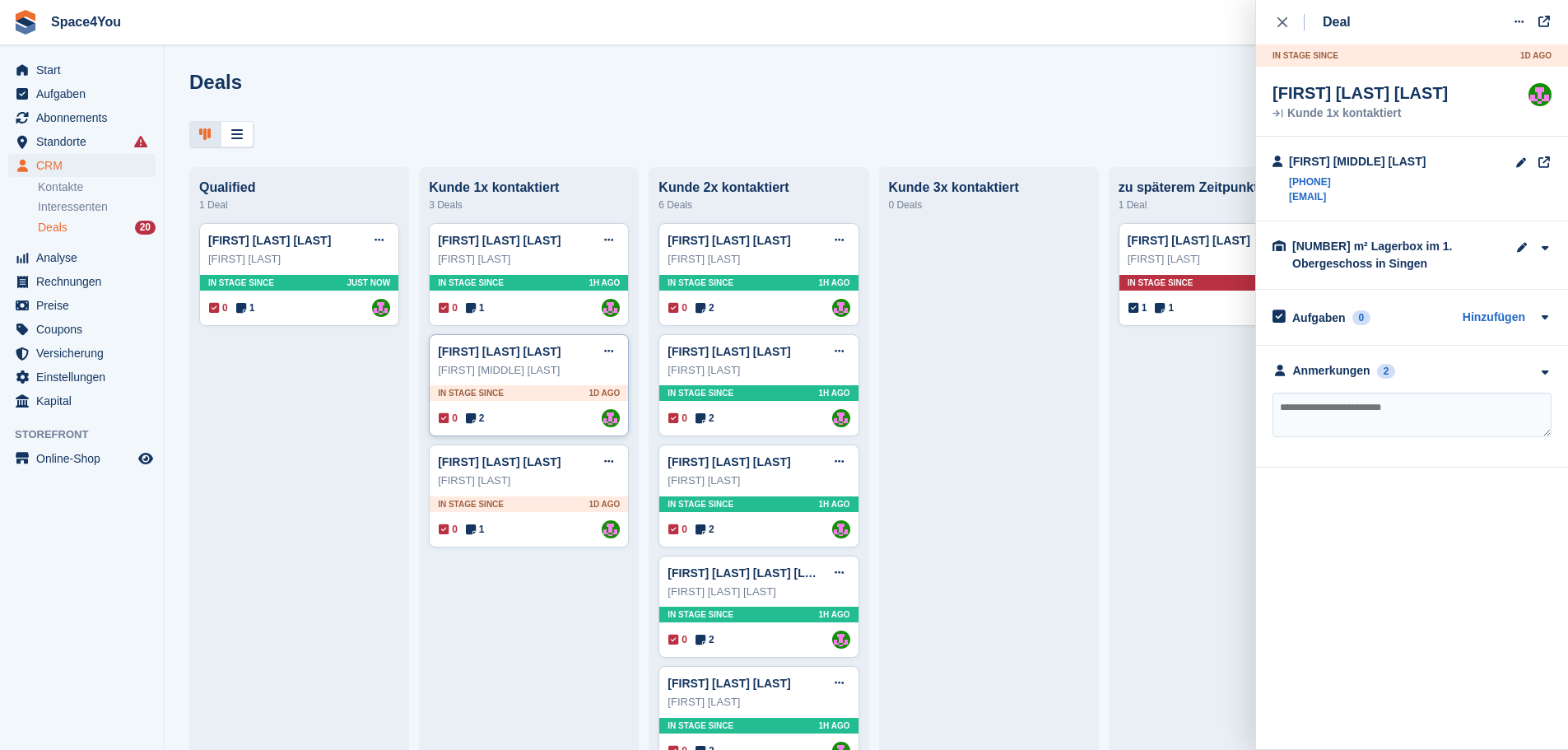 click on "Brenda Leuze Deal
Deal bearbeiten
Als gewonnen markieren
Als verloren markieren
Deal löschen" at bounding box center (528, 352) 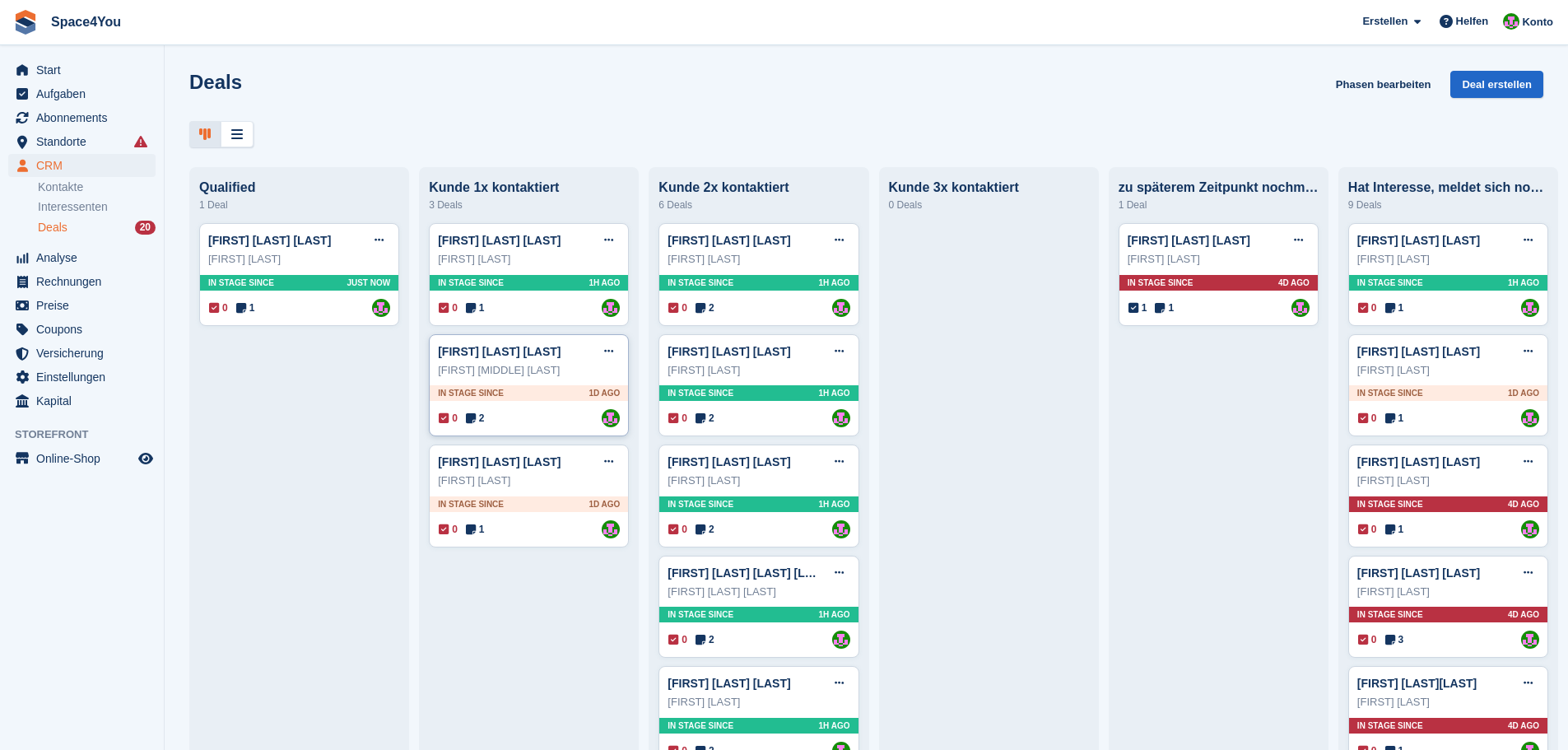 click on "Brenda Leuze Deal
Deal bearbeiten
Als gewonnen markieren
Als verloren markieren
Deal löschen" at bounding box center [528, 352] 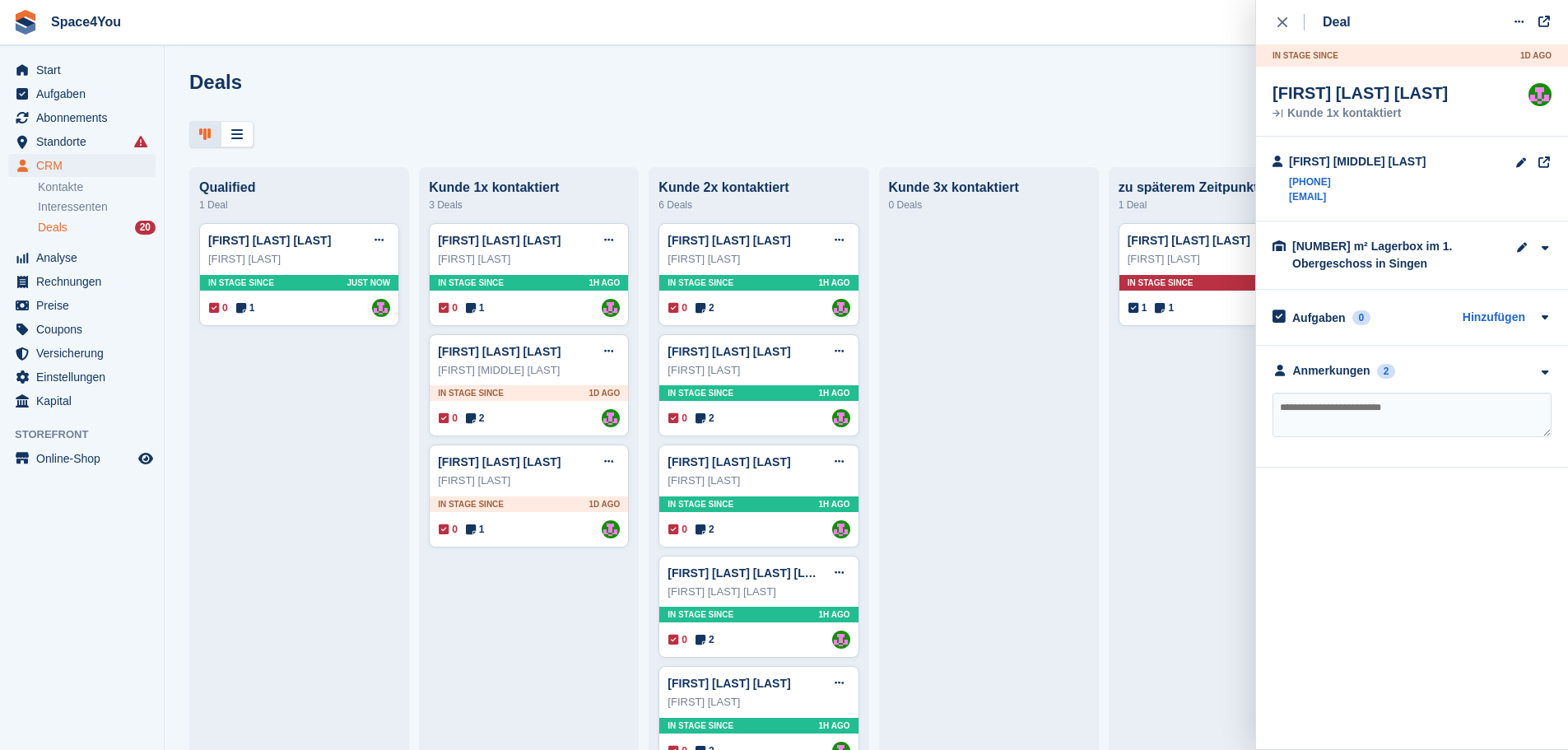 click on "Deals
Phasen bearbeiten
Deal erstellen" at bounding box center (866, 94) 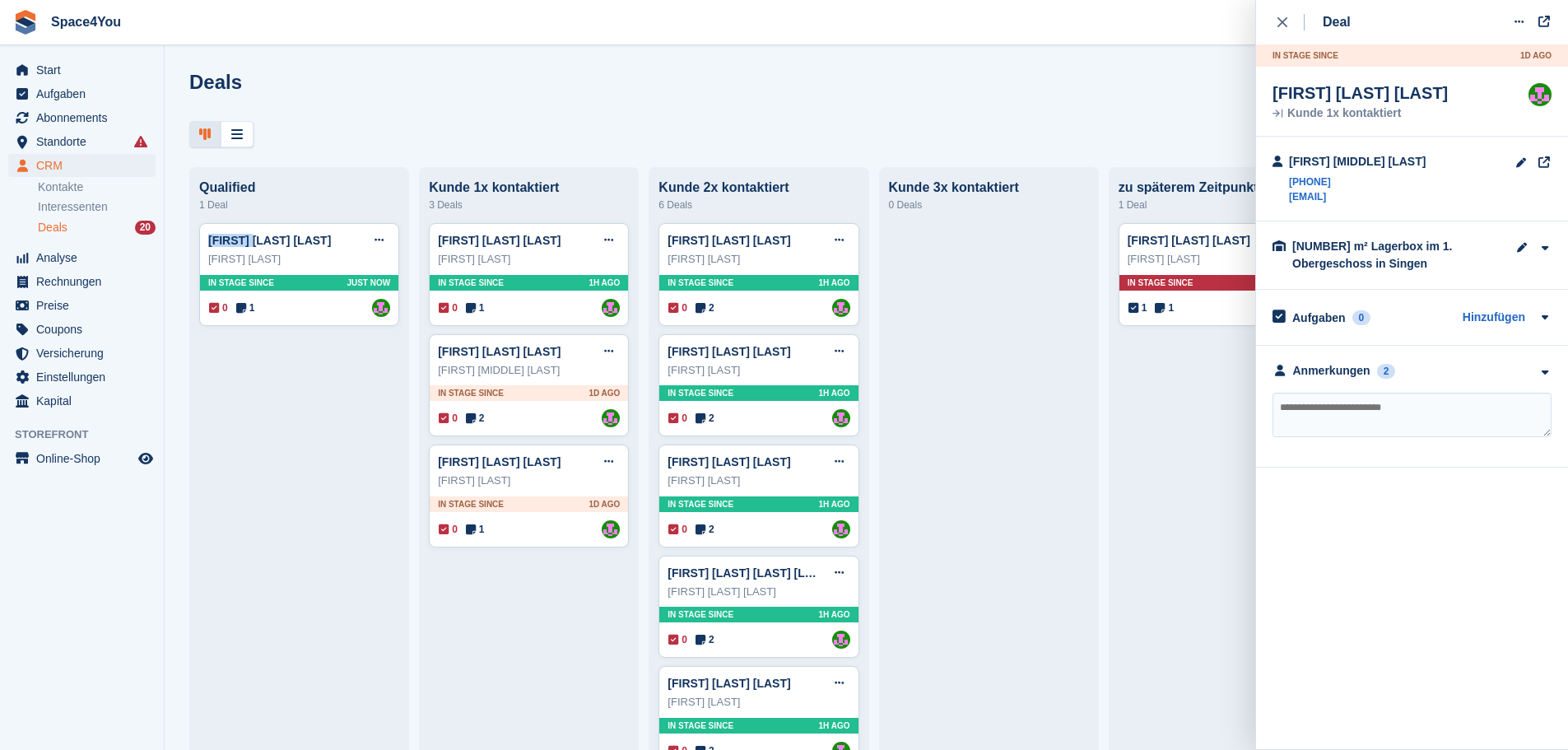 click on "Deals
Phasen bearbeiten
Deal erstellen" at bounding box center (866, 94) 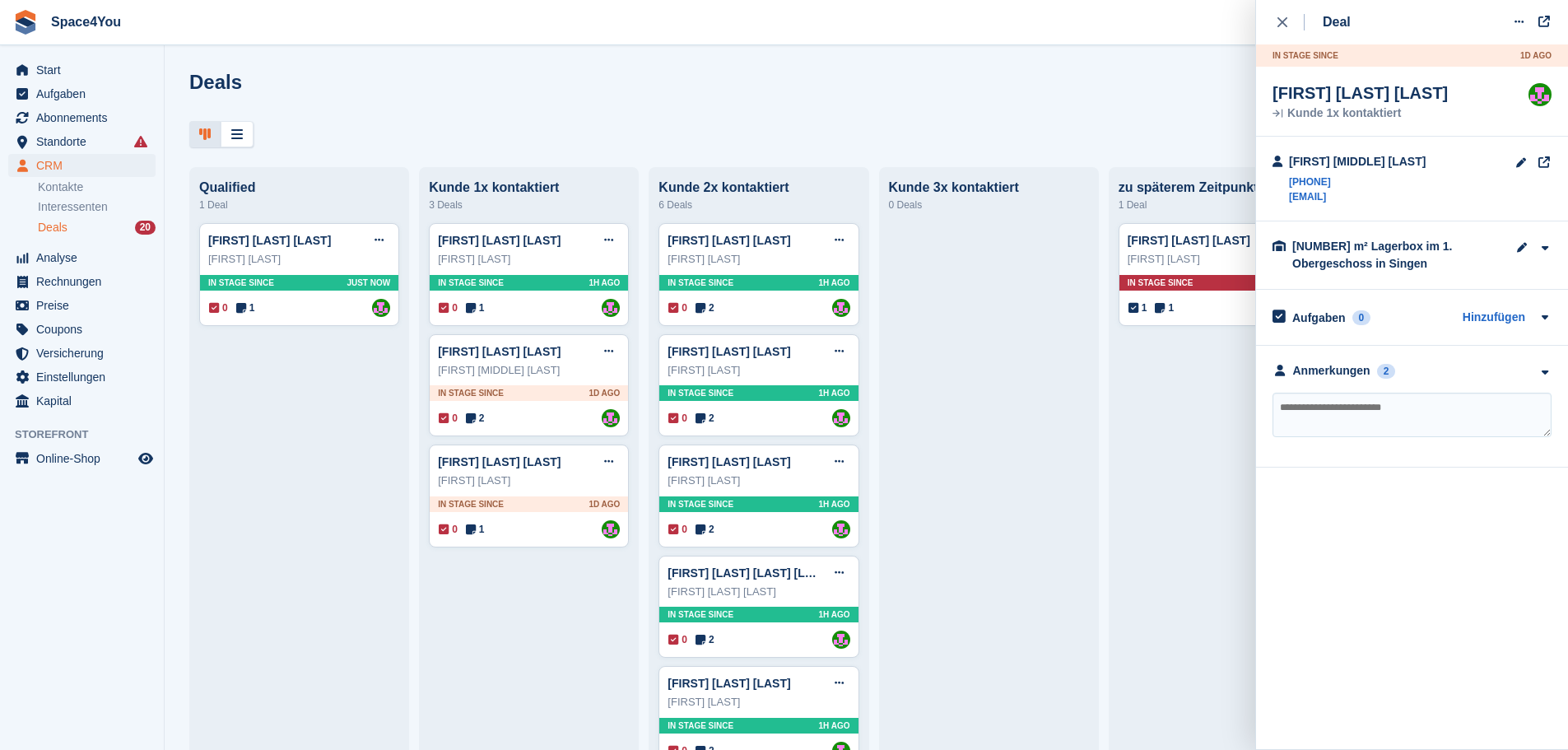 click on "Deals
Phasen bearbeiten
Deal erstellen" at bounding box center (866, 94) 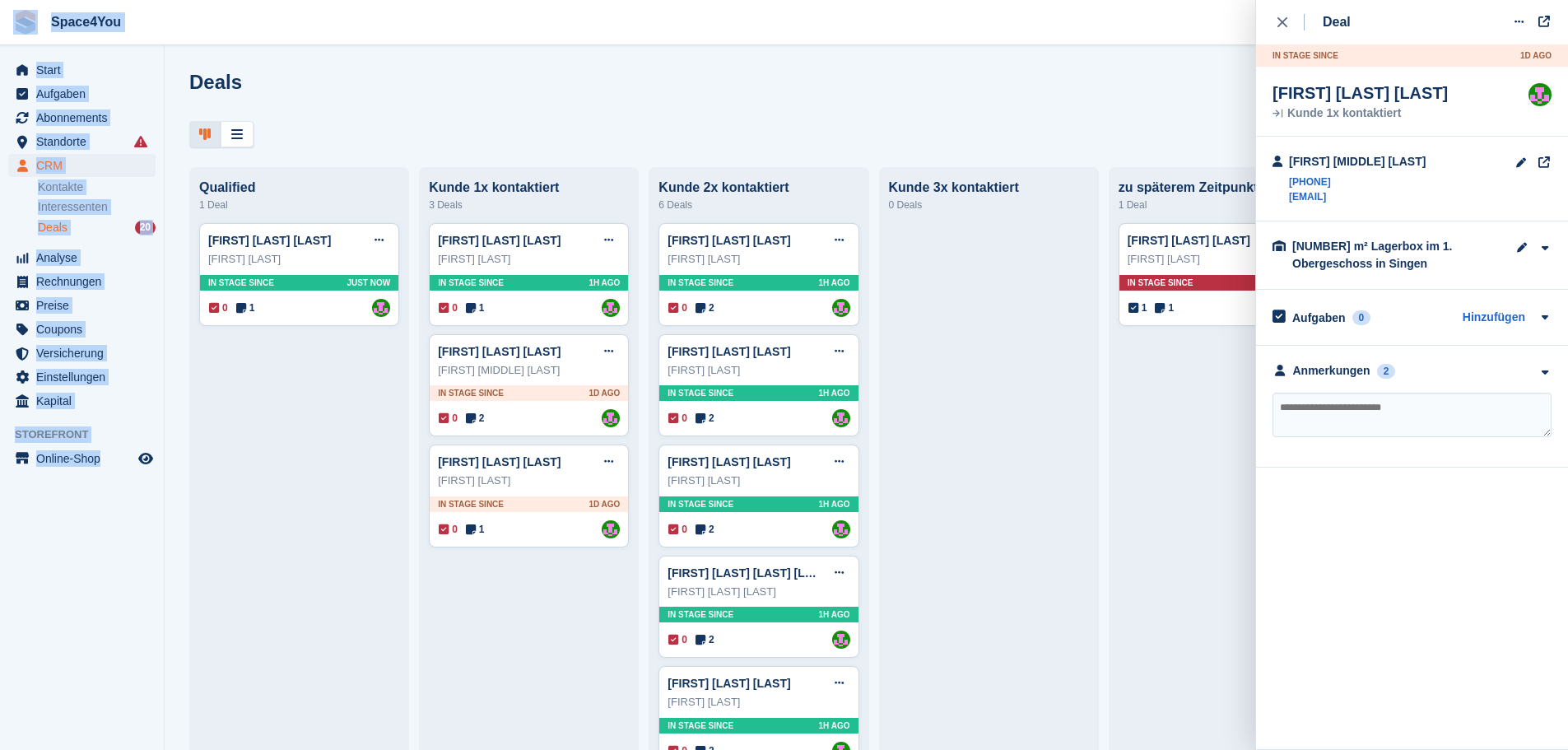 drag, startPoint x: 151, startPoint y: 480, endPoint x: 25, endPoint y: 26, distance: 471.1603 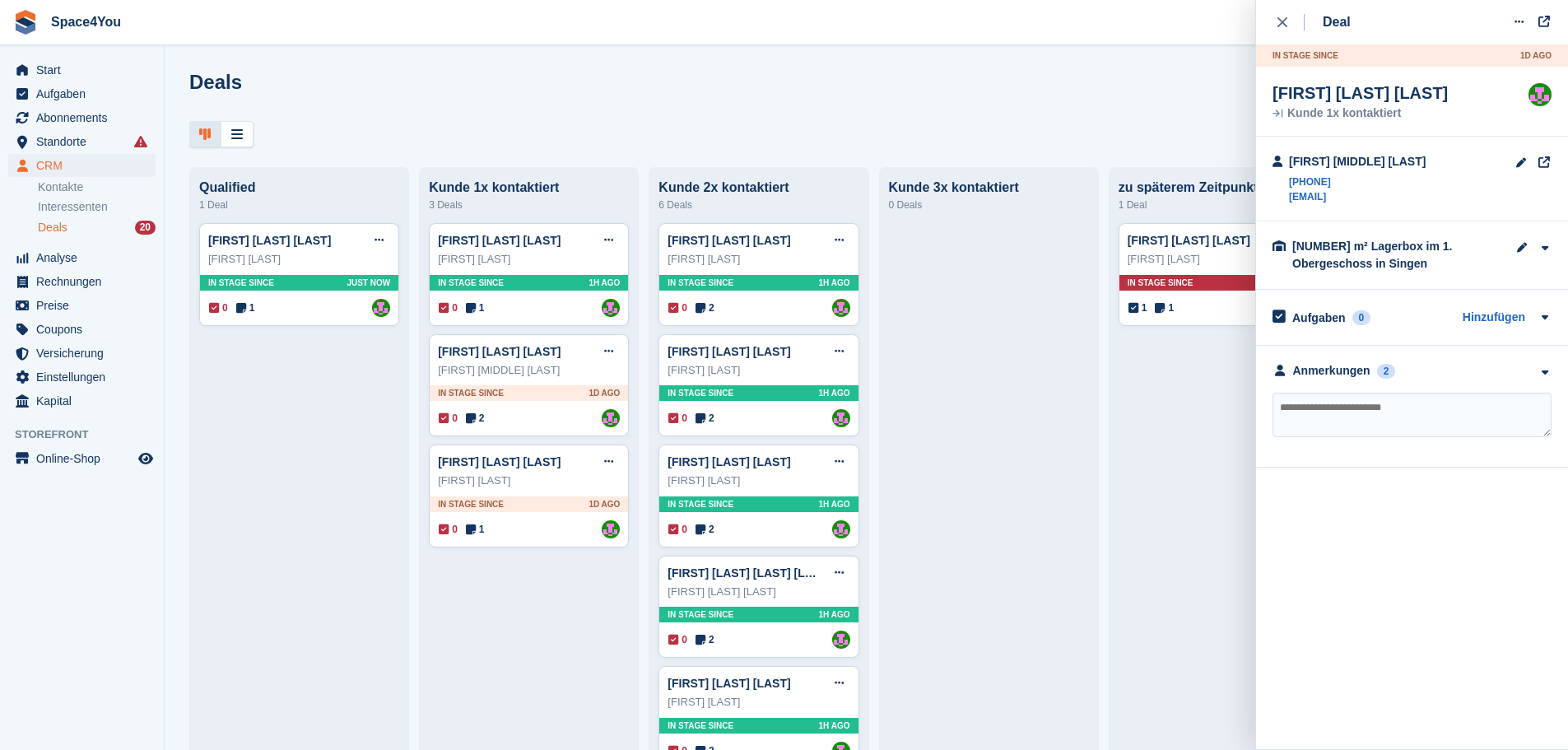 click on "Deals
Phasen bearbeiten
Deal erstellen
Qualified
1 Deal
Saverio  Cetrangolo Deal
Deal bearbeiten
Als gewonnen markieren
Als verloren markieren
Deal löschen
Saverio  Cetrangolo
In stage since Just now
0
1
Zugewiesen an Luca-André Talhoff
Kunde 1x kontaktiert
3 Deals
Torben Schwermann Deal" at bounding box center (866, 375) 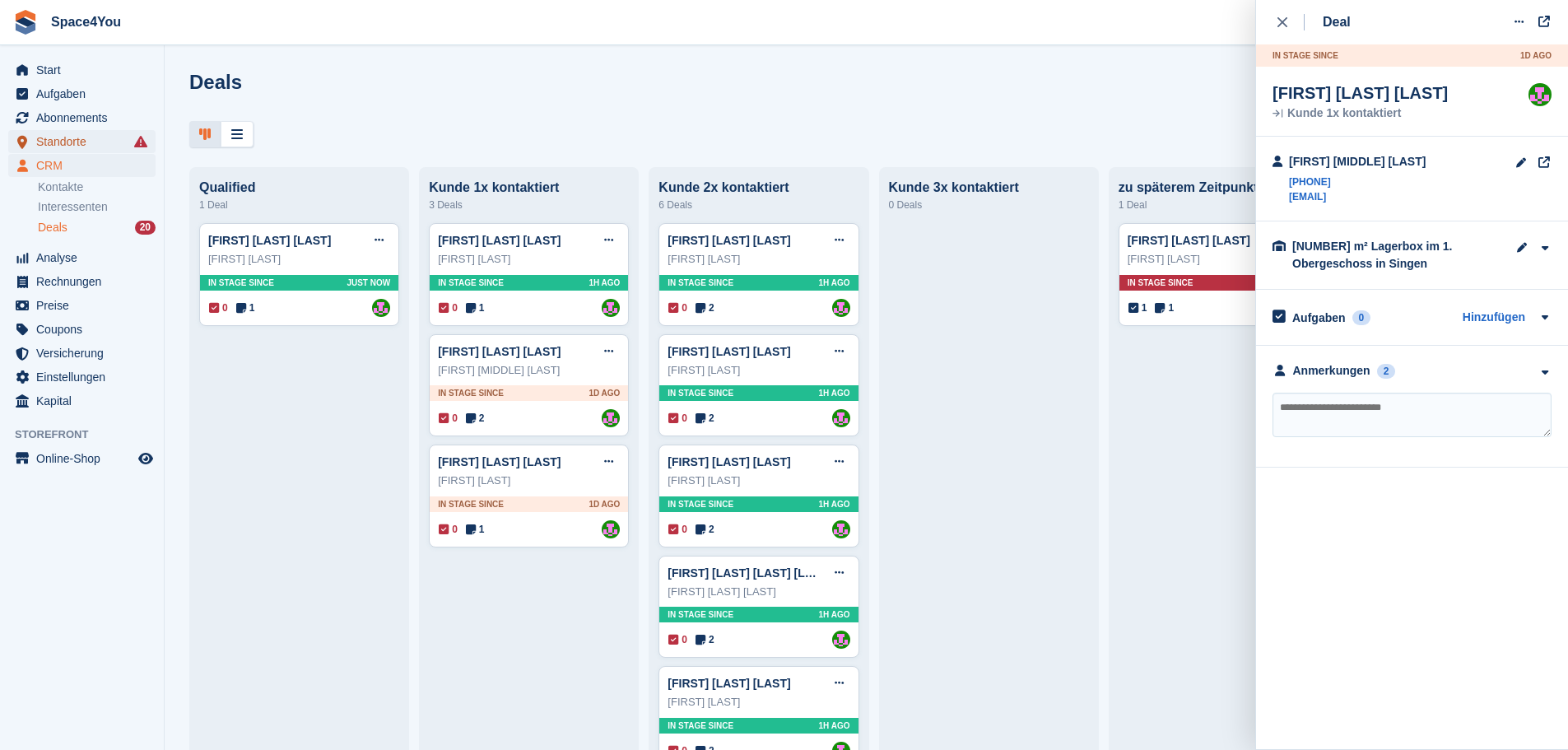 click on "Standorte" at bounding box center (86, 142) 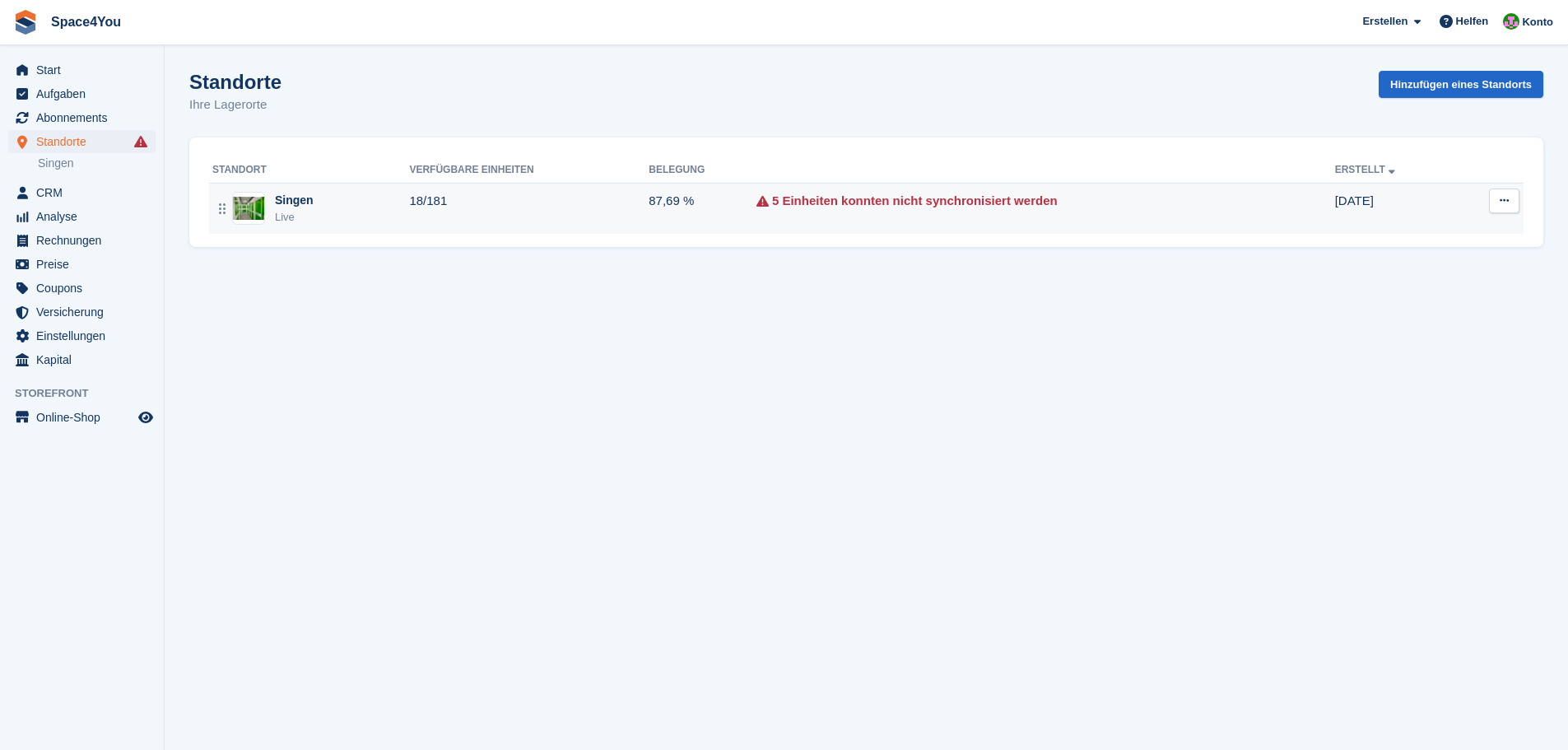 click on "Singen
Live" at bounding box center (310, 208) 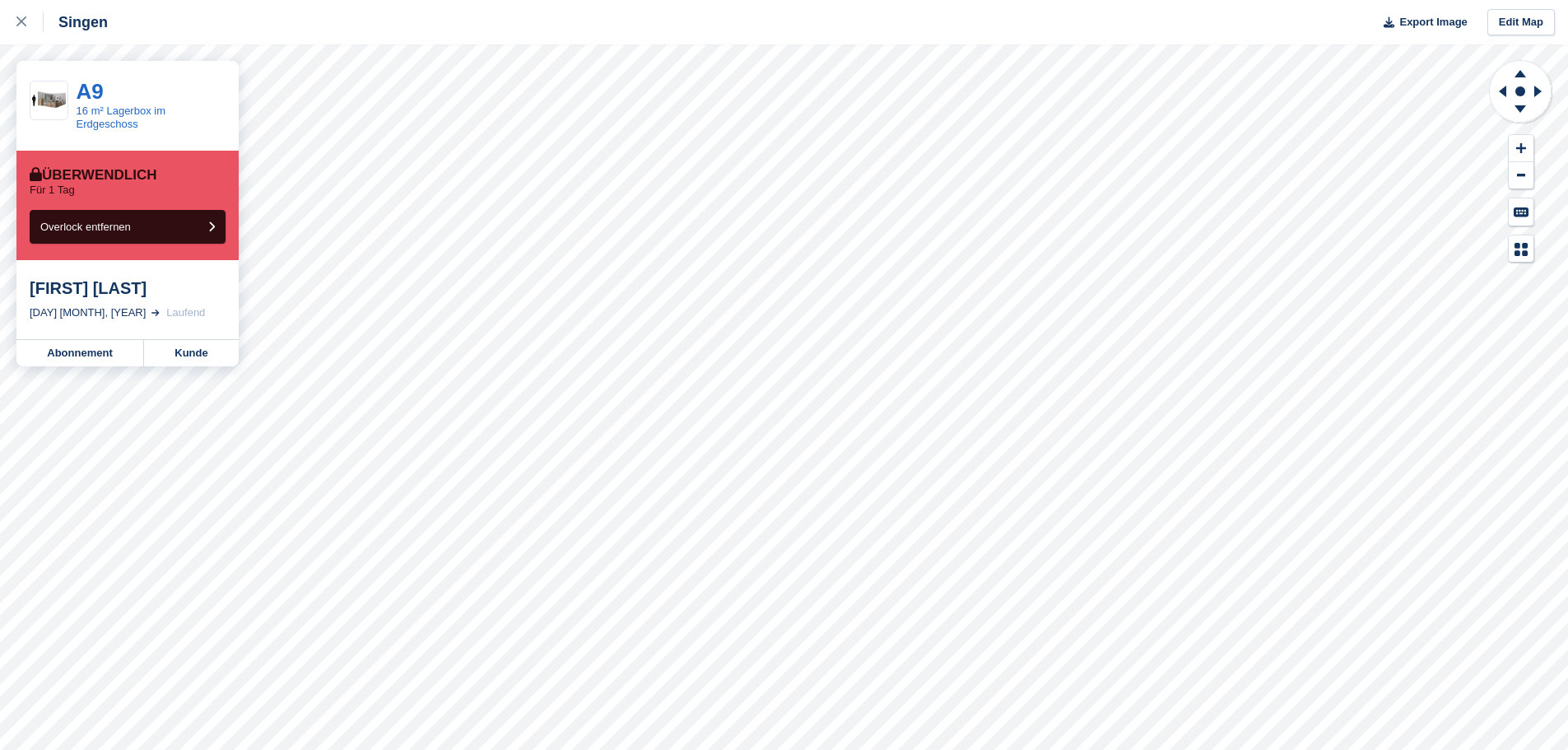 scroll, scrollTop: 0, scrollLeft: 0, axis: both 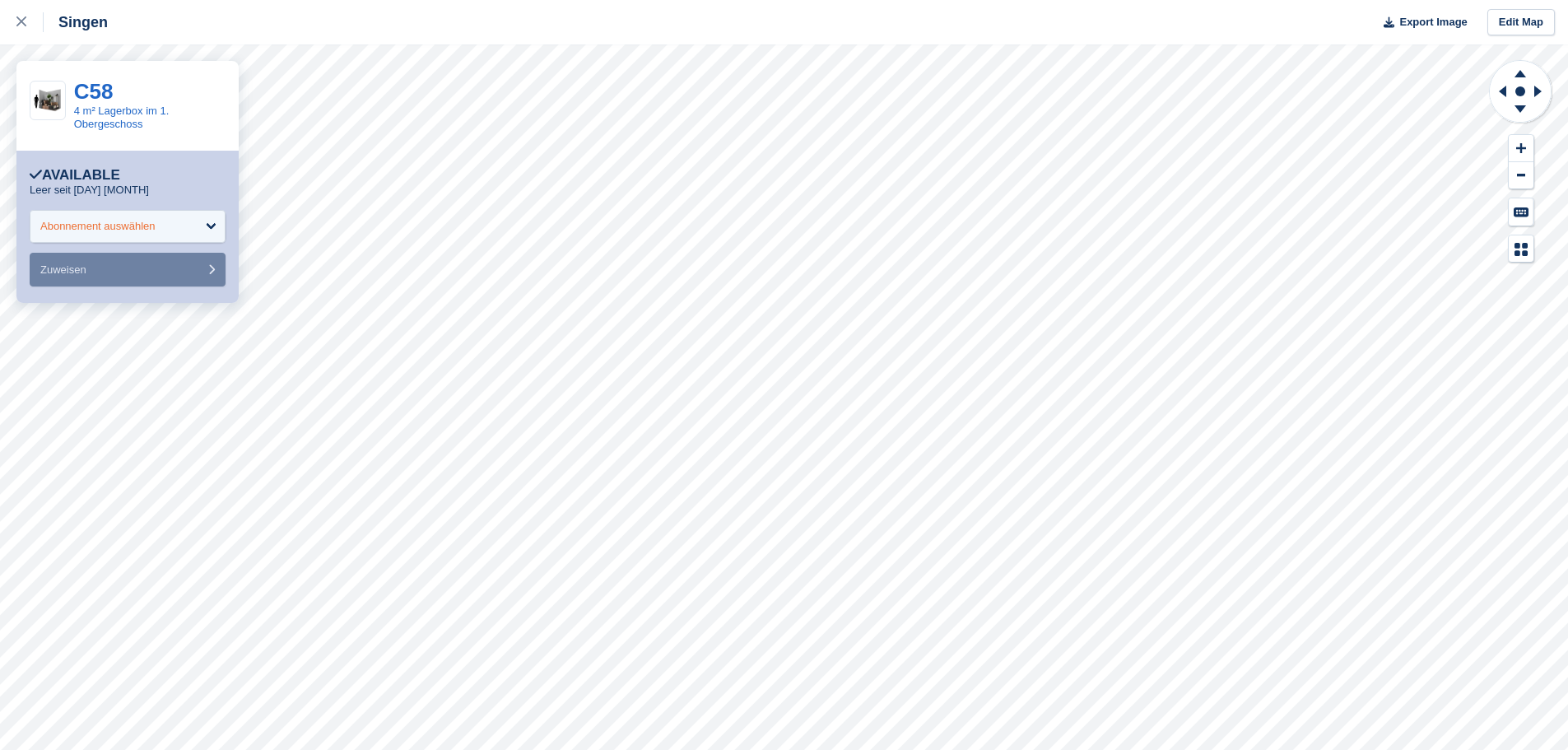 click on "Abonnement auswählen" at bounding box center (98, 226) 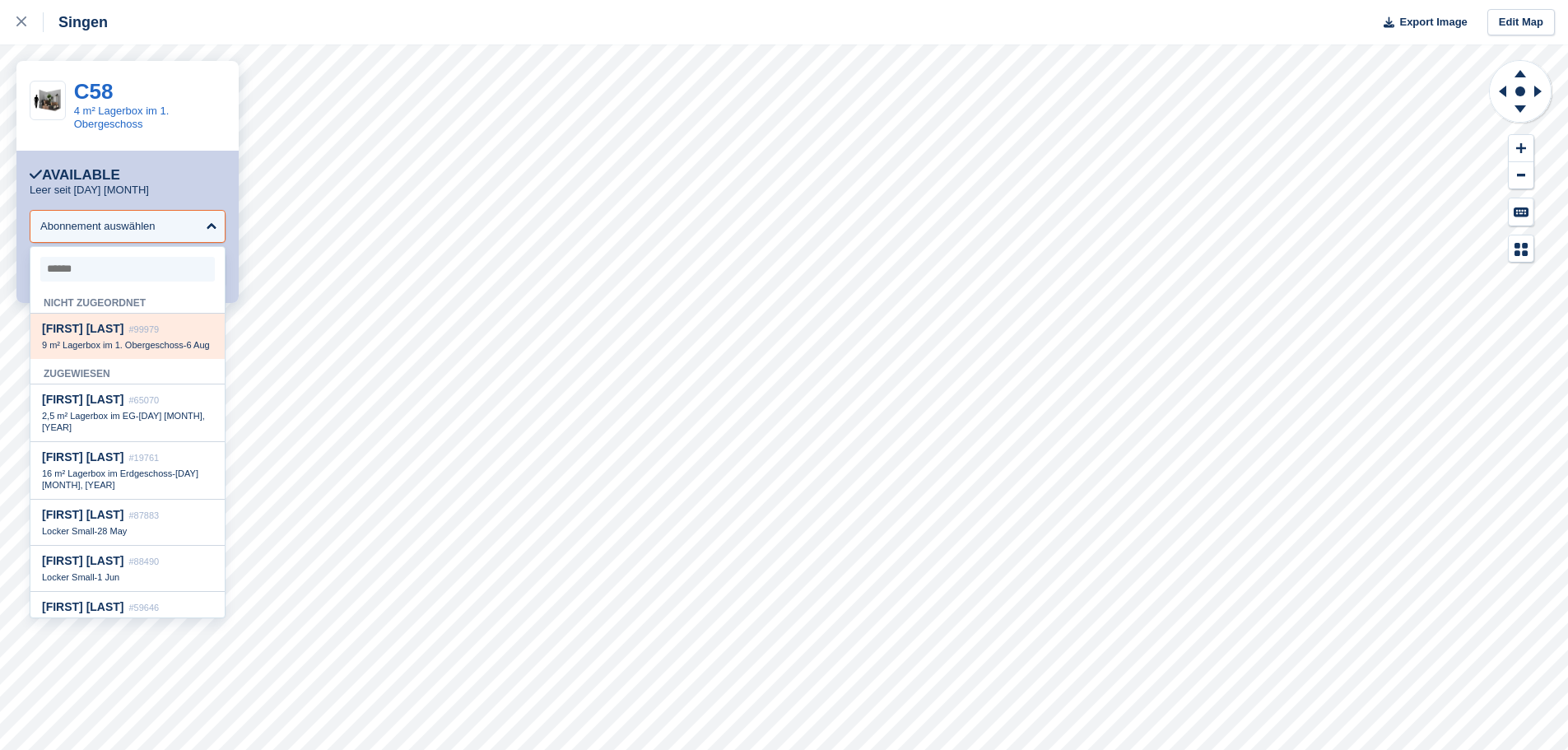 click on "Brenda Maureen Leuze
#99979
9 m² Lagerbox im 1. Obergeschoss  -   6 Aug" at bounding box center [128, 336] 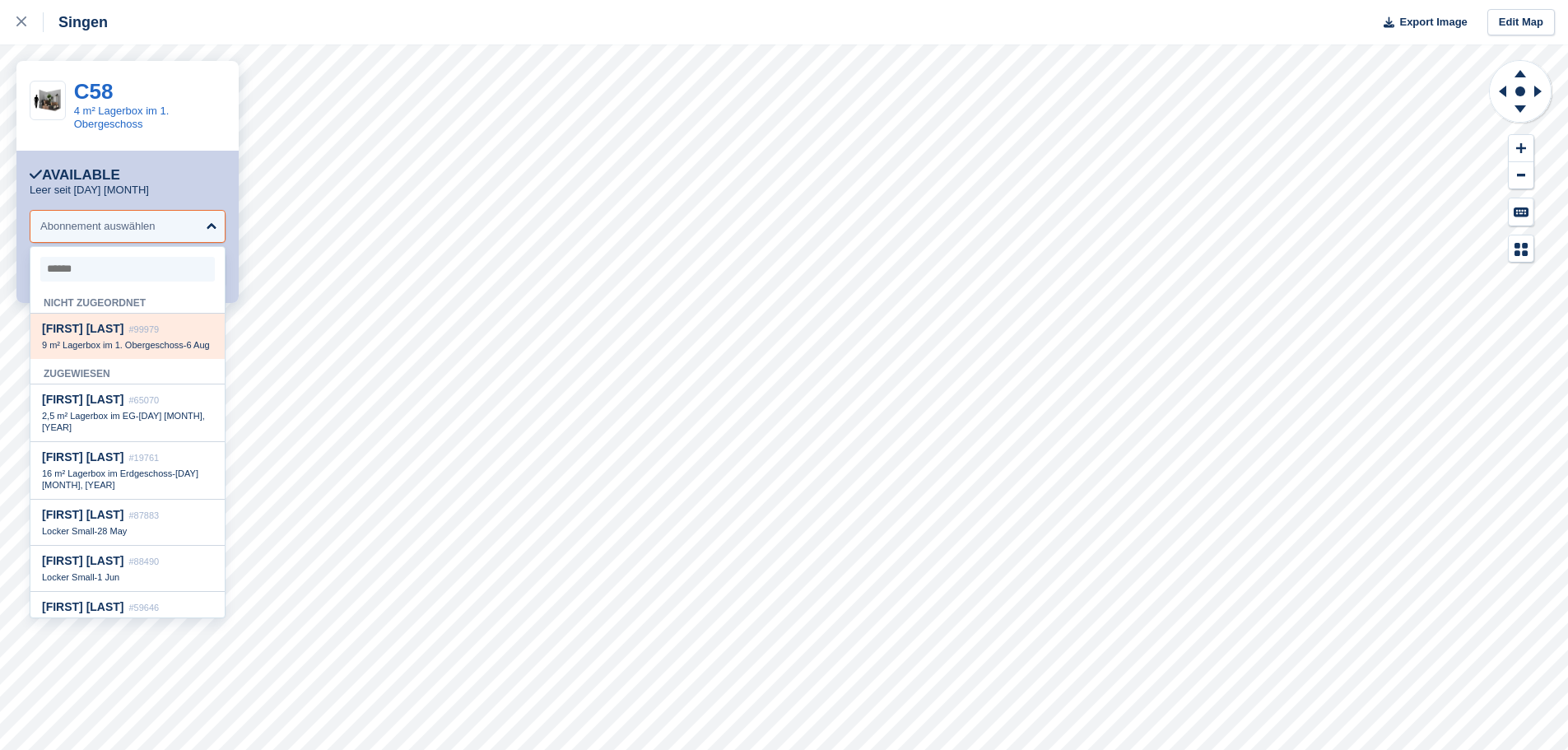 select on "*****" 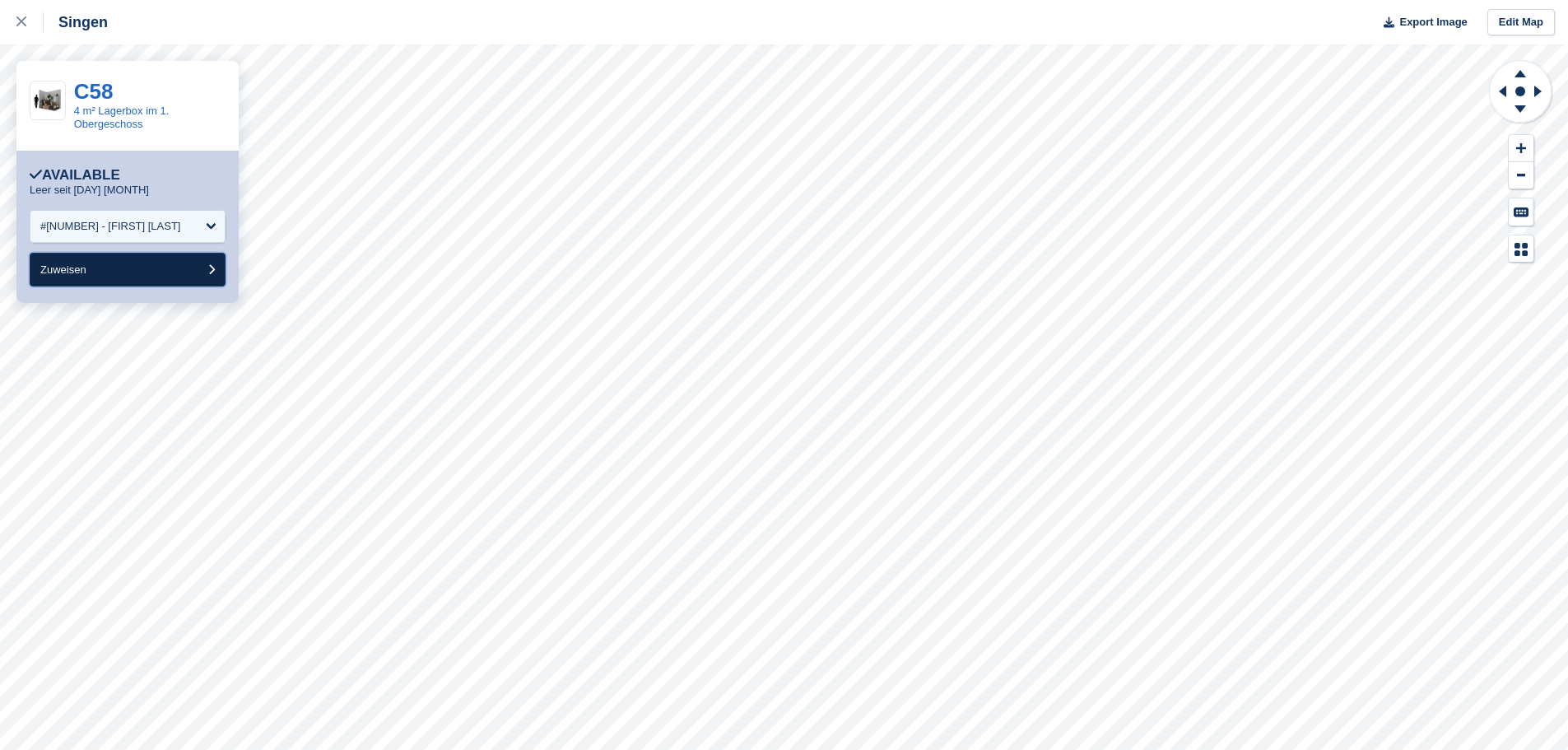 click on "Zuweisen" at bounding box center (128, 269) 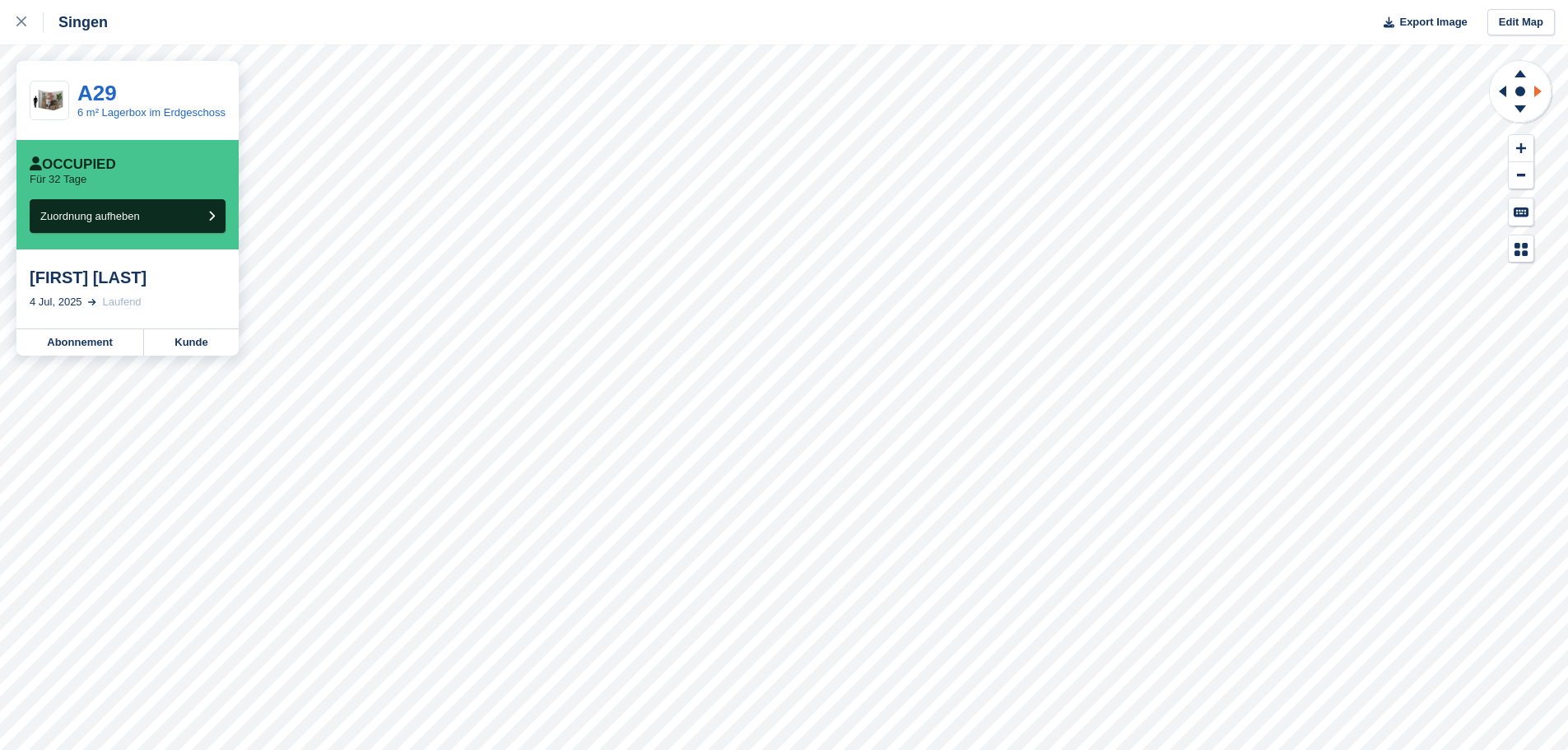 click 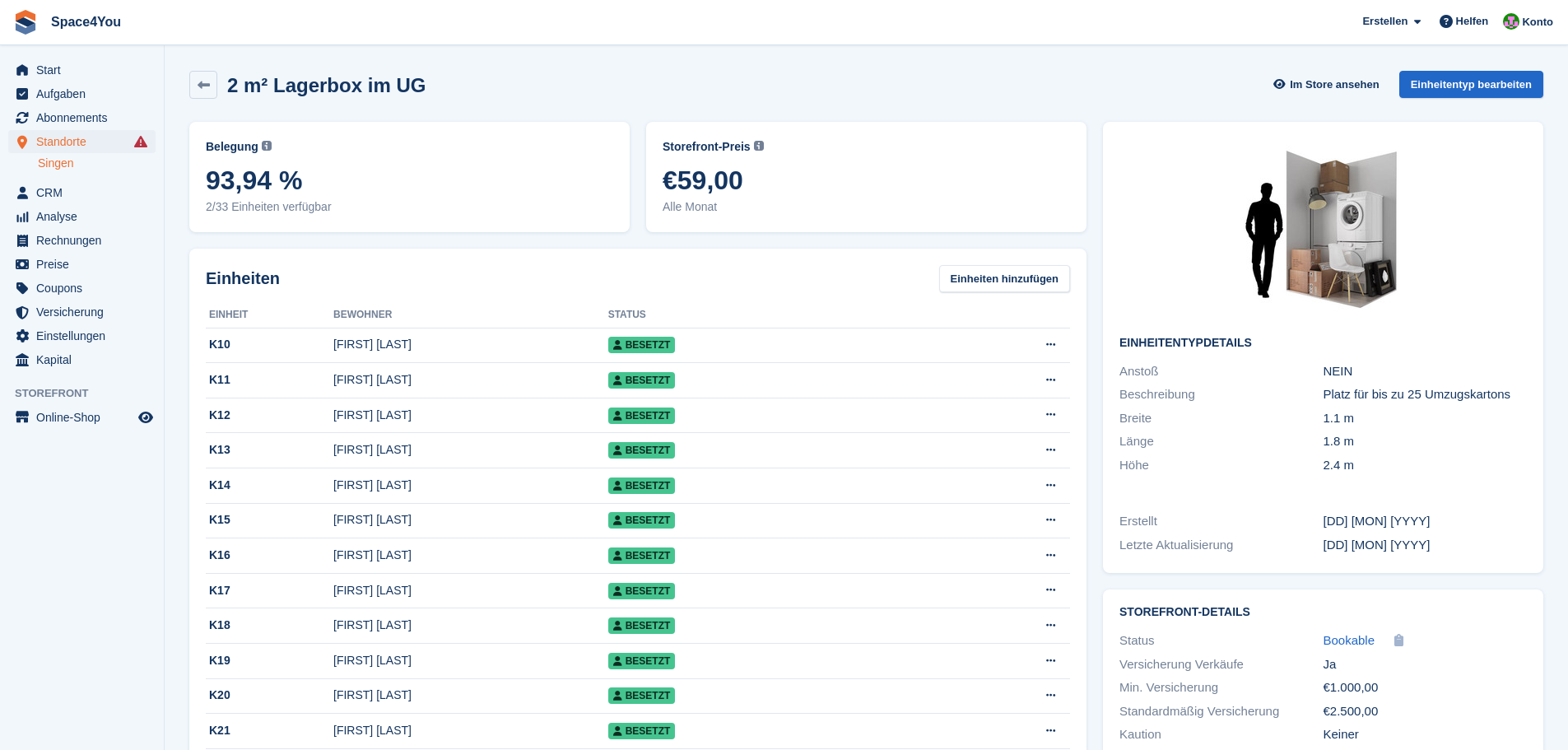 scroll, scrollTop: 0, scrollLeft: 0, axis: both 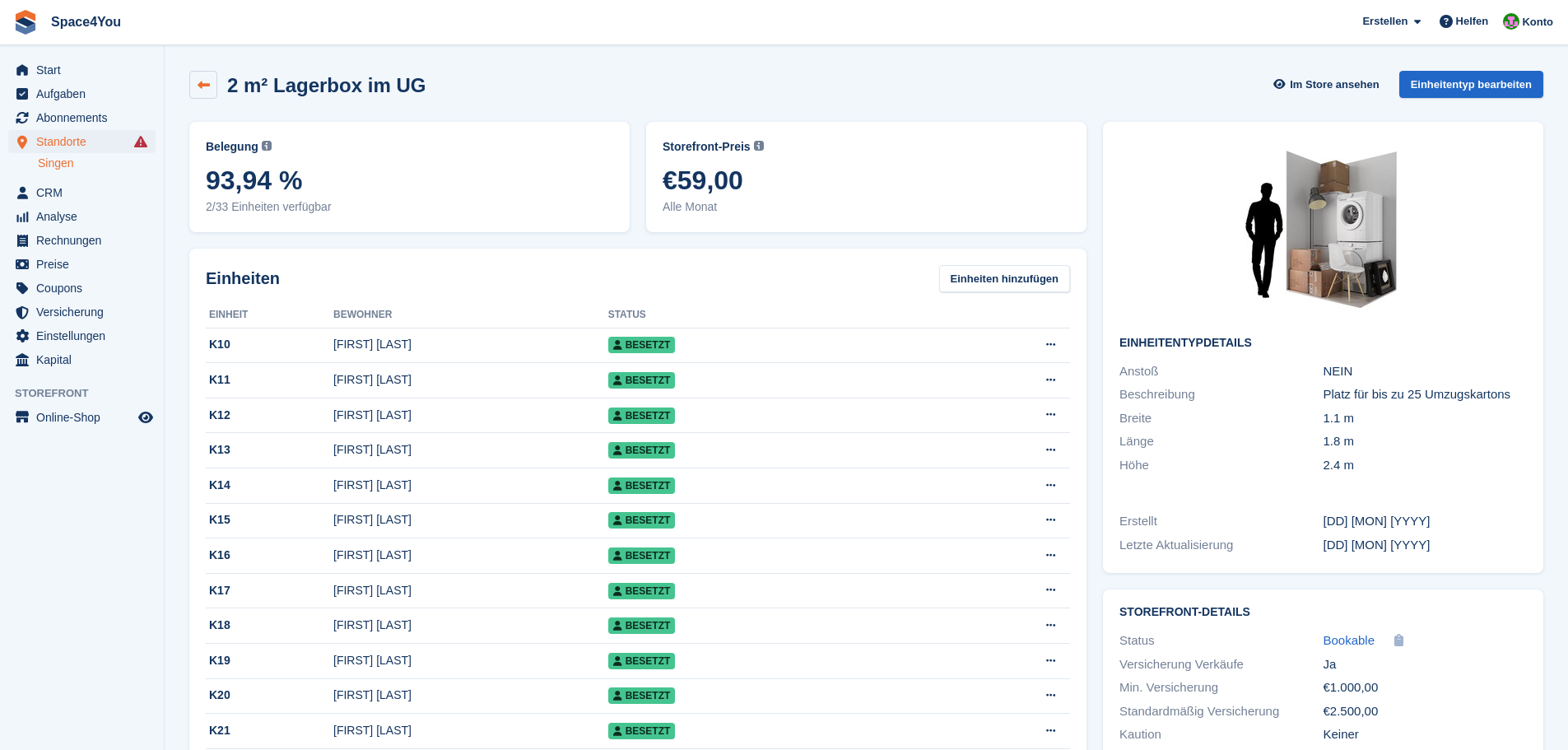 click at bounding box center (203, 85) 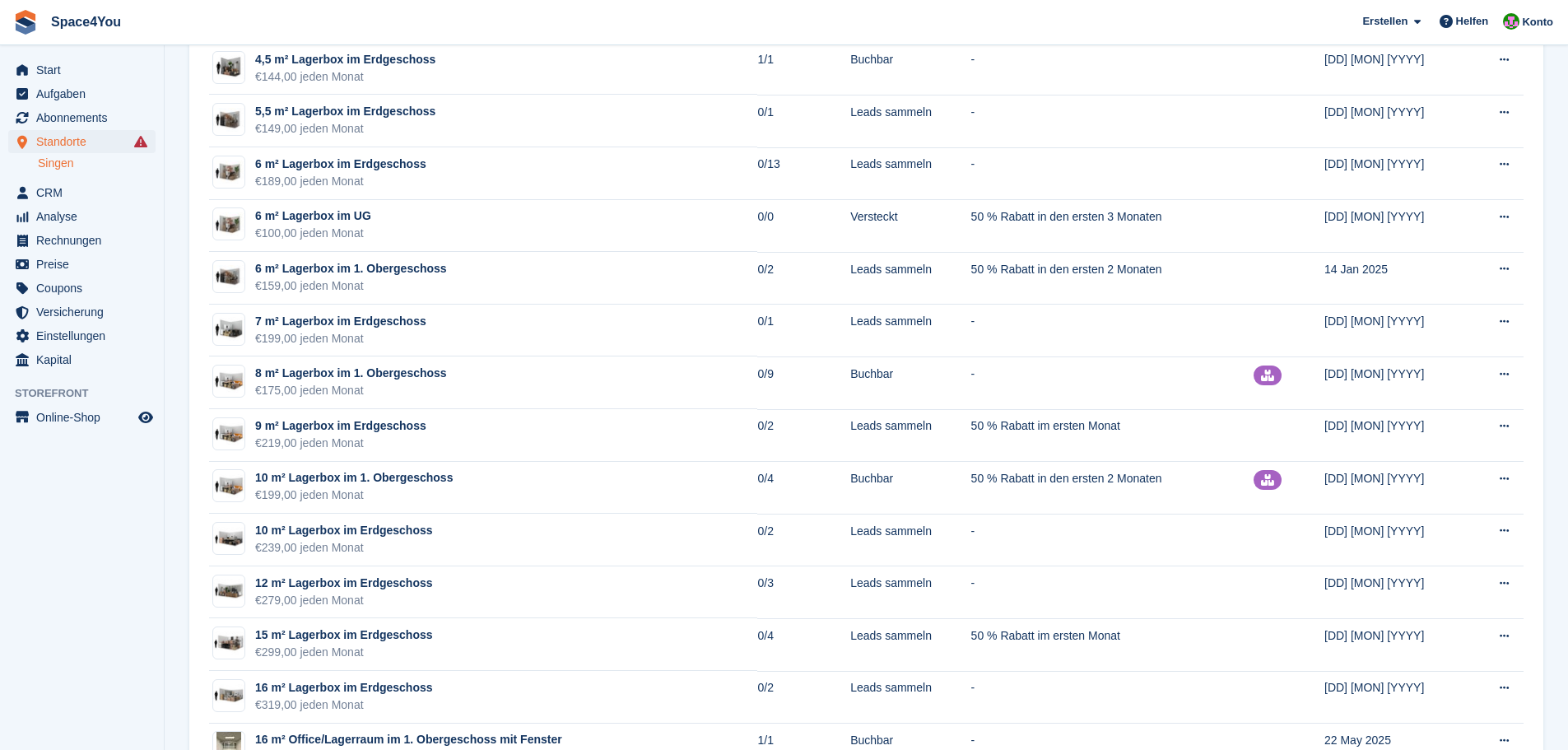 scroll, scrollTop: 1235, scrollLeft: 0, axis: vertical 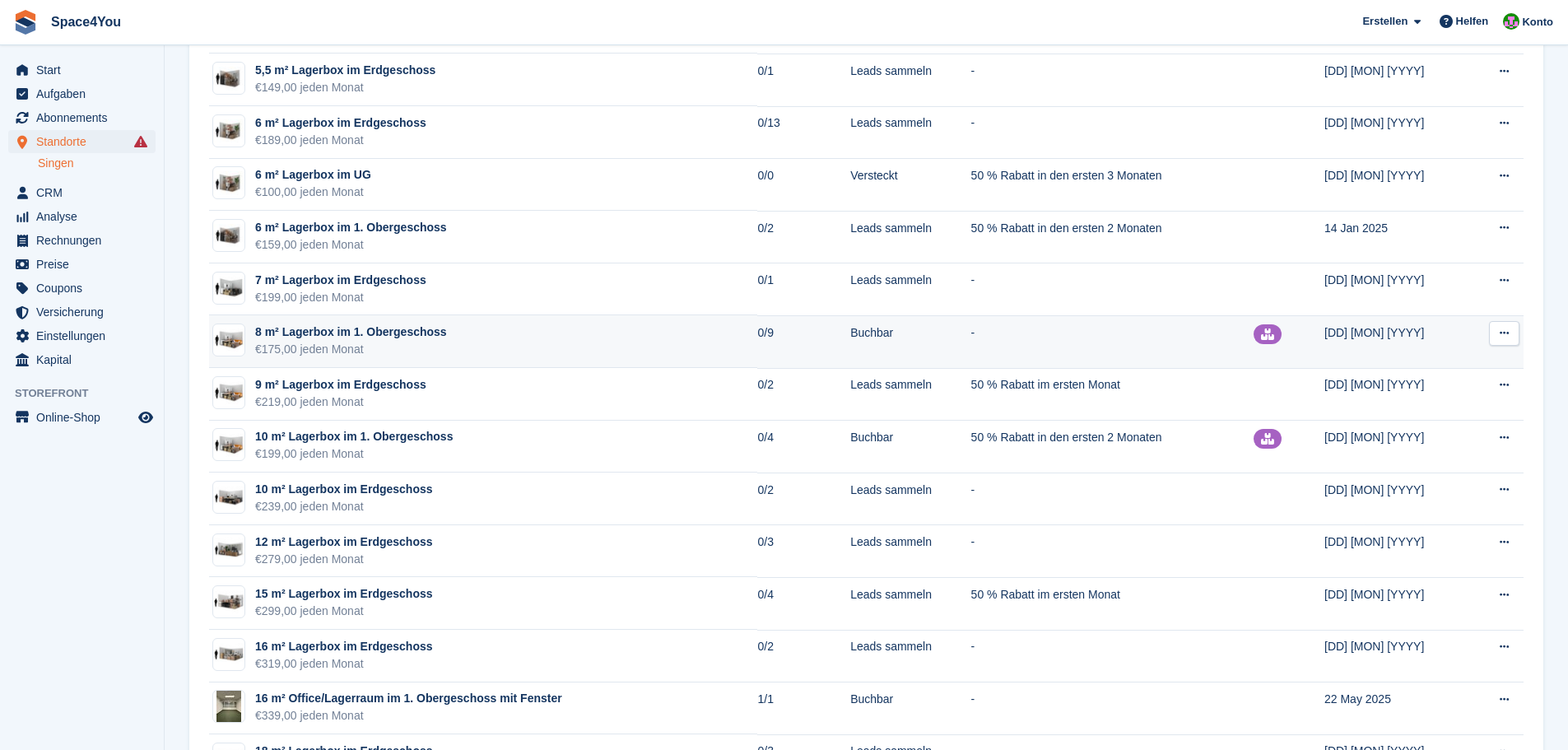 click on "8 m² Lagerbox im 1. Obergeschoss" at bounding box center (351, 332) 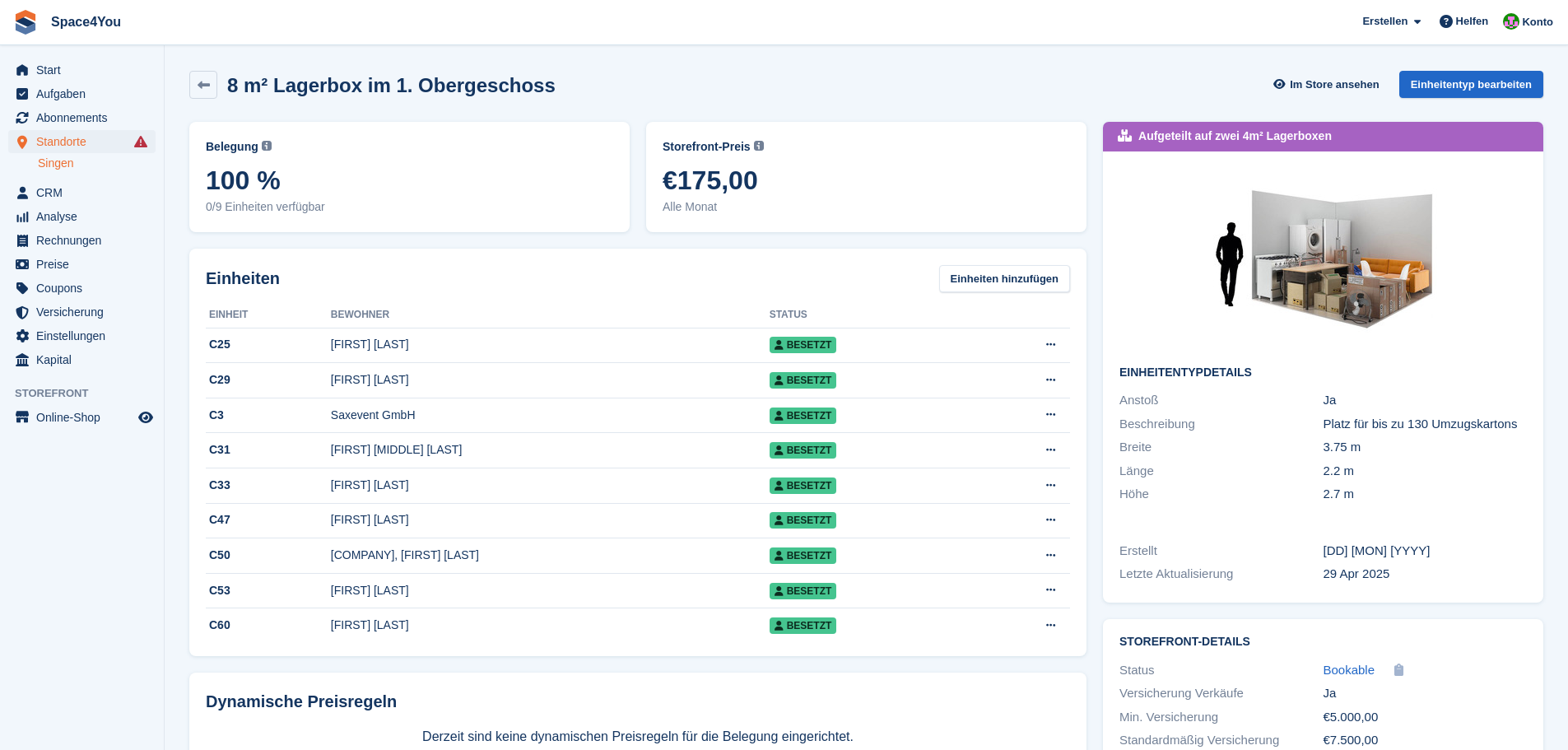 scroll, scrollTop: 0, scrollLeft: 0, axis: both 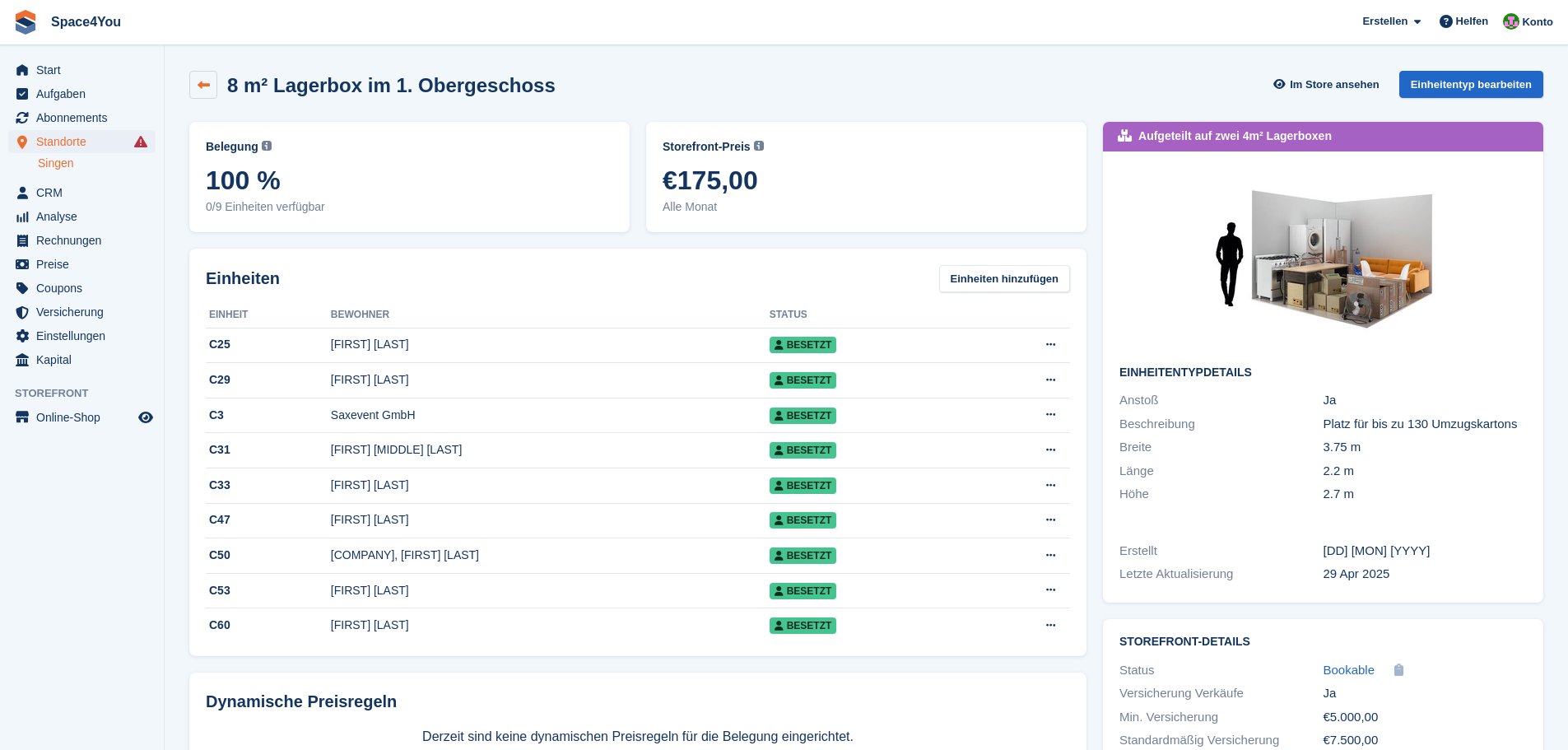 click at bounding box center [203, 85] 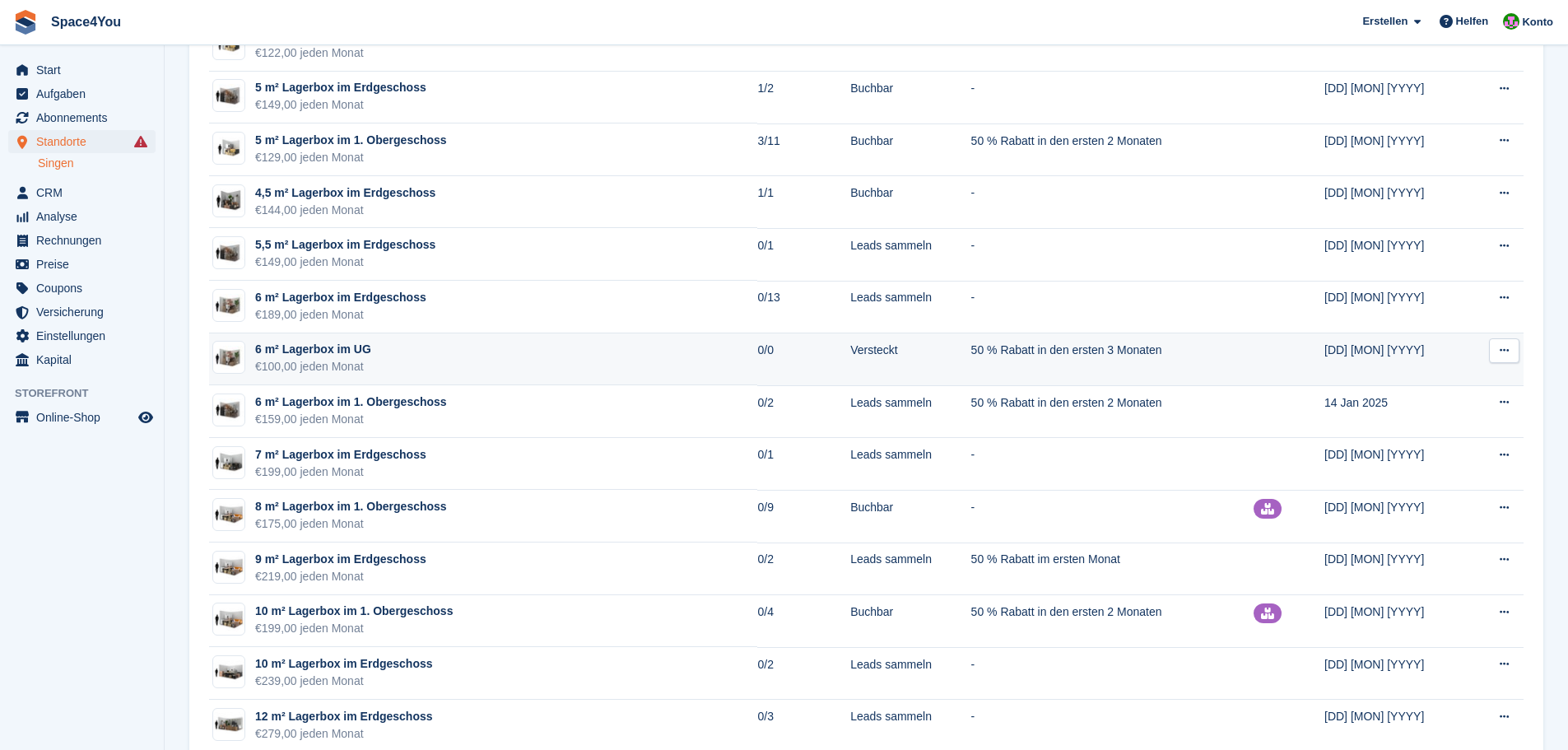 scroll, scrollTop: 1070, scrollLeft: 0, axis: vertical 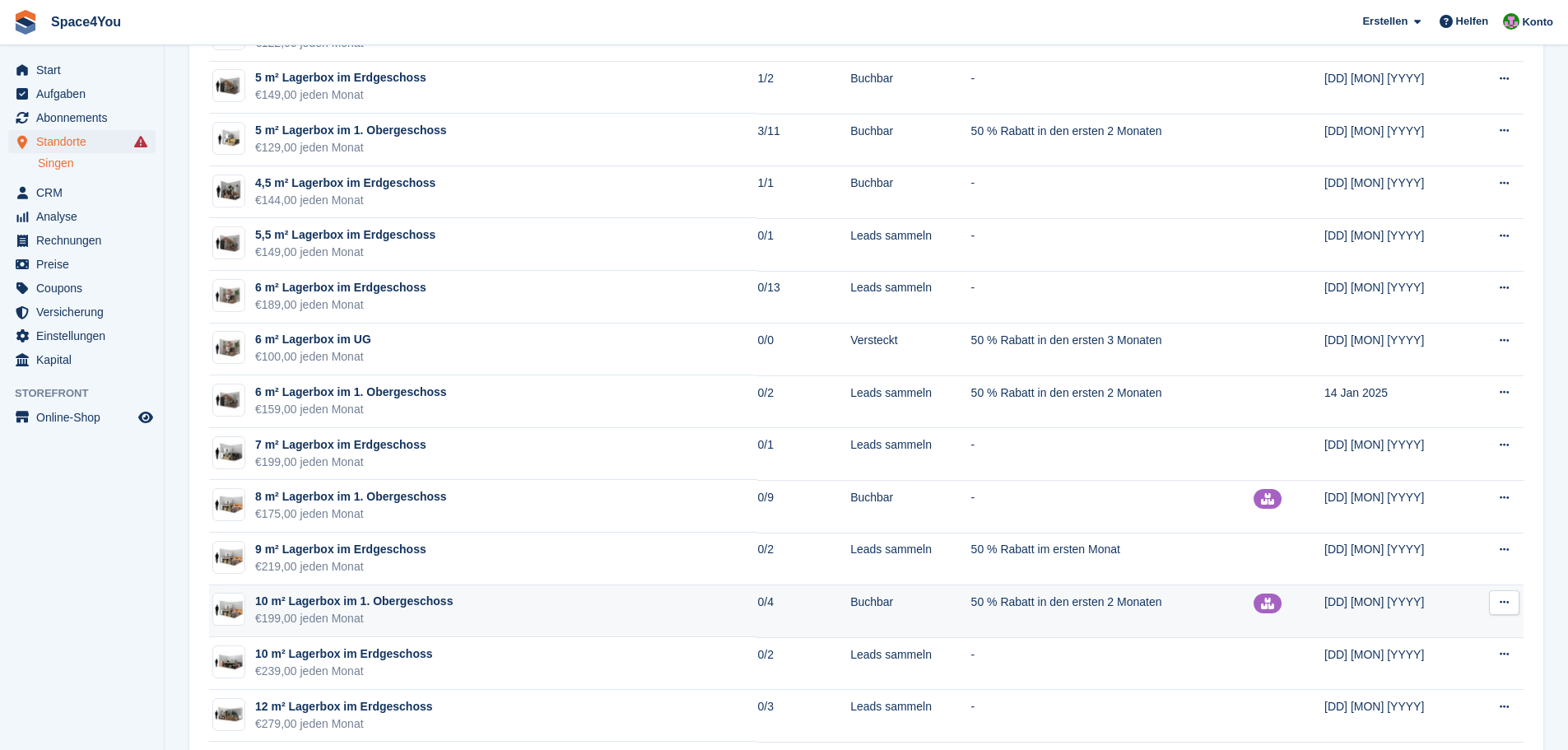 click on "10 m² Lagerbox im 1.  Obergeschoss" at bounding box center (354, 601) 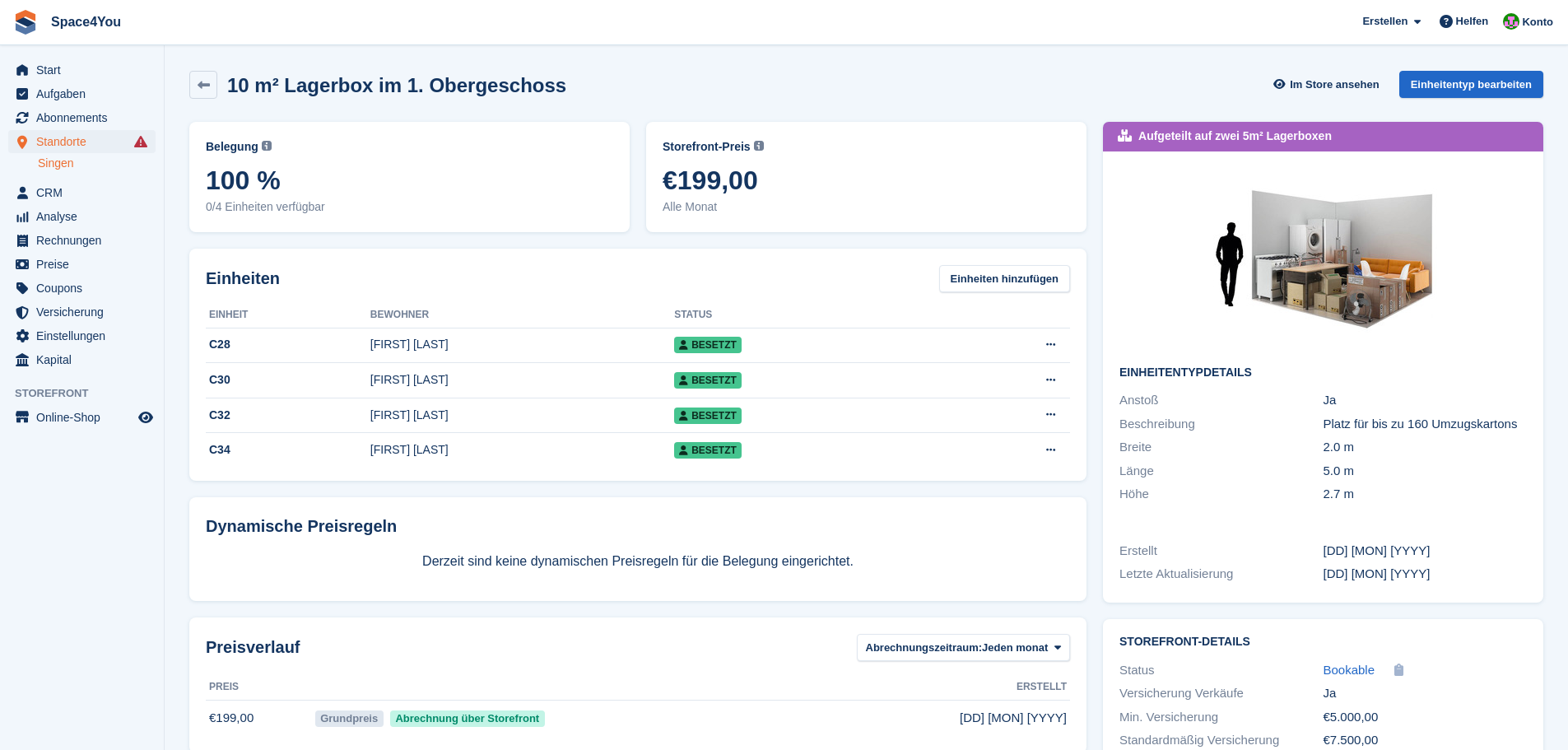 scroll, scrollTop: 0, scrollLeft: 0, axis: both 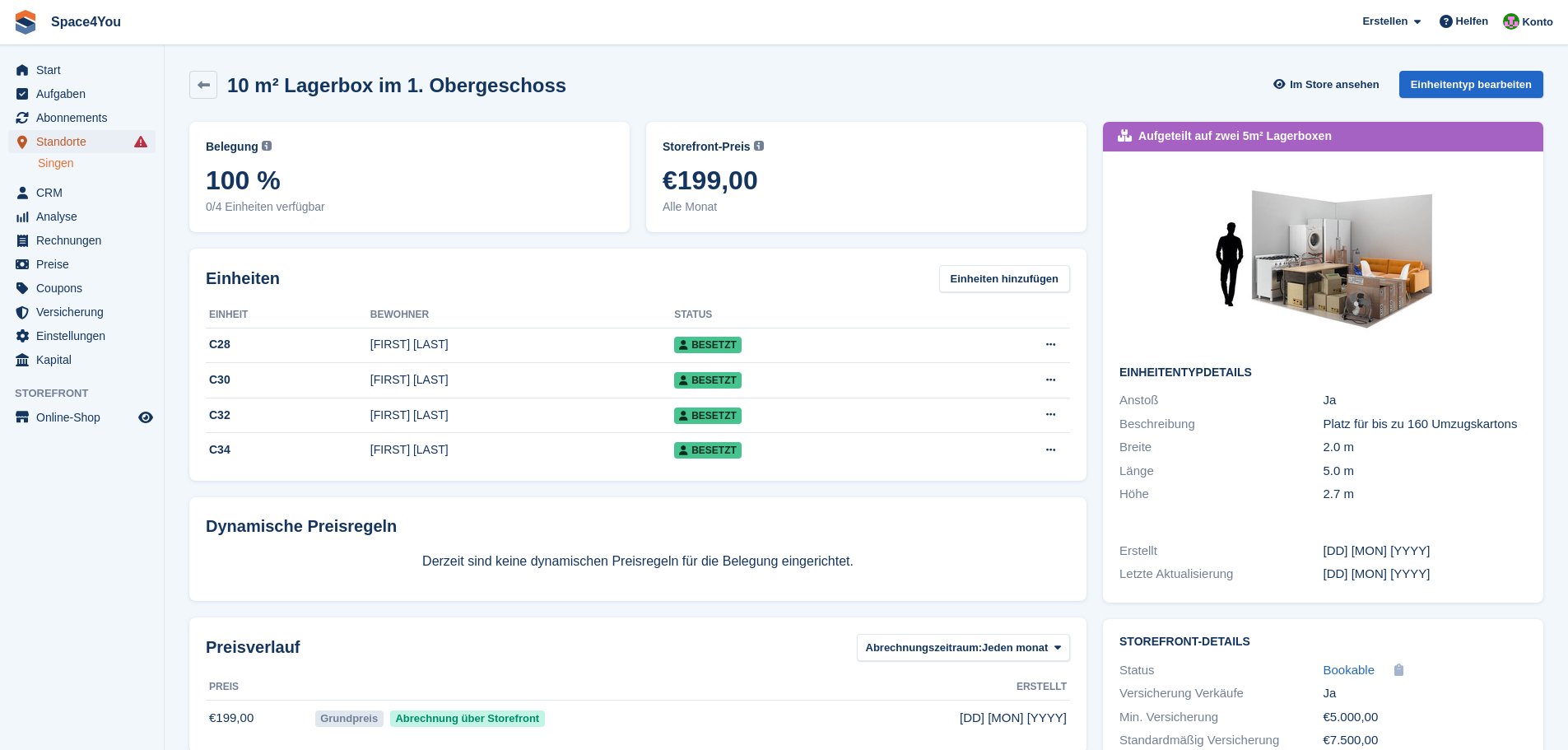click on "Standorte" at bounding box center (86, 142) 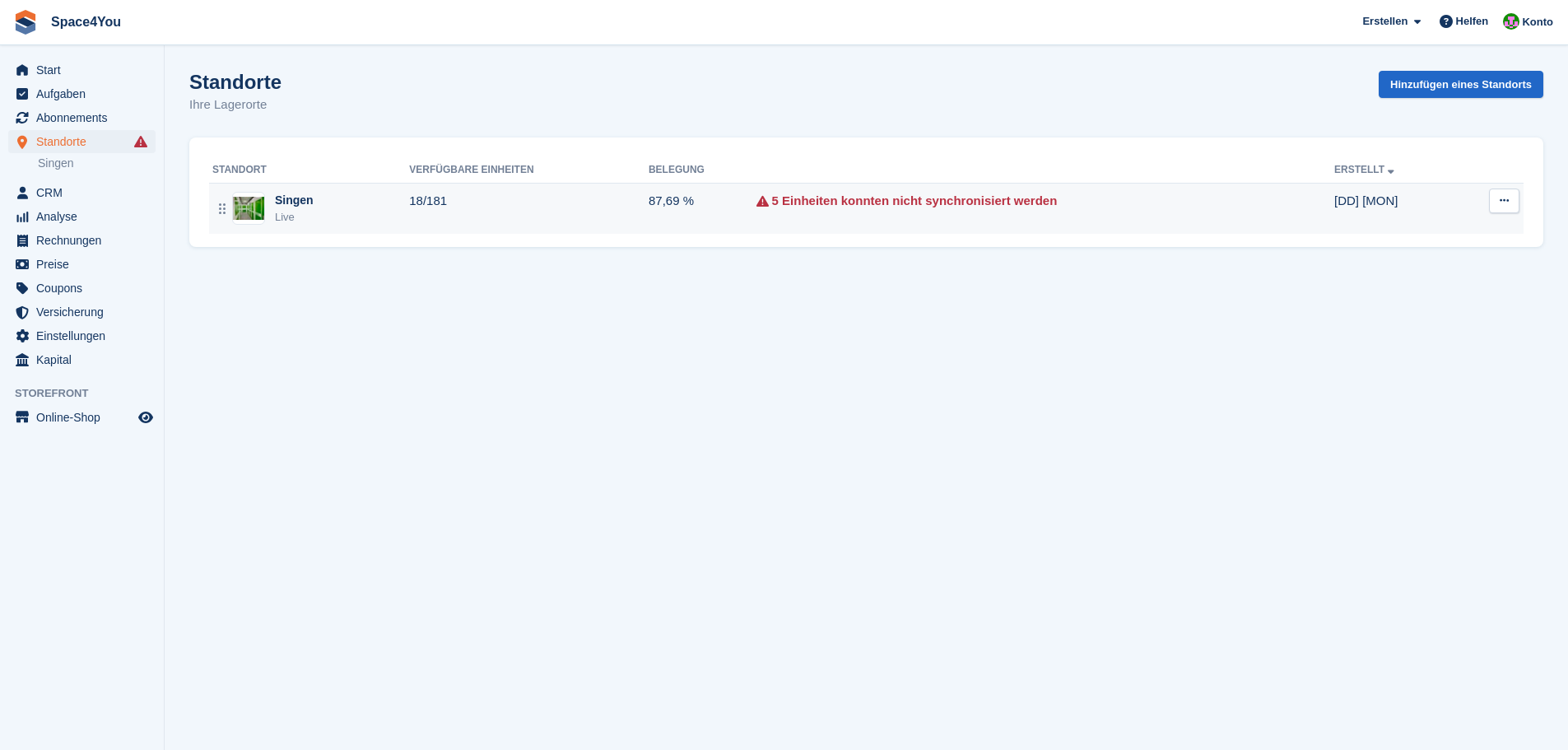 click on "Singen
Live" at bounding box center (310, 208) 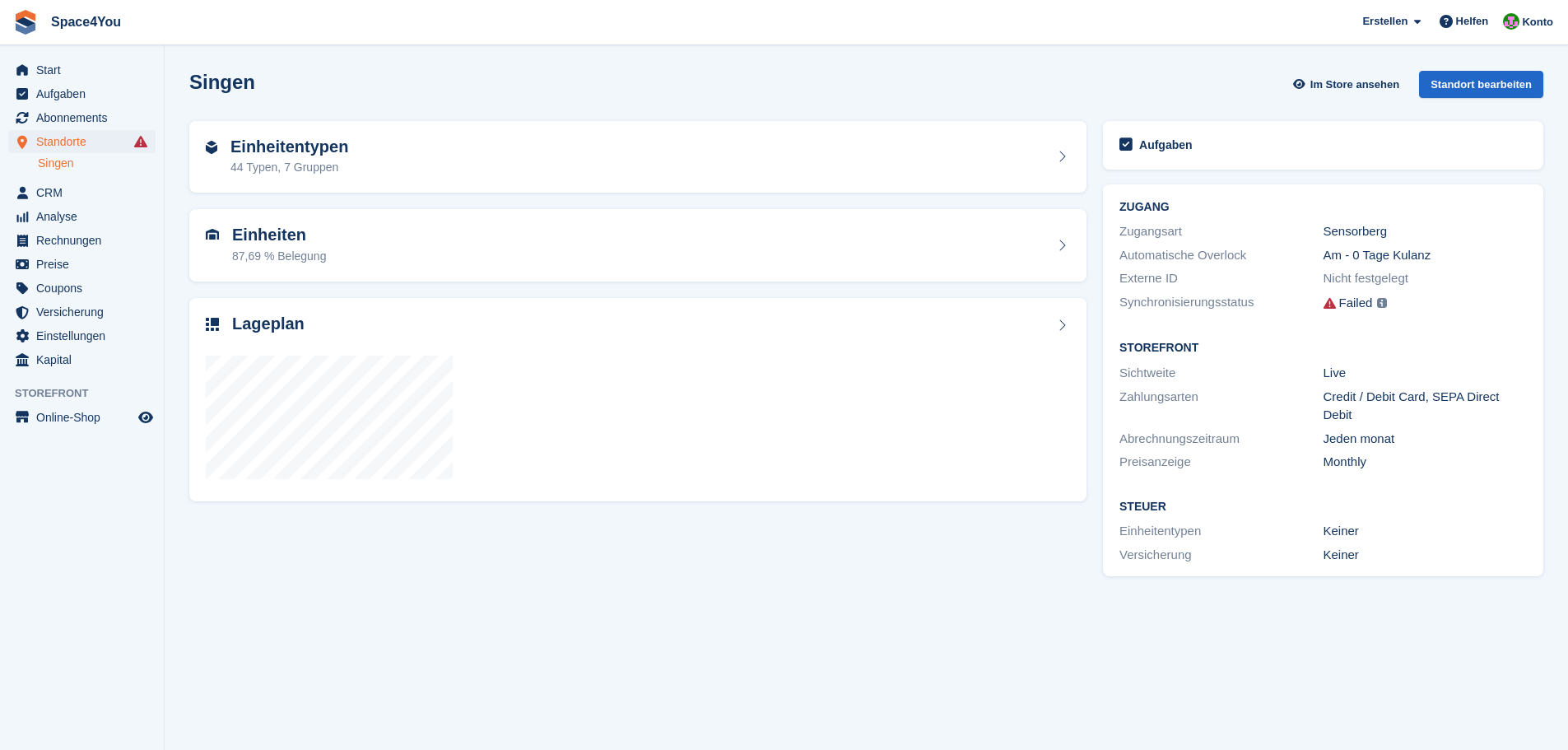 scroll, scrollTop: 0, scrollLeft: 0, axis: both 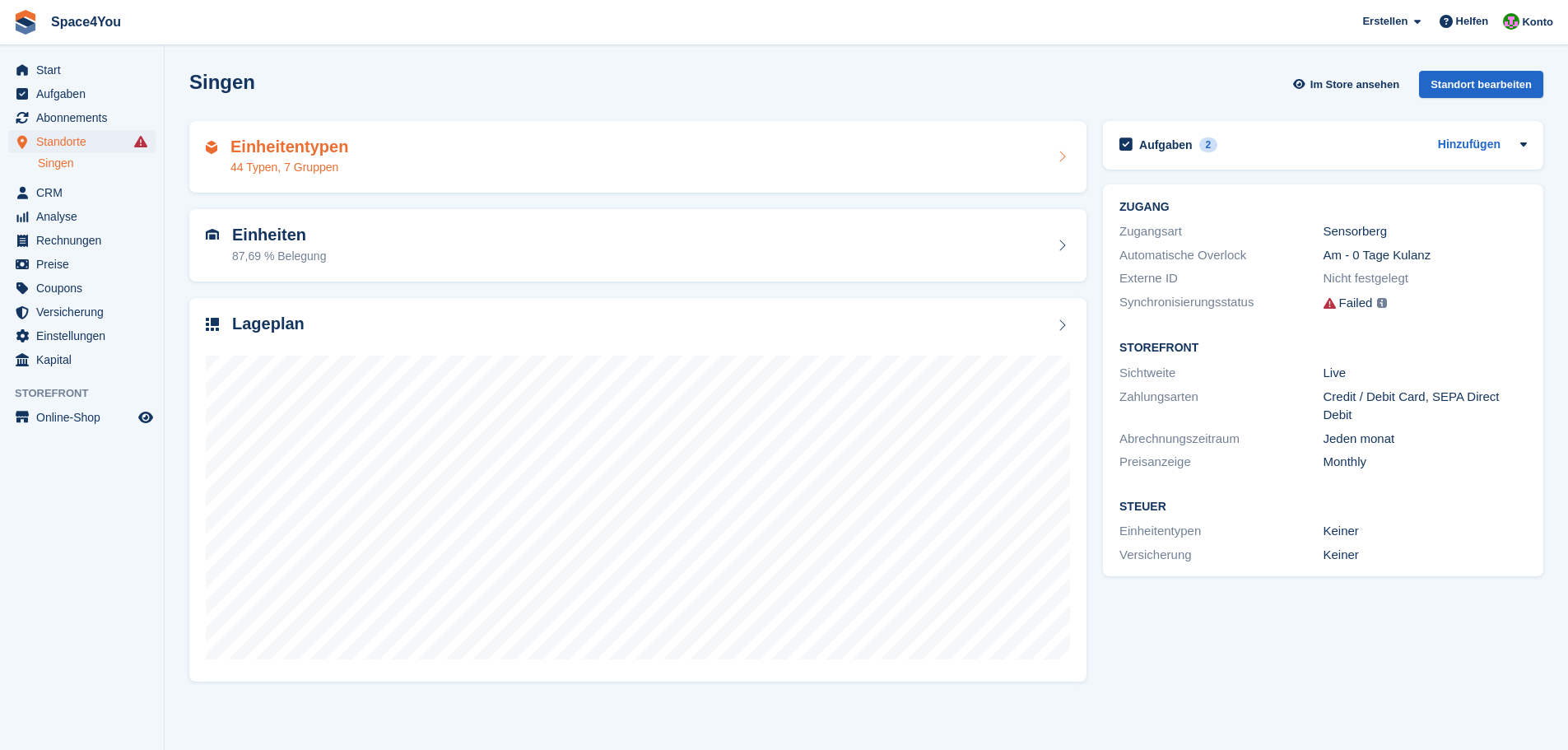 click on "Einheitentypen
44 Typen, 7 Gruppen" at bounding box center (638, 157) 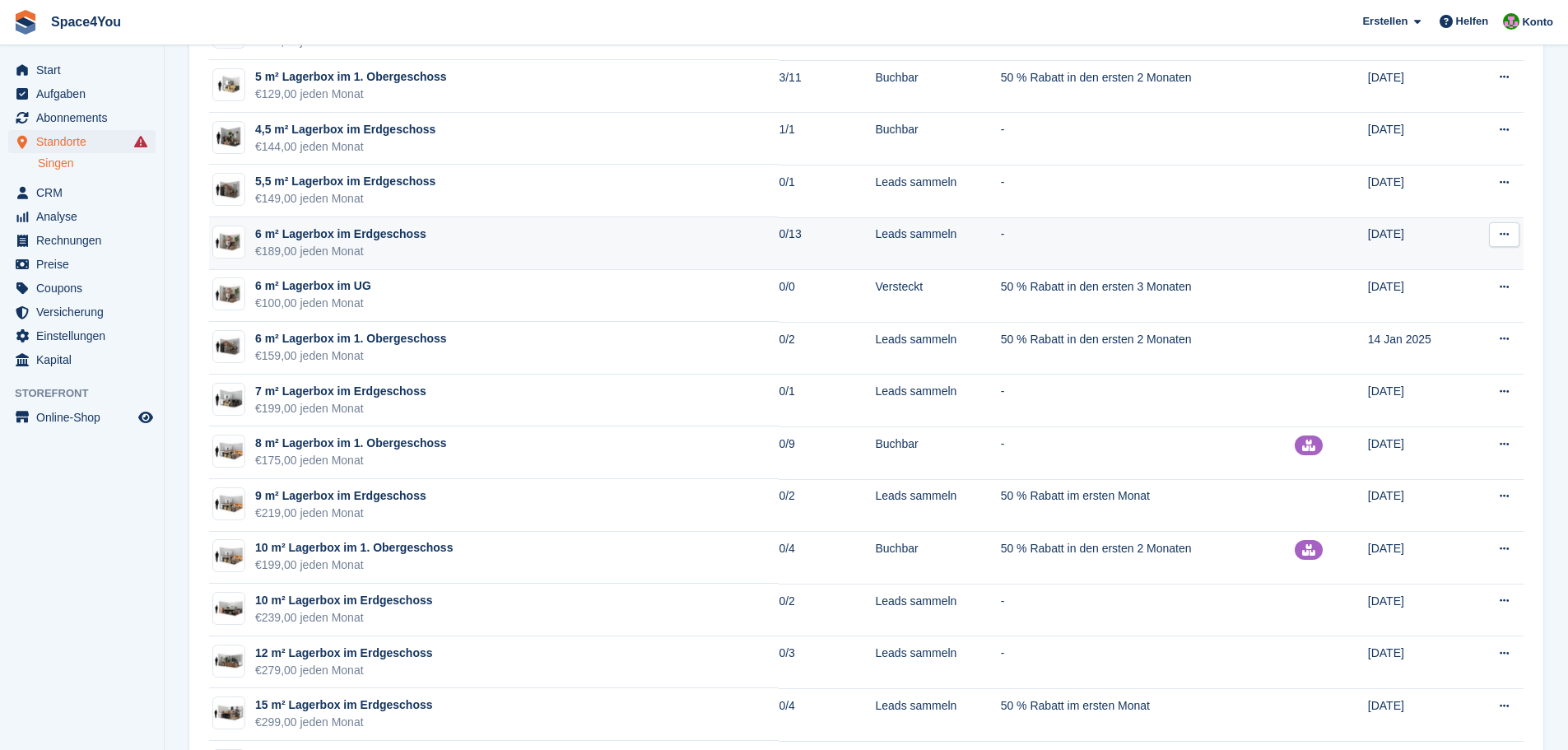 scroll, scrollTop: 1153, scrollLeft: 0, axis: vertical 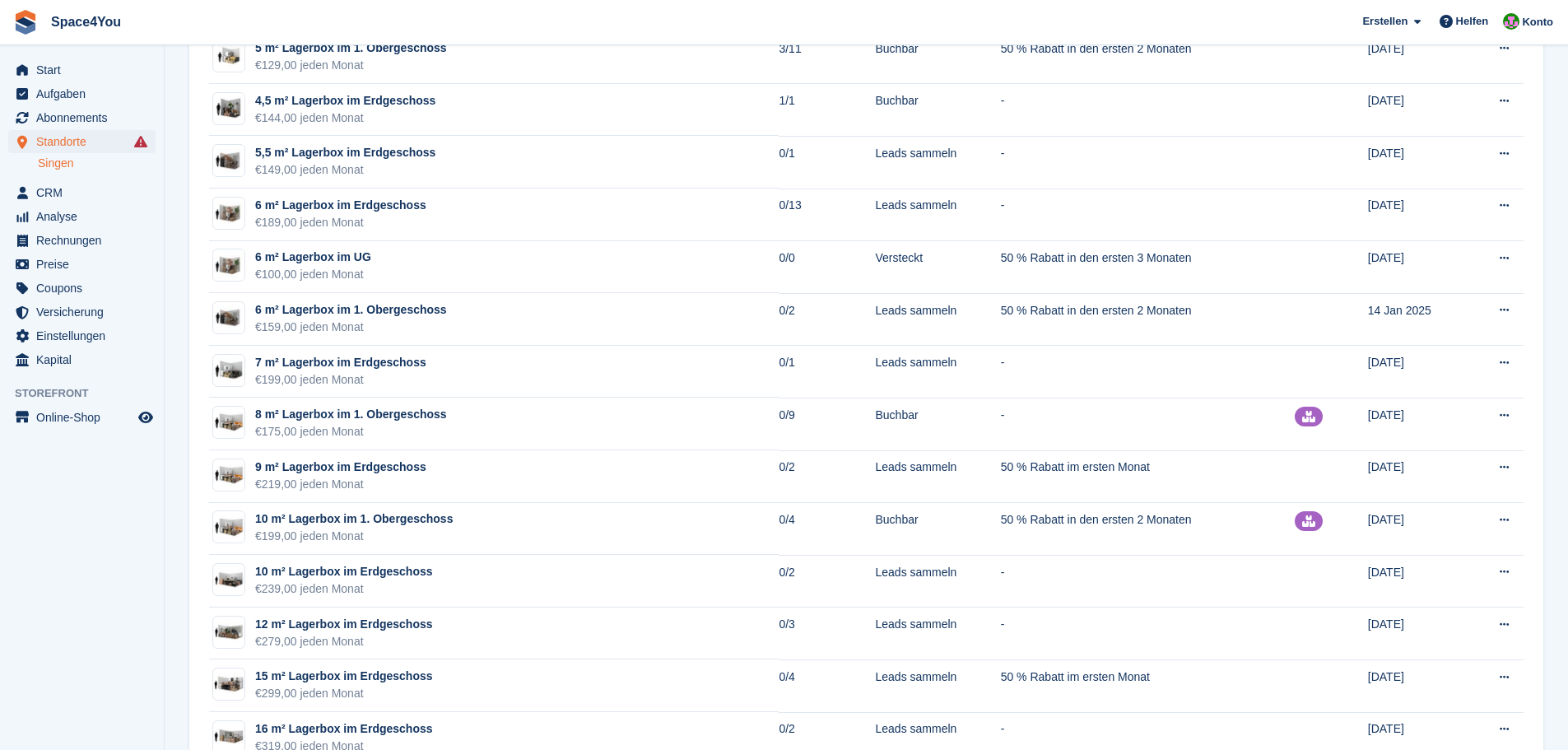 drag, startPoint x: 374, startPoint y: 466, endPoint x: 179, endPoint y: 485, distance: 195.92345 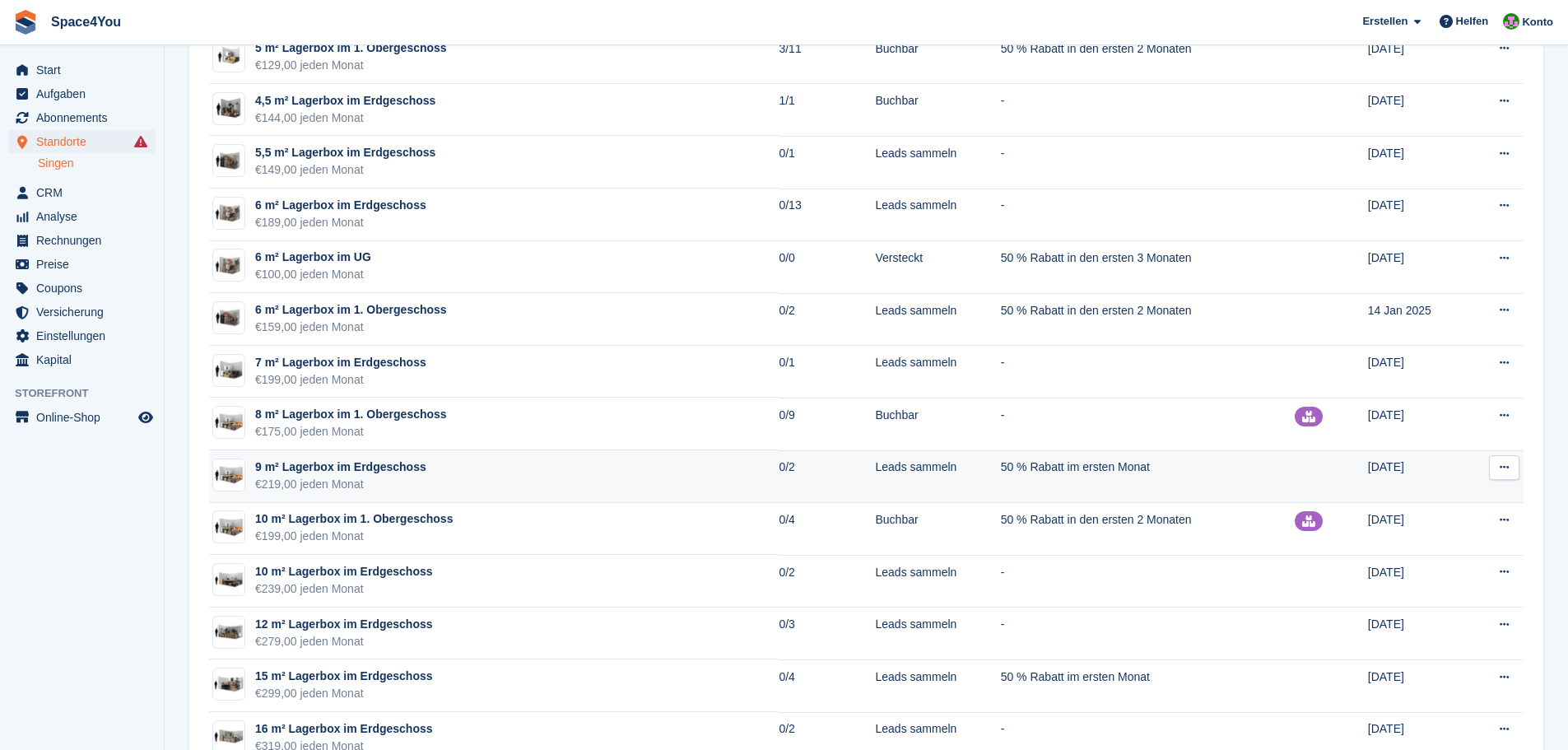 click on "9 m² Lagerbox im Erdgeschoss" at bounding box center (341, 467) 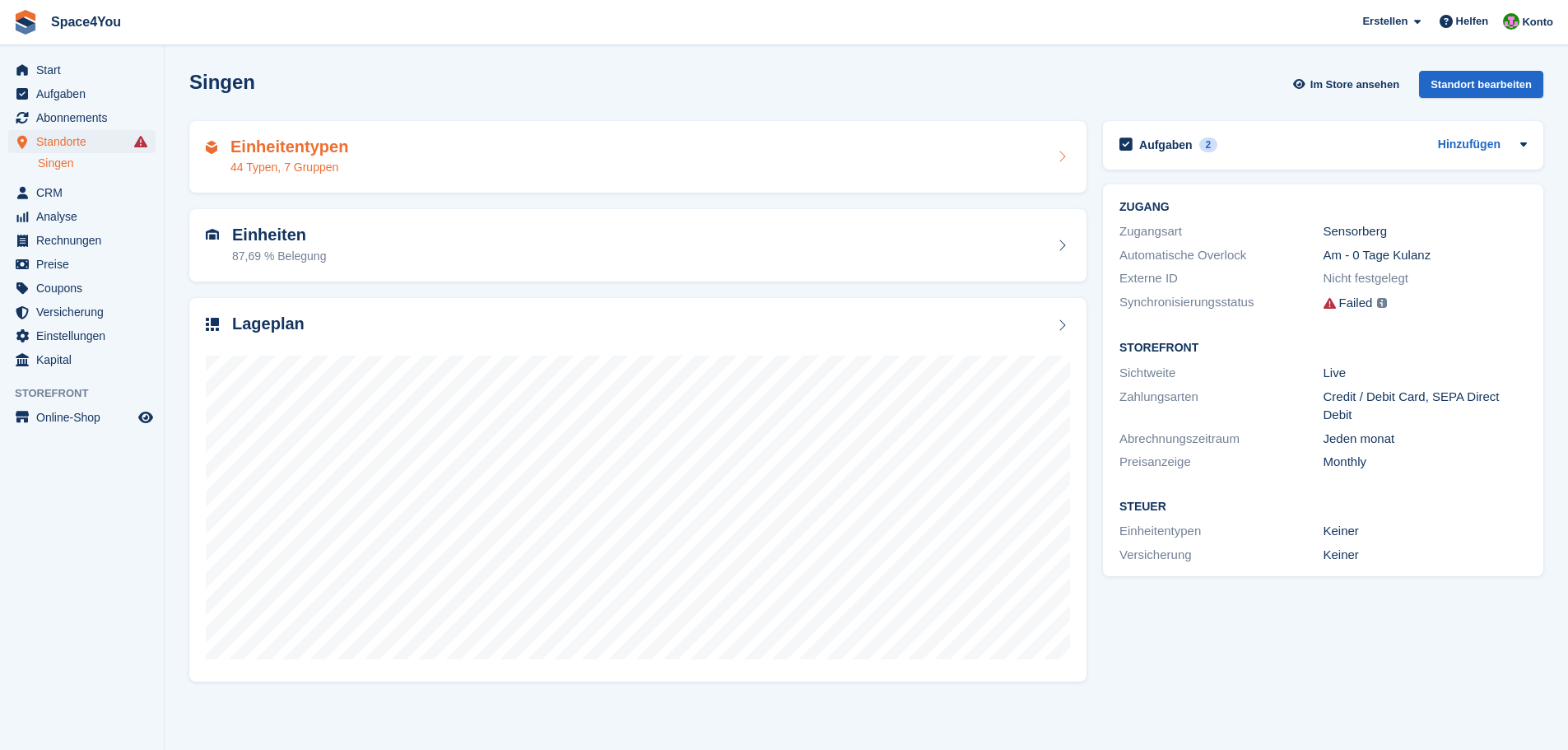 click on "Einheitentypen
44 Typen, 7 Gruppen" at bounding box center [638, 157] 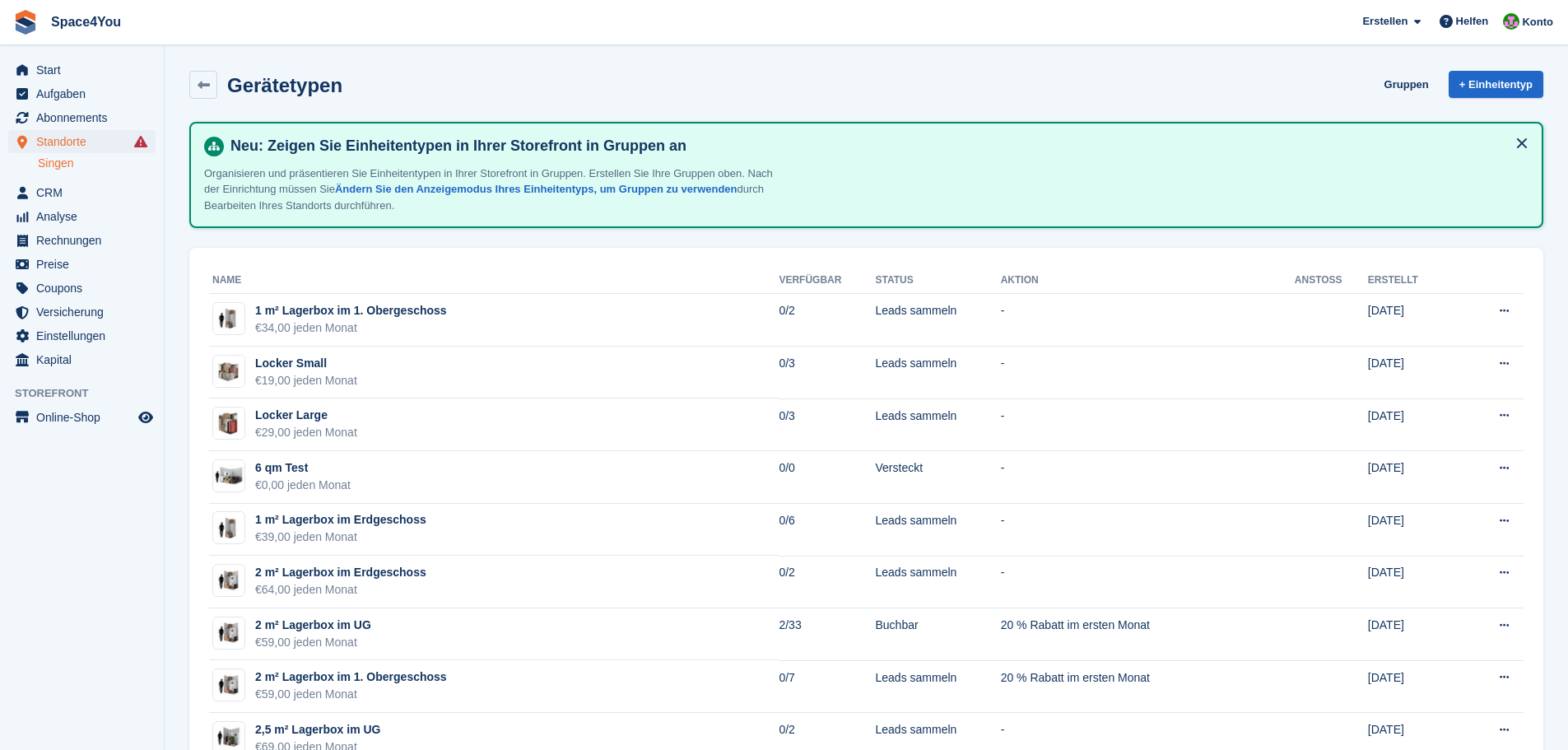 scroll, scrollTop: 0, scrollLeft: 0, axis: both 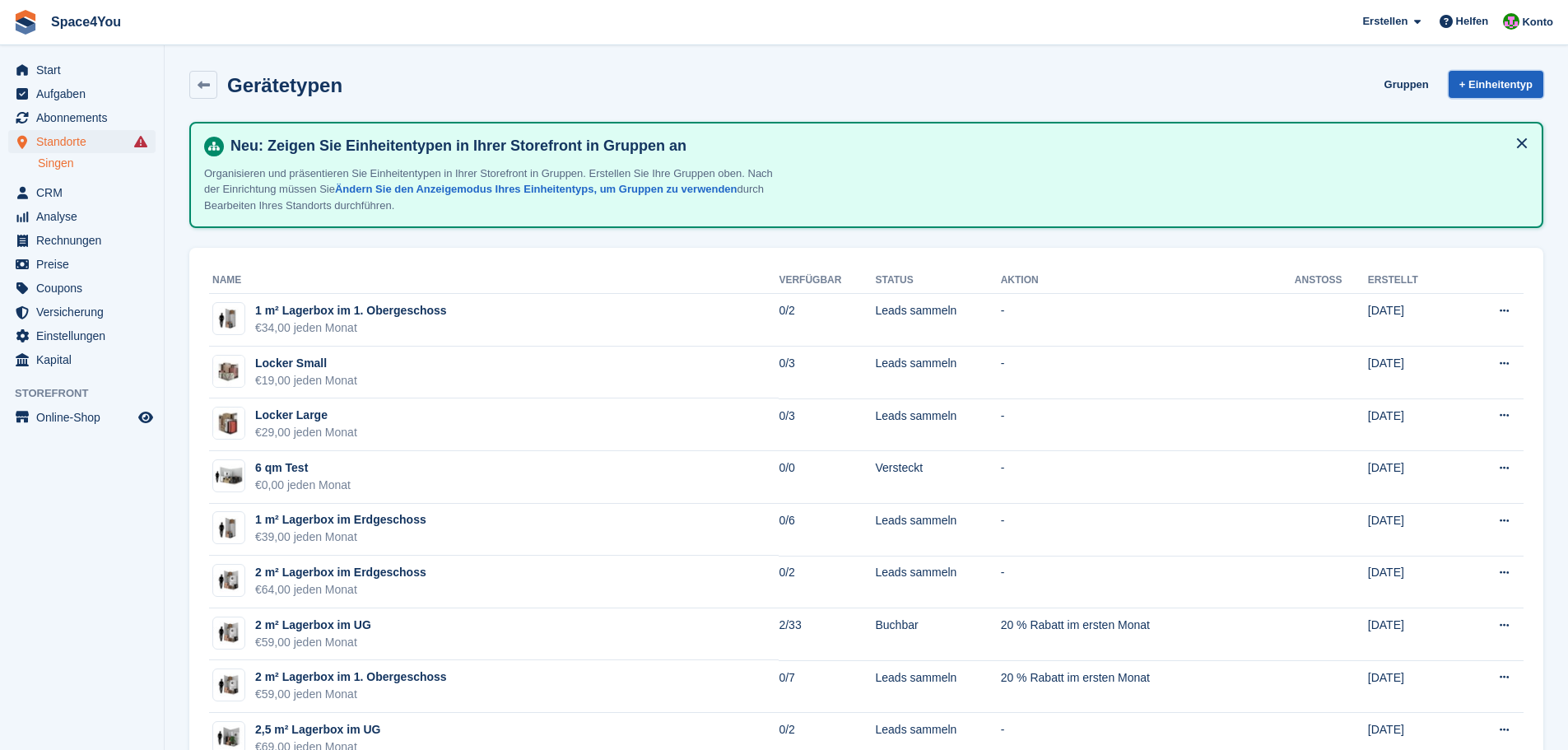 click on "+ Einheitentyp" at bounding box center (1496, 84) 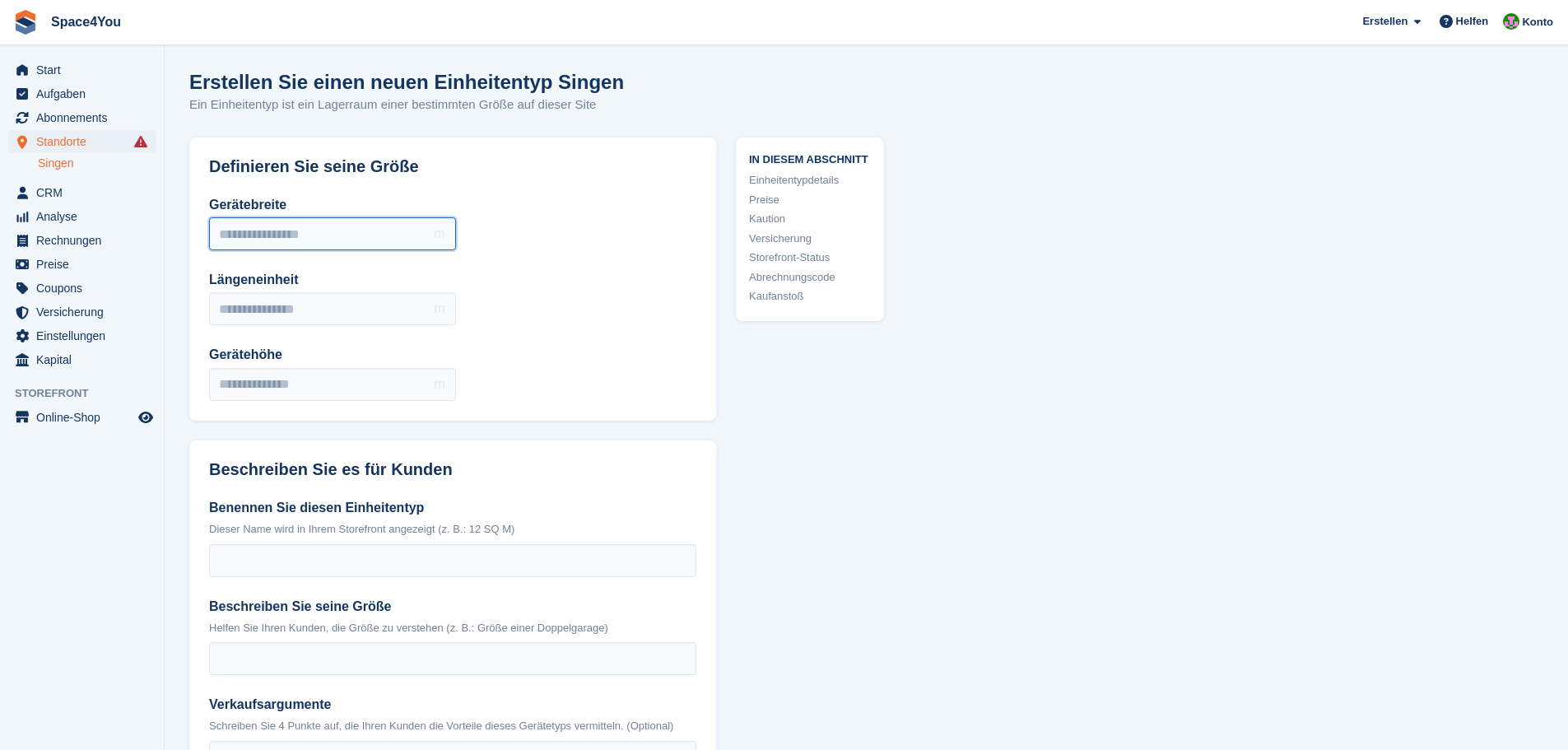 click on "Gerätebreite" at bounding box center [333, 234] 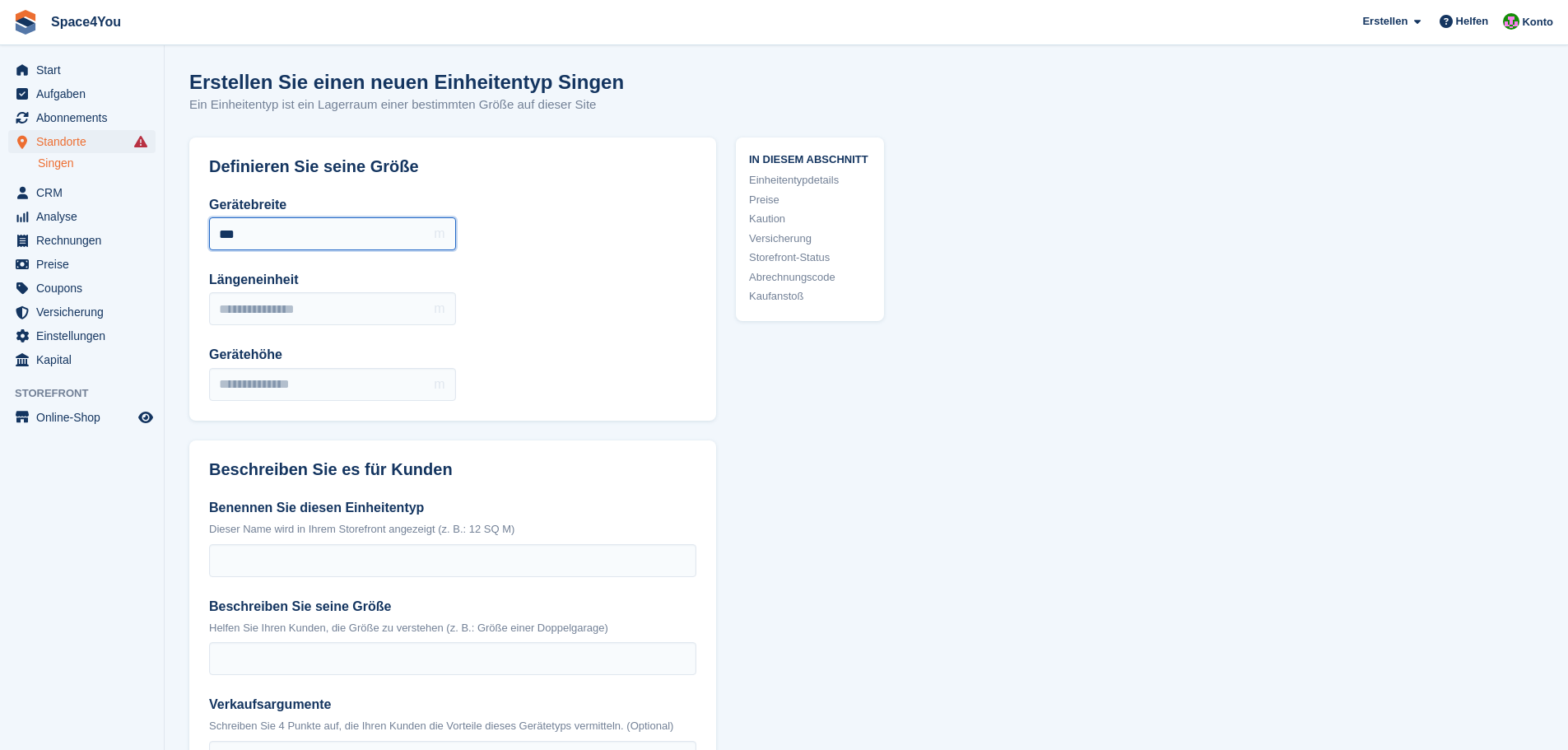 type on "***" 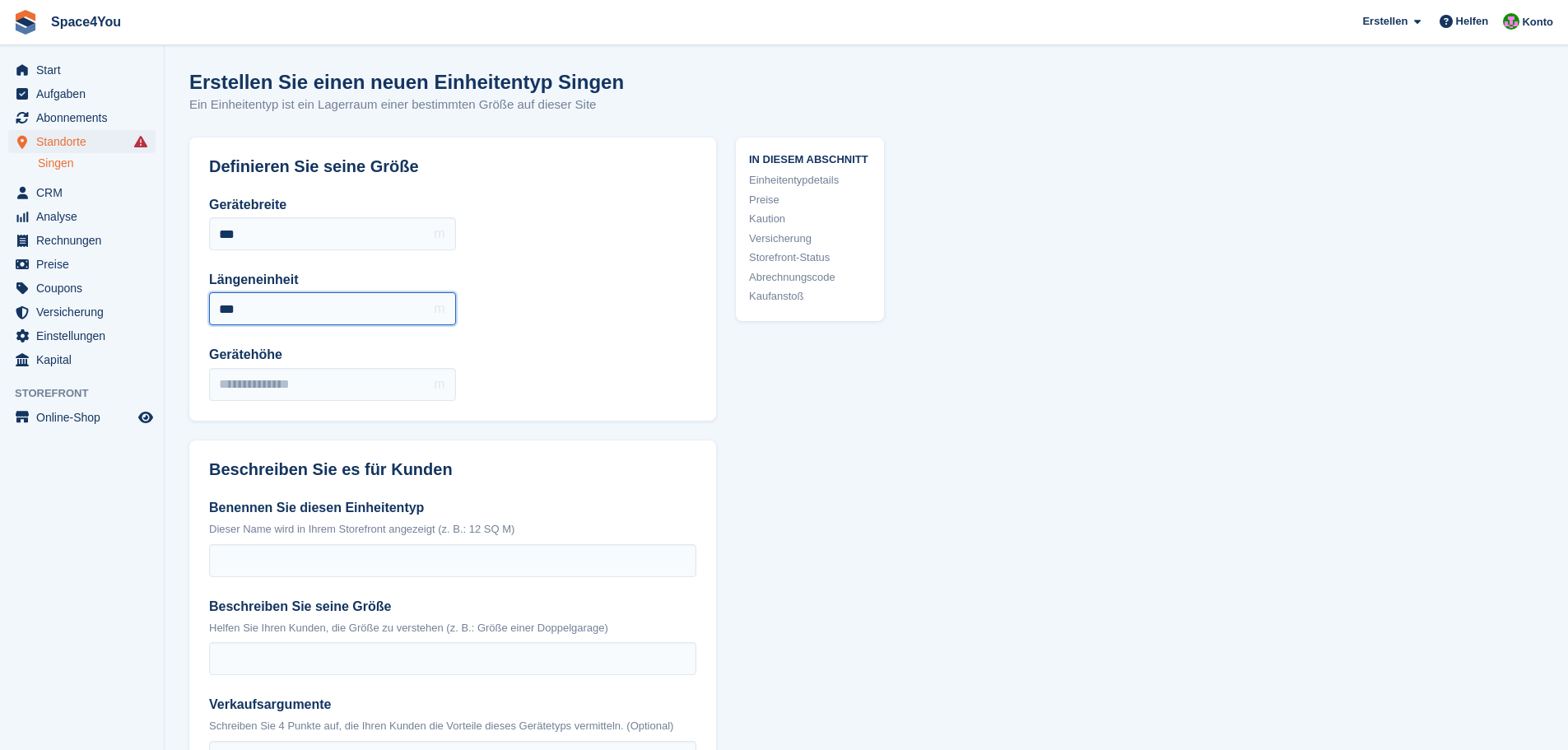 type on "***" 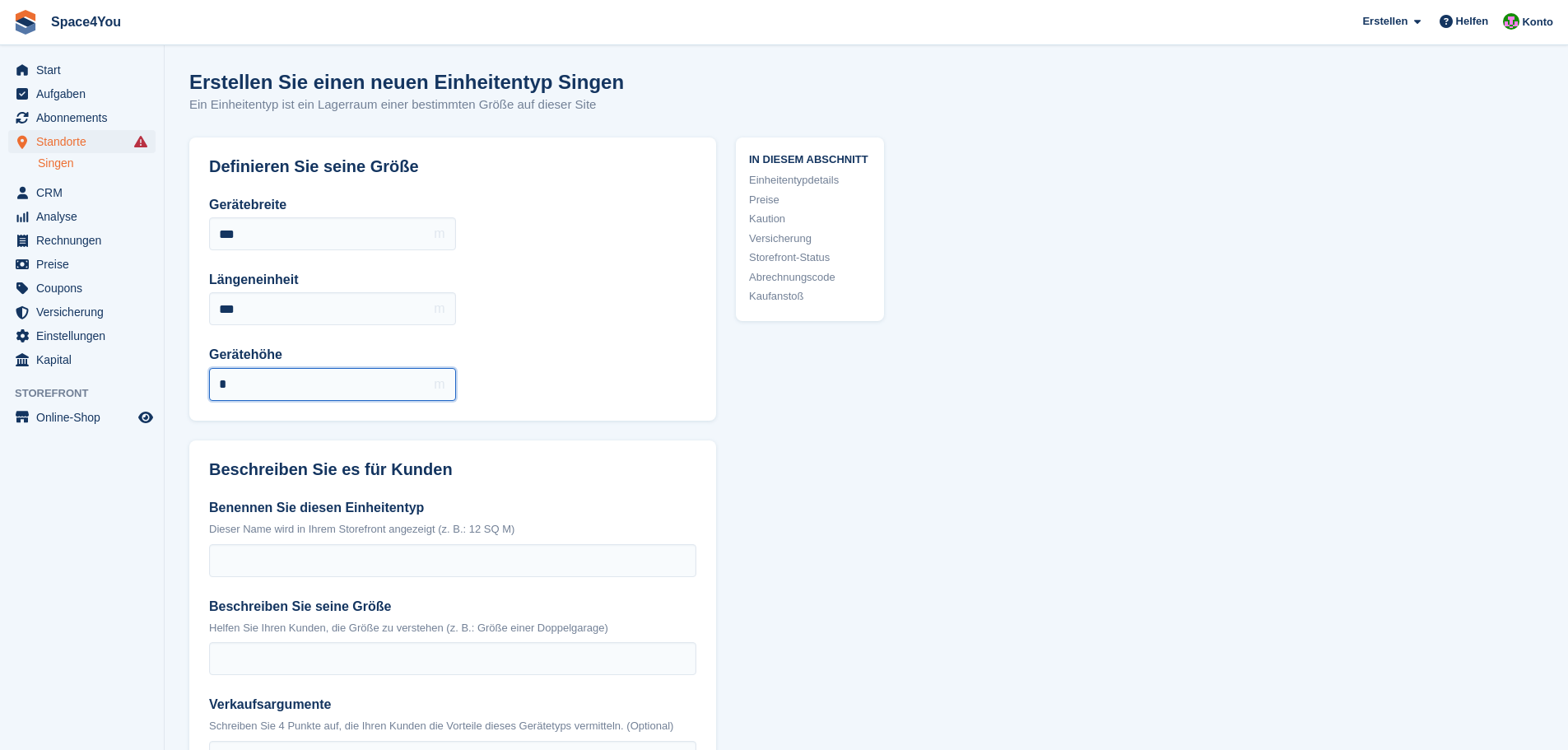 type on "*" 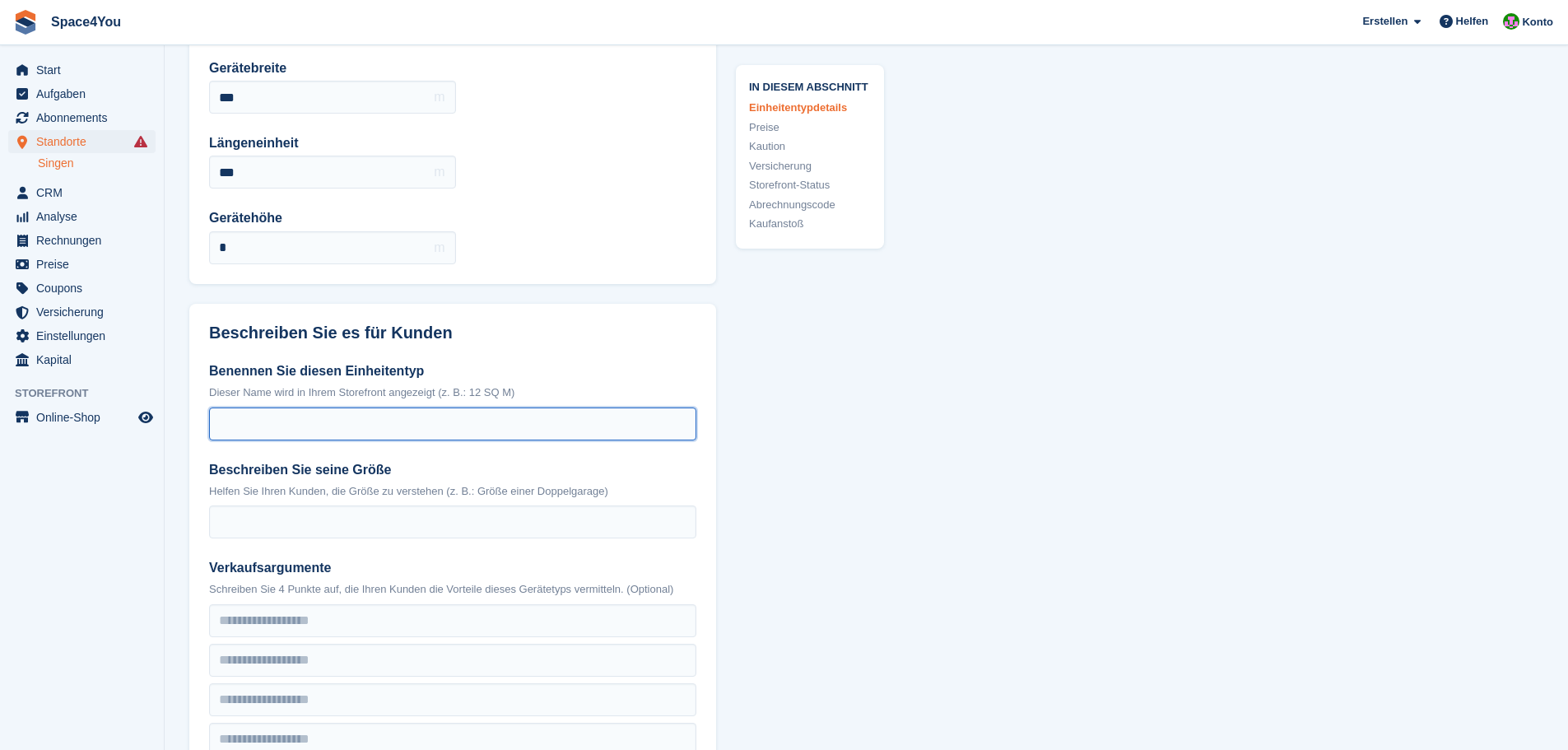 scroll, scrollTop: 165, scrollLeft: 0, axis: vertical 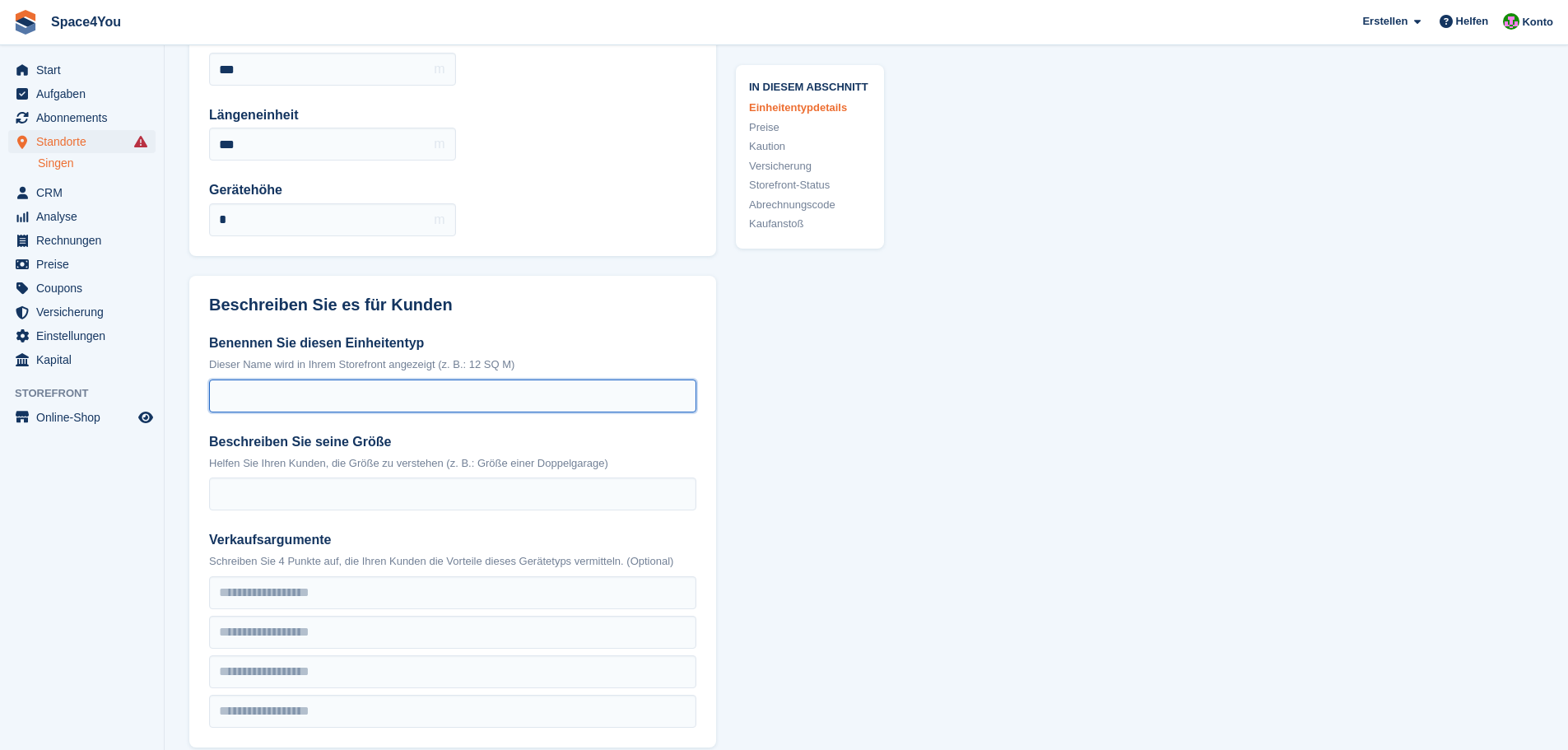 paste on "**********" 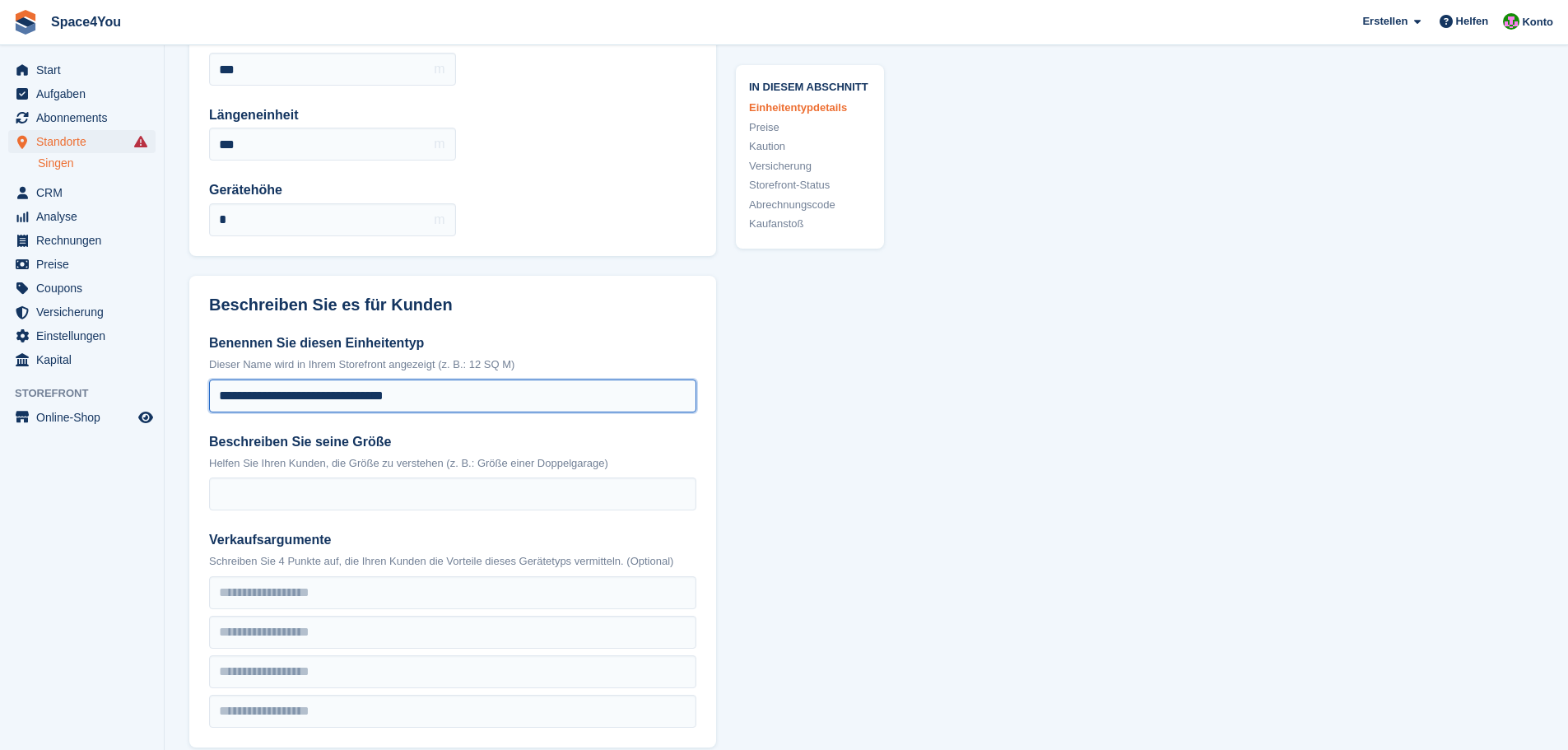 click on "**********" at bounding box center (453, 396) 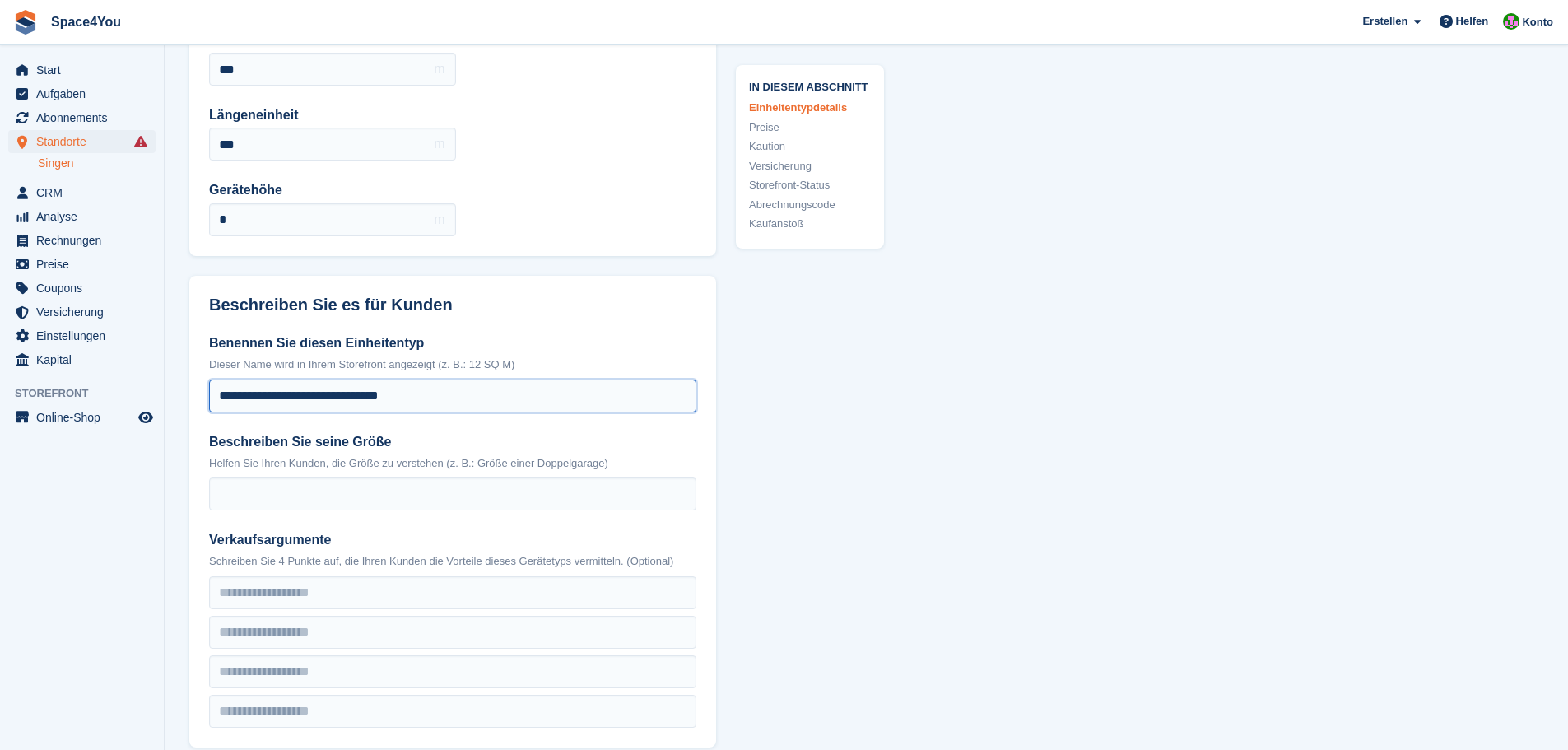 type on "**********" 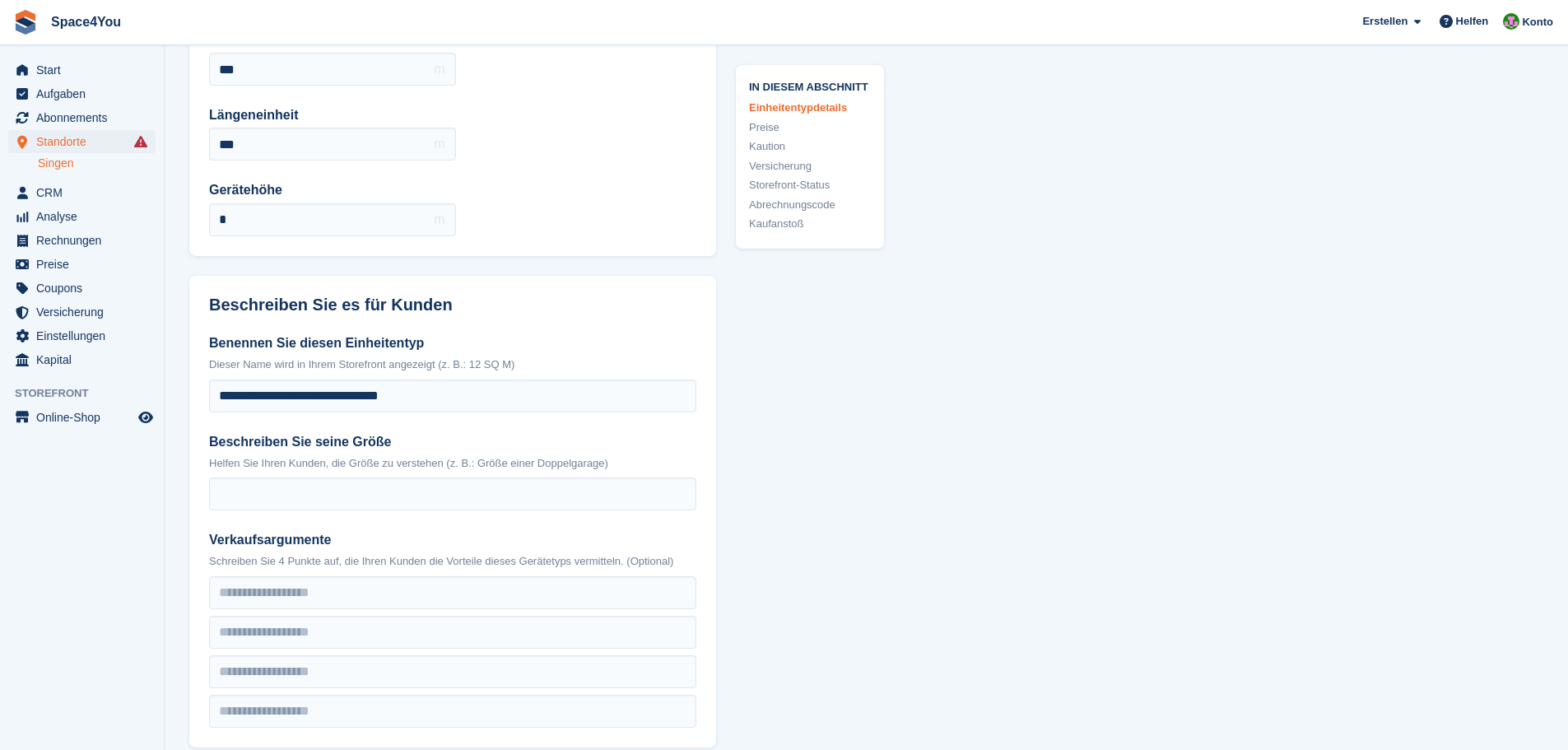 click on "**********" at bounding box center (866, 1608) 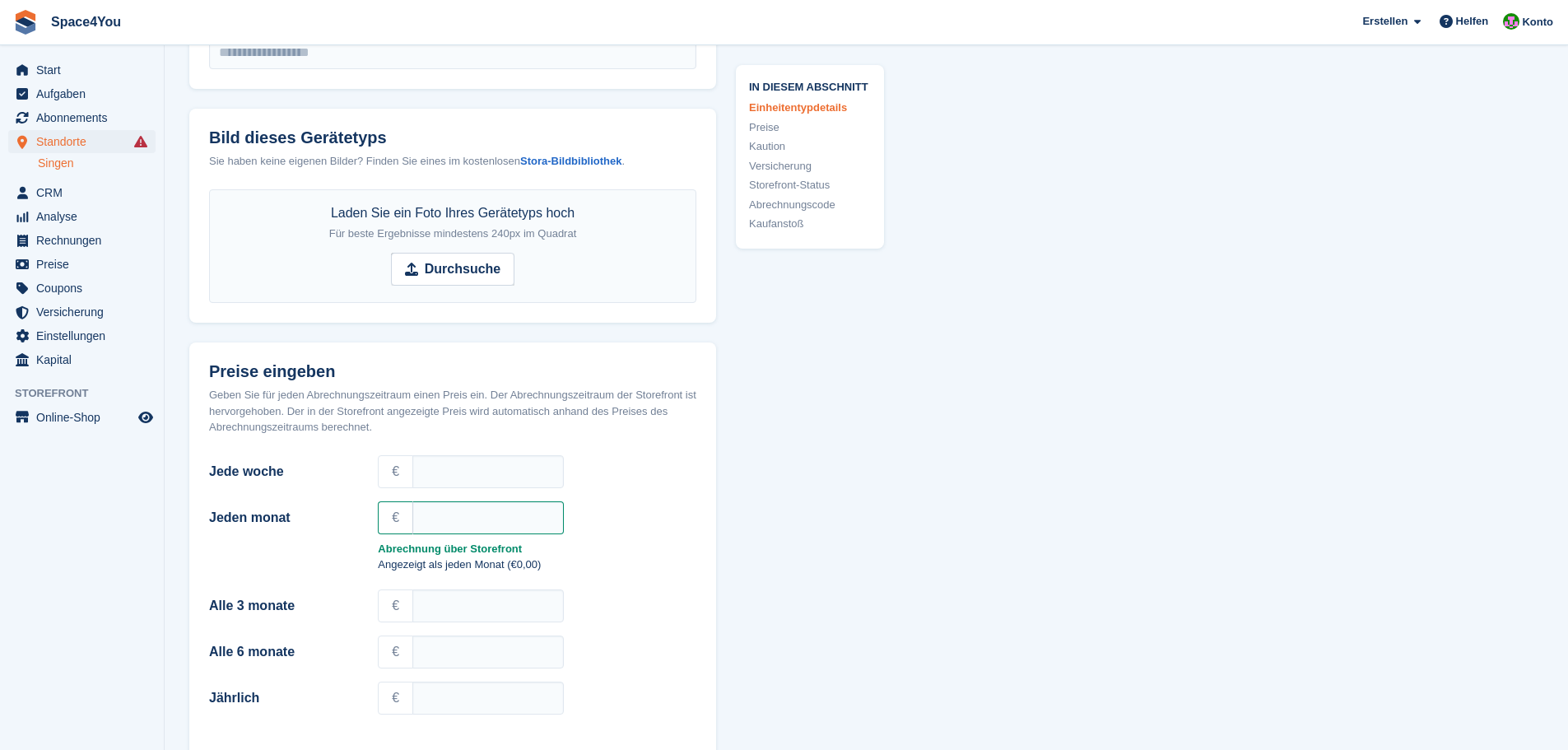 scroll, scrollTop: 906, scrollLeft: 0, axis: vertical 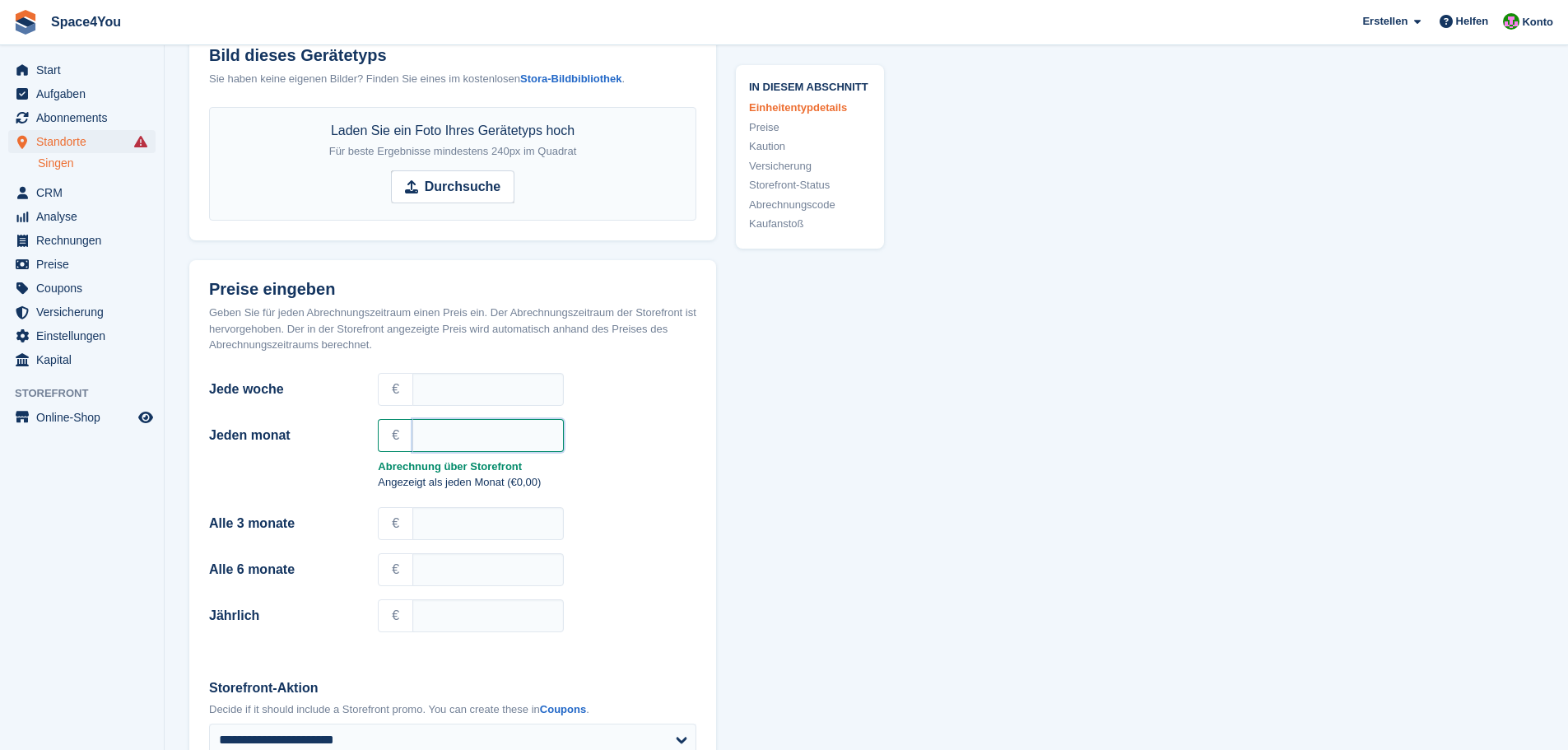 click on "Jeden monat" at bounding box center [488, 436] 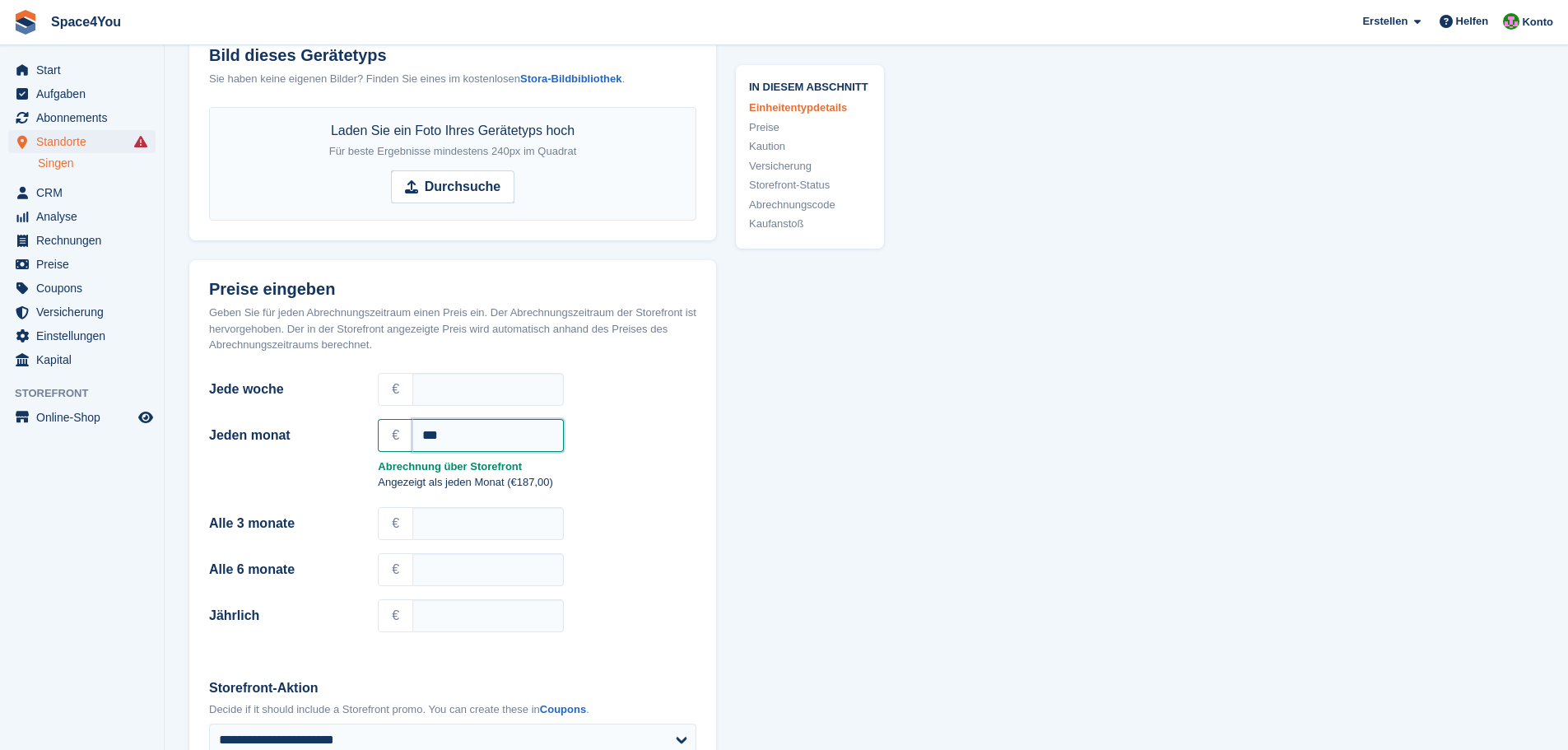 type on "***" 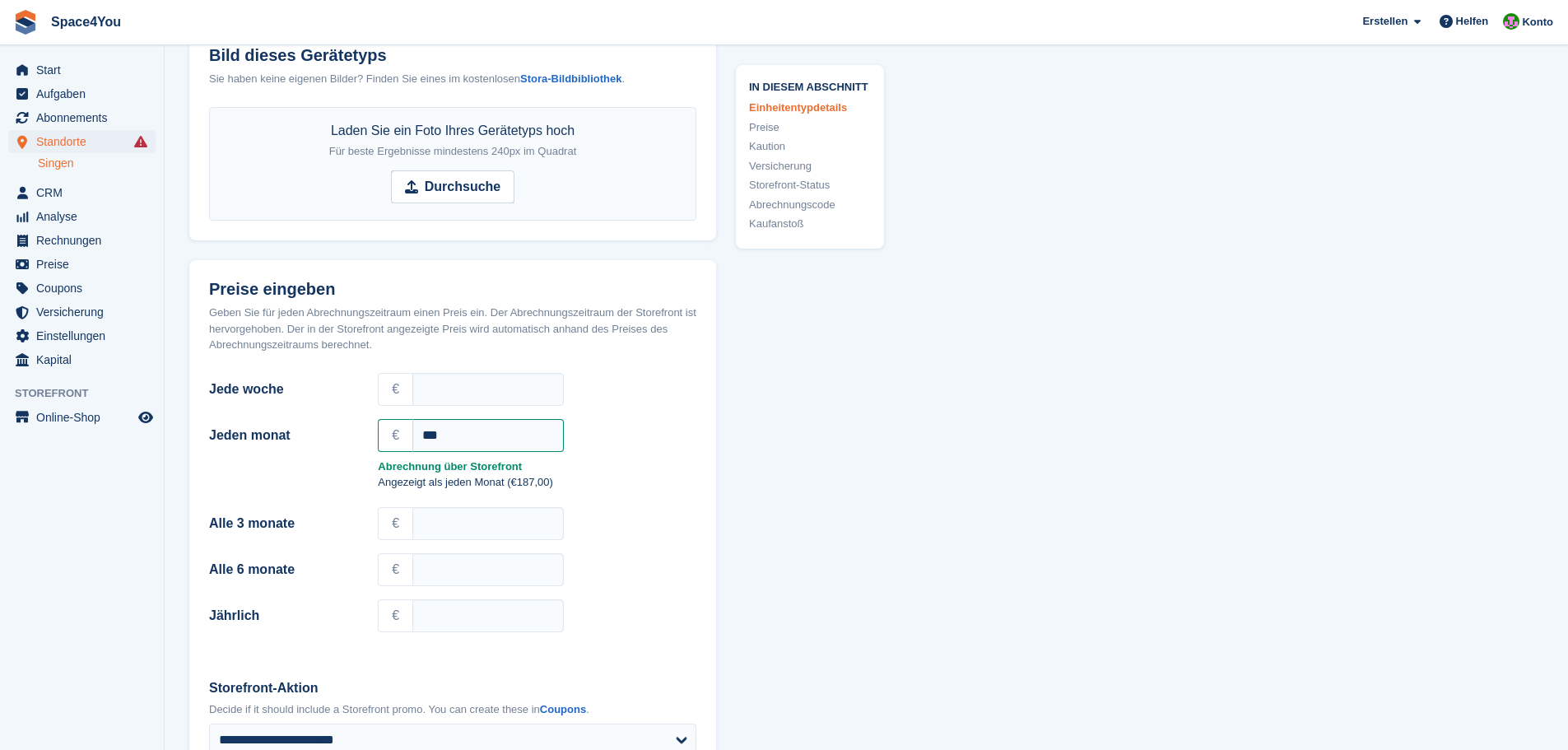 click on "In diesem Abschnitt
Einheitentypdetails
Preise
Kaution
Versicherung
Storefront-Status
Abrechnungscode
Kaufanstoß" at bounding box center [800, 867] 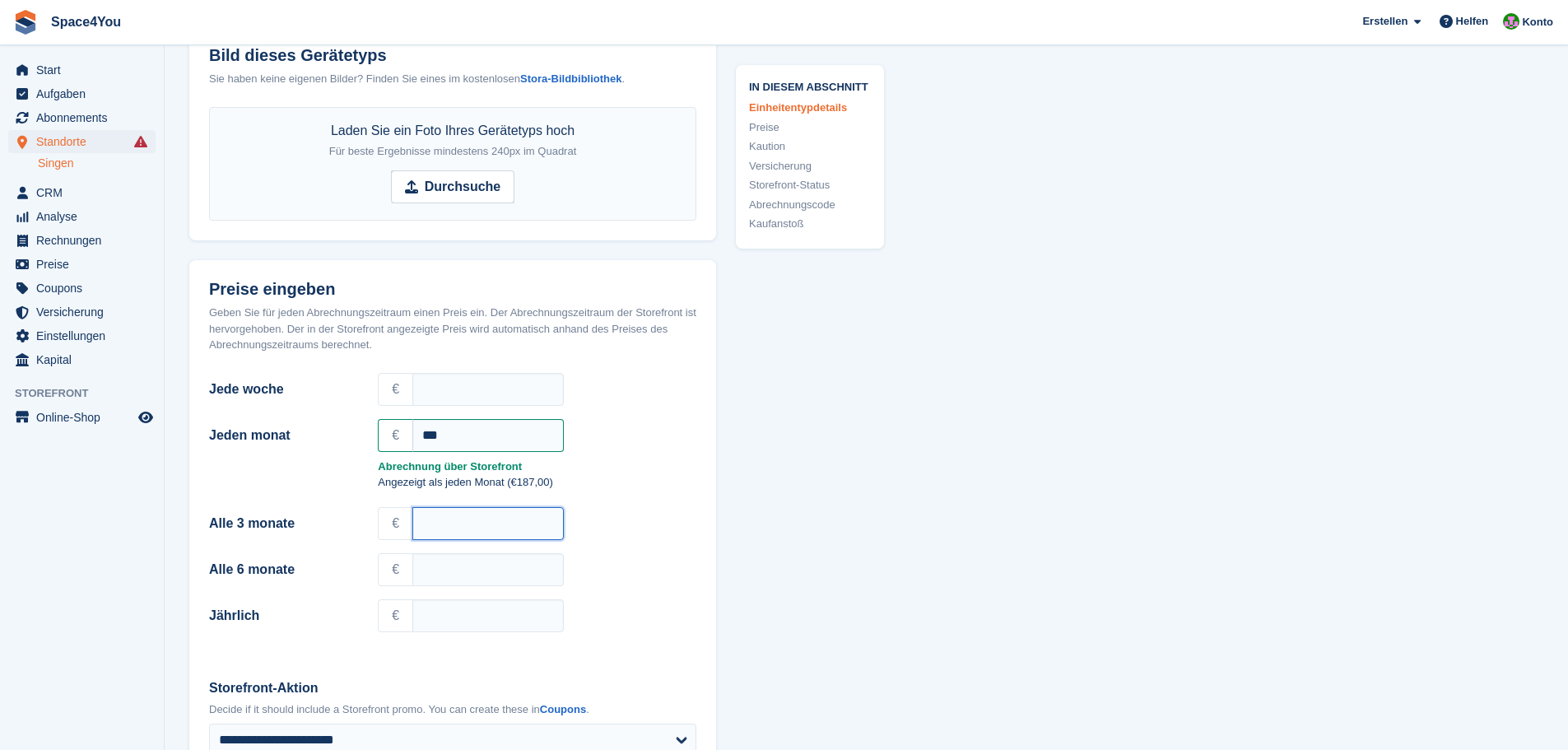 click on "Alle 3 monate" at bounding box center (488, 524) 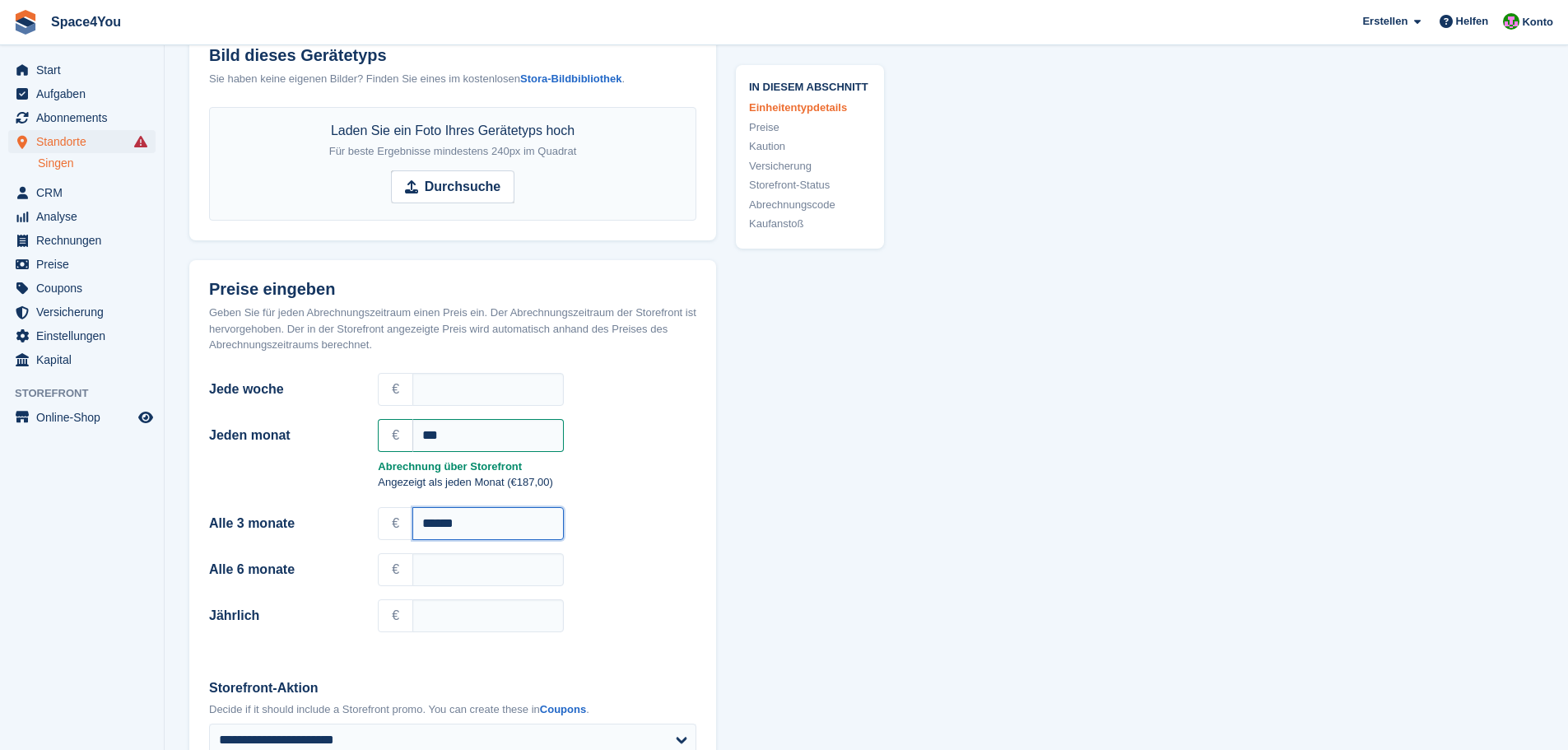 type on "******" 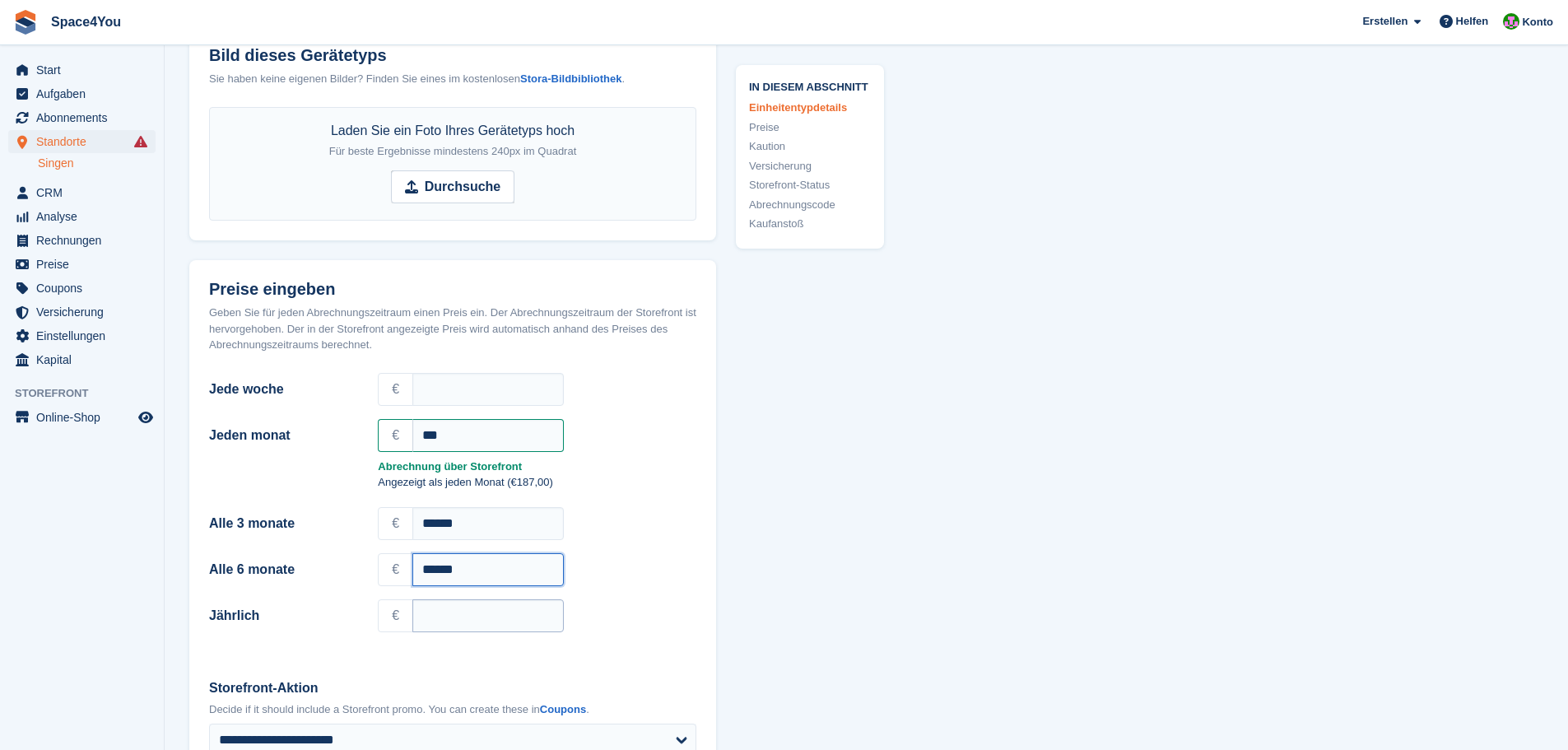 type on "******" 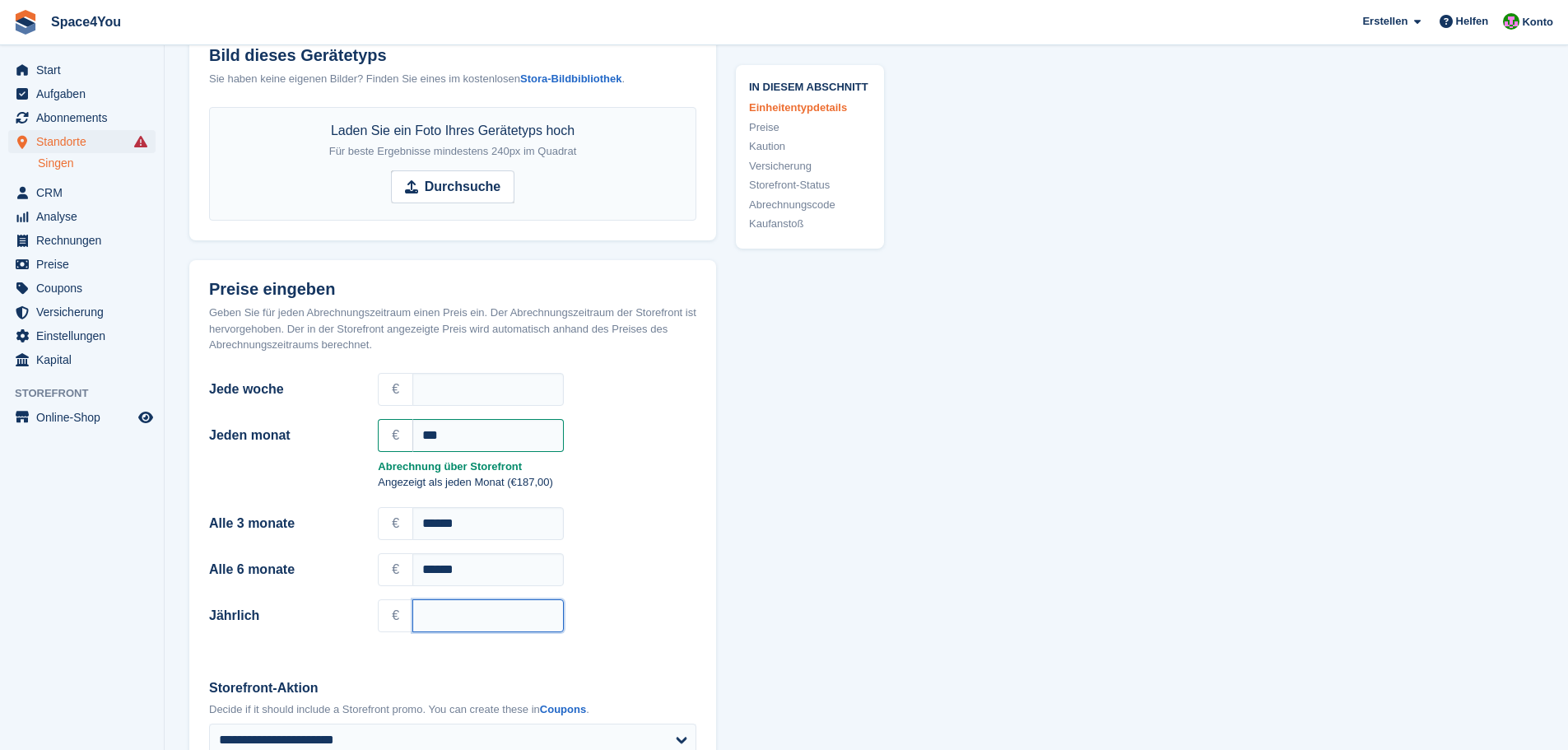 click on "Jährlich" at bounding box center (488, 616) 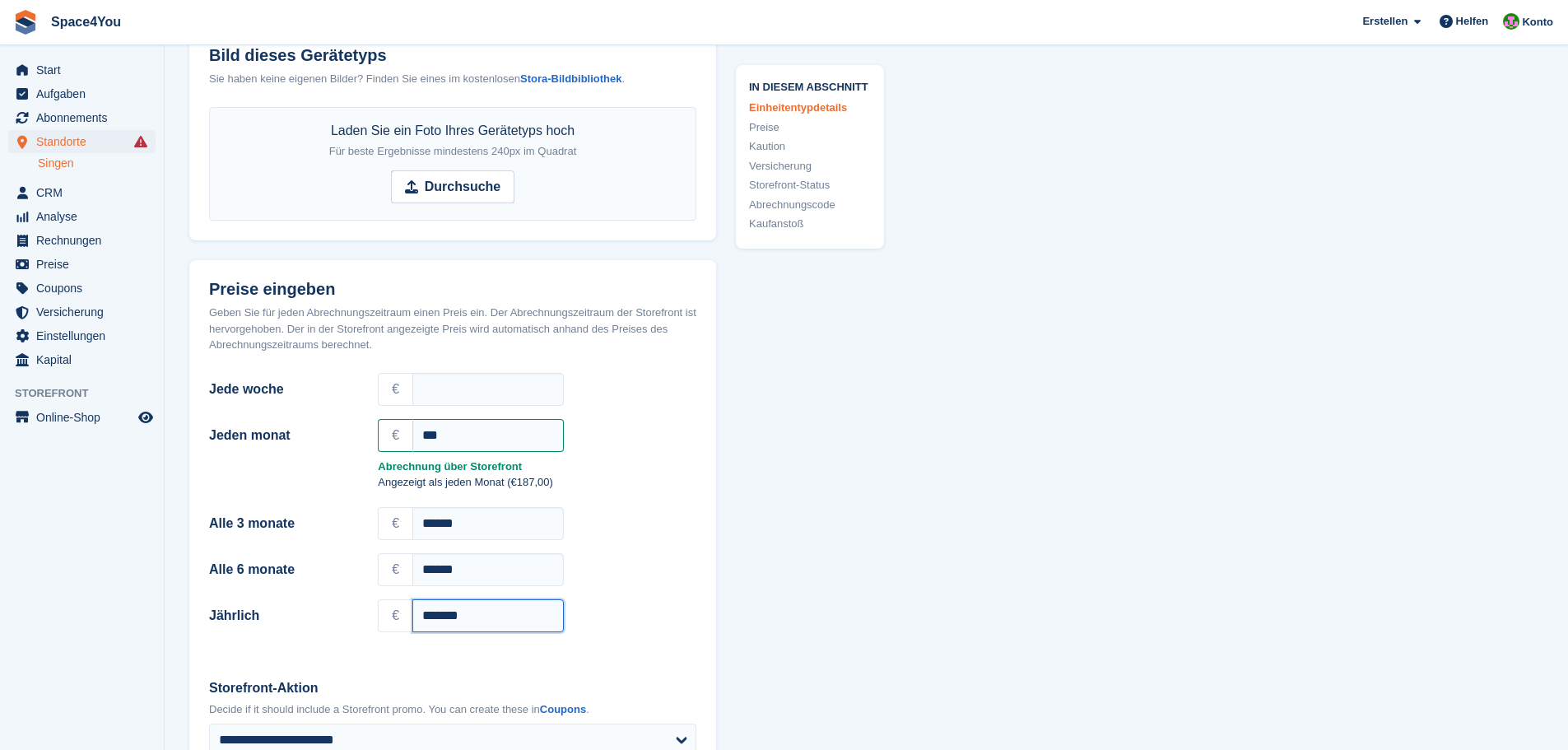 type on "*******" 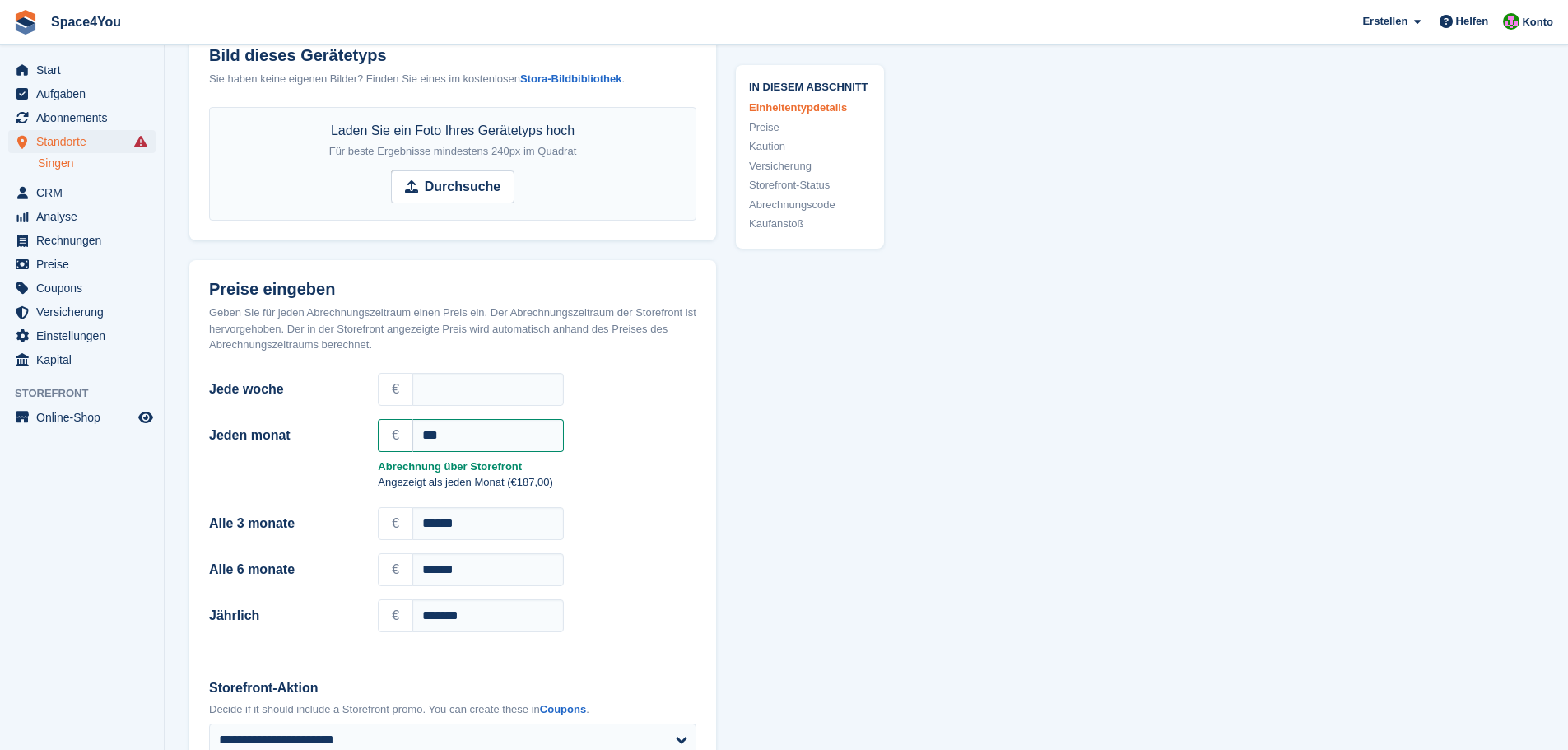 click on "**********" at bounding box center [866, 867] 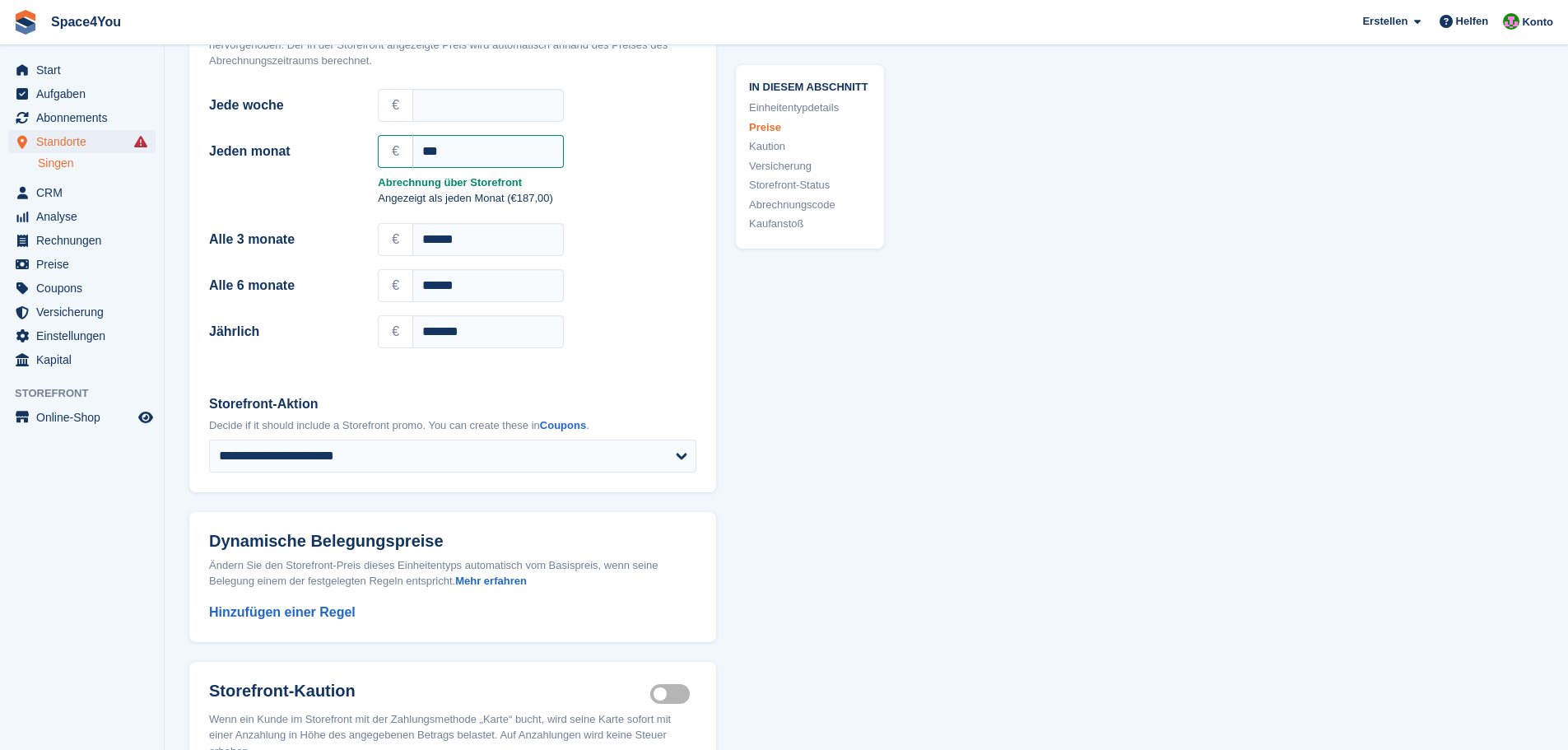 scroll, scrollTop: 1235, scrollLeft: 0, axis: vertical 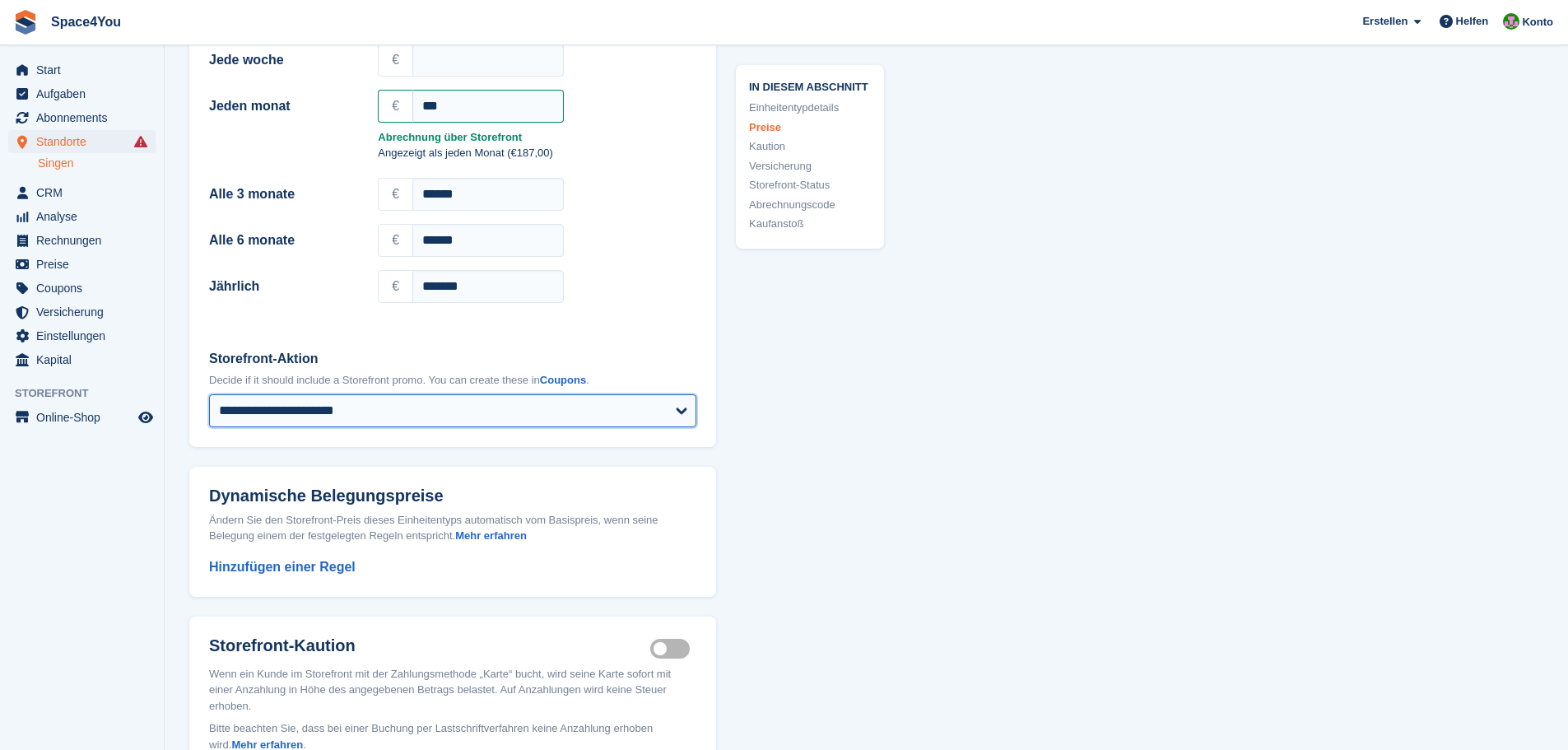 click on "**********" at bounding box center (453, 411) 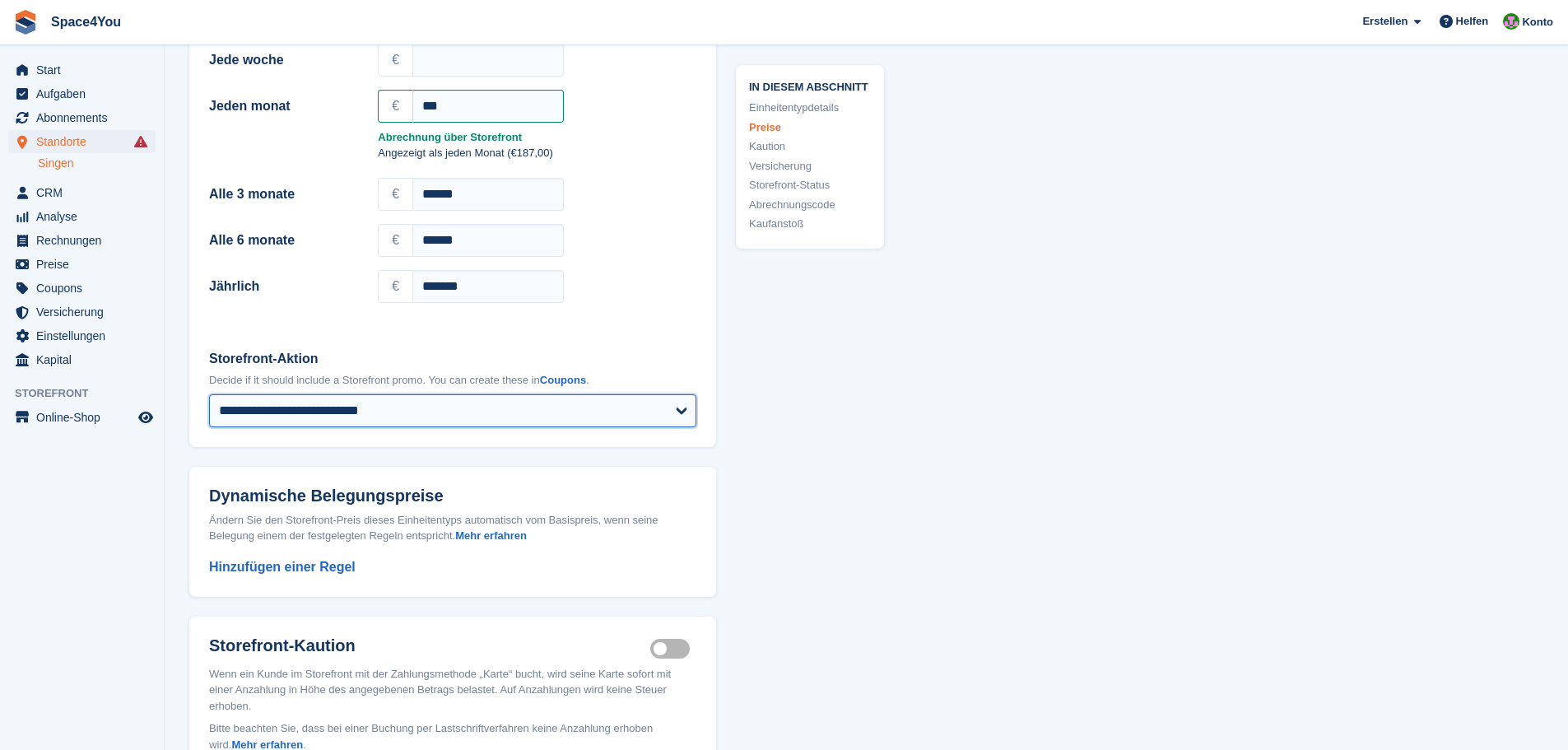 click on "**********" at bounding box center [453, 411] 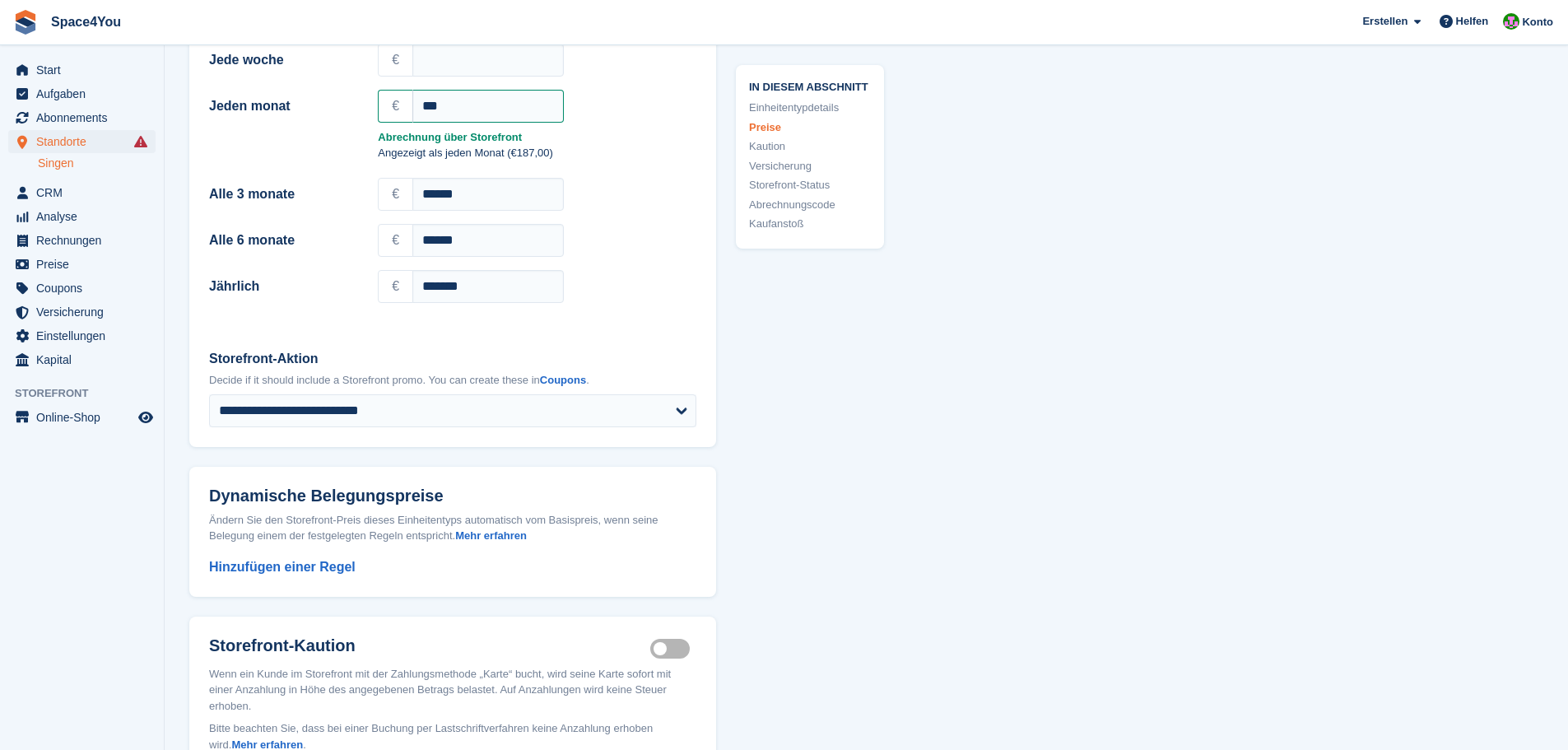 click on "In diesem Abschnitt
Einheitentypdetails
Preise
Kaution
Versicherung
Storefront-Status
Abrechnungscode
Kaufanstoß" at bounding box center [800, 538] 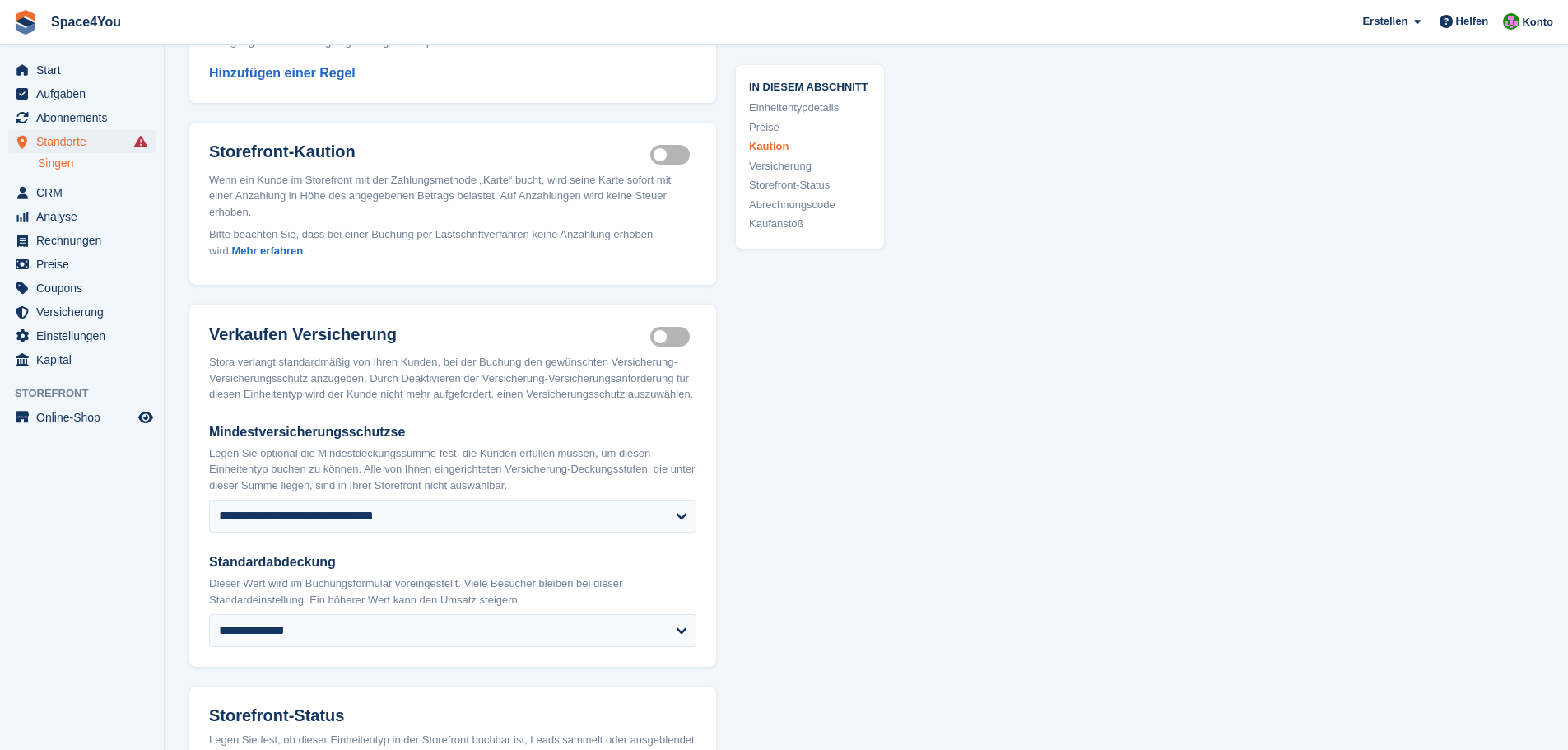 scroll, scrollTop: 1811, scrollLeft: 0, axis: vertical 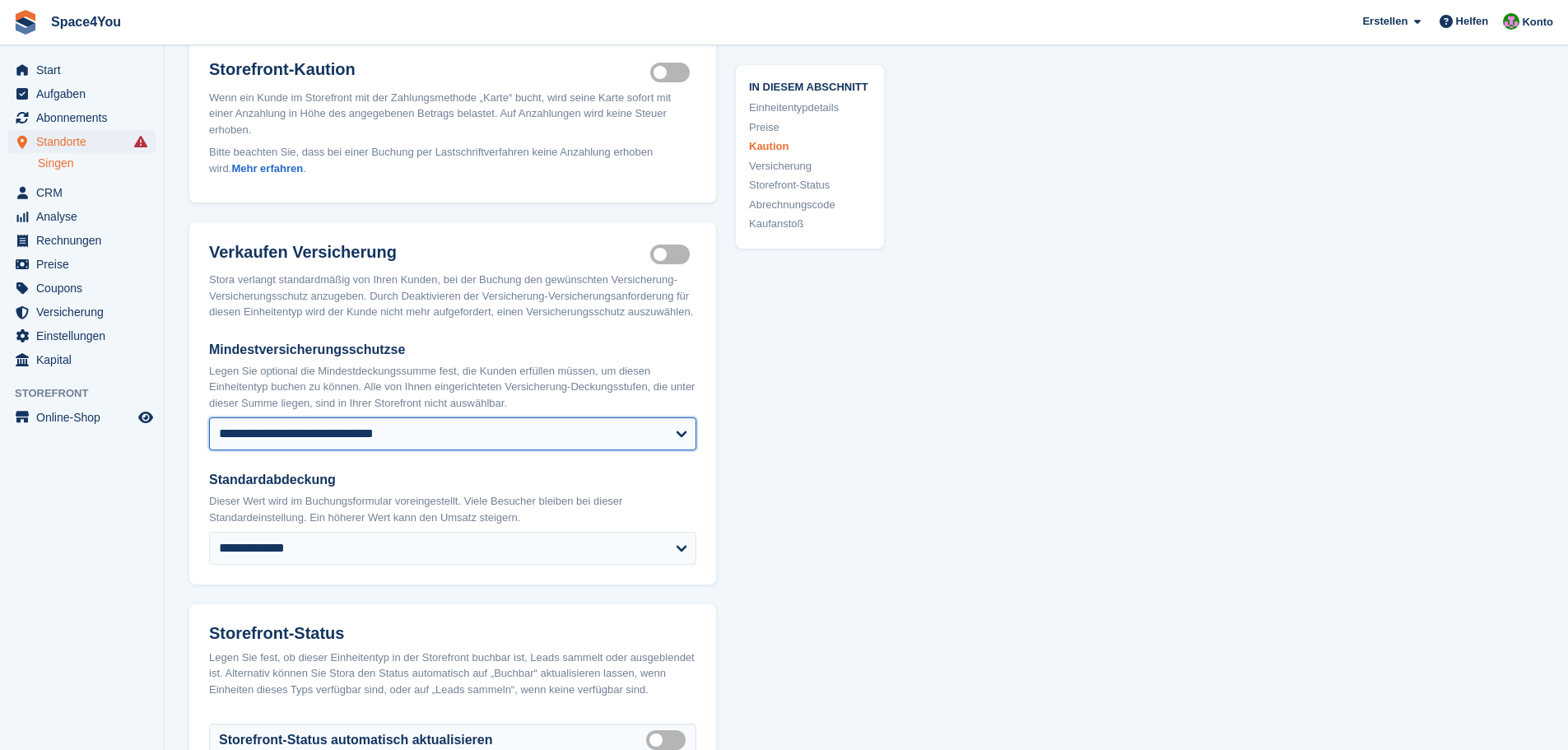click on "**********" at bounding box center [453, 434] 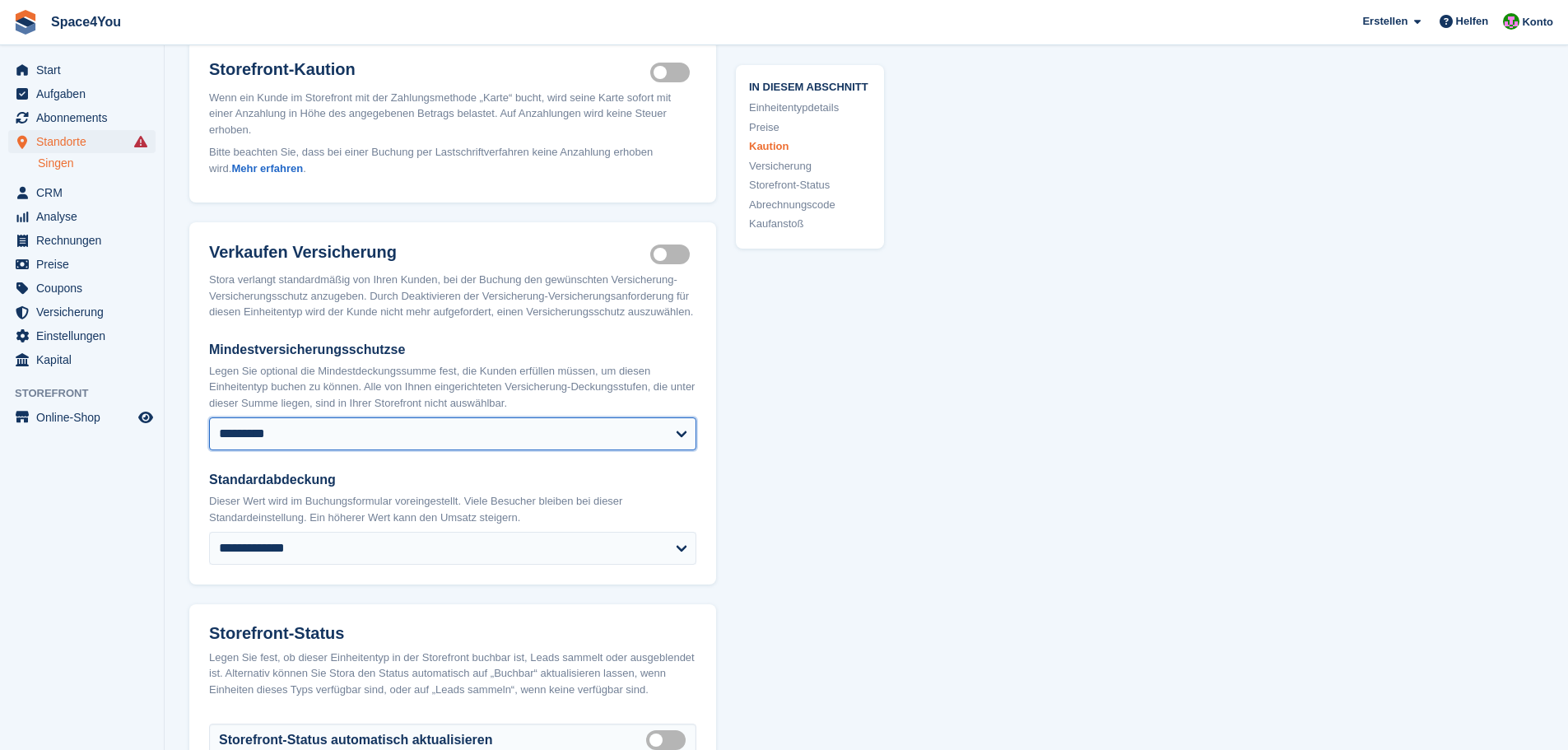 click on "**********" at bounding box center [453, 434] 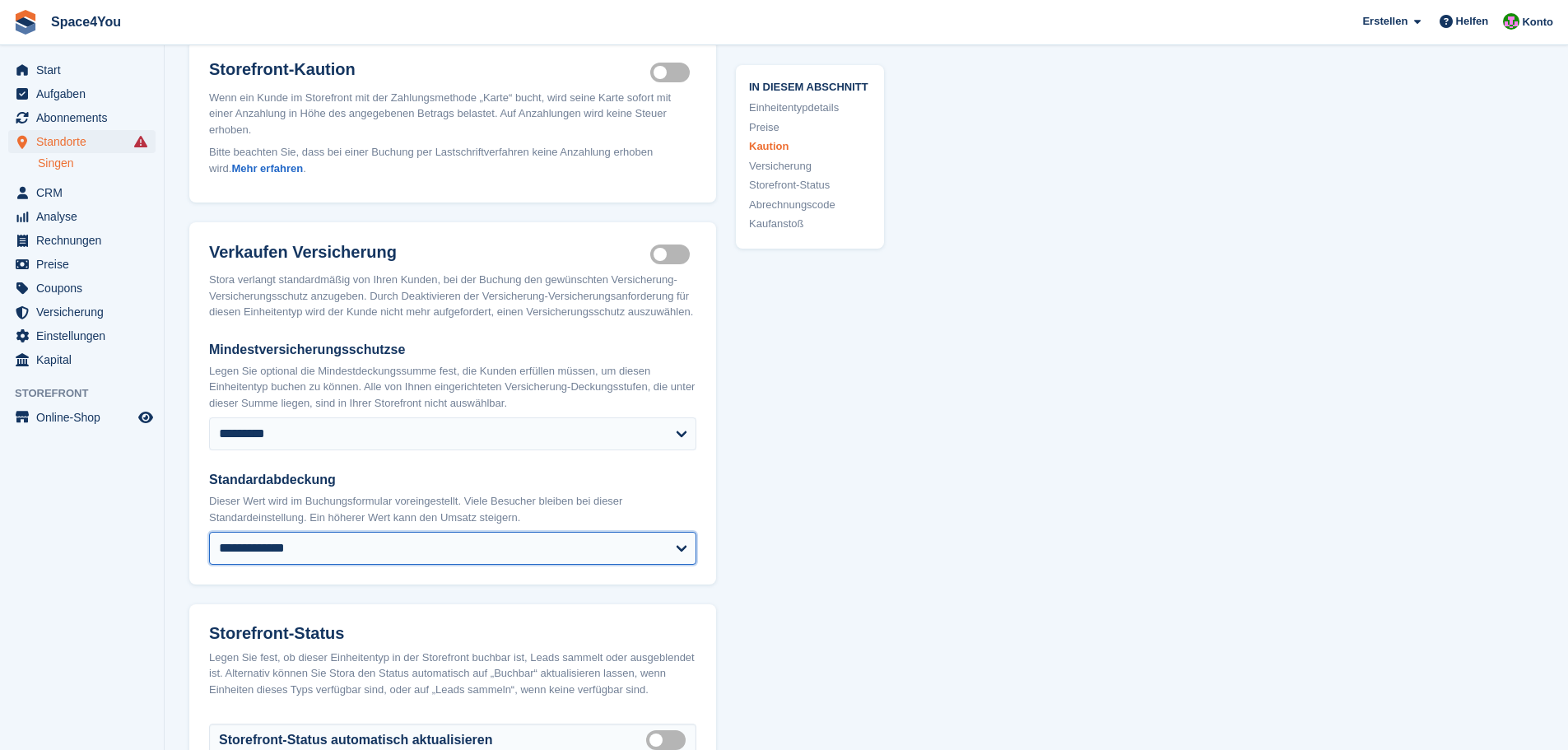 click on "**********" at bounding box center (453, 548) 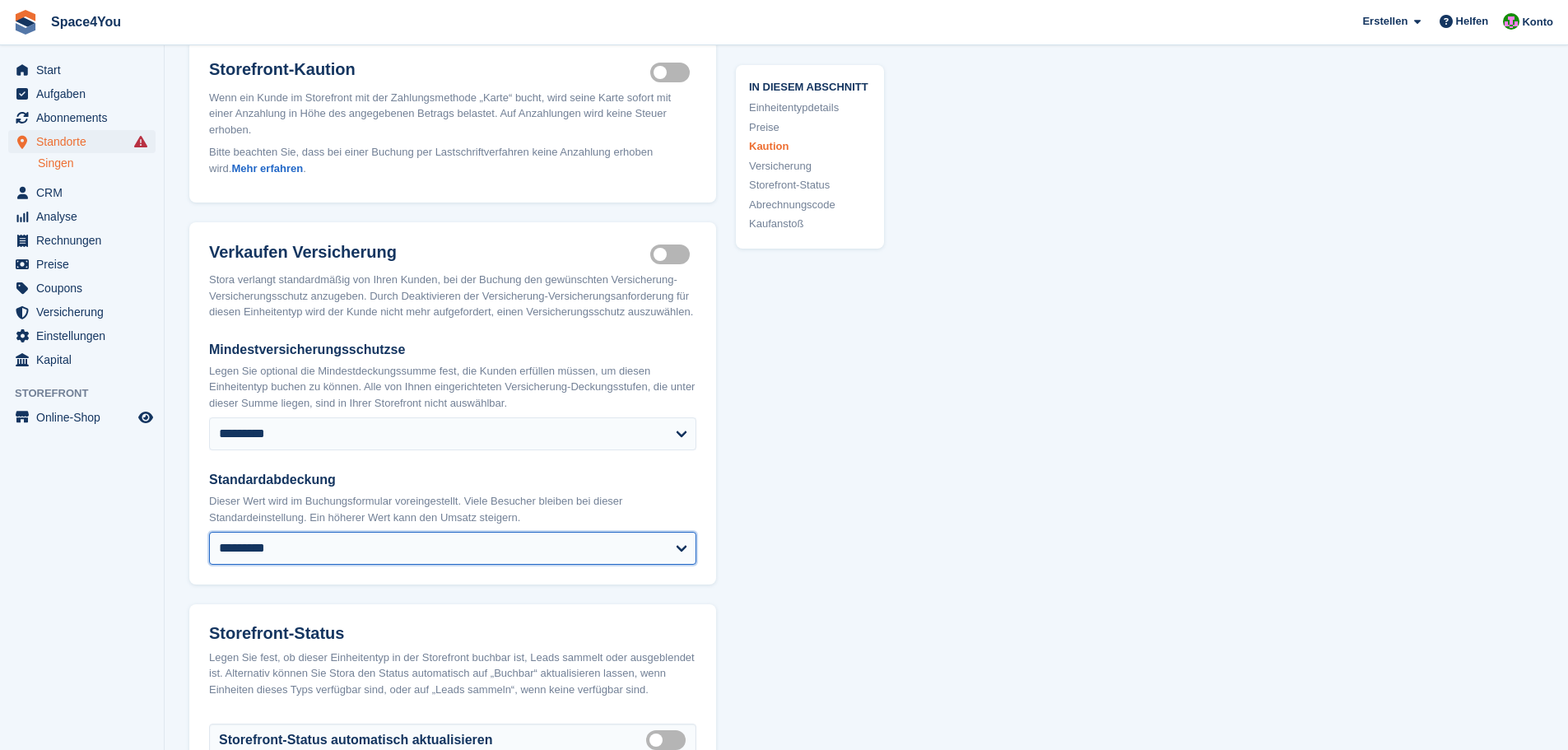 click on "**********" at bounding box center (453, 548) 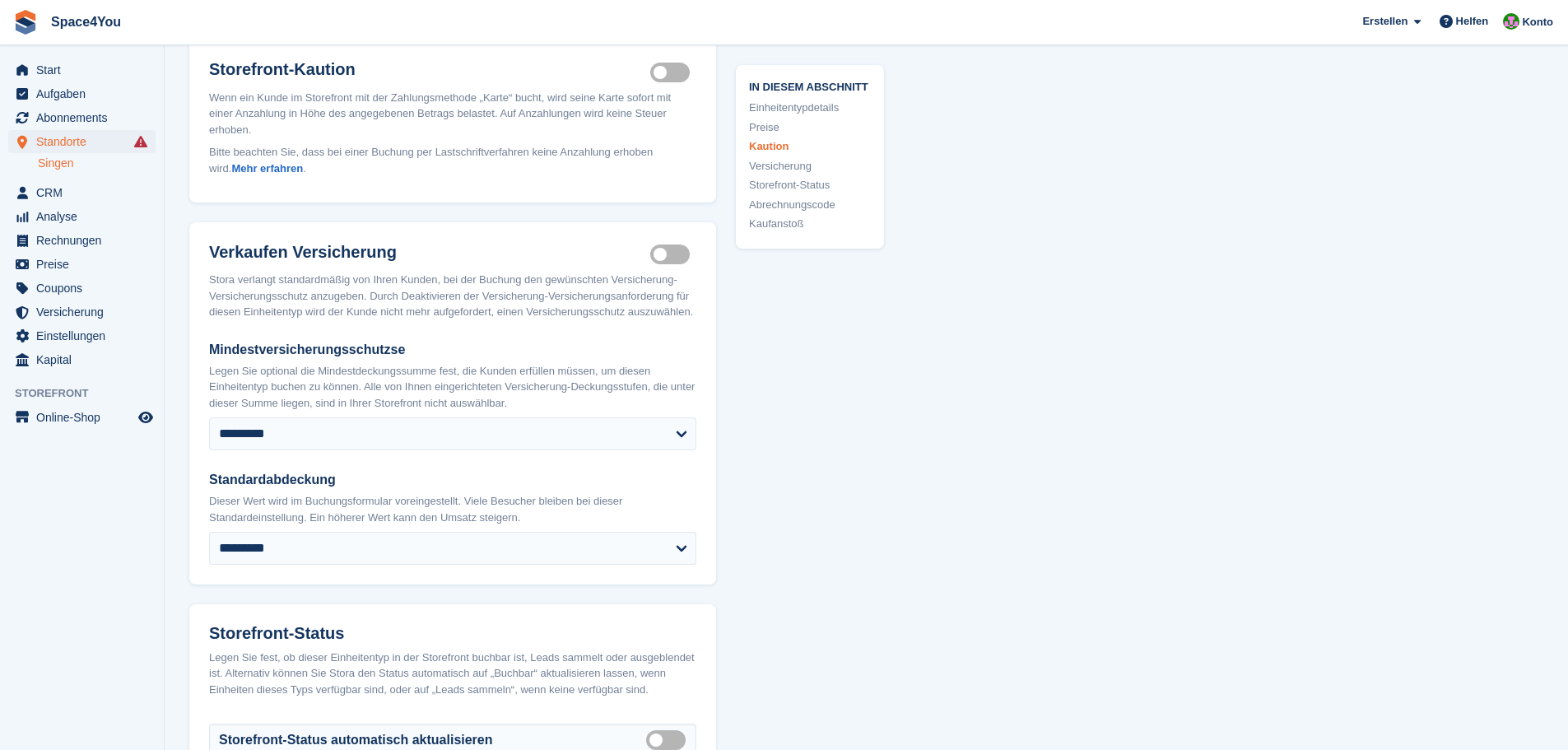click on "**********" at bounding box center (866, -39) 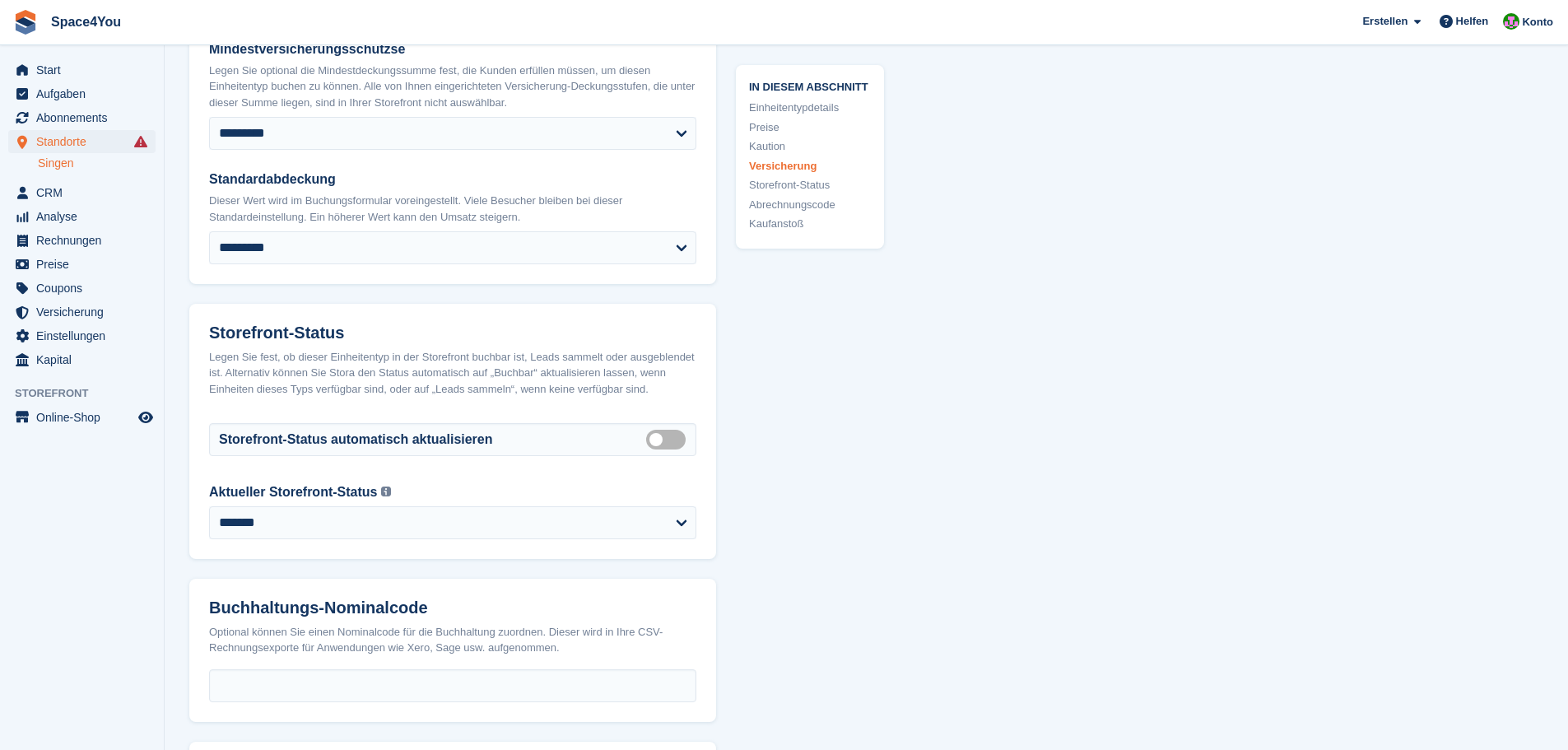 scroll, scrollTop: 2141, scrollLeft: 0, axis: vertical 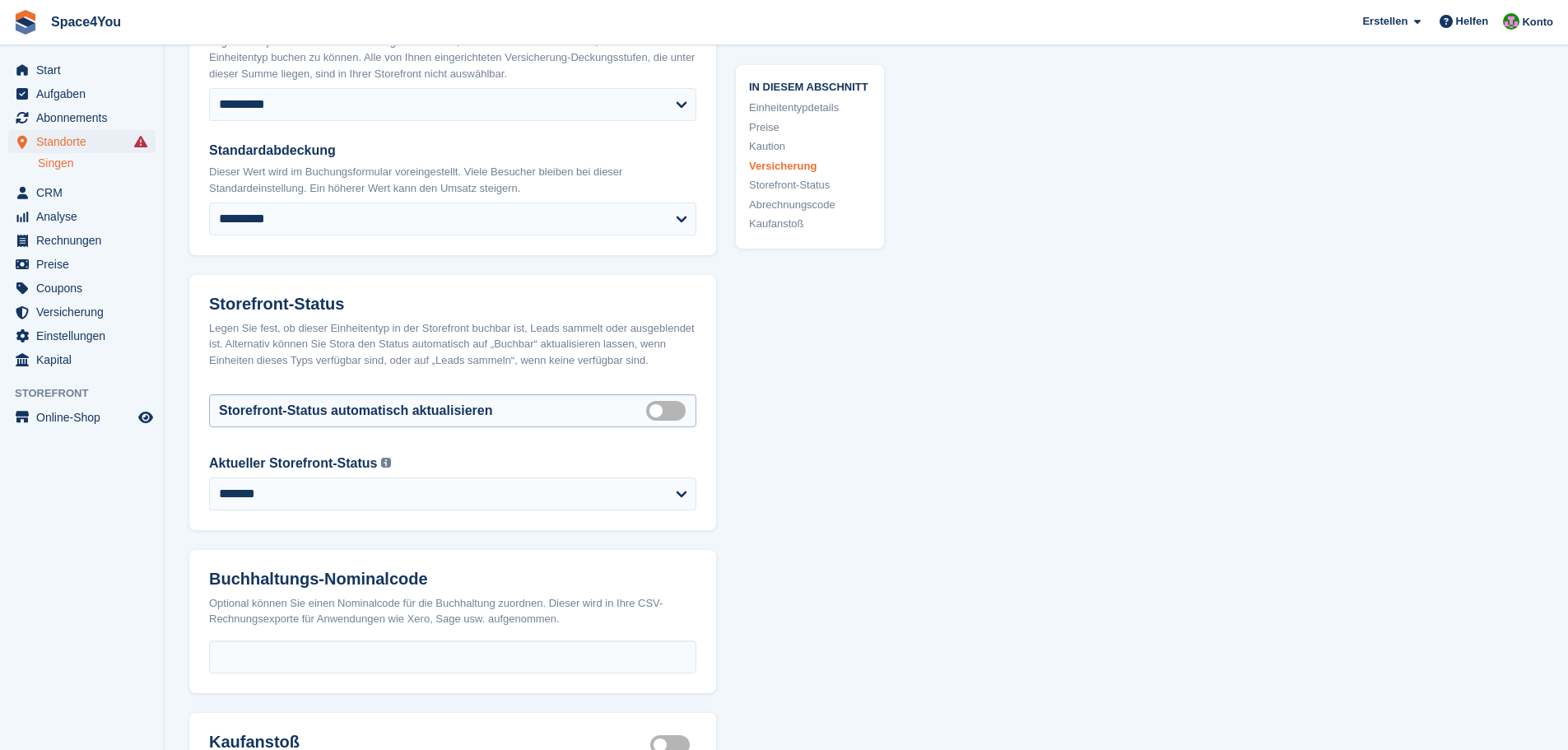 click on "Auto manage storefront status" at bounding box center (669, 410) 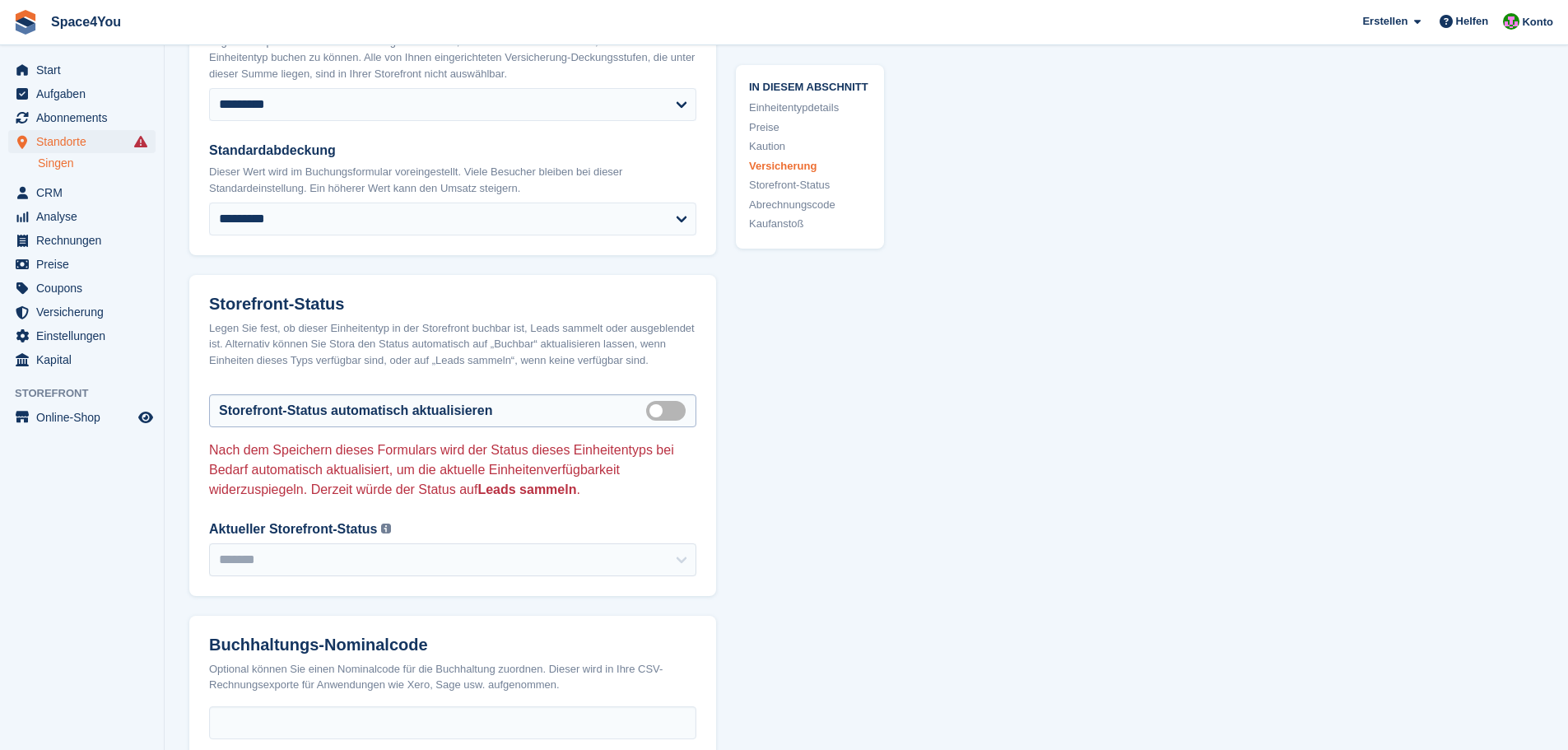 click on "Auto manage storefront status" at bounding box center [669, 410] 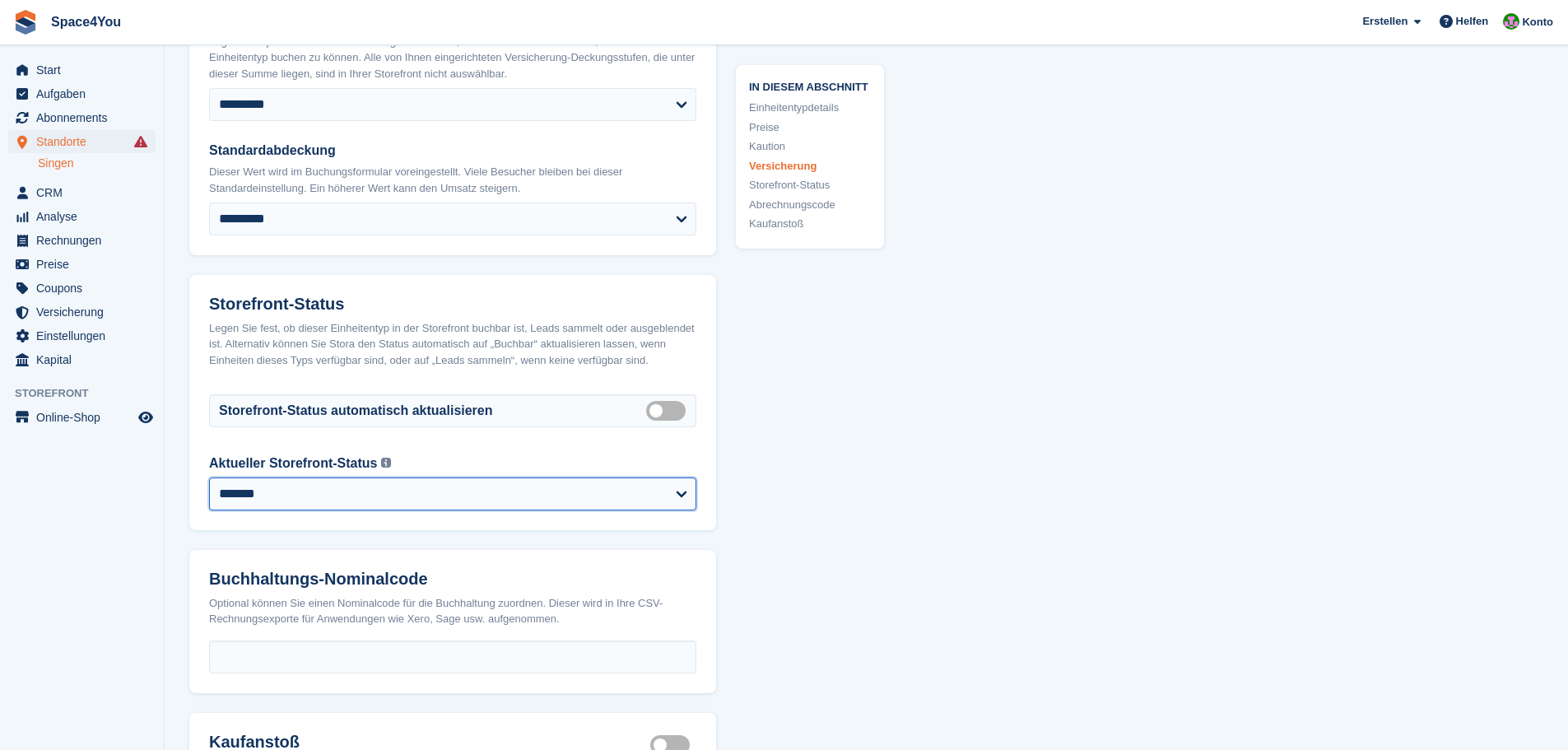 click on "**********" at bounding box center (453, 494) 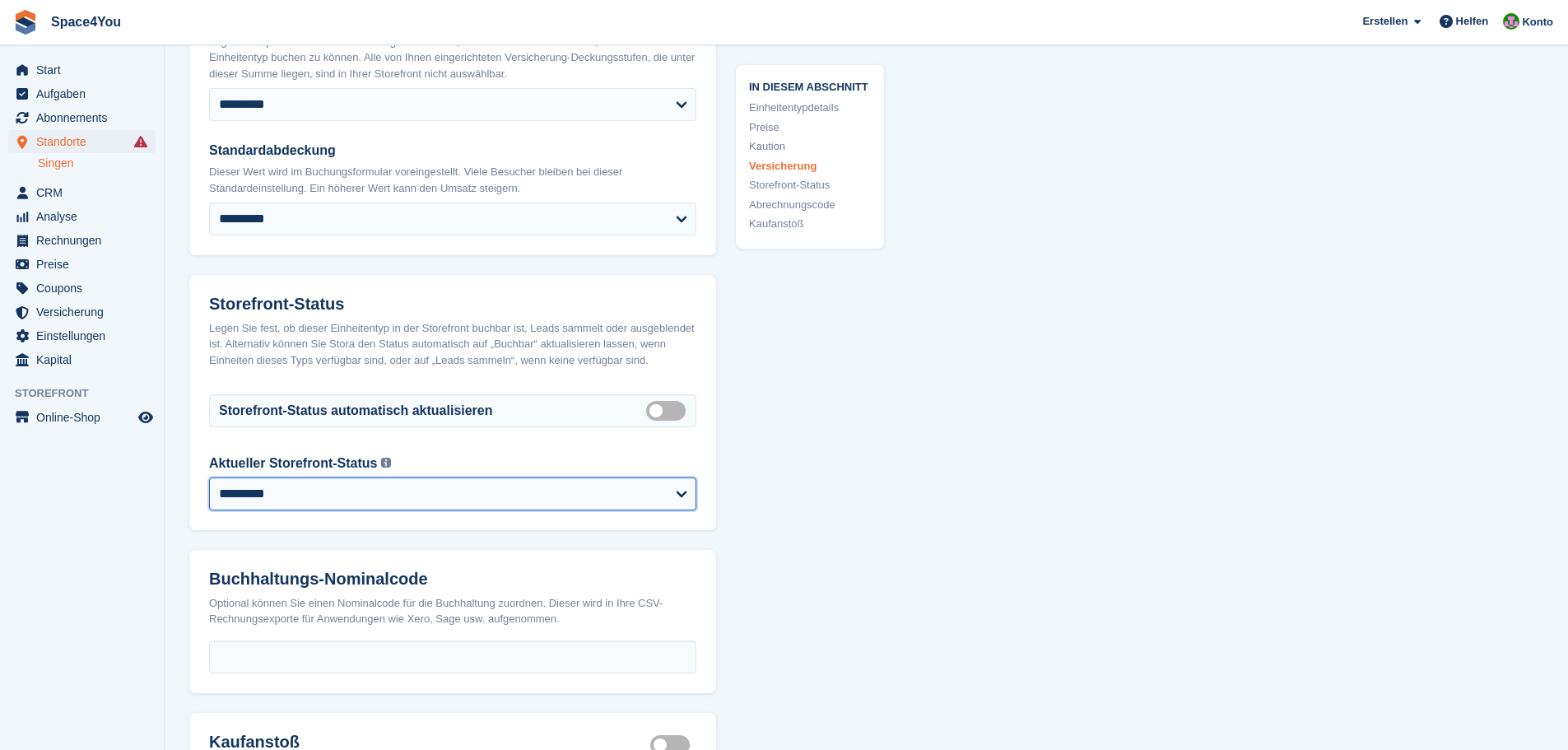 click on "**********" at bounding box center (453, 494) 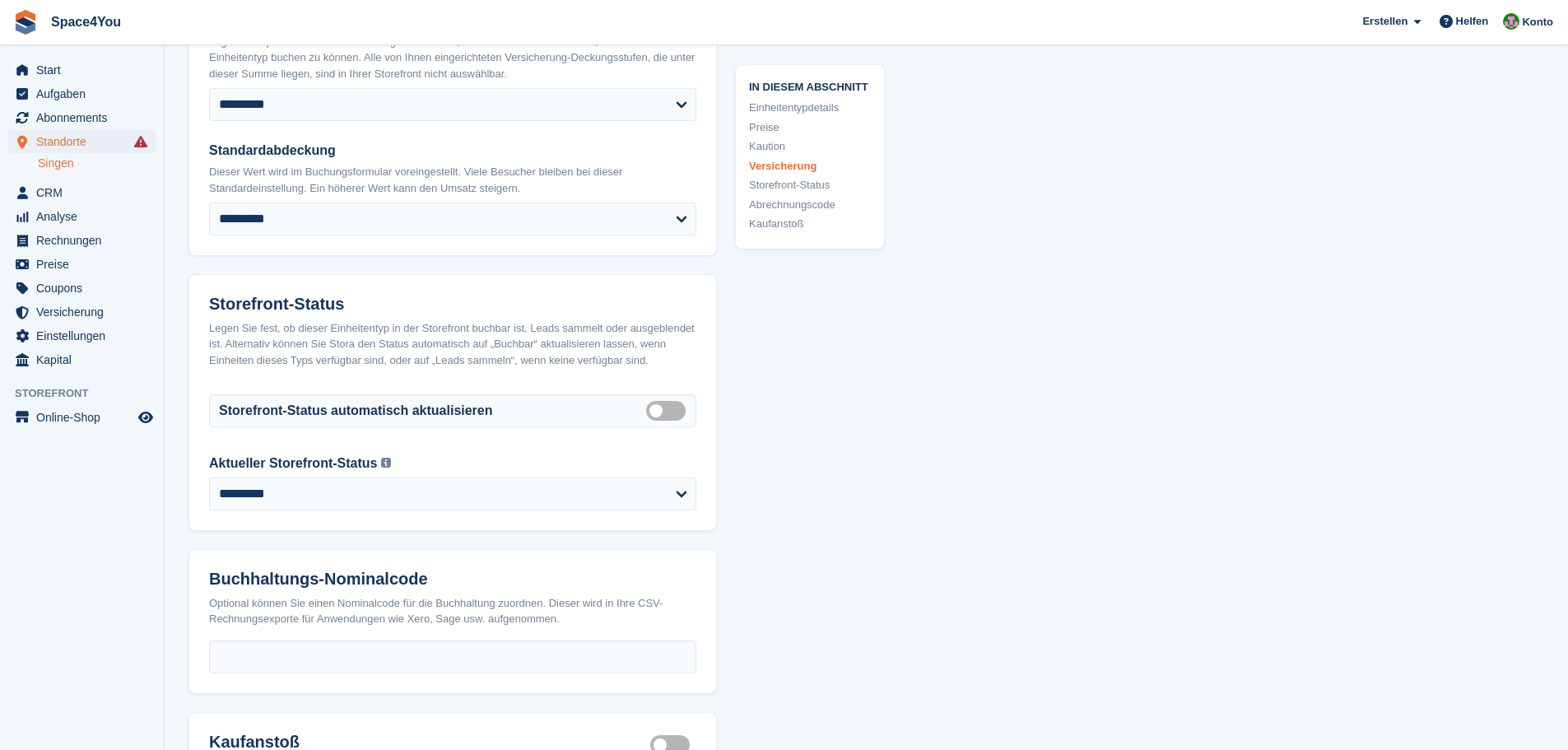 click on "**********" at bounding box center (866, -368) 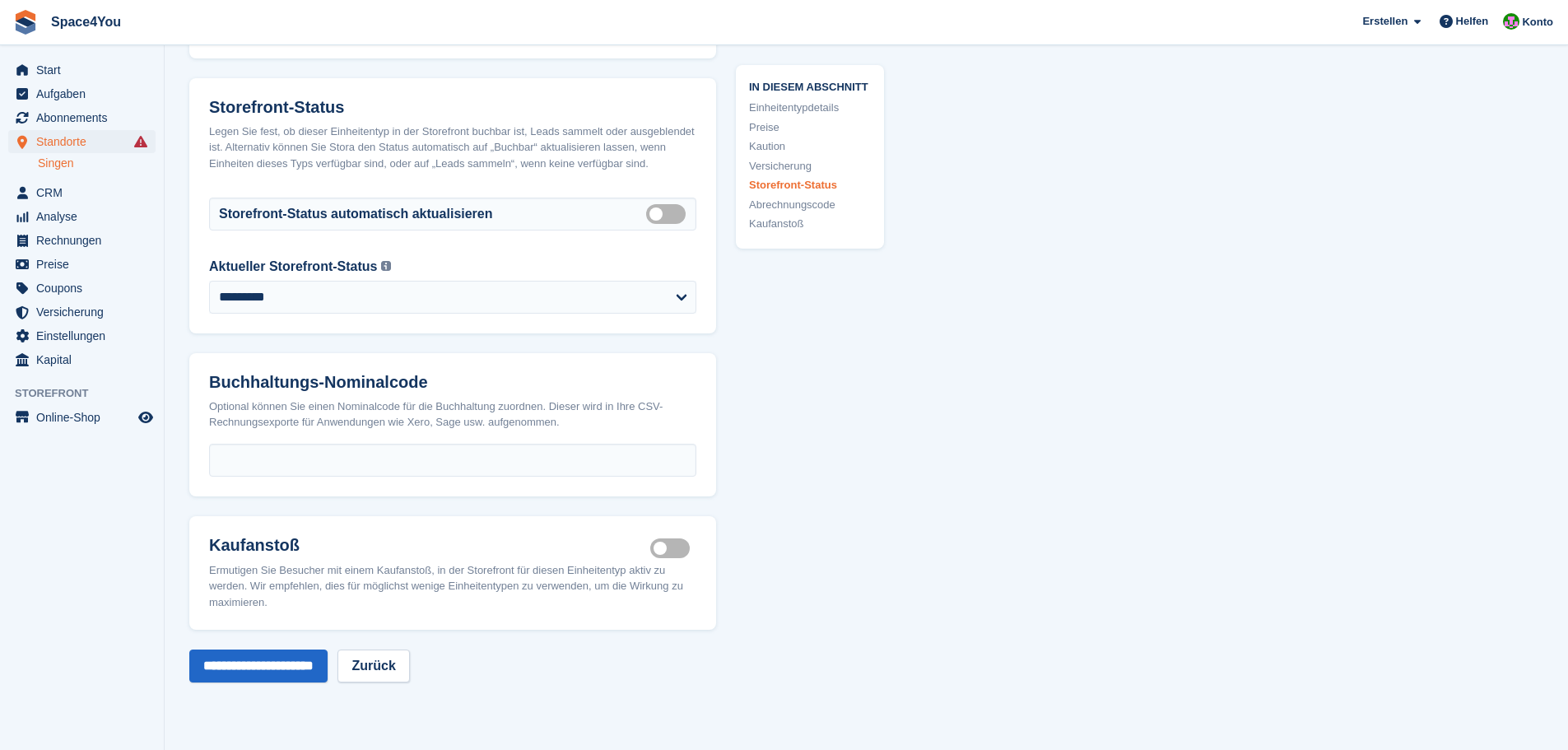 scroll, scrollTop: 2387, scrollLeft: 0, axis: vertical 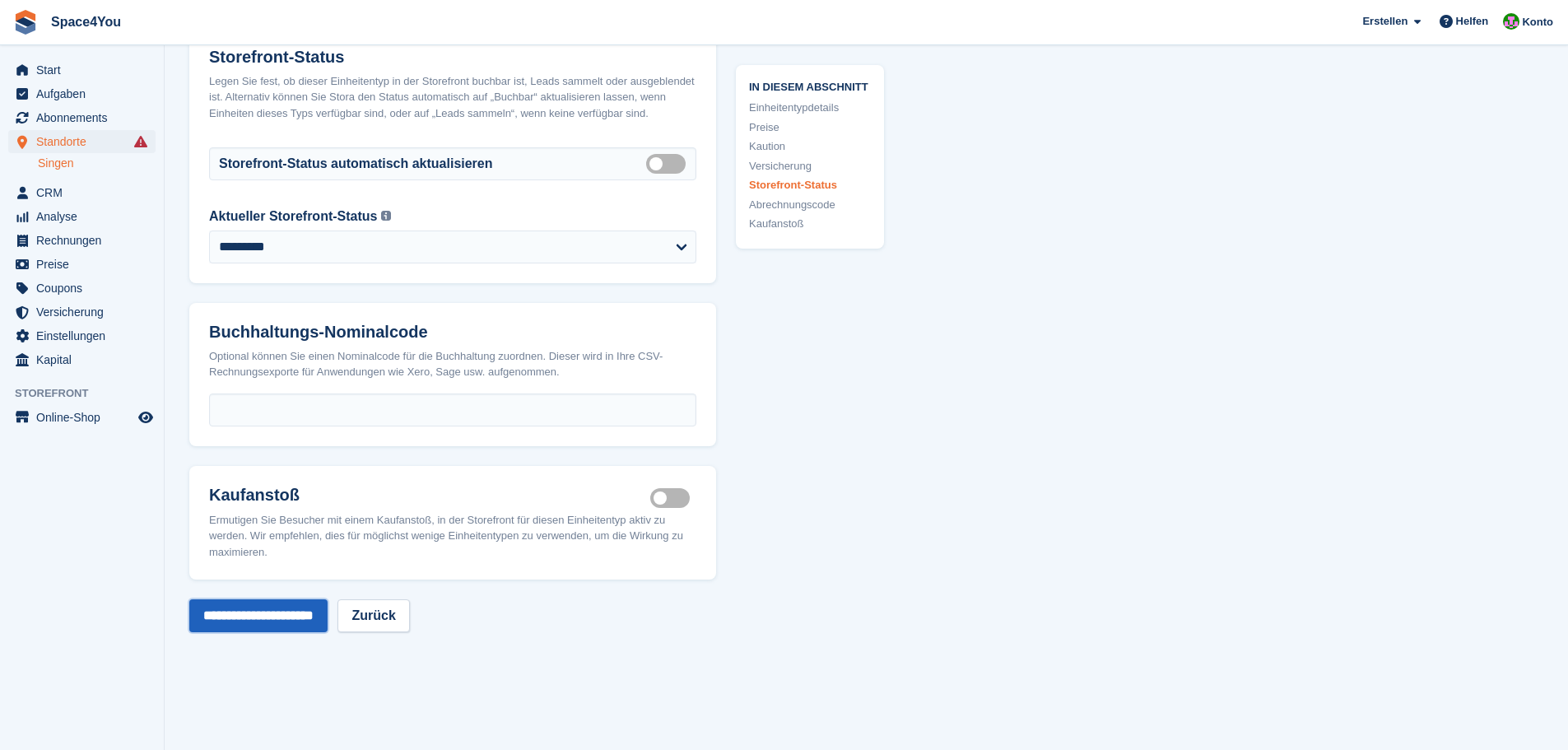 click on "**********" at bounding box center [258, 616] 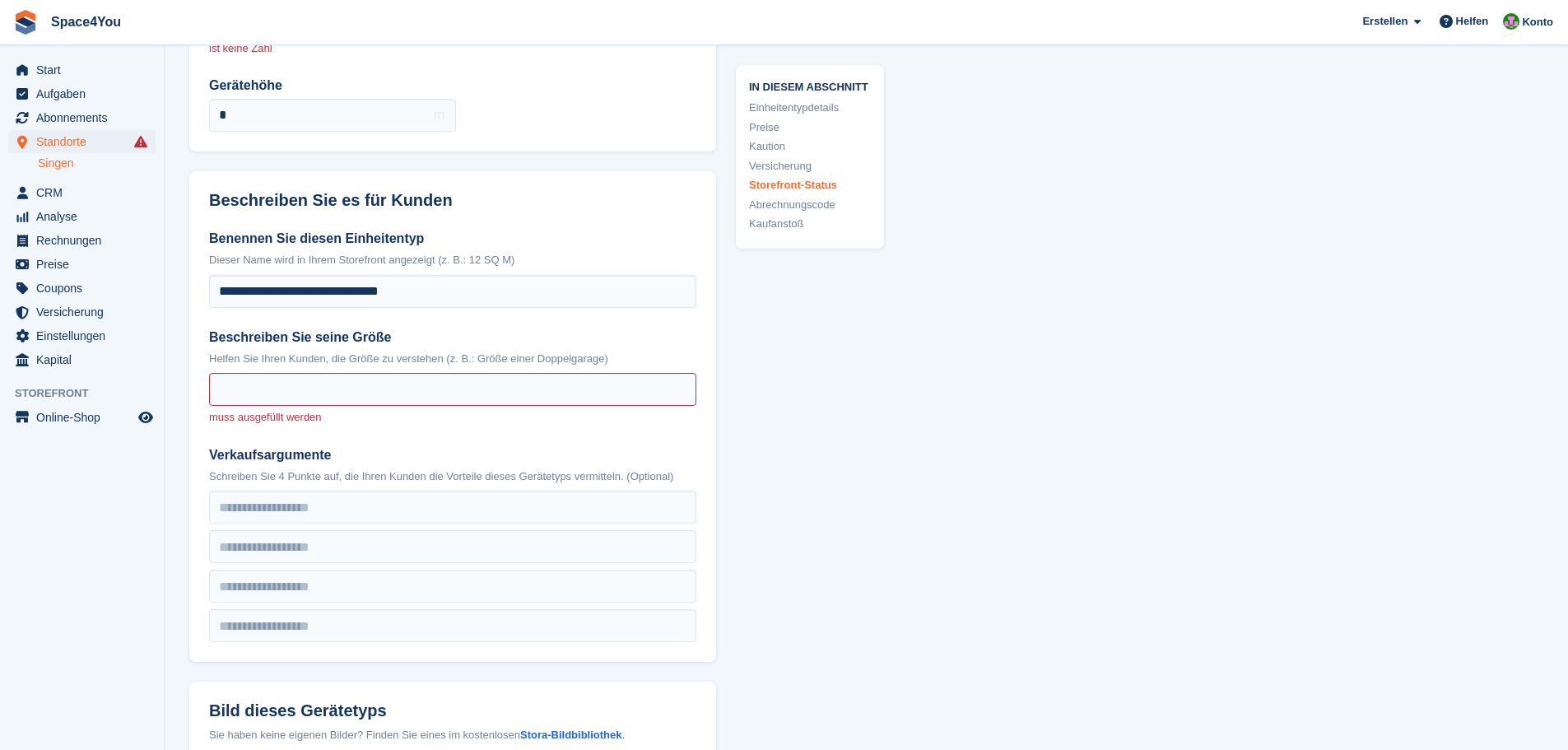 scroll, scrollTop: 494, scrollLeft: 0, axis: vertical 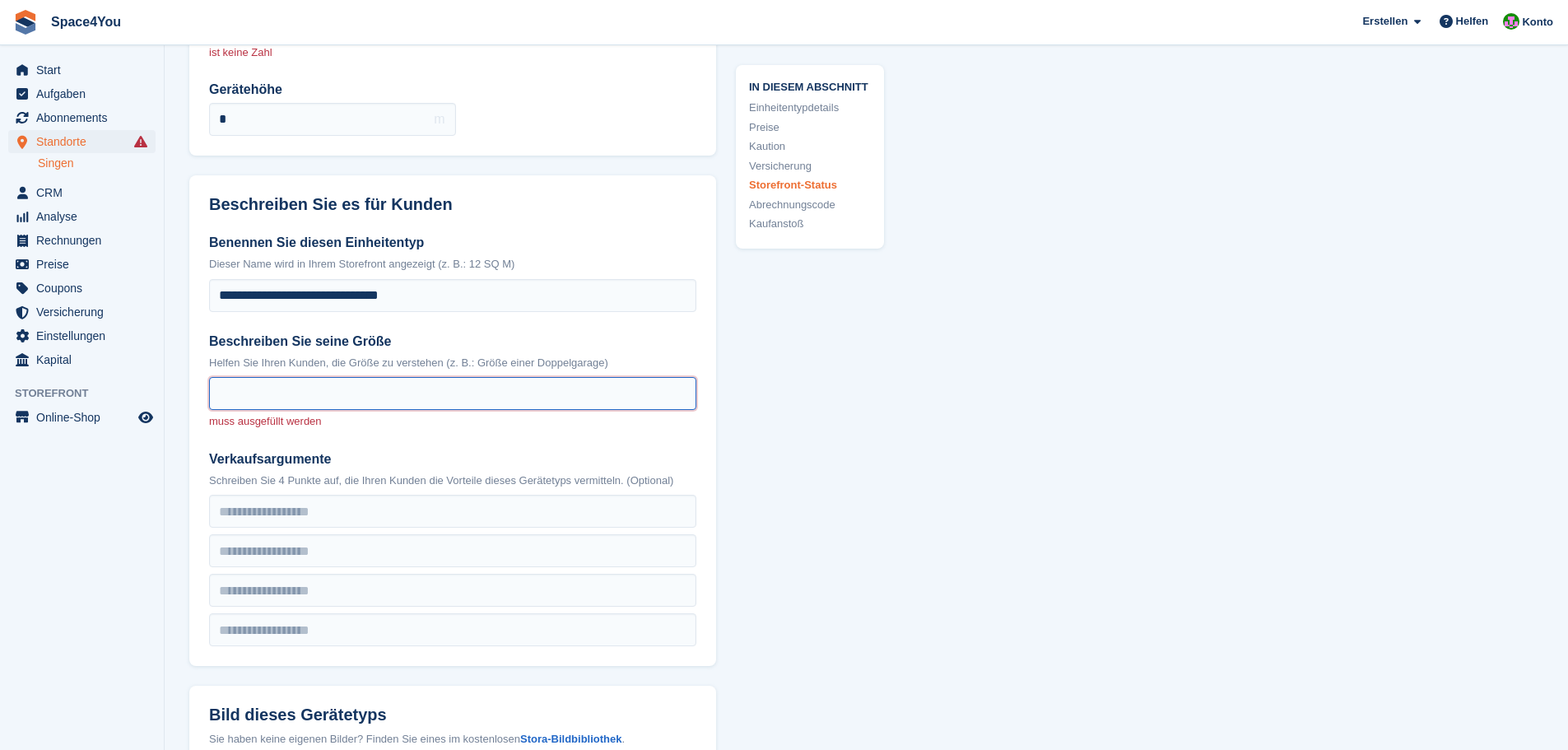 click on "Beschreiben Sie seine Größe" at bounding box center [453, 394] 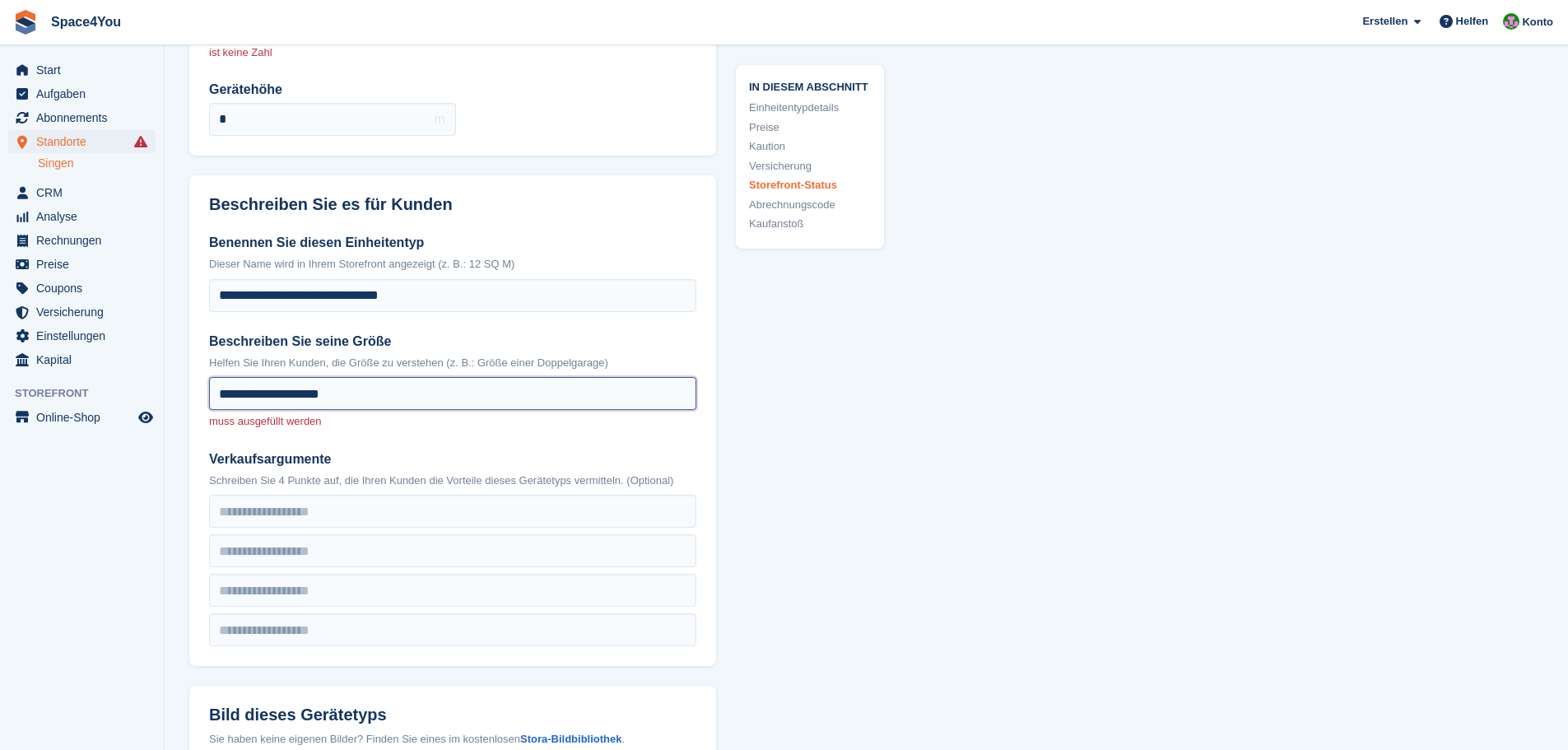 type on "**********" 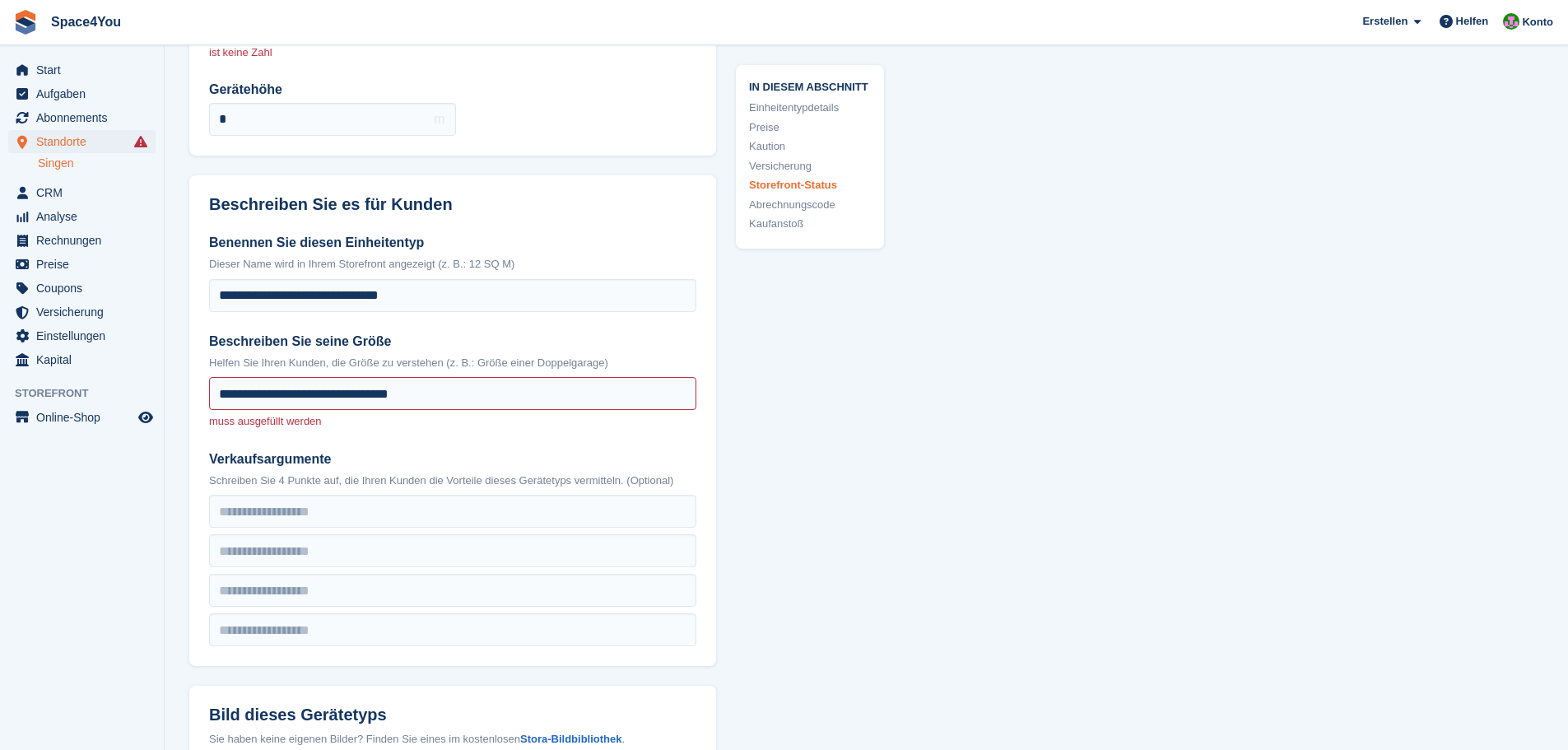 click on "**********" at bounding box center [866, 1403] 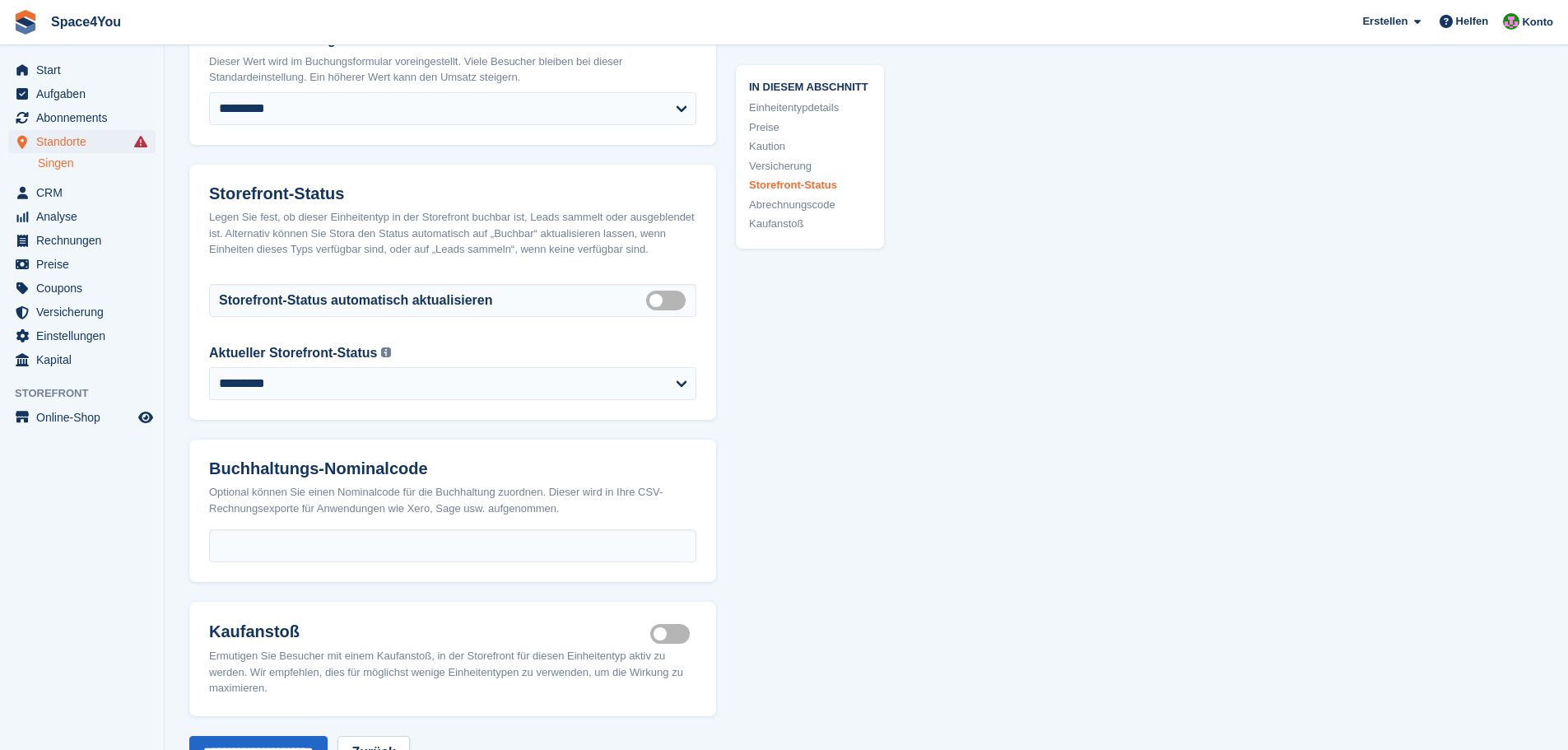 scroll, scrollTop: 2931, scrollLeft: 0, axis: vertical 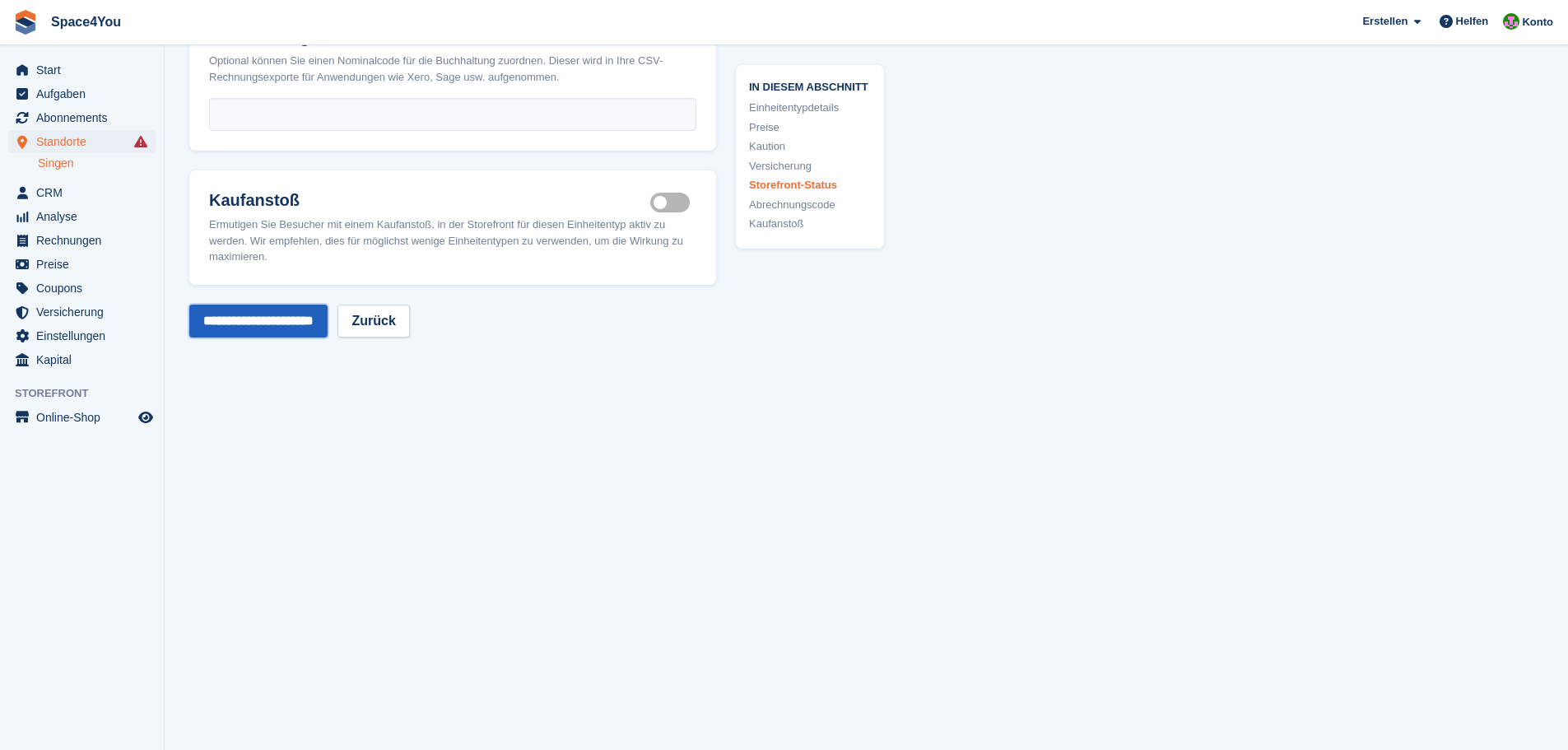 click on "**********" at bounding box center (258, 321) 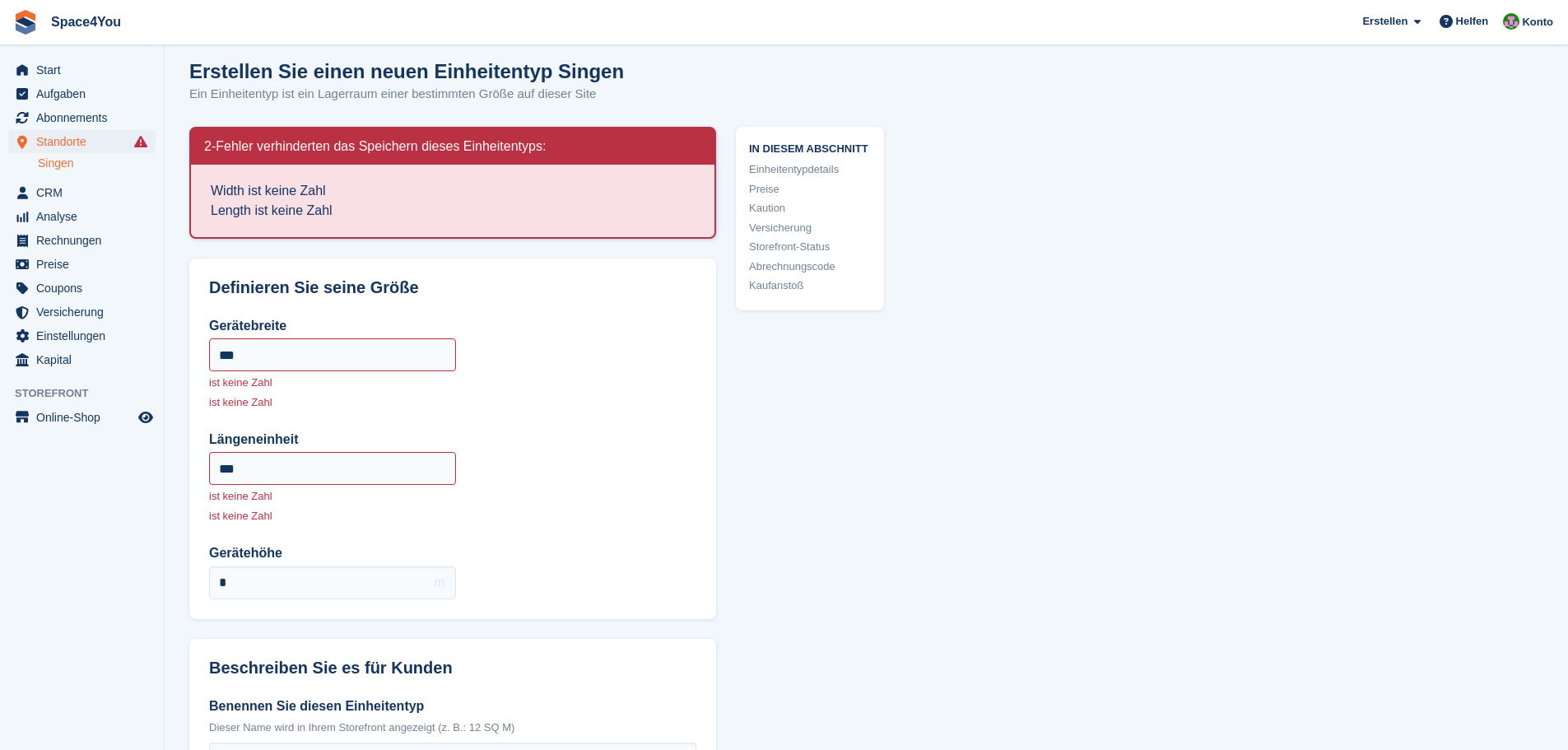 scroll, scrollTop: 0, scrollLeft: 0, axis: both 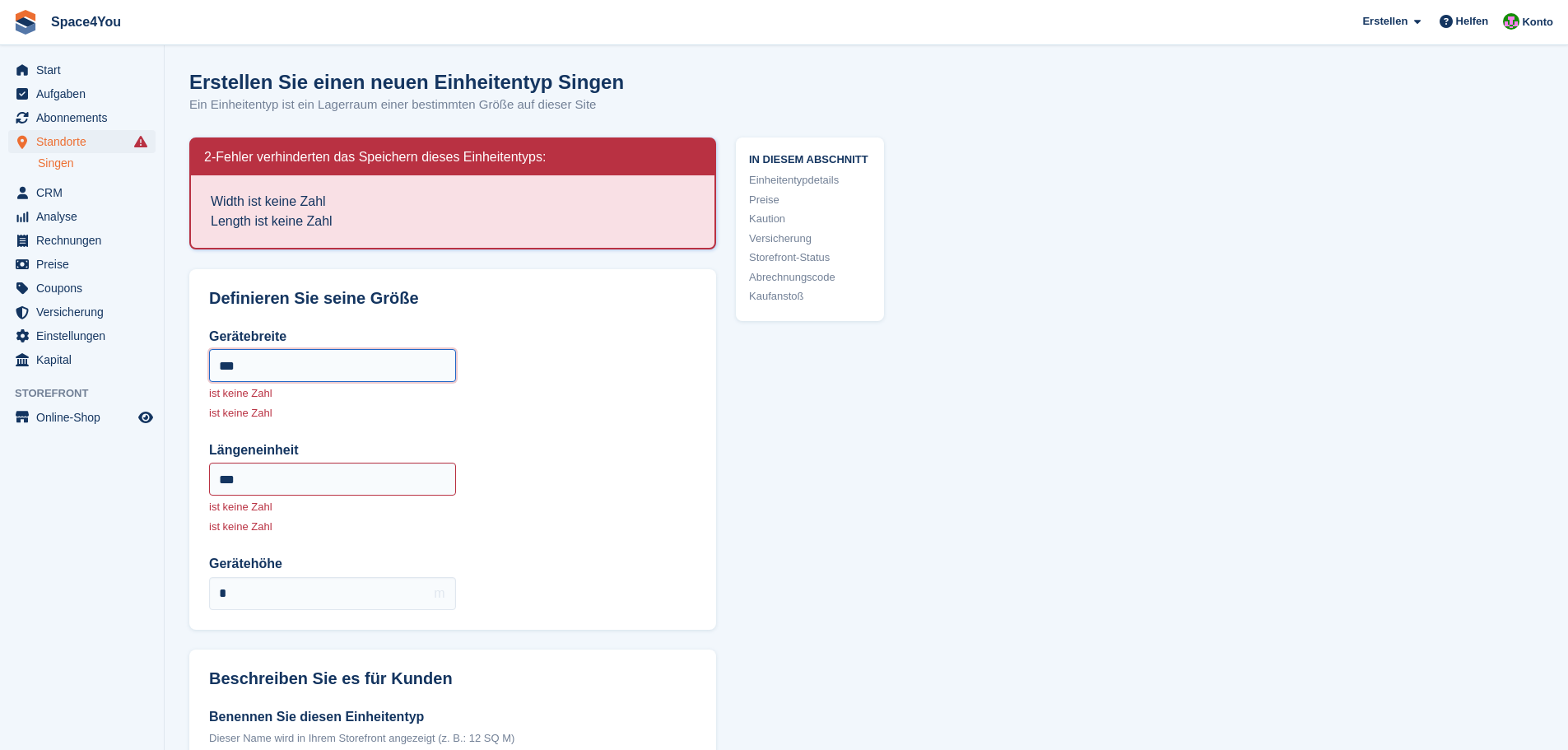 click on "***" at bounding box center (333, 366) 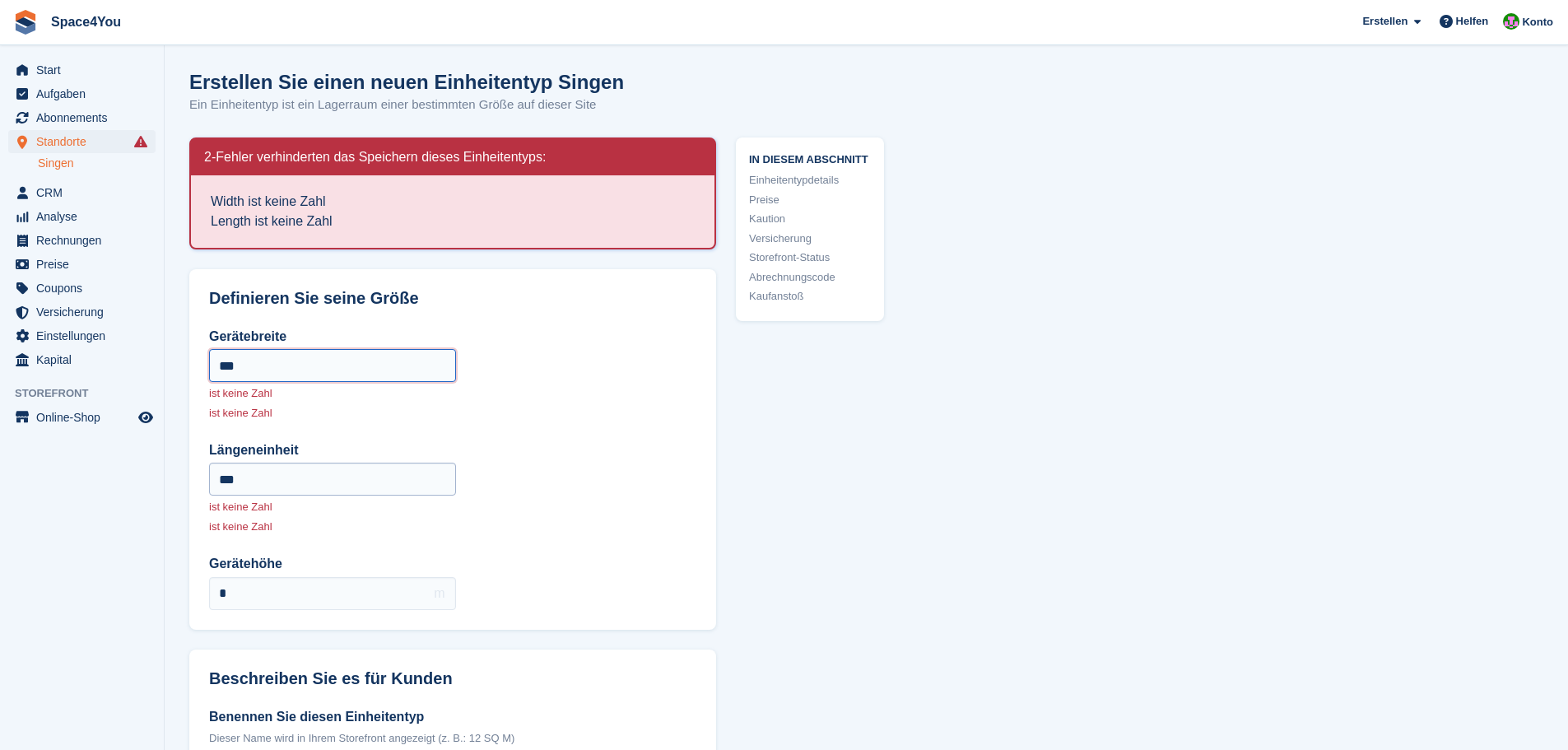 type on "***" 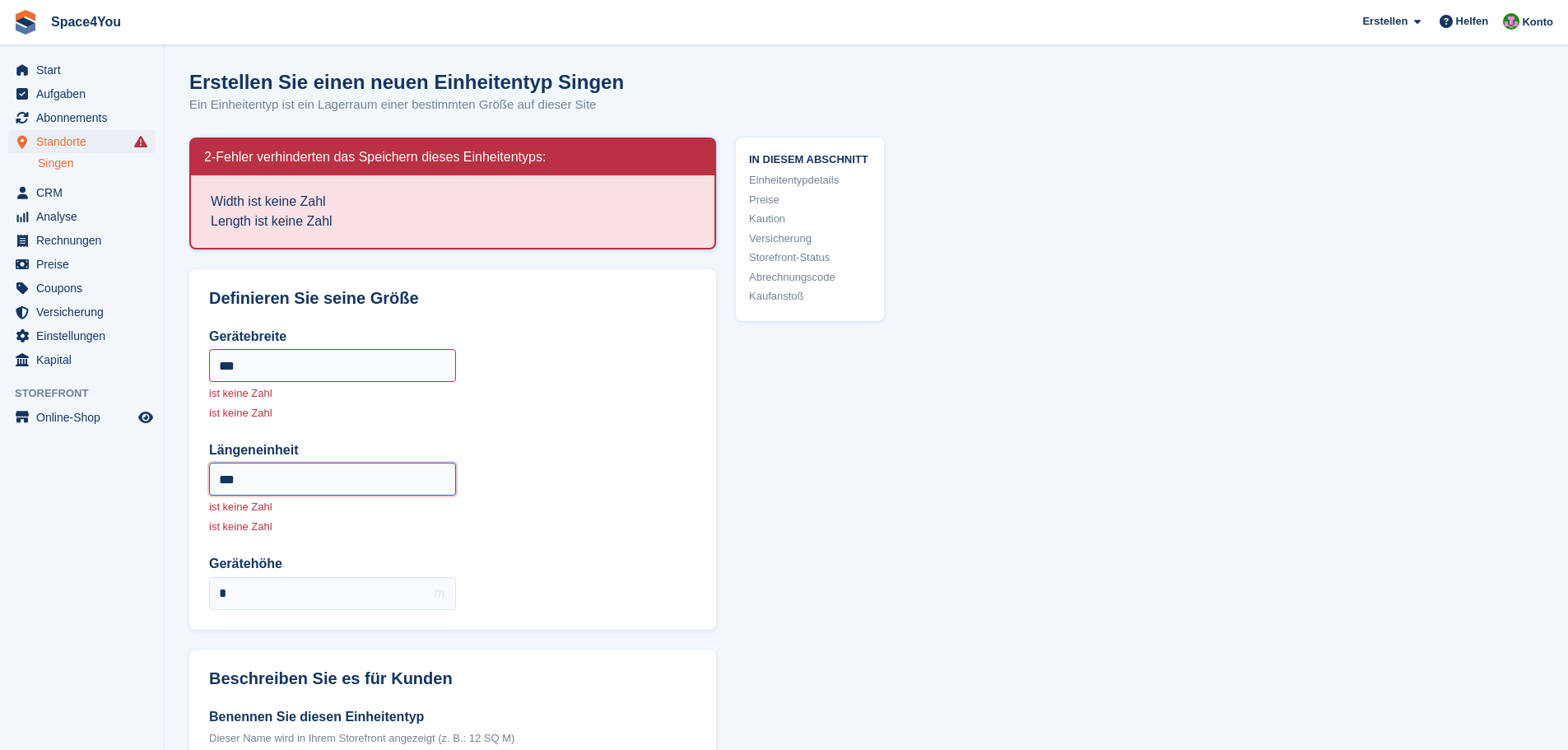 click on "***" at bounding box center (333, 479) 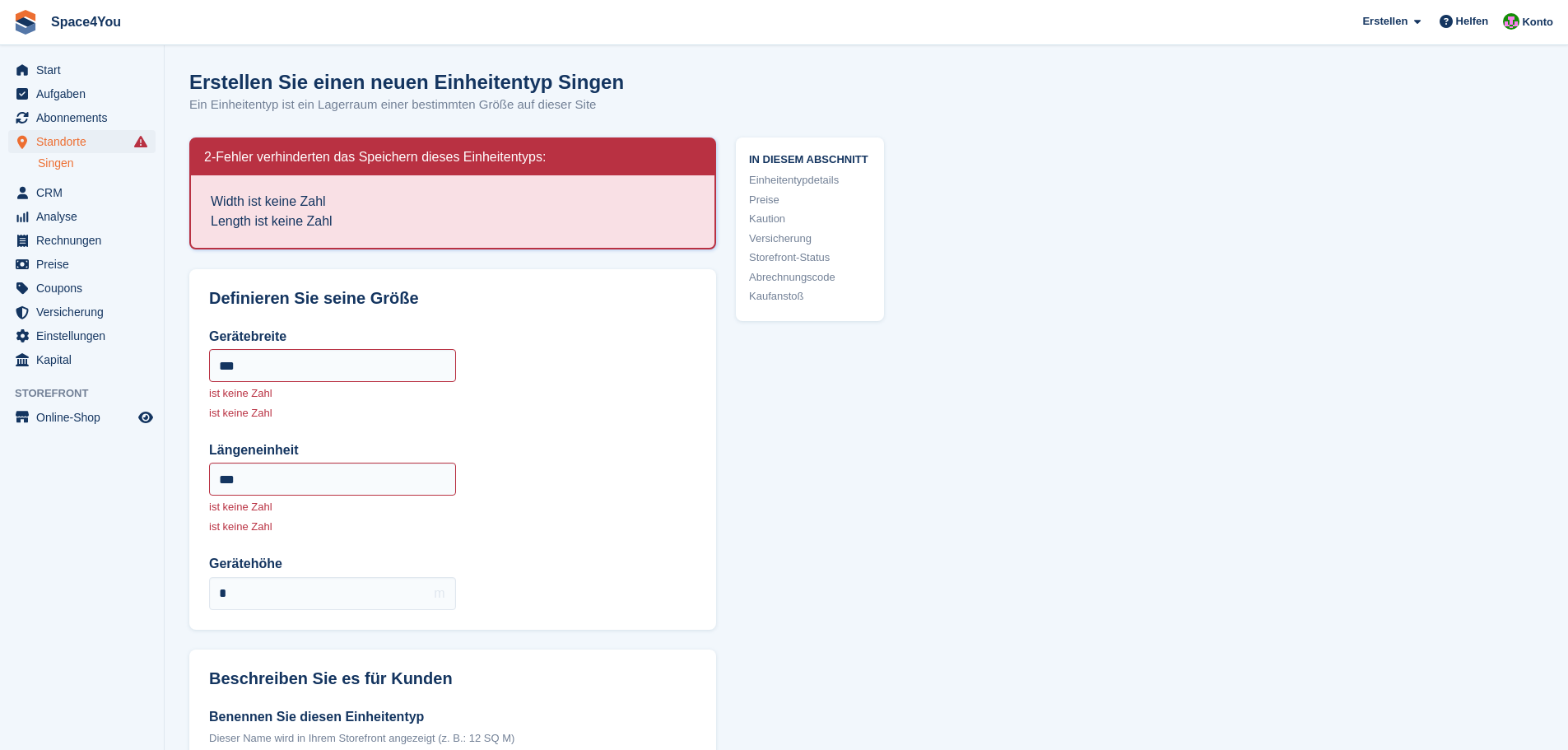click on "**********" at bounding box center (866, 1877) 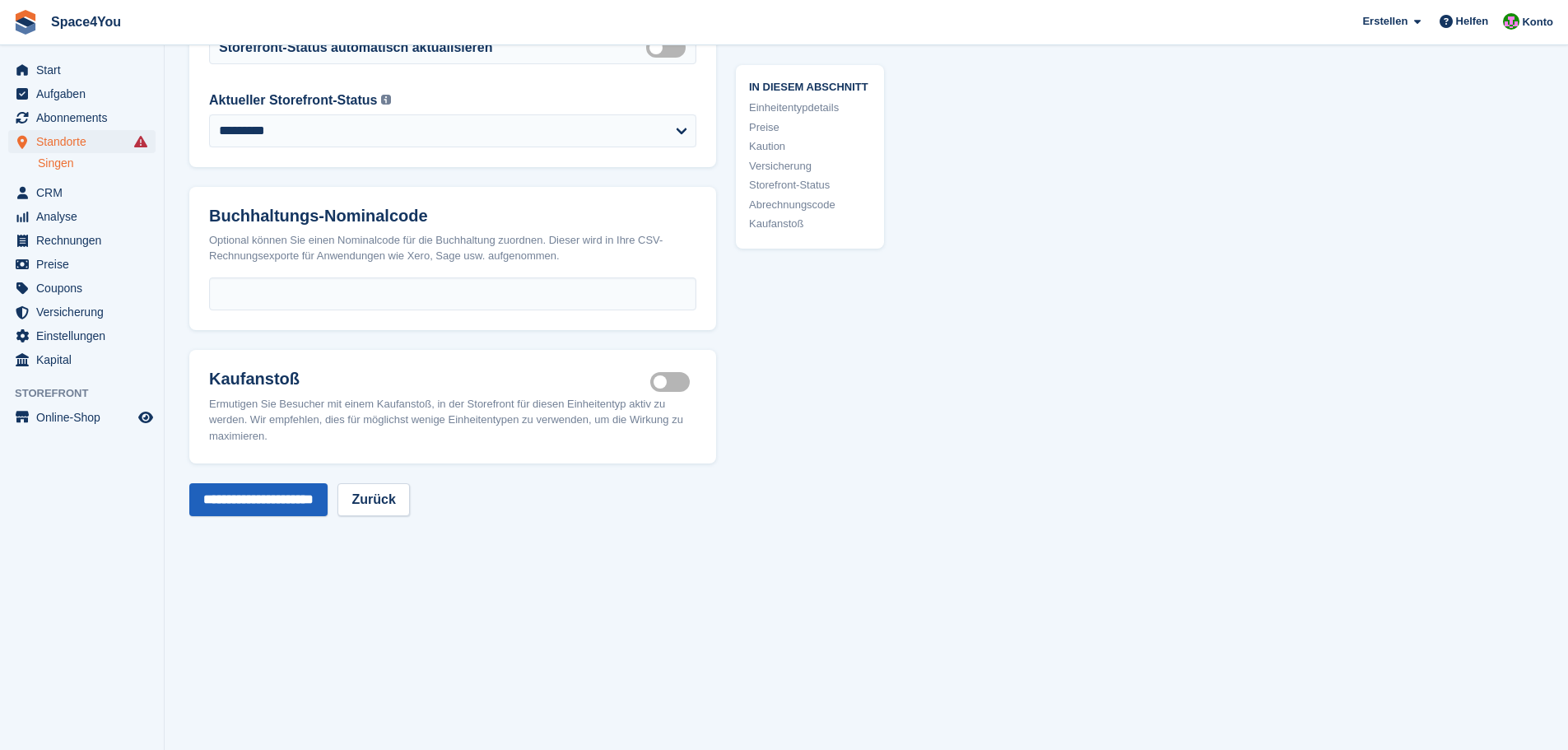 scroll, scrollTop: 2892, scrollLeft: 0, axis: vertical 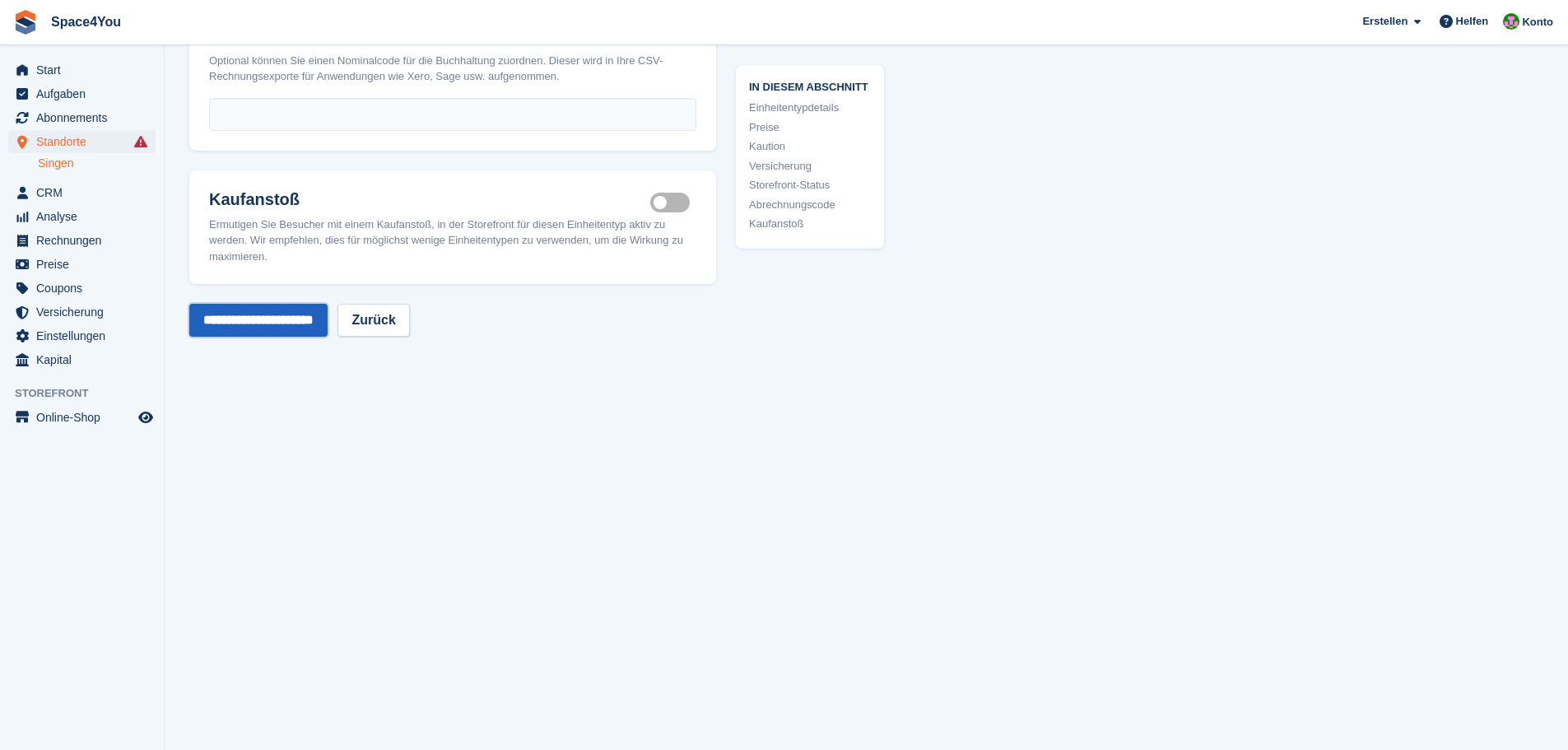 click on "**********" at bounding box center [258, 320] 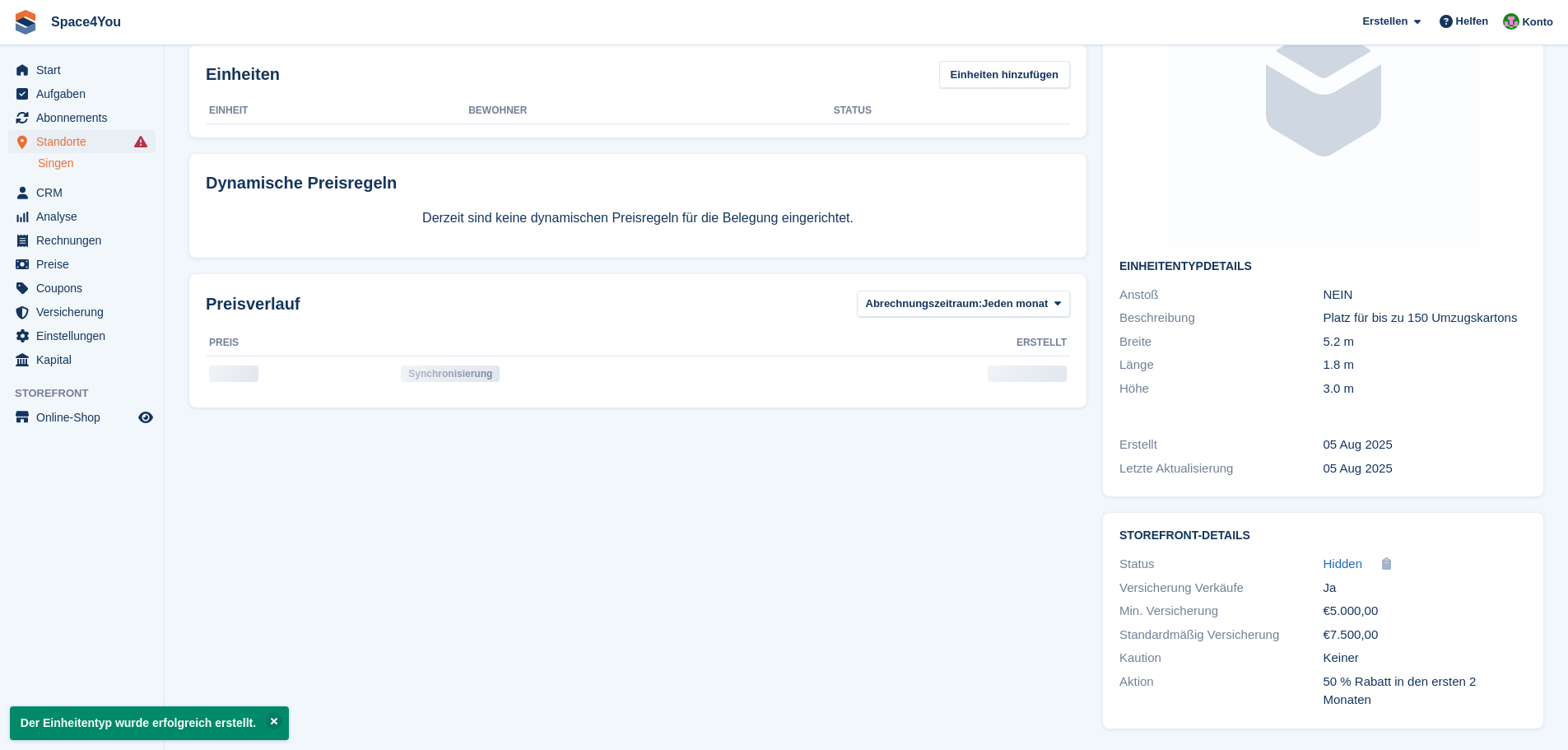 scroll, scrollTop: 0, scrollLeft: 0, axis: both 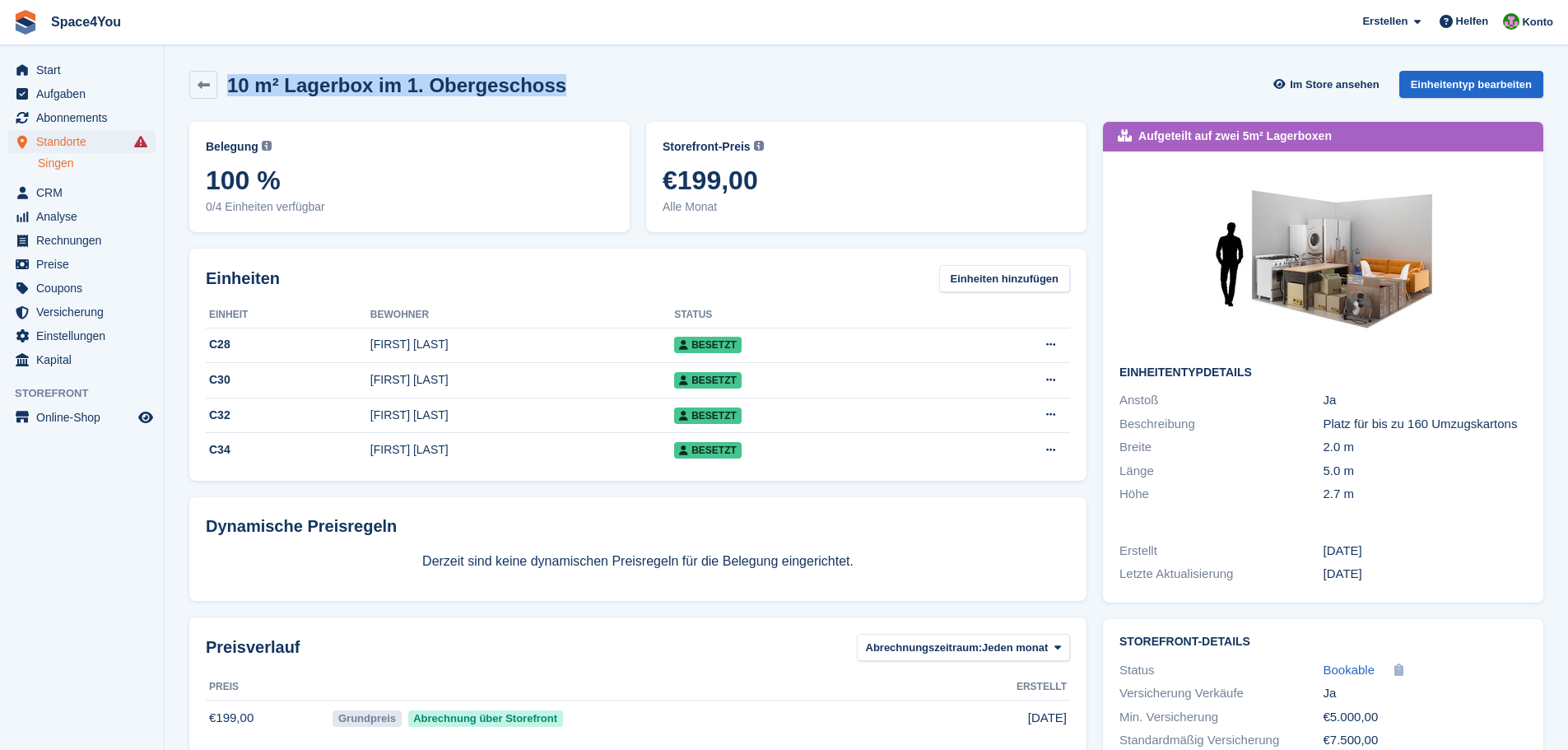 drag, startPoint x: 226, startPoint y: 86, endPoint x: 574, endPoint y: 79, distance: 348.0704 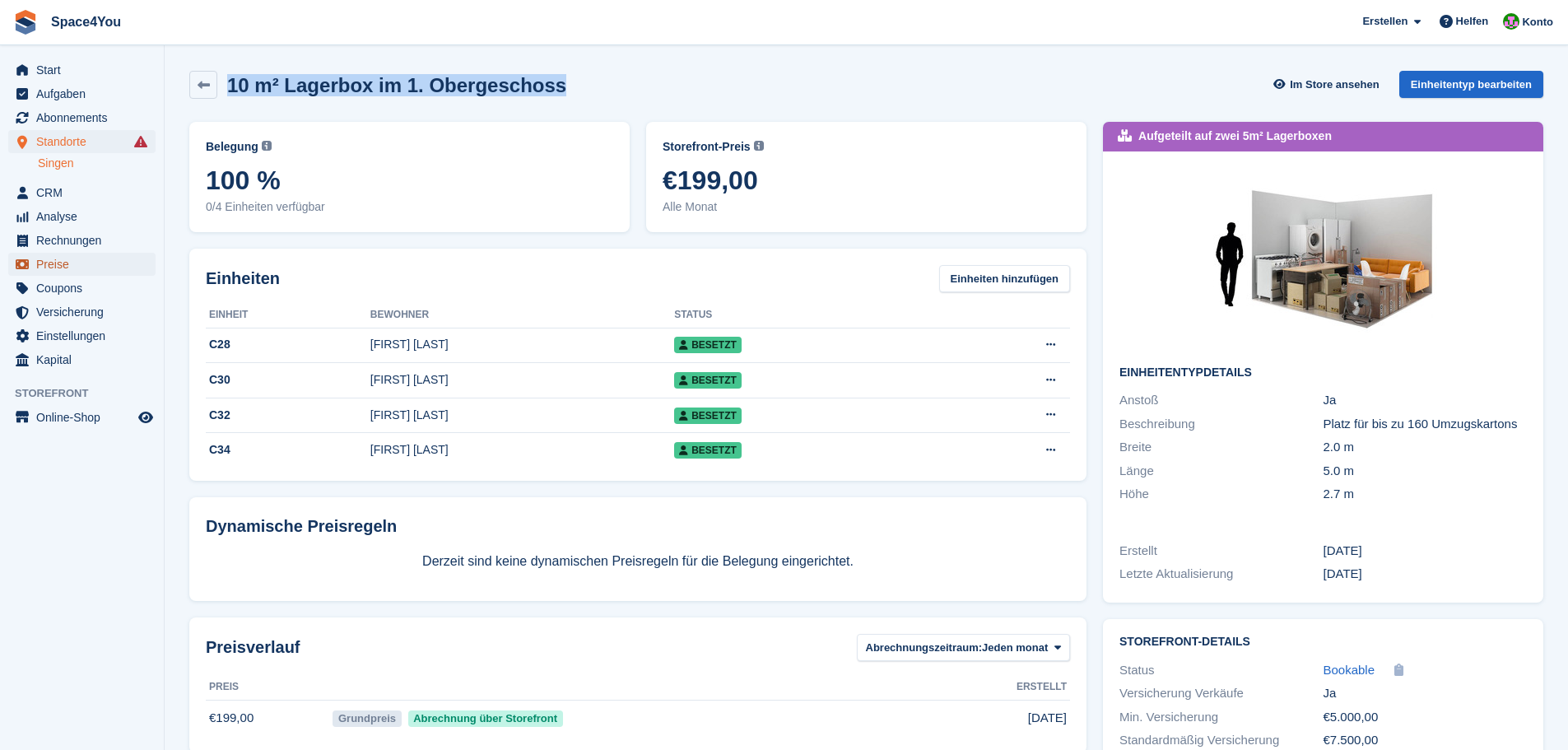 click on "Preise" at bounding box center (86, 264) 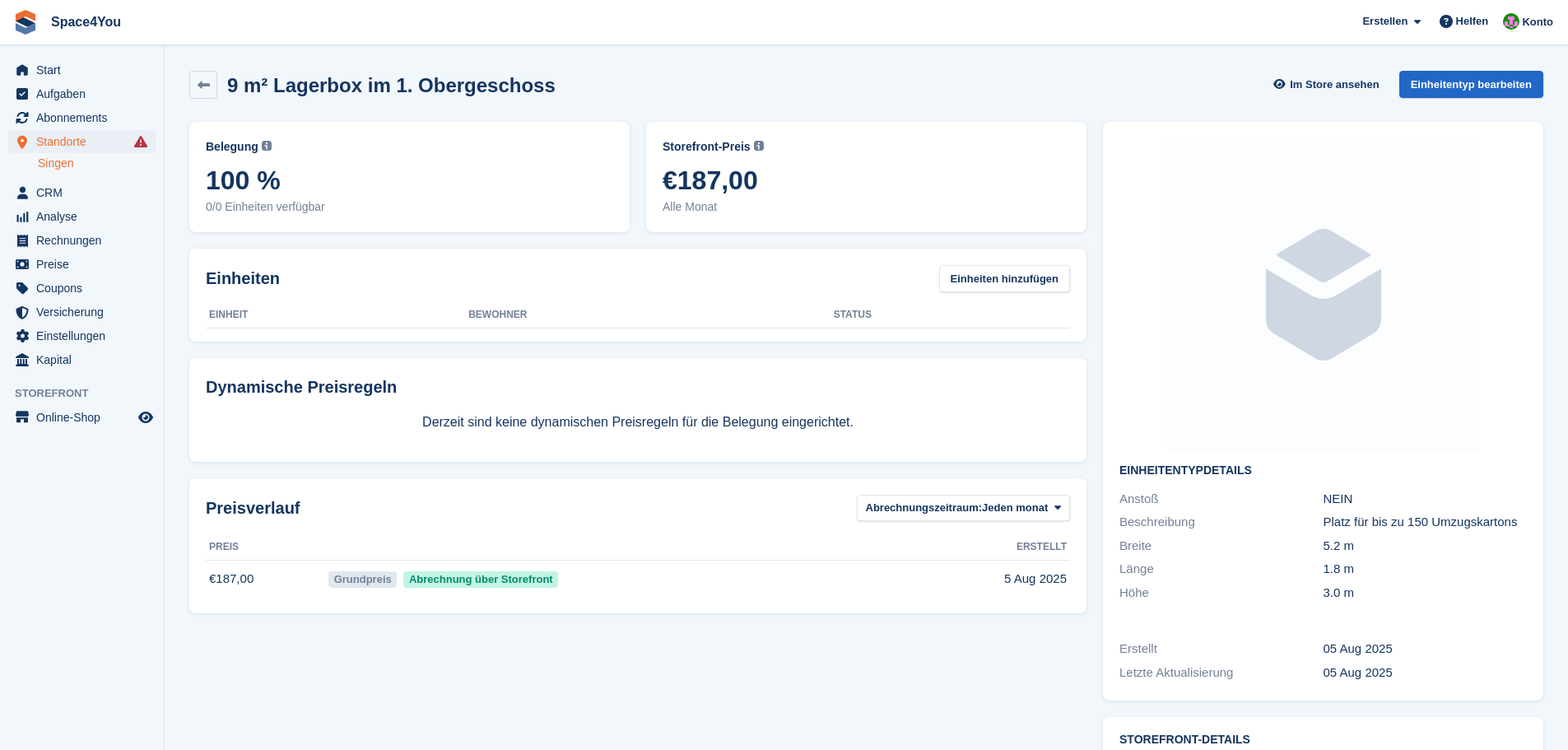 scroll, scrollTop: 0, scrollLeft: 0, axis: both 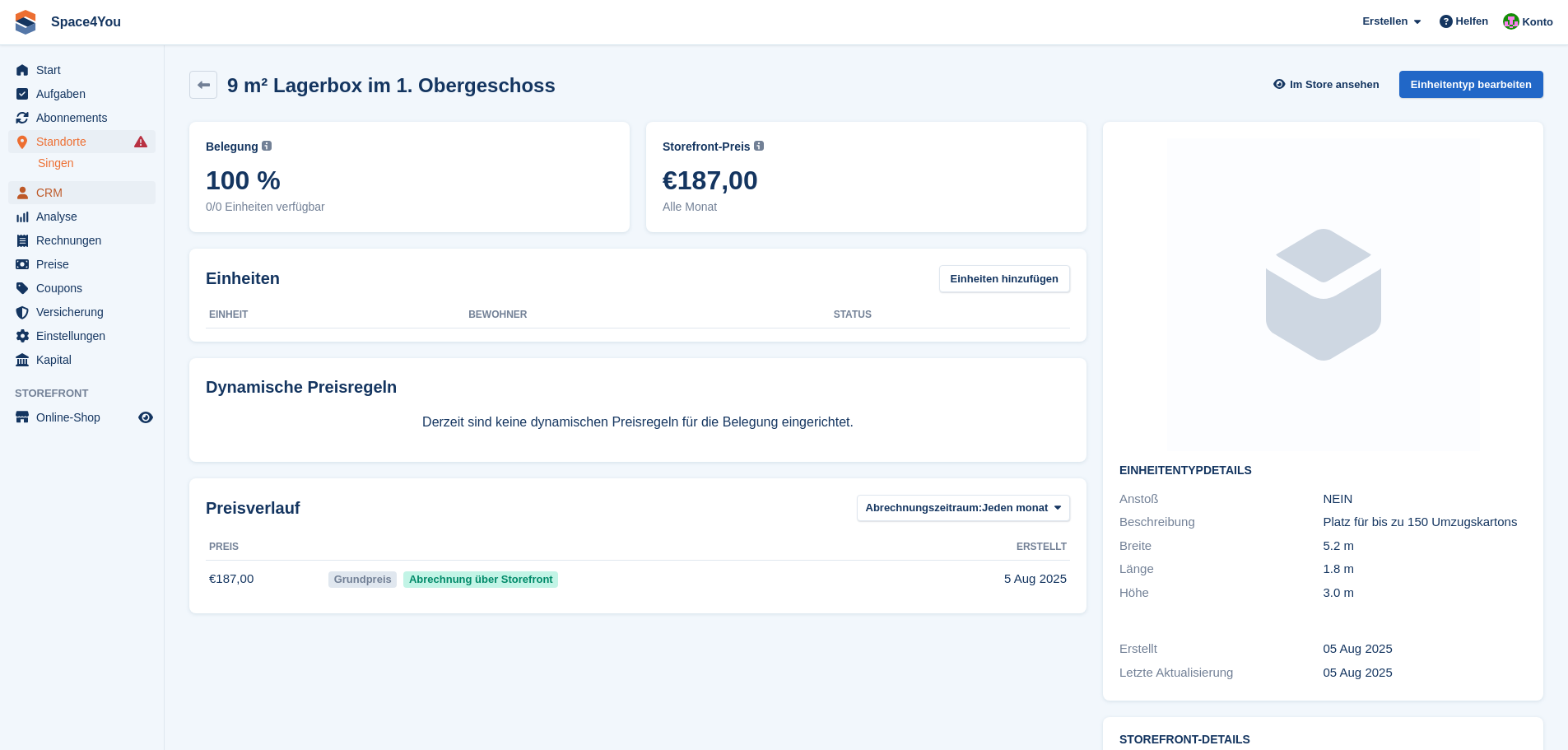 click on "CRM" at bounding box center (86, 193) 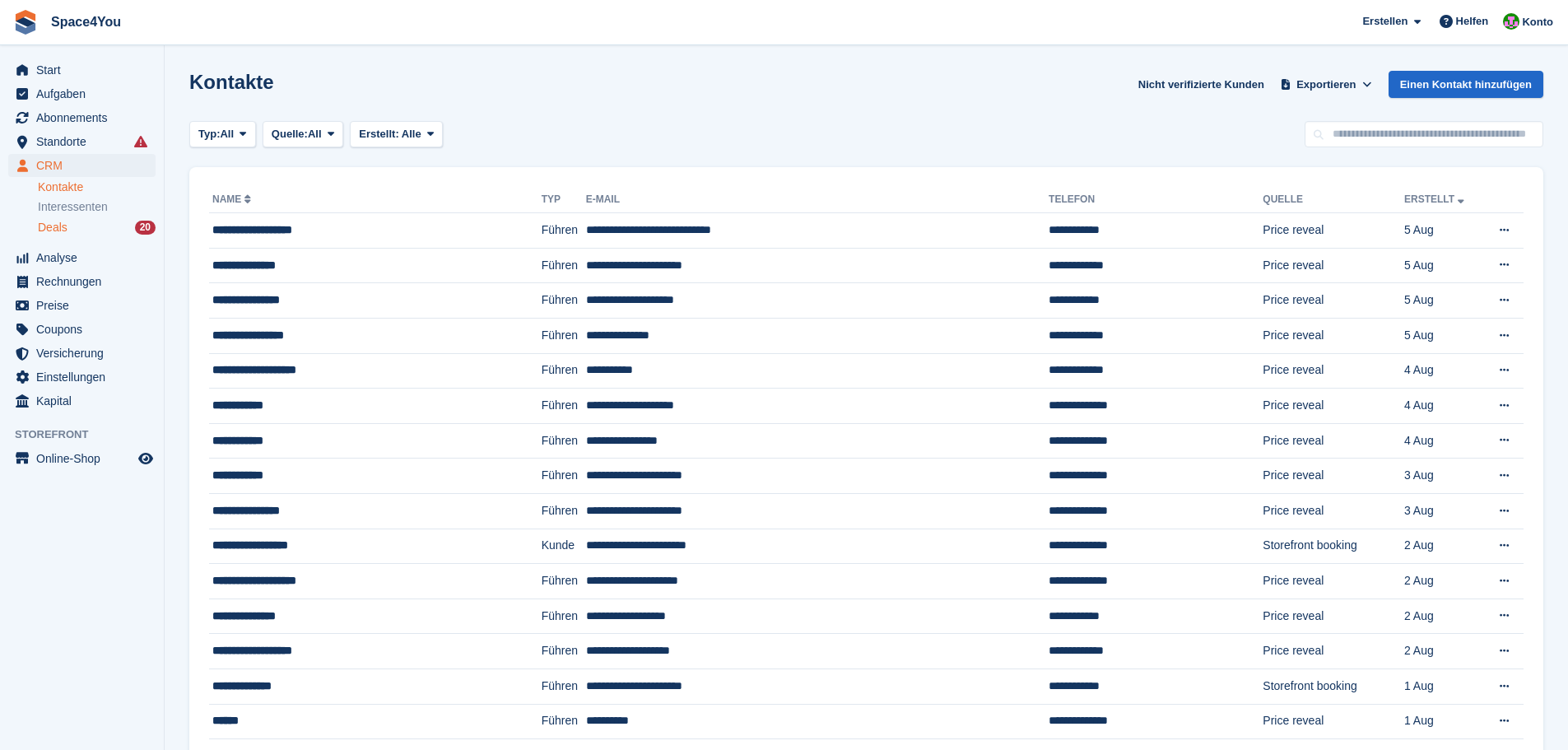 click on "Deals
20" at bounding box center (96, 227) 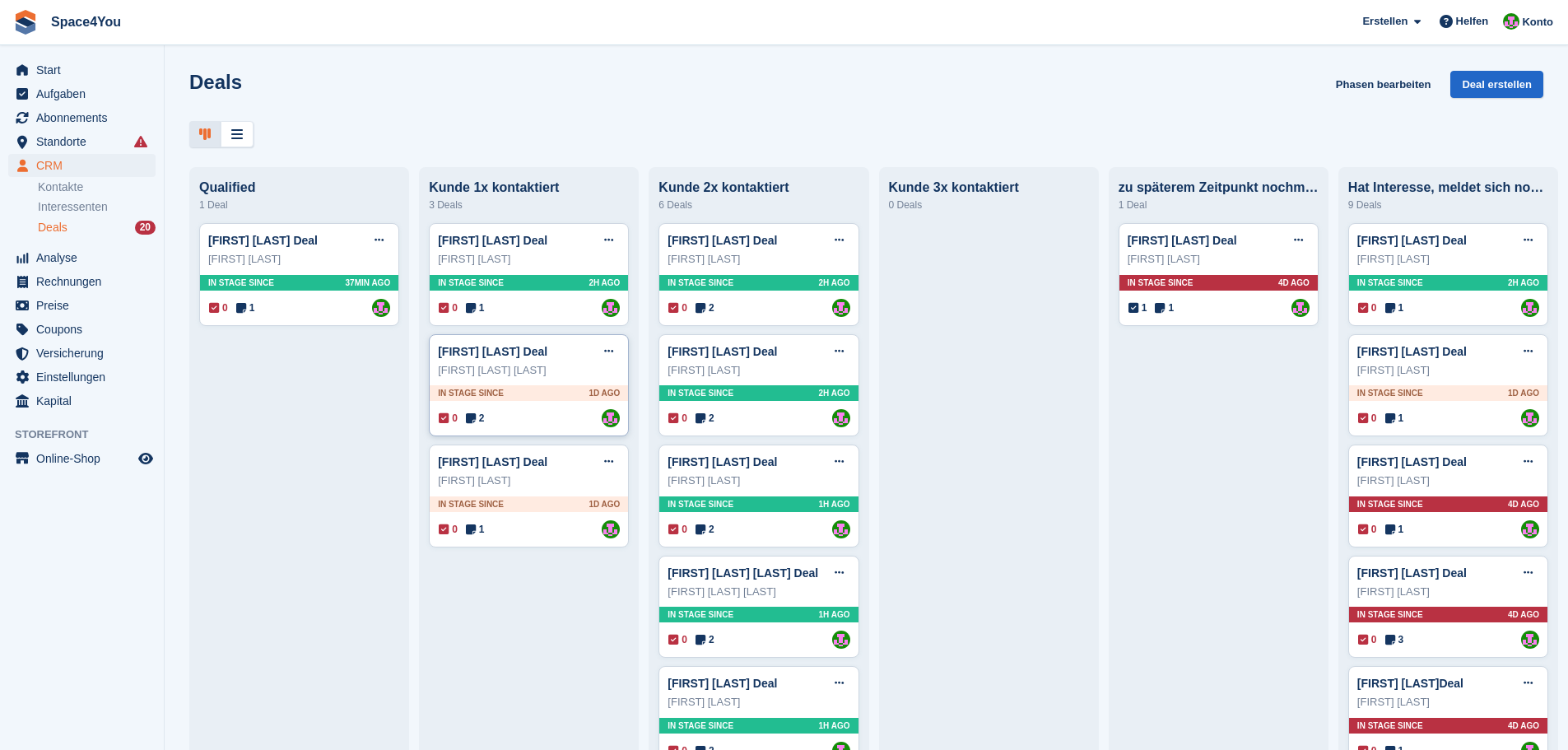 click on "[FIRST] [LAST] [LAST]" at bounding box center (528, 370) 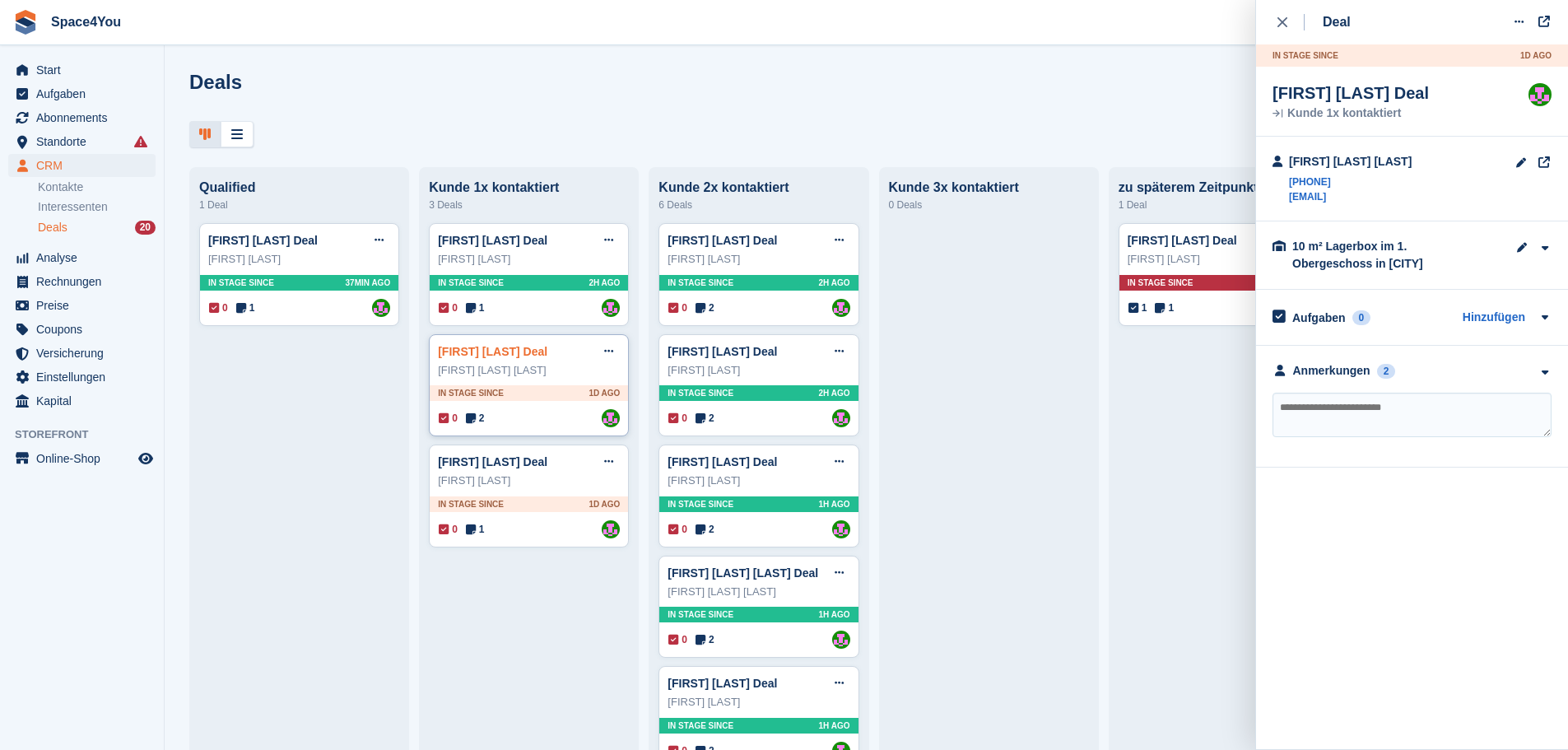 click on "[FIRST] [LAST] Deal" at bounding box center (492, 352) 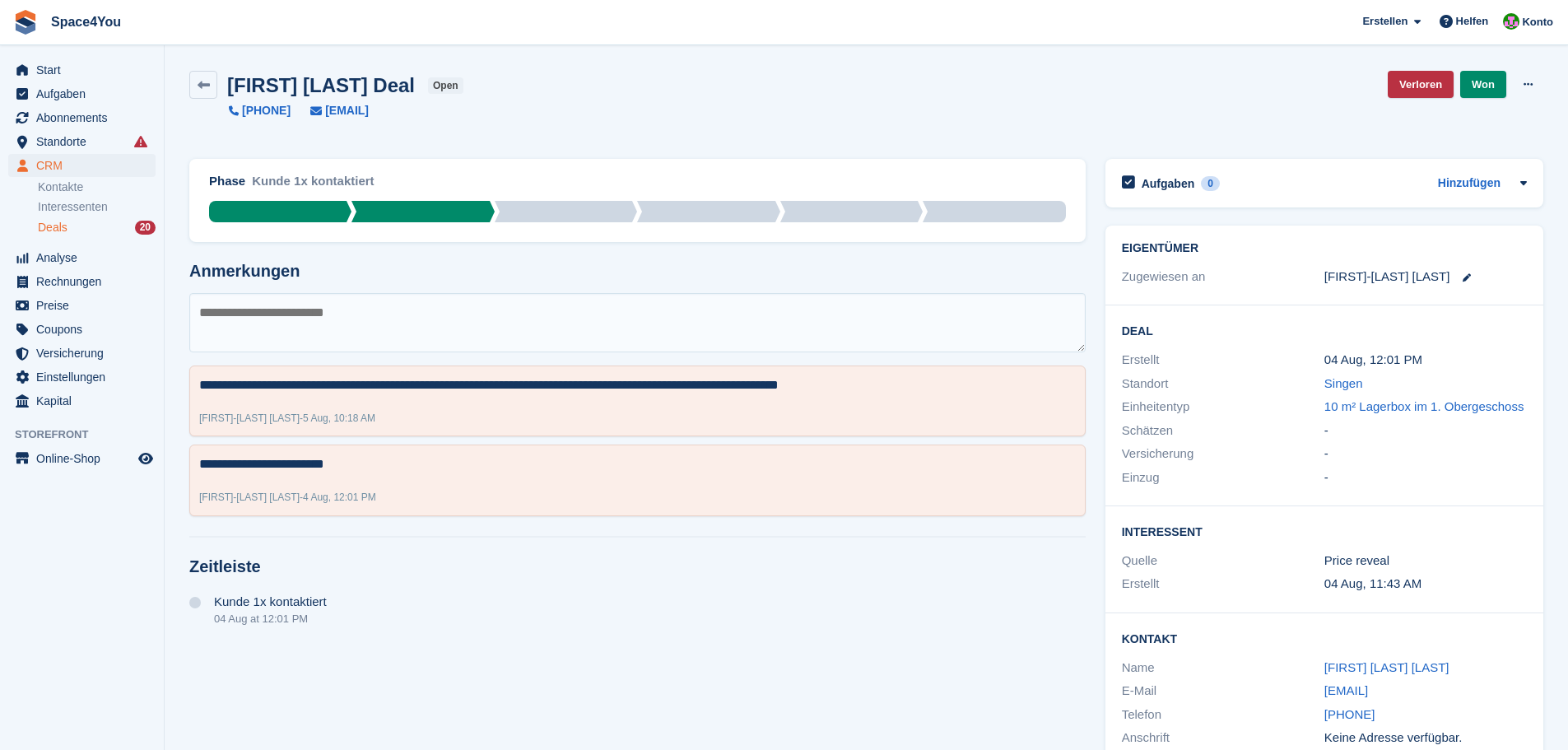 scroll, scrollTop: 42, scrollLeft: 0, axis: vertical 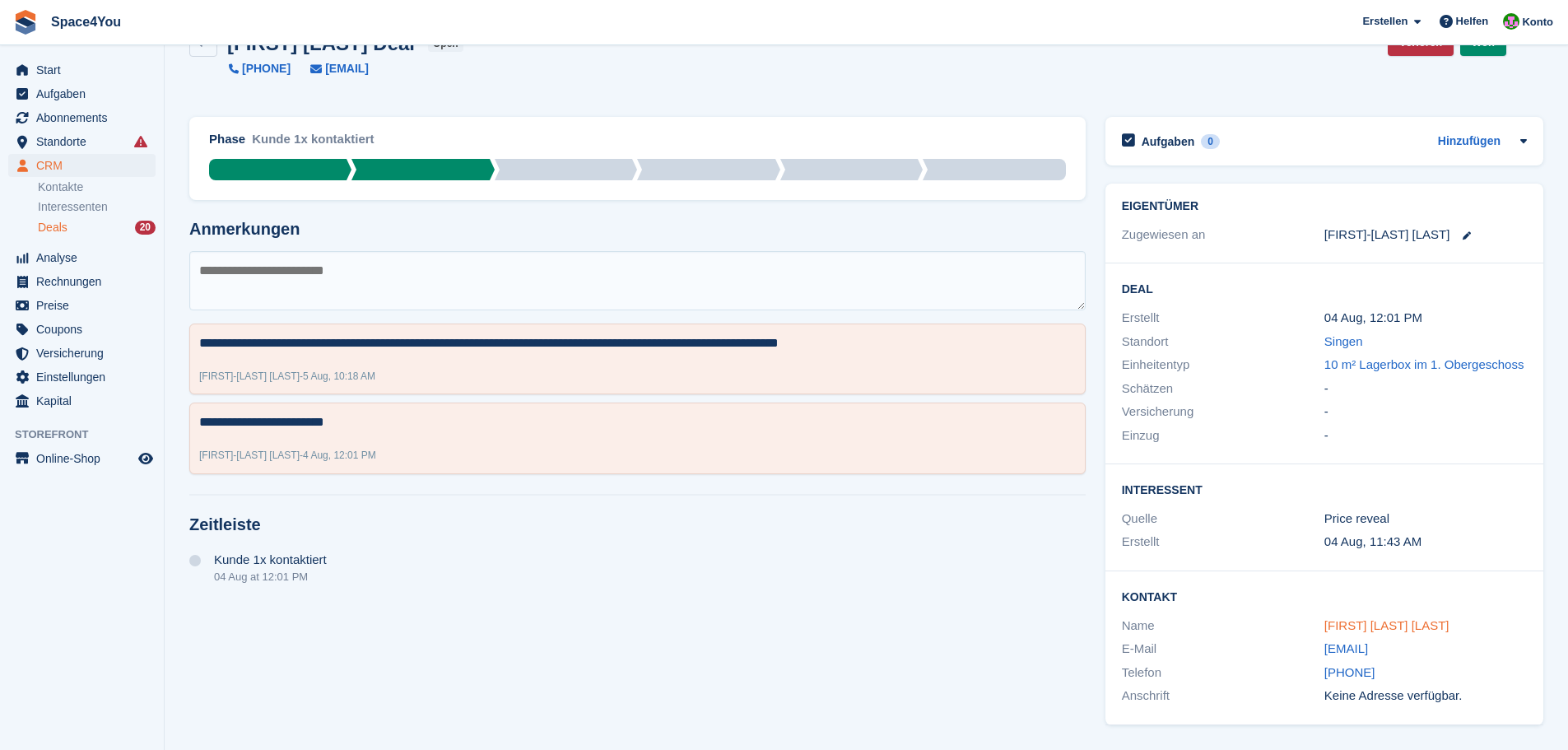 click on "[FIRST] [LAST] [LAST]" at bounding box center [1387, 625] 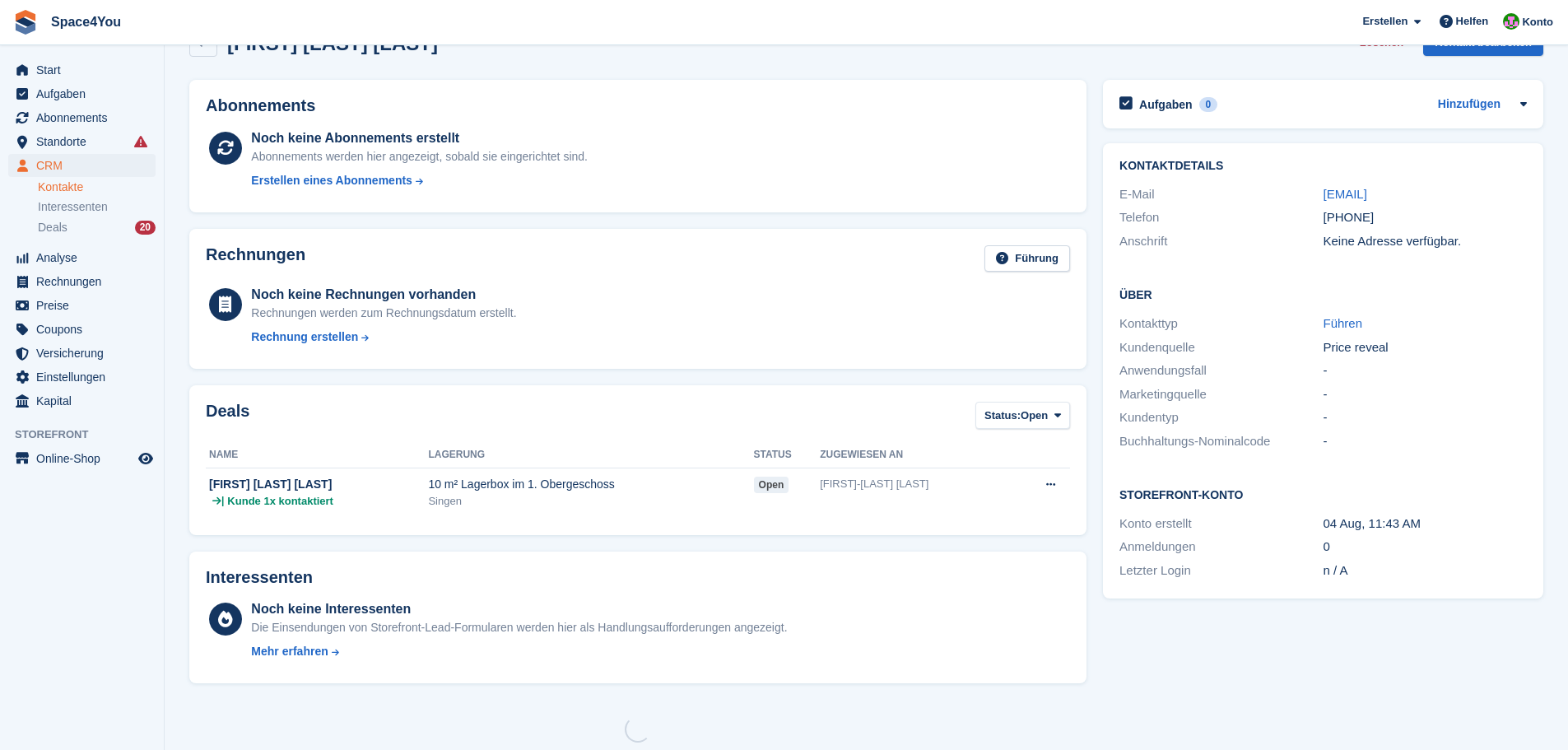 scroll, scrollTop: 0, scrollLeft: 0, axis: both 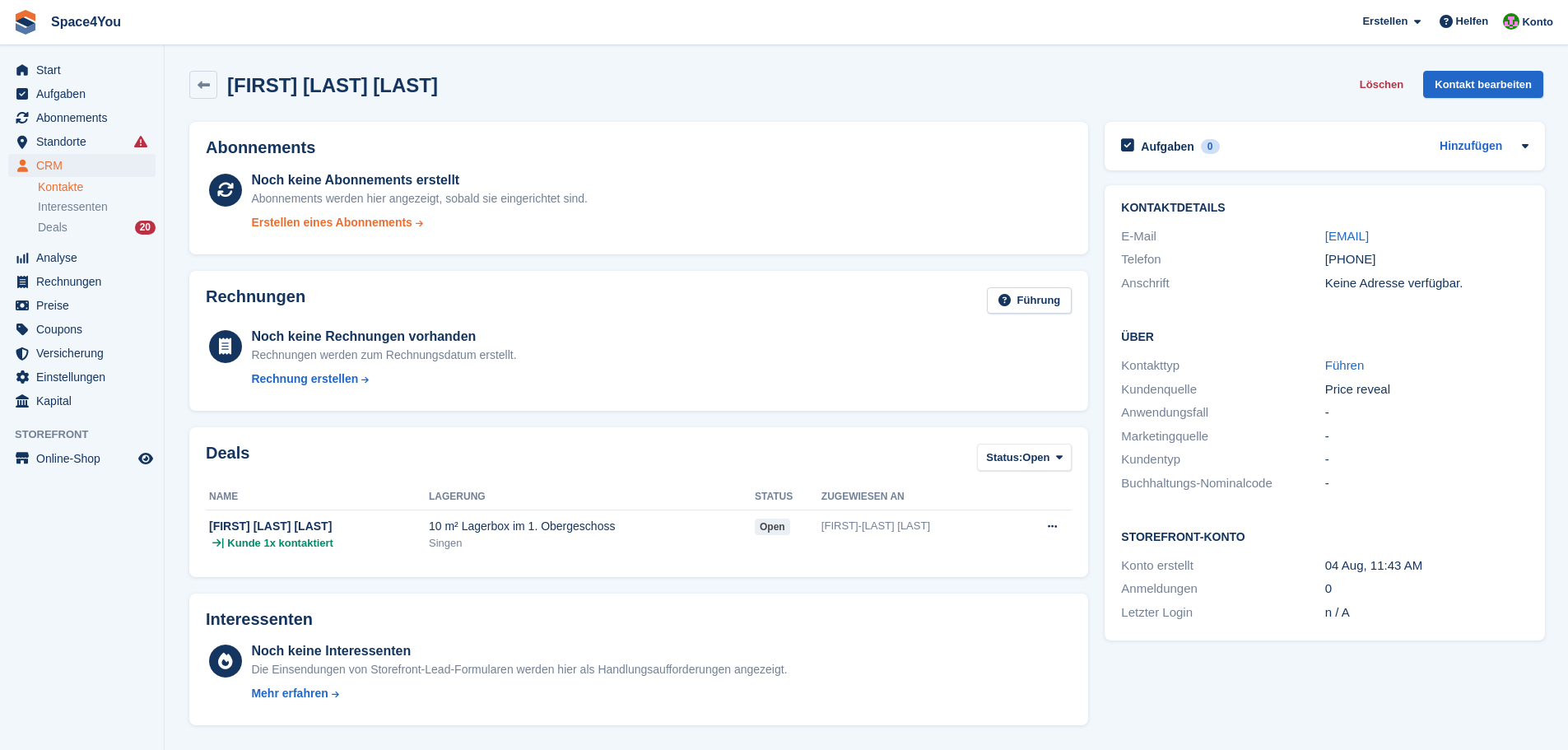 click on "Erstellen eines Abonnements" at bounding box center [332, 222] 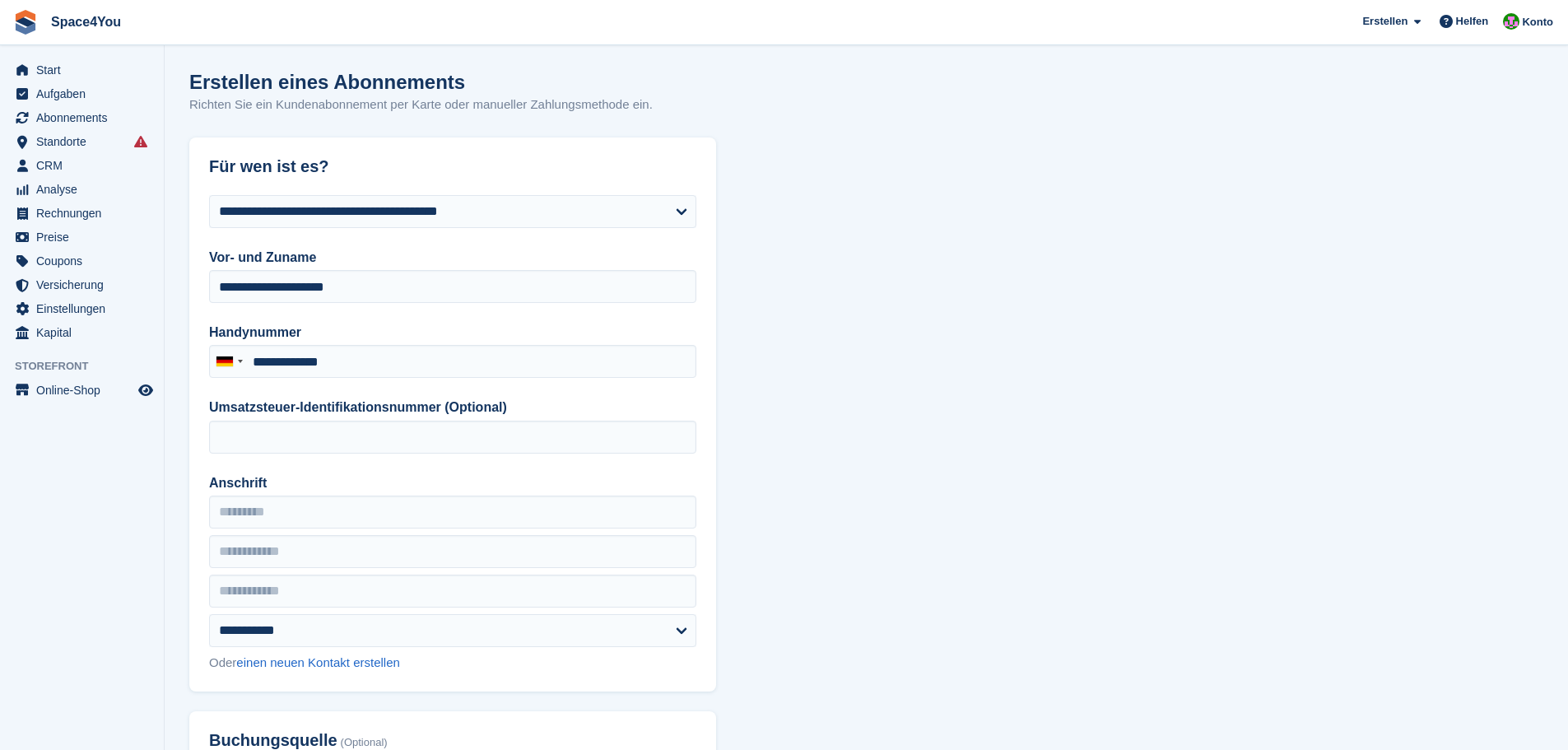 type on "**********" 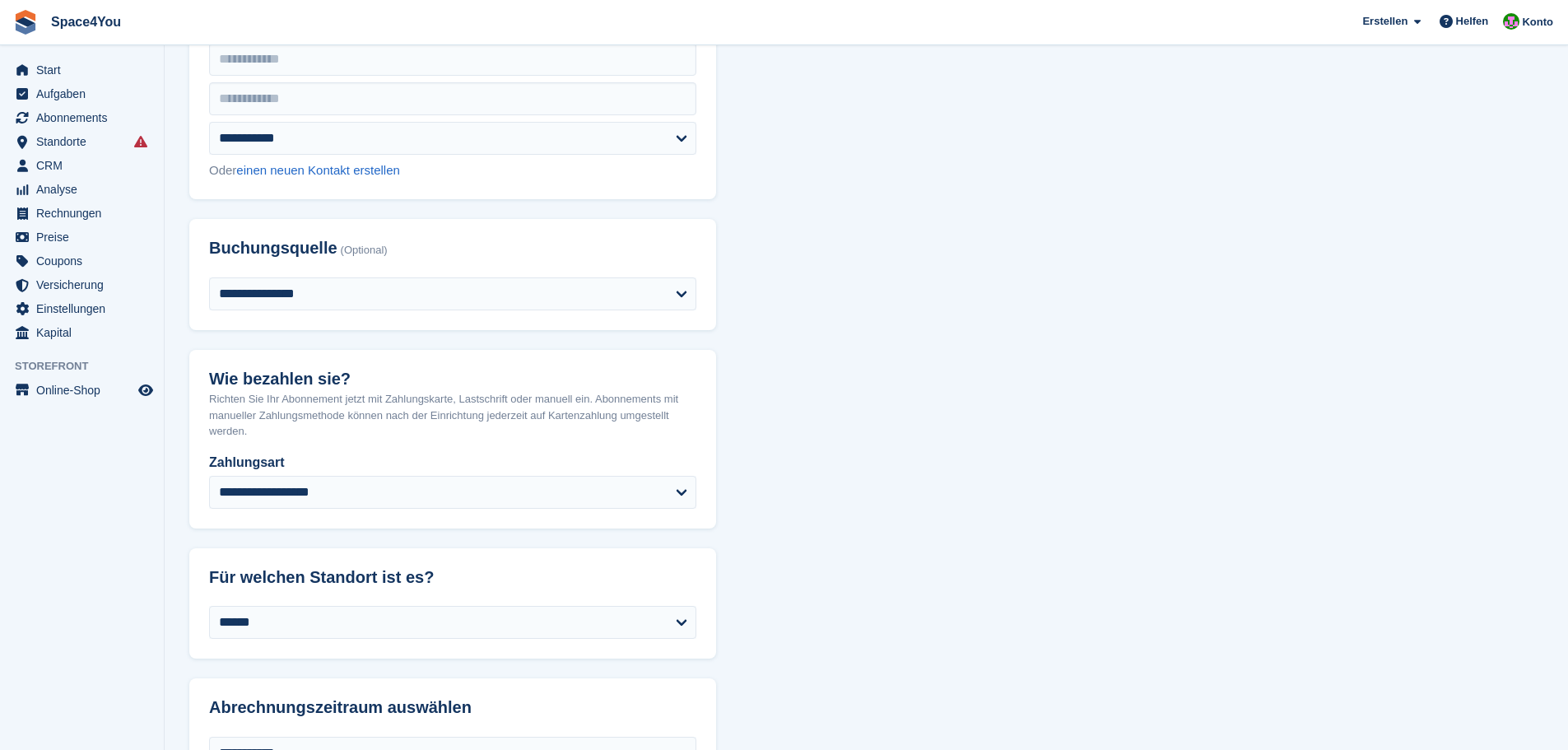 scroll, scrollTop: 494, scrollLeft: 0, axis: vertical 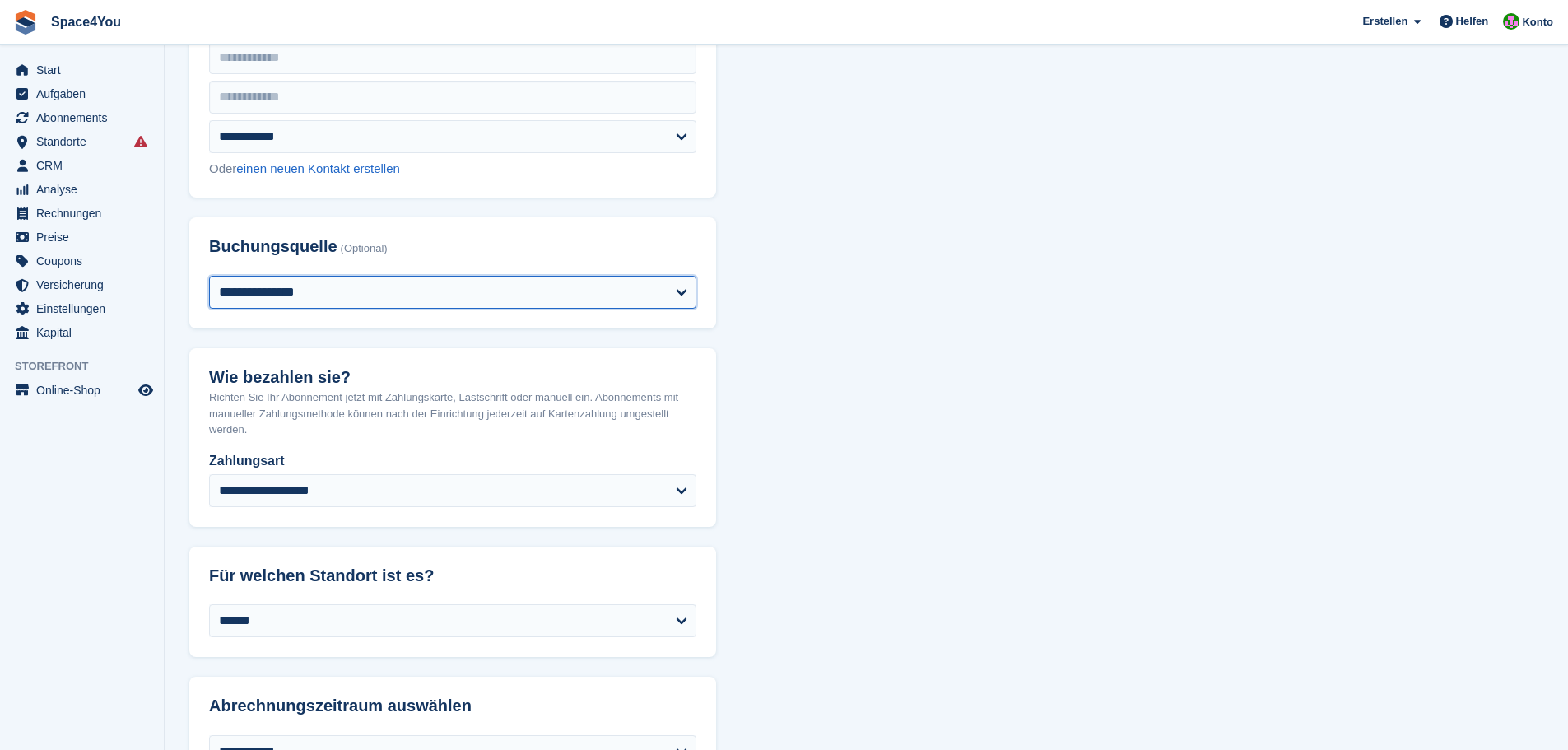 click on "**********" at bounding box center [453, 292] 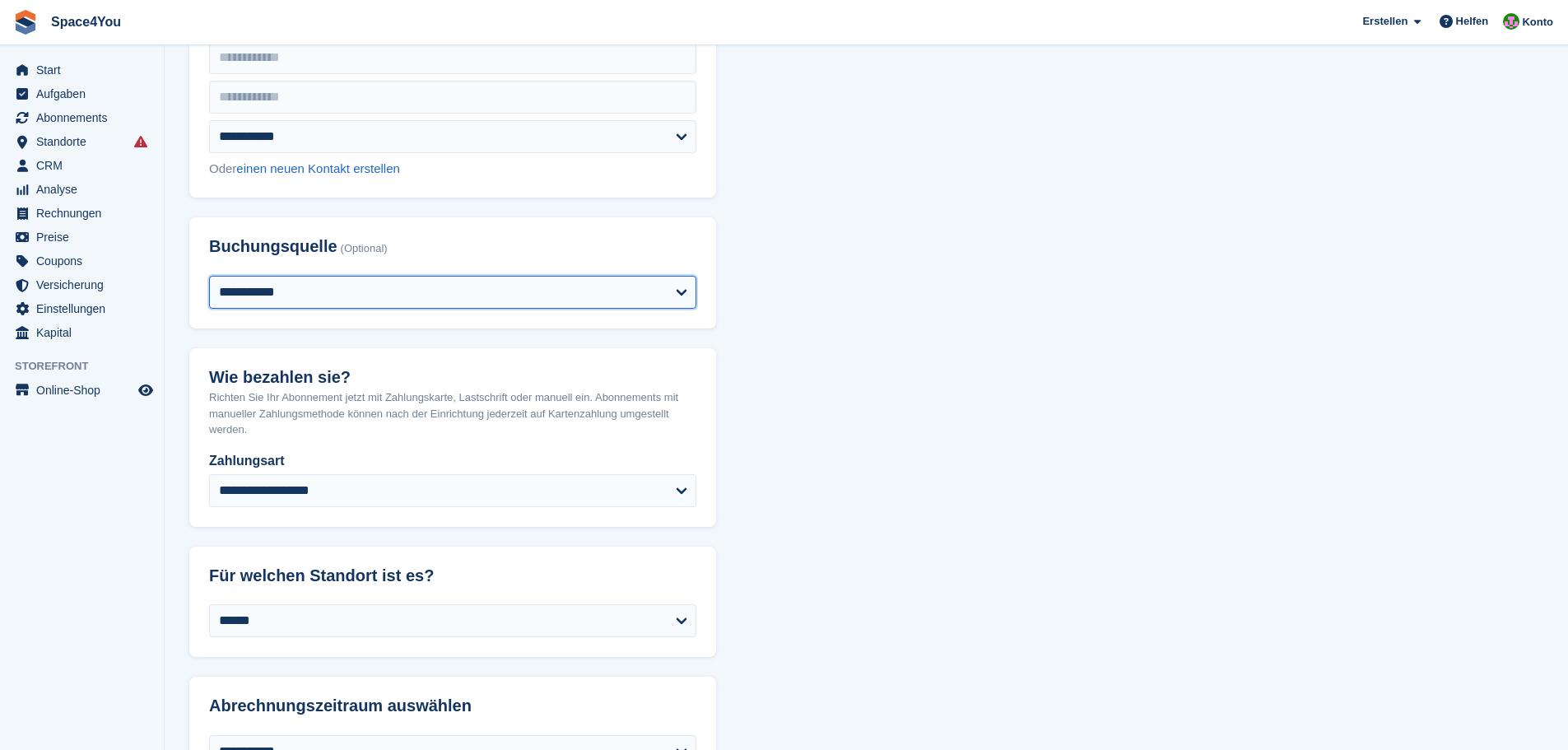 click on "**********" at bounding box center [453, 292] 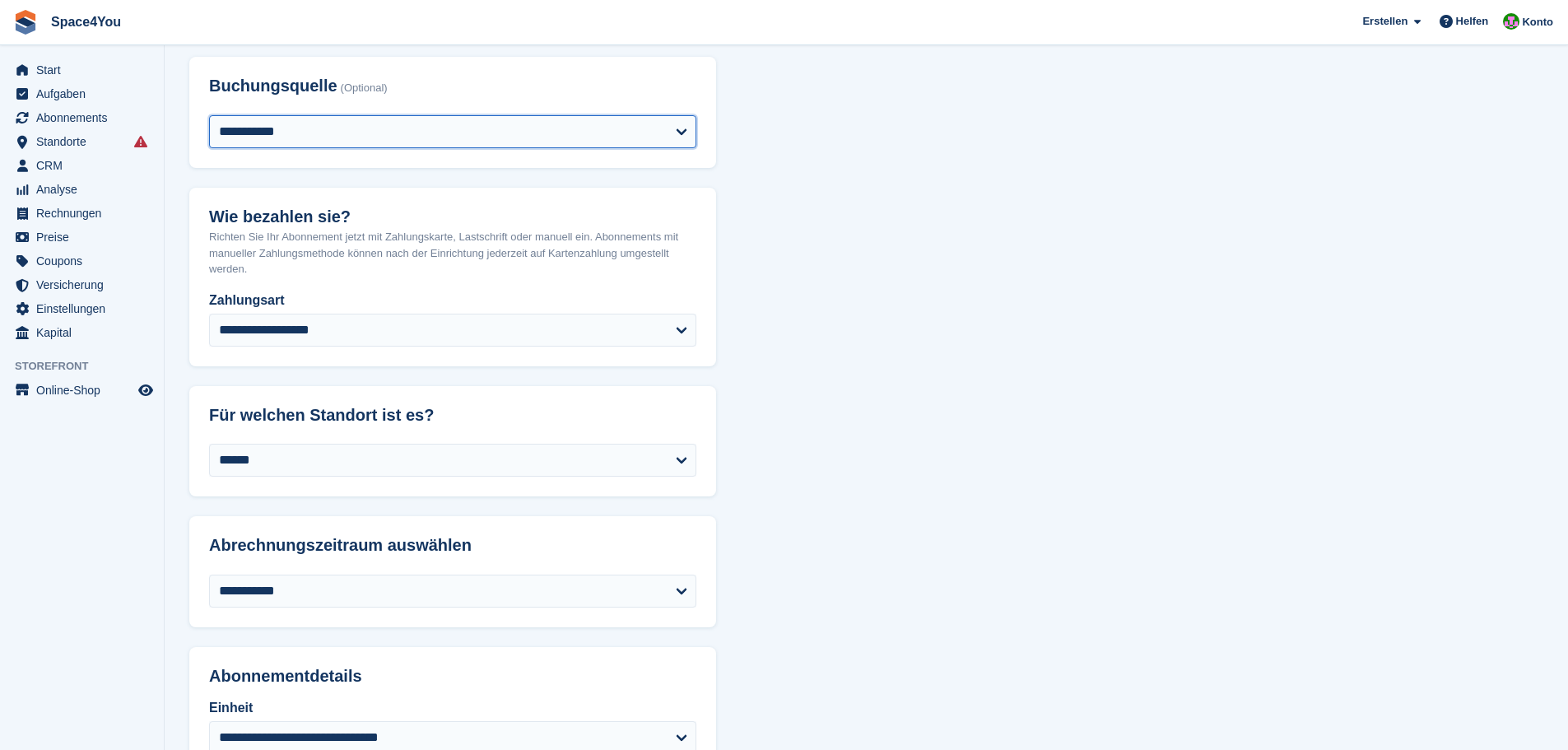 scroll, scrollTop: 659, scrollLeft: 0, axis: vertical 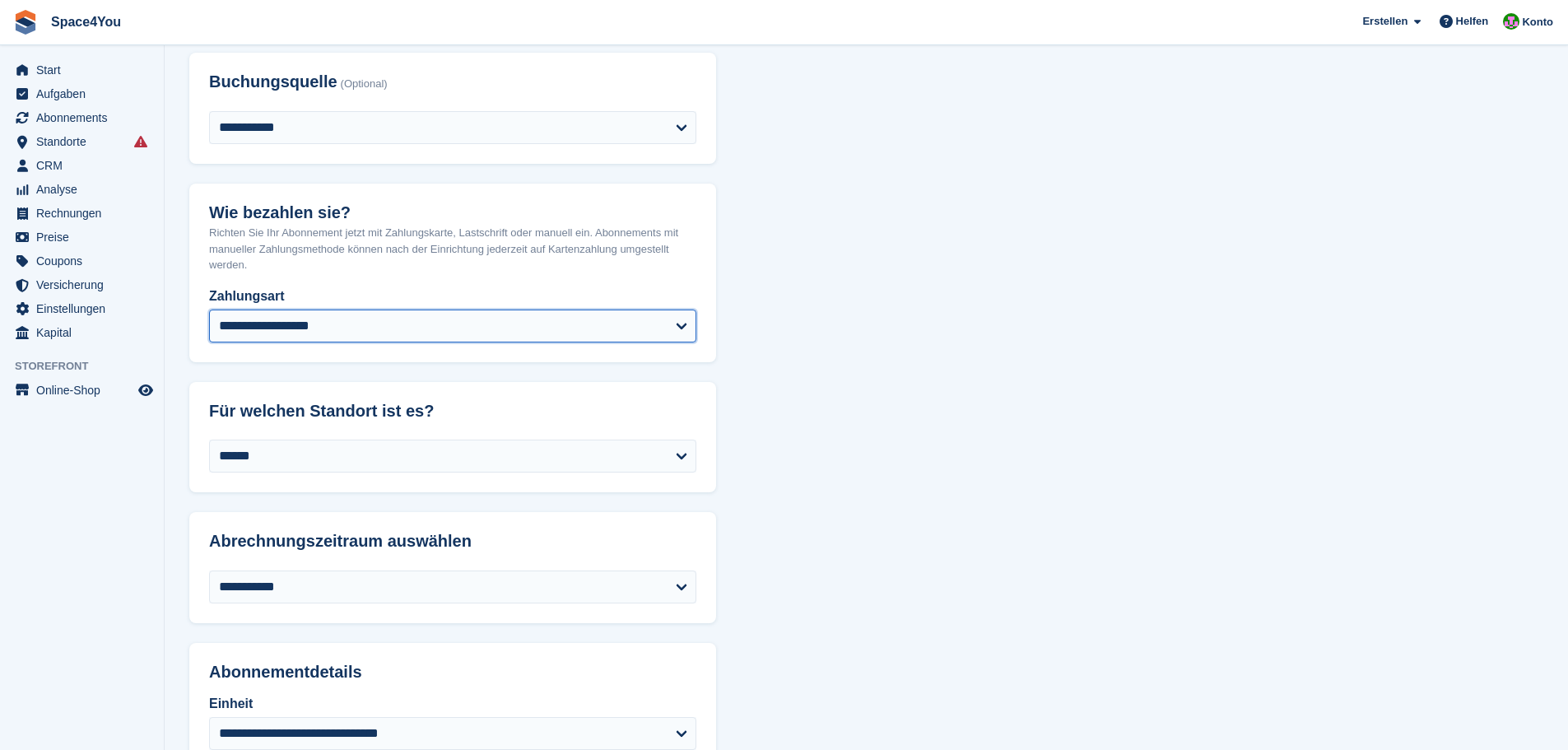 click on "**********" at bounding box center [453, 326] 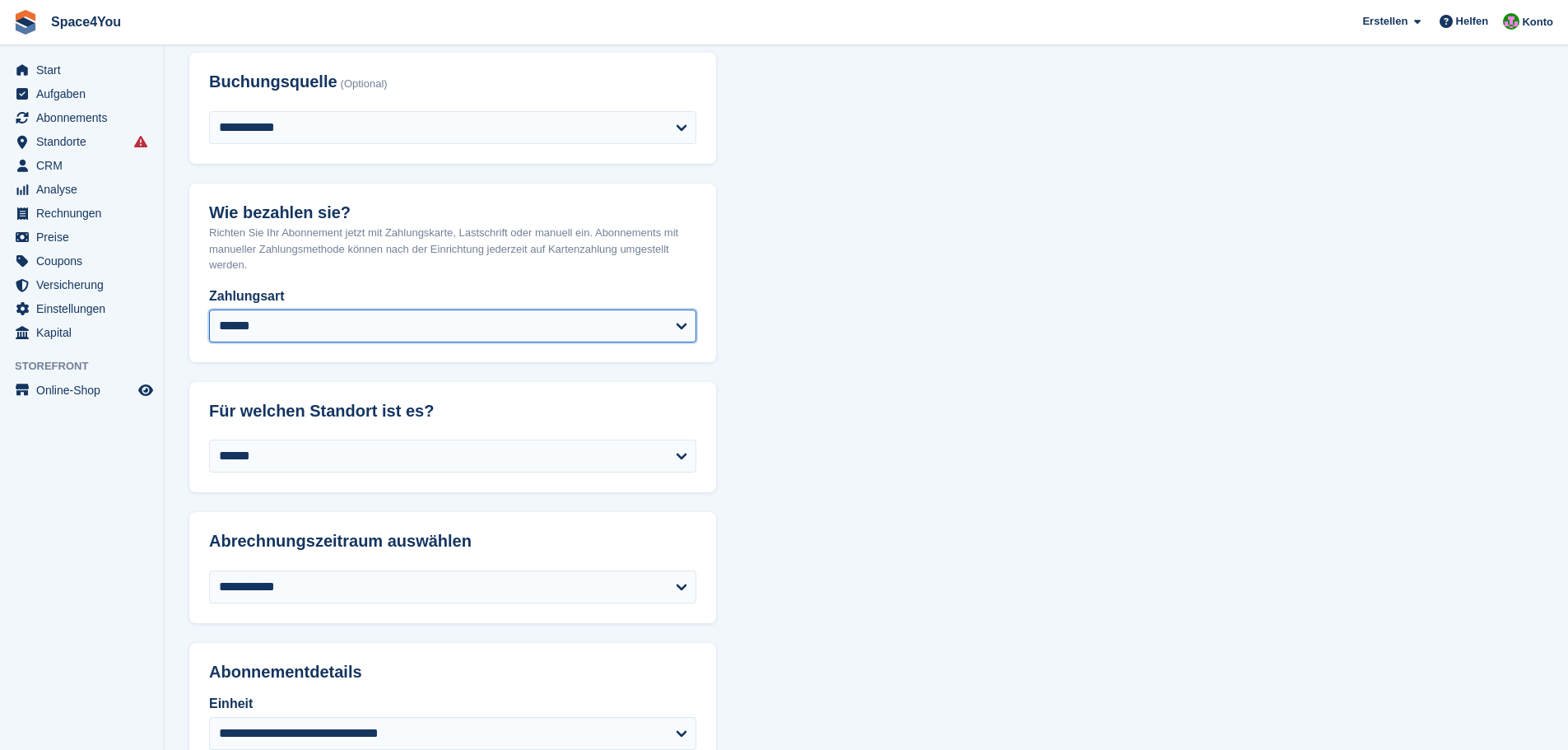 click on "**********" at bounding box center (453, 326) 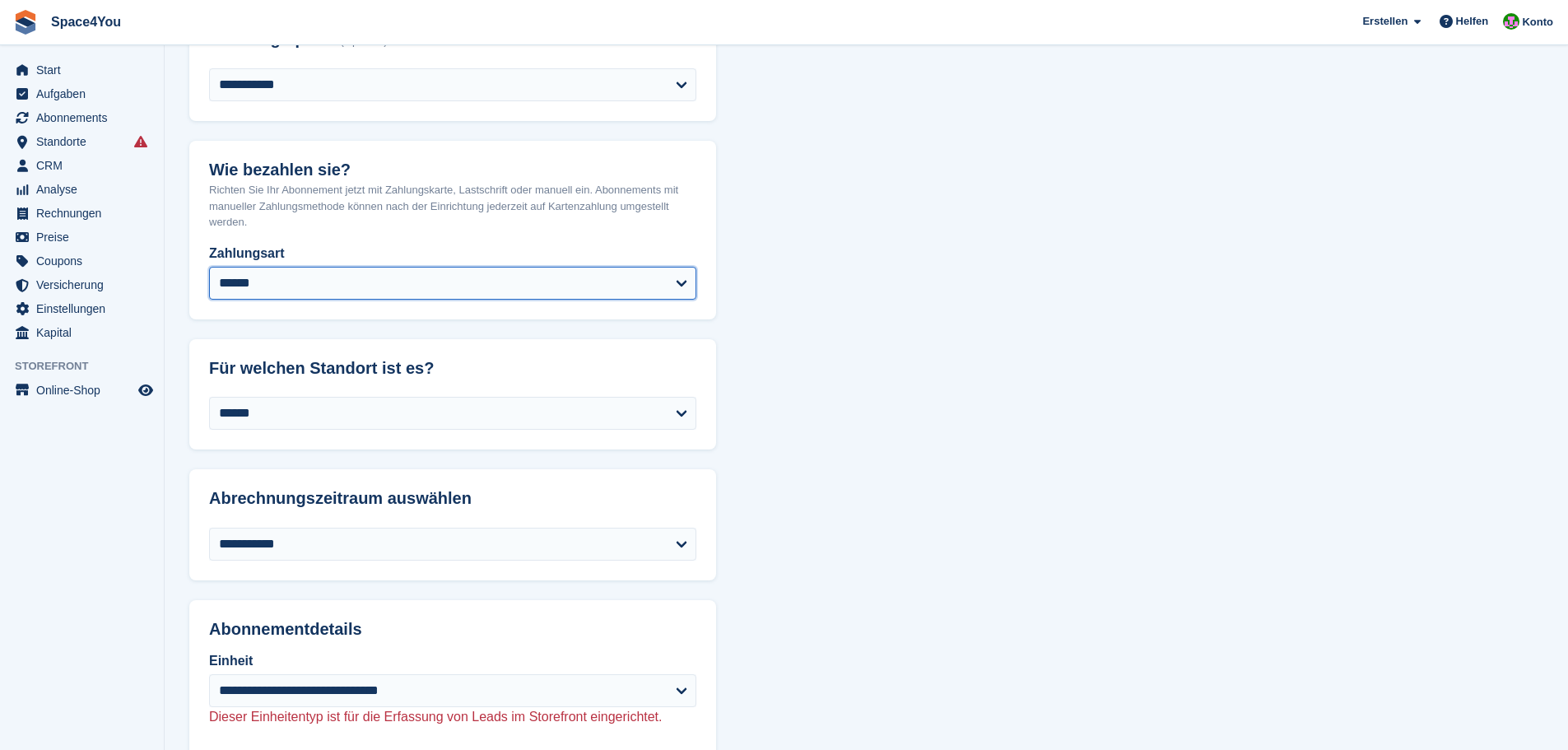 select on "******" 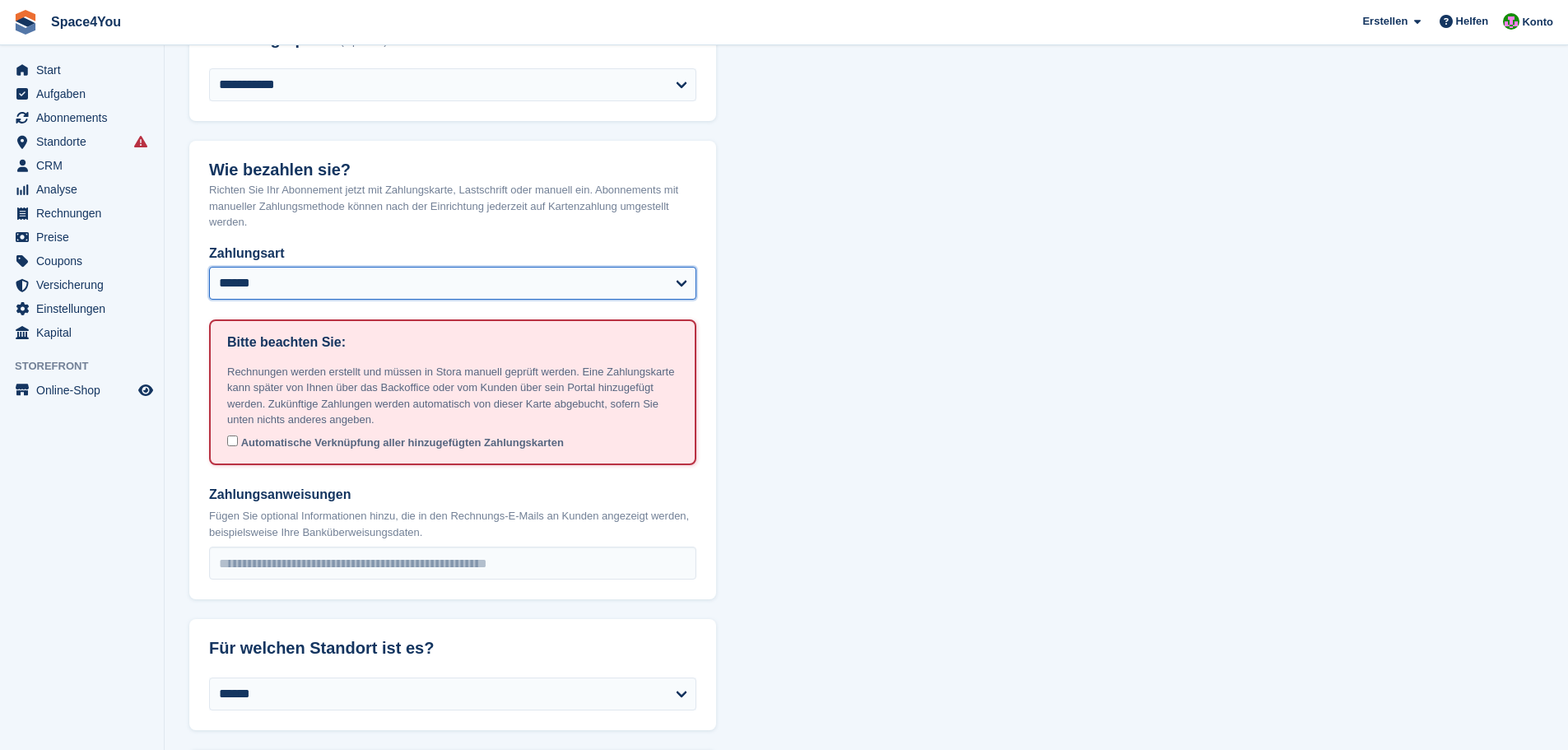 type on "**********" 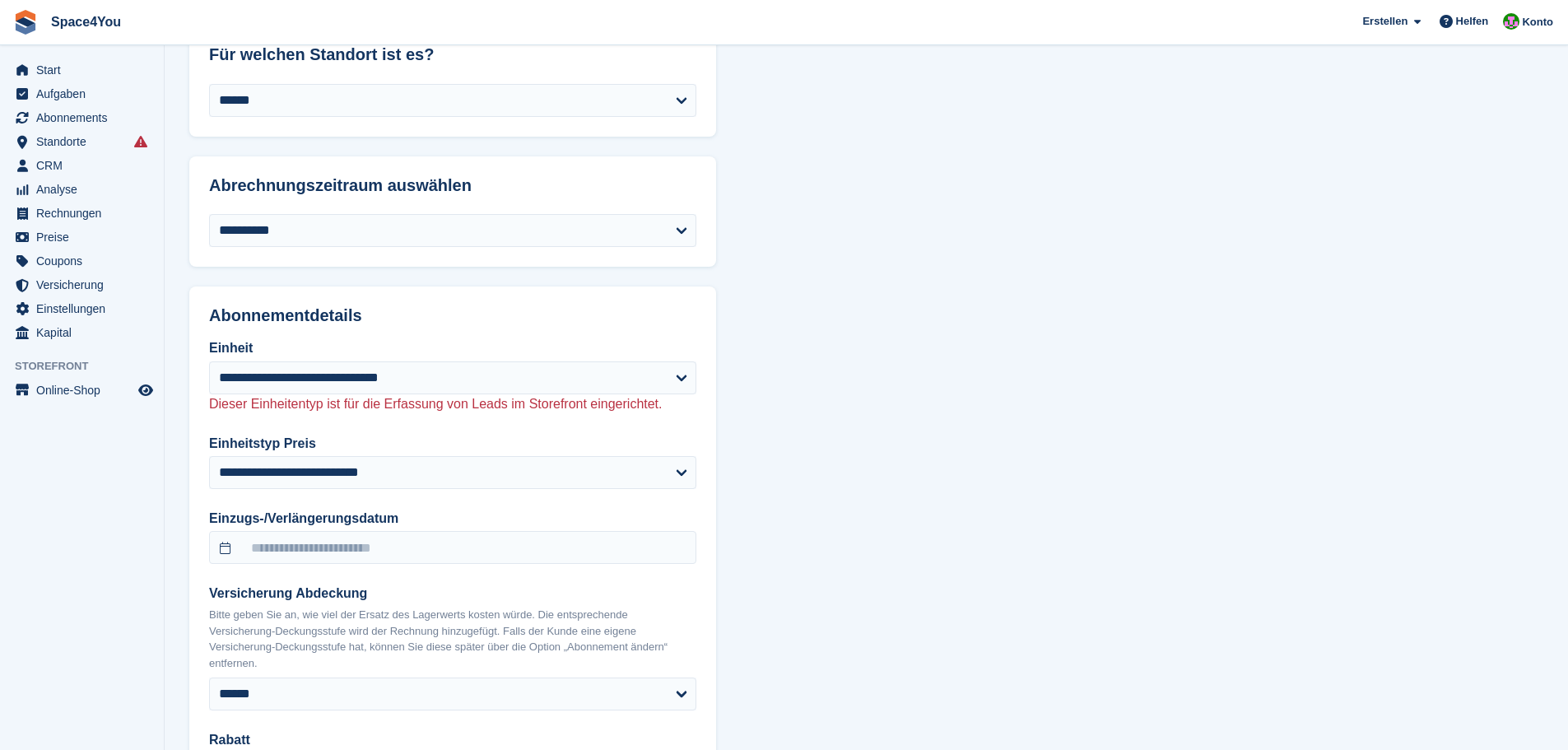 scroll, scrollTop: 1400, scrollLeft: 0, axis: vertical 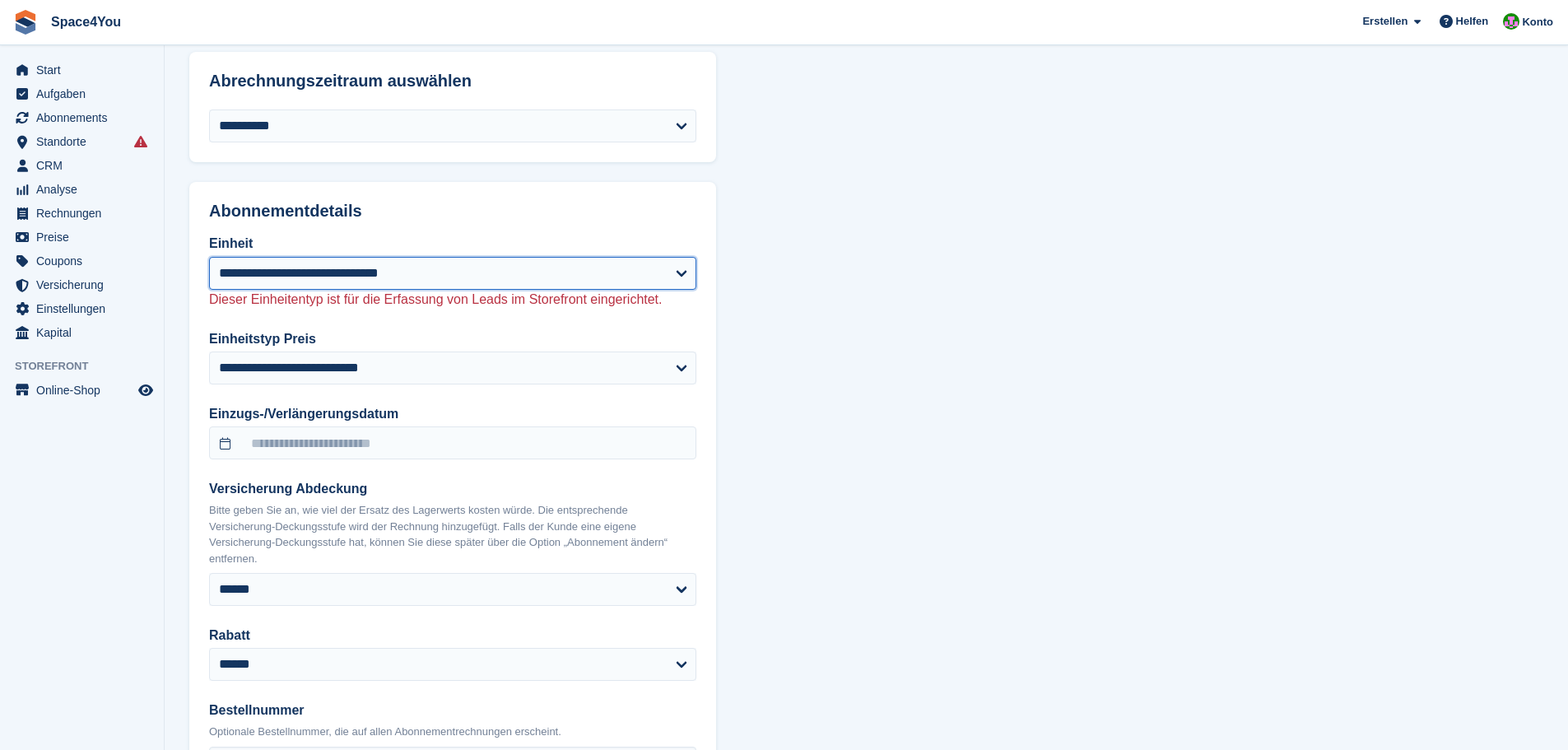 click on "**********" at bounding box center [453, 273] 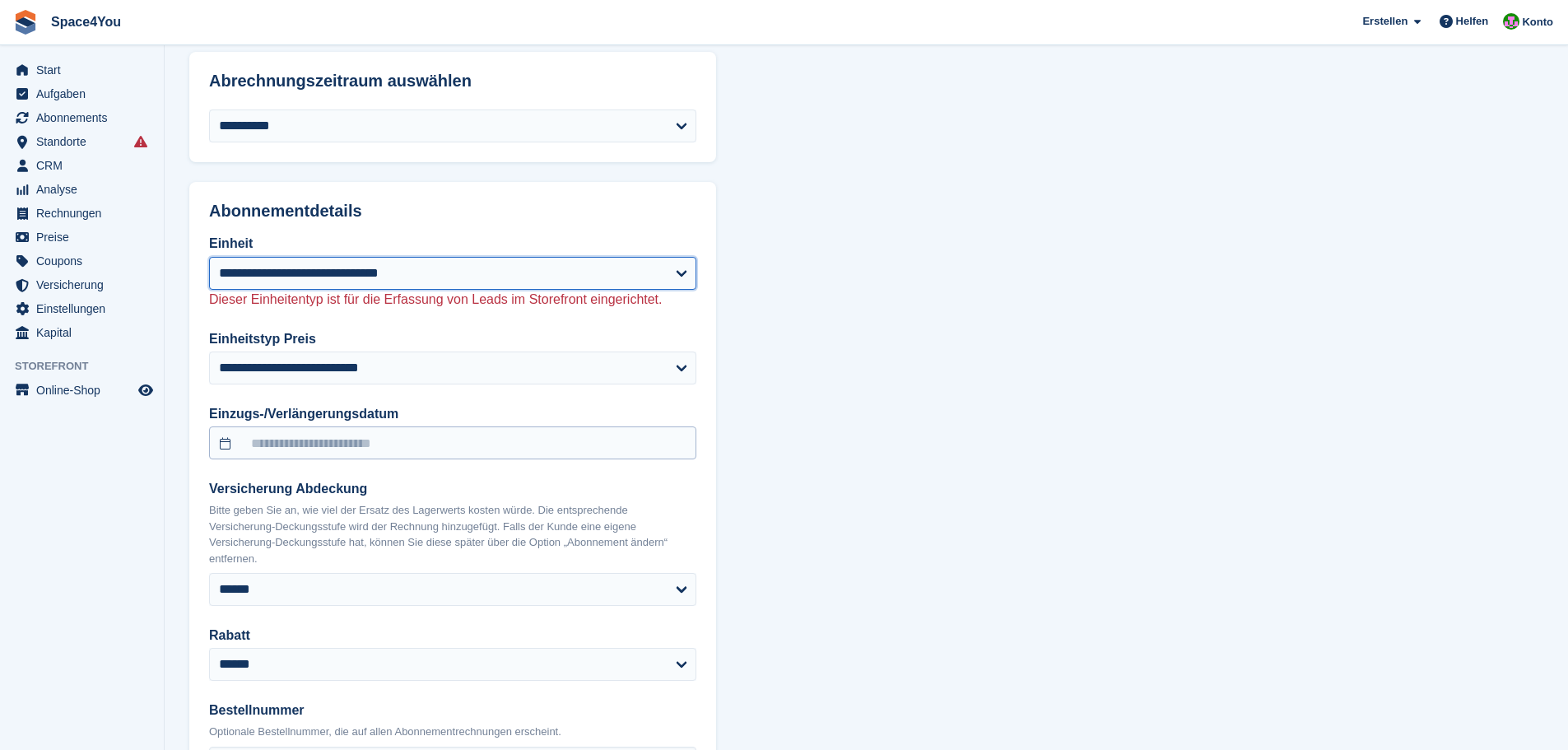 select on "******" 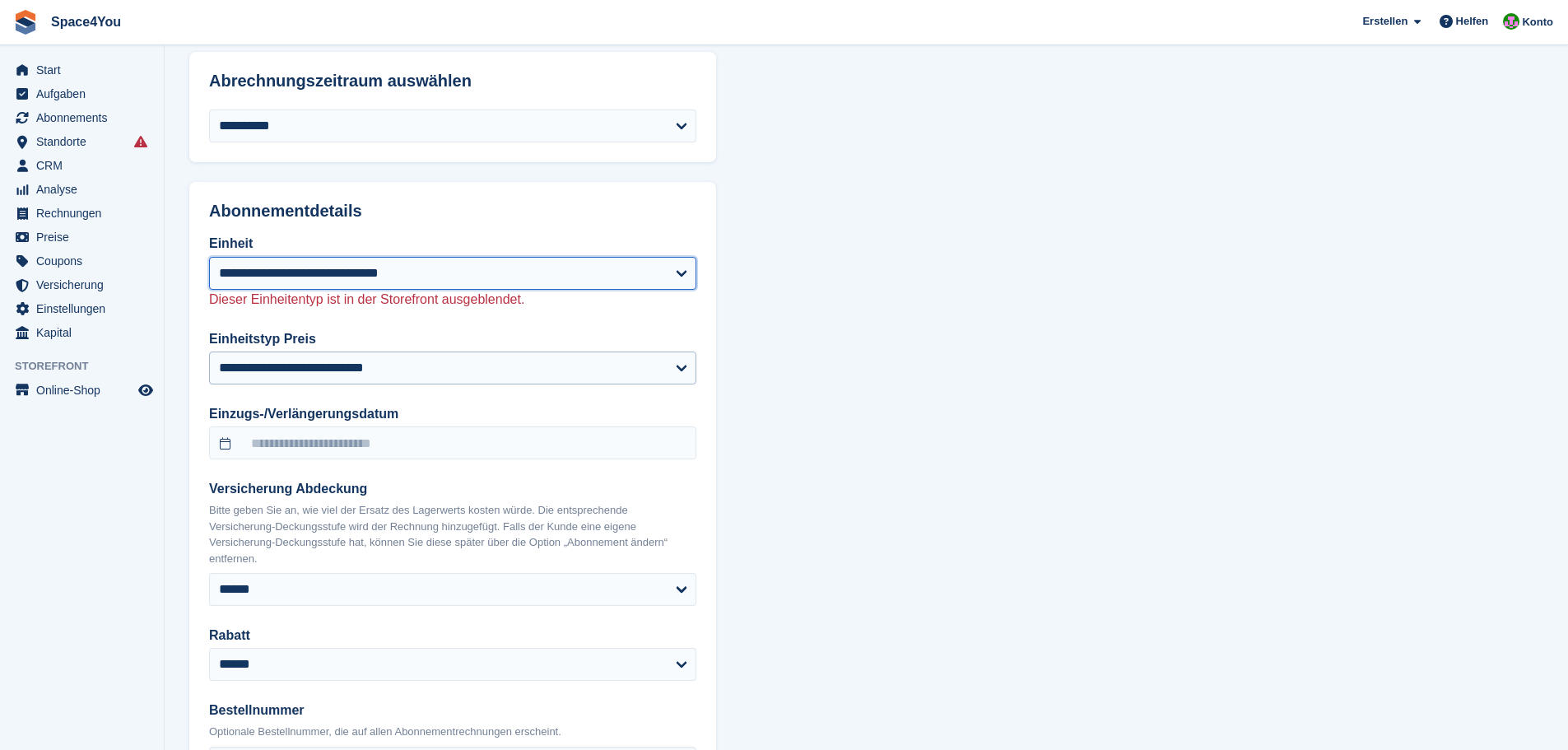 scroll, scrollTop: 1482, scrollLeft: 0, axis: vertical 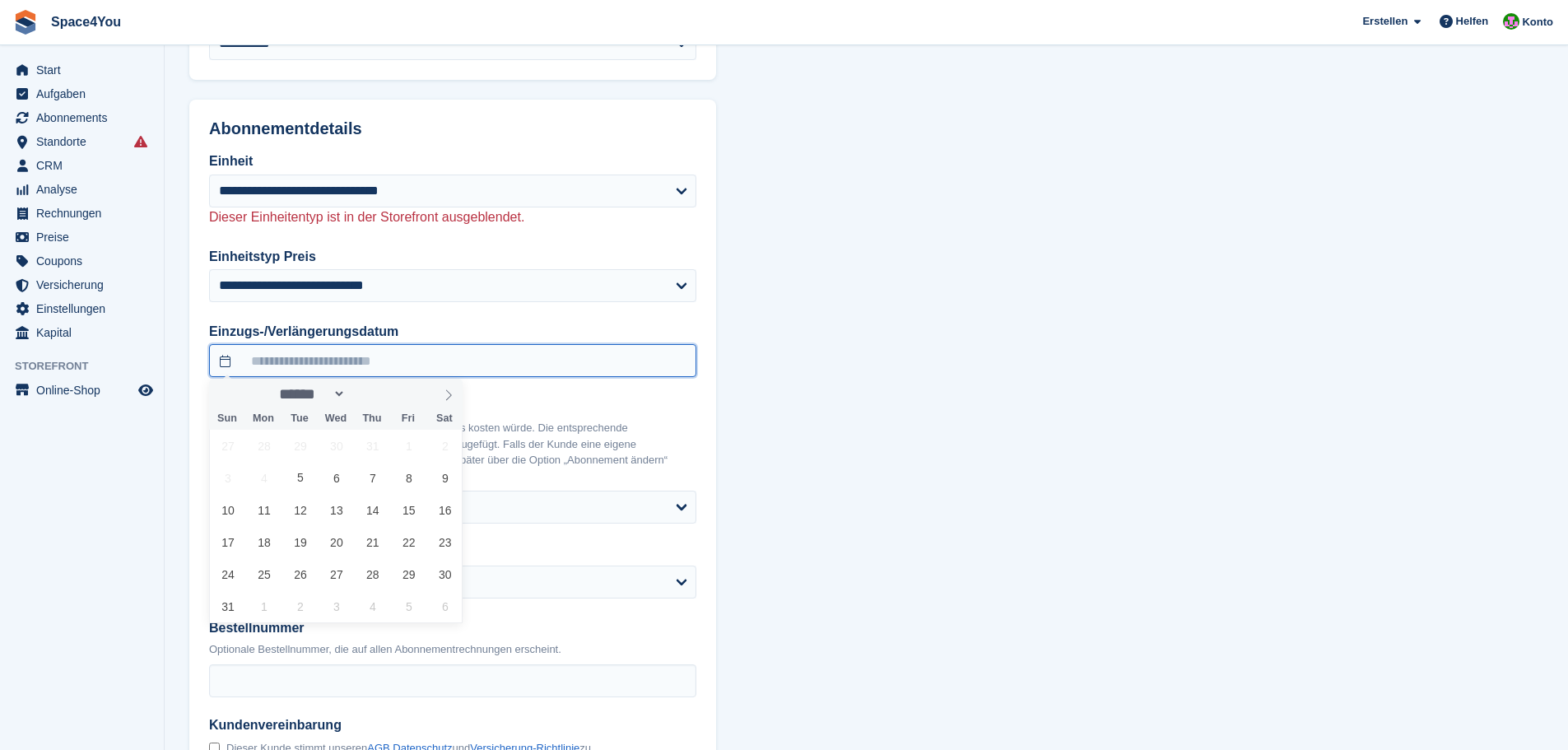 click at bounding box center [453, 361] 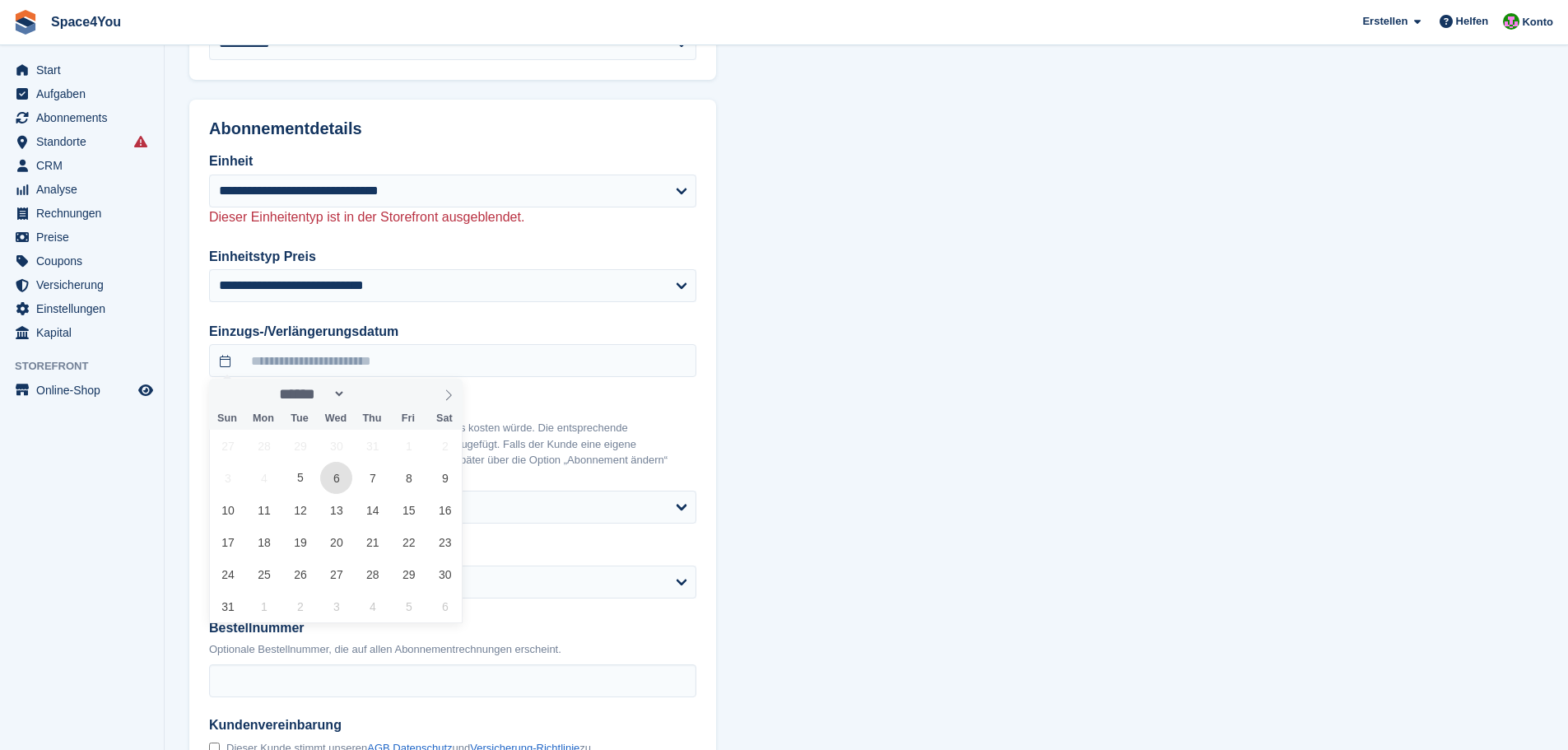 click on "6" at bounding box center (336, 477) 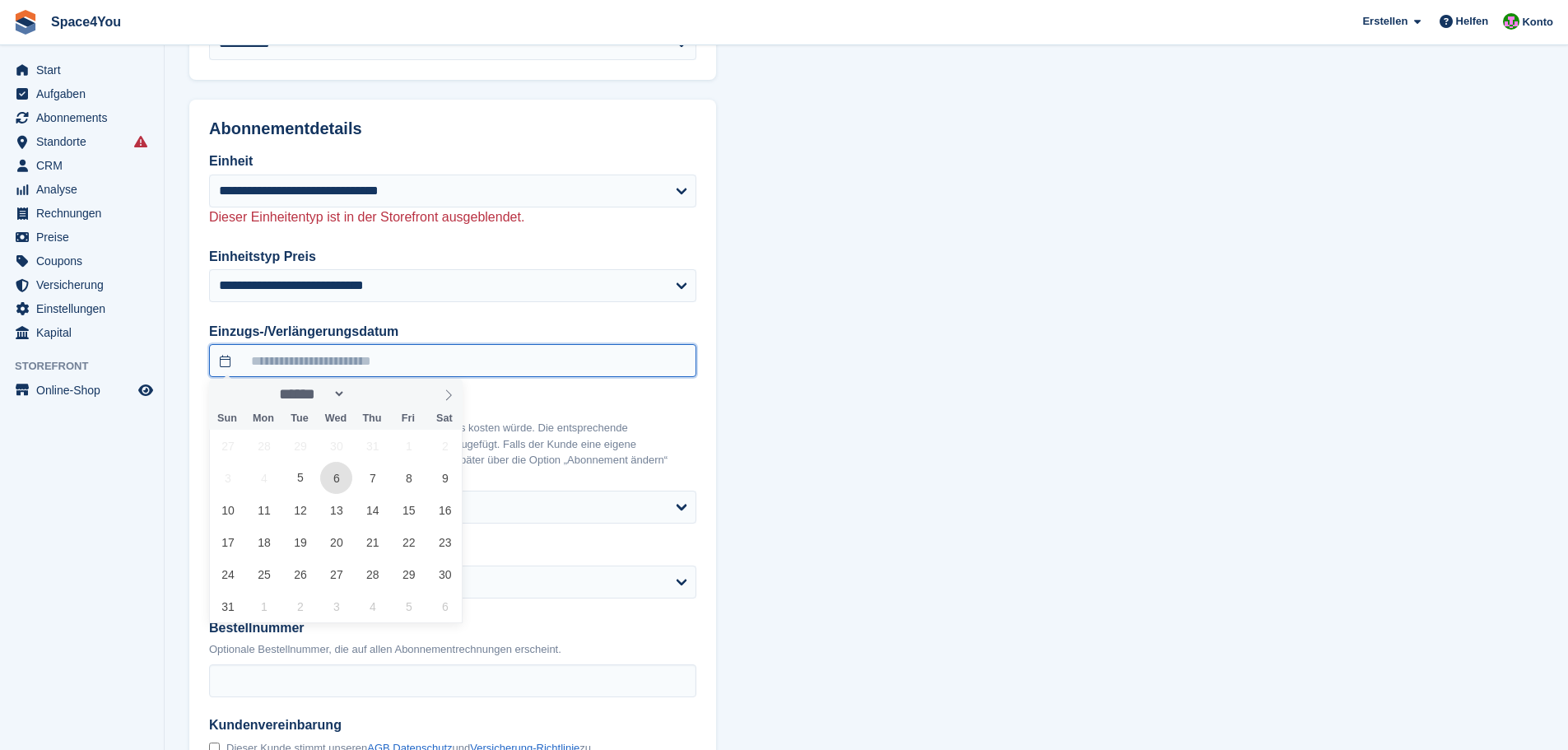type on "**********" 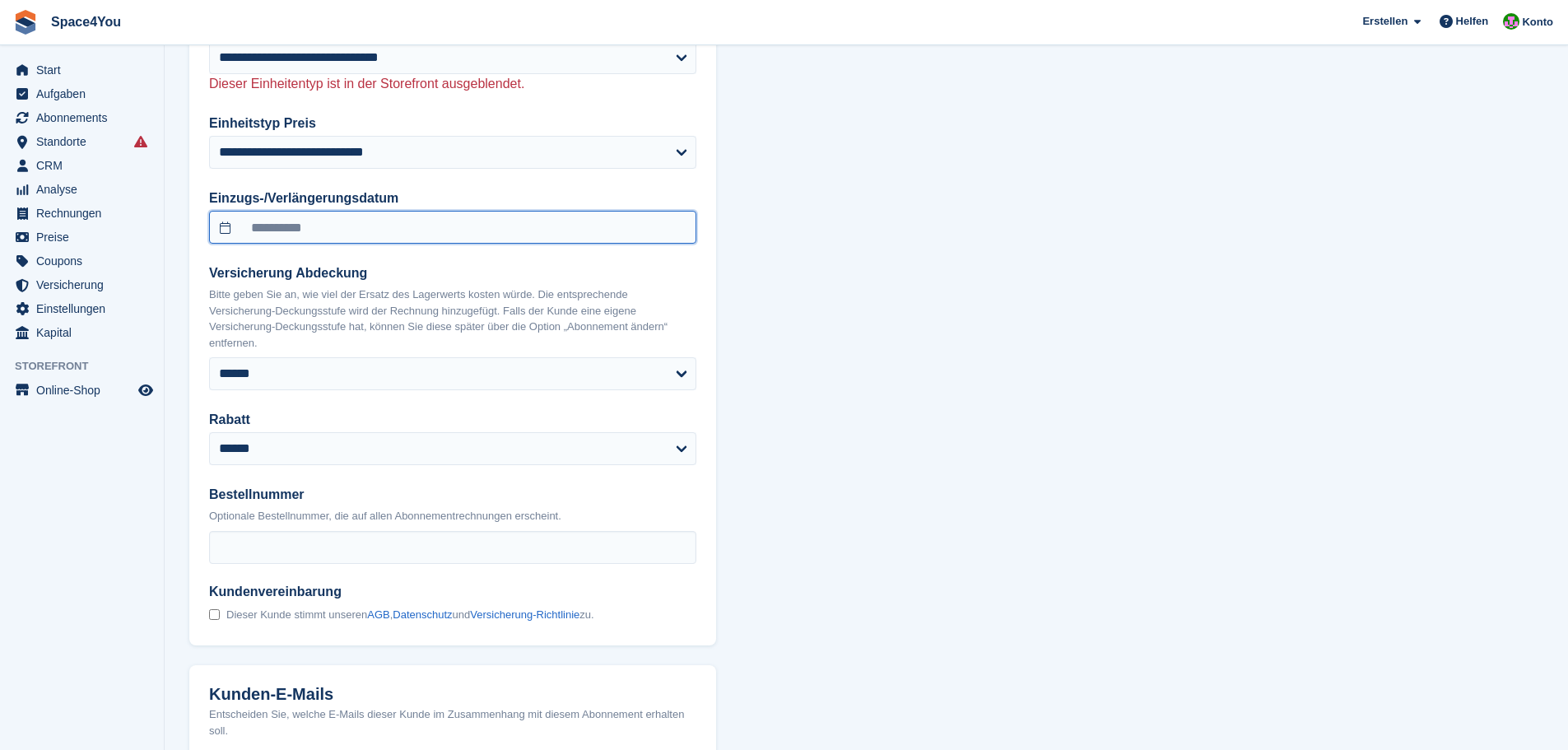 scroll, scrollTop: 1647, scrollLeft: 0, axis: vertical 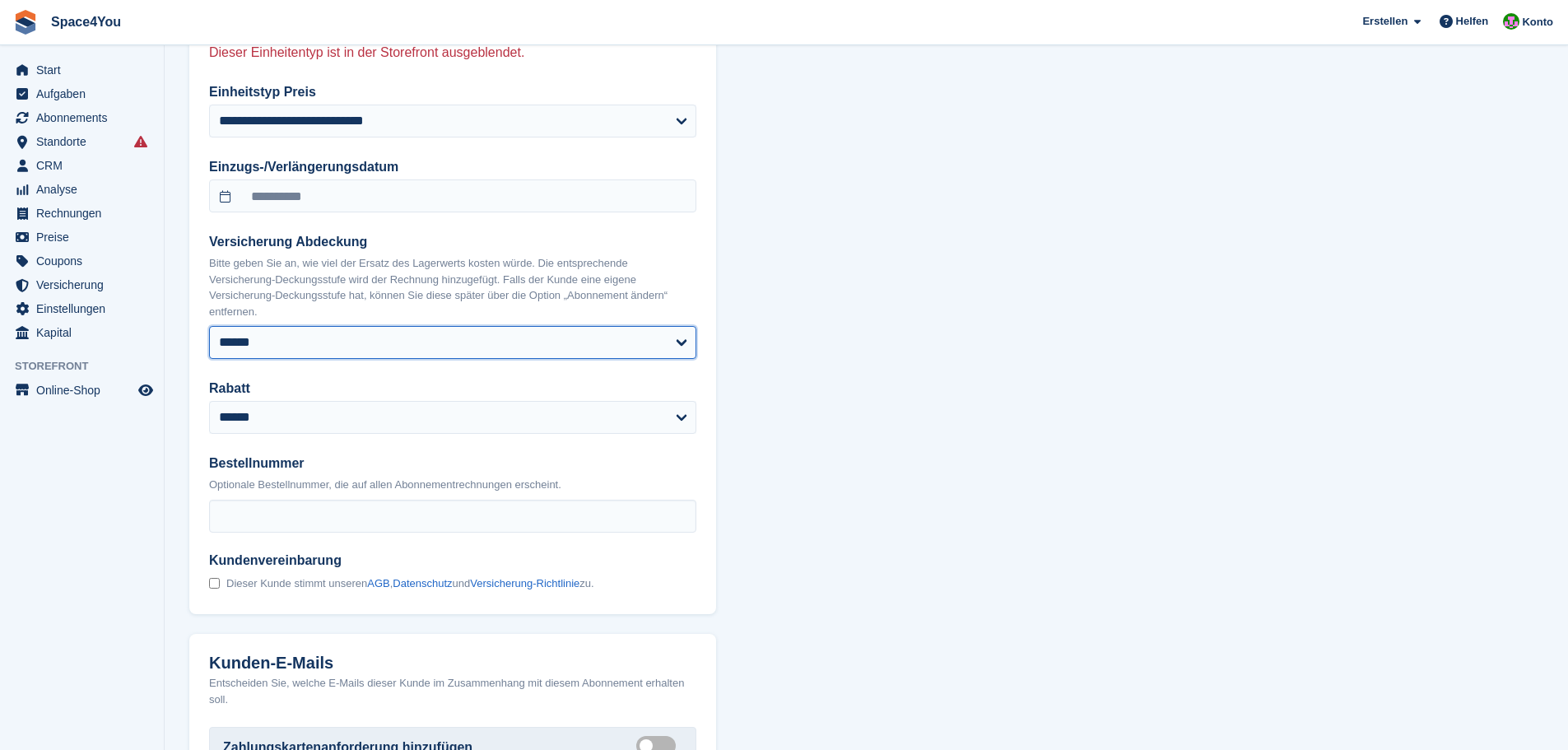 click on "******
******
******
******
******
******
*******
*******
*******
*******
*******
*******
*******
*******" at bounding box center [453, 342] 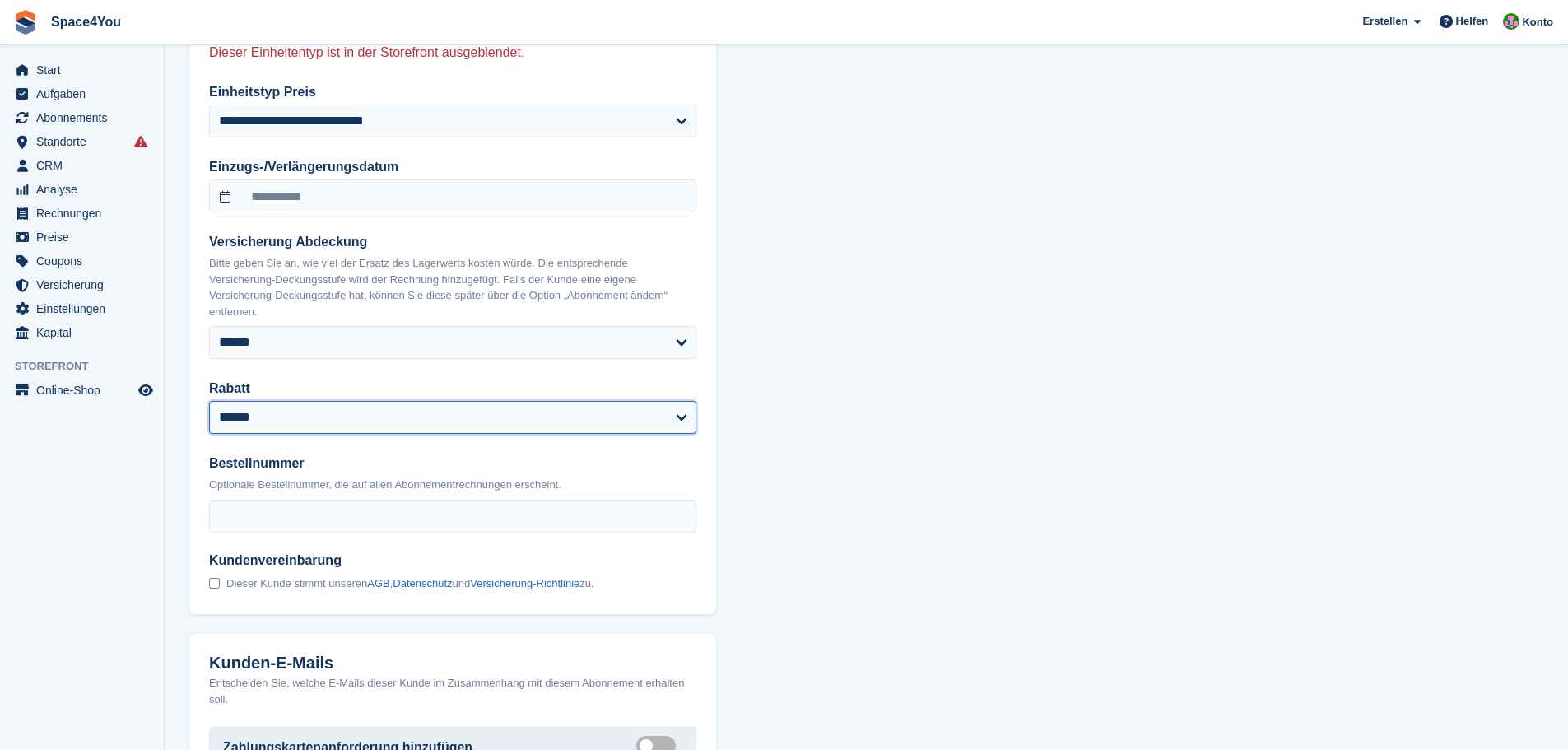 click on "**********" at bounding box center [453, 417] 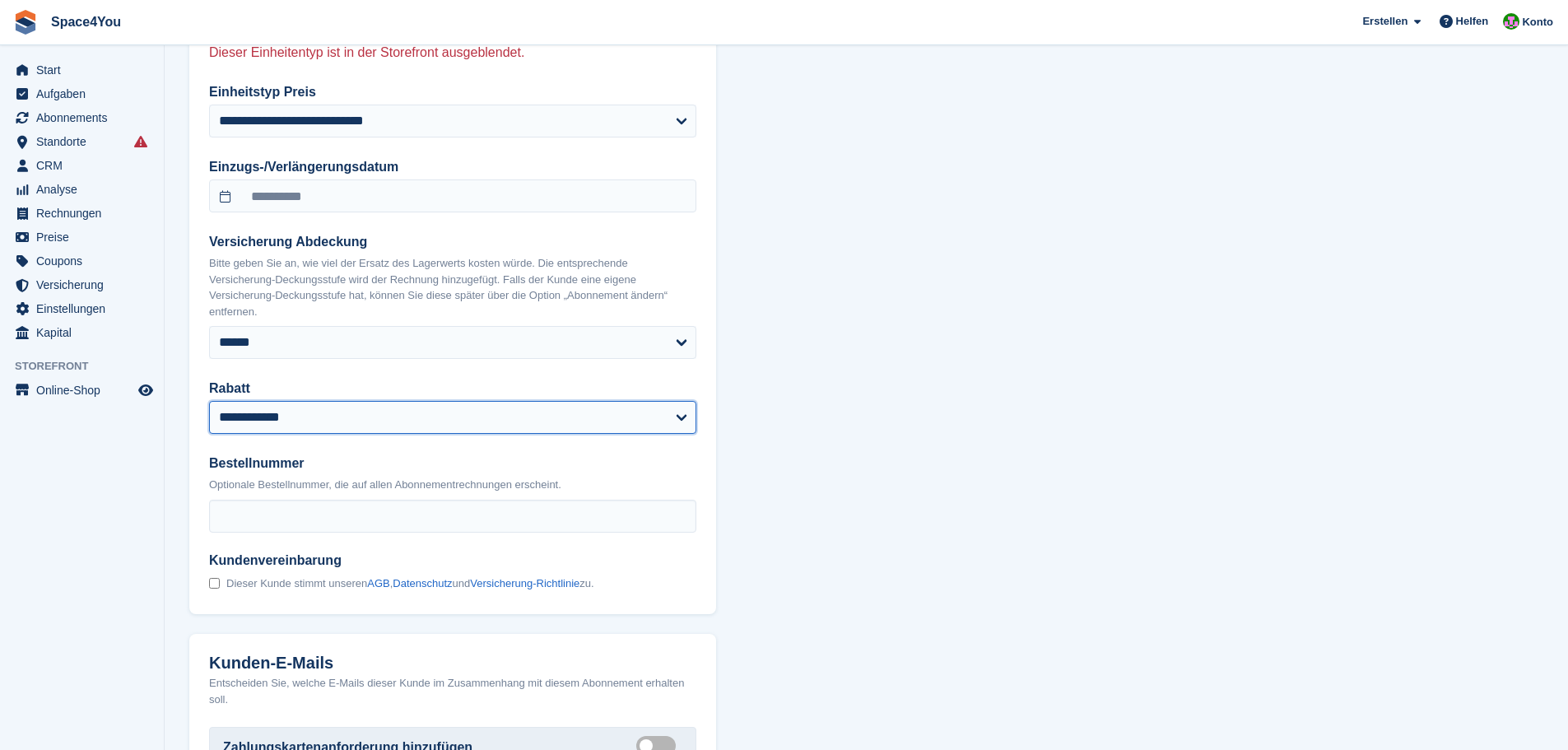 click on "**********" at bounding box center (453, 417) 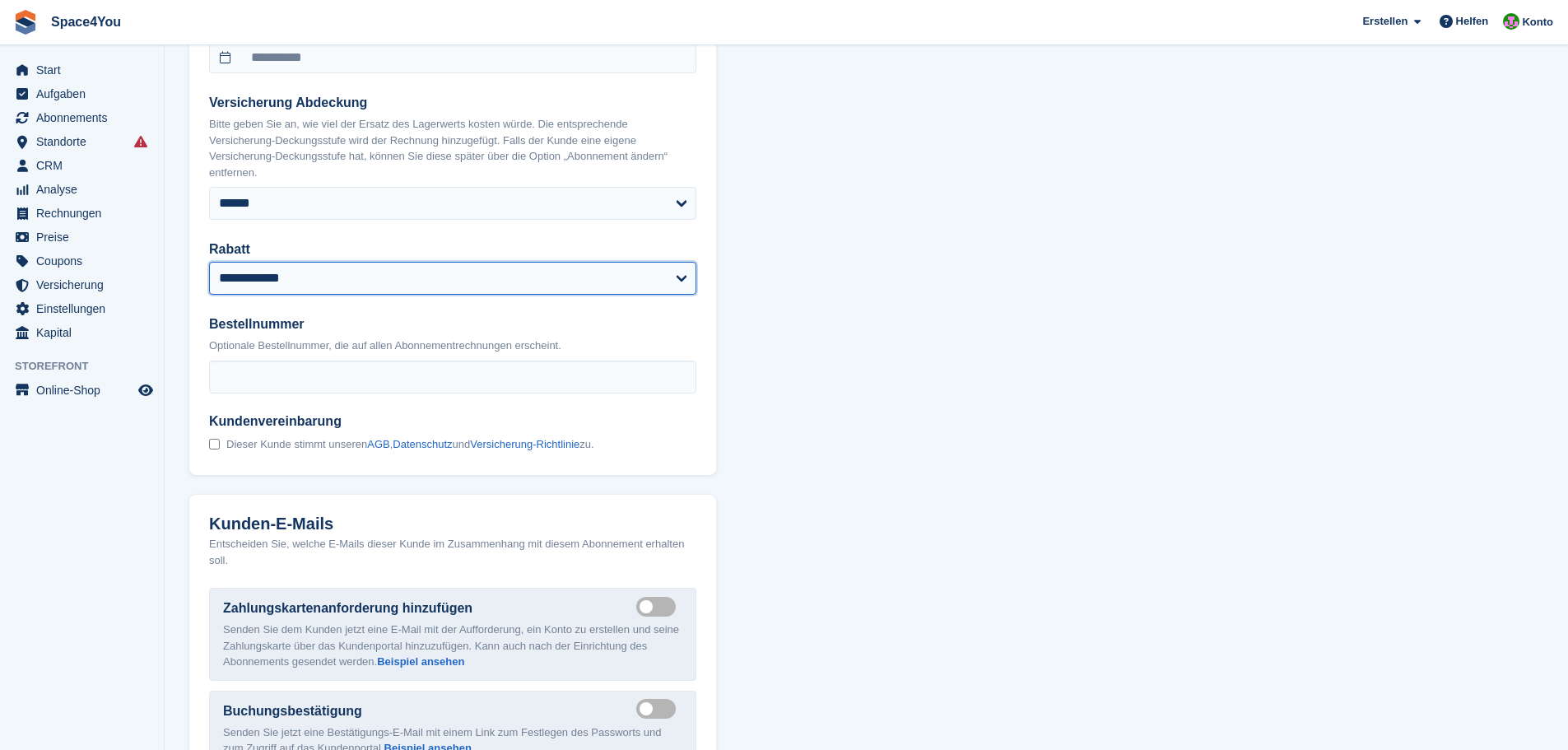 scroll, scrollTop: 1811, scrollLeft: 0, axis: vertical 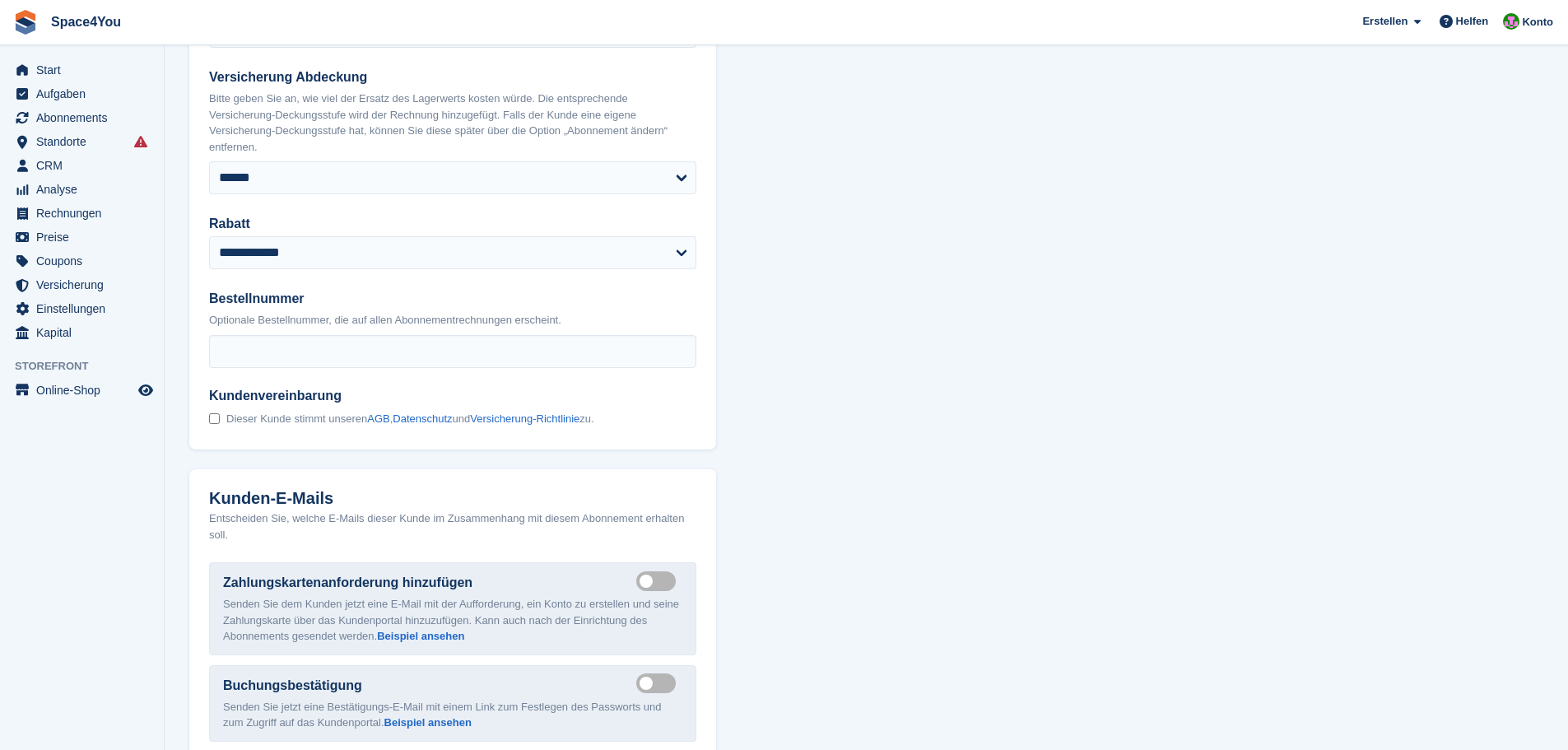 click on "**********" at bounding box center [866, -204] 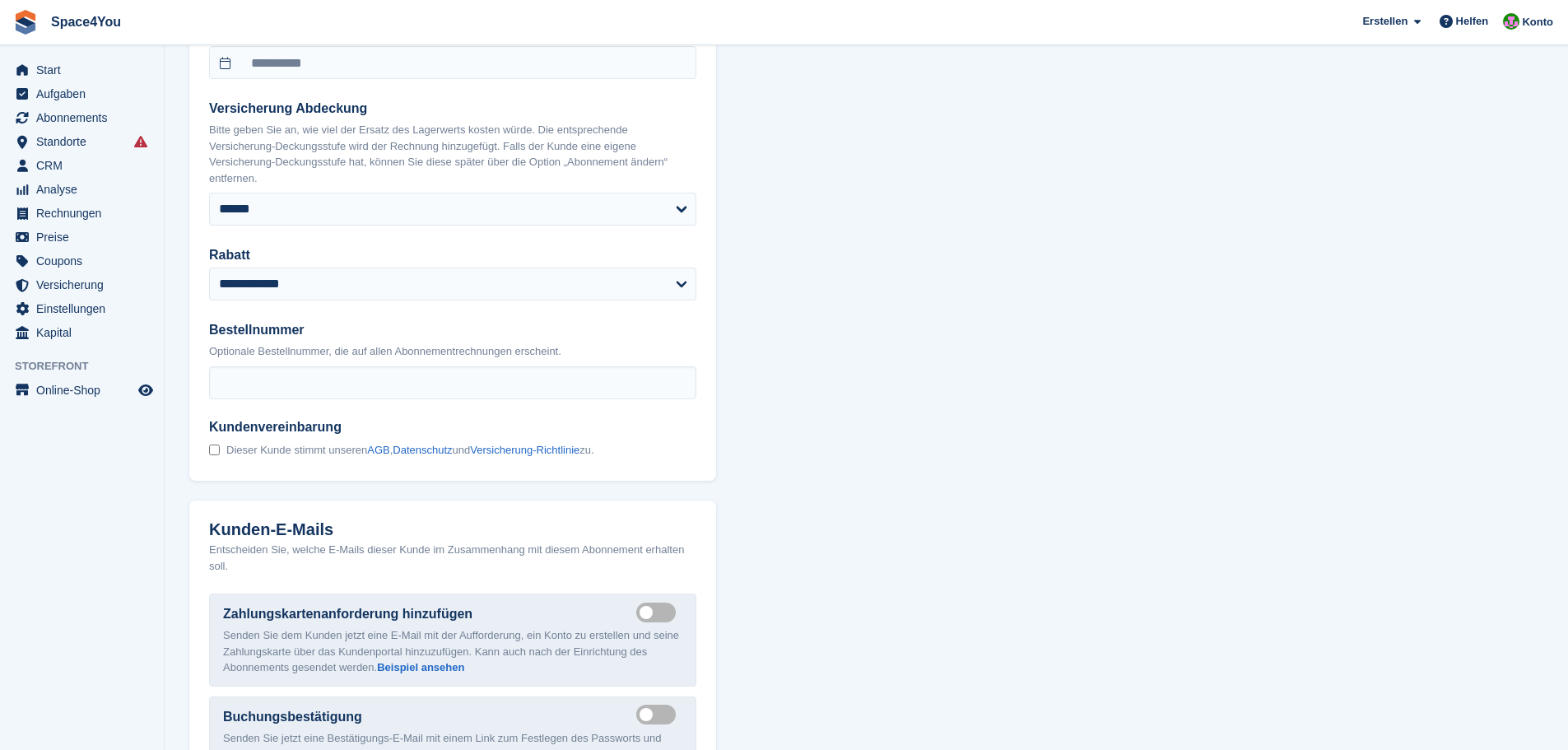scroll, scrollTop: 1729, scrollLeft: 0, axis: vertical 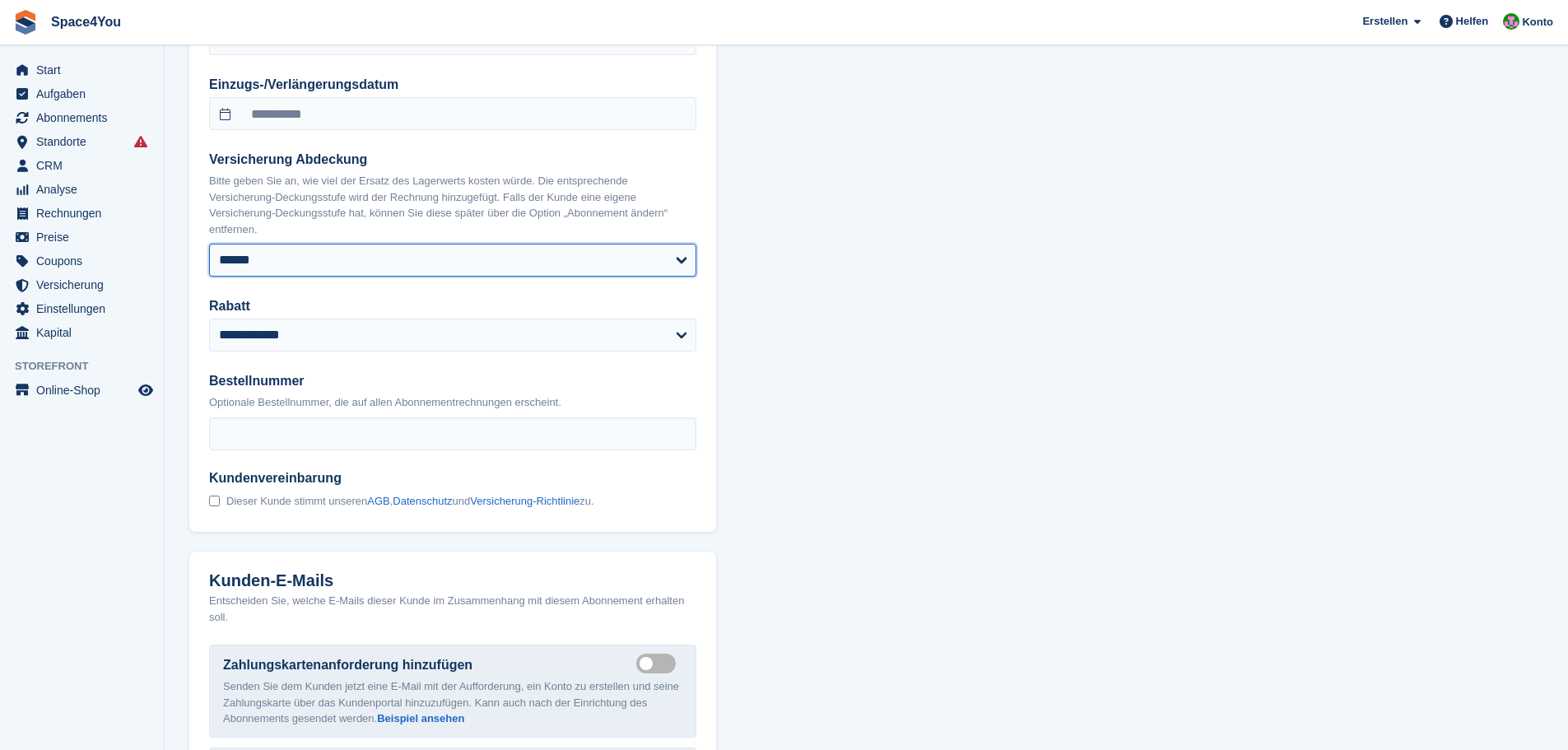 click on "******
******
******
******
******
******
*******
*******
*******
*******
*******
*******
*******
*******" at bounding box center [453, 260] 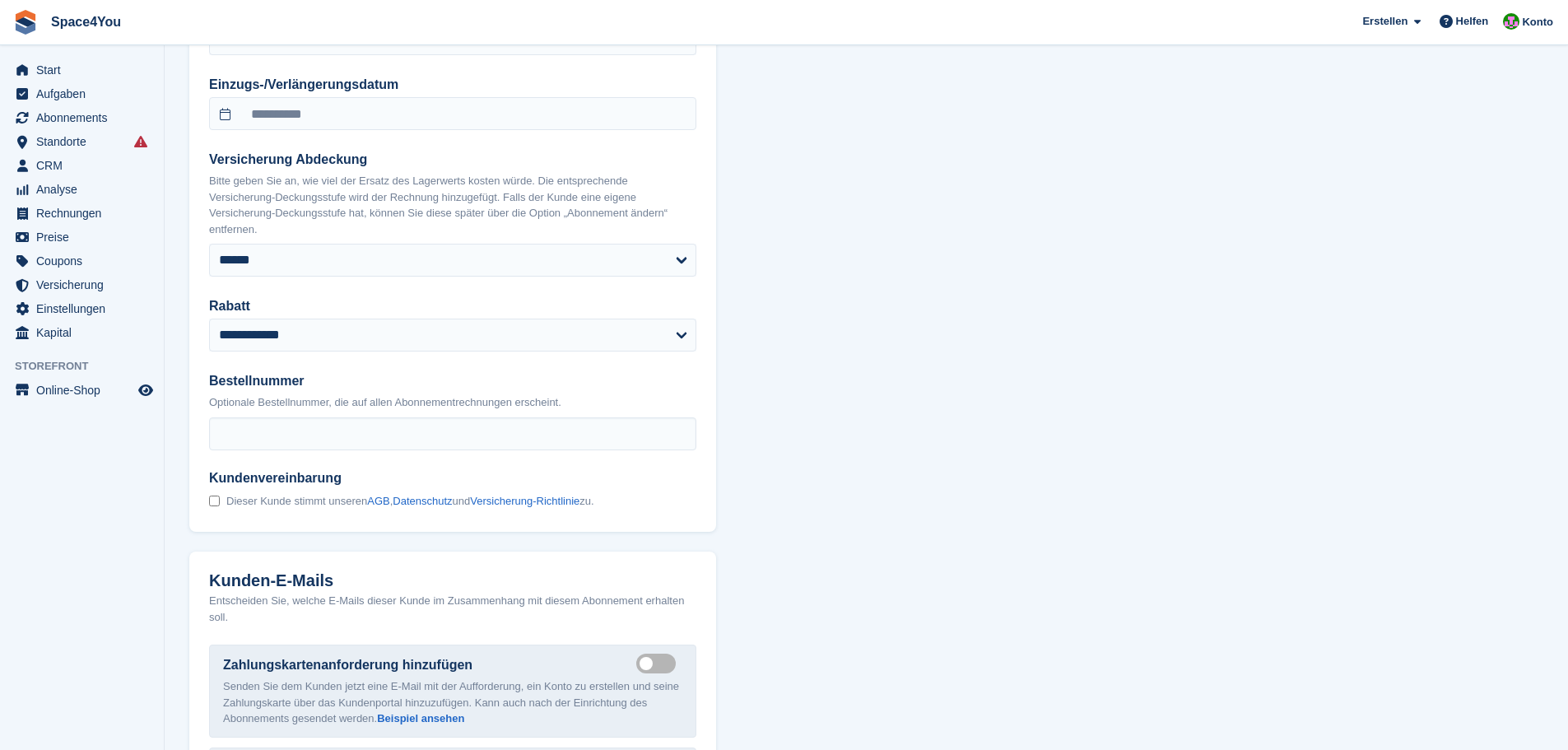 click on "**********" at bounding box center (866, -122) 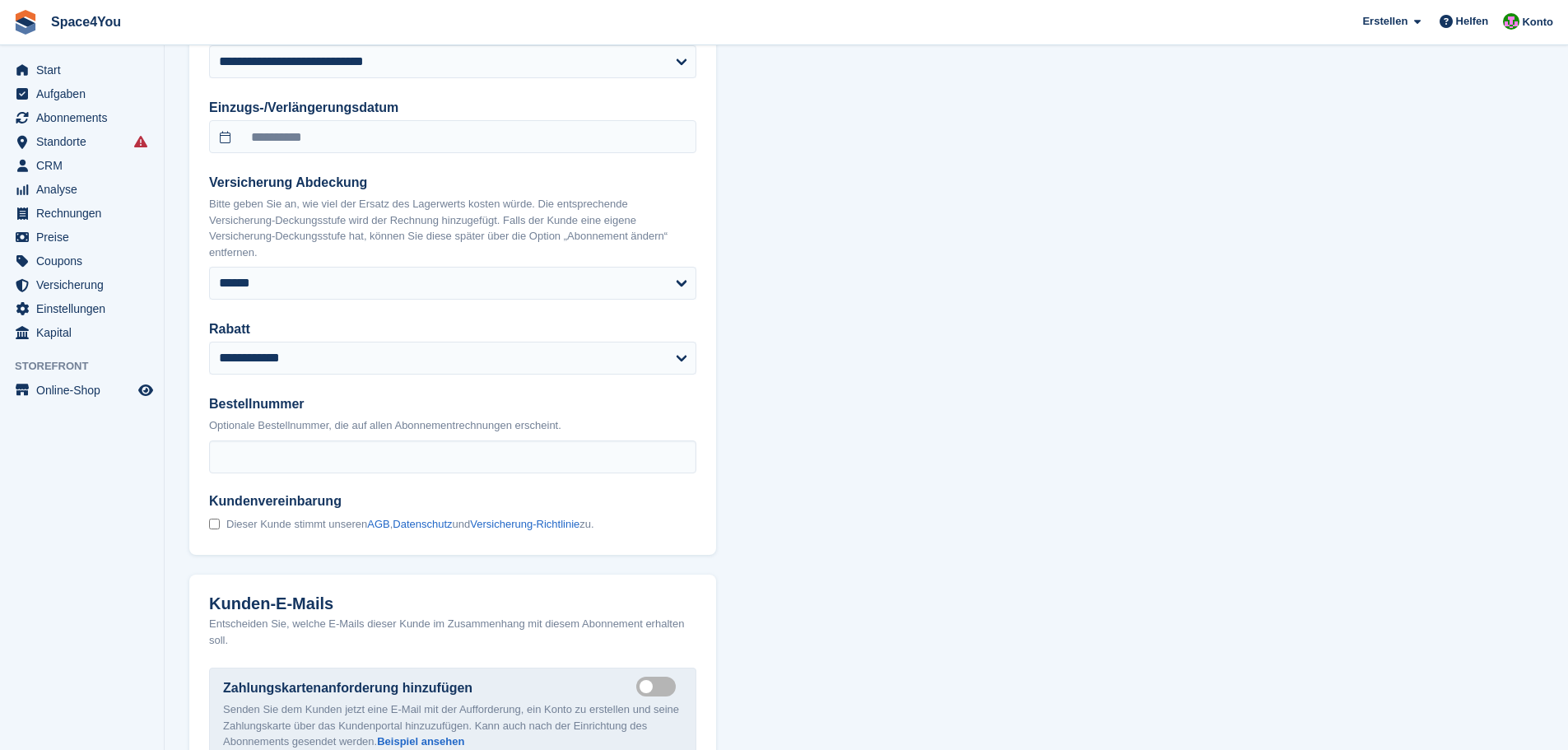 scroll, scrollTop: 1677, scrollLeft: 0, axis: vertical 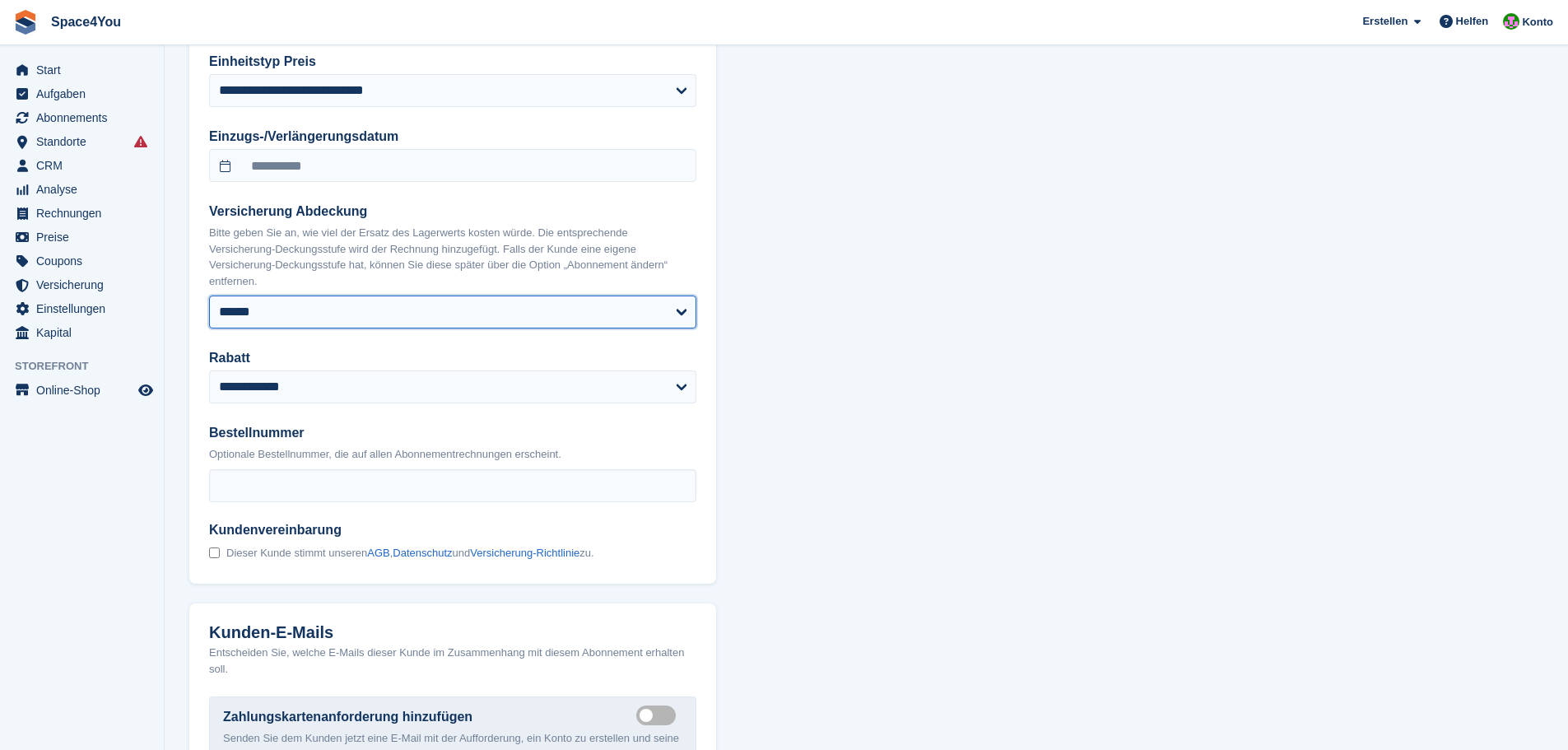 click on "******
******
******
******
******
******
*******
*******
*******
*******
*******
*******
*******
*******" at bounding box center (453, 312) 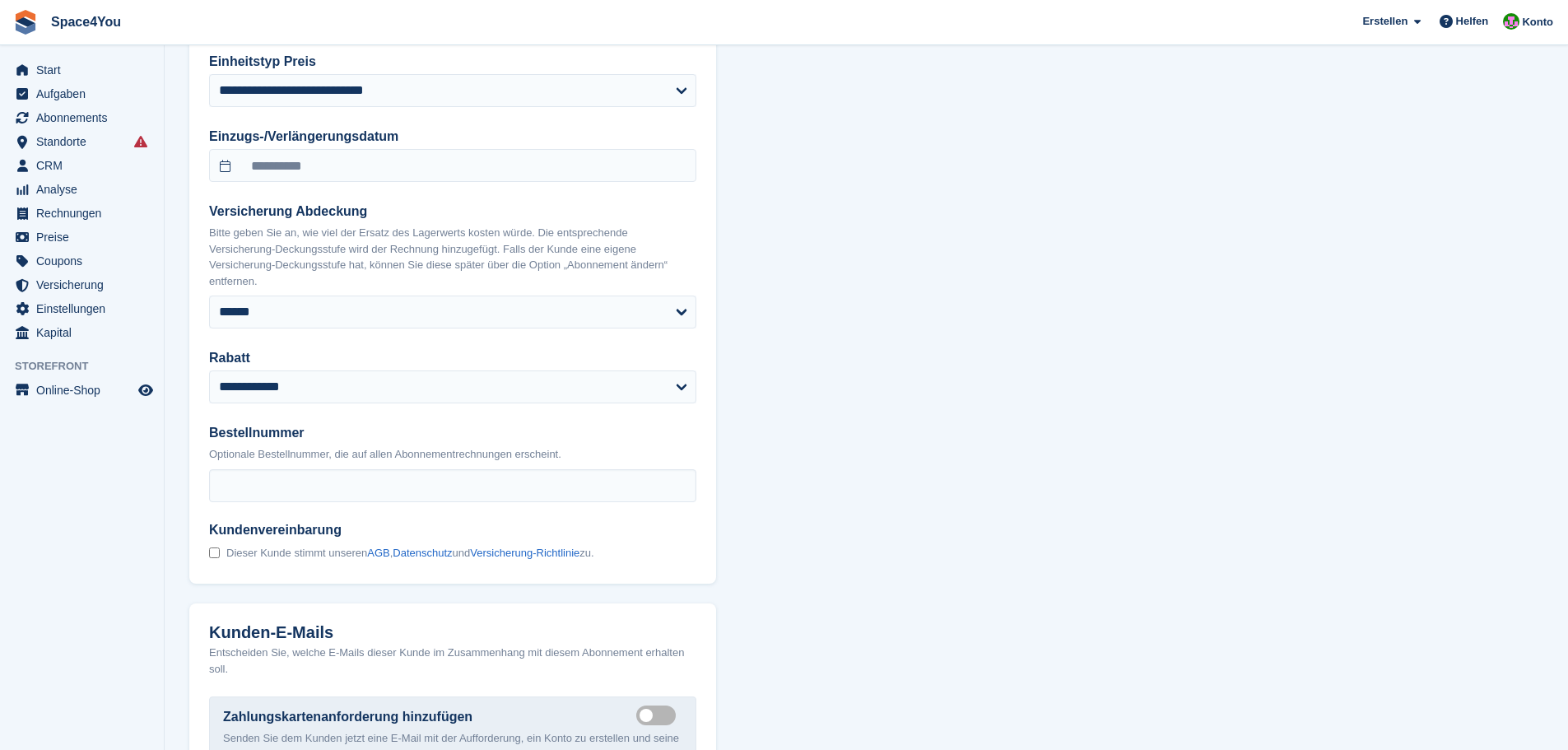 click on "**********" at bounding box center (866, -70) 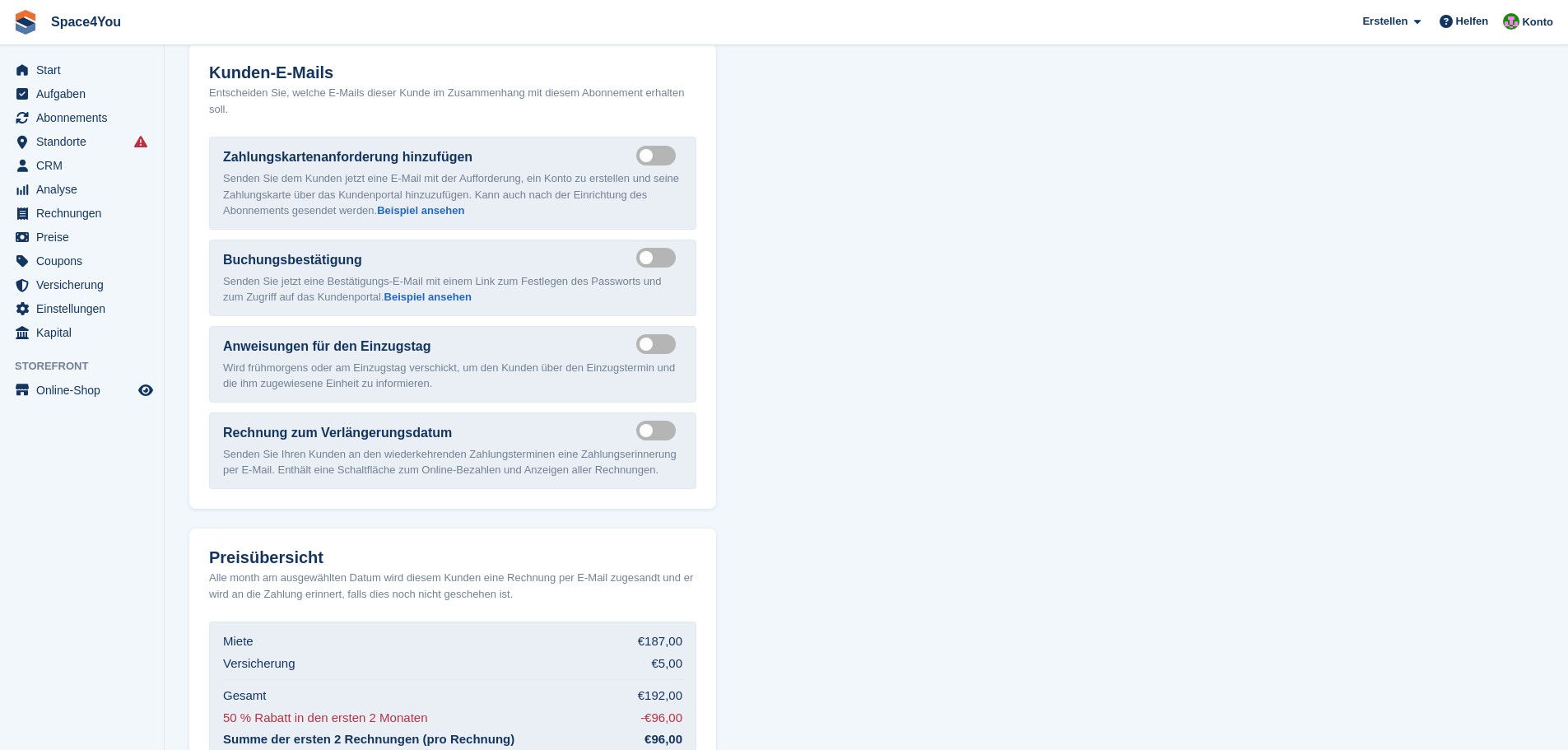 scroll, scrollTop: 2336, scrollLeft: 0, axis: vertical 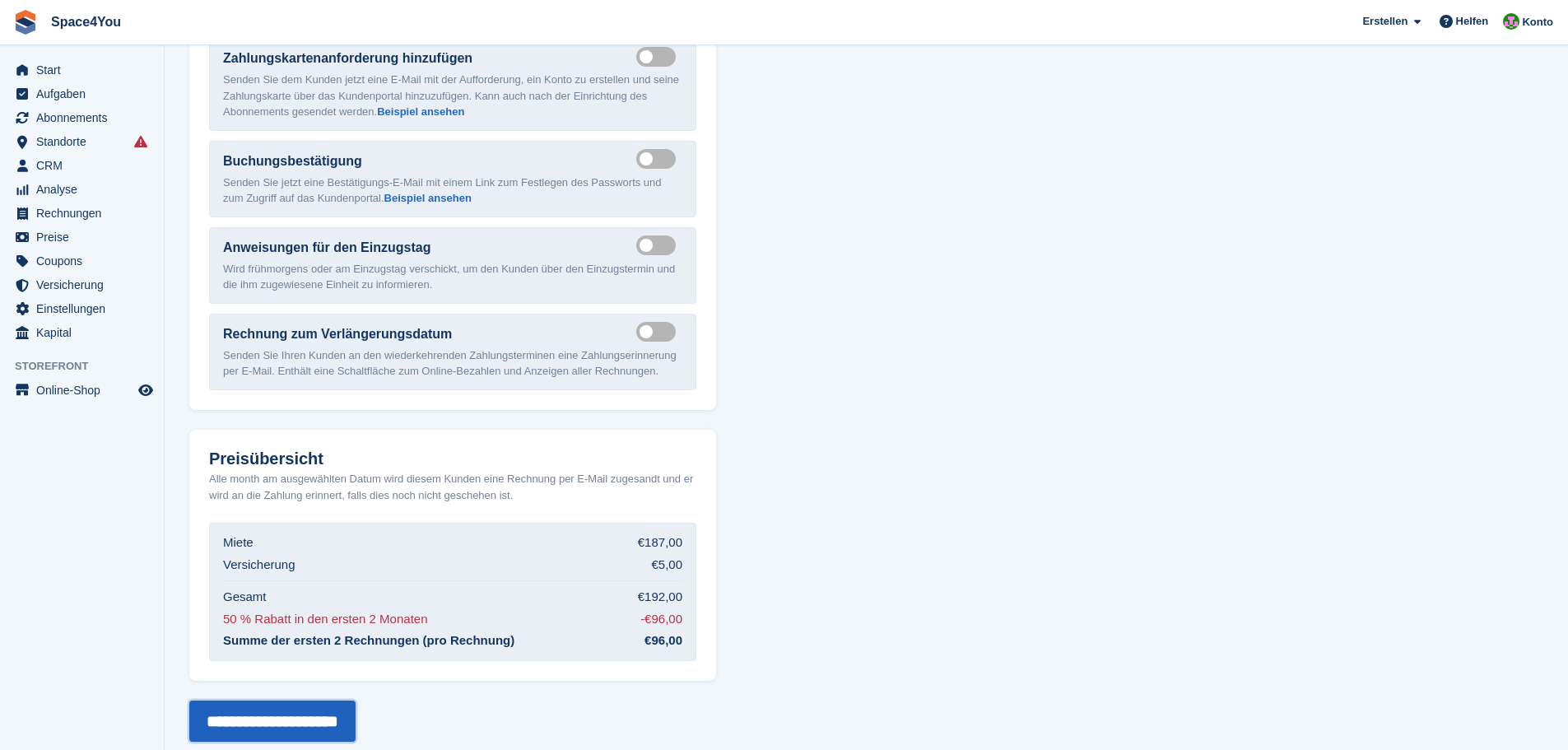 click on "**********" at bounding box center (272, 721) 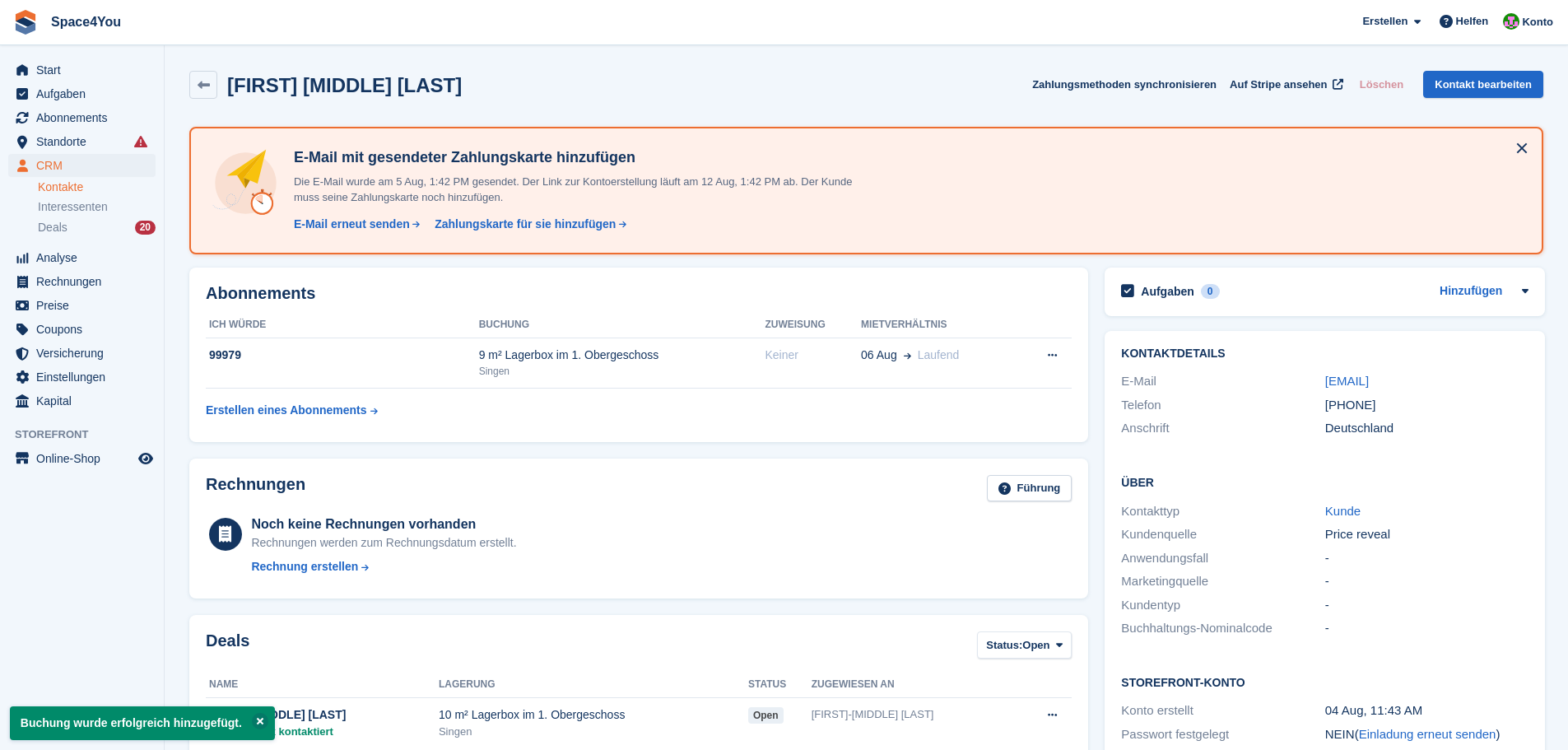 scroll, scrollTop: 0, scrollLeft: 0, axis: both 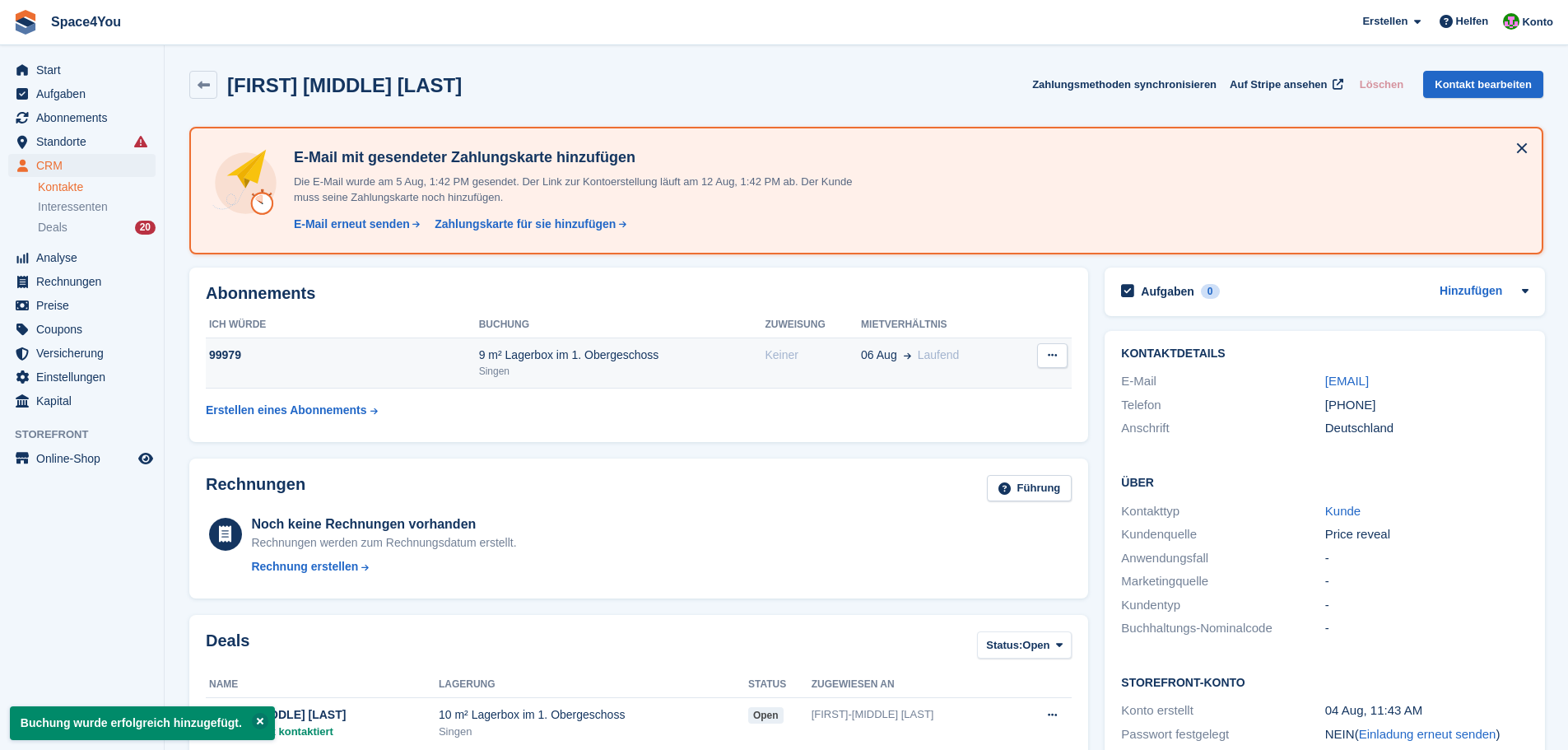 click on "06 Aug
Laufend" at bounding box center [939, 363] 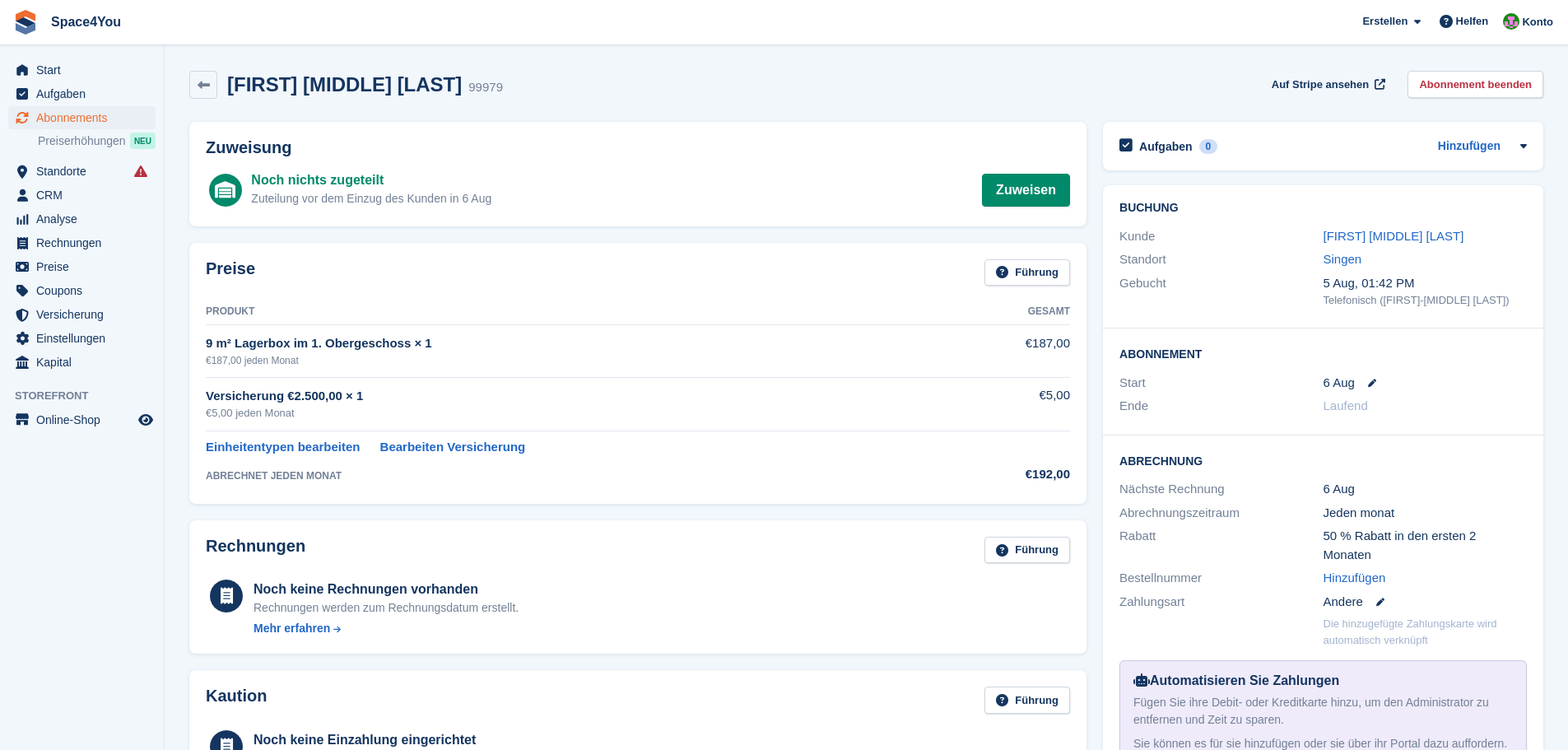 scroll, scrollTop: 0, scrollLeft: 0, axis: both 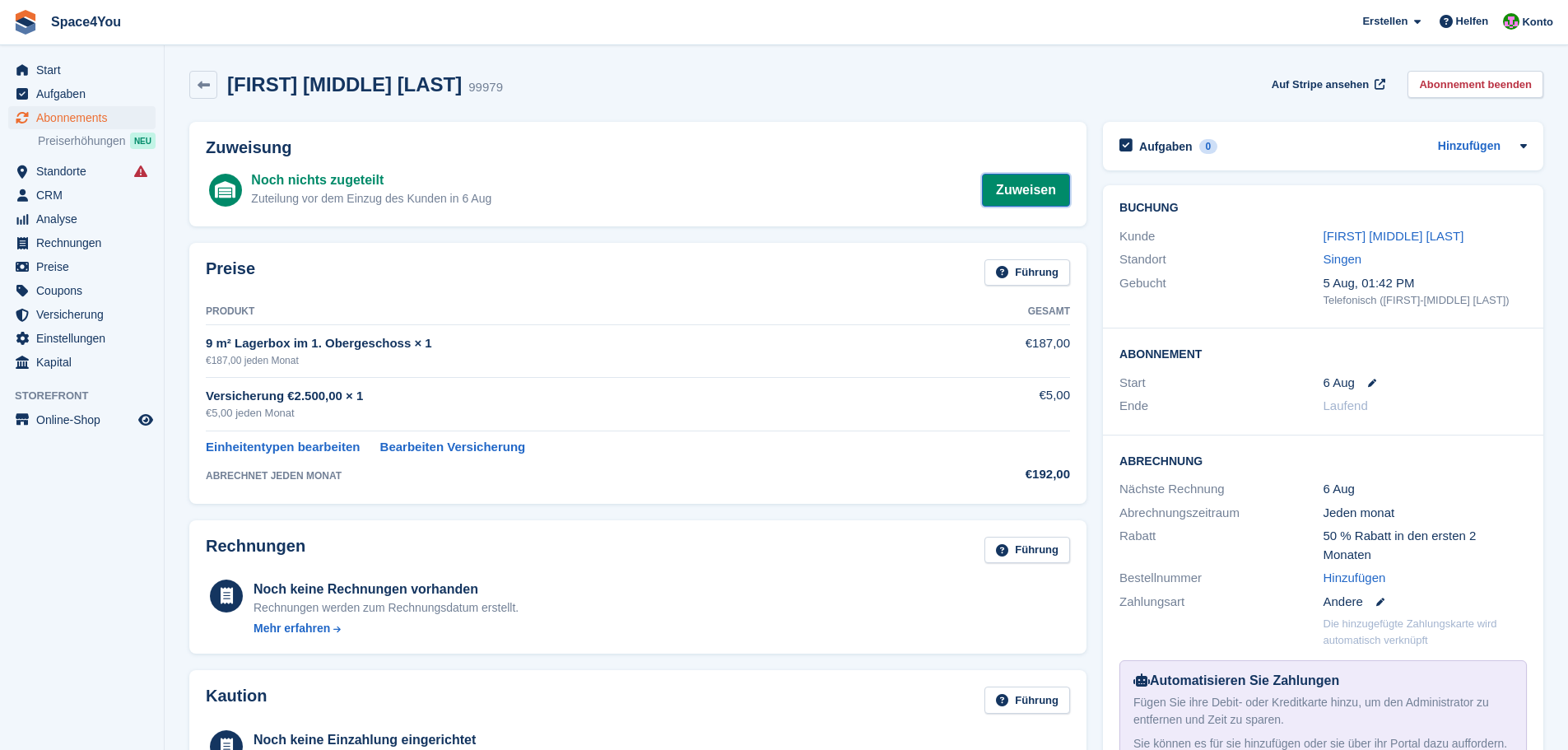 click on "Zuweisen" at bounding box center (1026, 190) 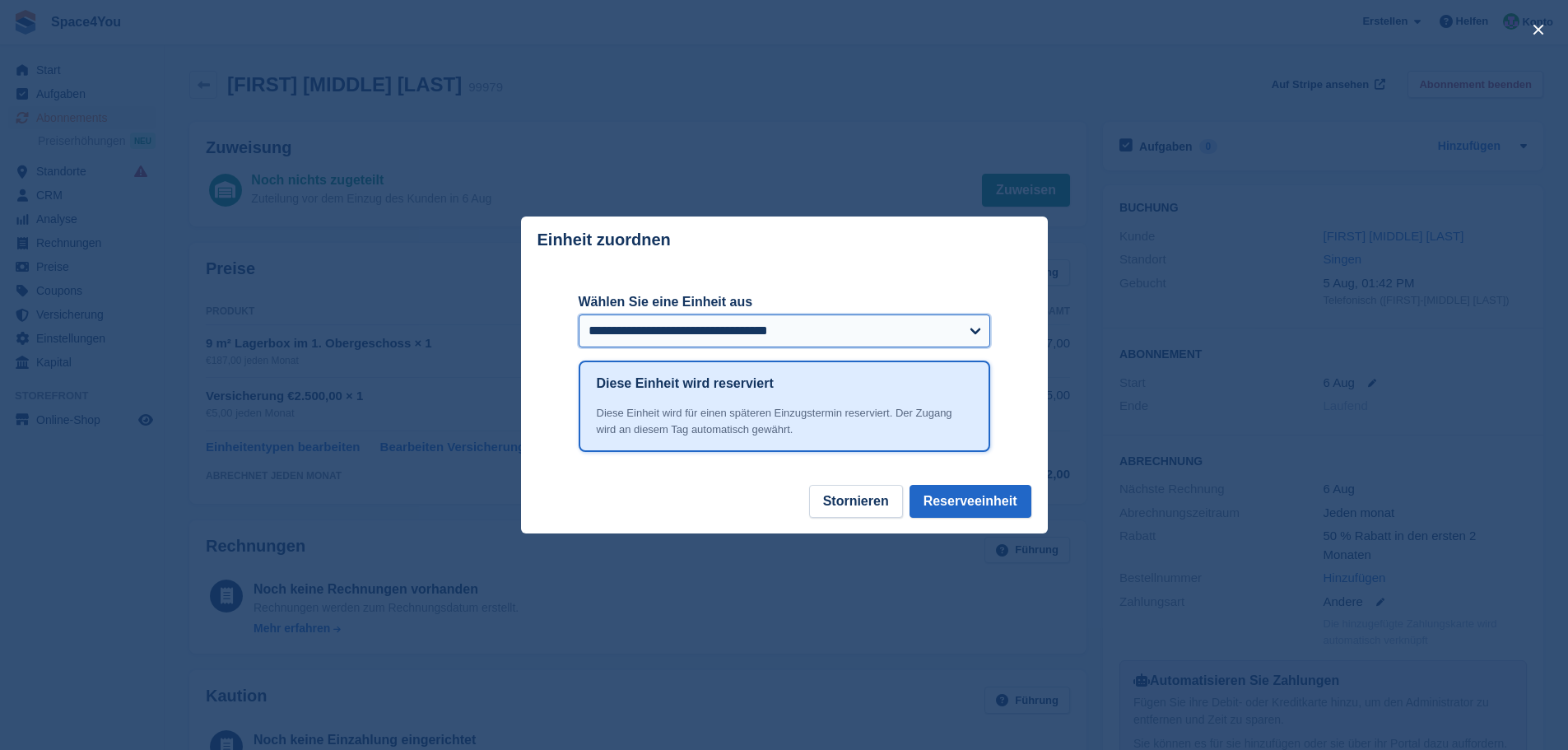 click on "**********" at bounding box center (784, 331) 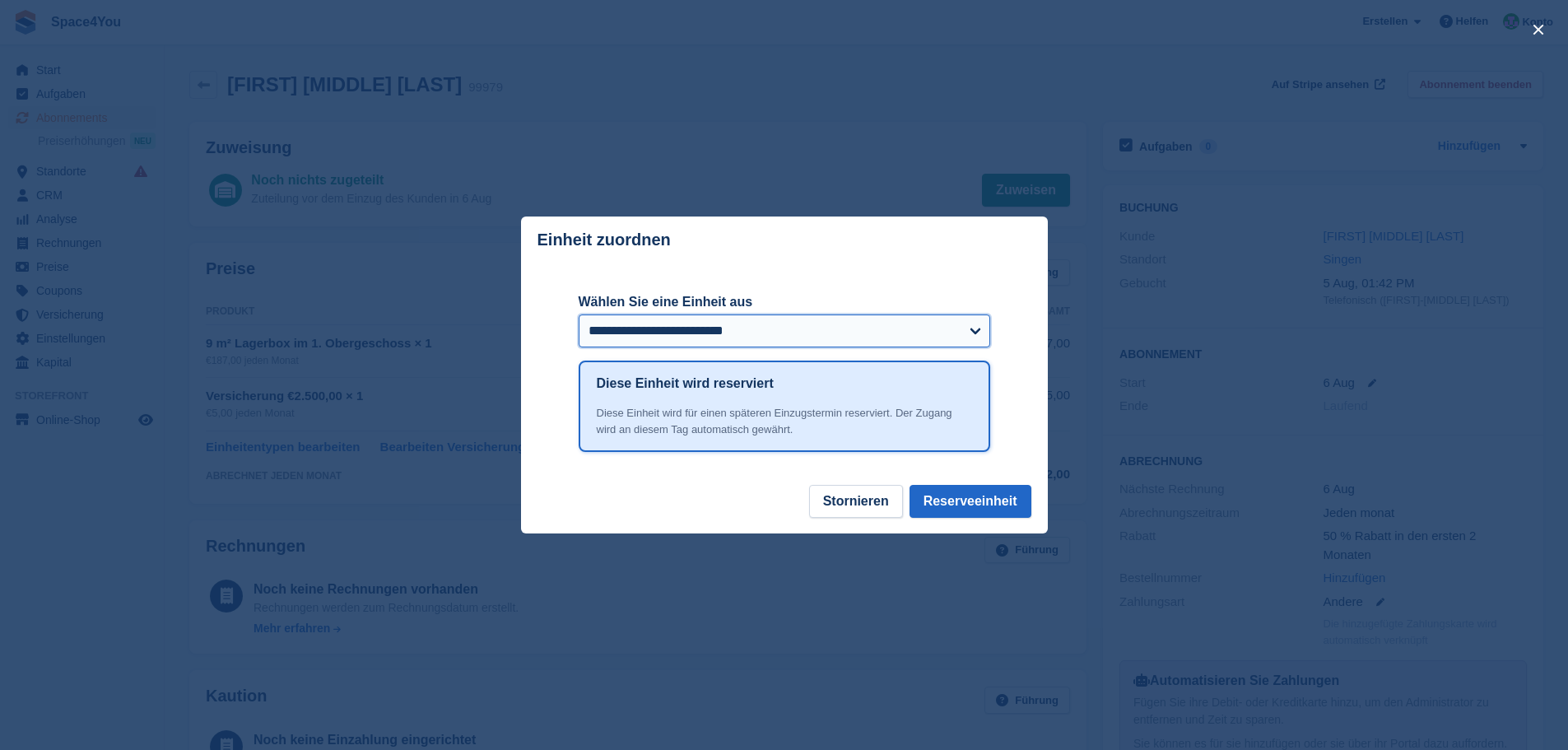 click on "**********" at bounding box center (784, 331) 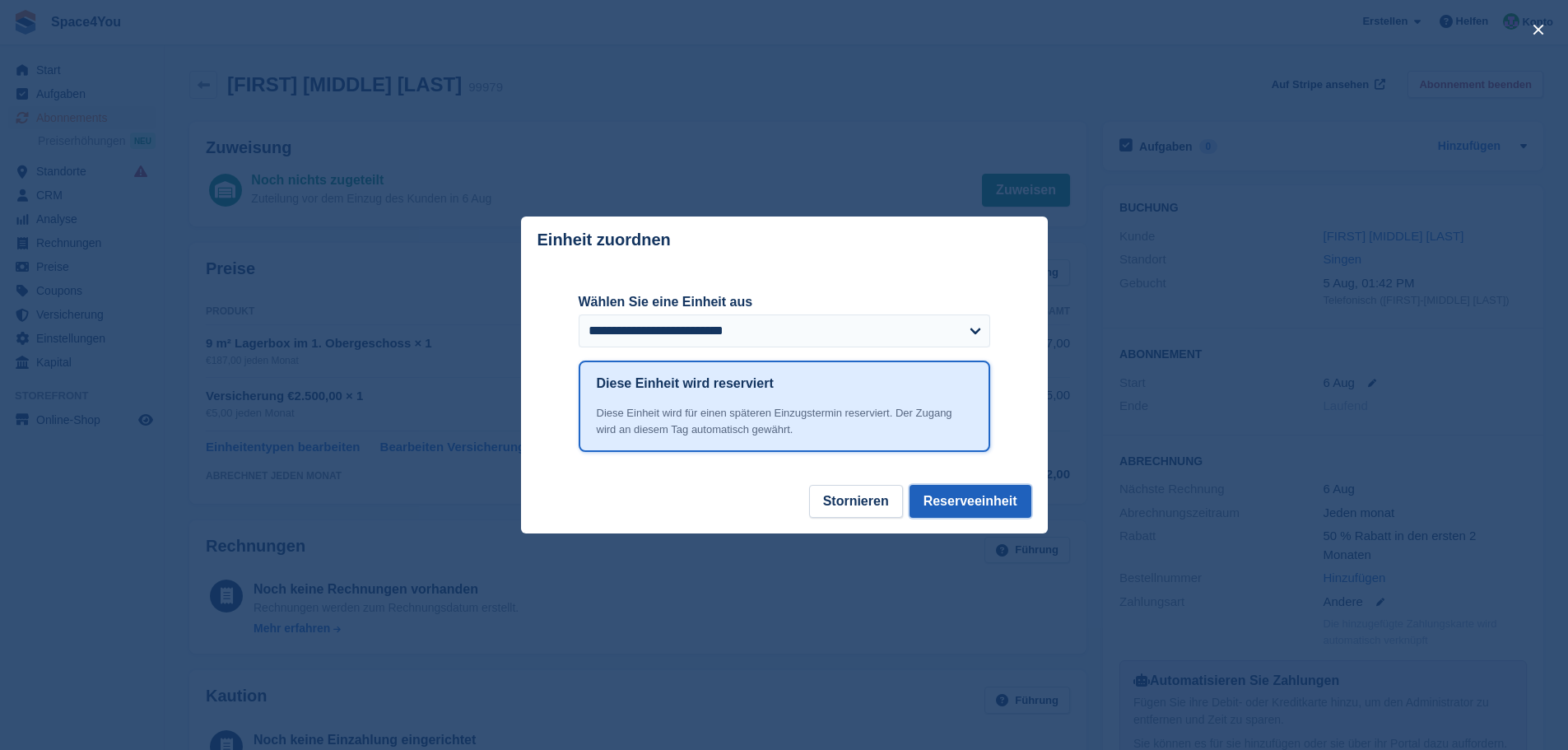 click on "Reserveeinheit" at bounding box center [970, 501] 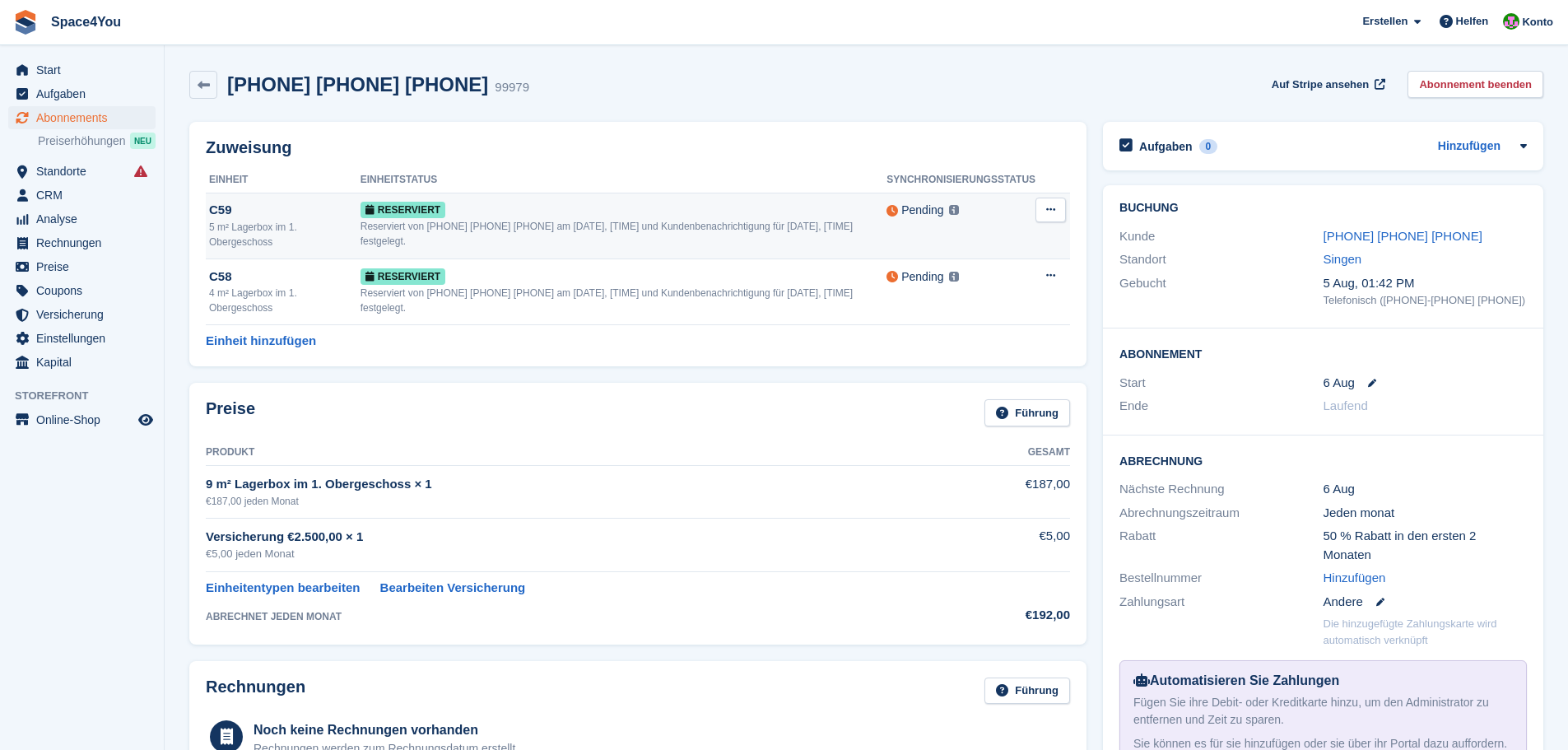 scroll, scrollTop: 0, scrollLeft: 0, axis: both 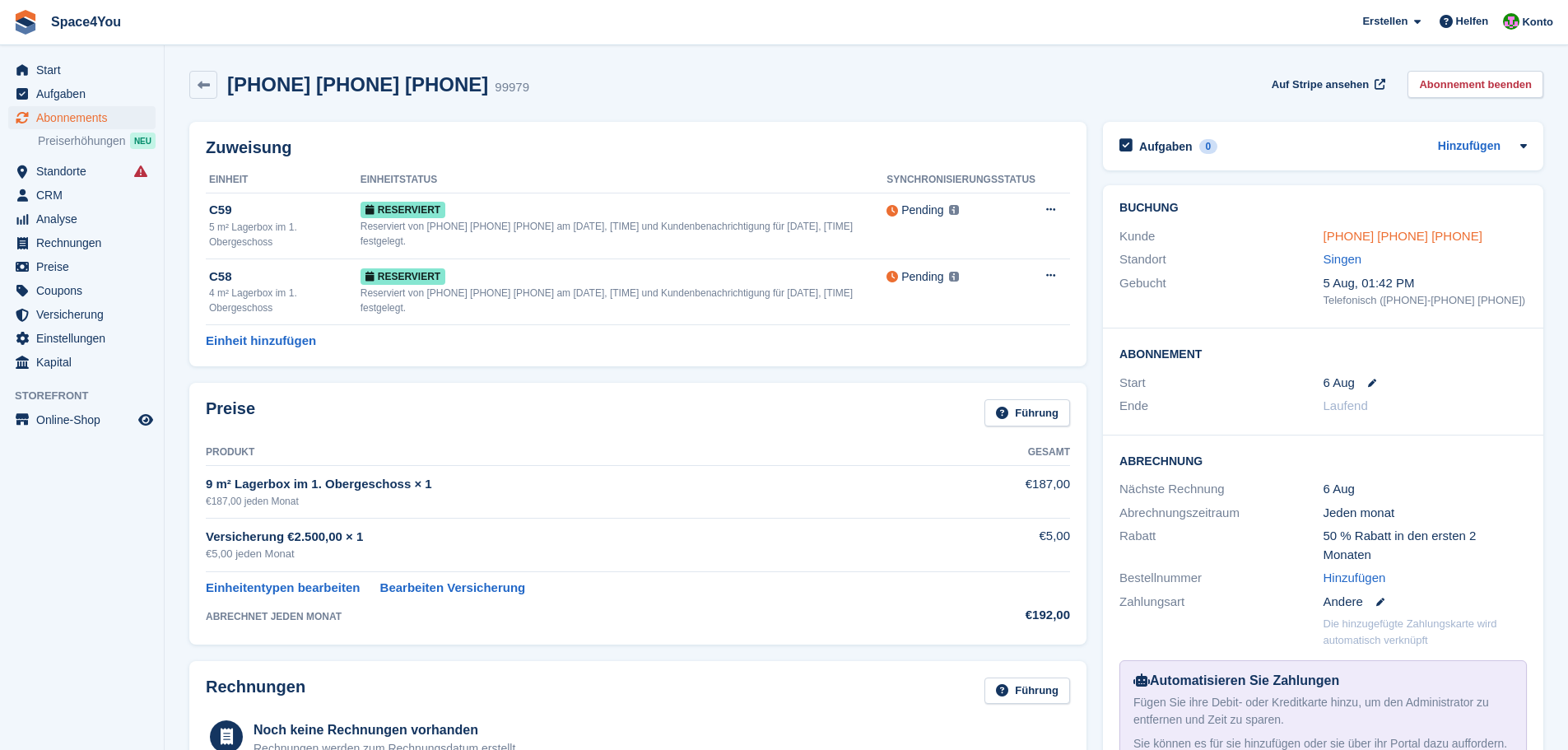click on "[FIRST] [MIDDLE] [LAST]" at bounding box center [1403, 235] 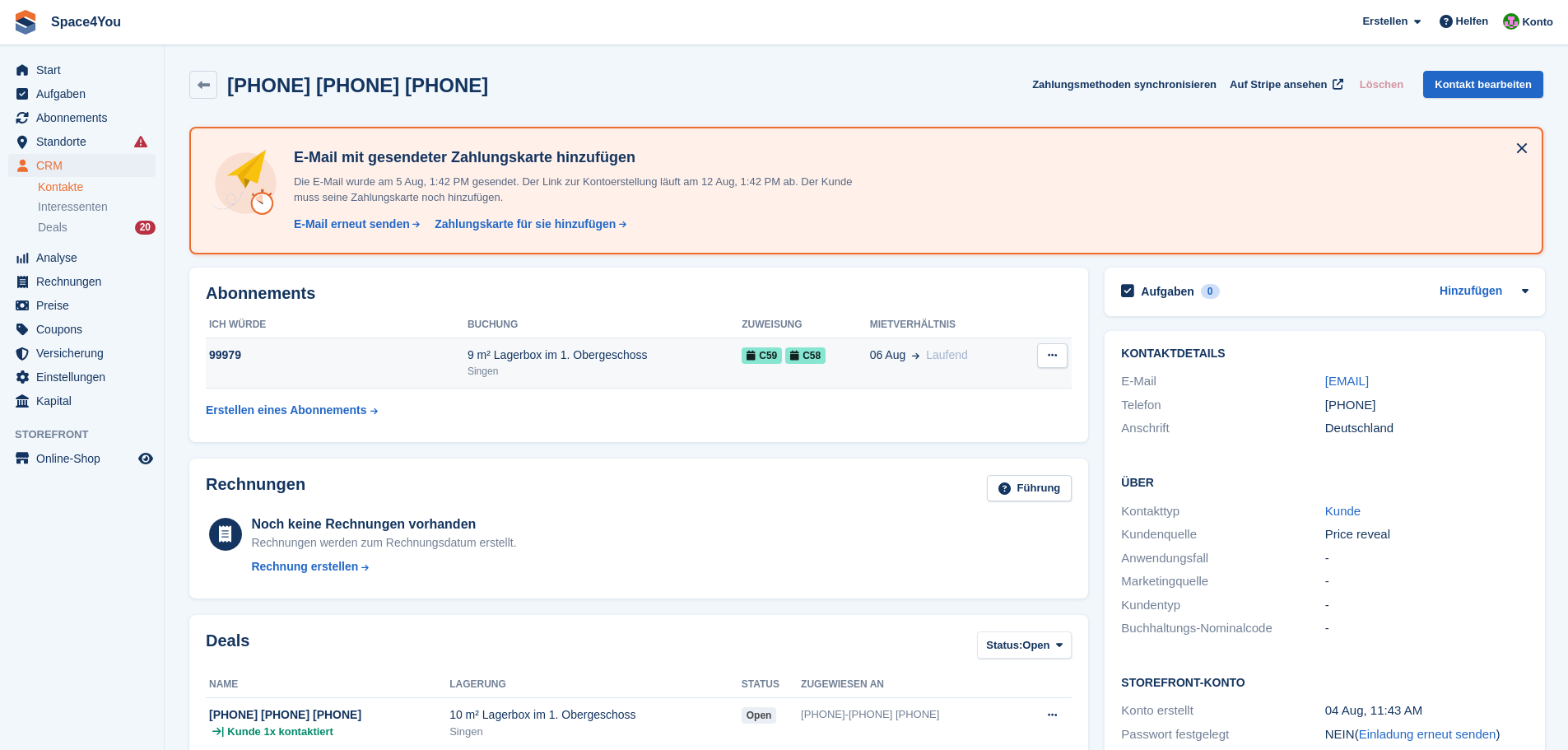 click on "06 Aug
Laufend" at bounding box center [945, 363] 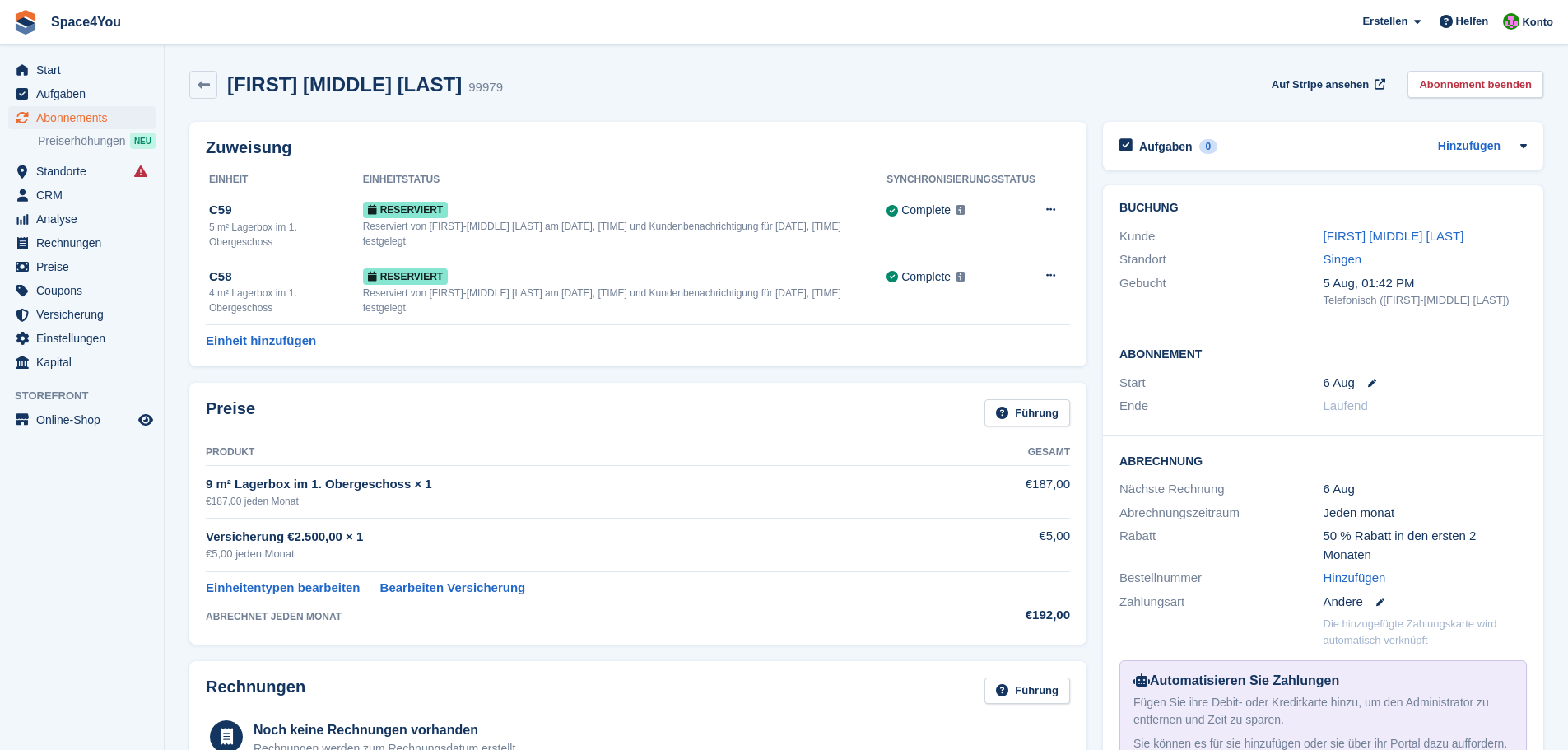 scroll, scrollTop: 0, scrollLeft: 0, axis: both 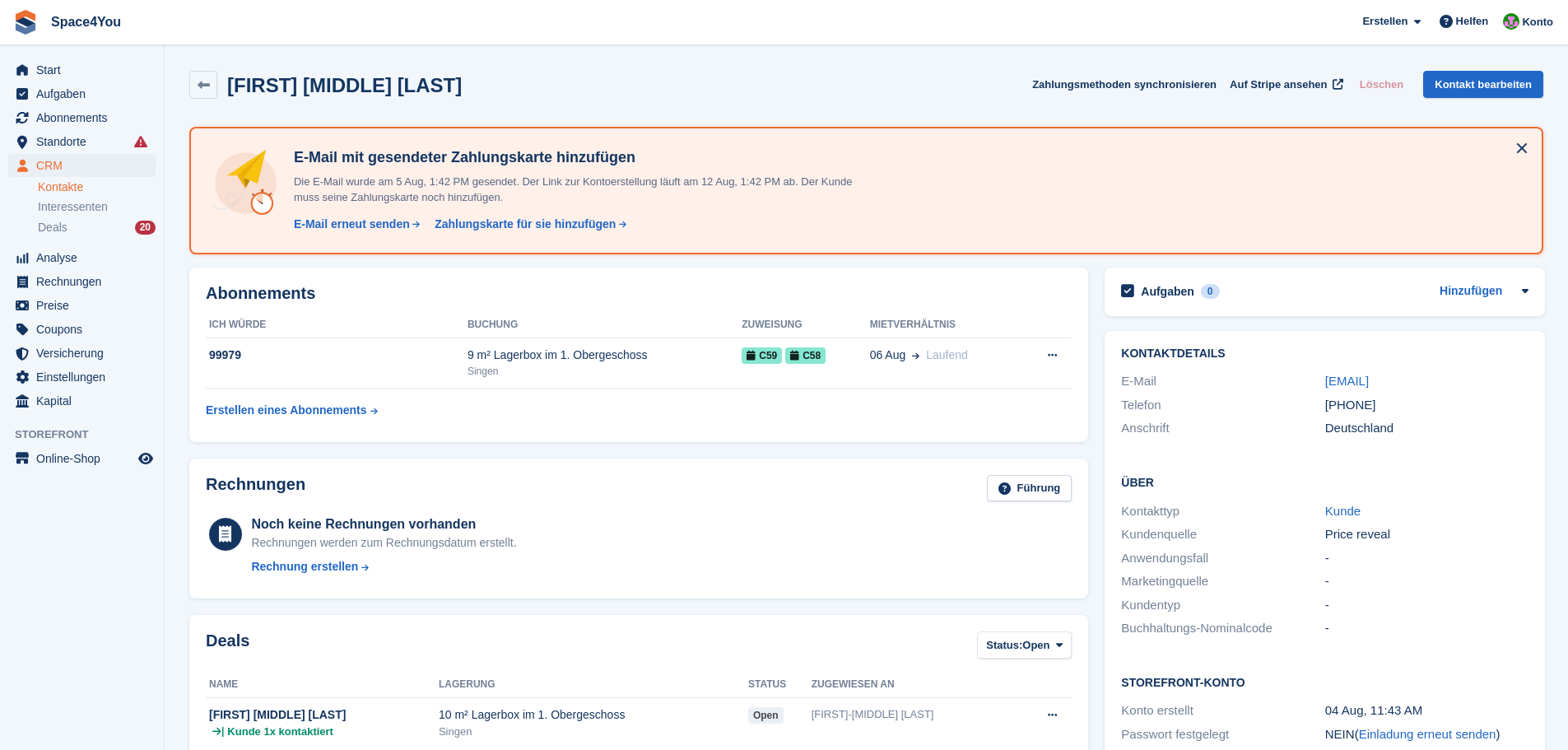 drag, startPoint x: 1408, startPoint y: 382, endPoint x: 1322, endPoint y: 384, distance: 86.02325 